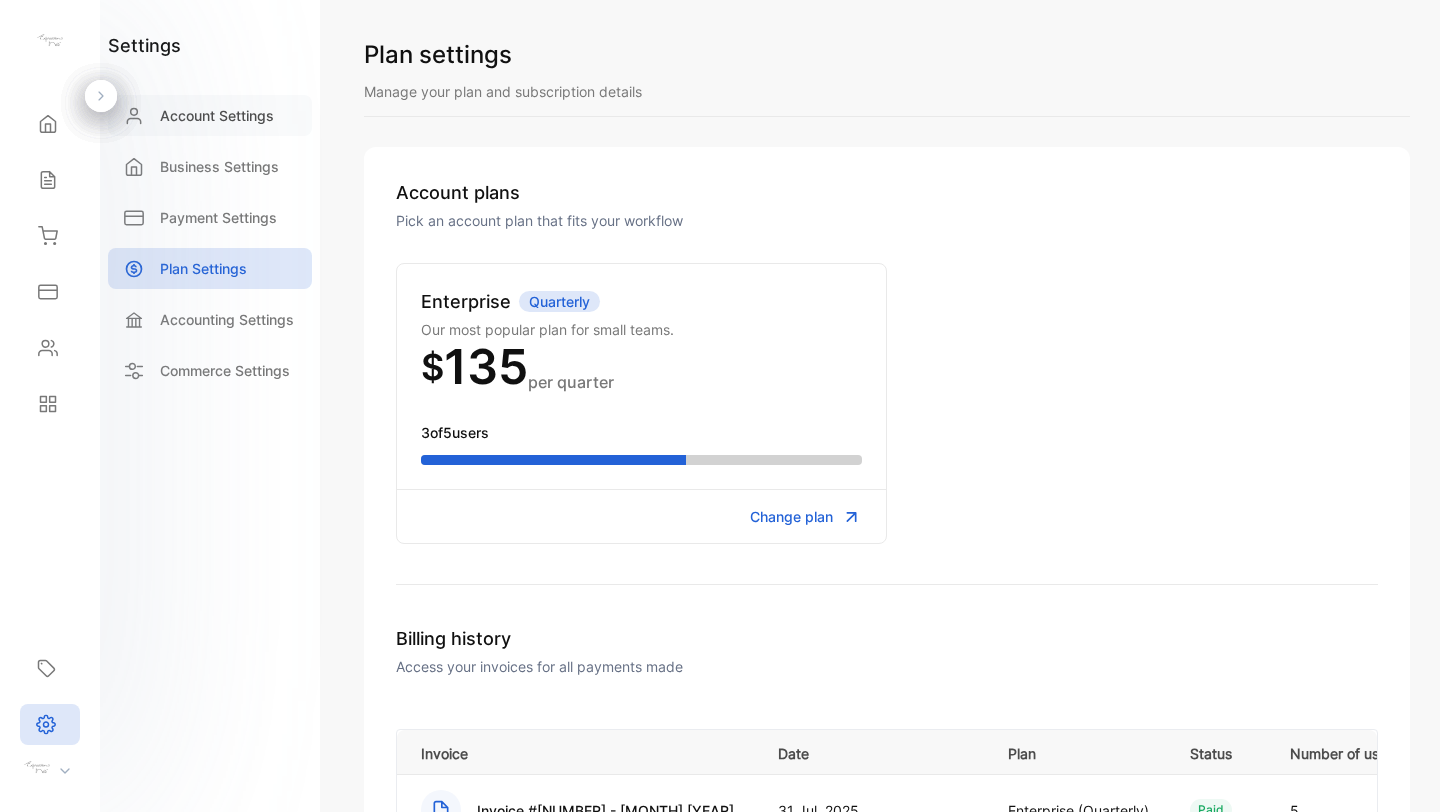 scroll, scrollTop: 0, scrollLeft: 0, axis: both 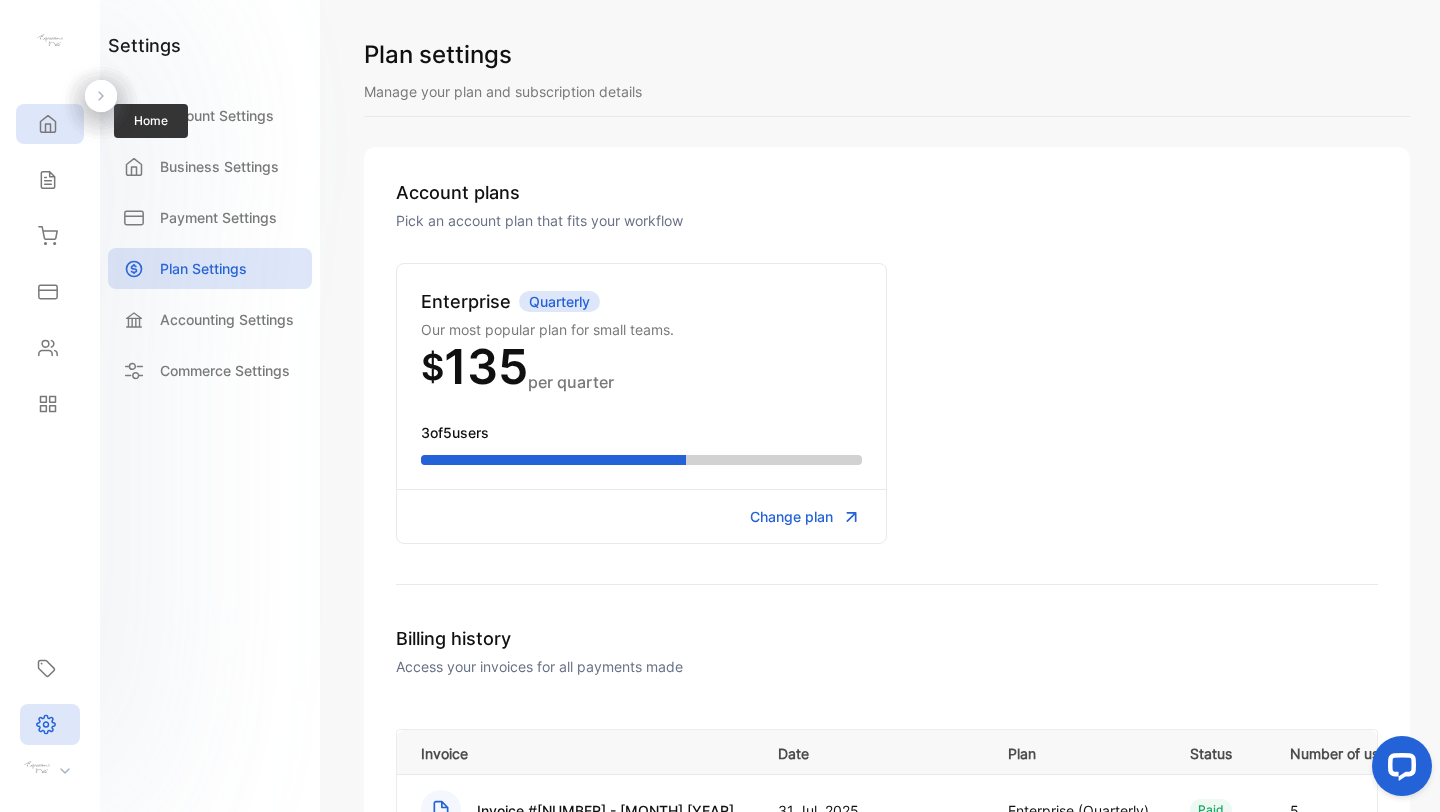 click 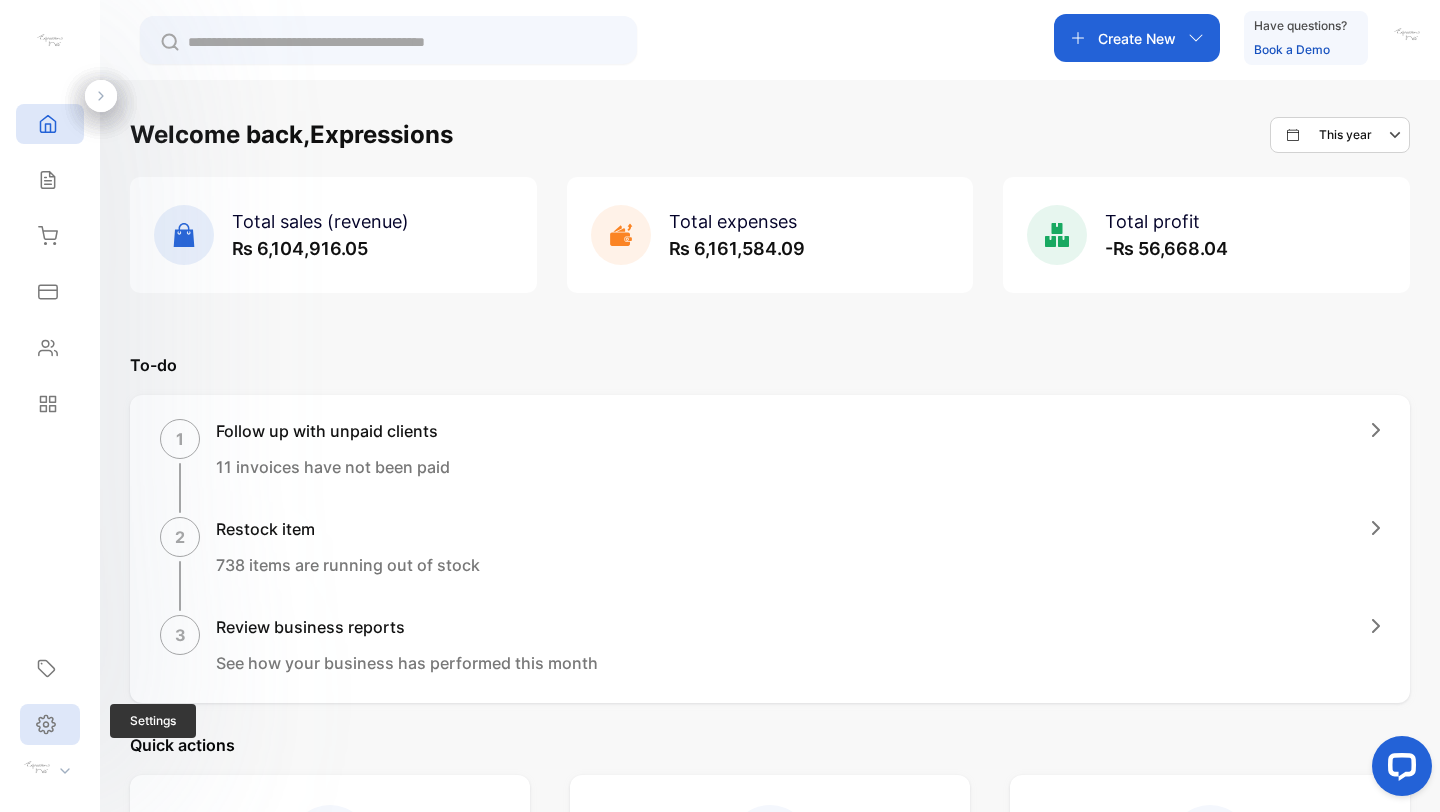 click 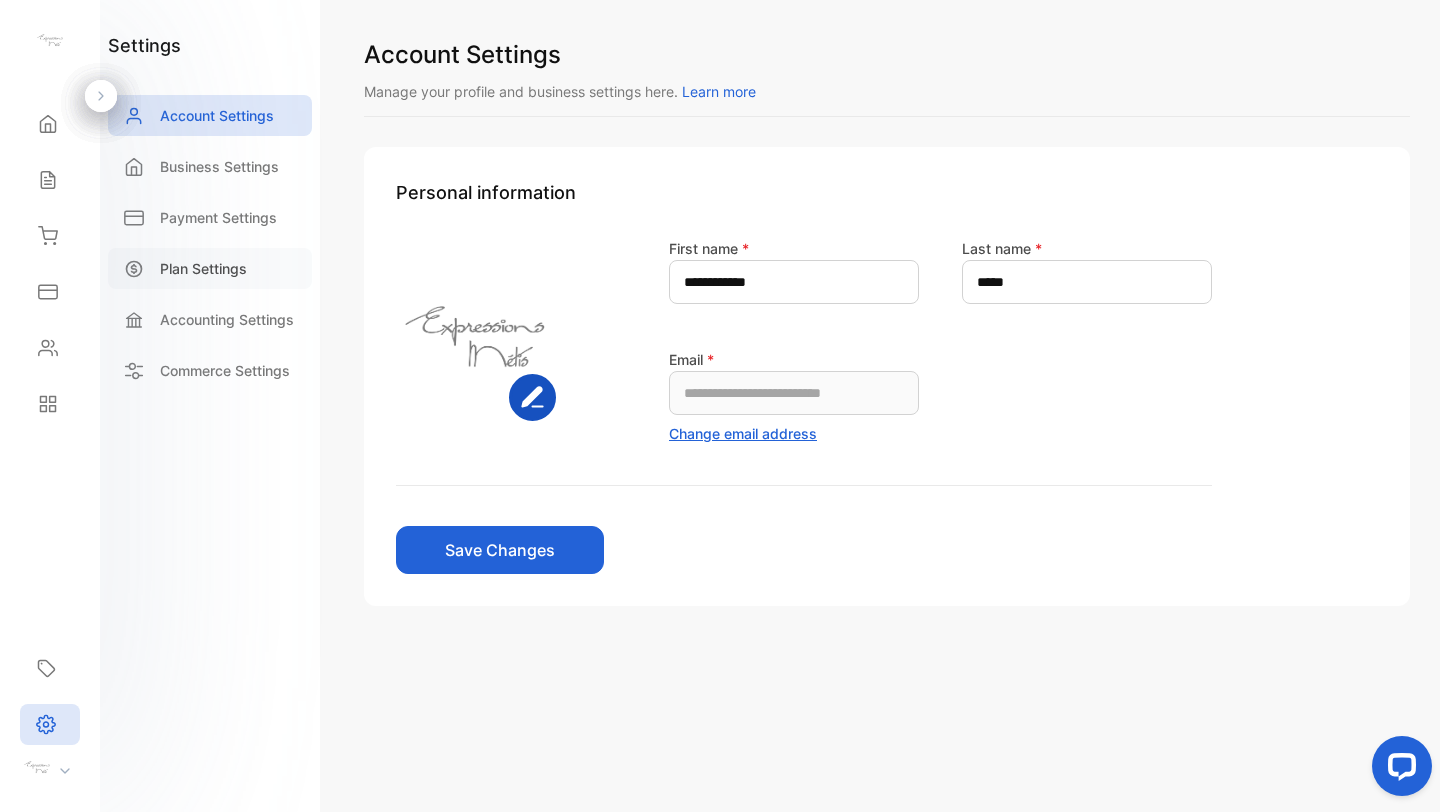 click on "Plan Settings" at bounding box center (203, 268) 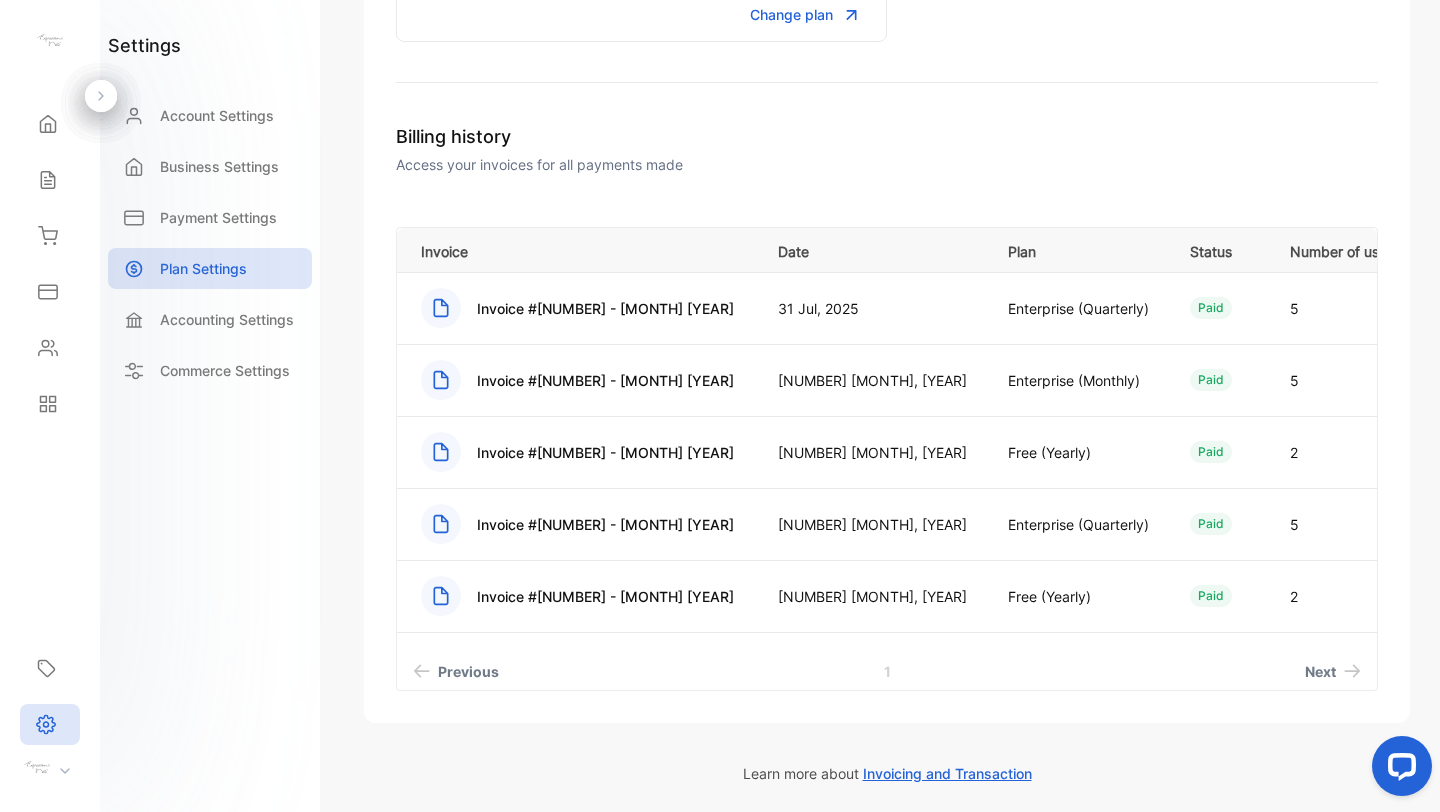 scroll, scrollTop: 0, scrollLeft: 0, axis: both 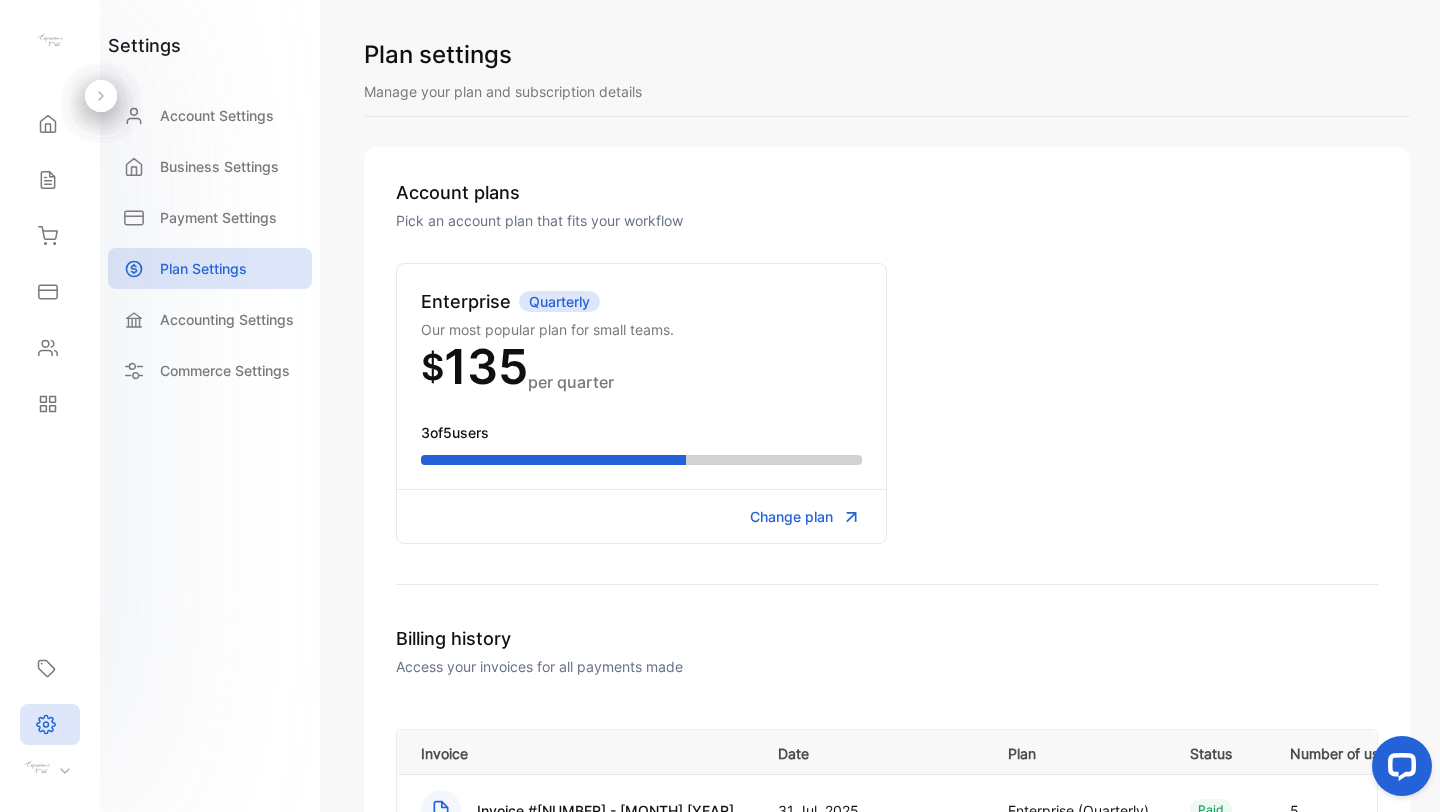 click at bounding box center (56, 770) 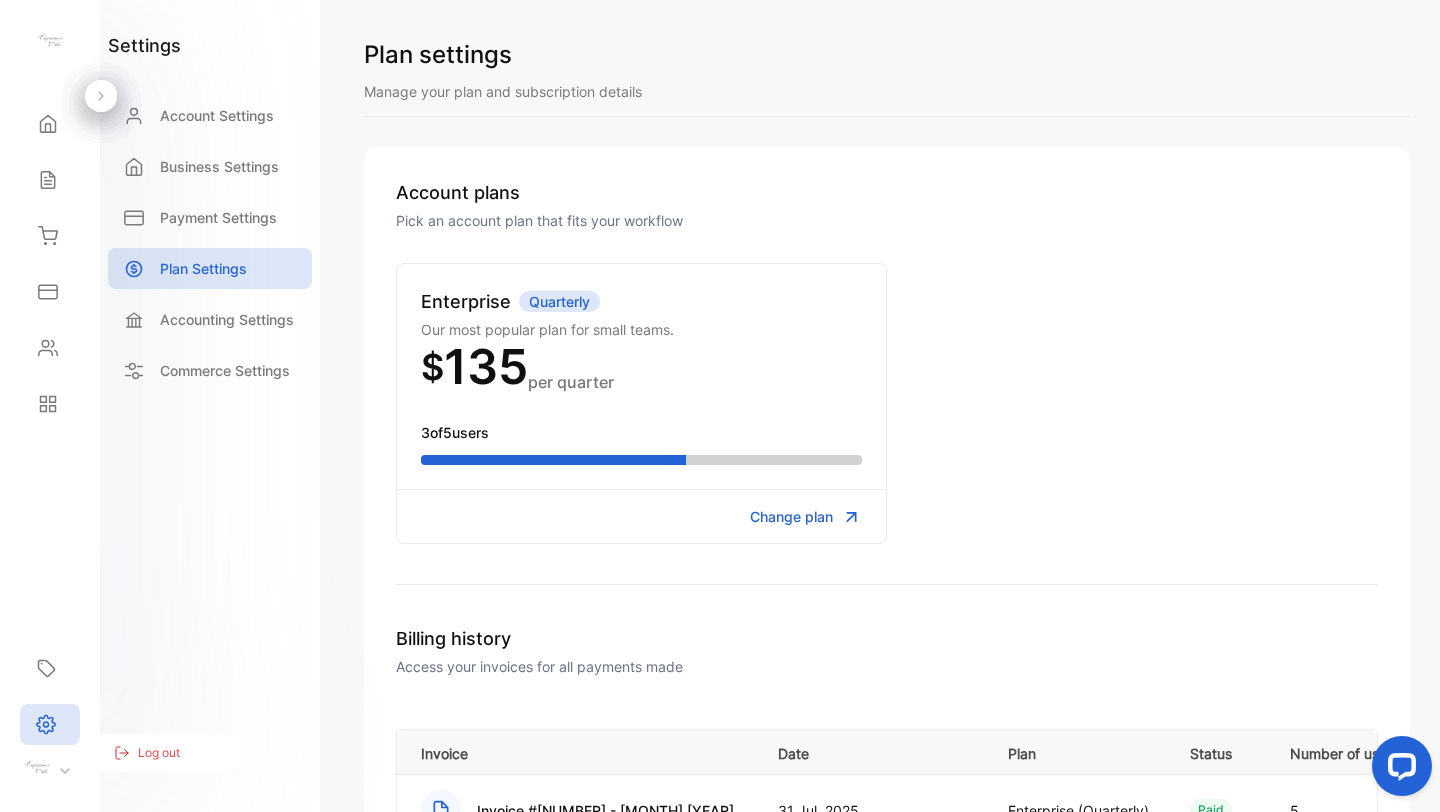 click on "Log out" at bounding box center (159, 753) 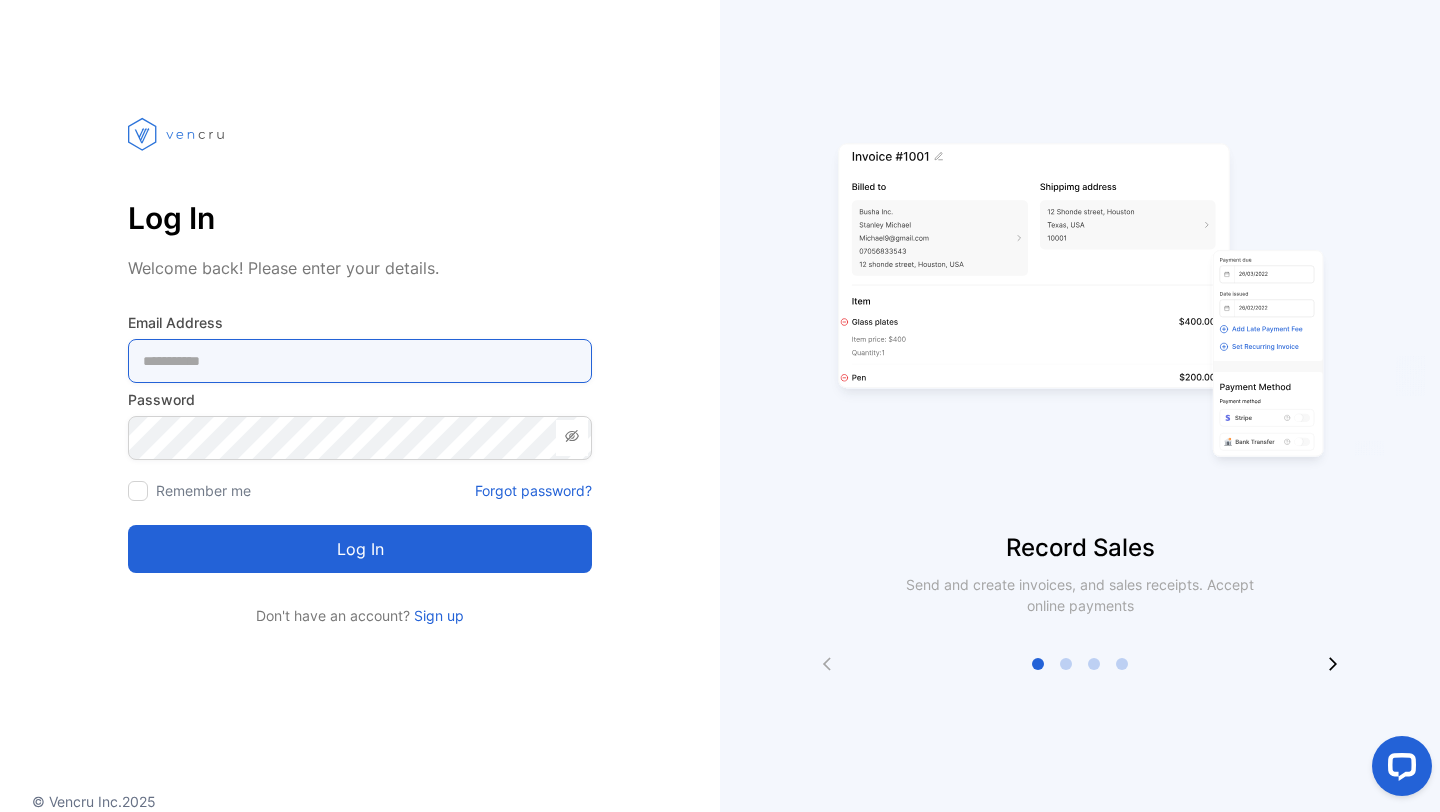 click at bounding box center (360, 361) 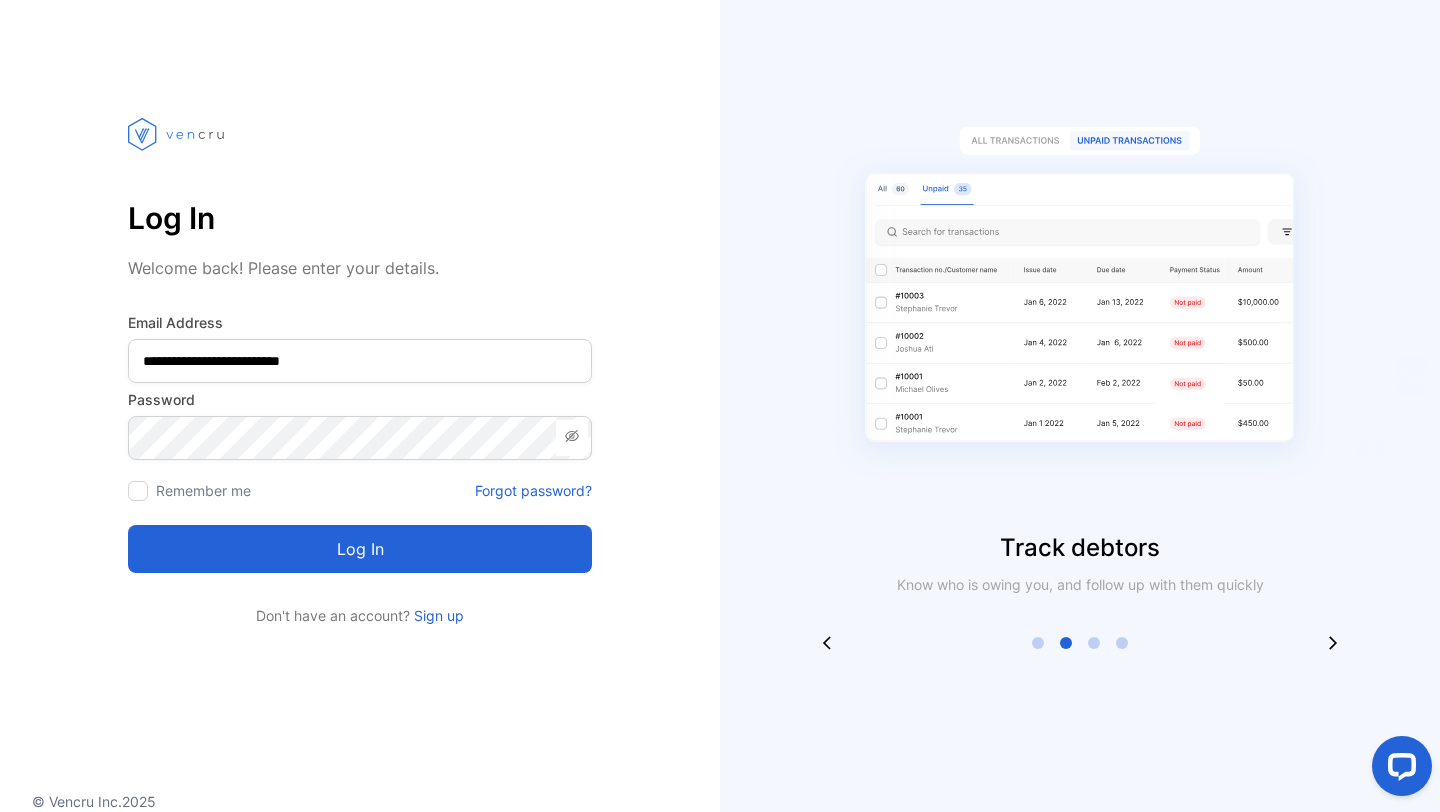 click on "Log in" at bounding box center [360, 549] 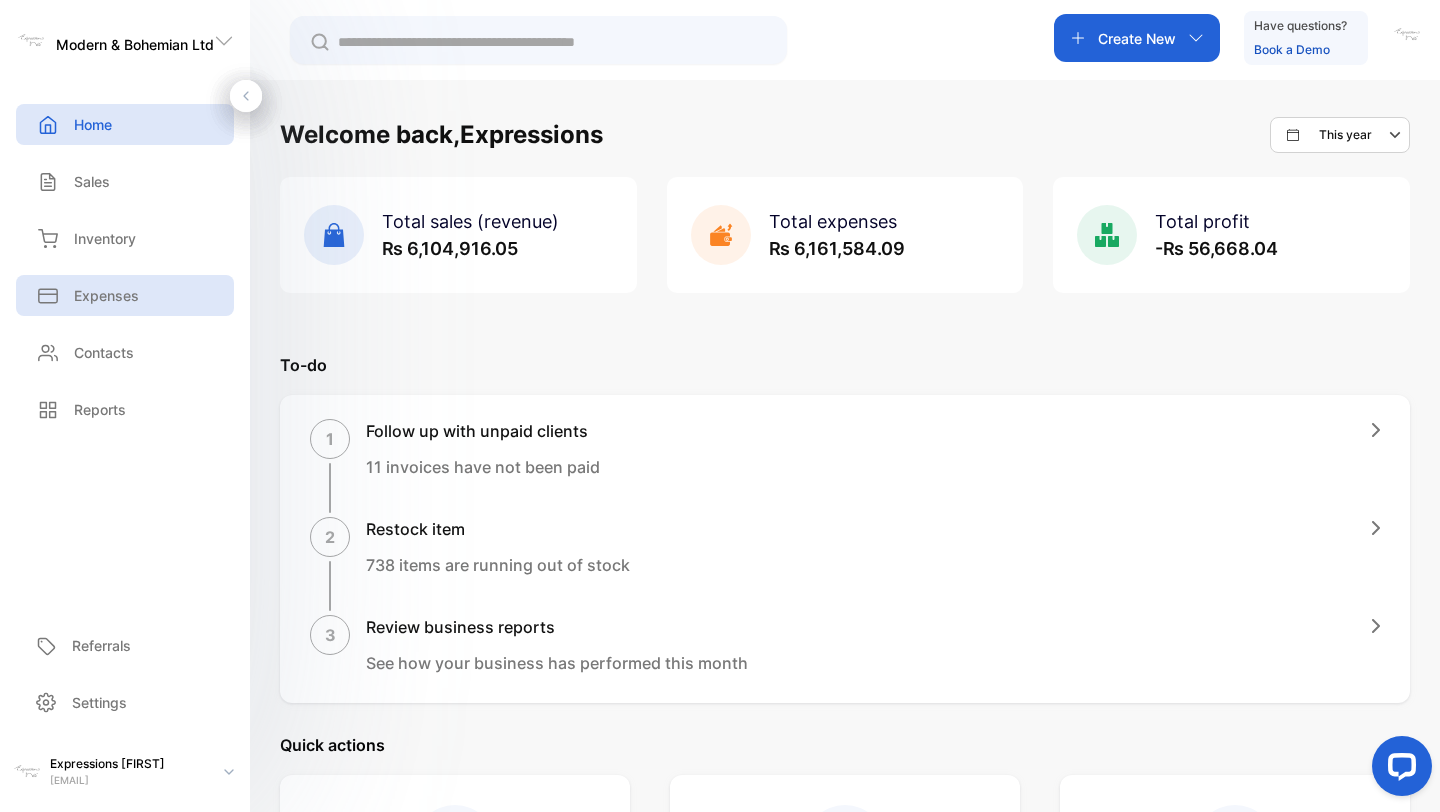 click on "Expenses" at bounding box center (125, 295) 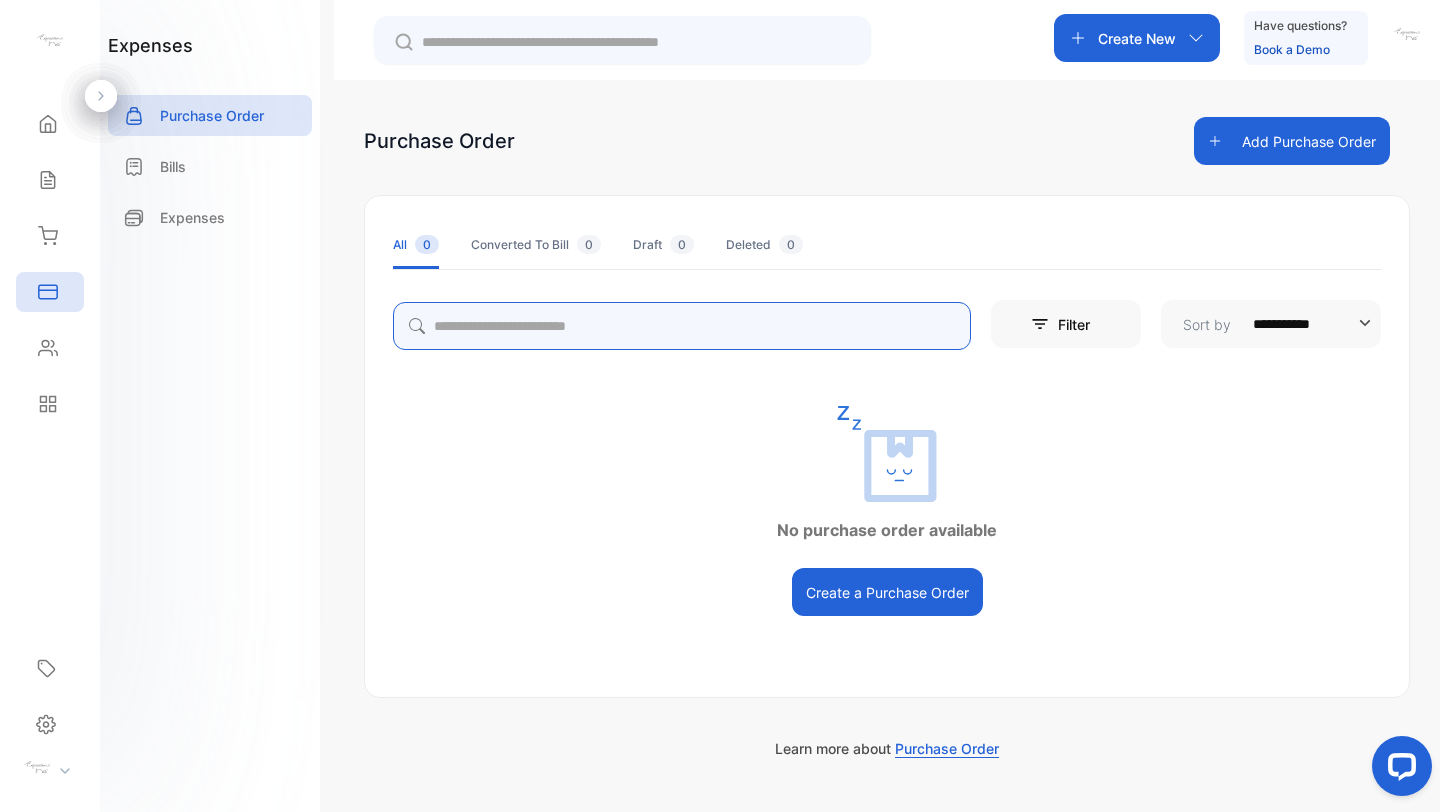 click at bounding box center [682, 326] 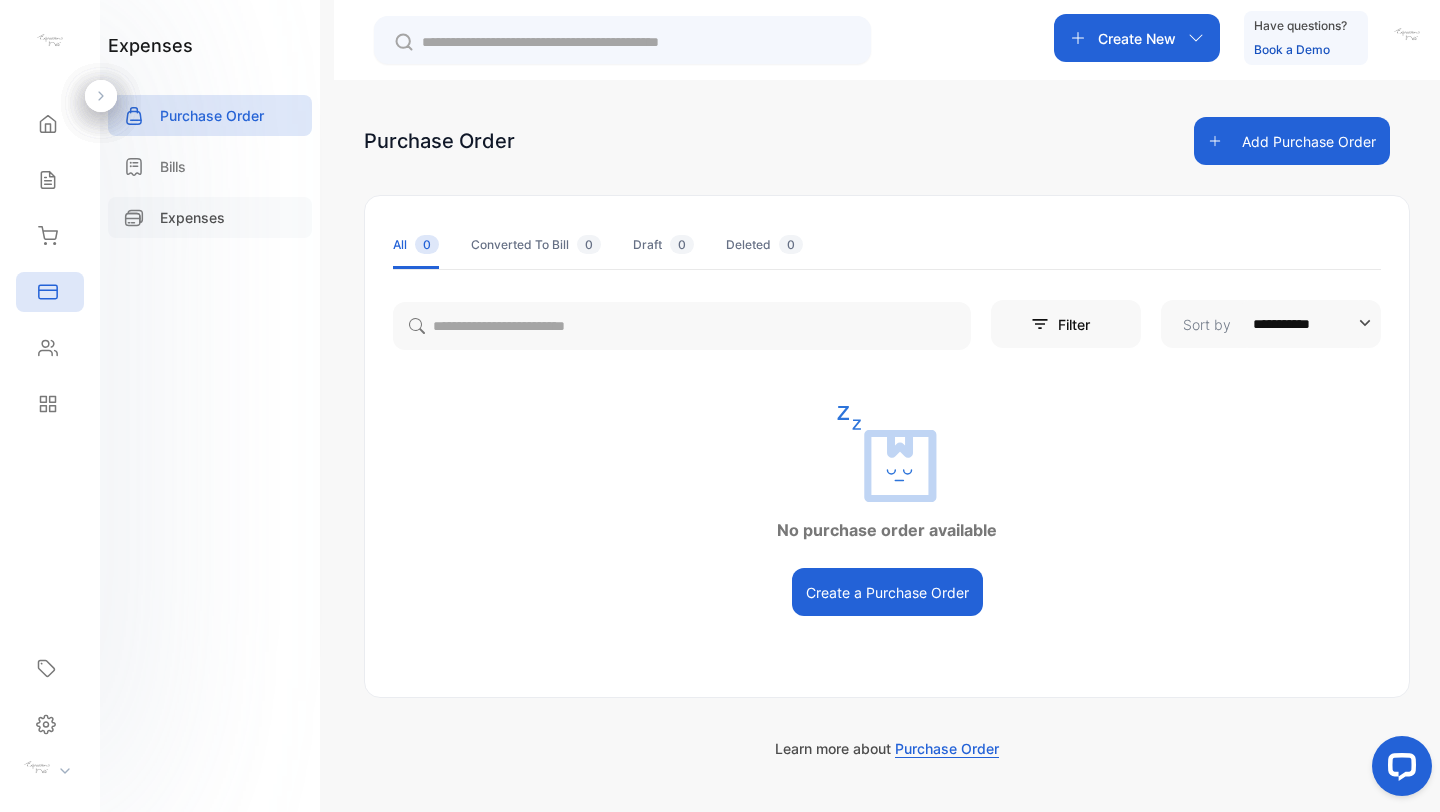 click on "Expenses" at bounding box center [192, 217] 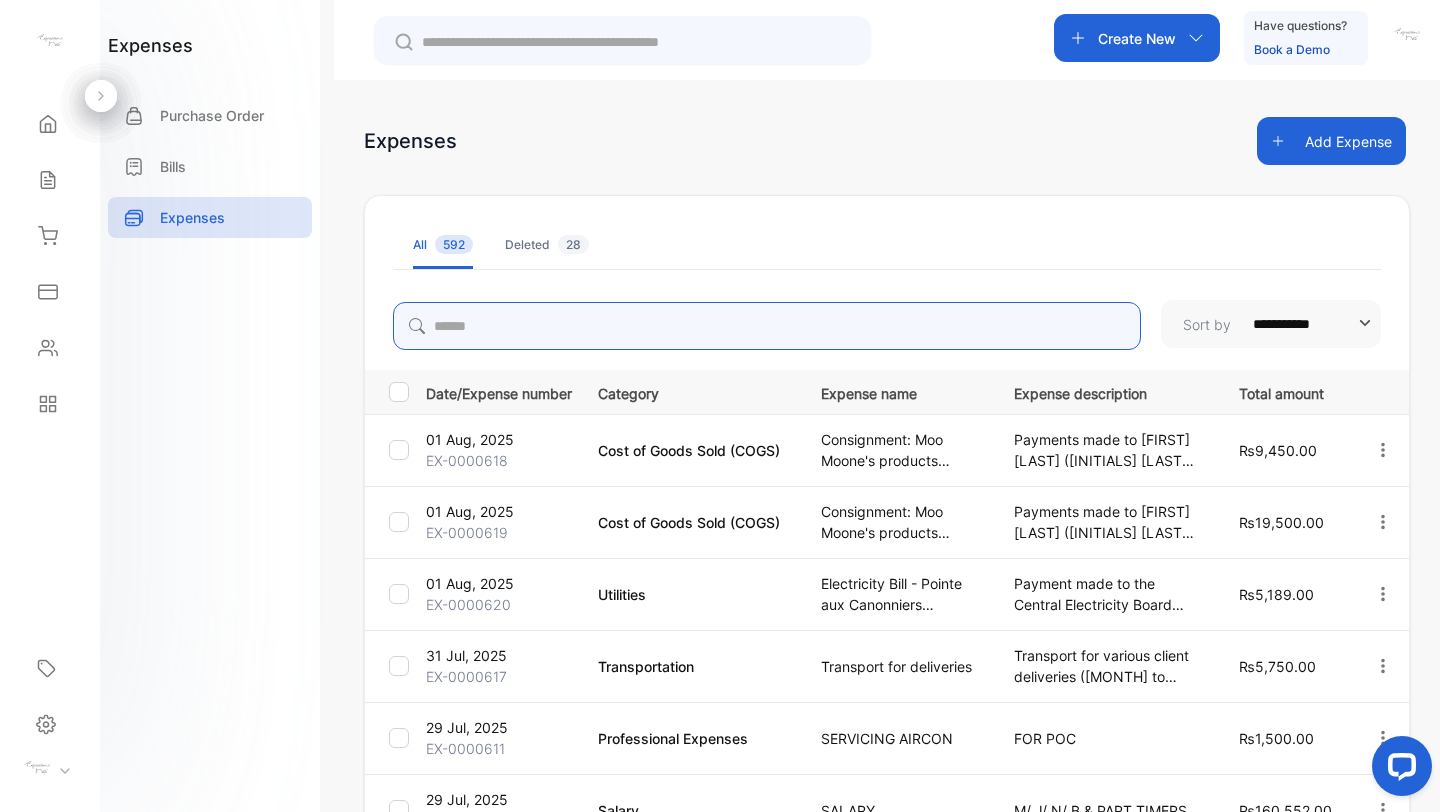 click at bounding box center [767, 326] 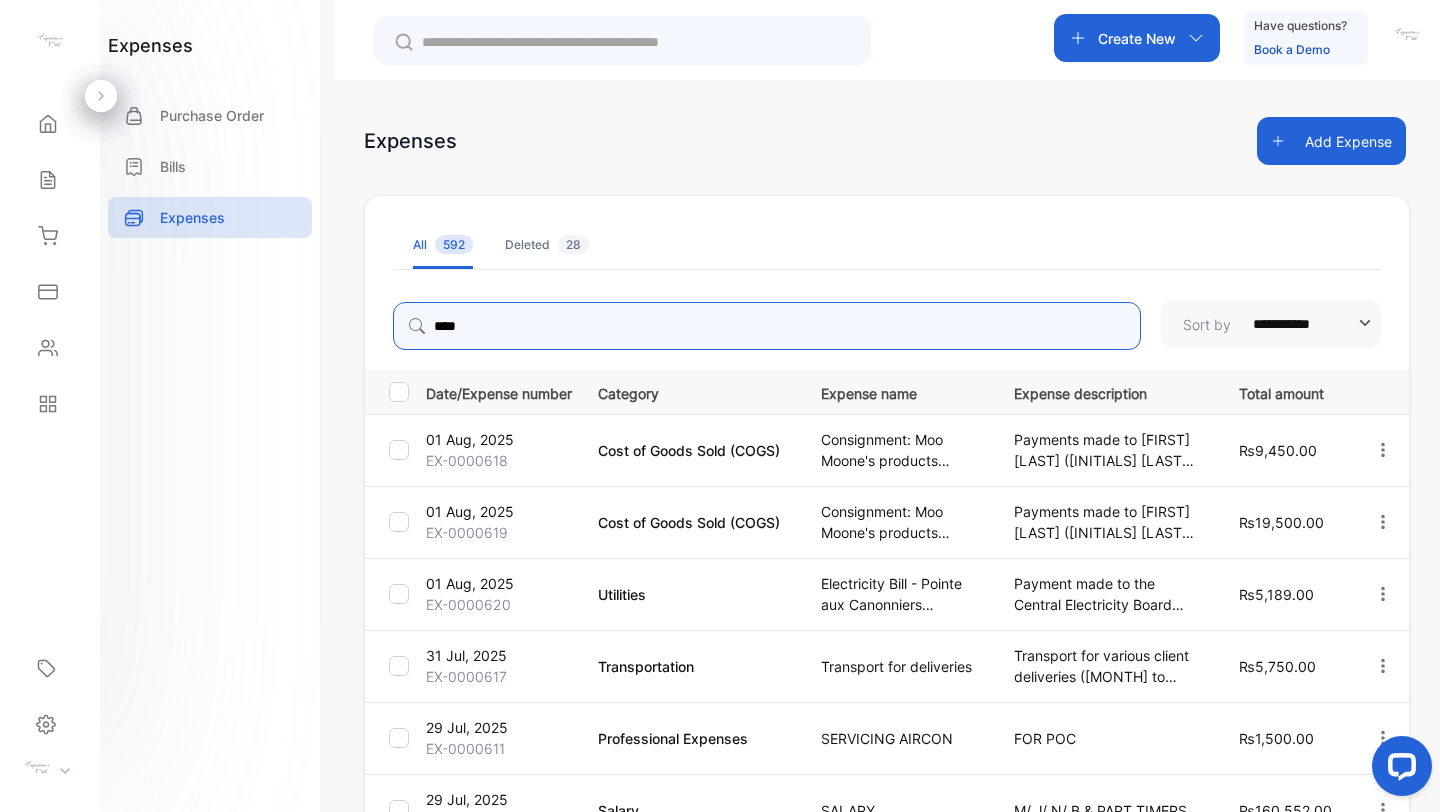 type on "*****" 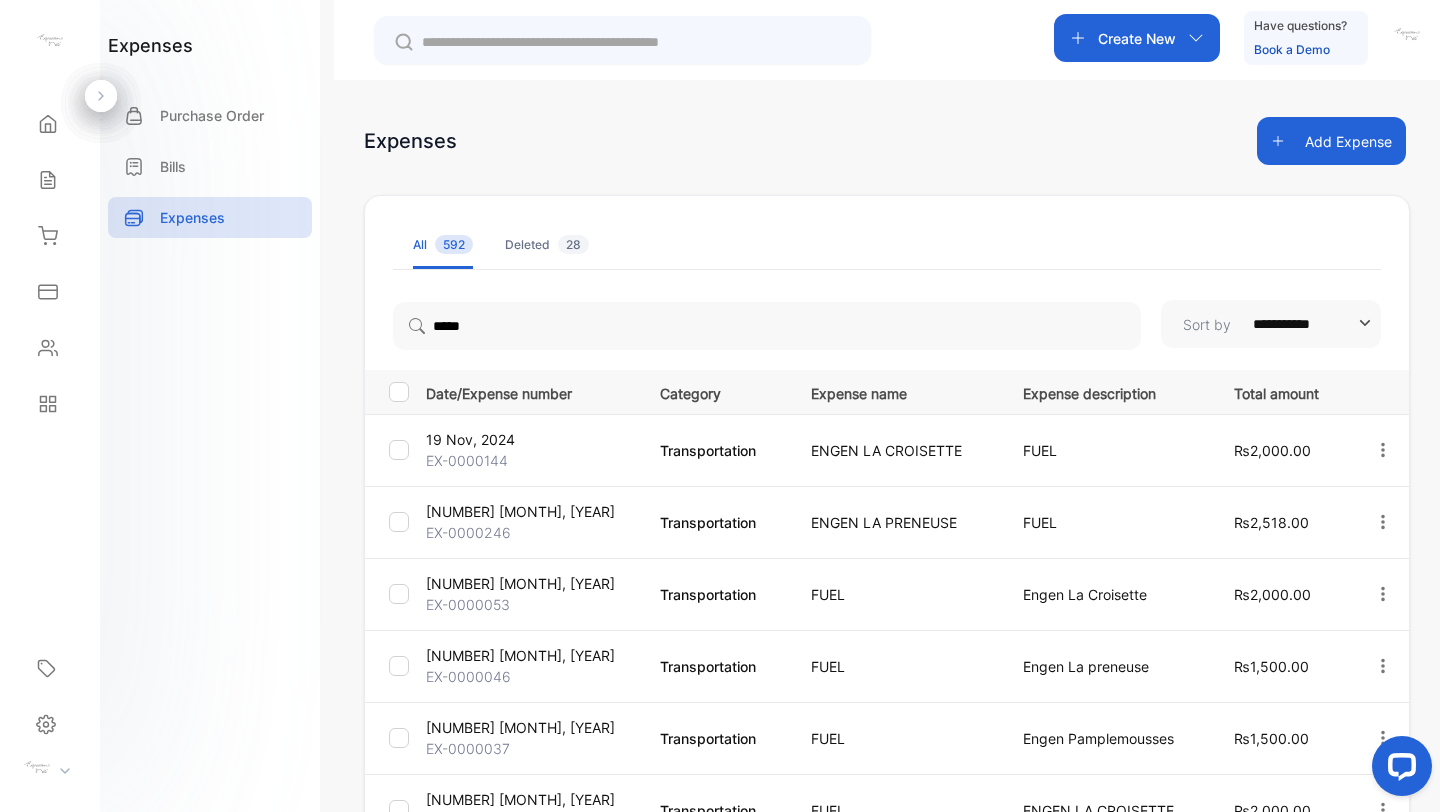 click on "Add Expense" at bounding box center [1331, 141] 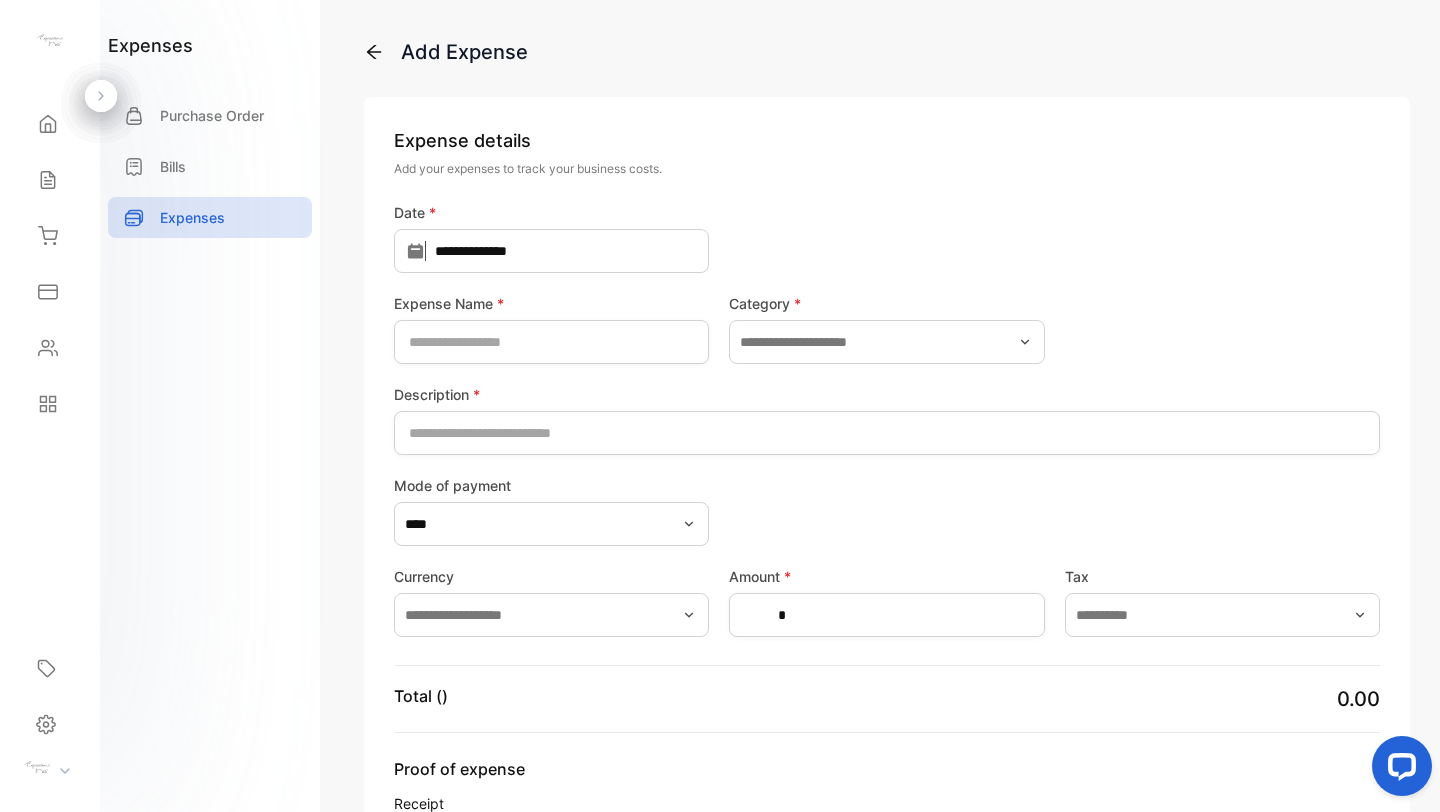 type on "**********" 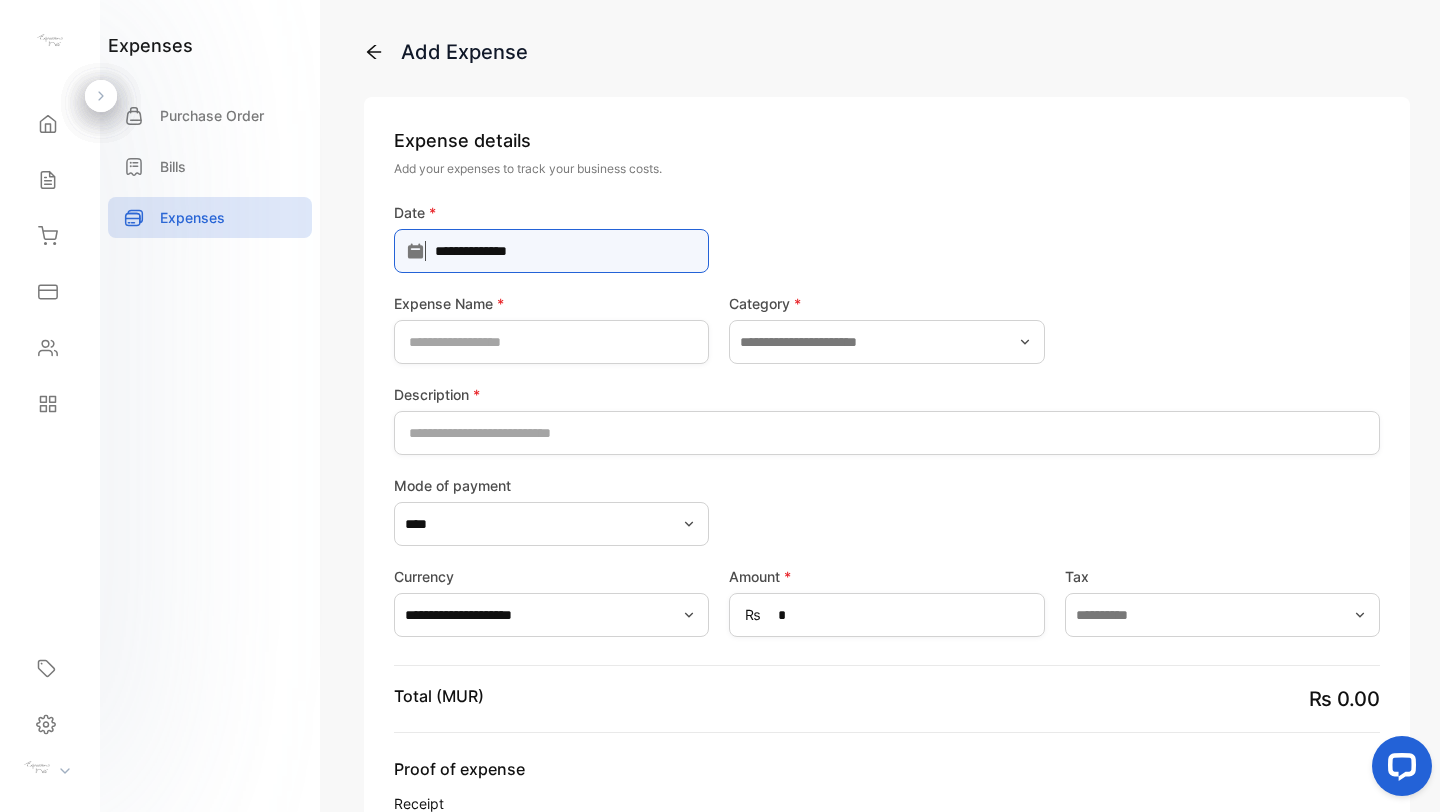 click on "**********" at bounding box center [551, 251] 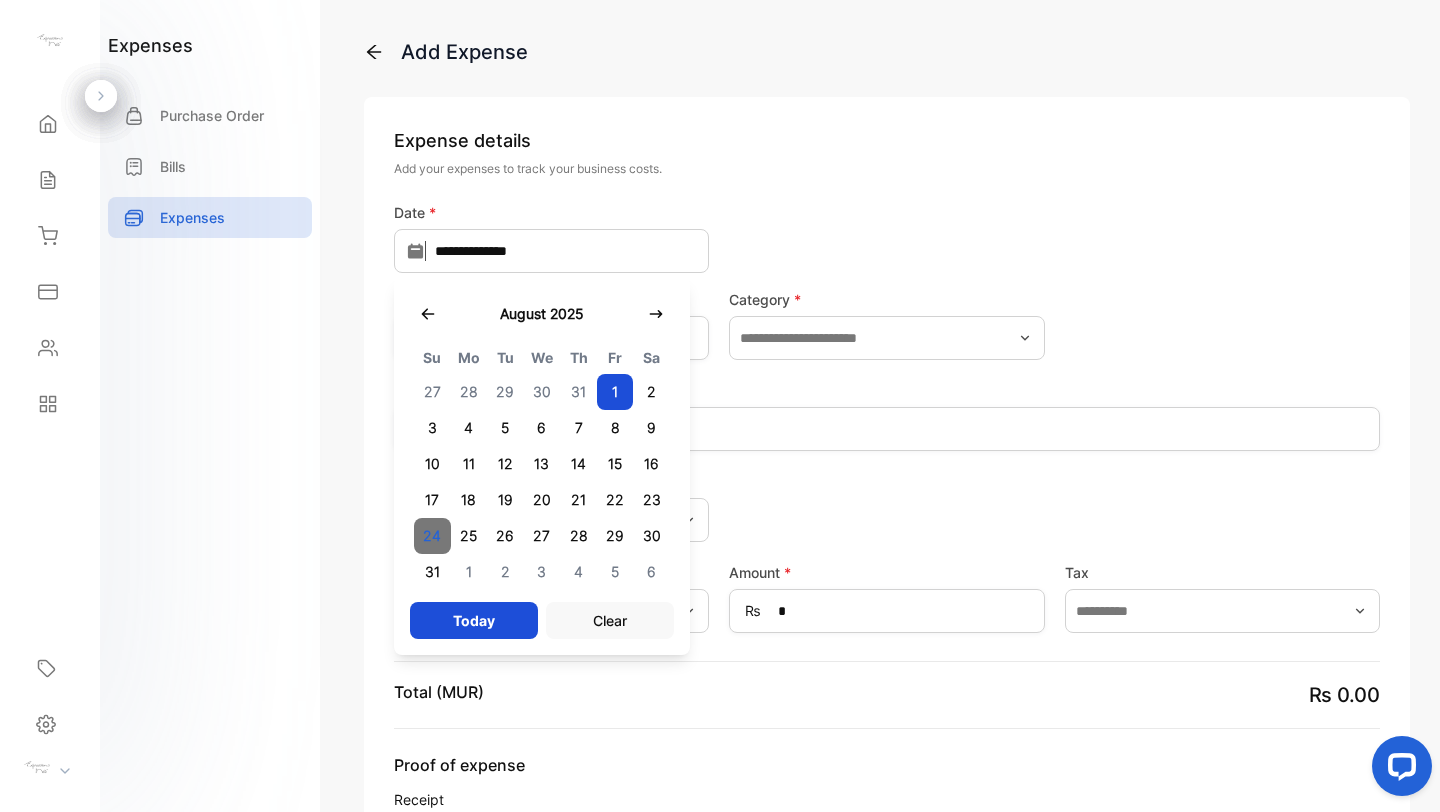 click on "24" at bounding box center [432, 536] 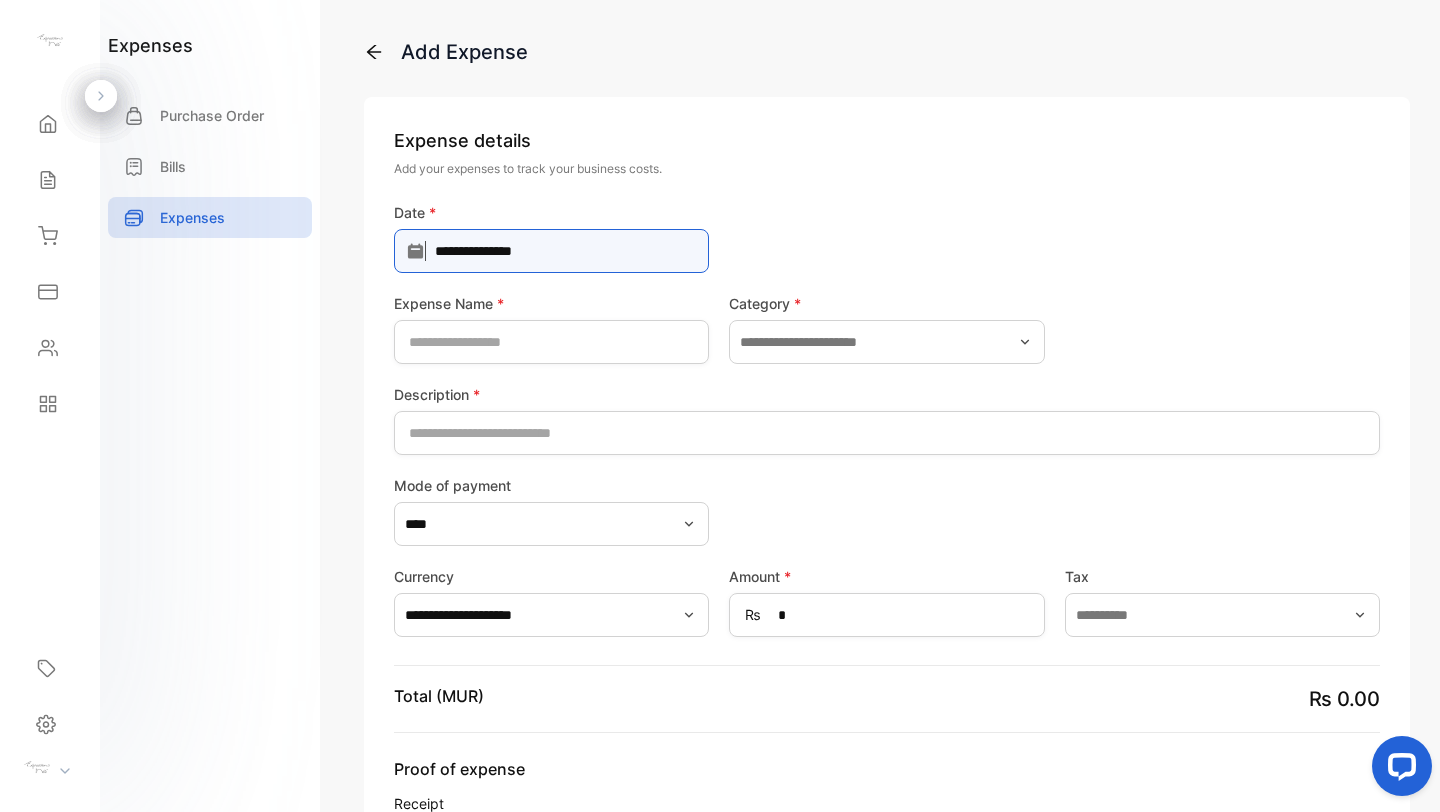 click on "**********" at bounding box center (551, 251) 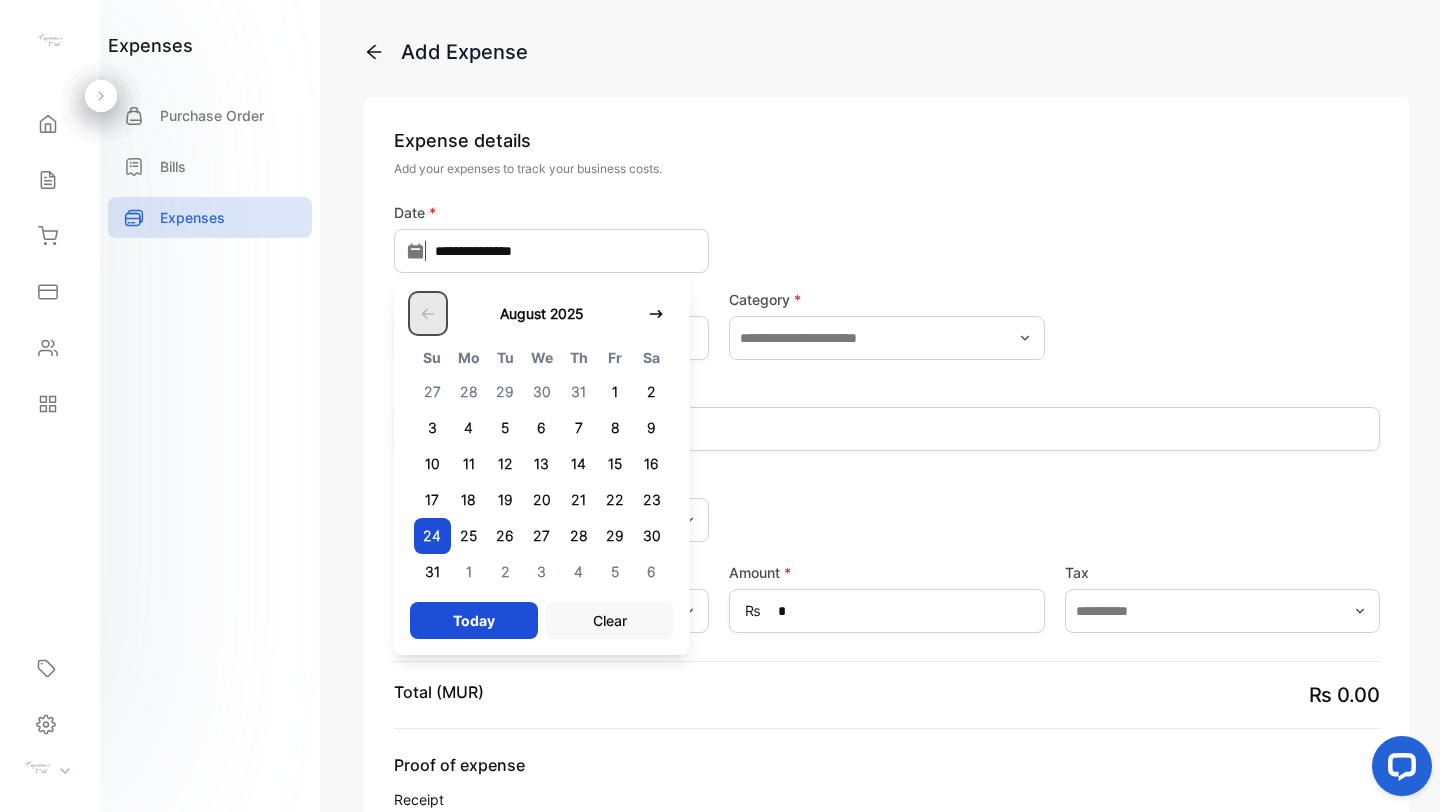 click 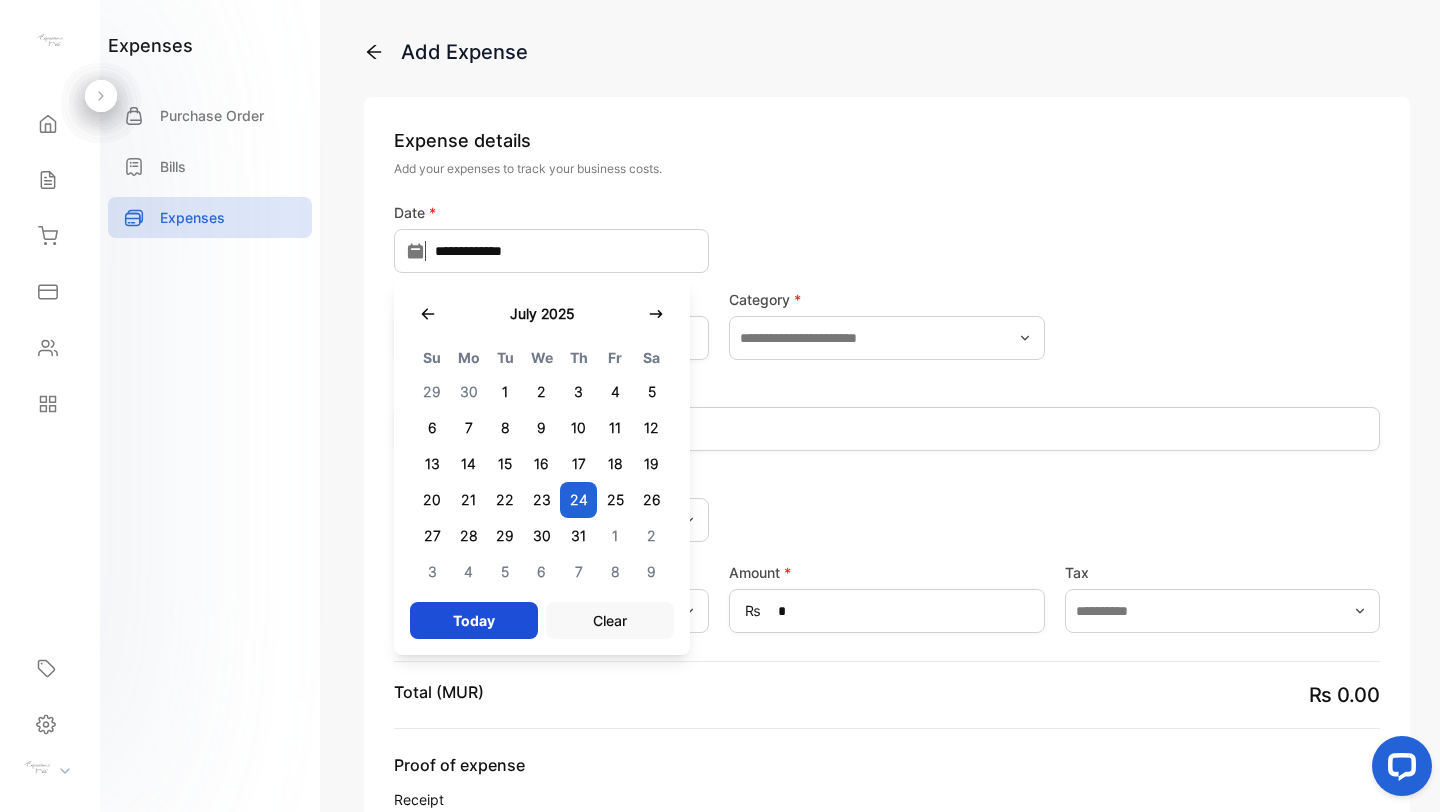 click on "24" at bounding box center [578, 500] 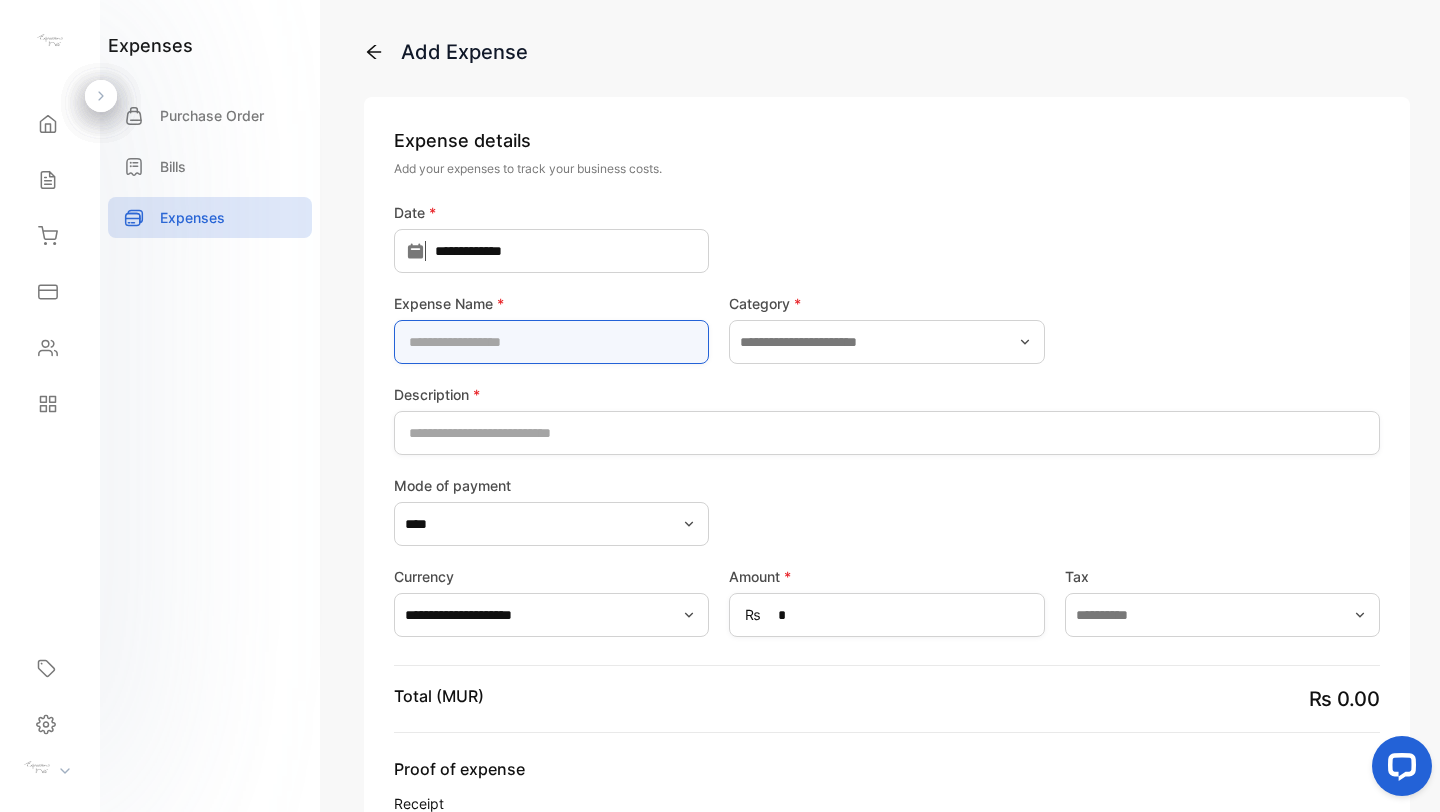 click at bounding box center [551, 342] 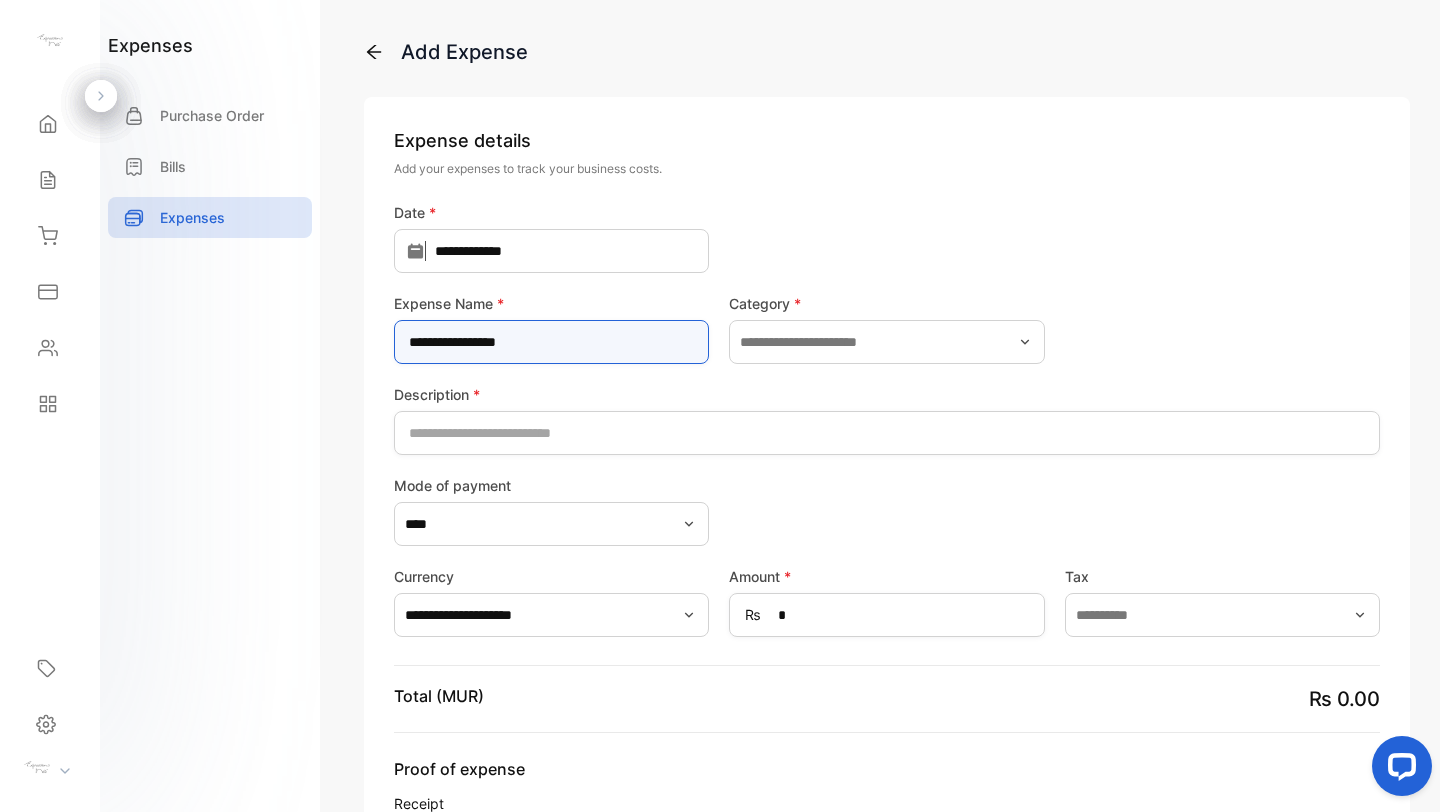 type on "**********" 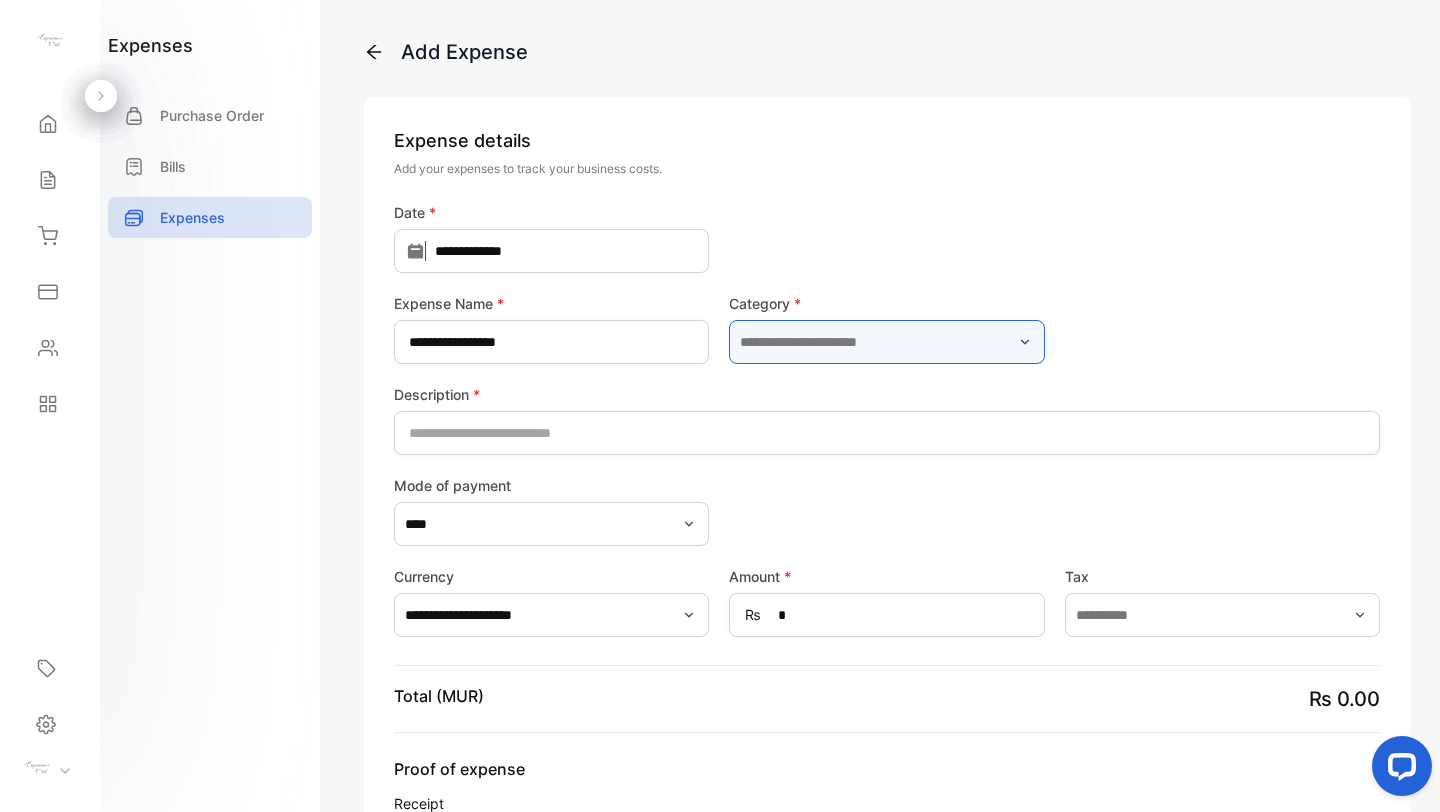 click at bounding box center [886, 342] 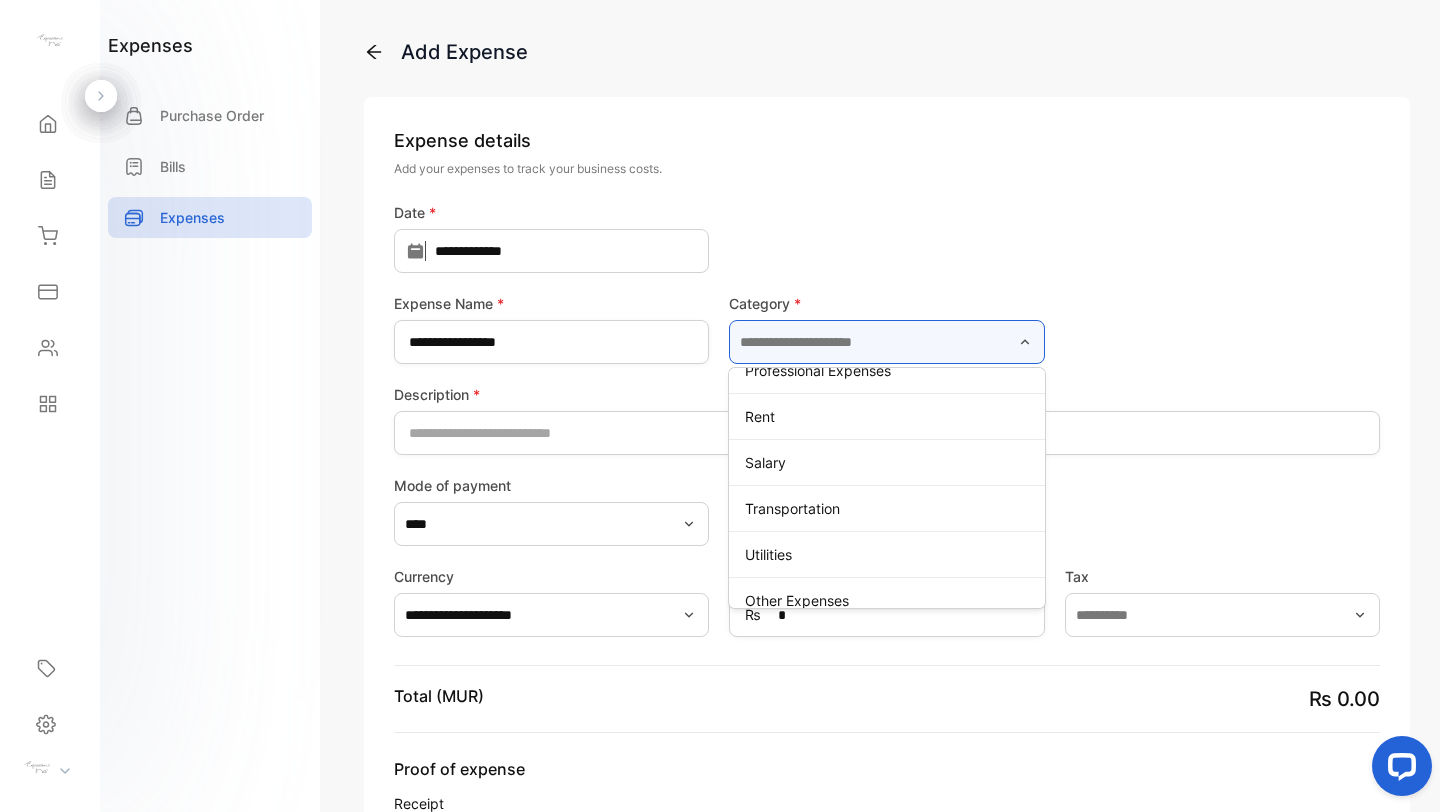 scroll, scrollTop: 366, scrollLeft: 0, axis: vertical 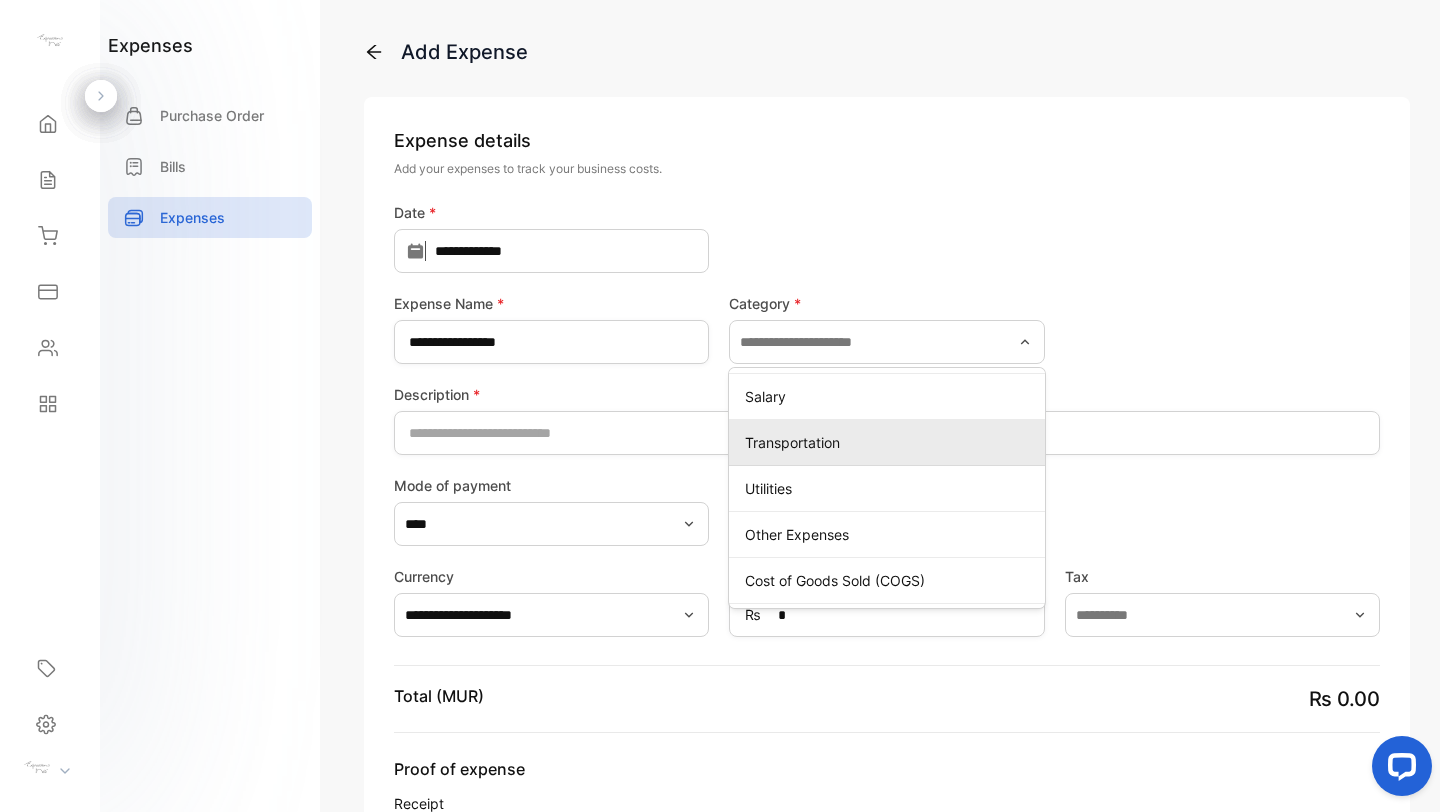 click on "Transportation" at bounding box center (890, 442) 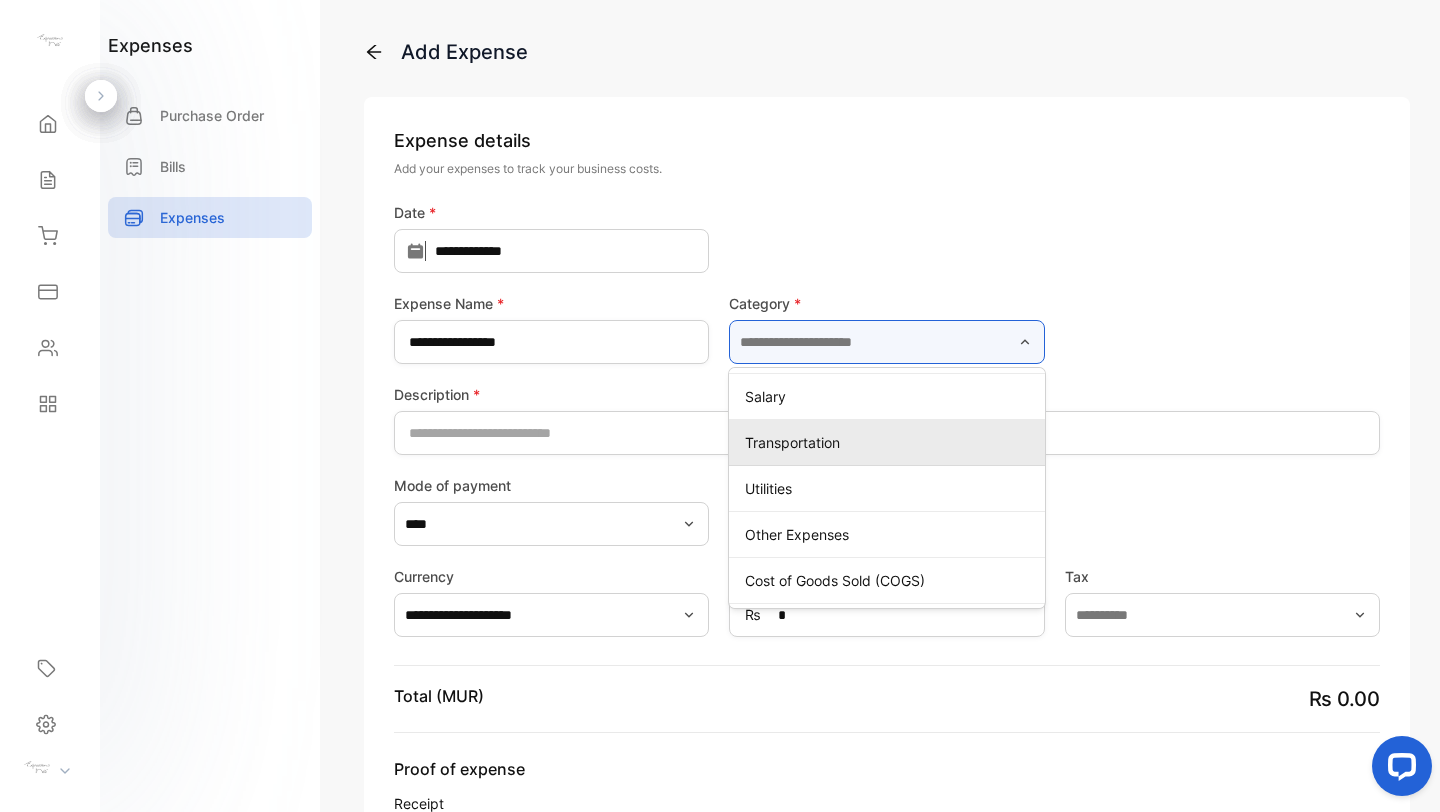 type on "**********" 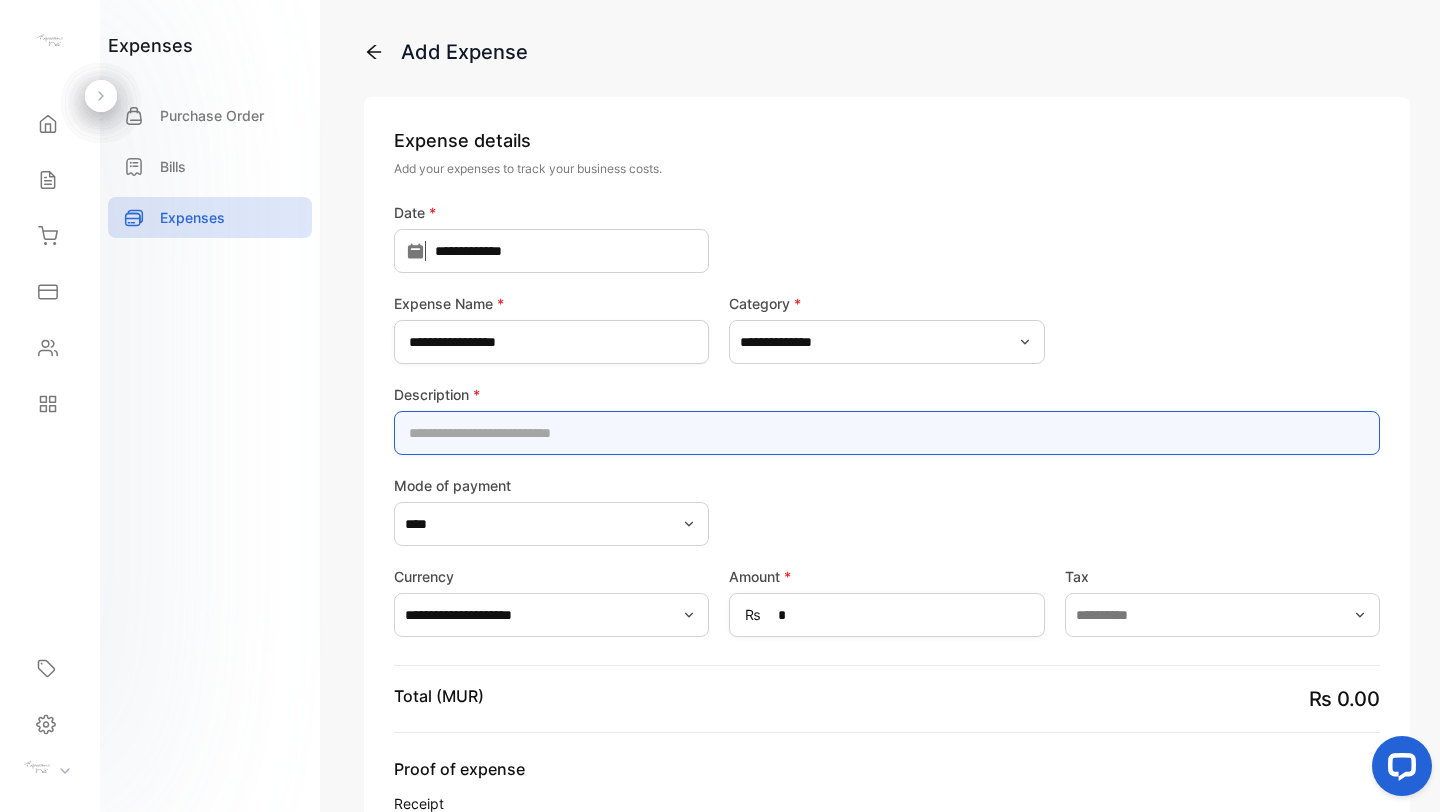 click at bounding box center (887, 433) 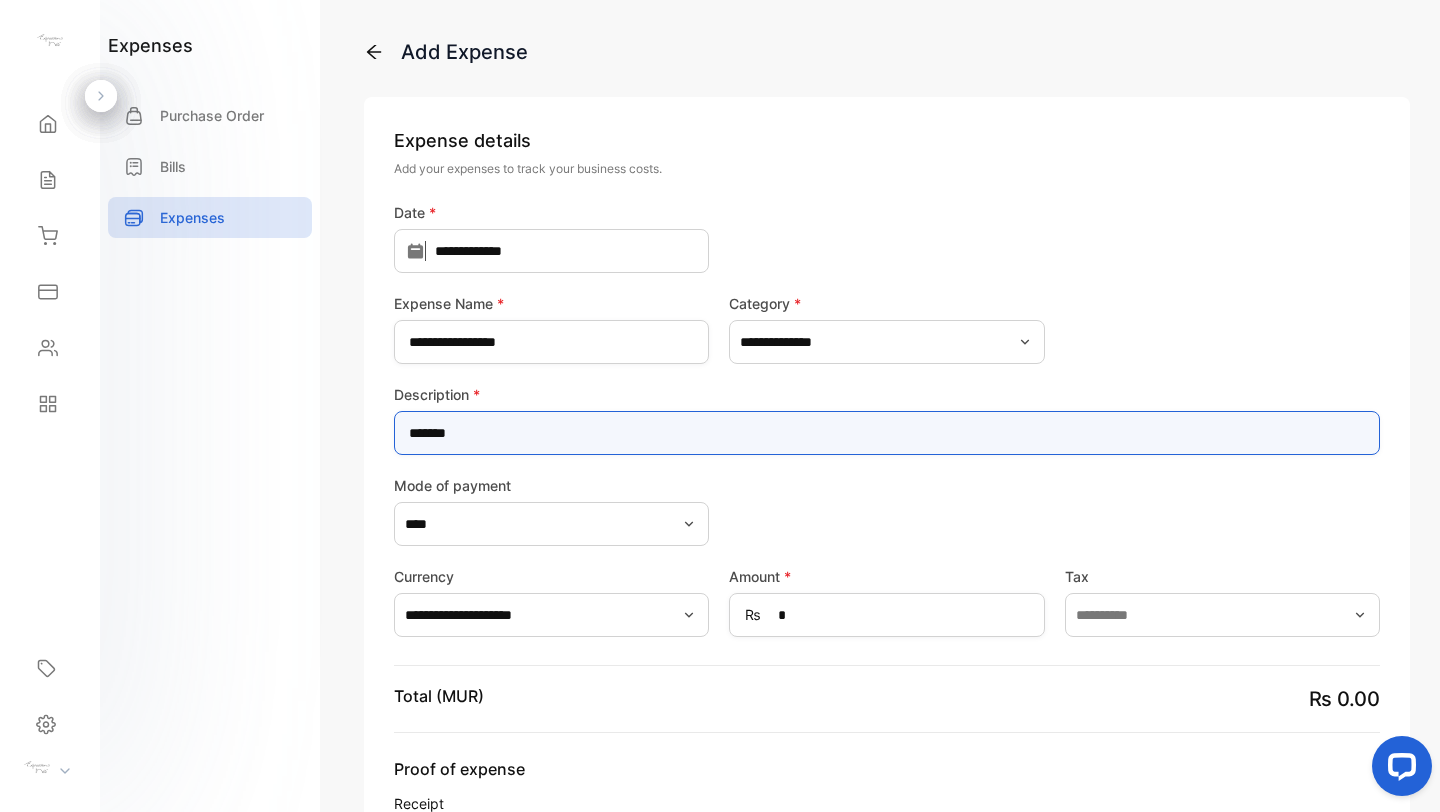 type on "*********" 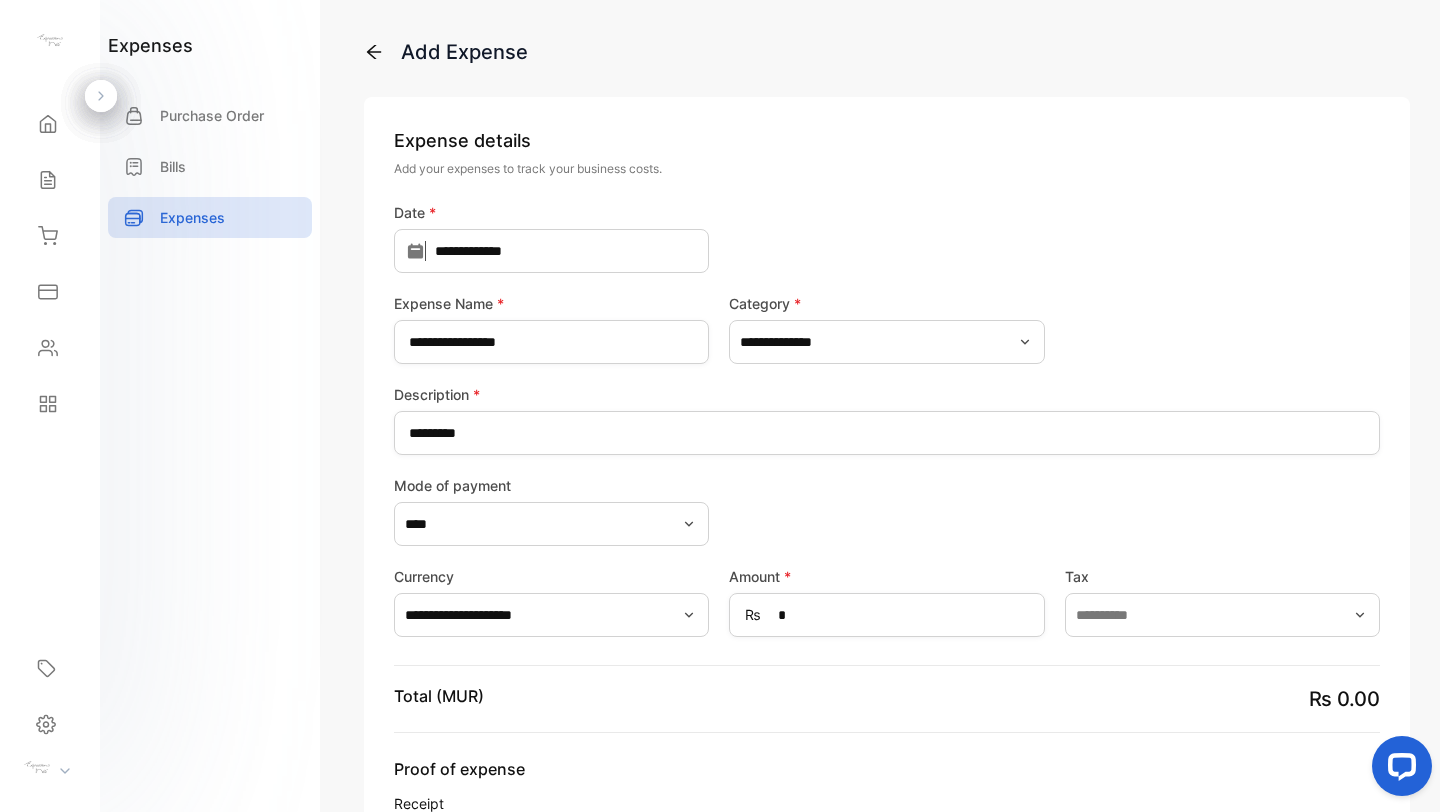 click 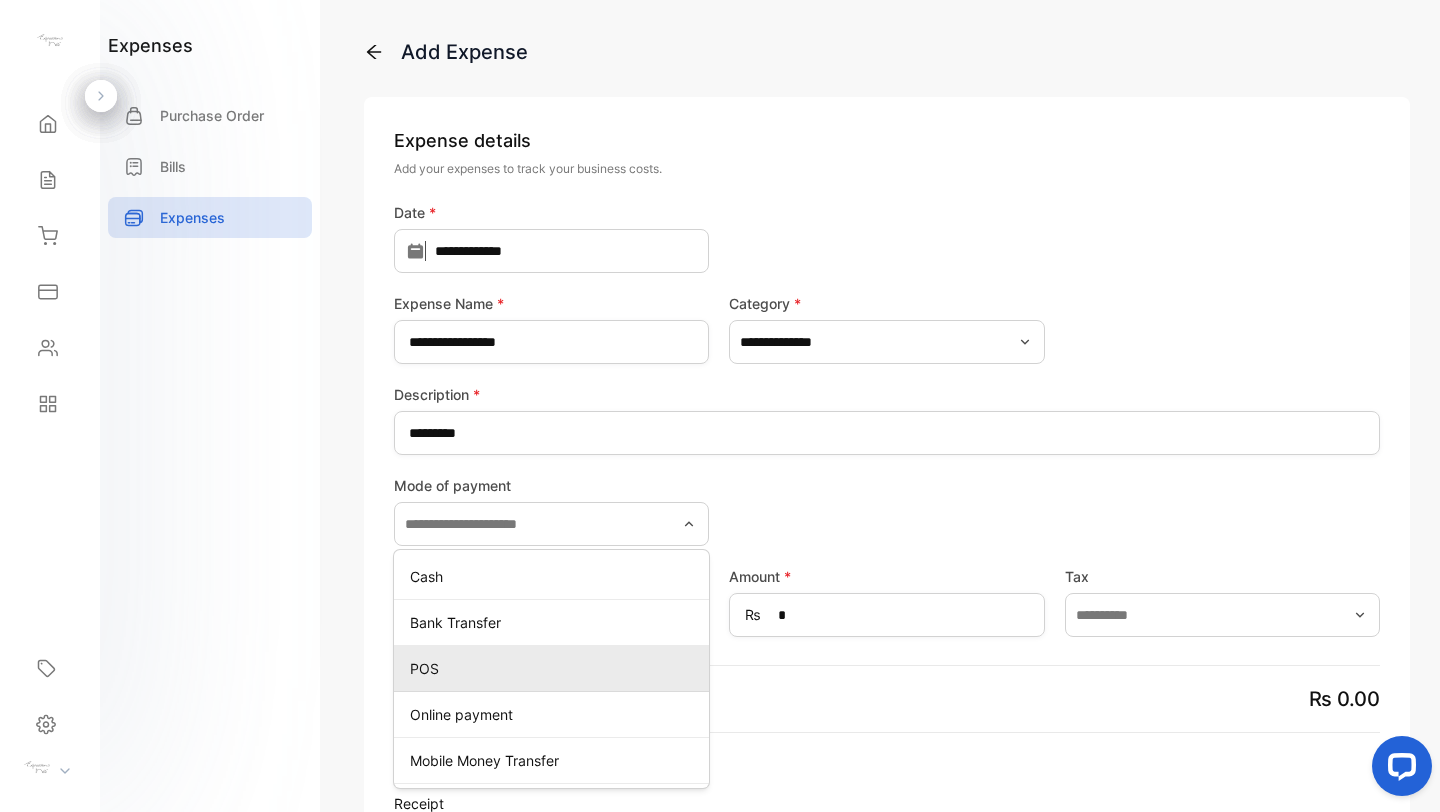 click on "POS" at bounding box center (555, 668) 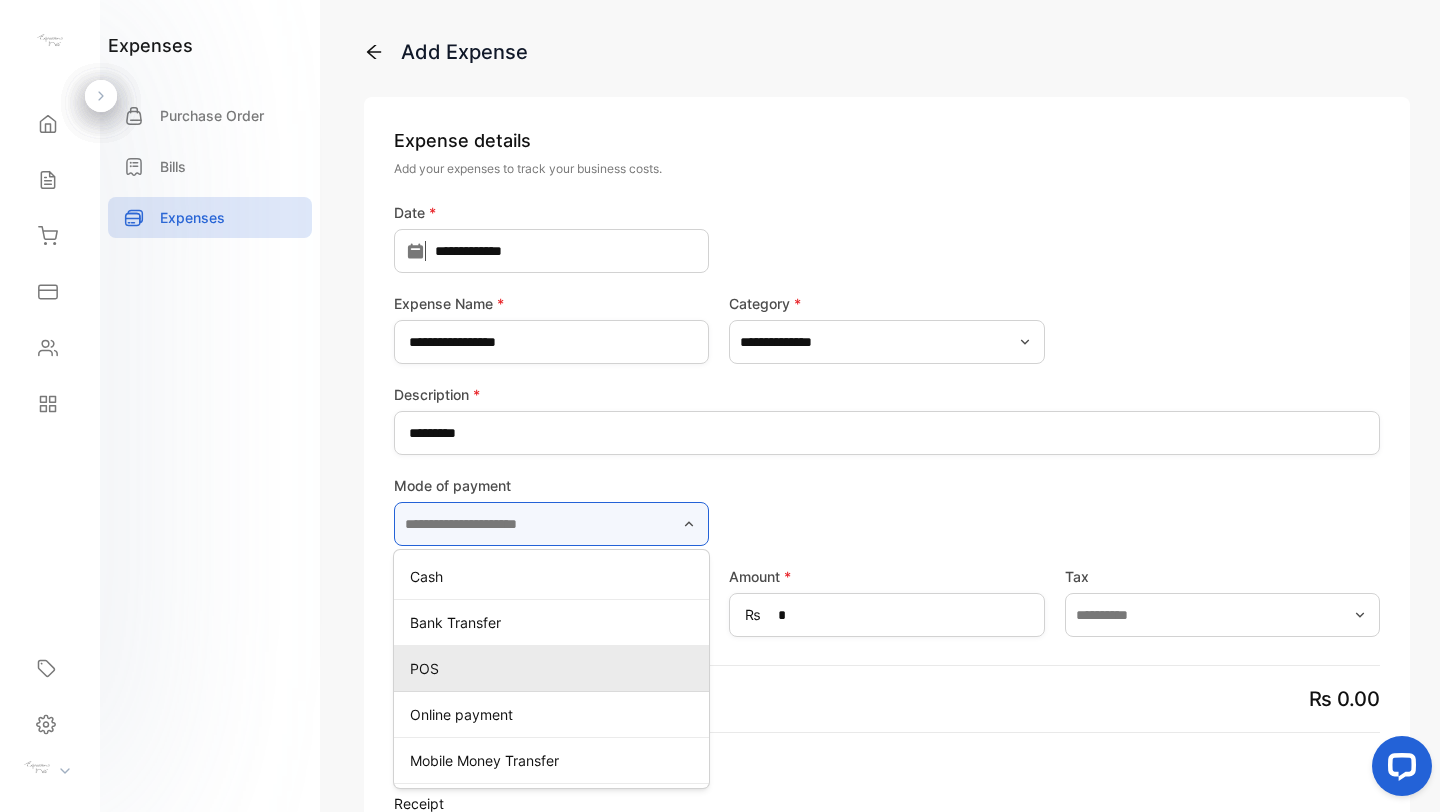 type on "***" 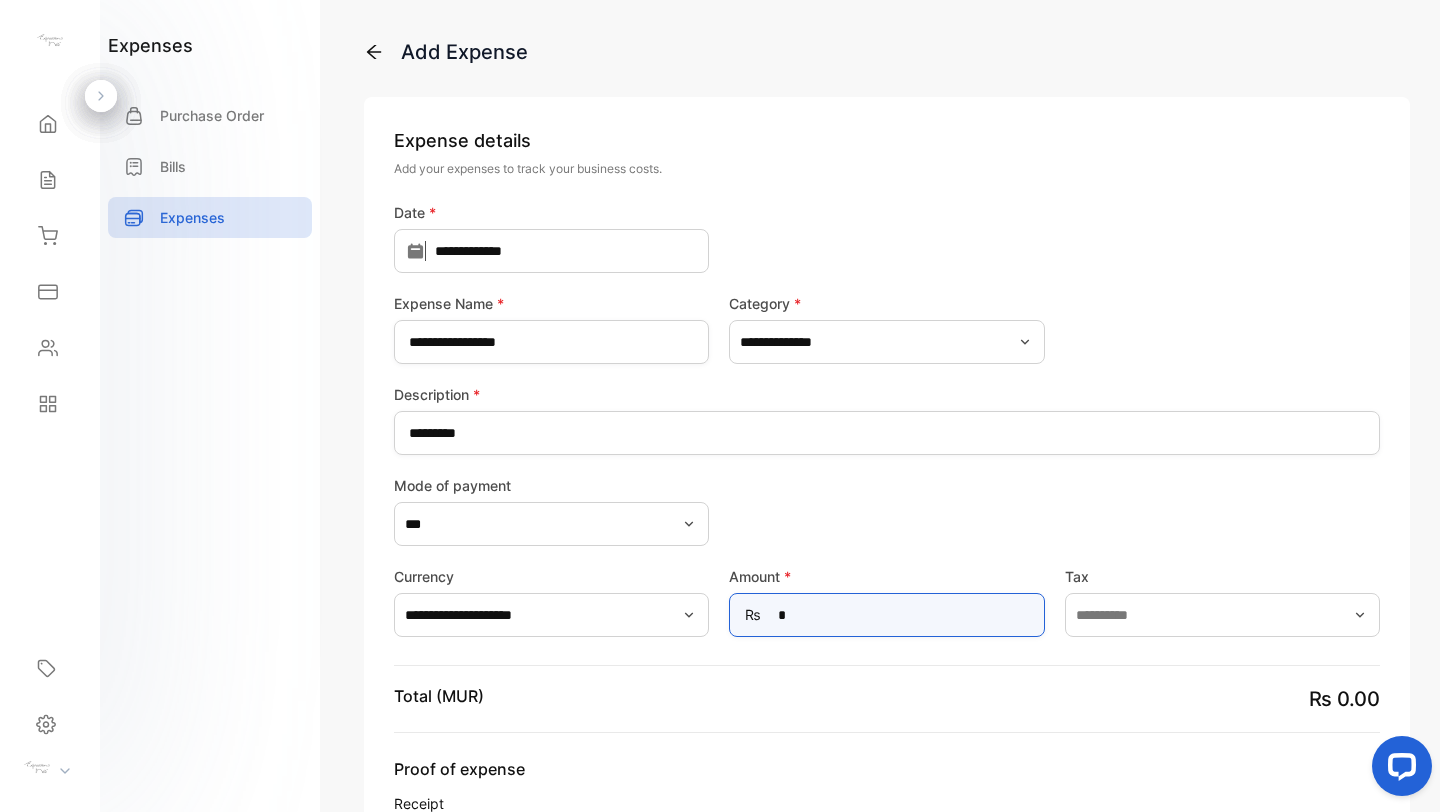 click on "*" at bounding box center (886, 615) 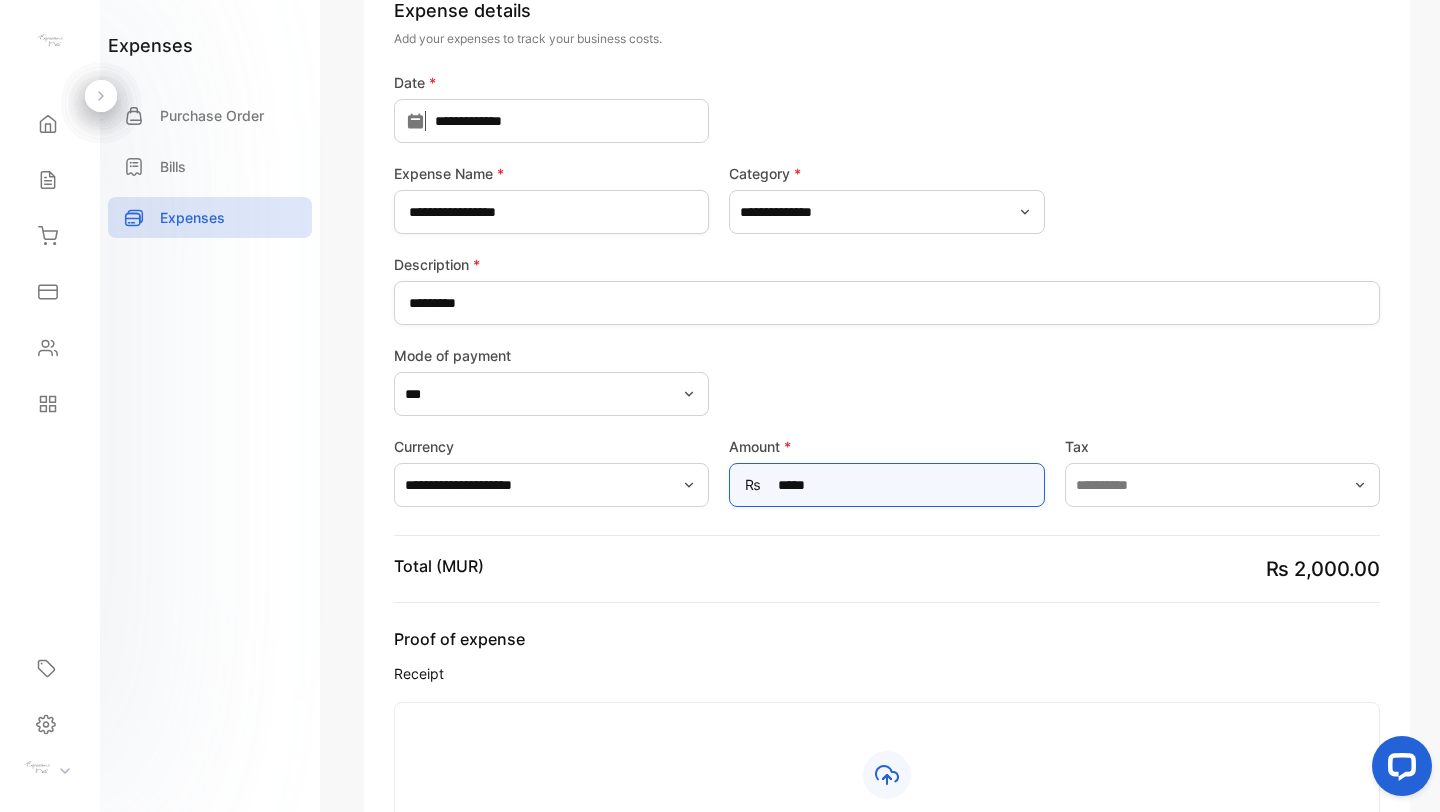 scroll, scrollTop: 0, scrollLeft: 0, axis: both 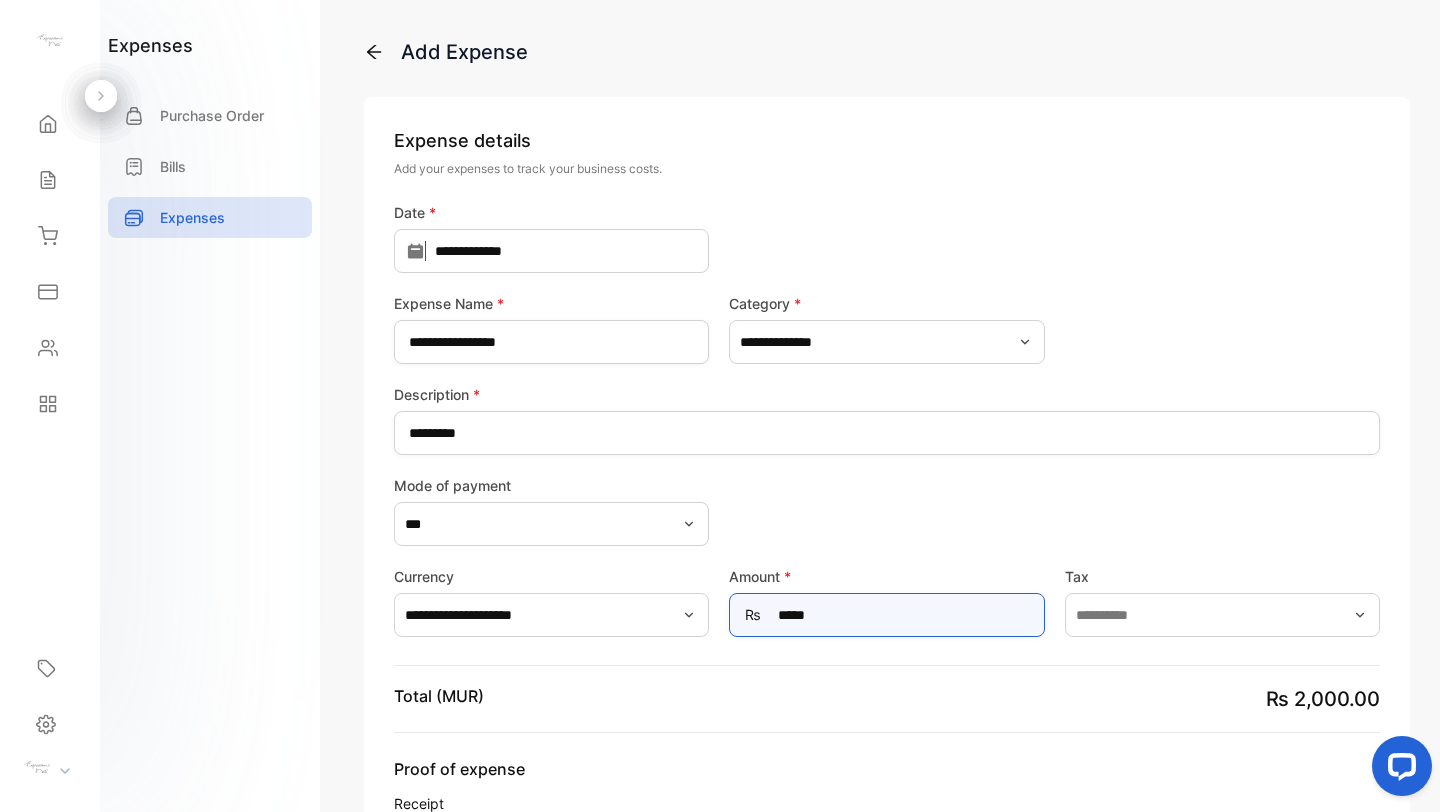 type on "*****" 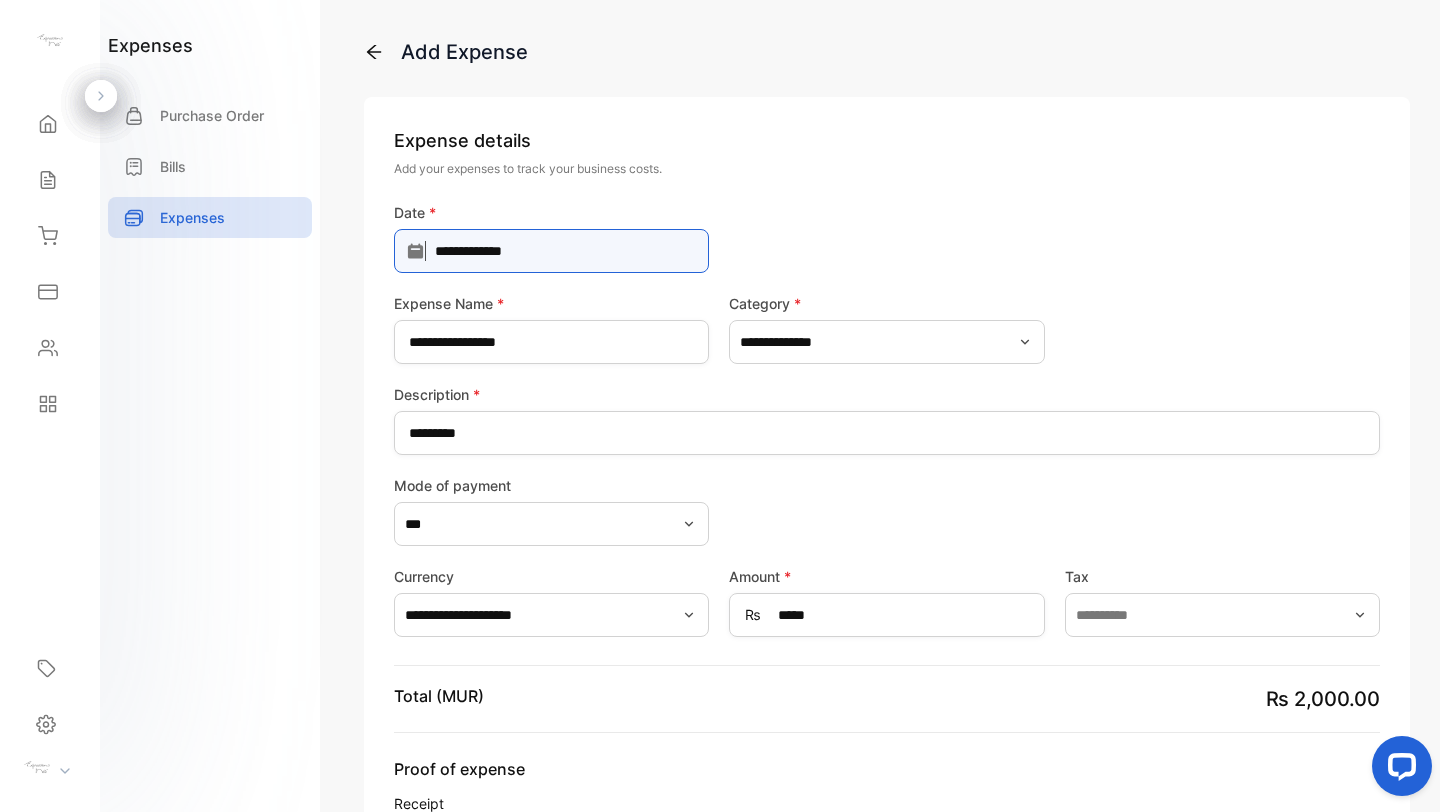 click on "**********" at bounding box center [551, 251] 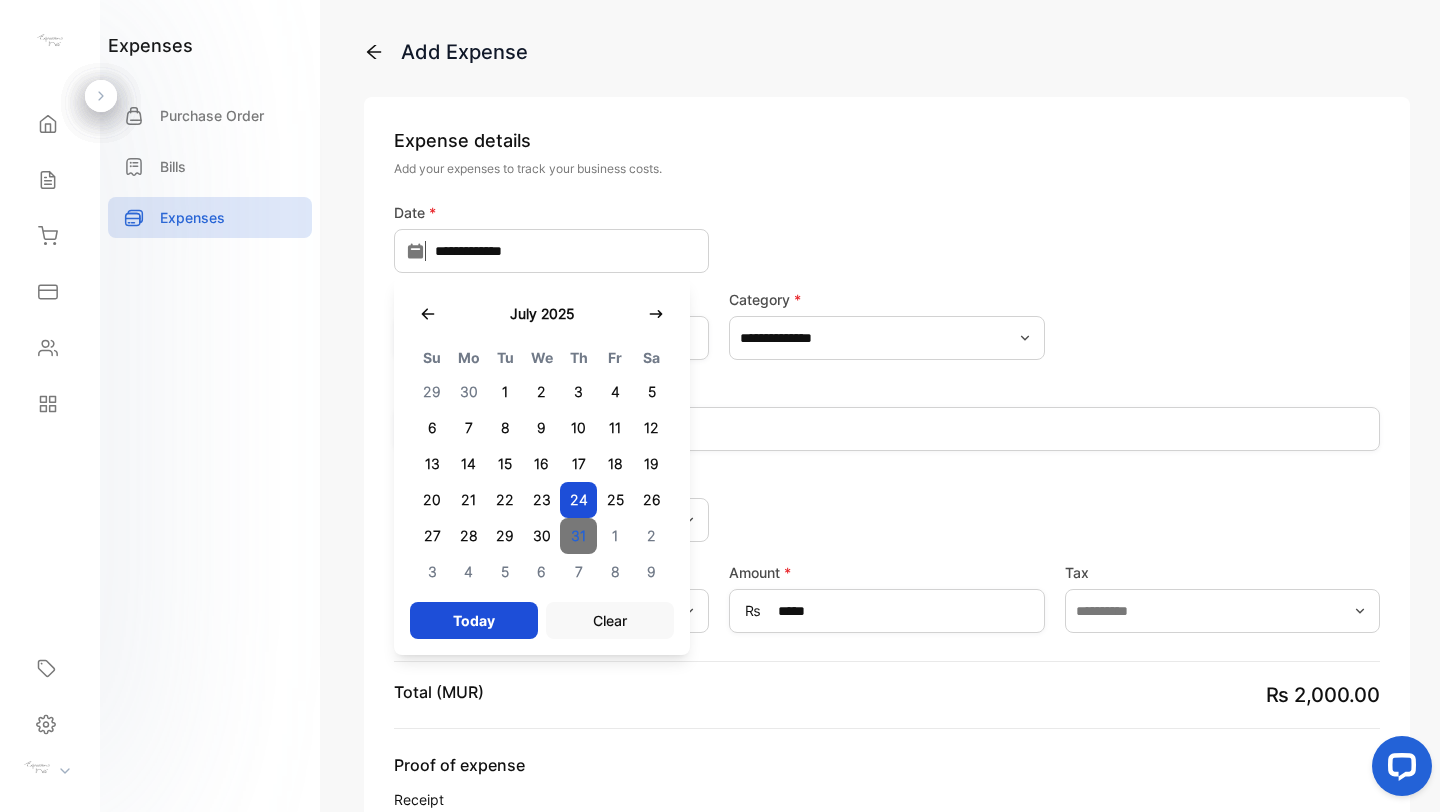 click on "31" at bounding box center [578, 536] 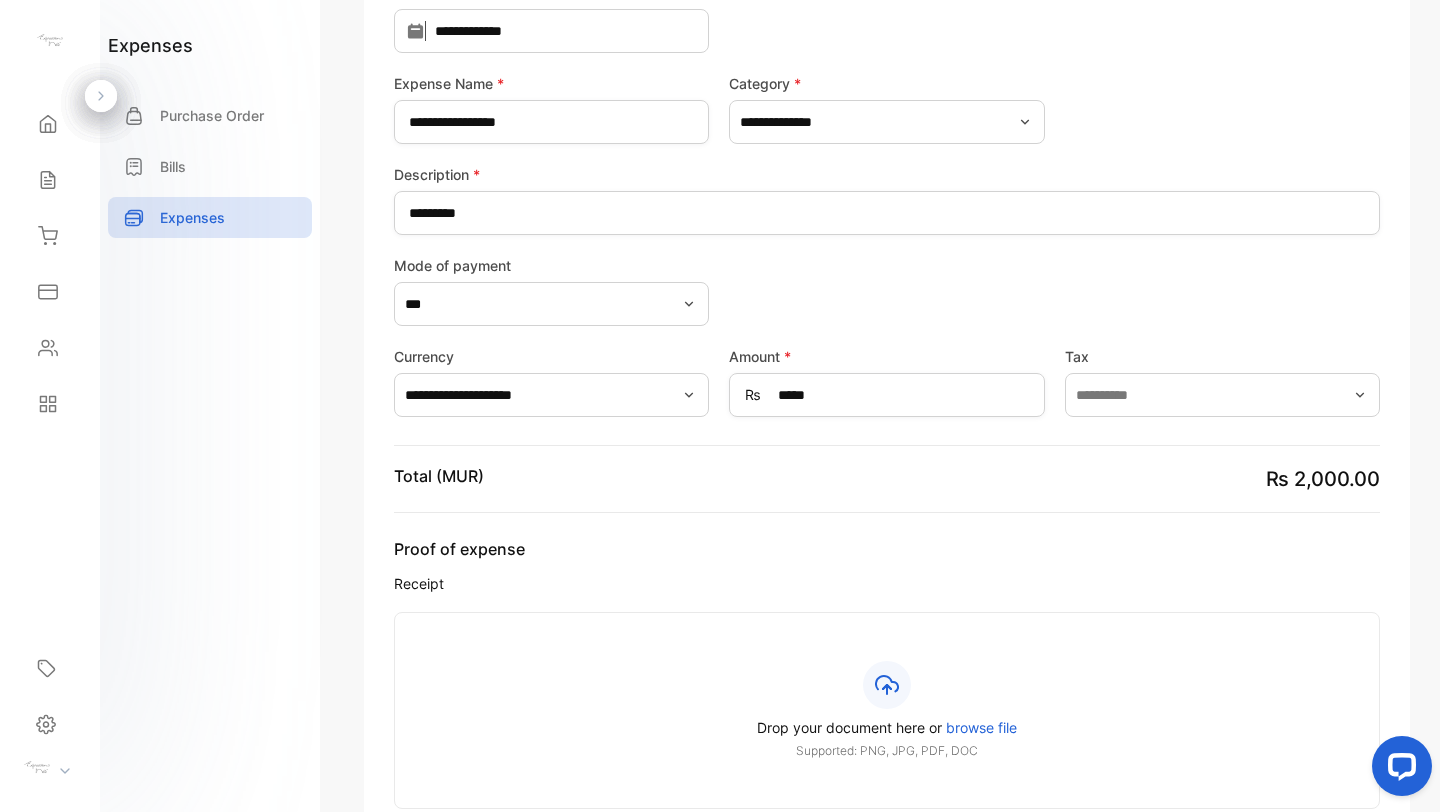 scroll, scrollTop: 533, scrollLeft: 0, axis: vertical 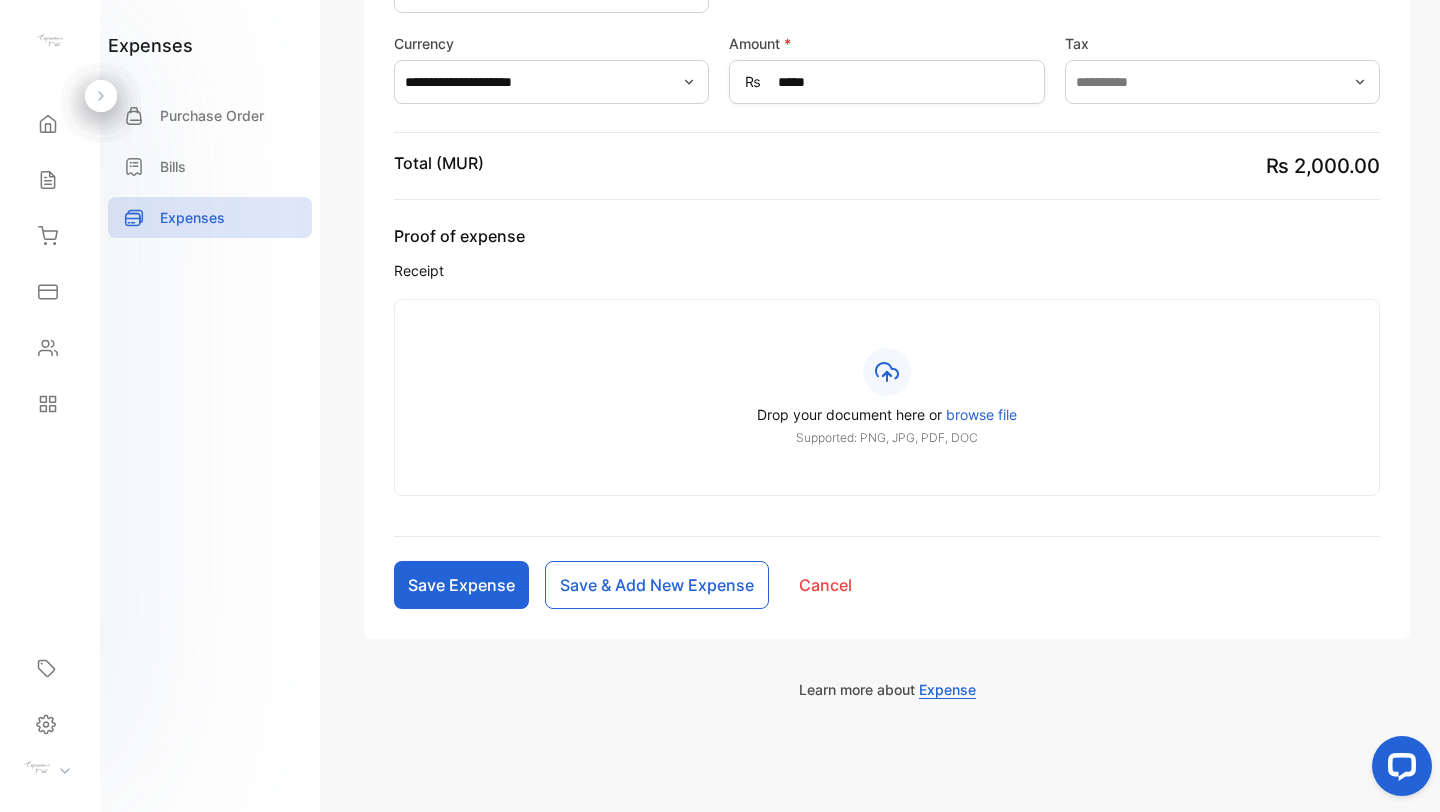 click on "browse file" at bounding box center (981, 414) 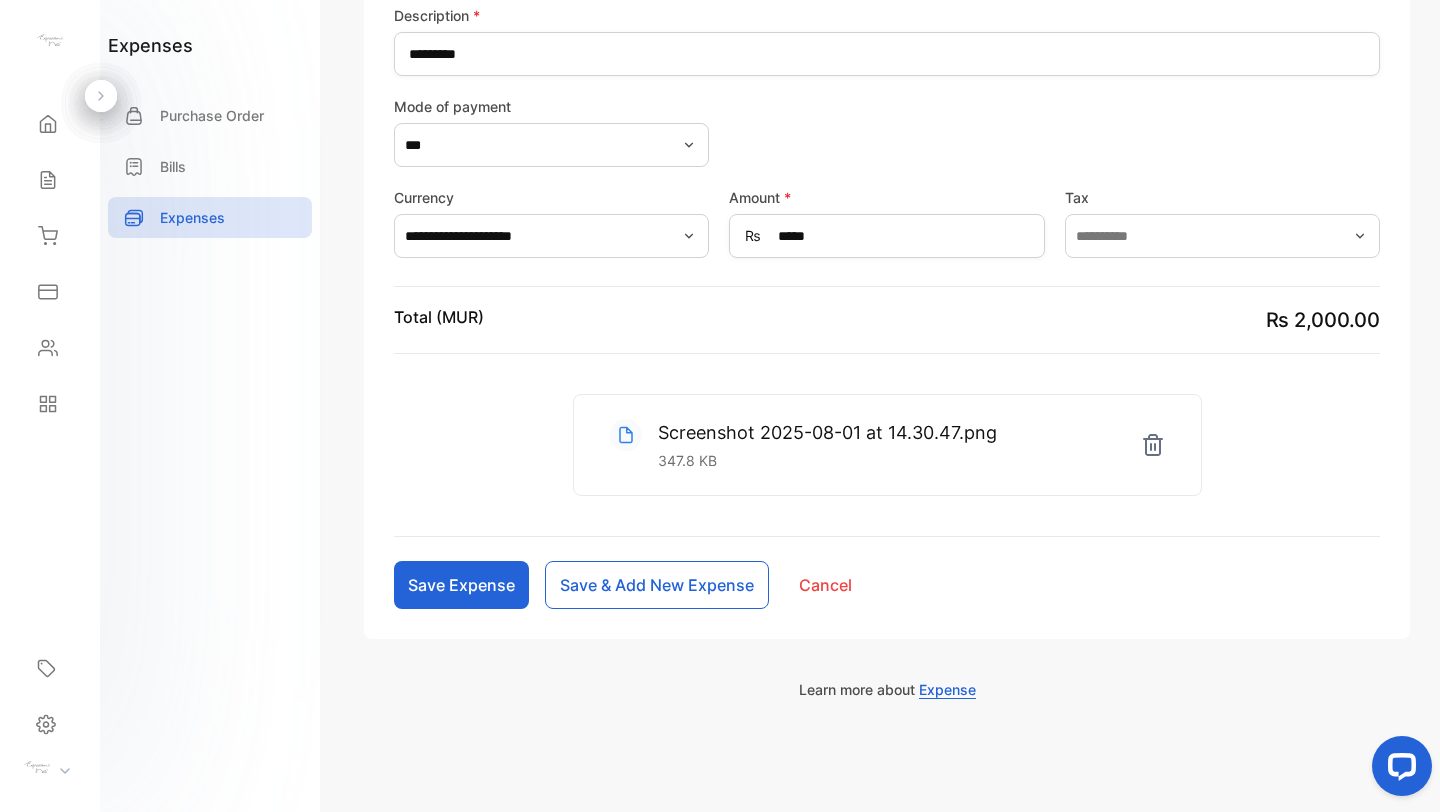 scroll, scrollTop: 379, scrollLeft: 0, axis: vertical 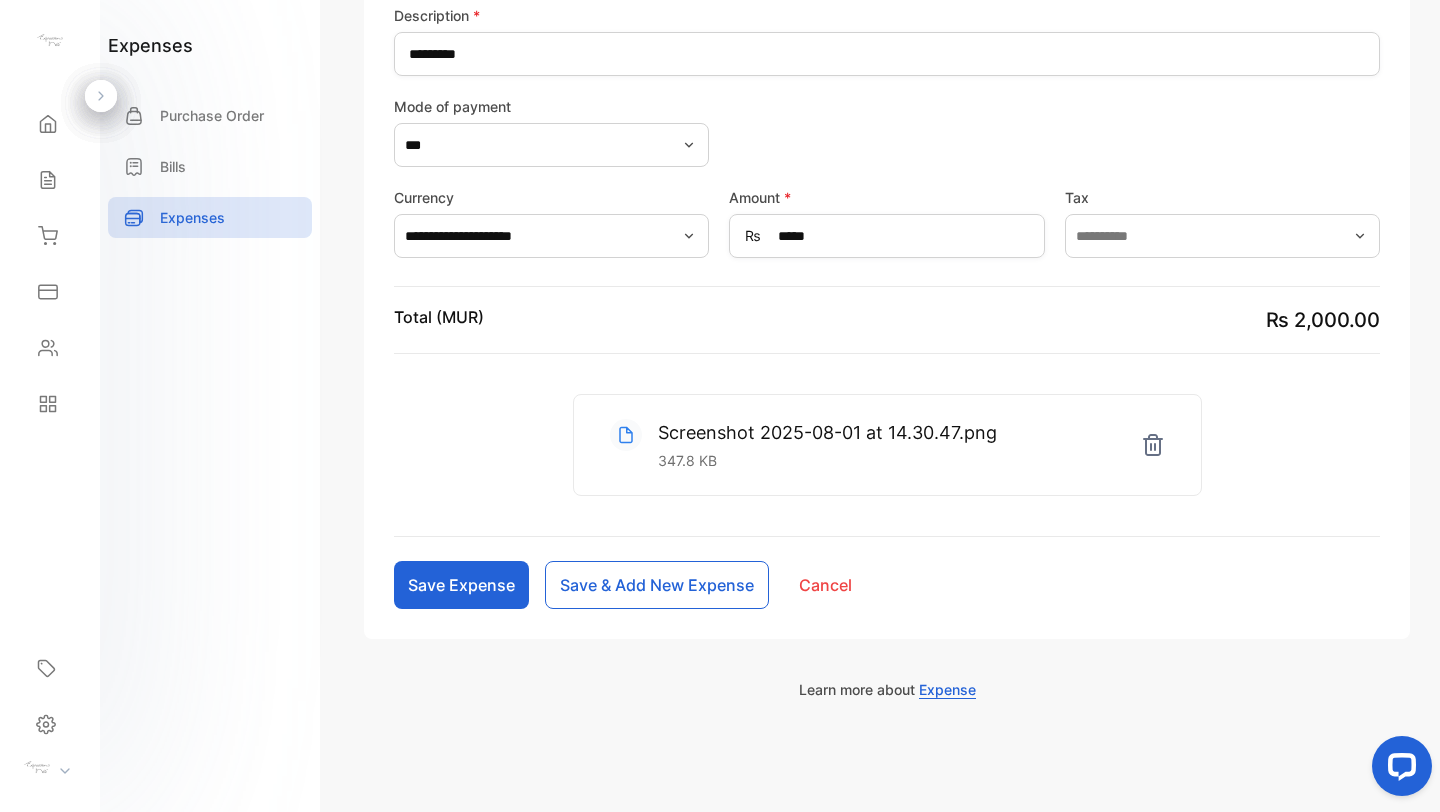 click on "Save & Add New Expense" at bounding box center (657, 585) 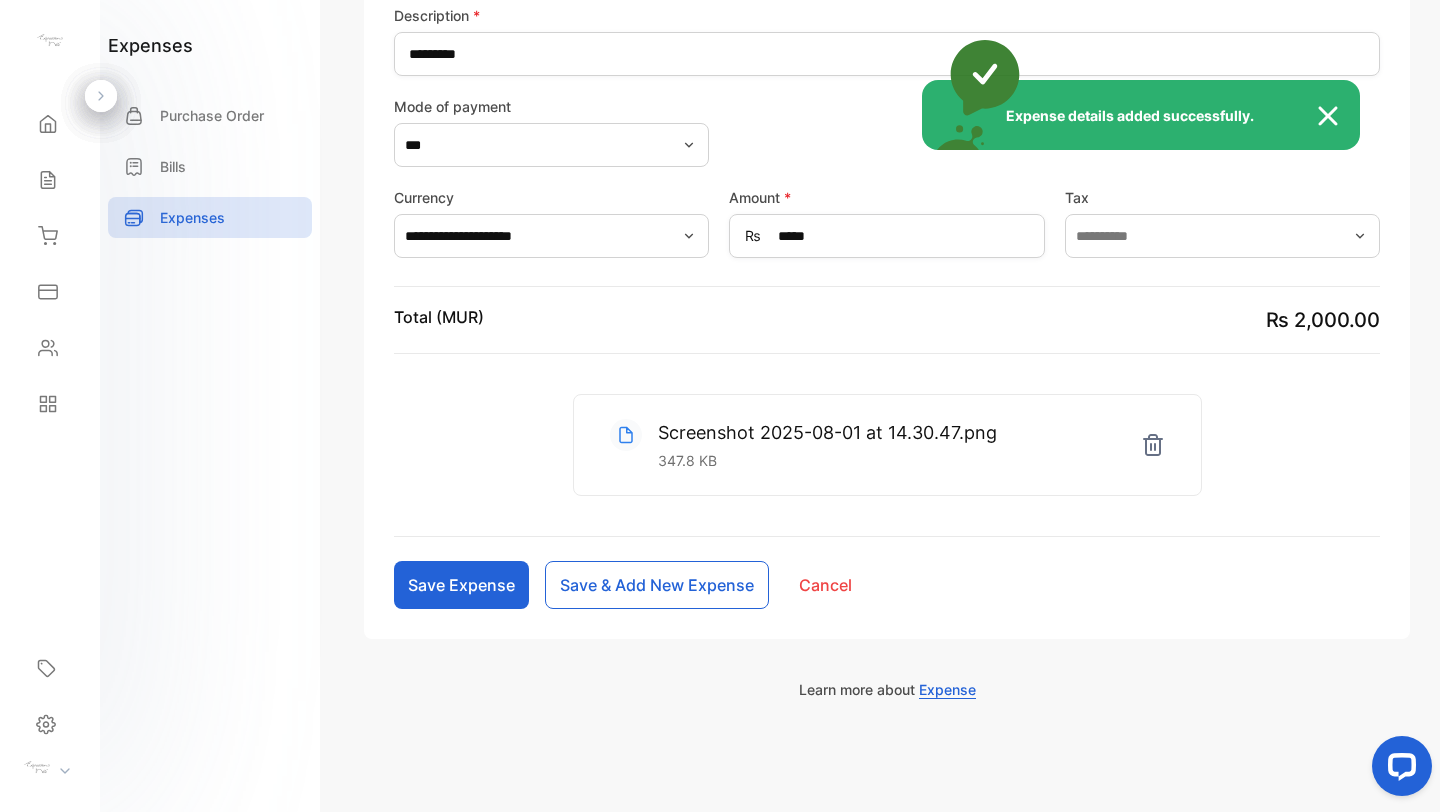 type 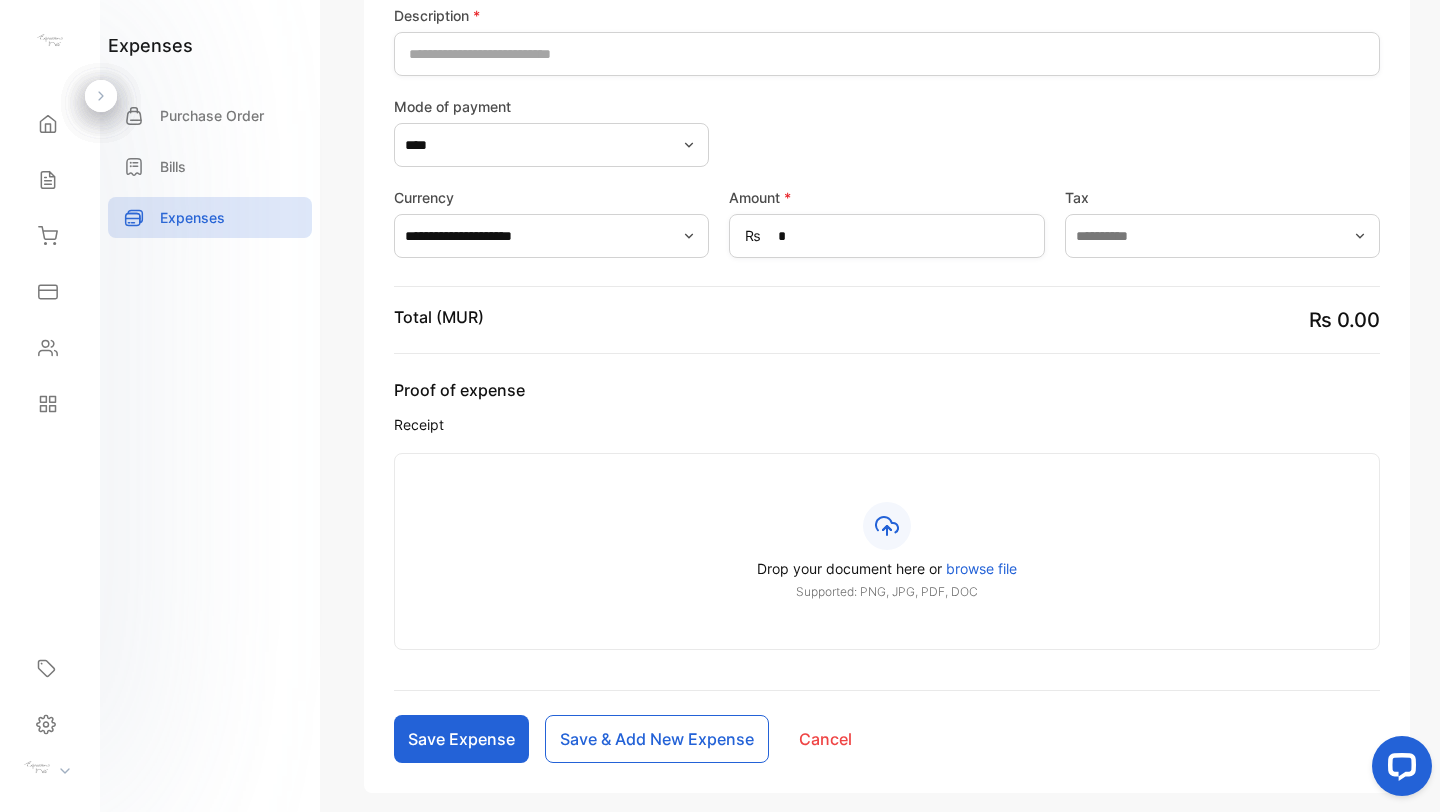 click on "Bills" at bounding box center [210, 171] 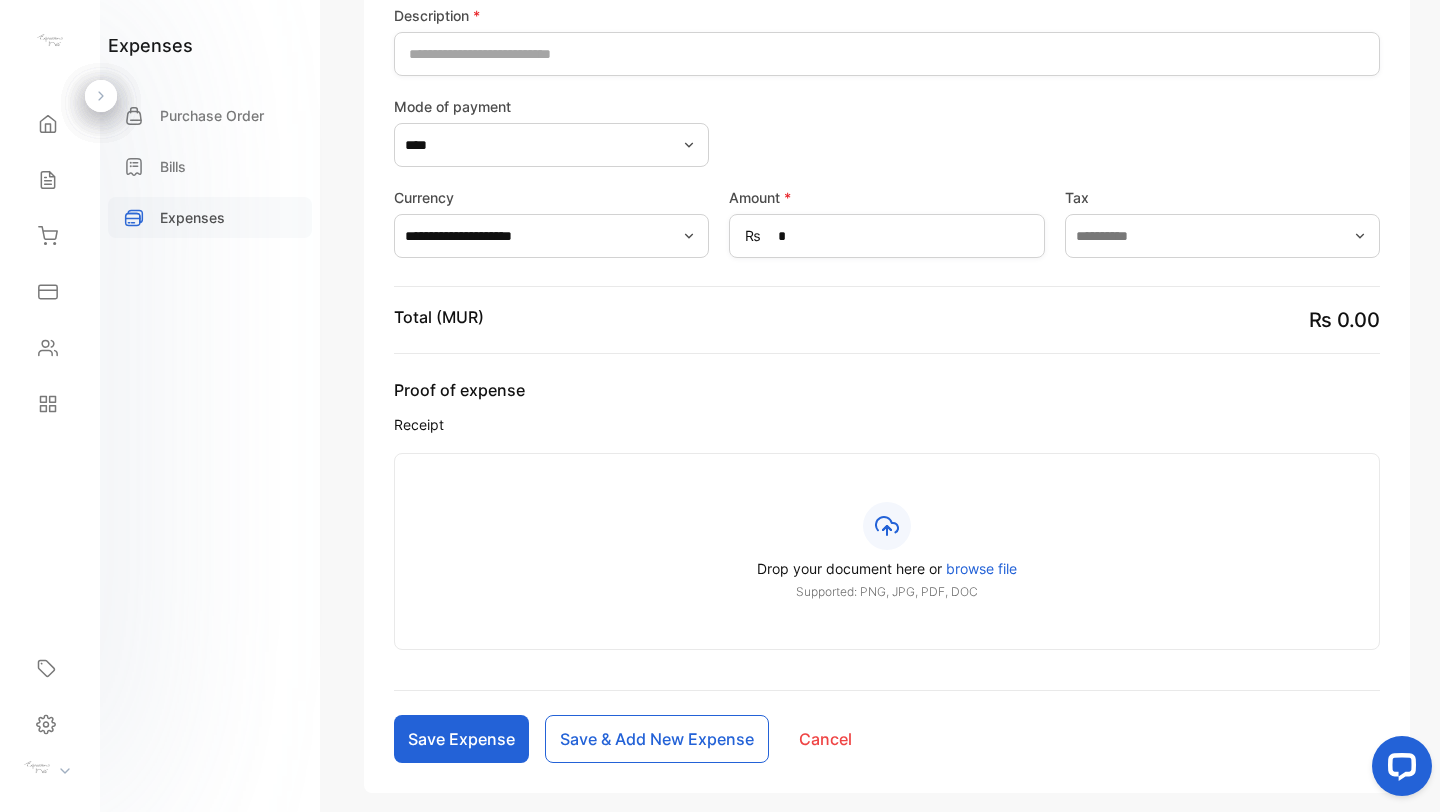 click on "Expenses" at bounding box center [192, 217] 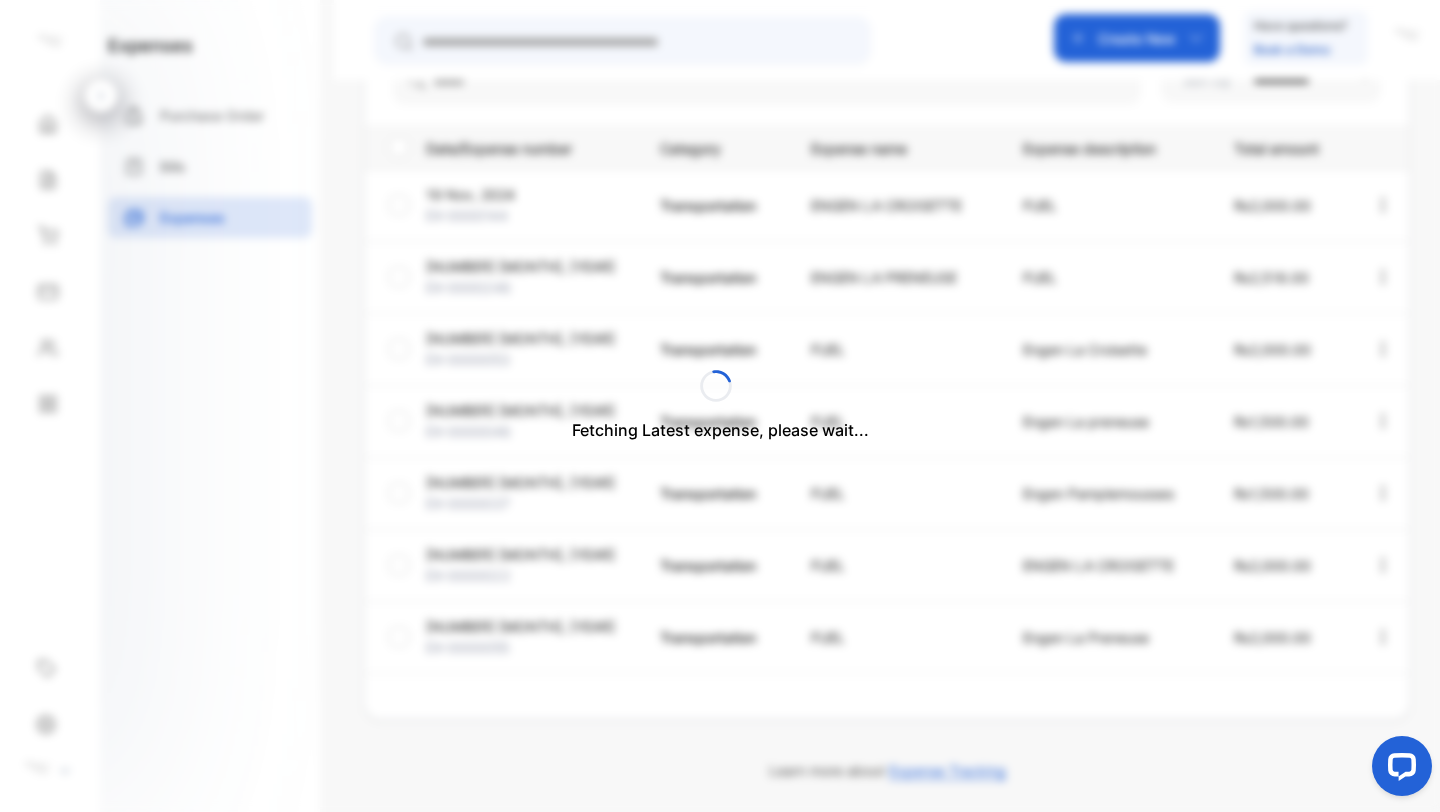 scroll, scrollTop: 282, scrollLeft: 0, axis: vertical 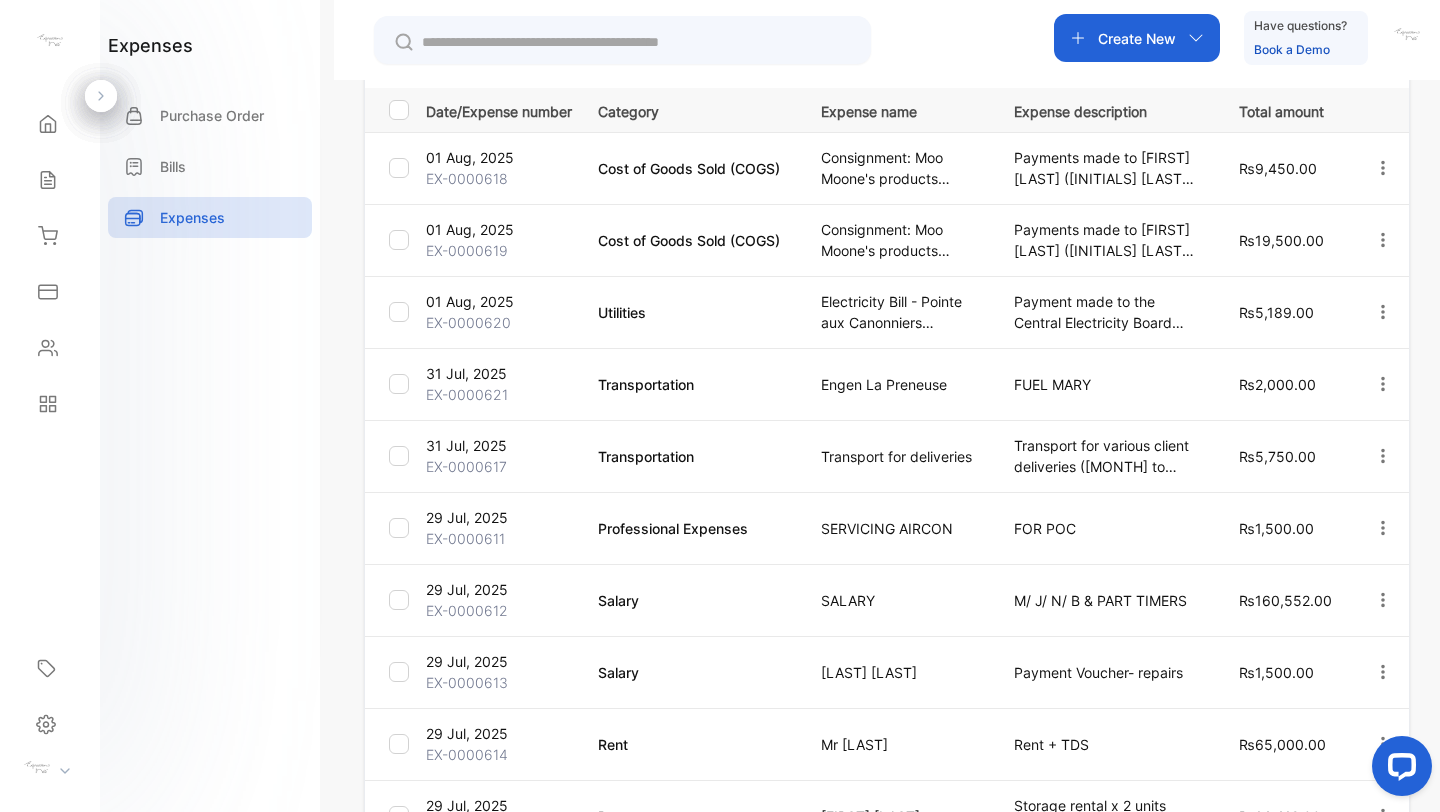 click at bounding box center (636, 42) 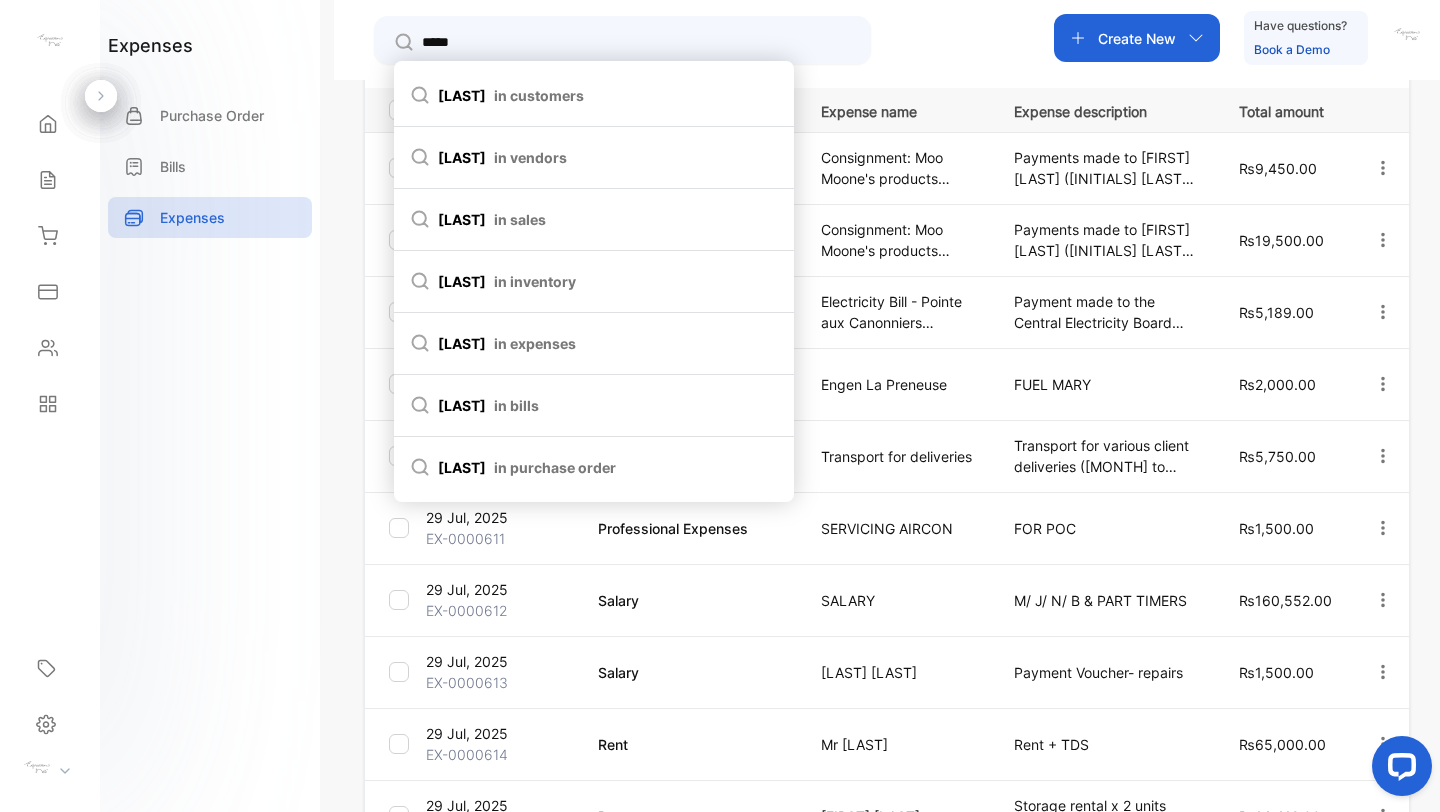 type on "*****" 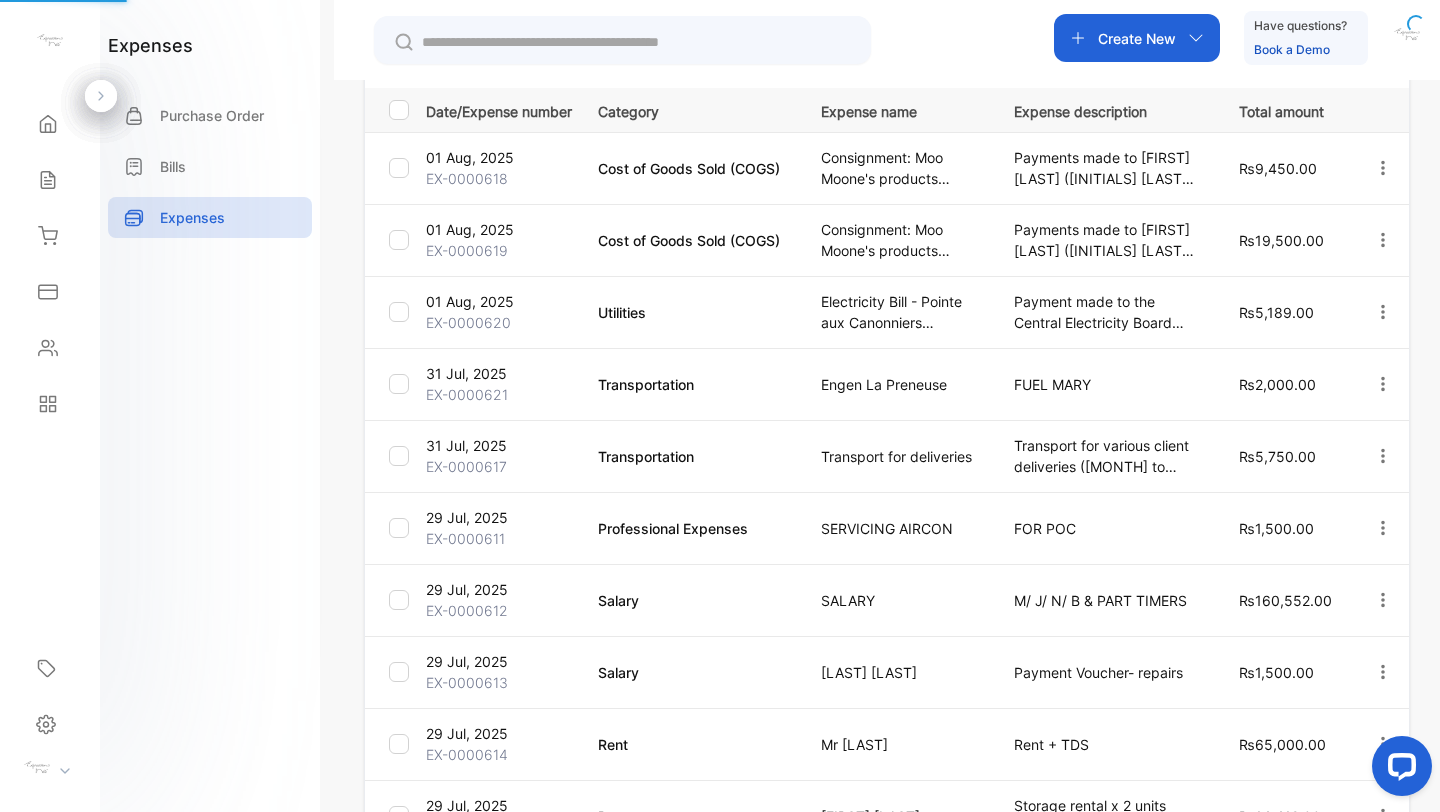 scroll, scrollTop: 0, scrollLeft: 0, axis: both 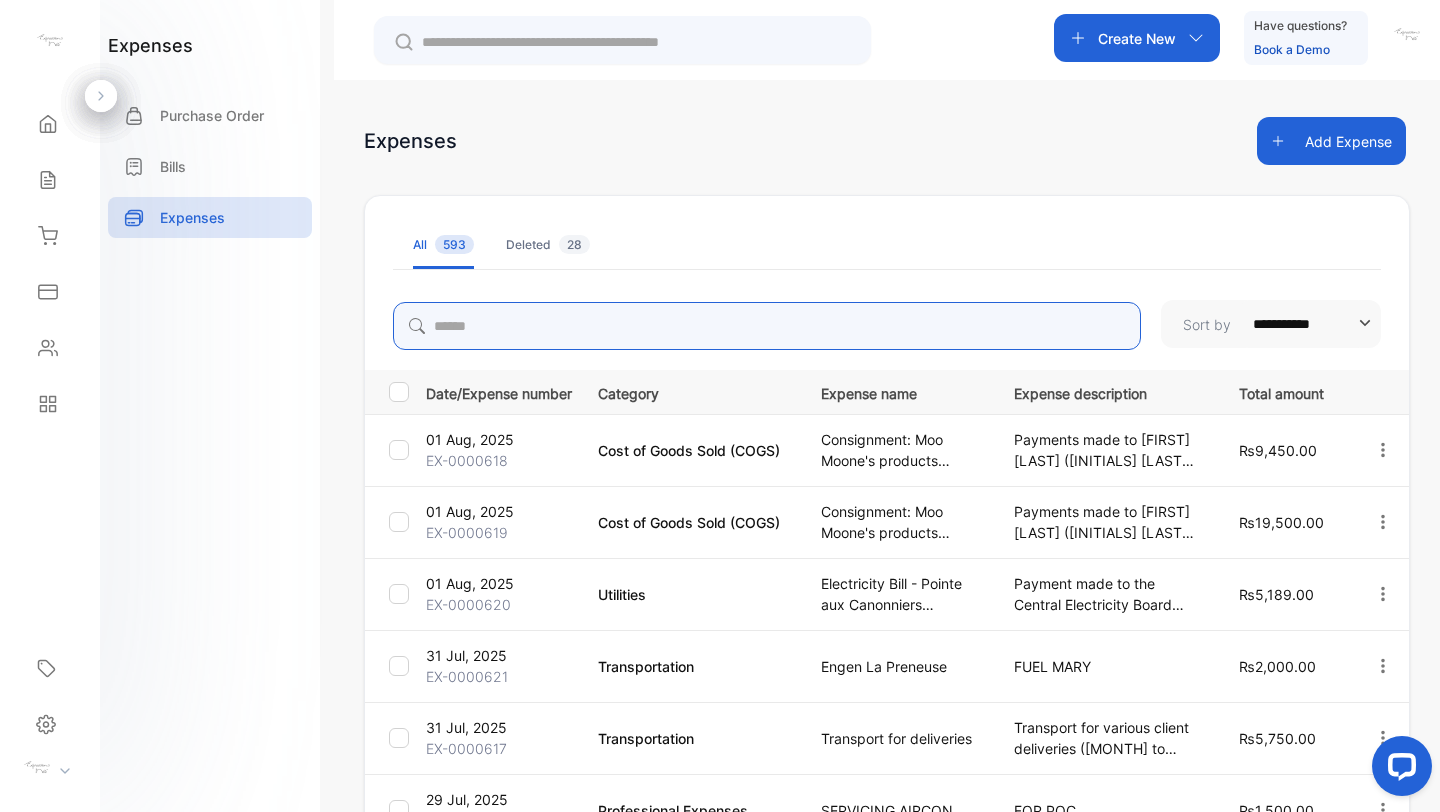 click at bounding box center [767, 326] 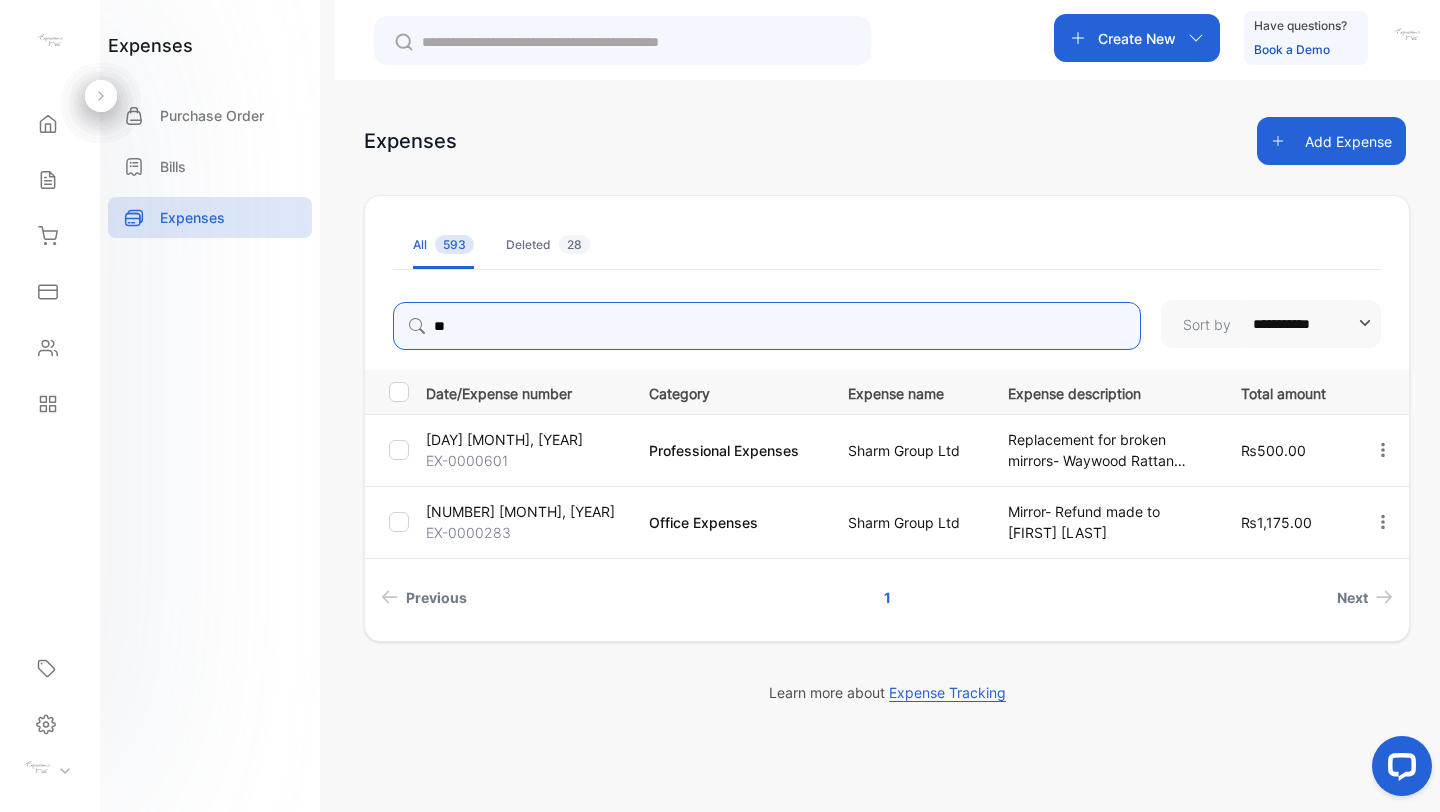type on "*" 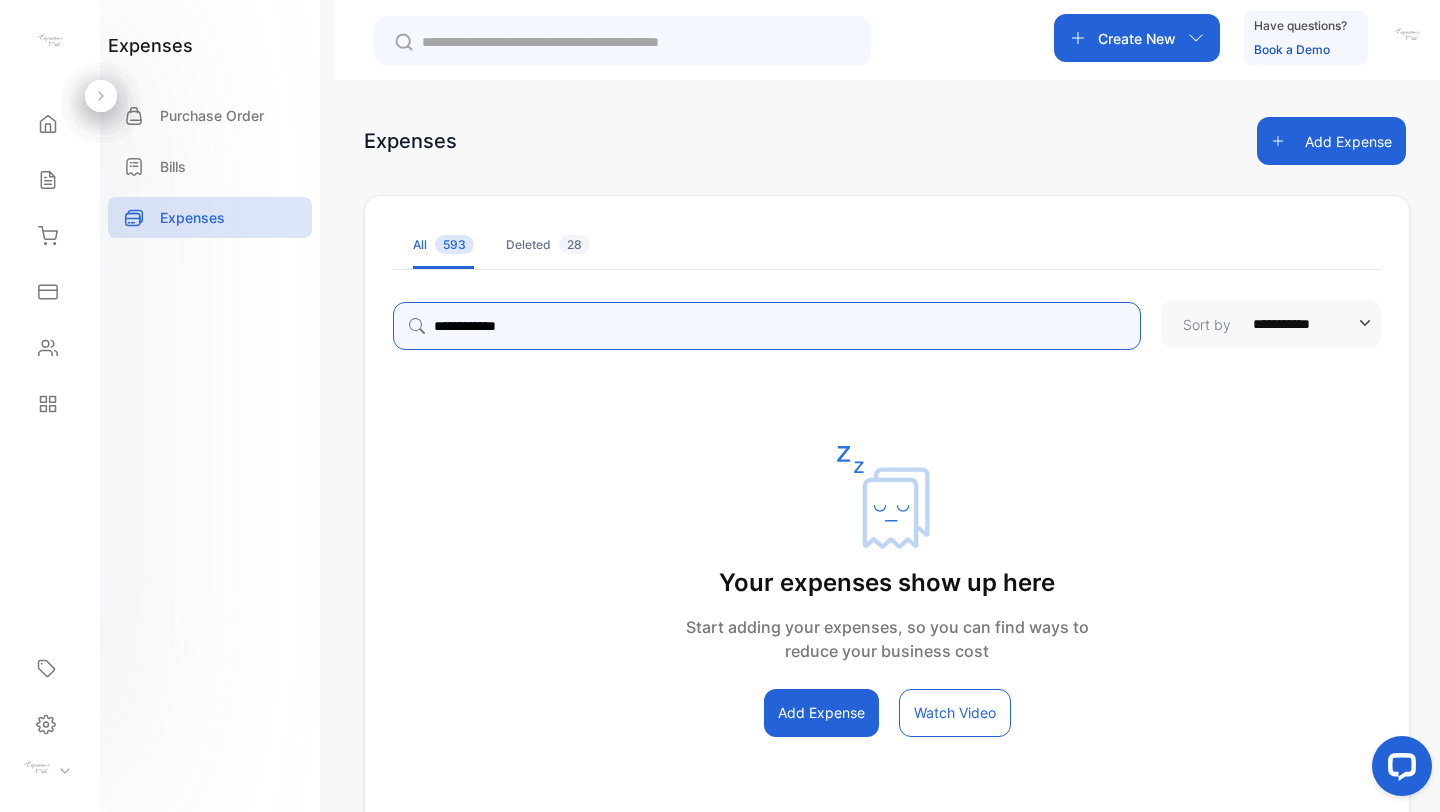 click on "**********" at bounding box center (767, 326) 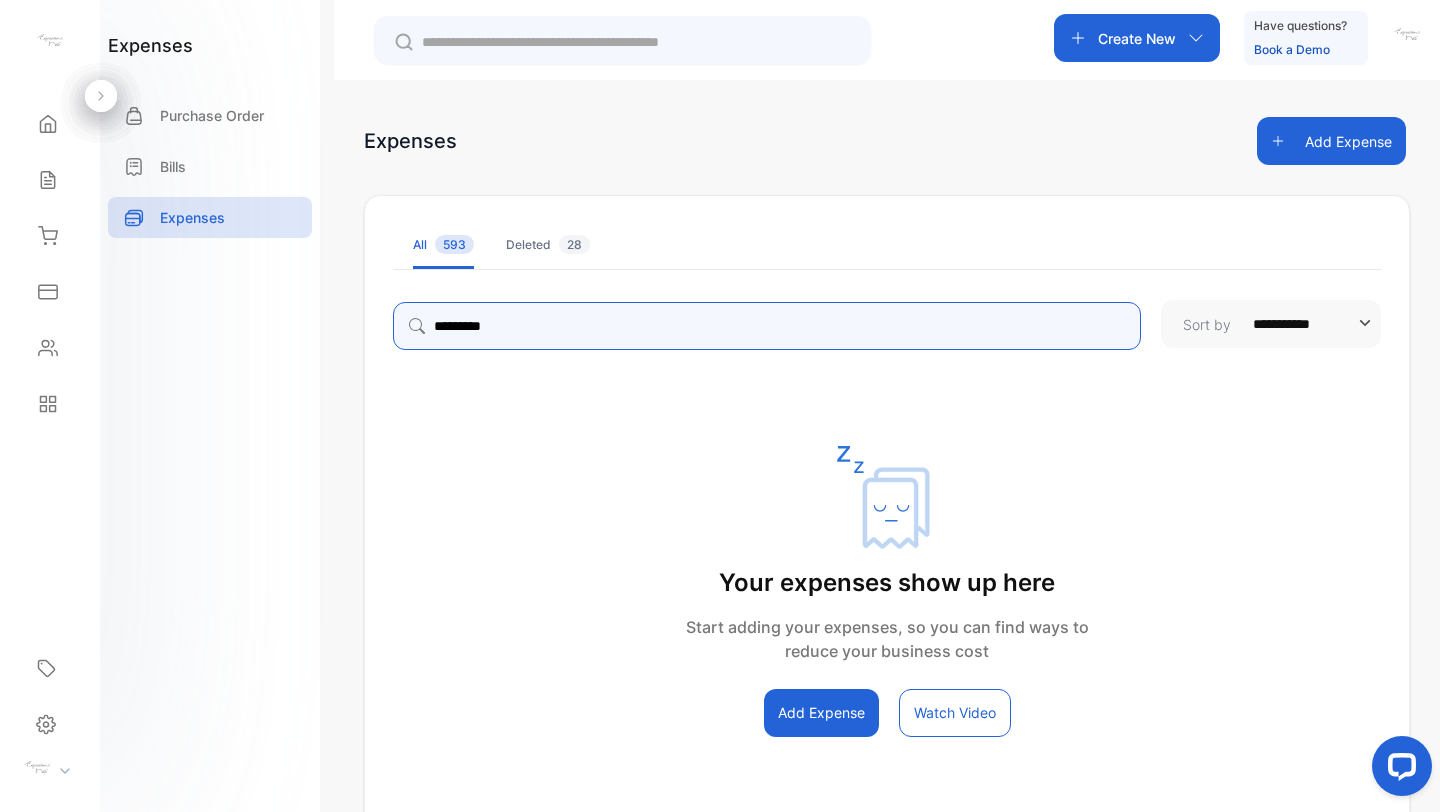 drag, startPoint x: 371, startPoint y: 303, endPoint x: 342, endPoint y: 300, distance: 29.15476 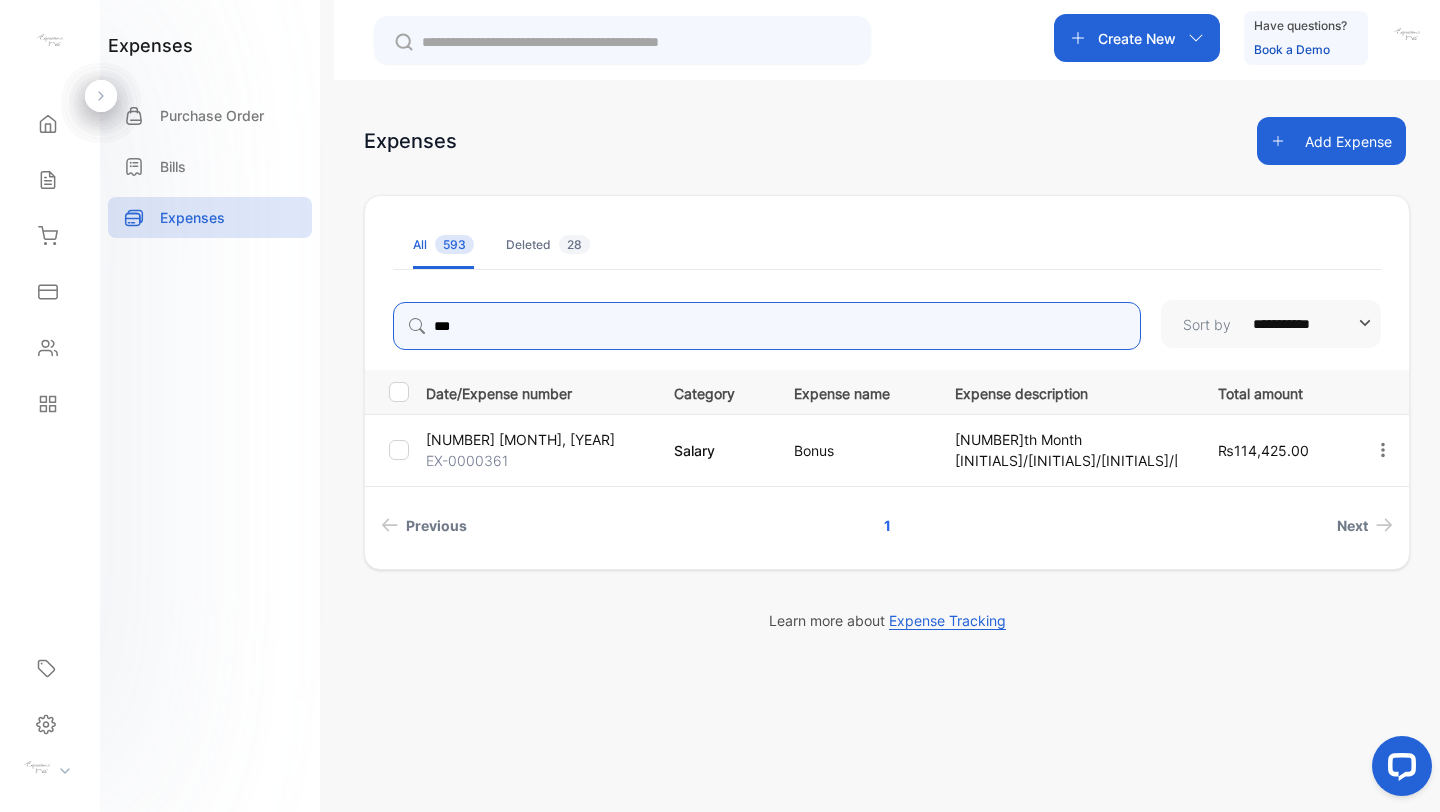 click on "***" at bounding box center [767, 326] 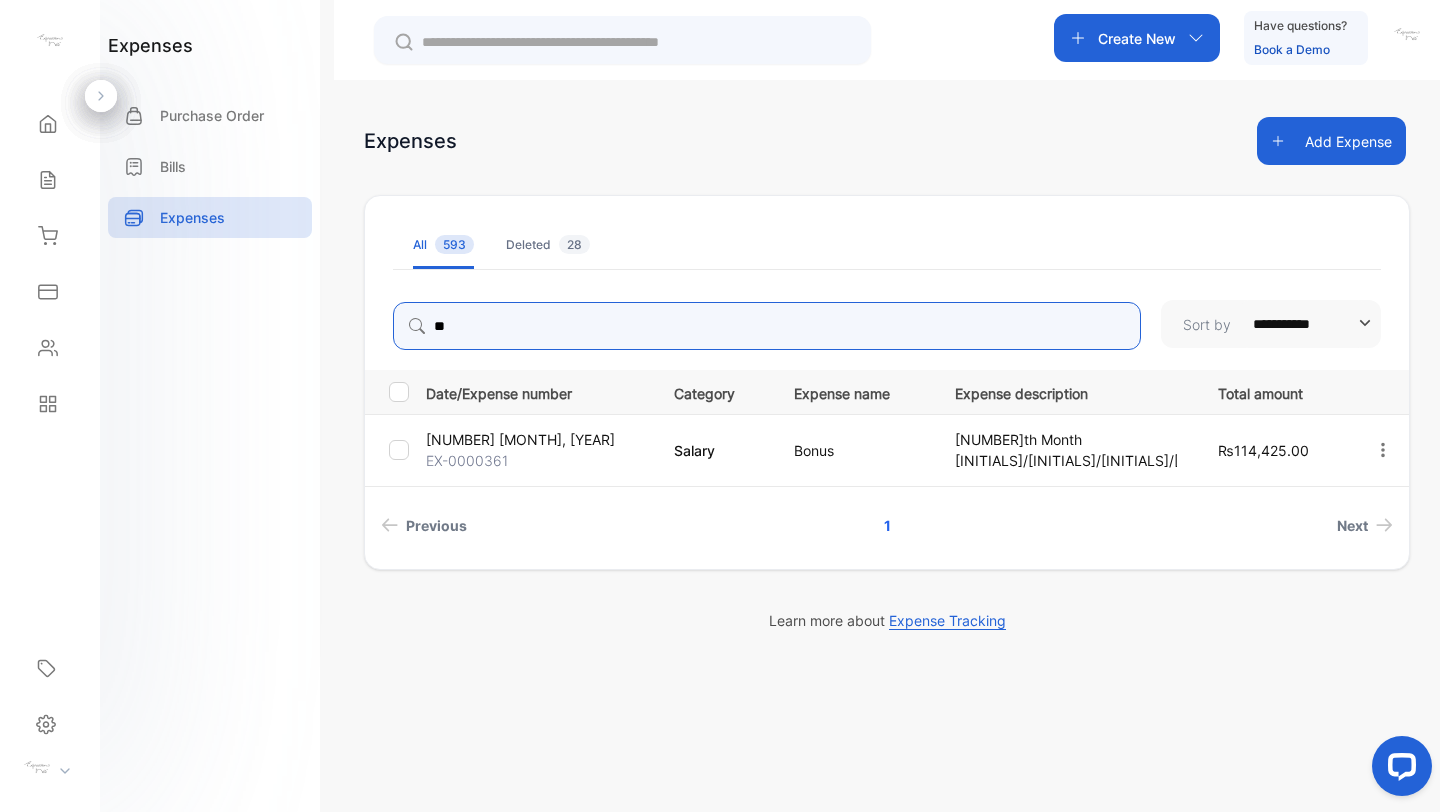 type on "*" 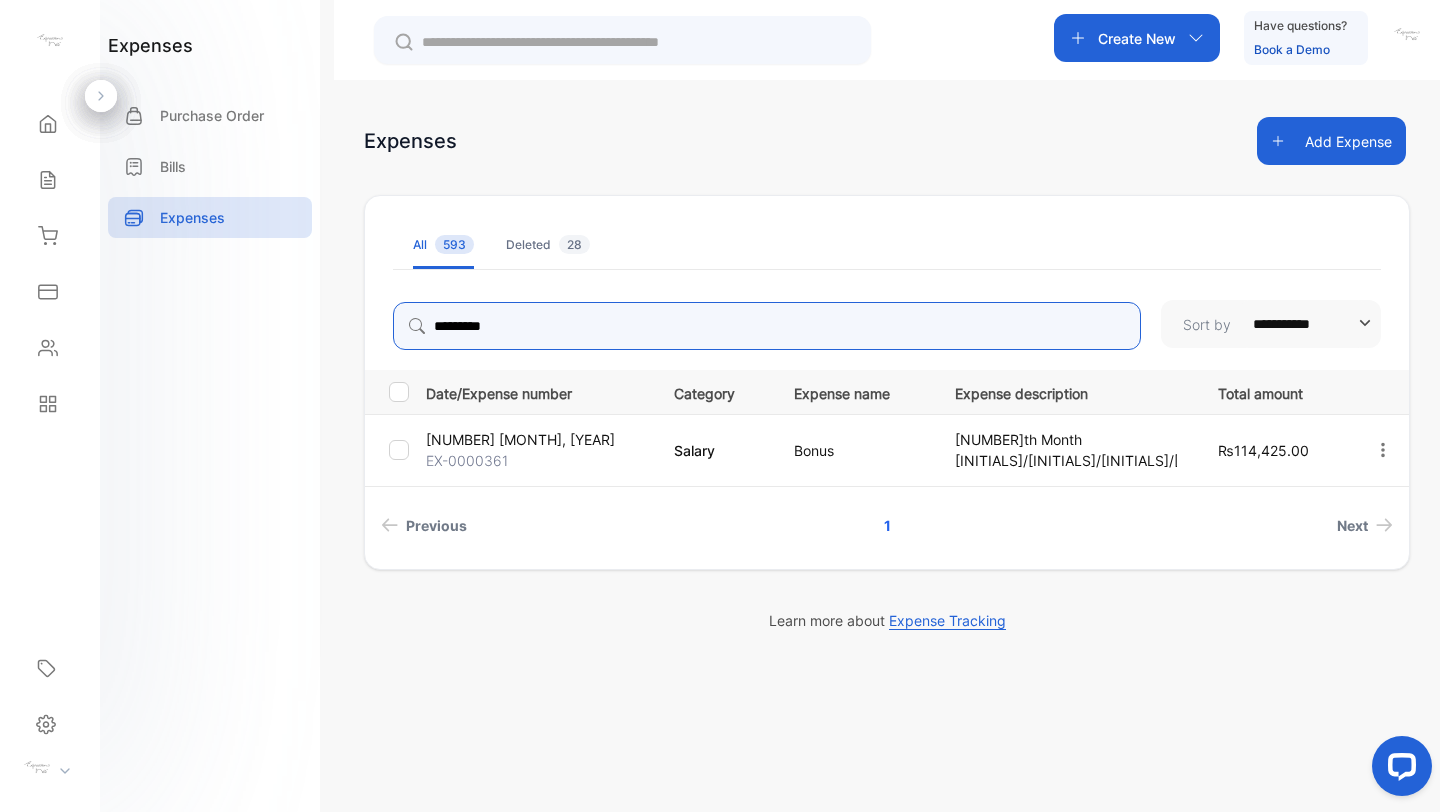 type on "*********" 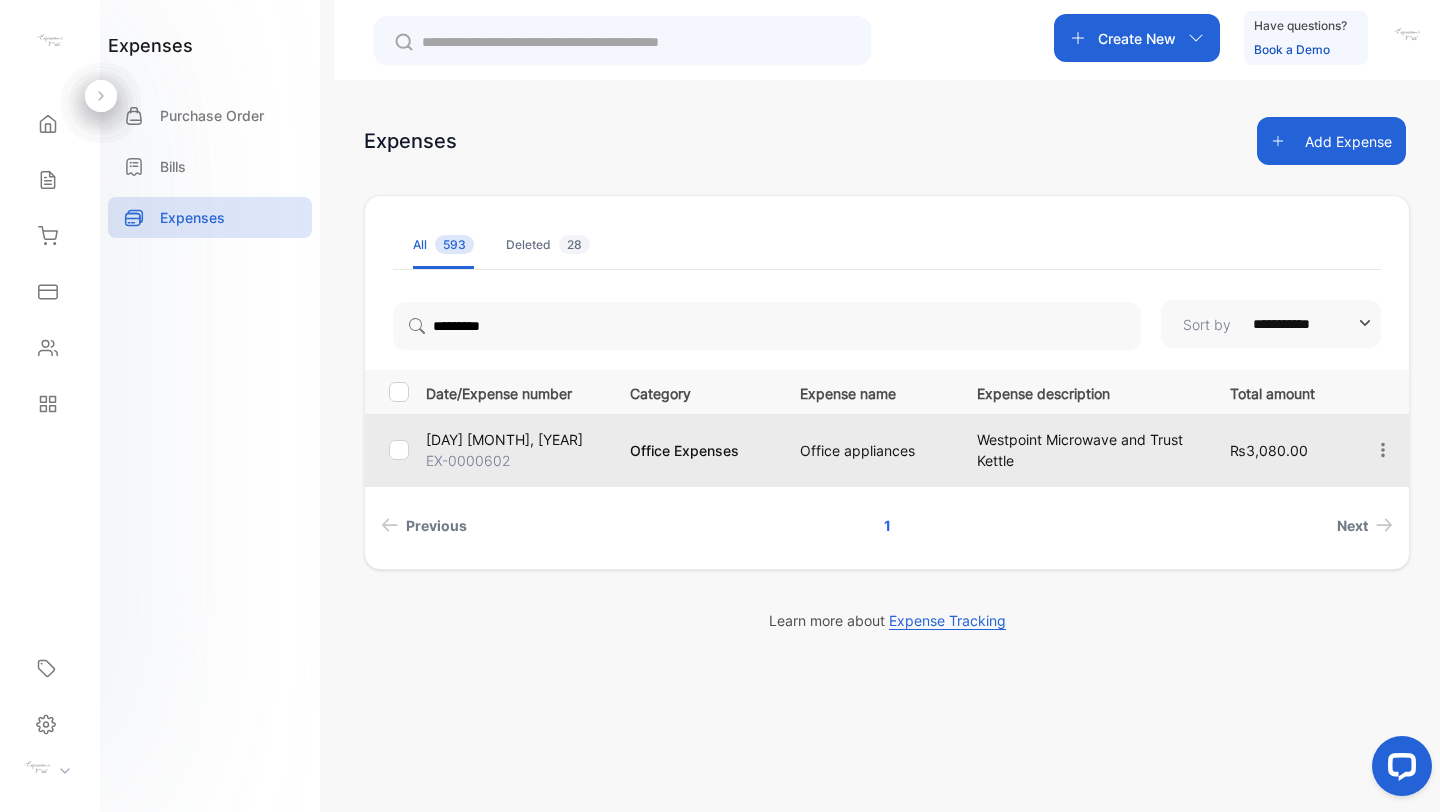 click on "EX-0000602" at bounding box center (515, 460) 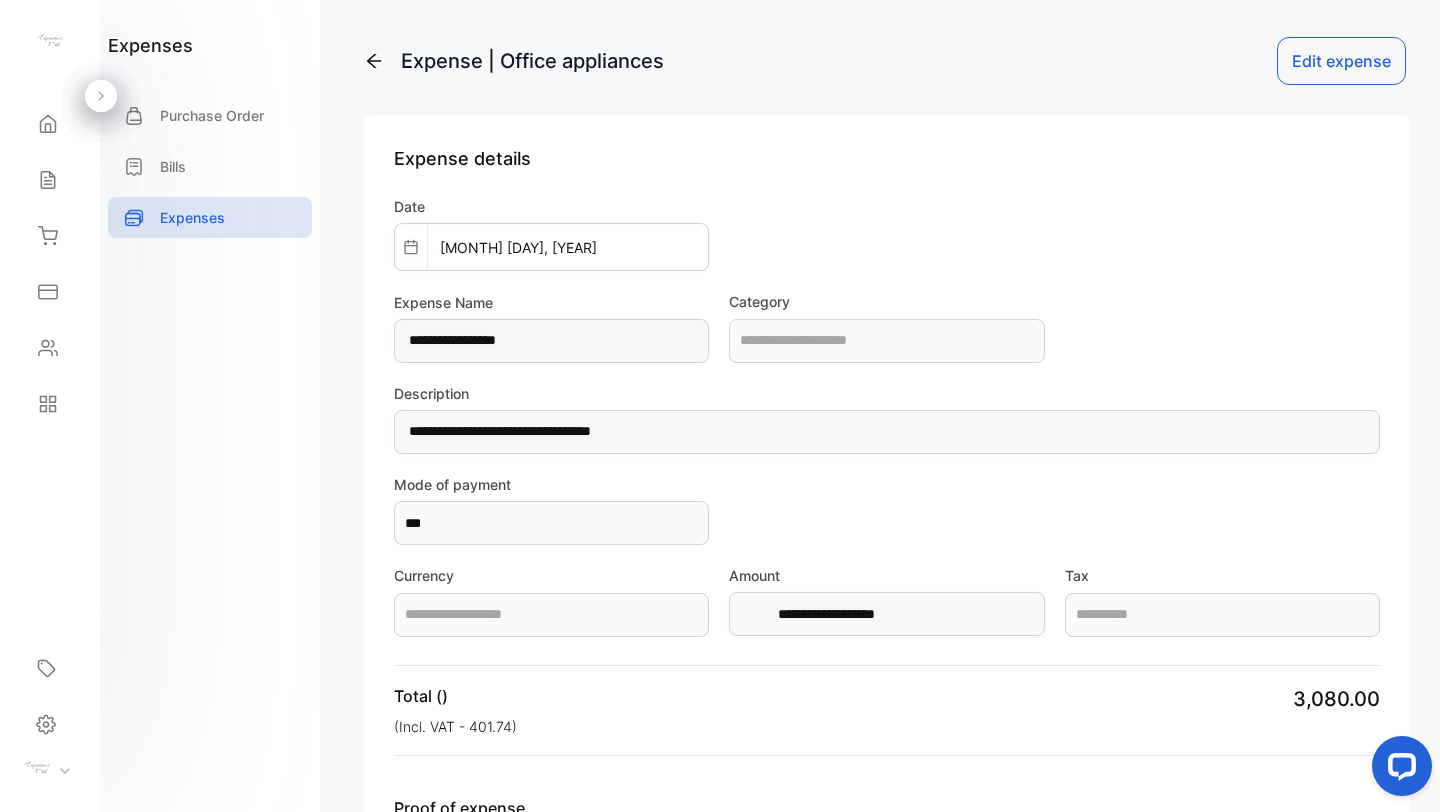 type on "**********" 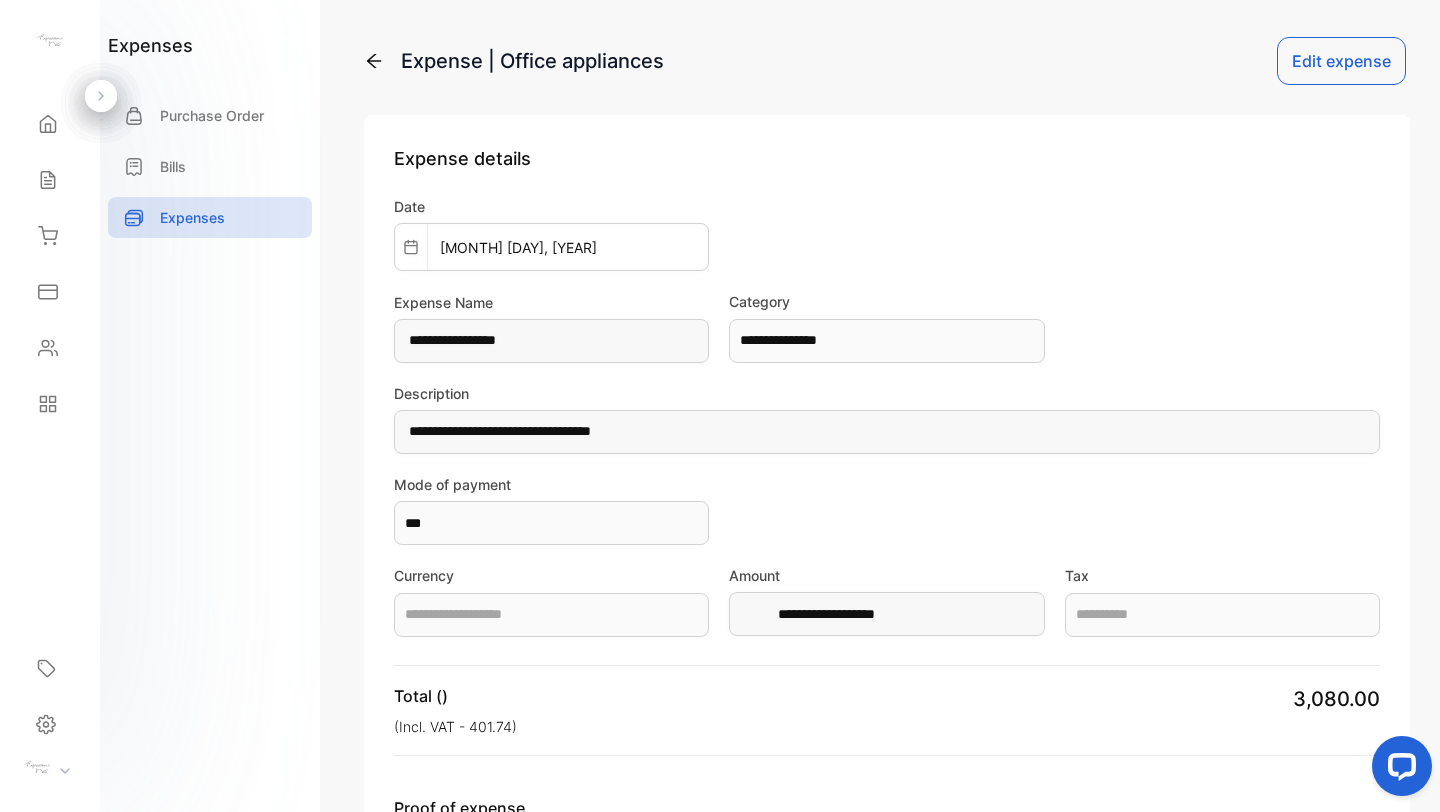 type on "*******" 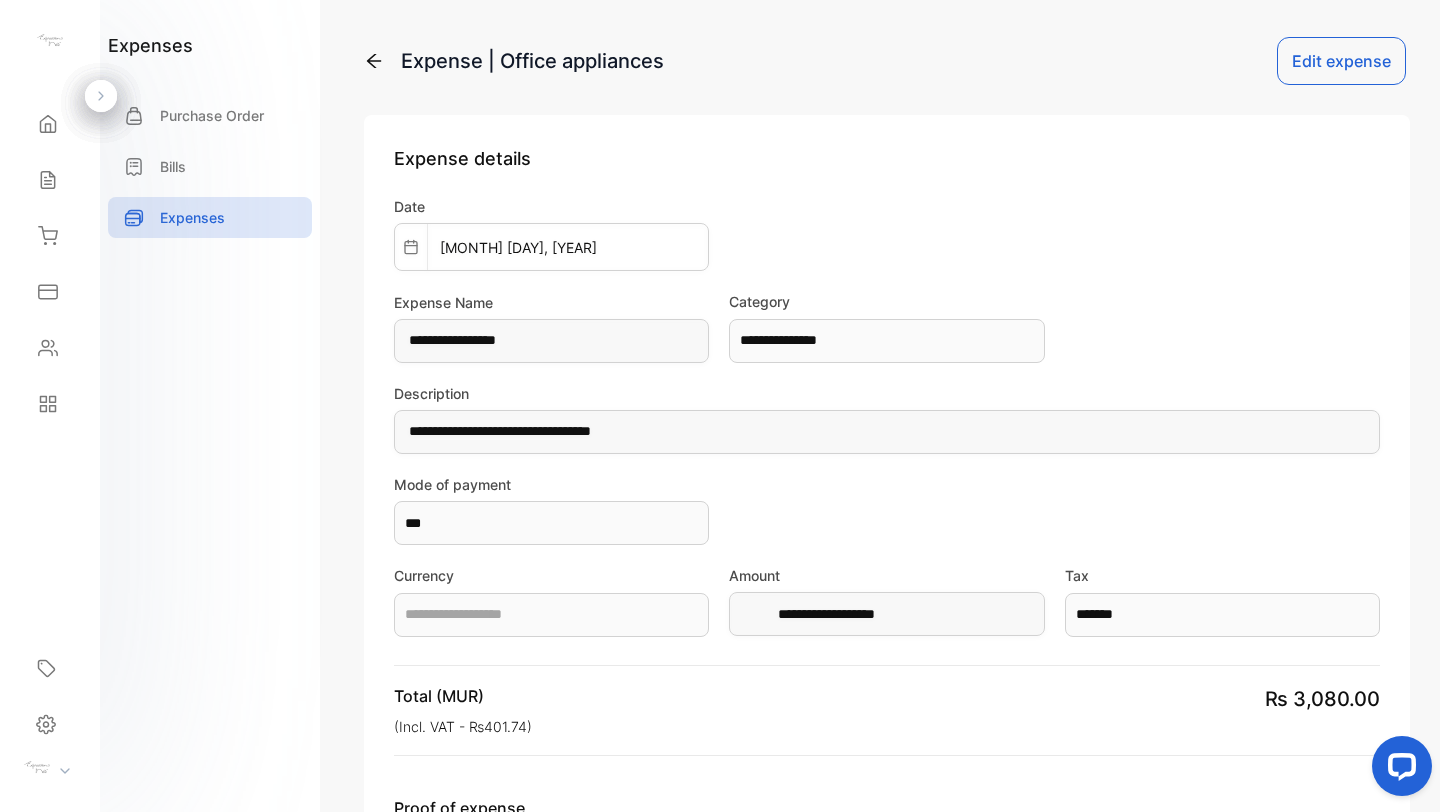 type on "**********" 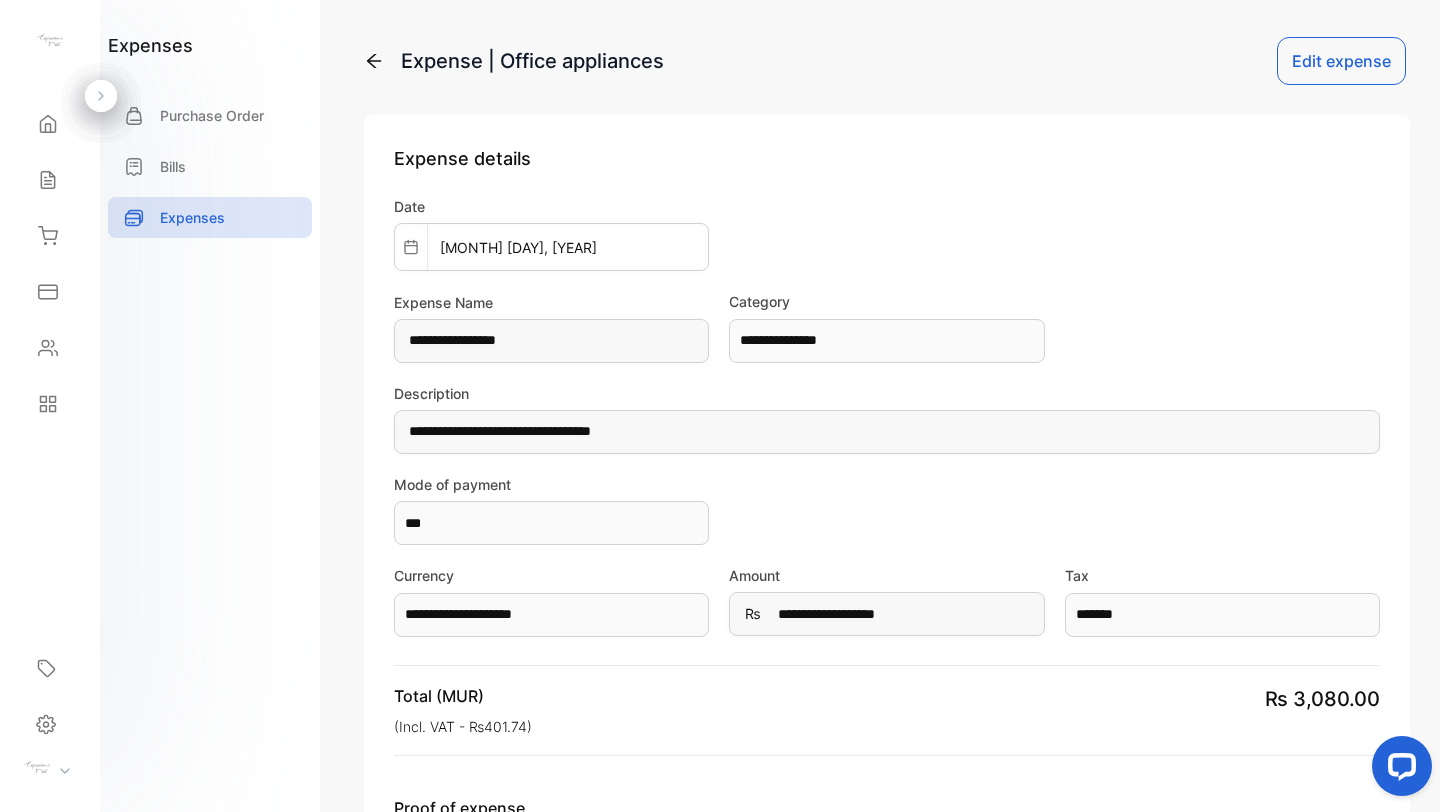 click on "Edit expense" at bounding box center (1341, 61) 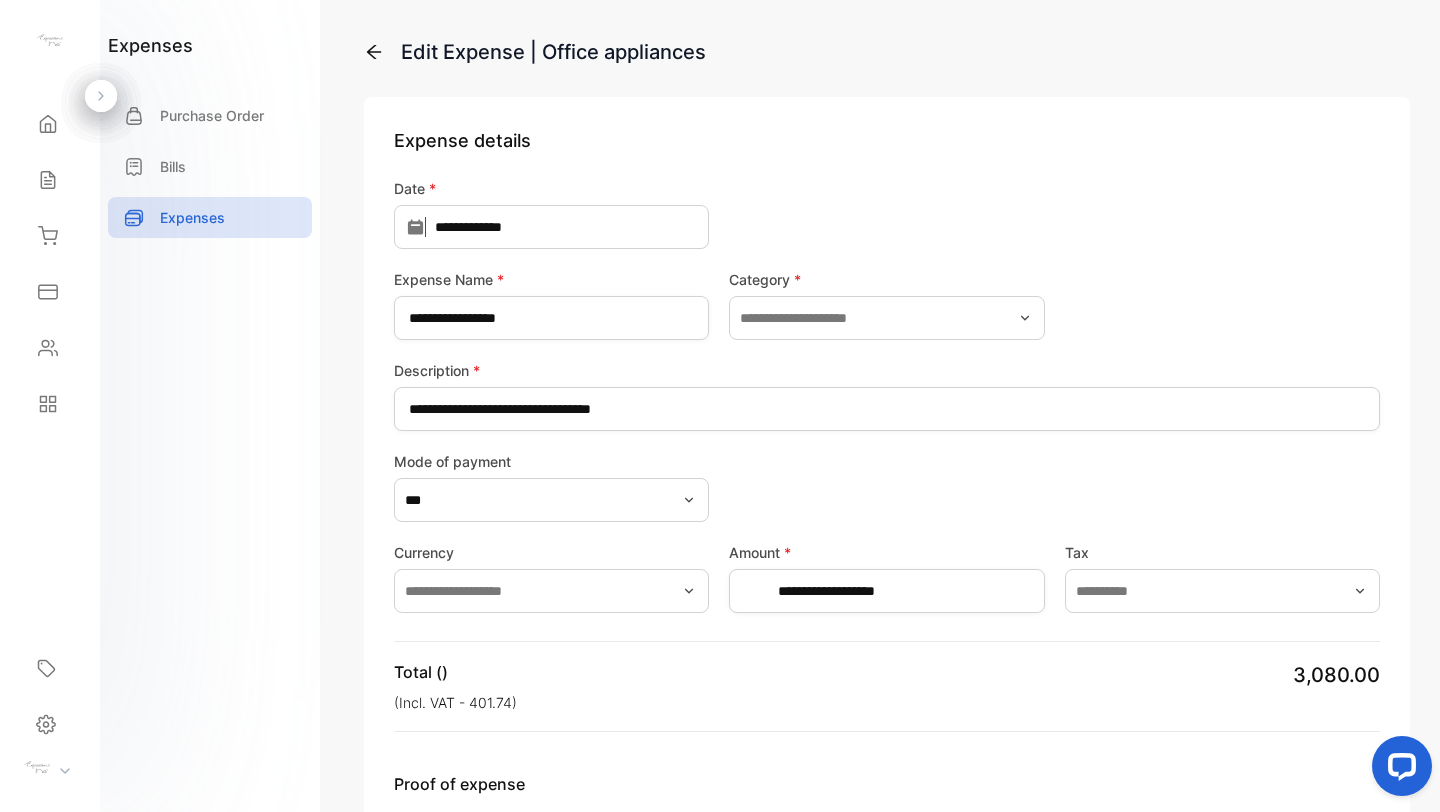type on "*******" 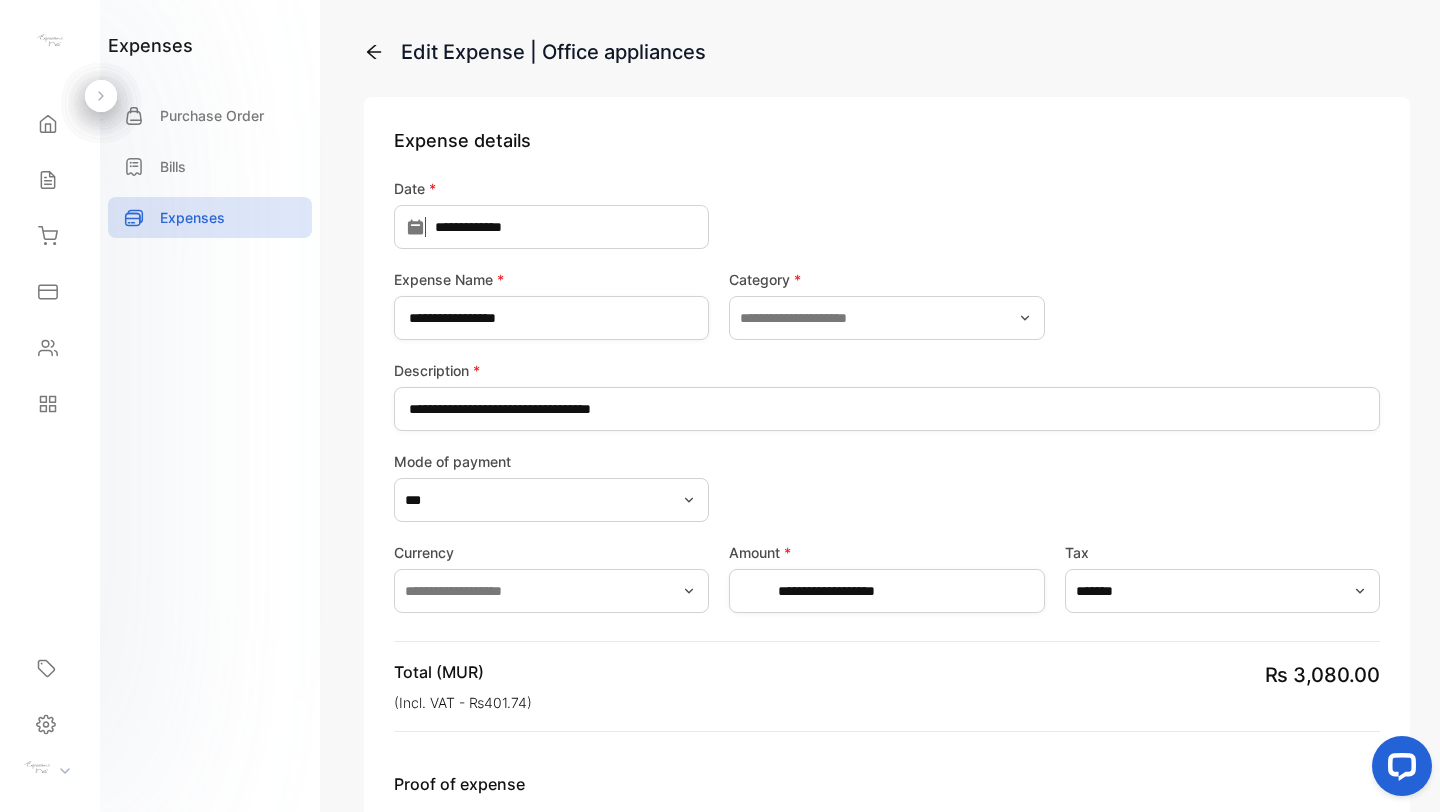 type on "**********" 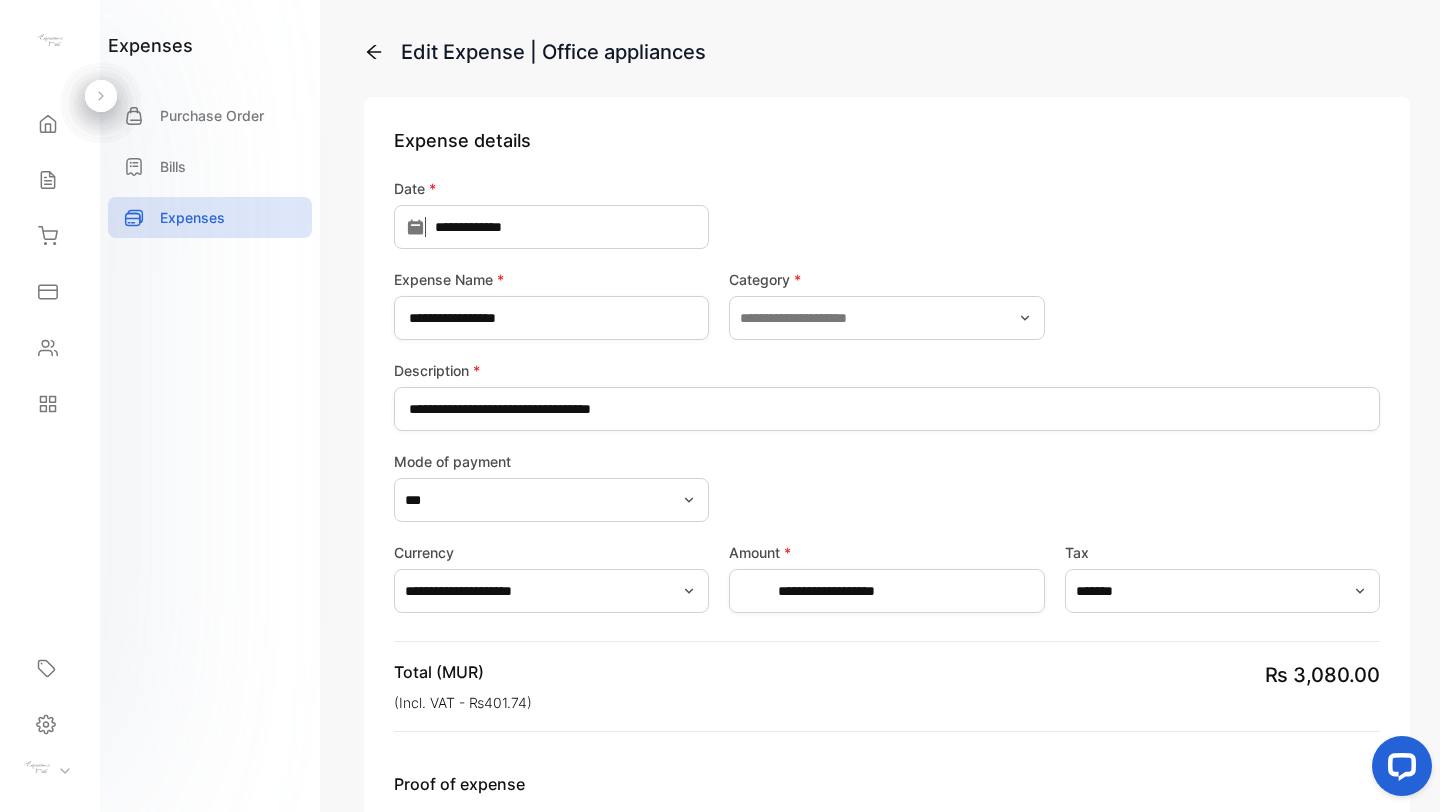 type on "**********" 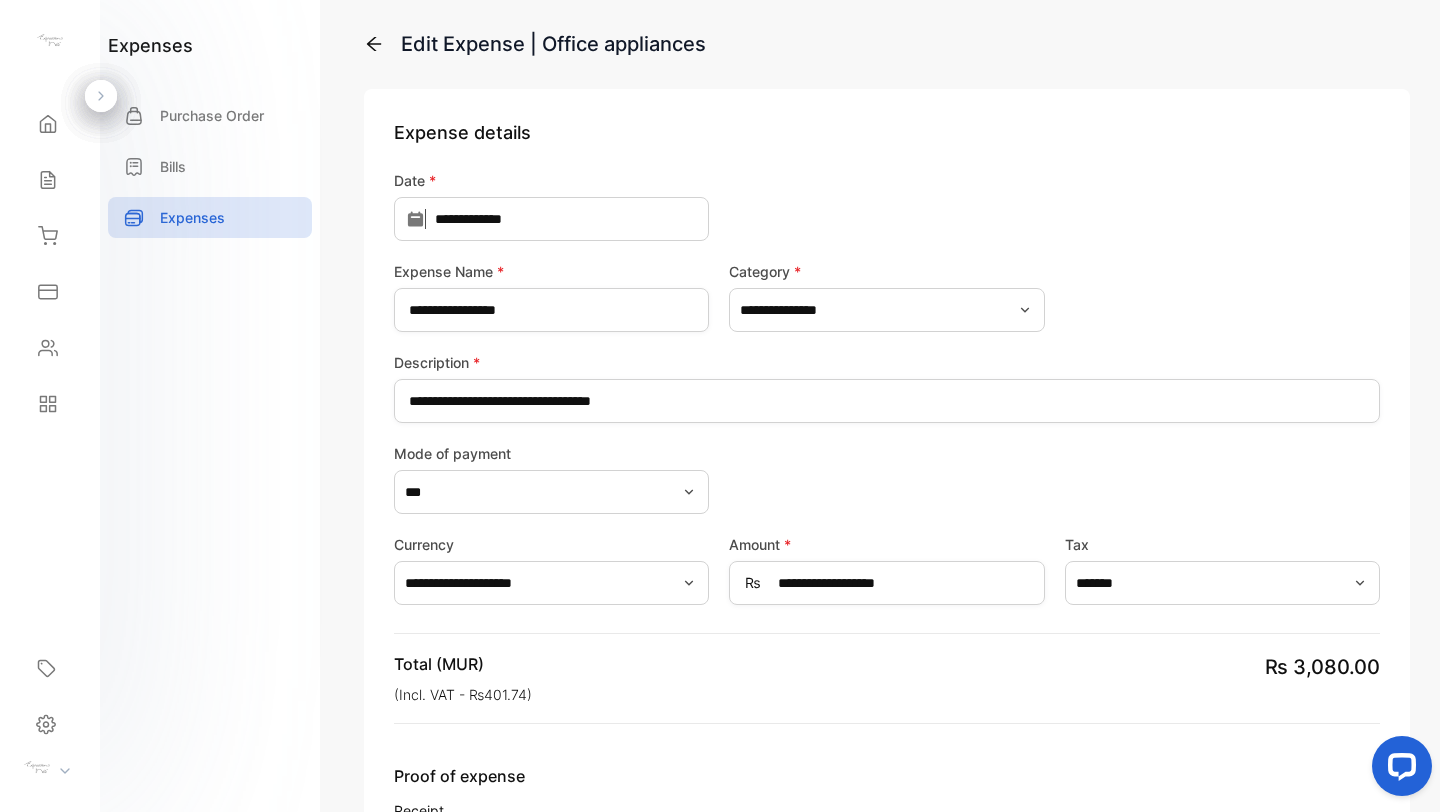 scroll, scrollTop: 0, scrollLeft: 0, axis: both 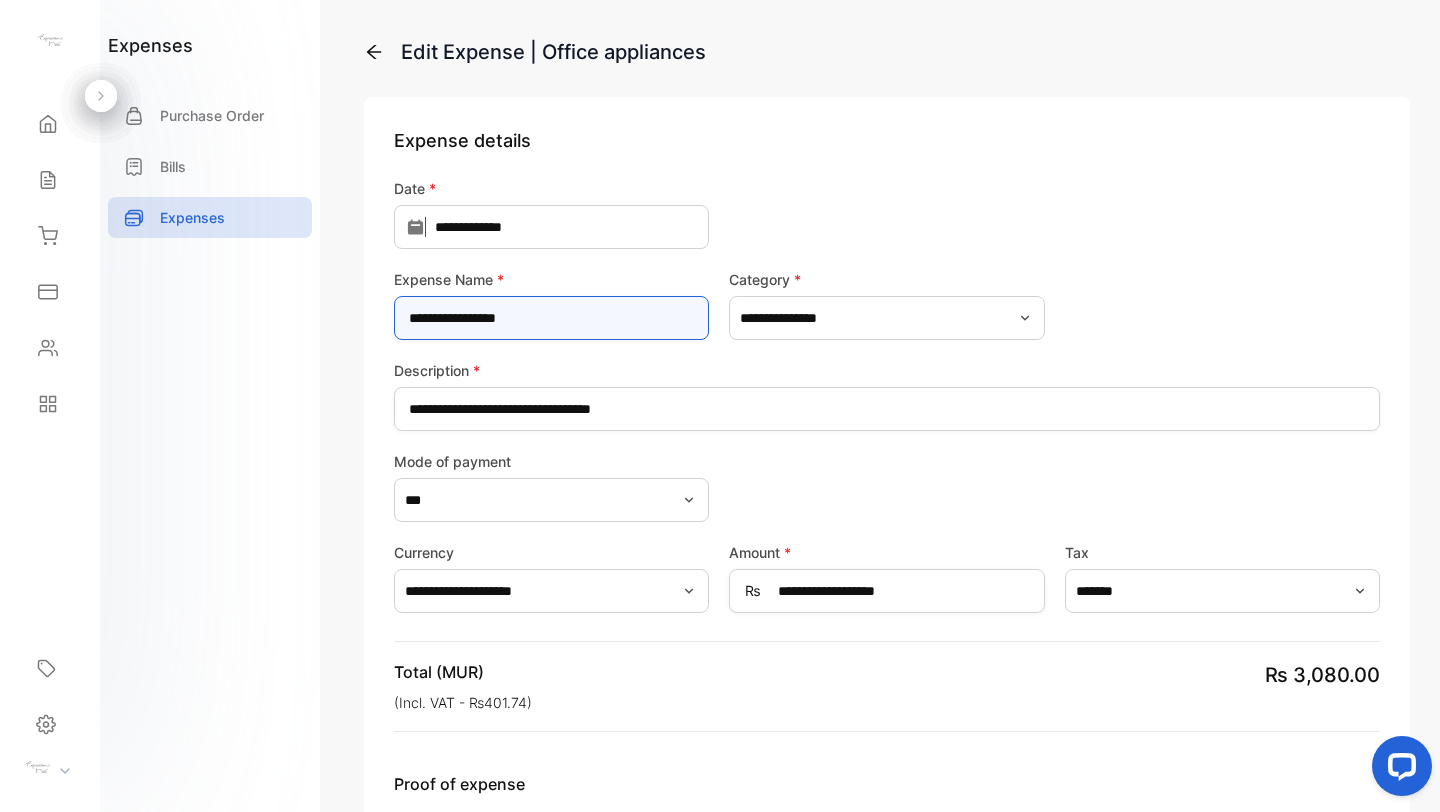drag, startPoint x: 548, startPoint y: 322, endPoint x: 357, endPoint y: 295, distance: 192.89894 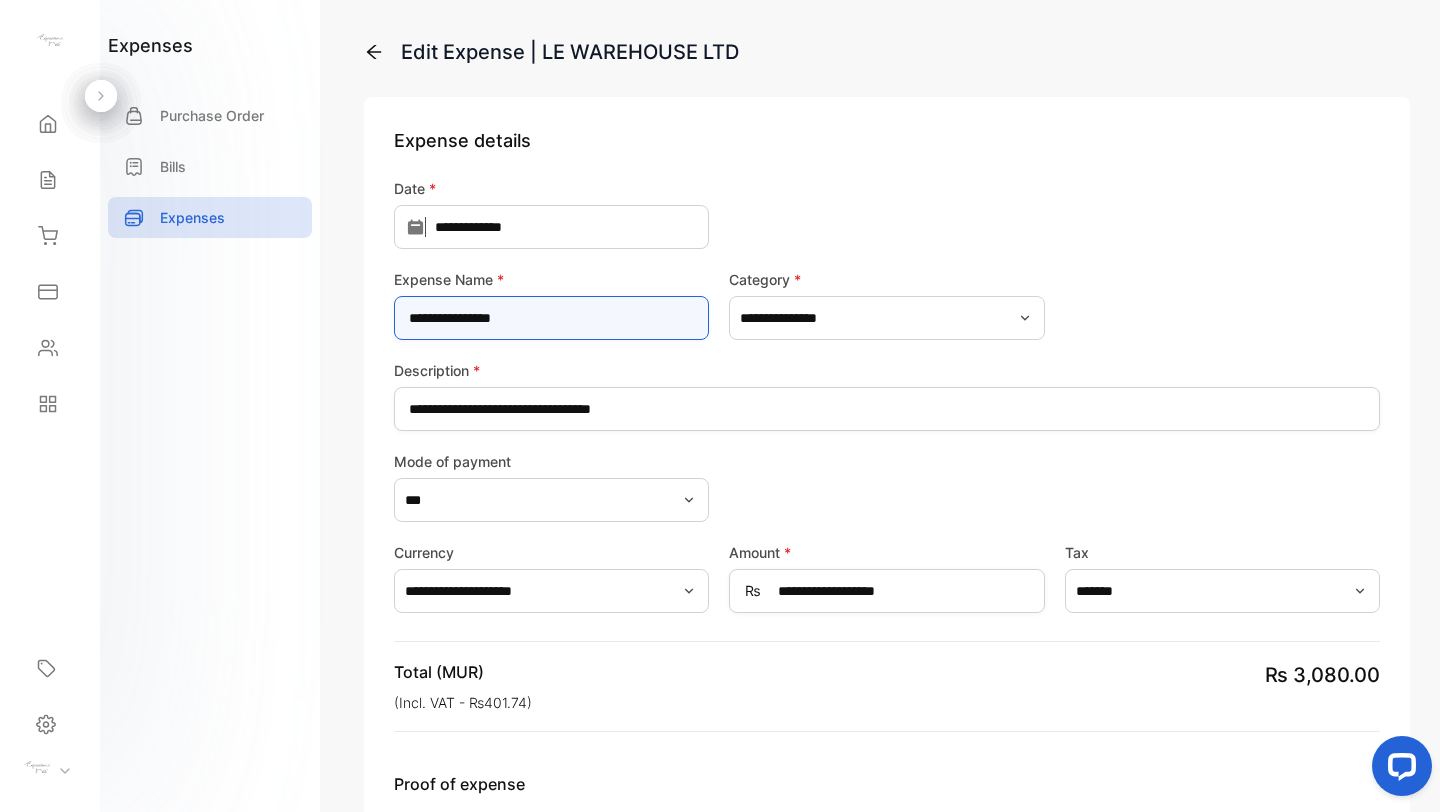type on "**********" 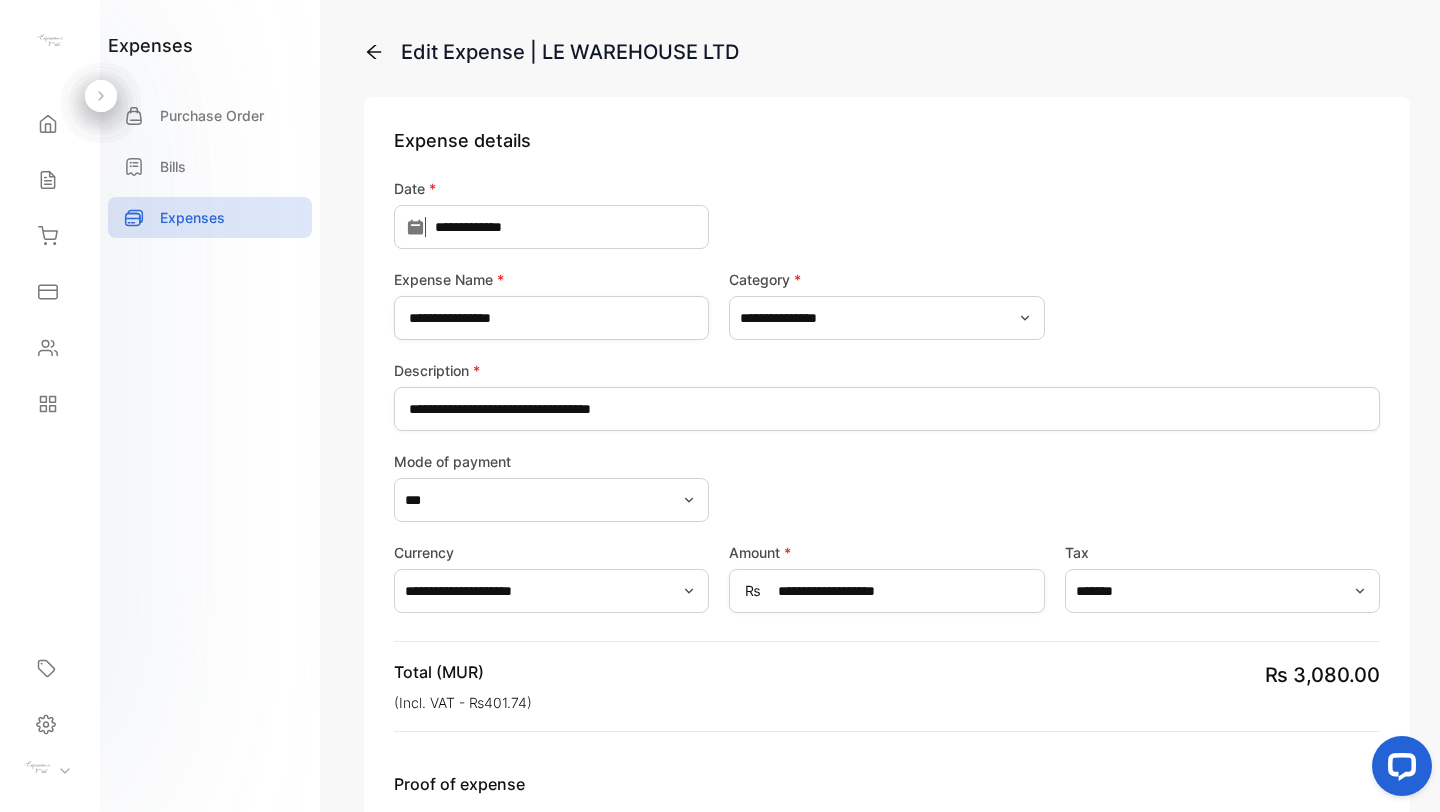click 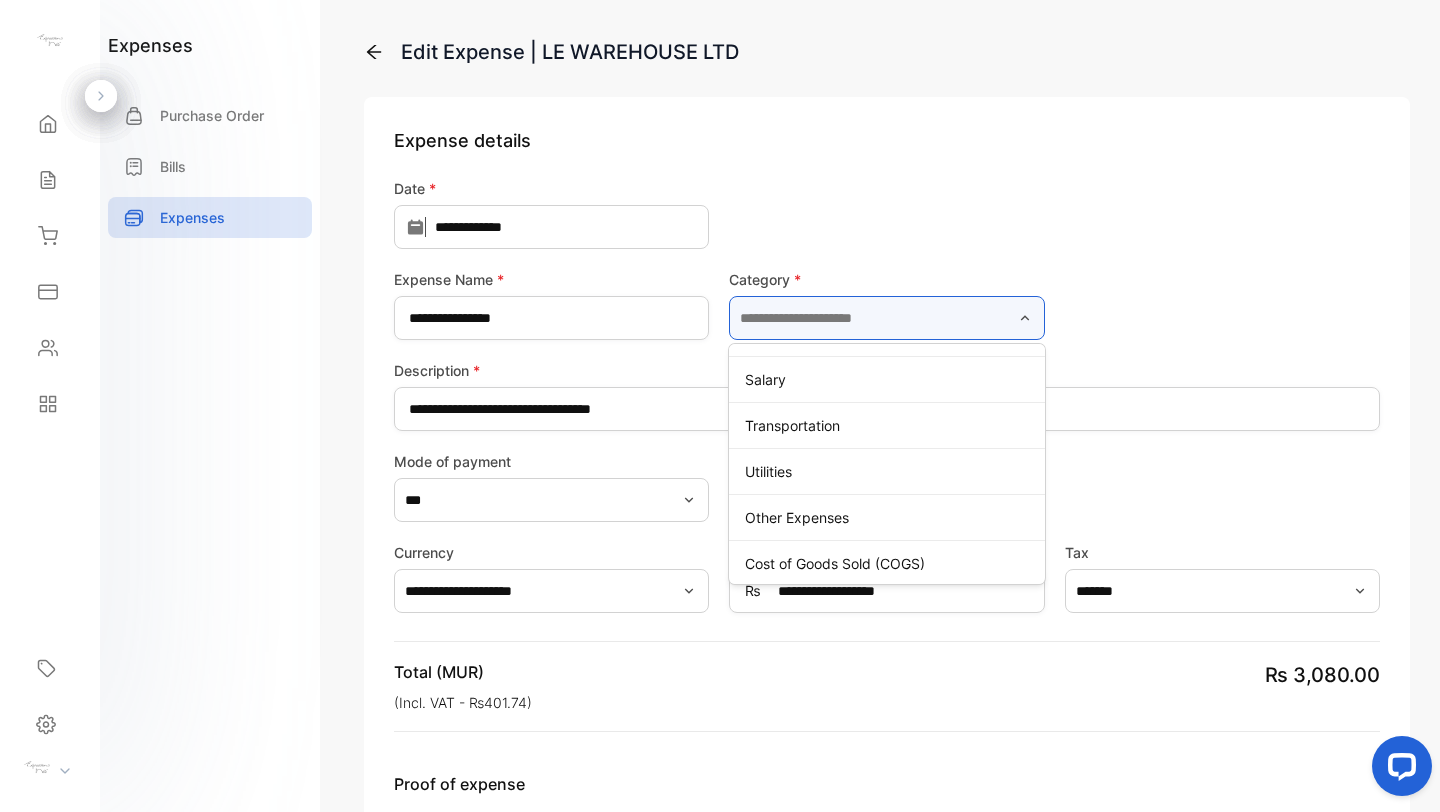 scroll, scrollTop: 366, scrollLeft: 0, axis: vertical 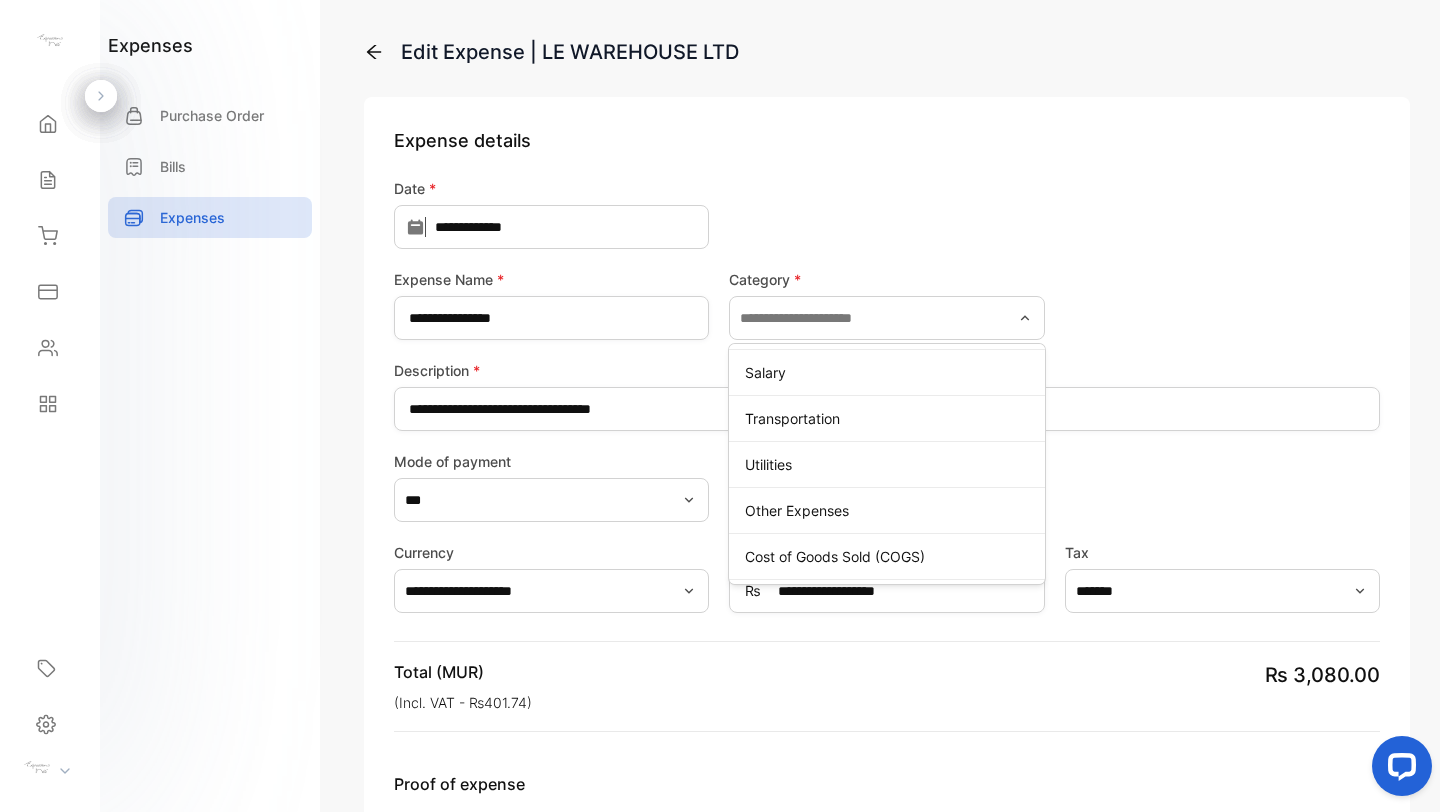 type on "**********" 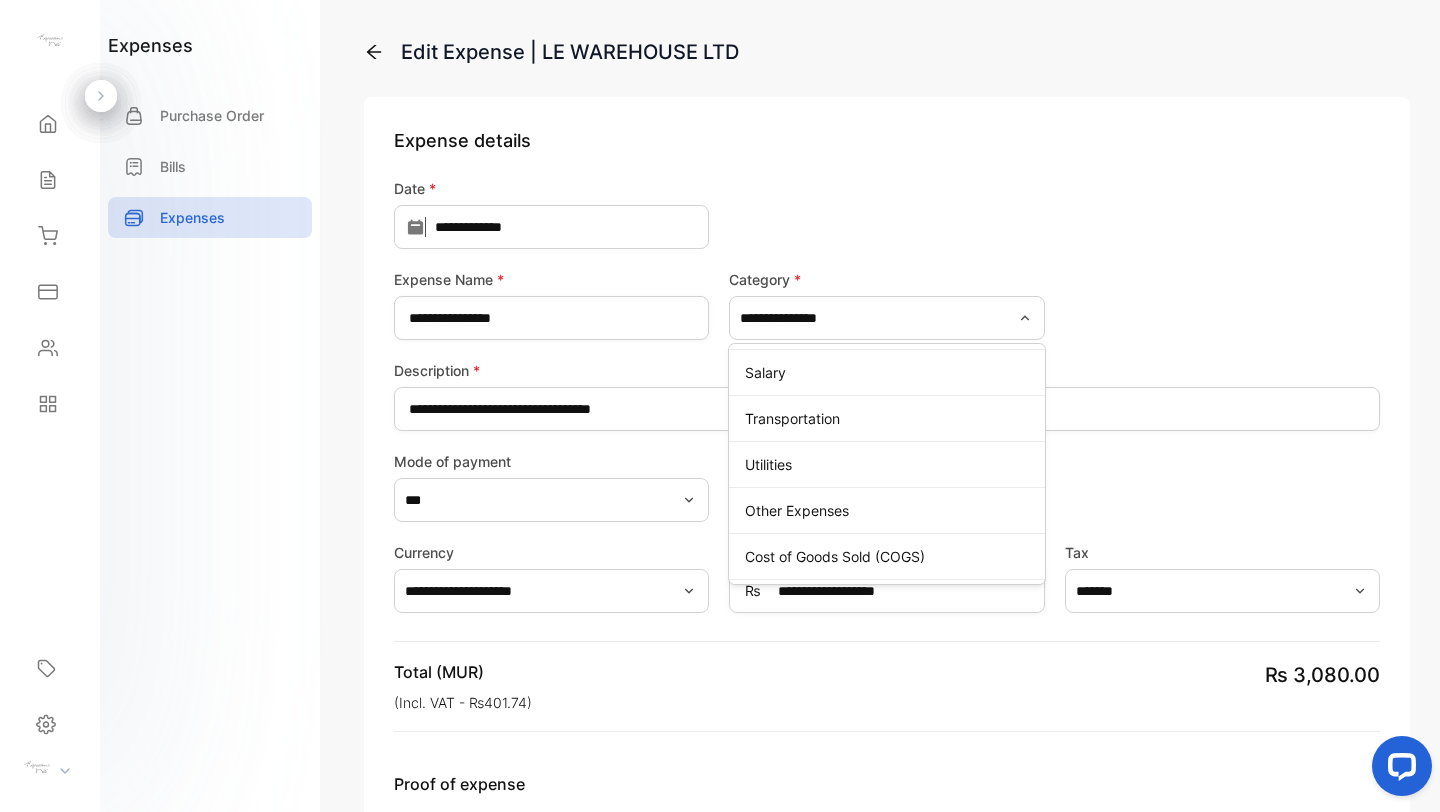 click on "**********" at bounding box center (887, 399) 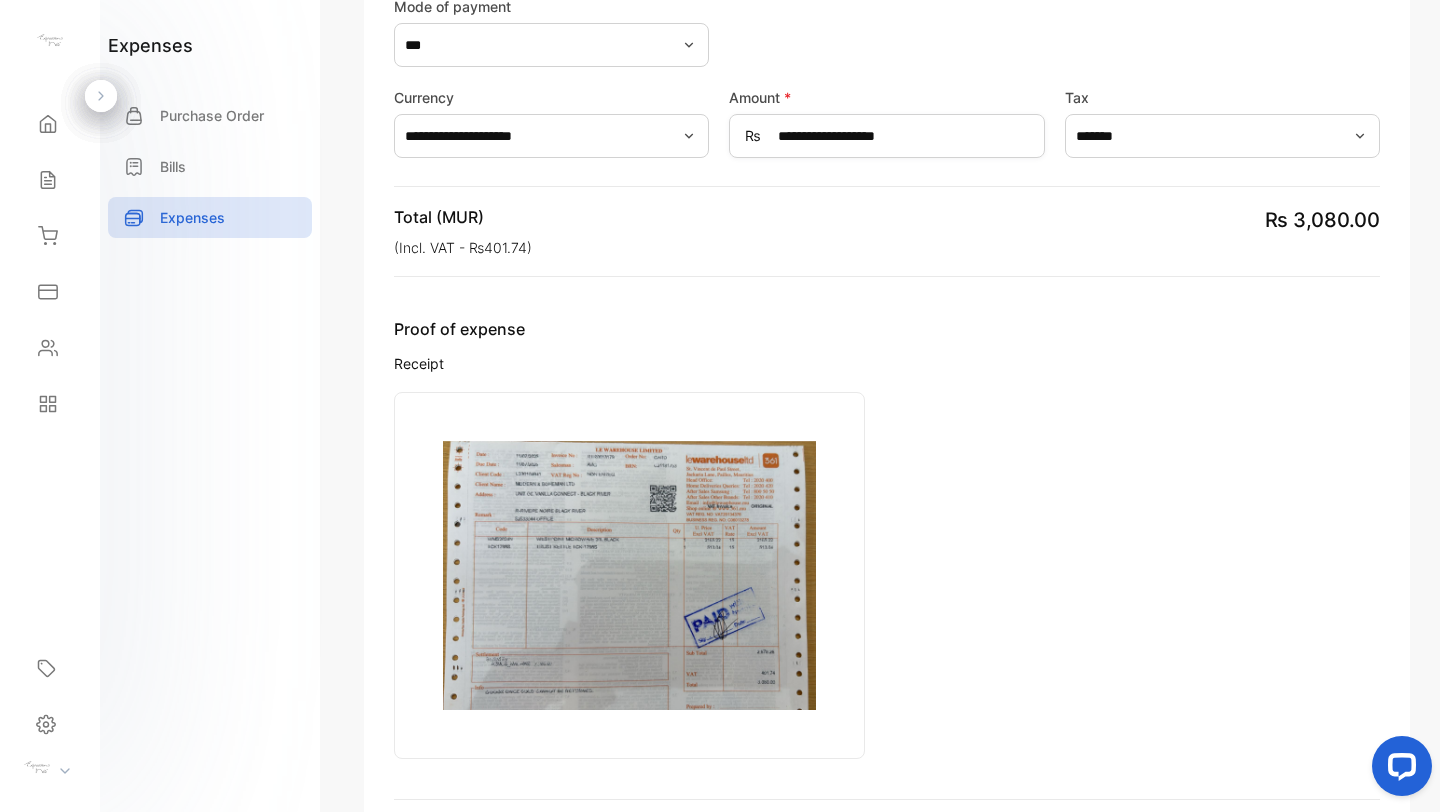scroll, scrollTop: 718, scrollLeft: 0, axis: vertical 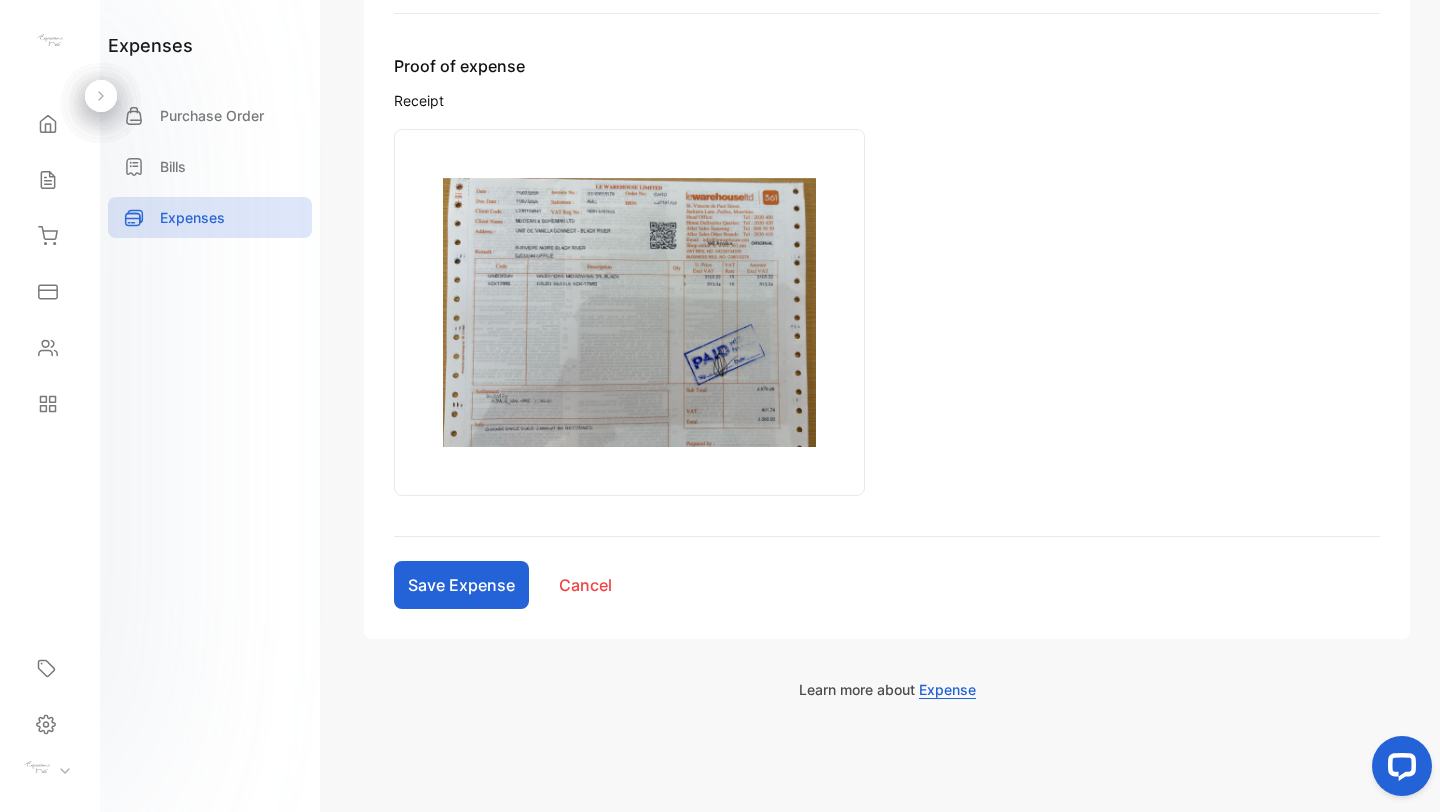 click on "Save Expense" at bounding box center [461, 585] 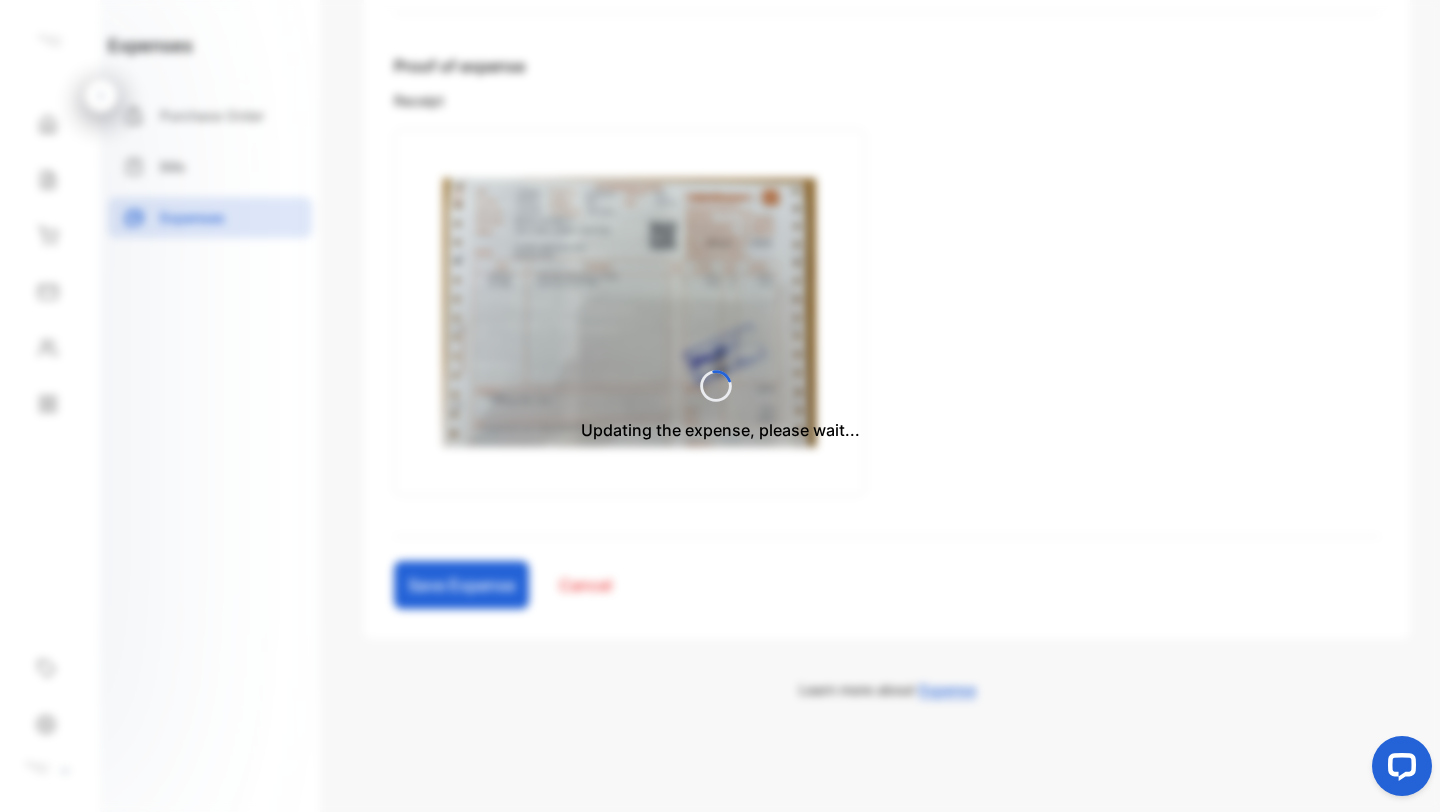 type 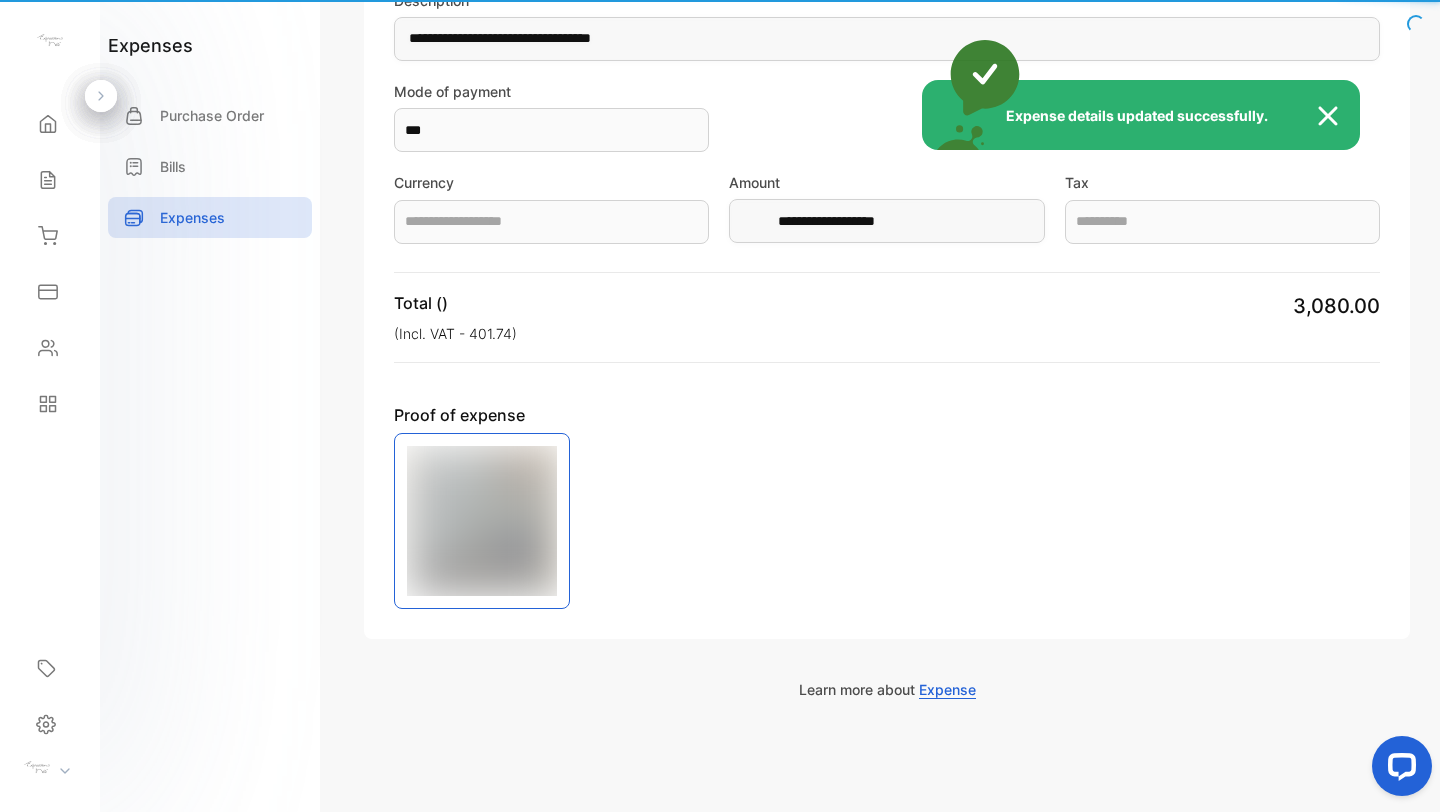 scroll, scrollTop: 392, scrollLeft: 0, axis: vertical 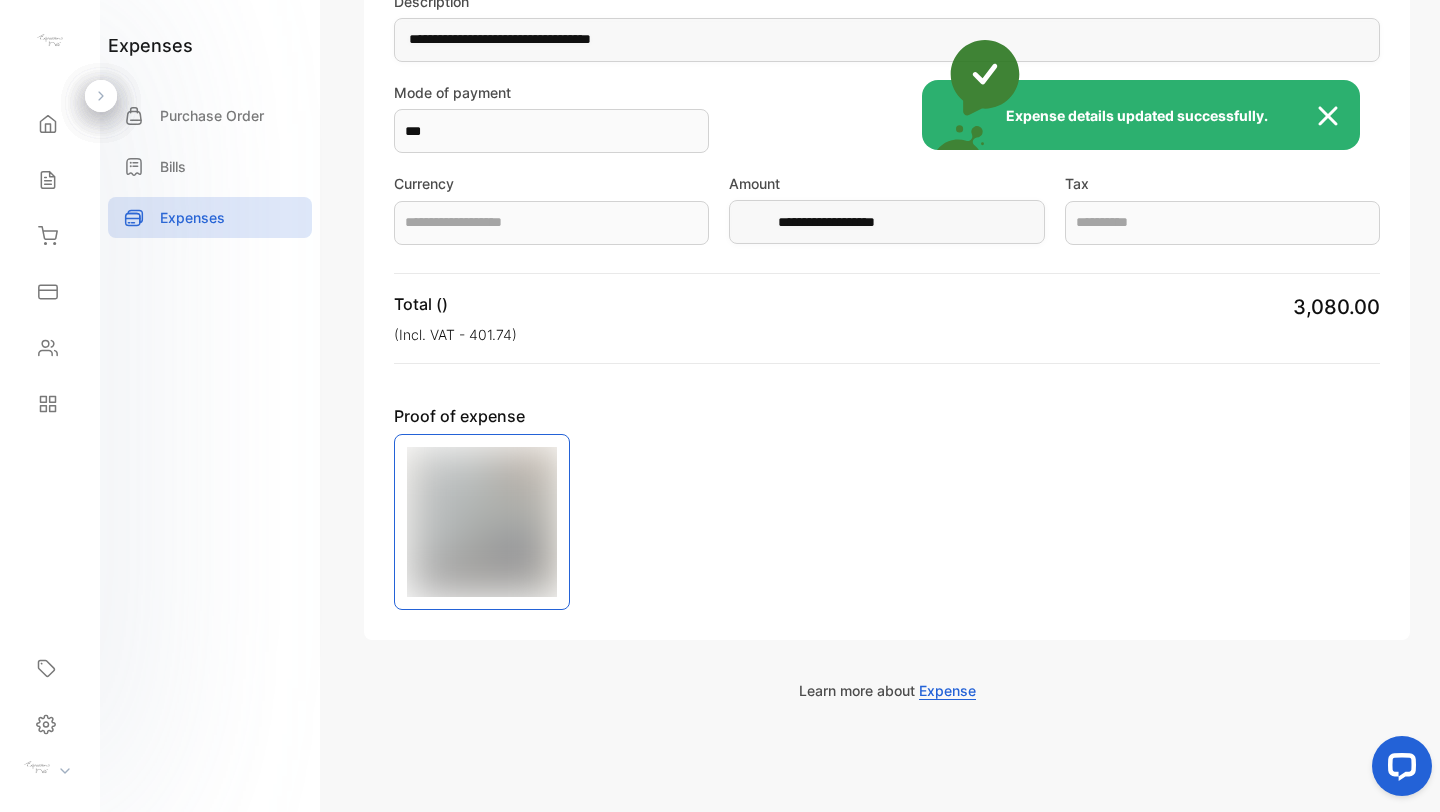 type on "**********" 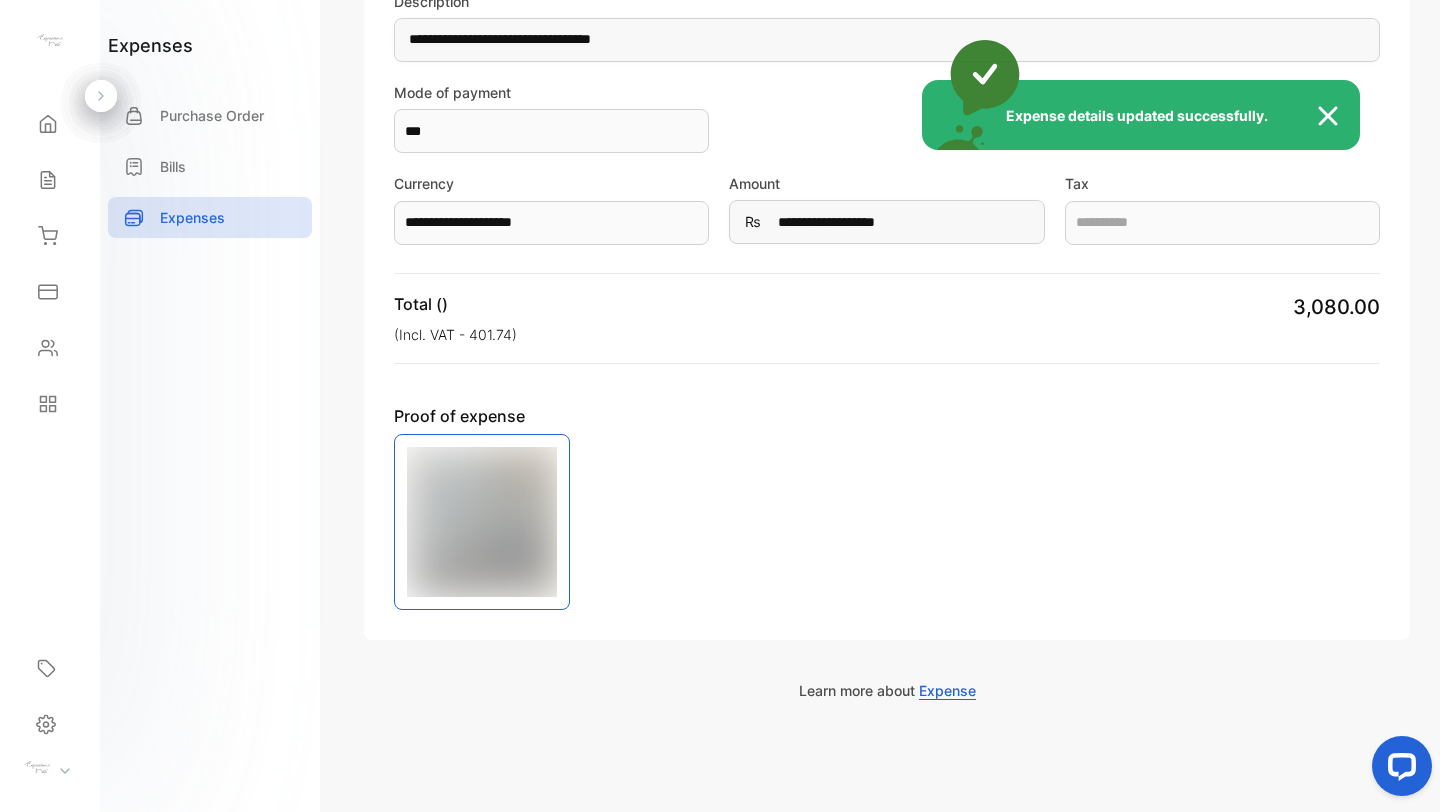 type on "*******" 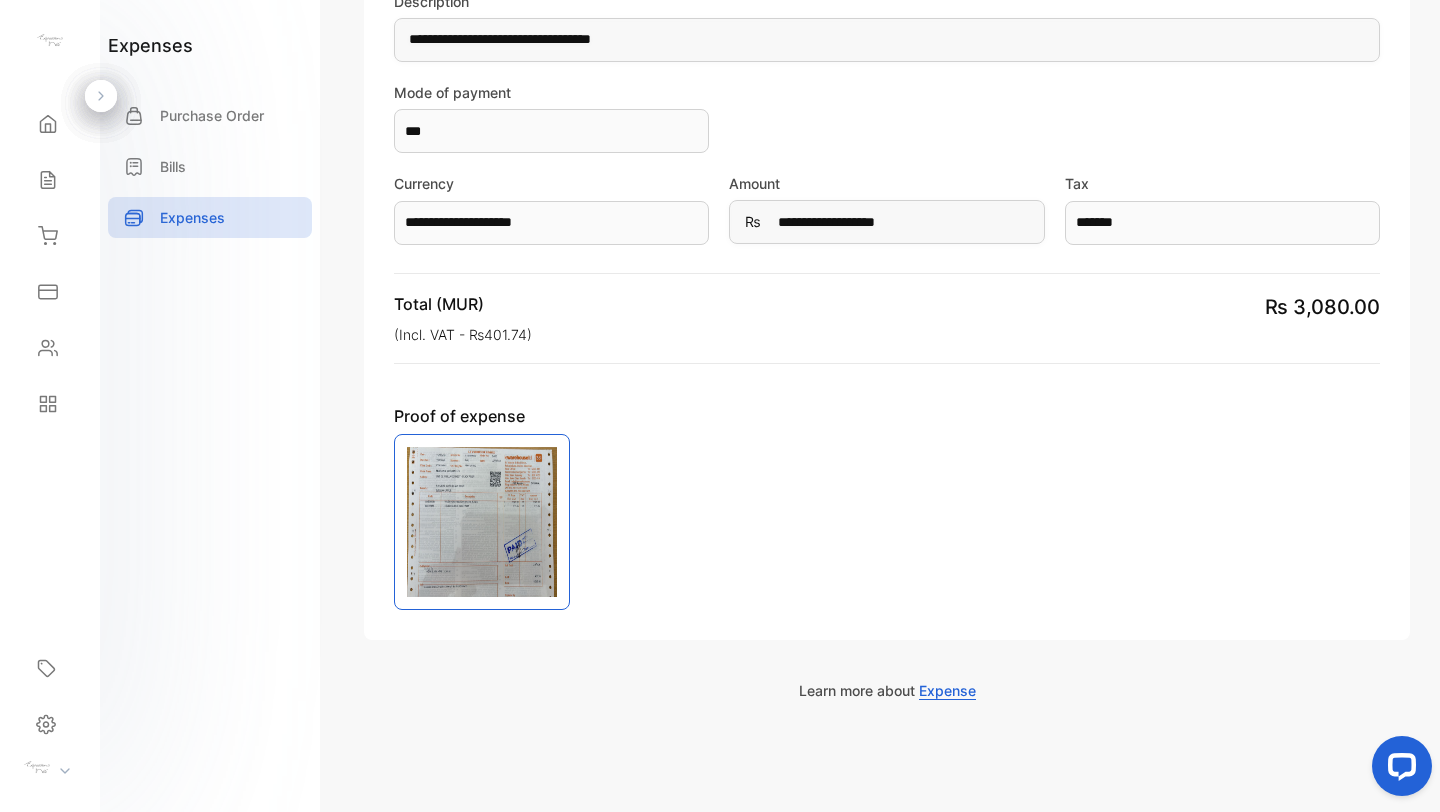 scroll, scrollTop: 0, scrollLeft: 0, axis: both 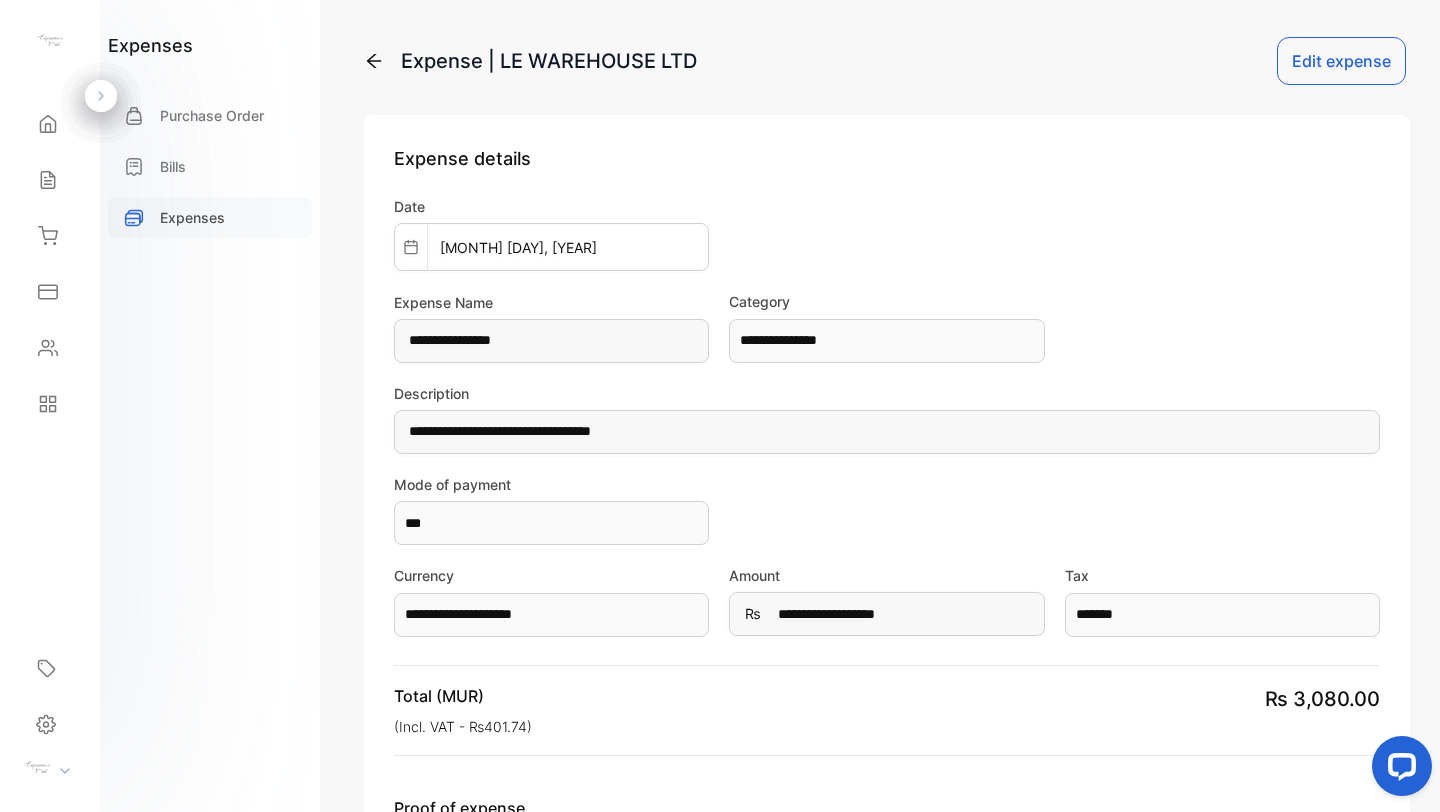 click on "Expenses" at bounding box center (192, 217) 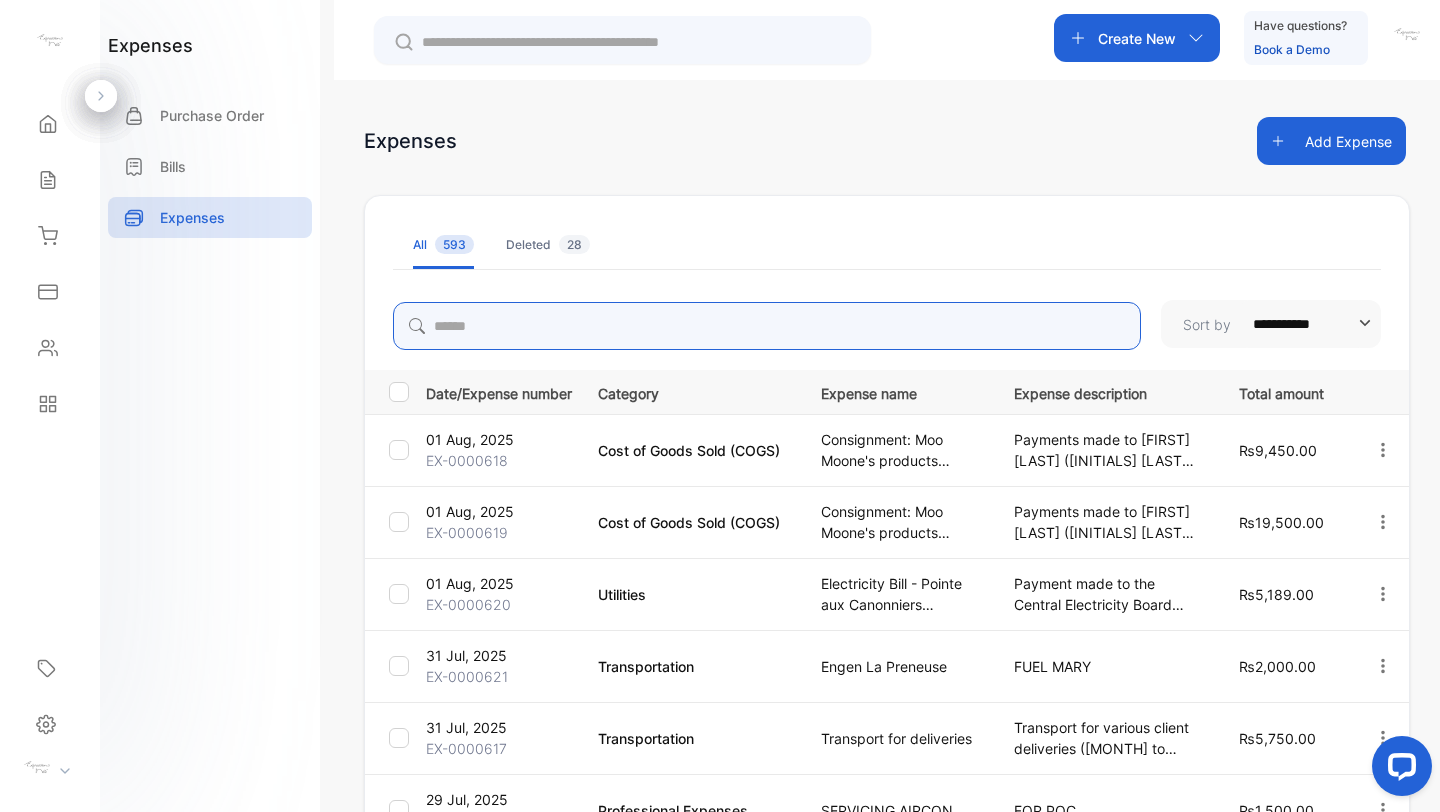 click at bounding box center [767, 326] 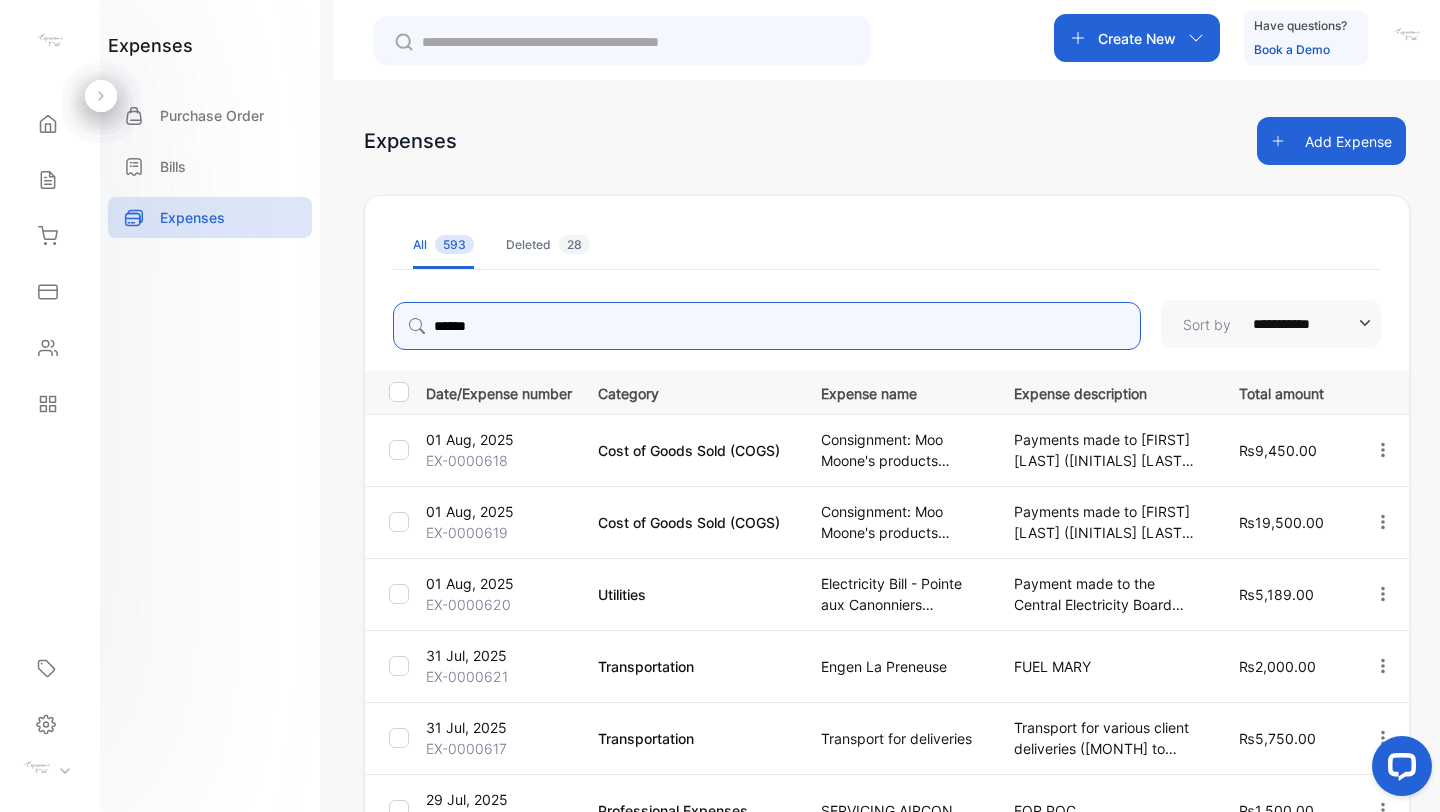 type on "******" 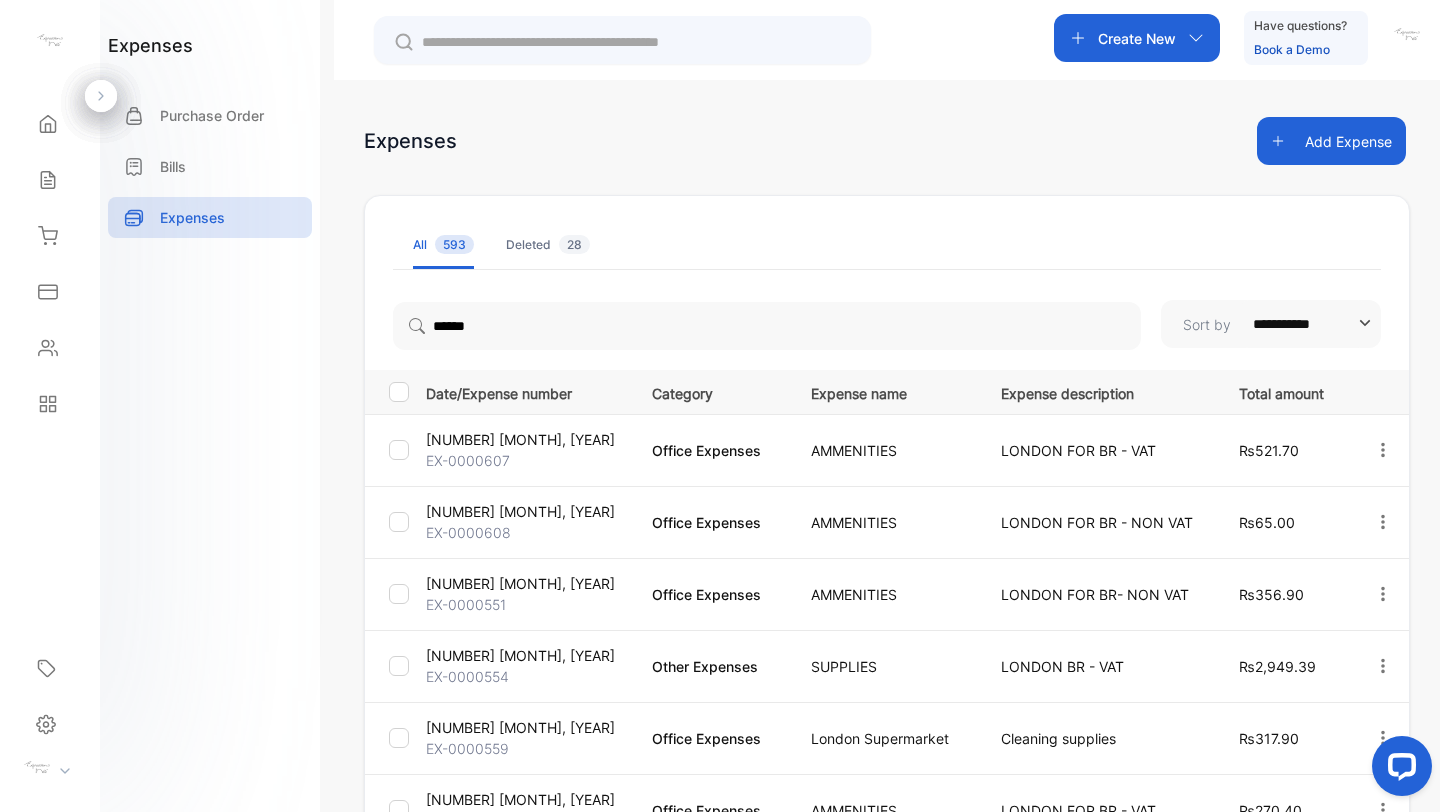 click on "expenses Purchase Order Bills Expenses" at bounding box center (210, 406) 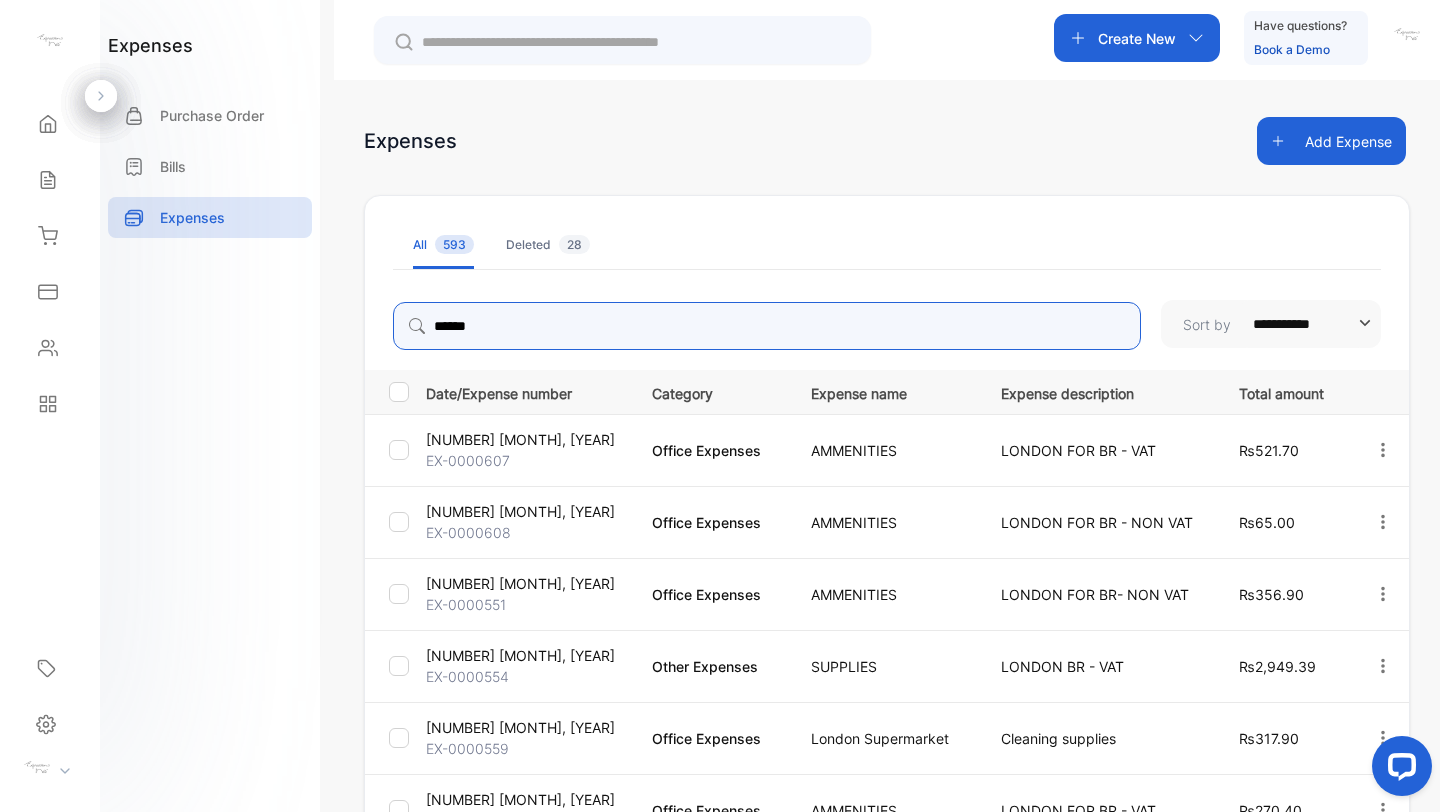 click on "******" at bounding box center (767, 326) 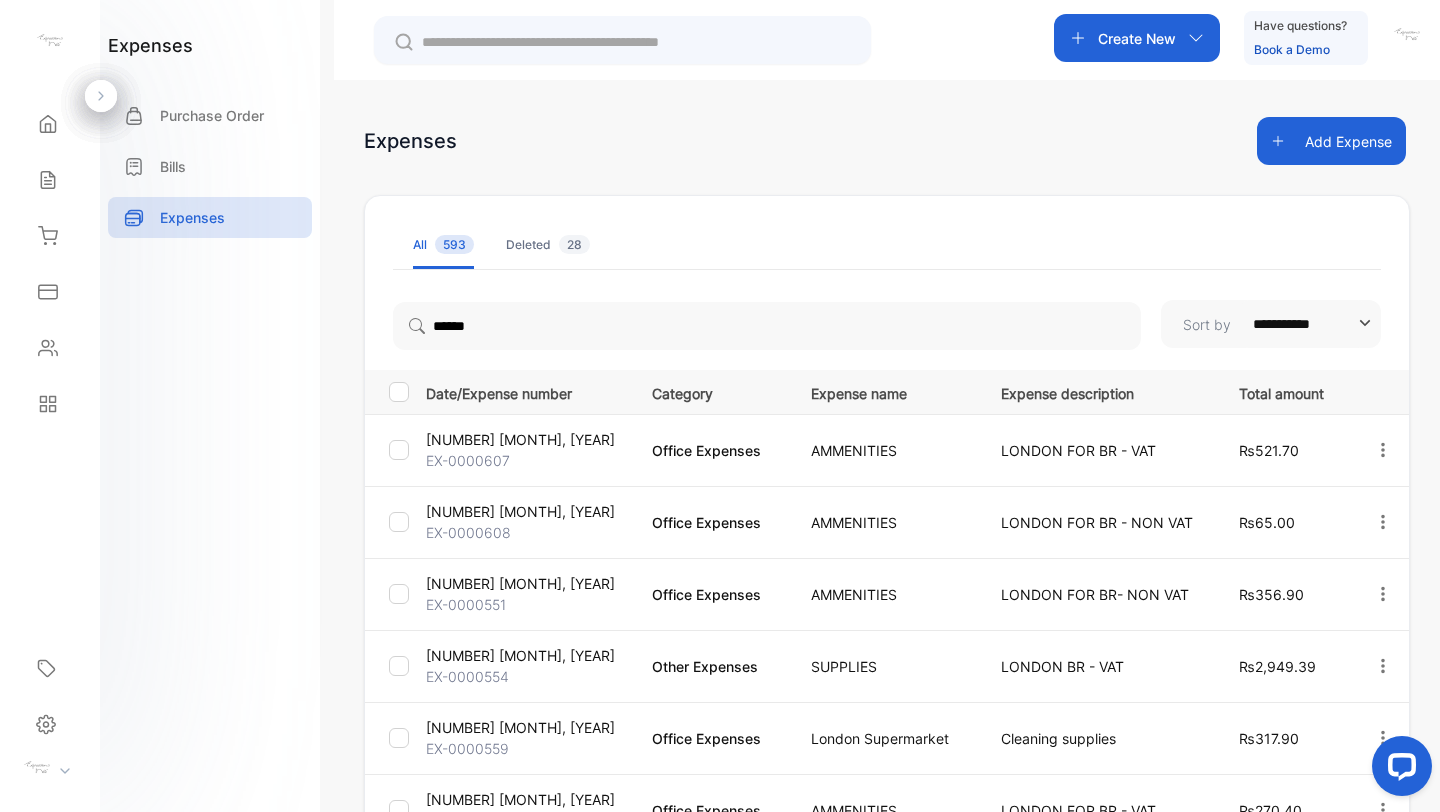 click on "expenses Purchase Order Bills Expenses" at bounding box center [210, 406] 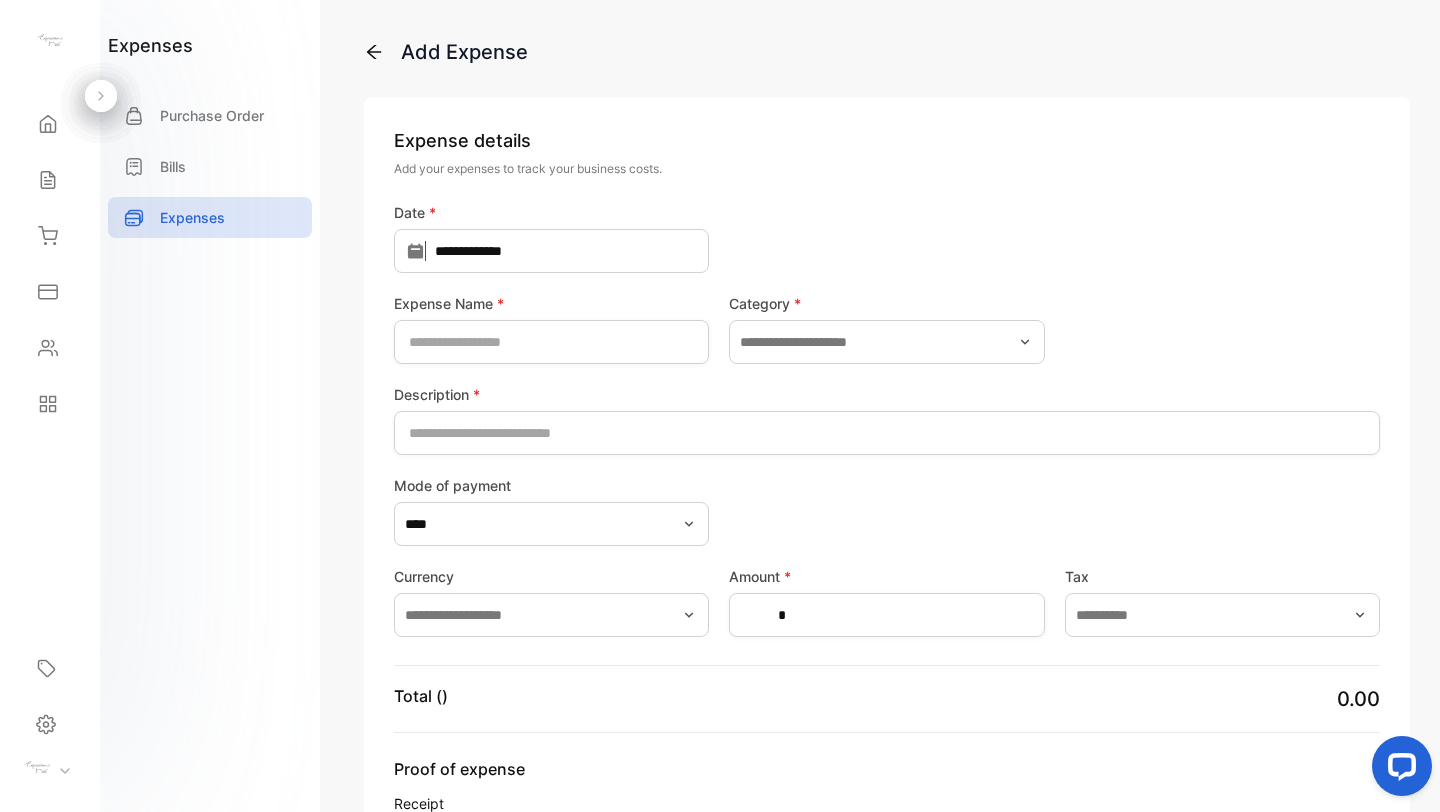 type on "**********" 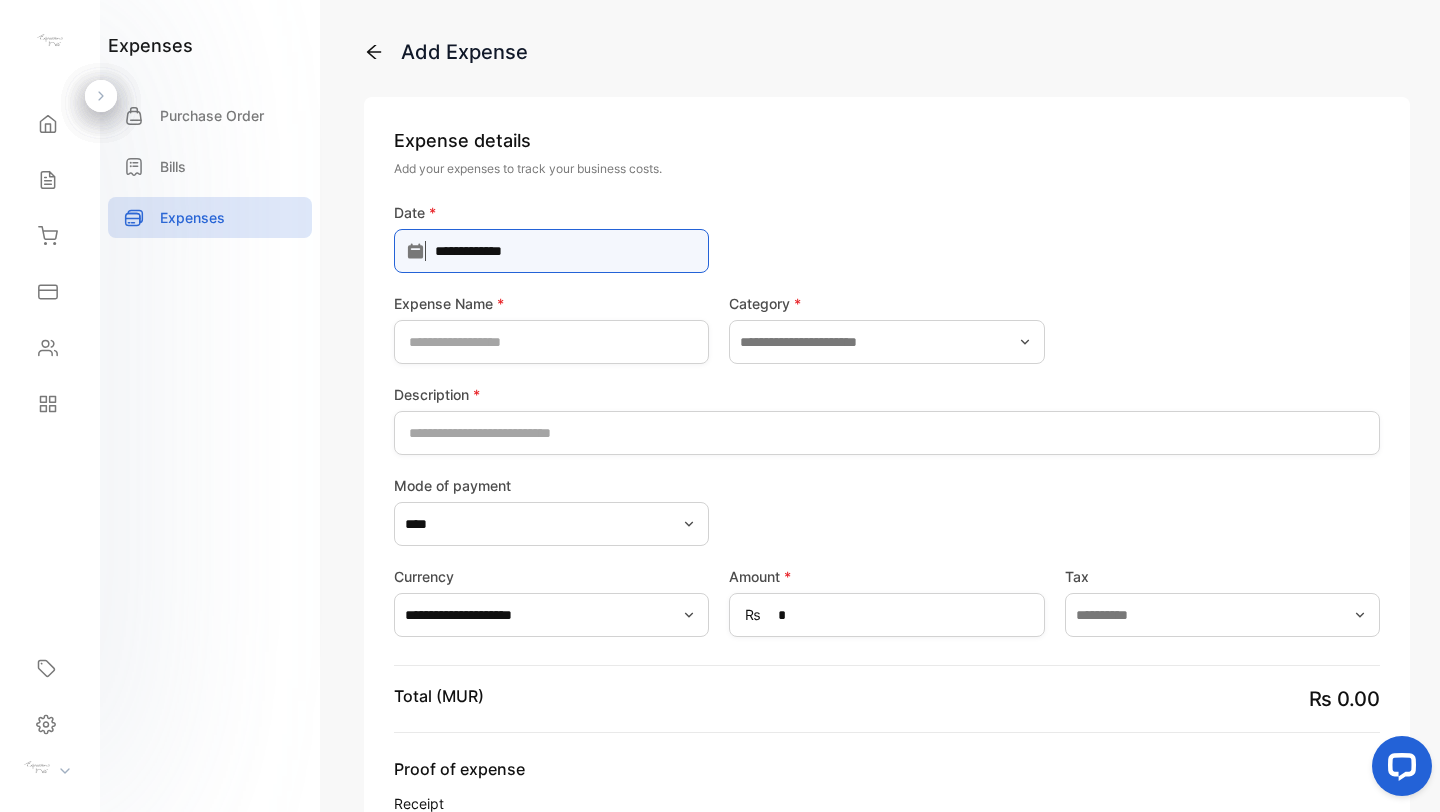 click on "**********" at bounding box center [551, 251] 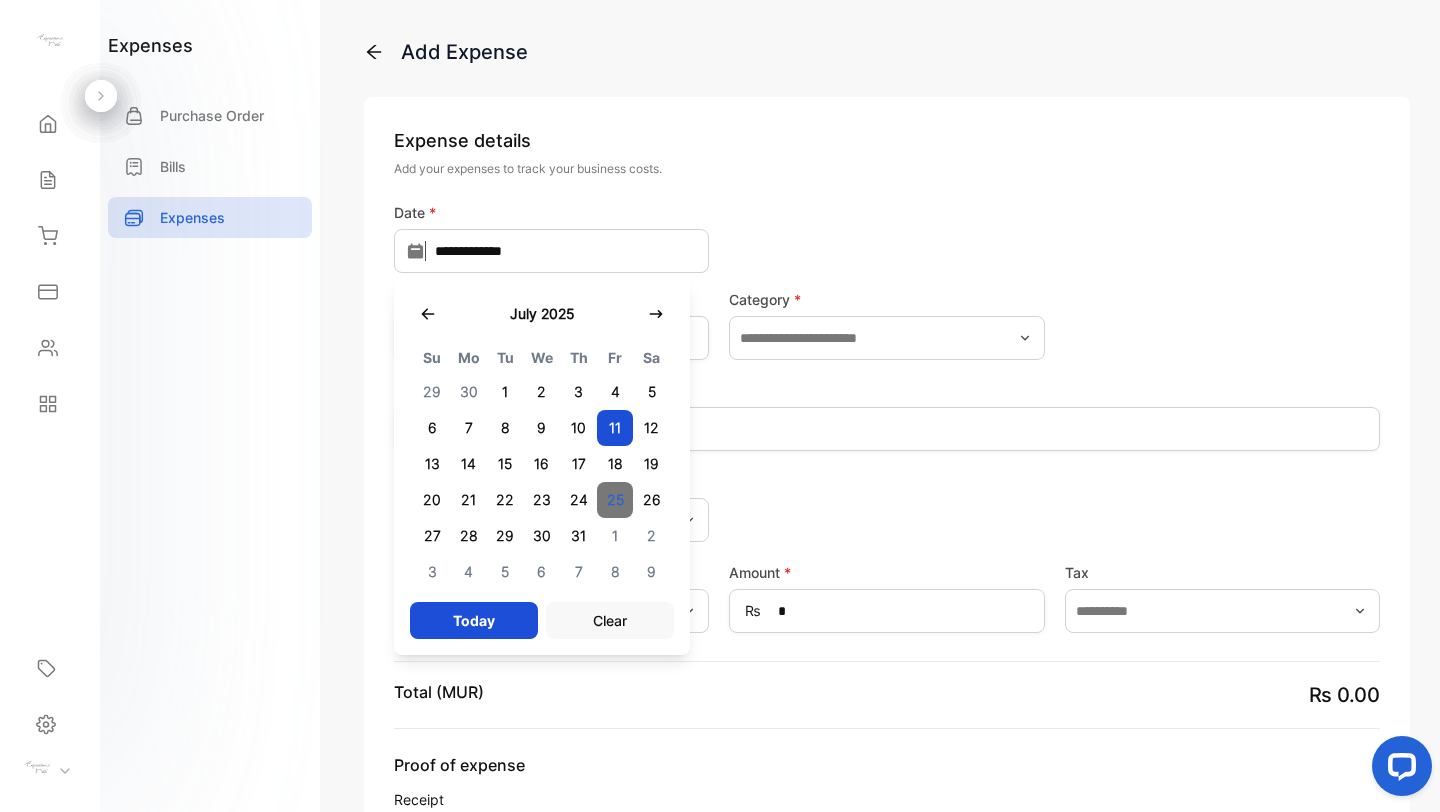 click on "25" at bounding box center [615, 500] 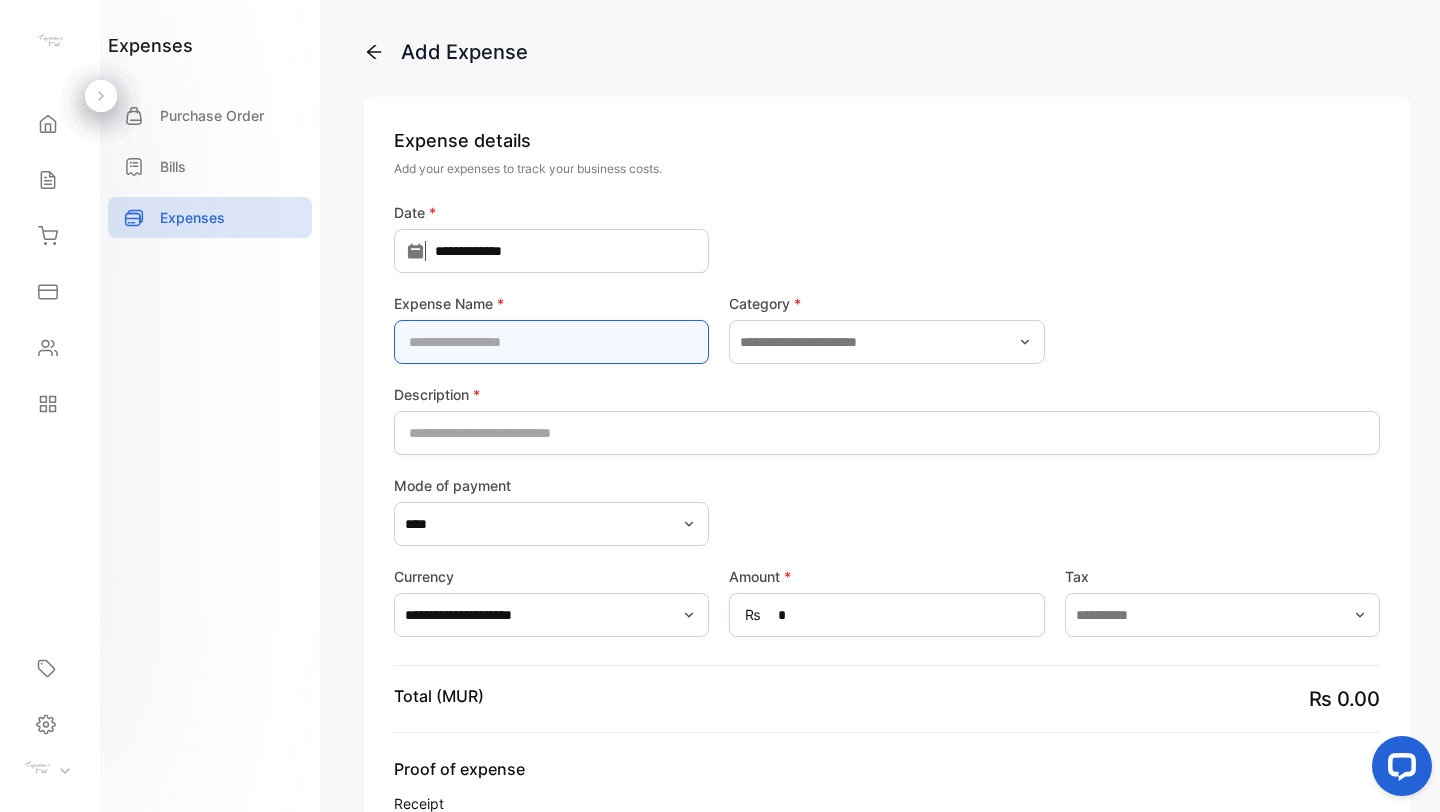 click at bounding box center [551, 342] 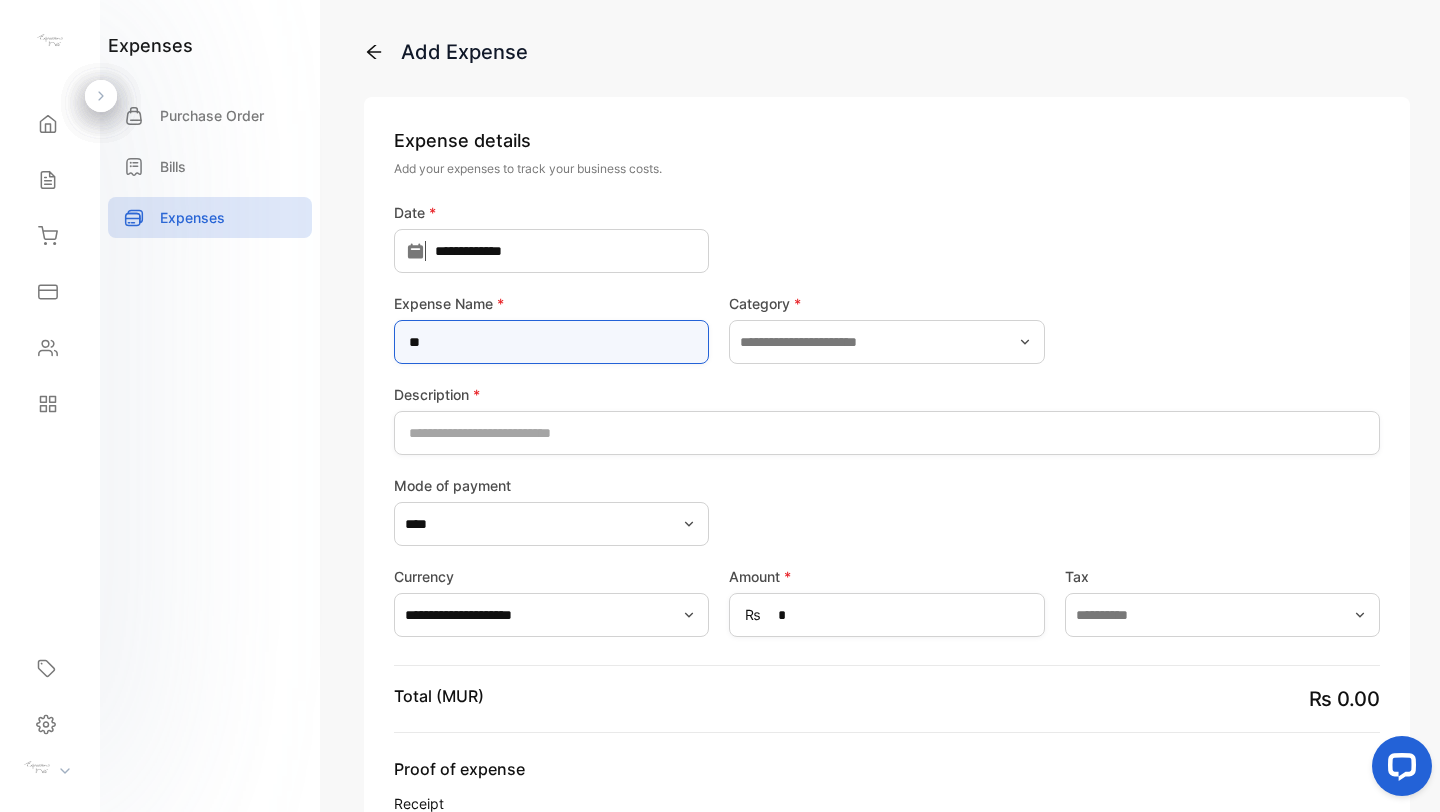 type on "**********" 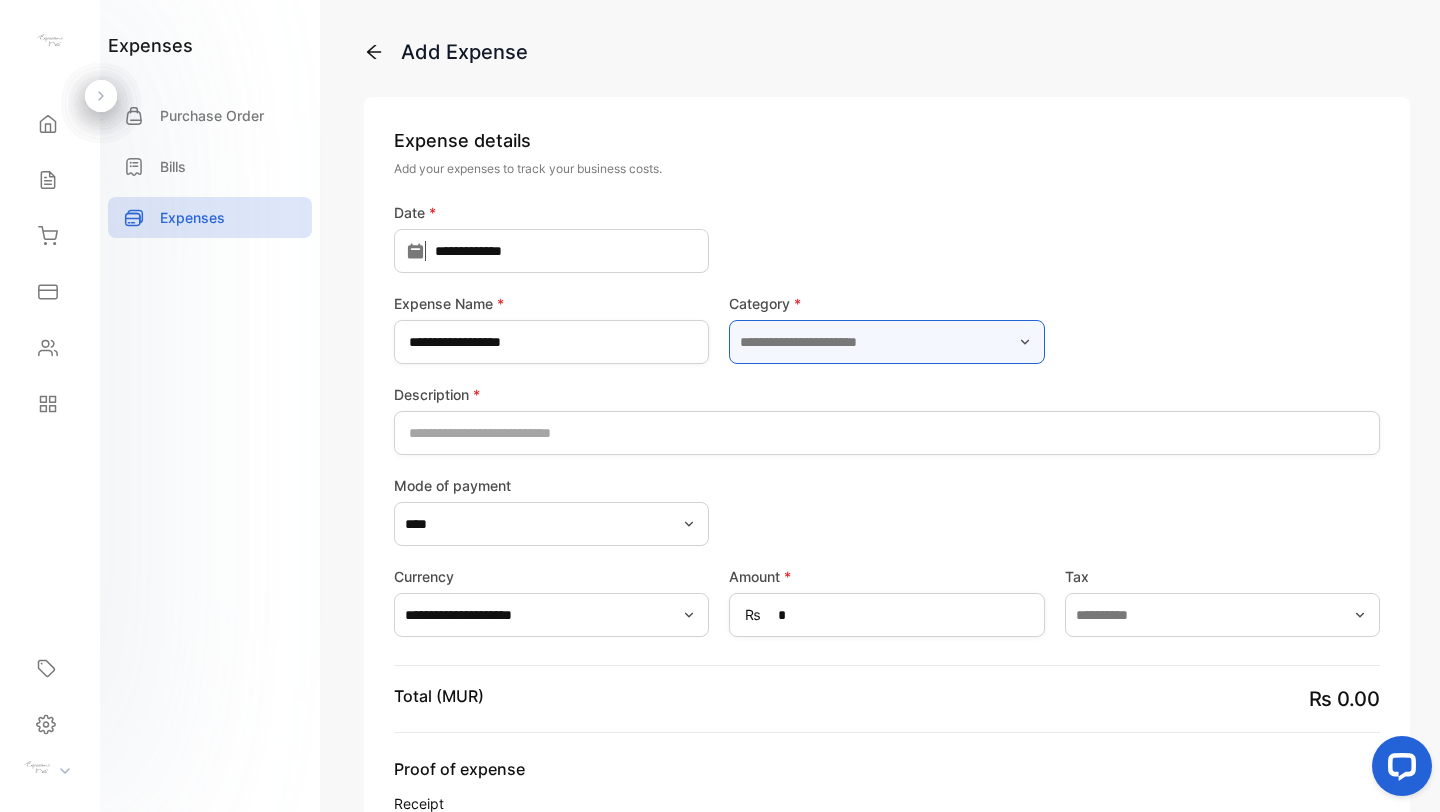 click at bounding box center [886, 342] 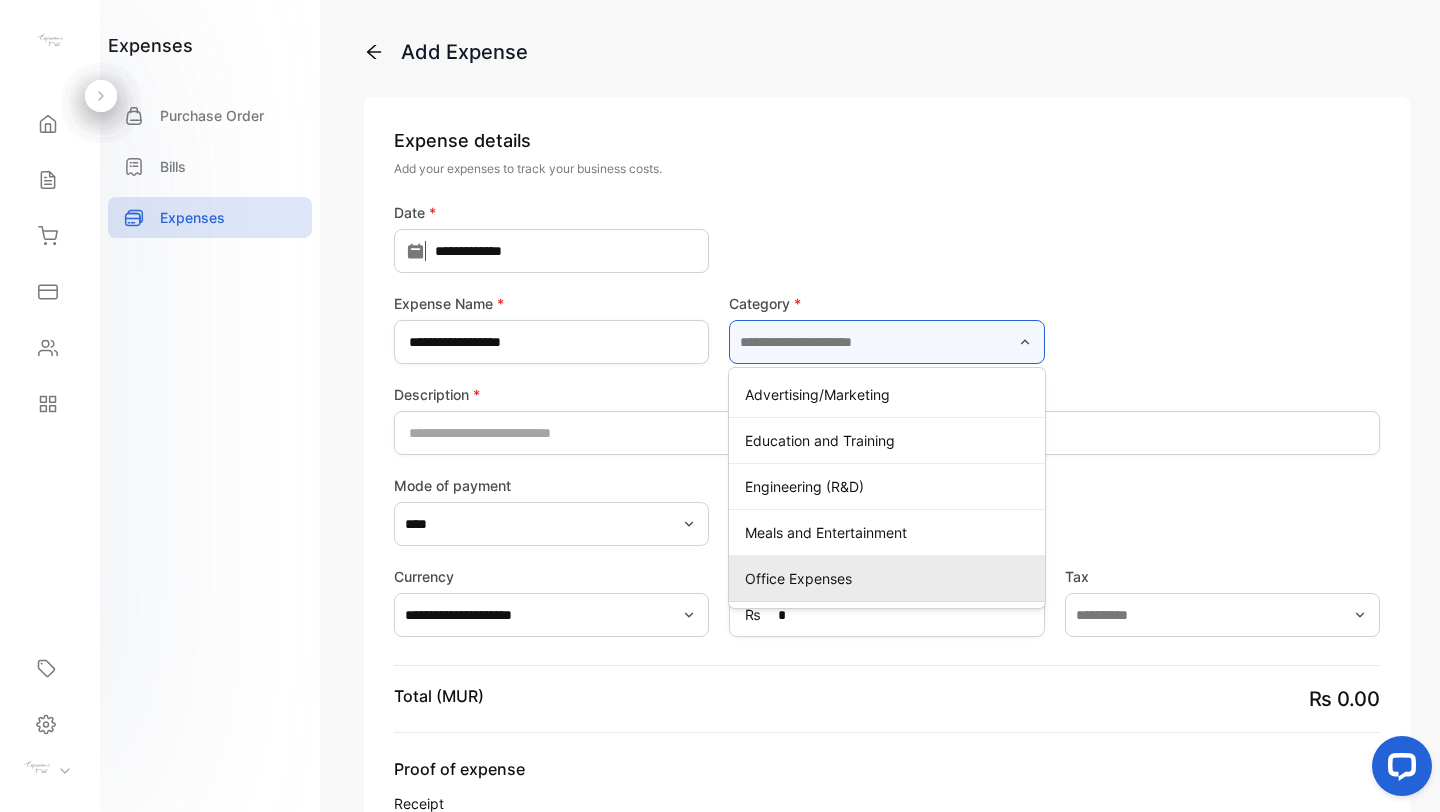 scroll, scrollTop: 13, scrollLeft: 0, axis: vertical 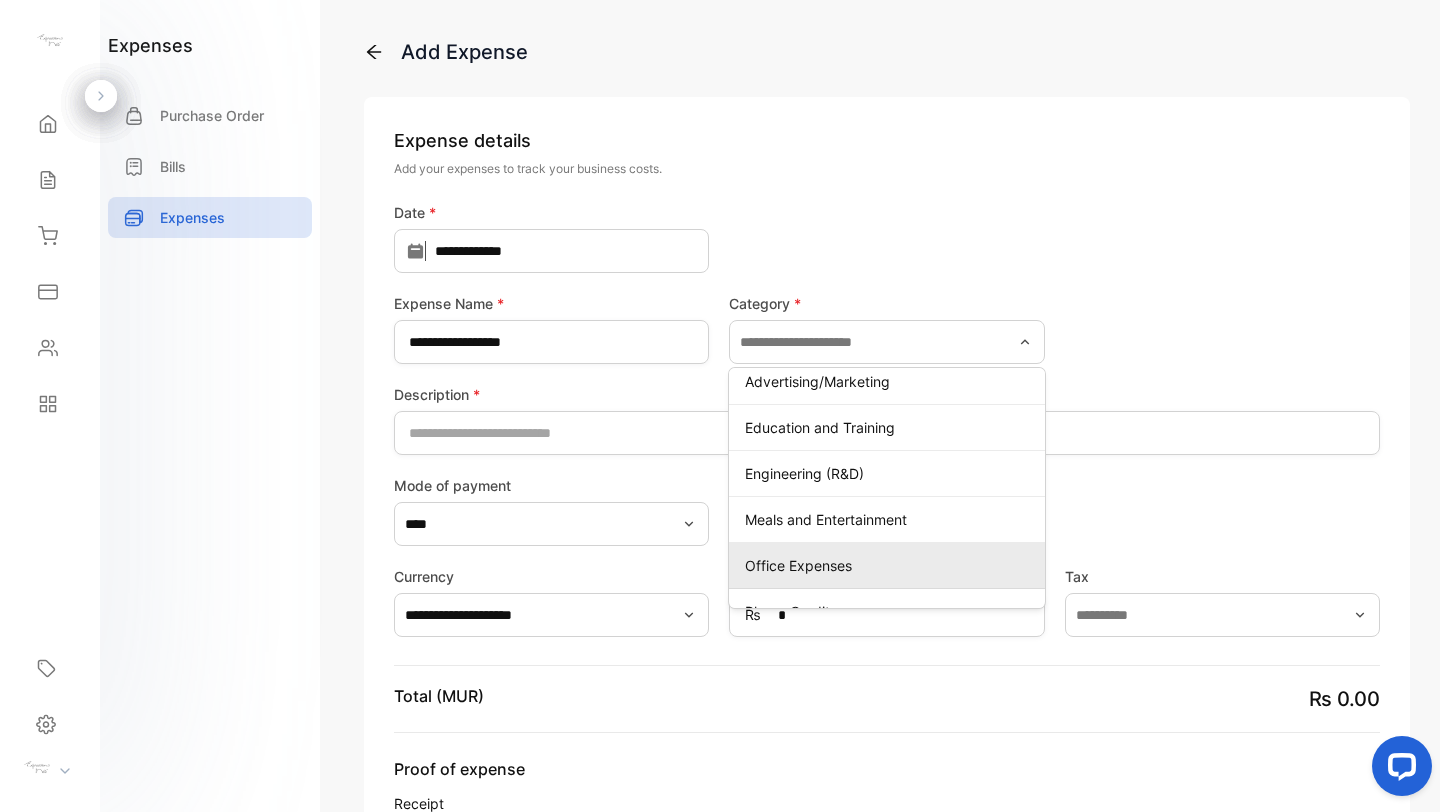 click on "Office Expenses" at bounding box center [890, 565] 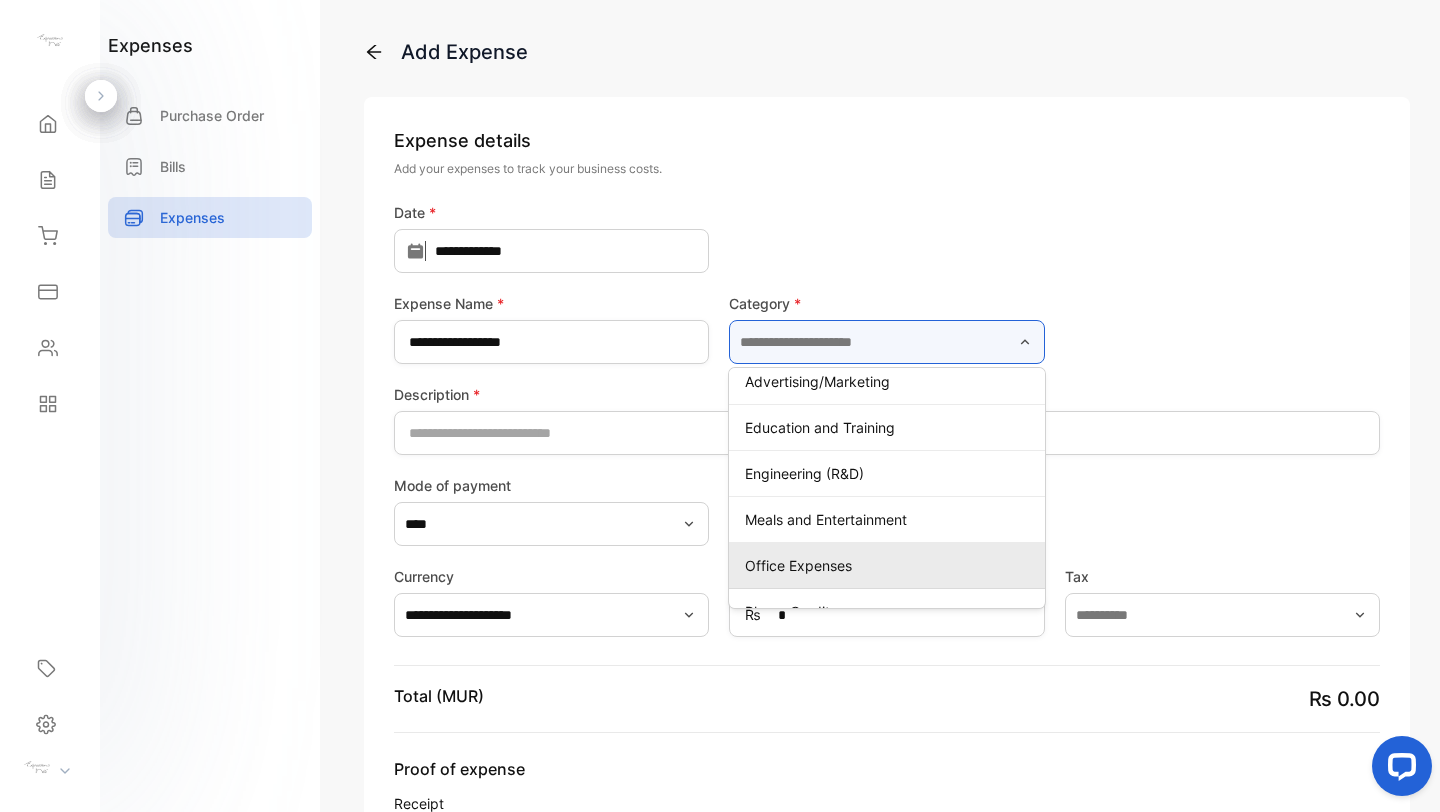 type on "**********" 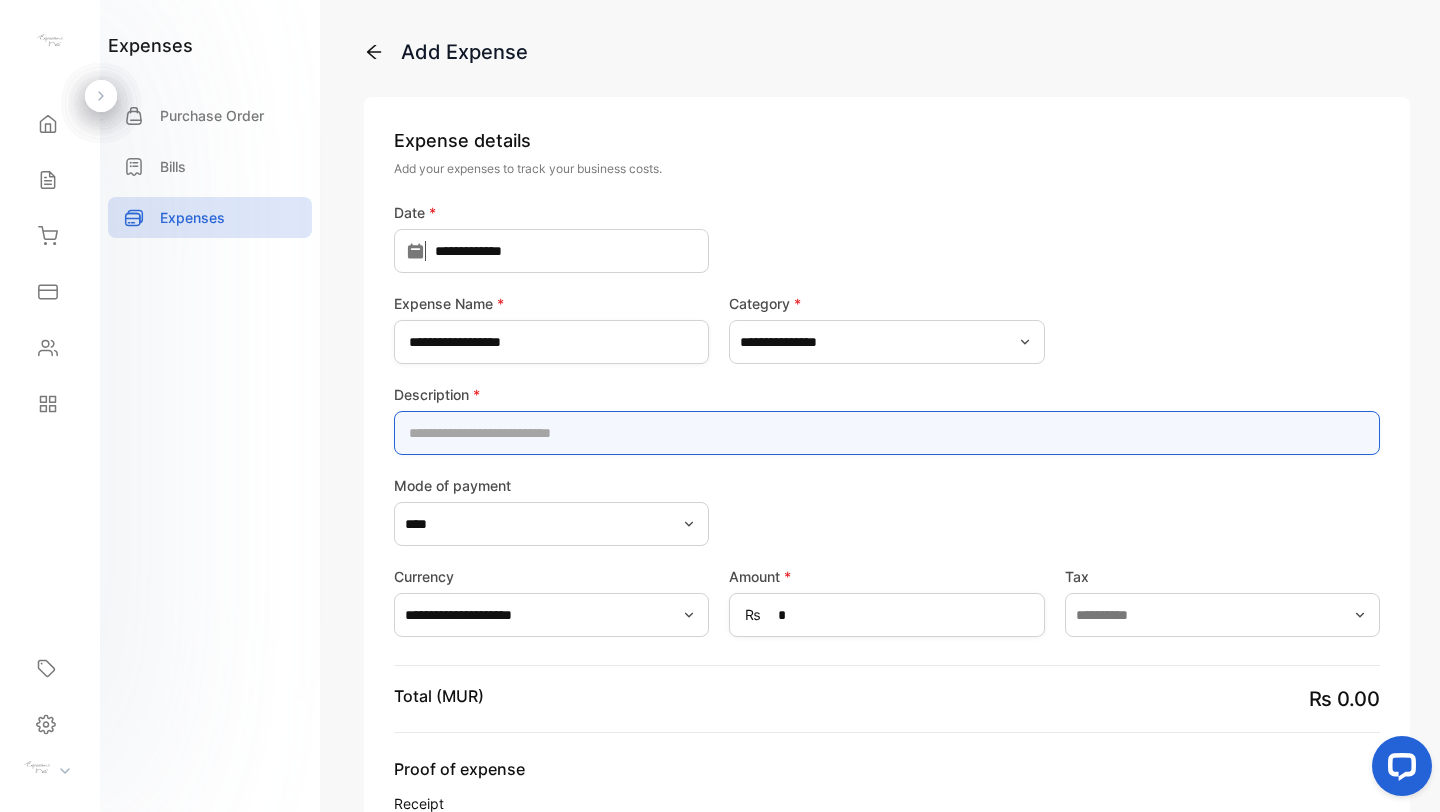 click at bounding box center (887, 433) 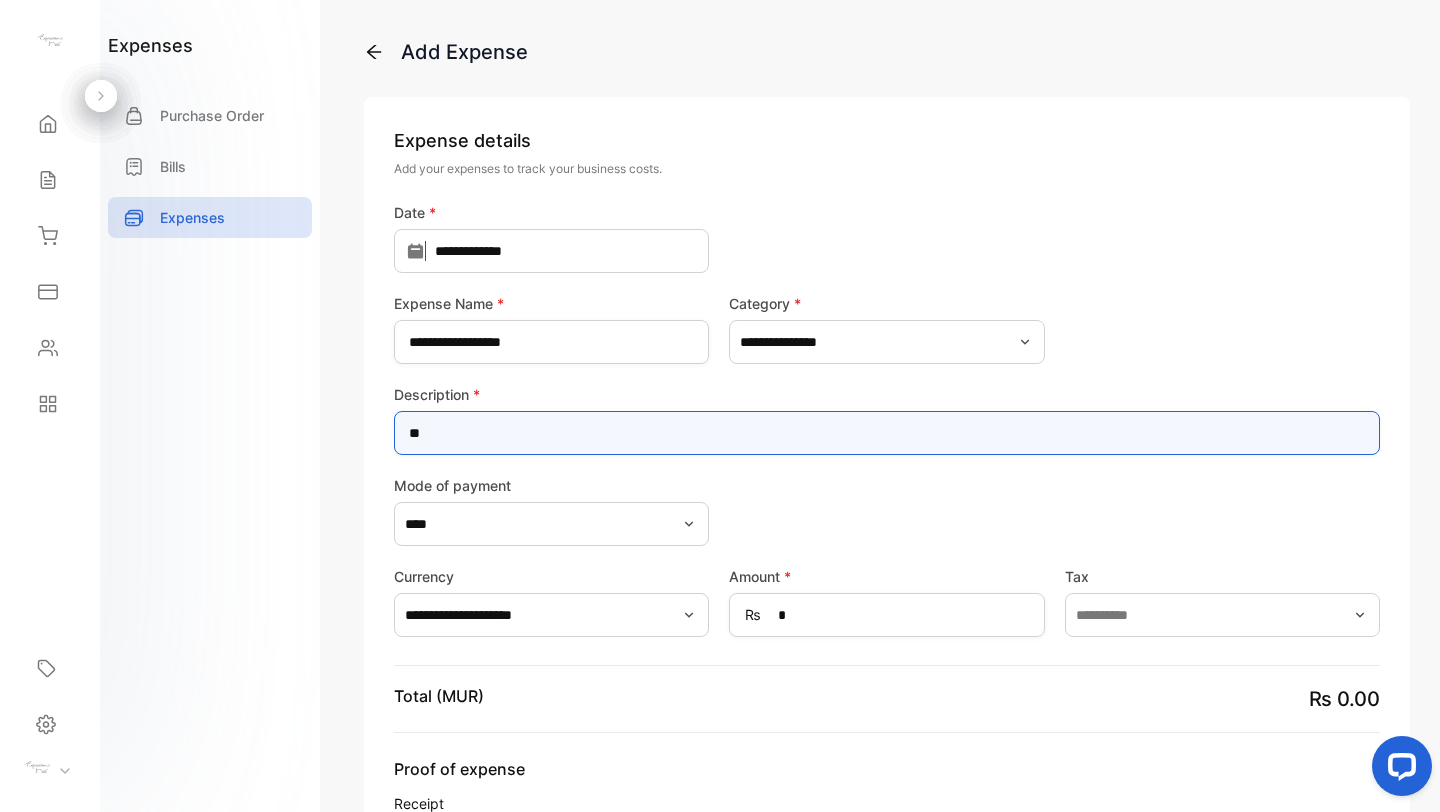 type on "*" 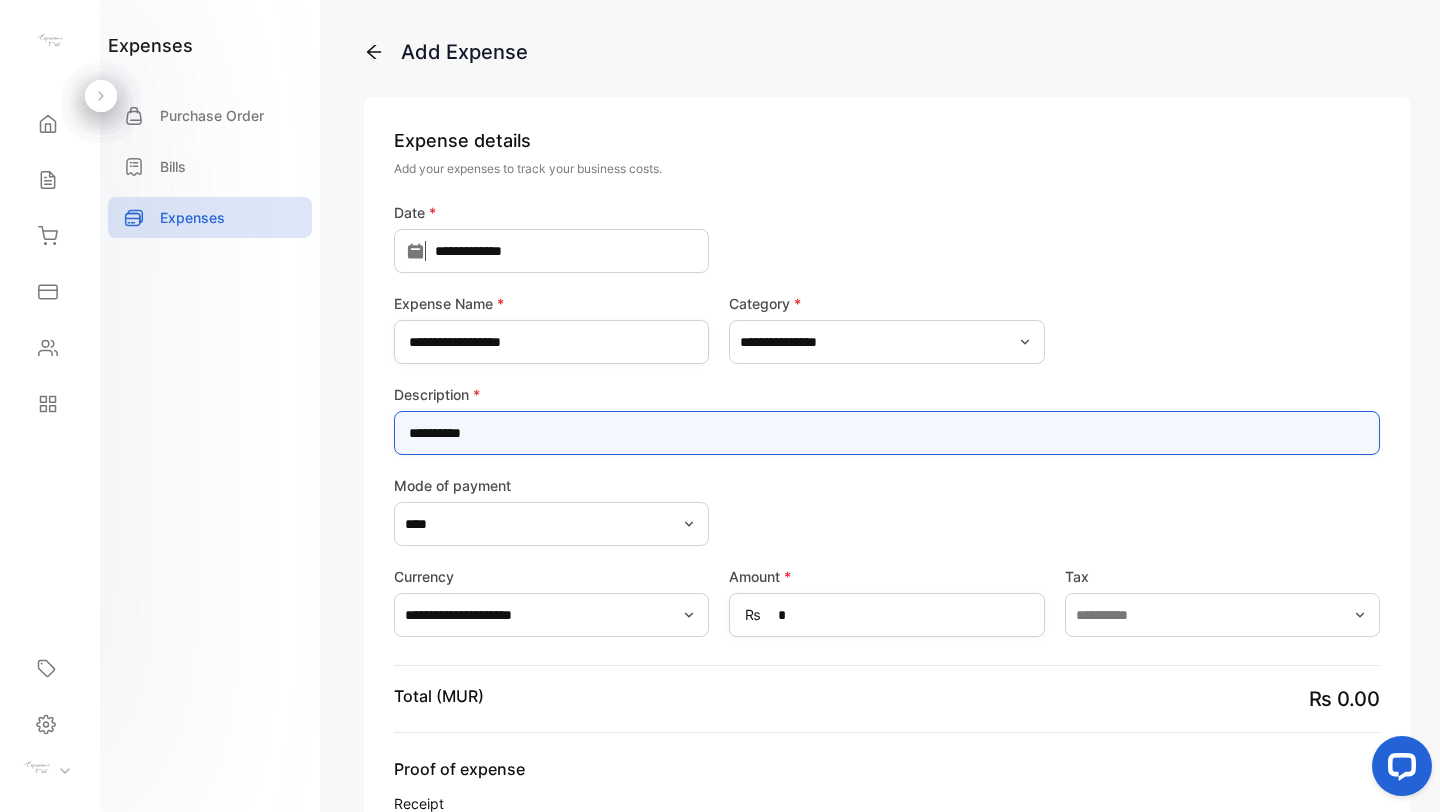type on "**********" 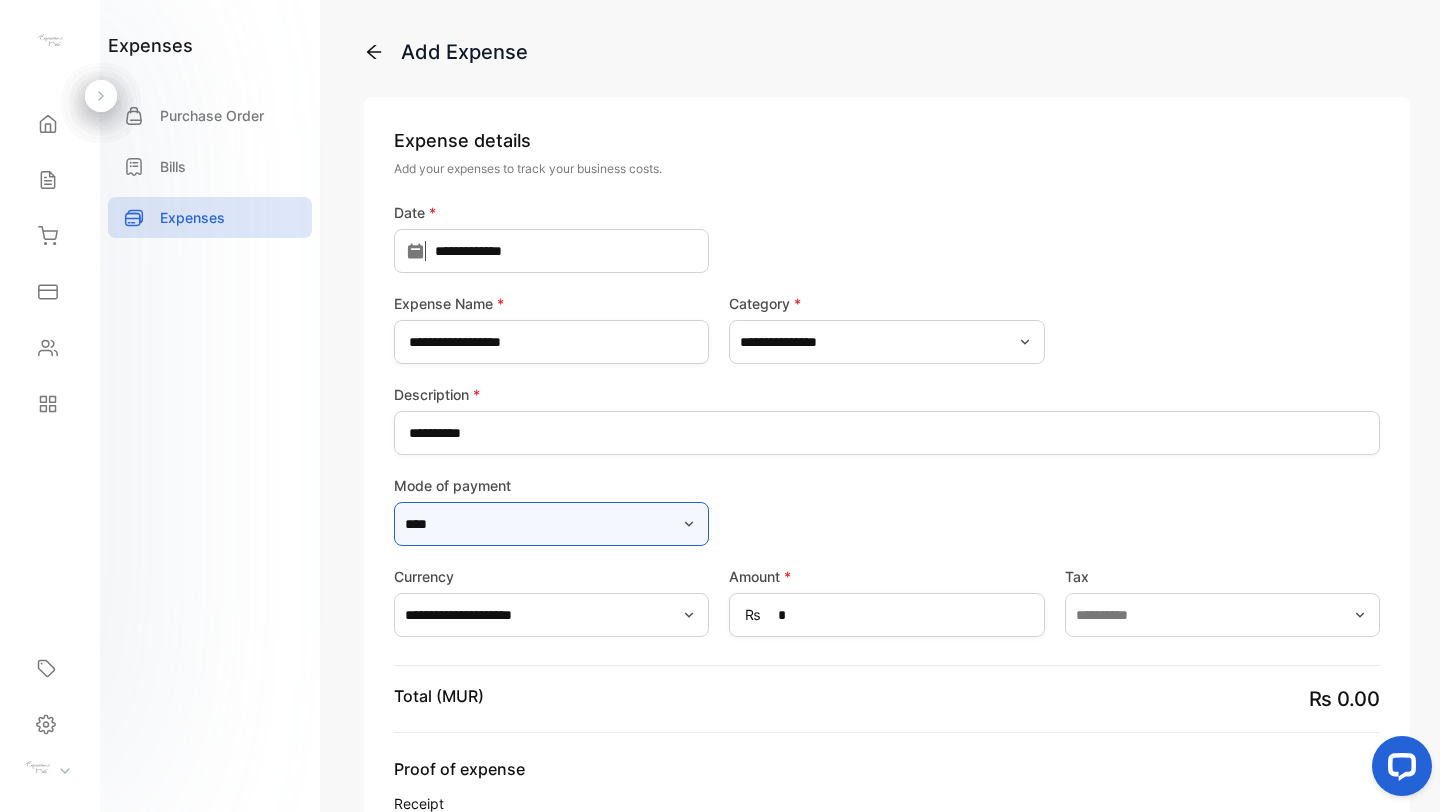 click on "****" at bounding box center [551, 524] 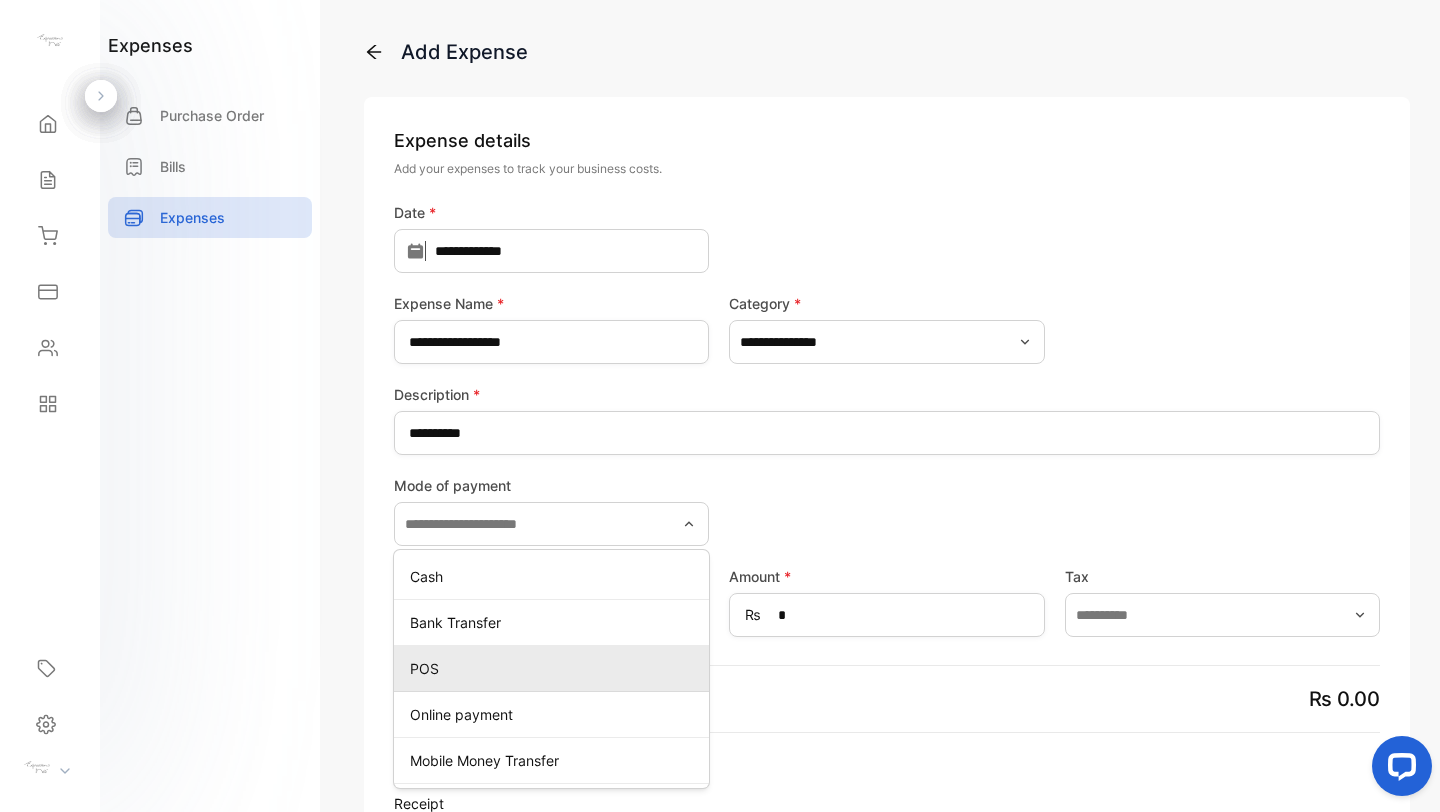 click on "POS" at bounding box center (555, 668) 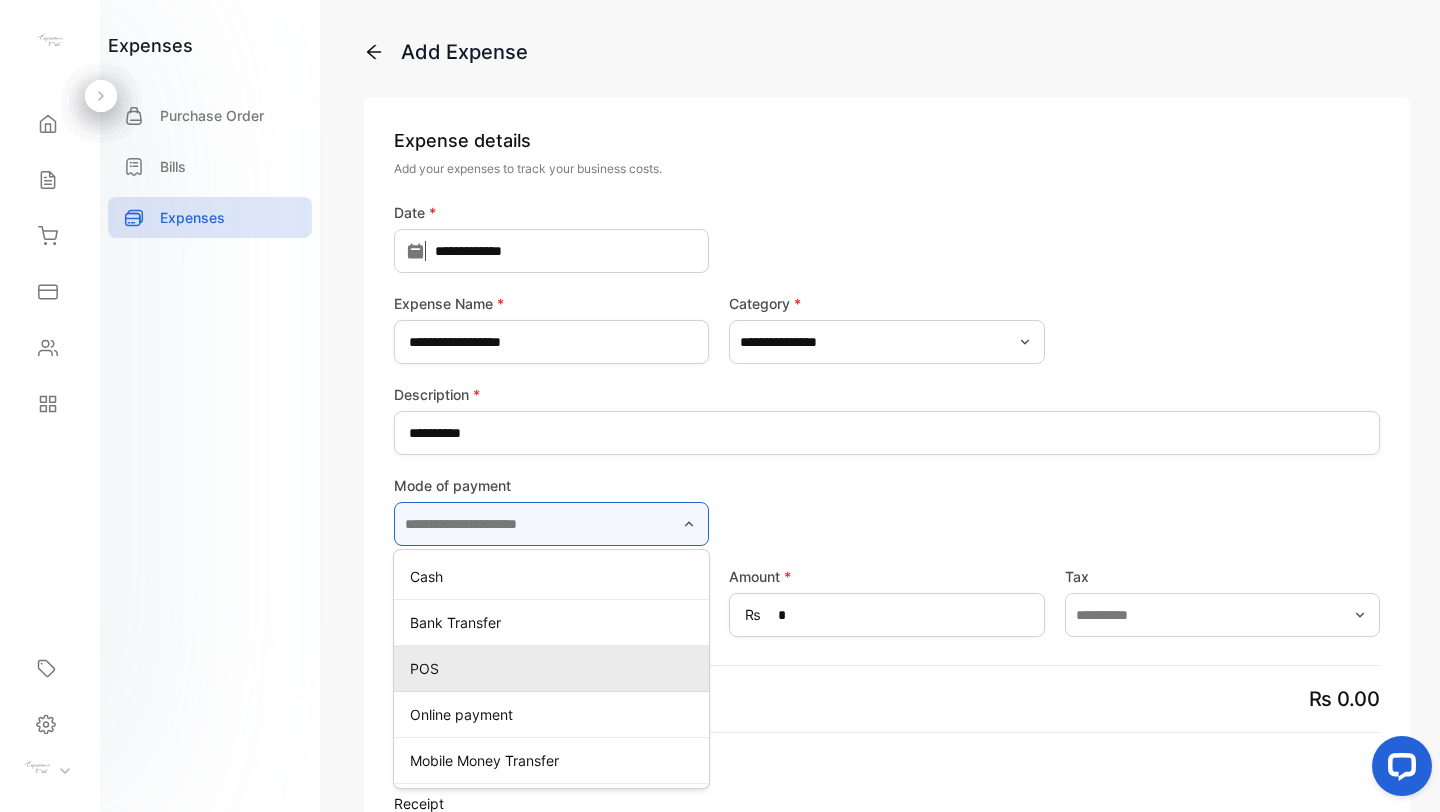 type on "***" 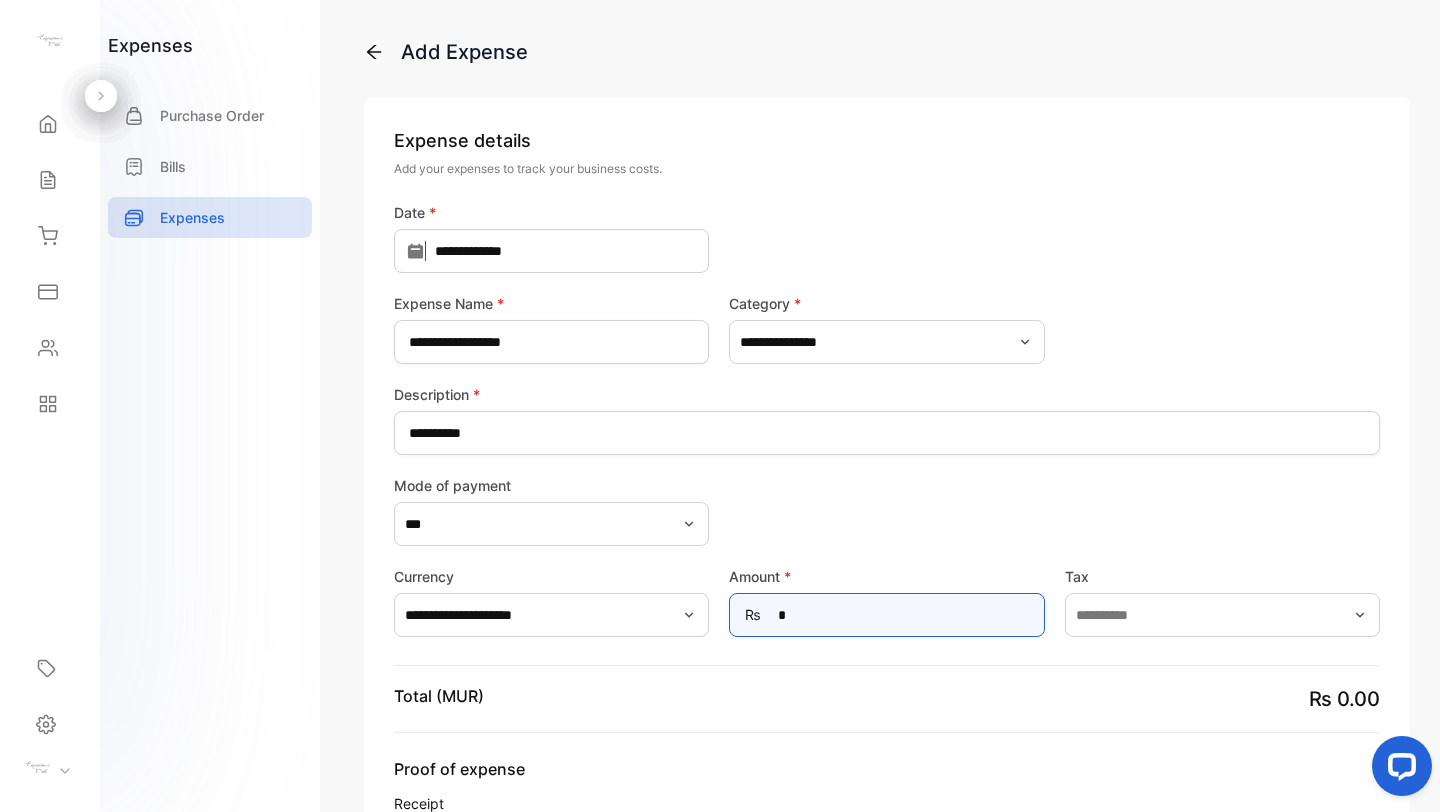 click on "*" at bounding box center (886, 615) 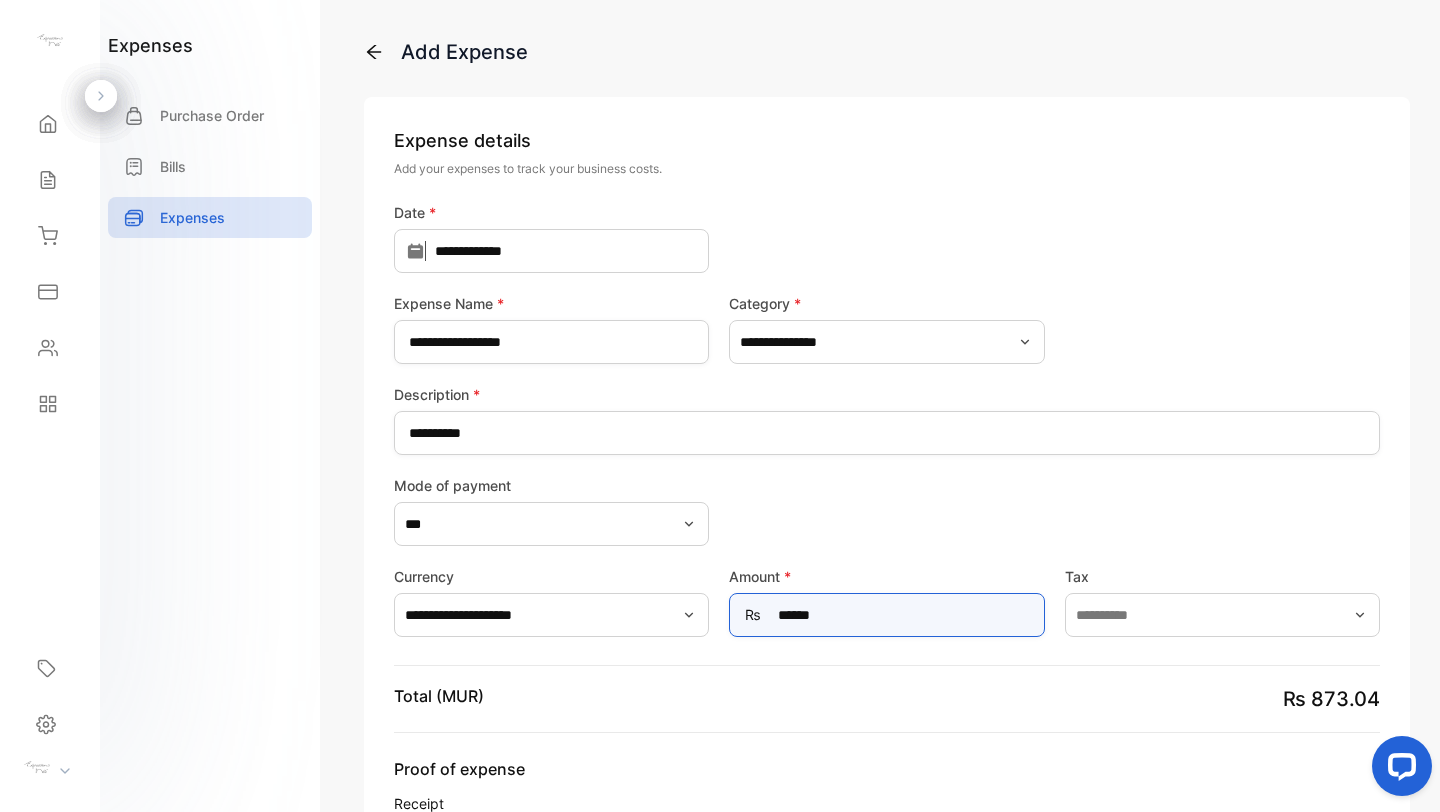 type on "******" 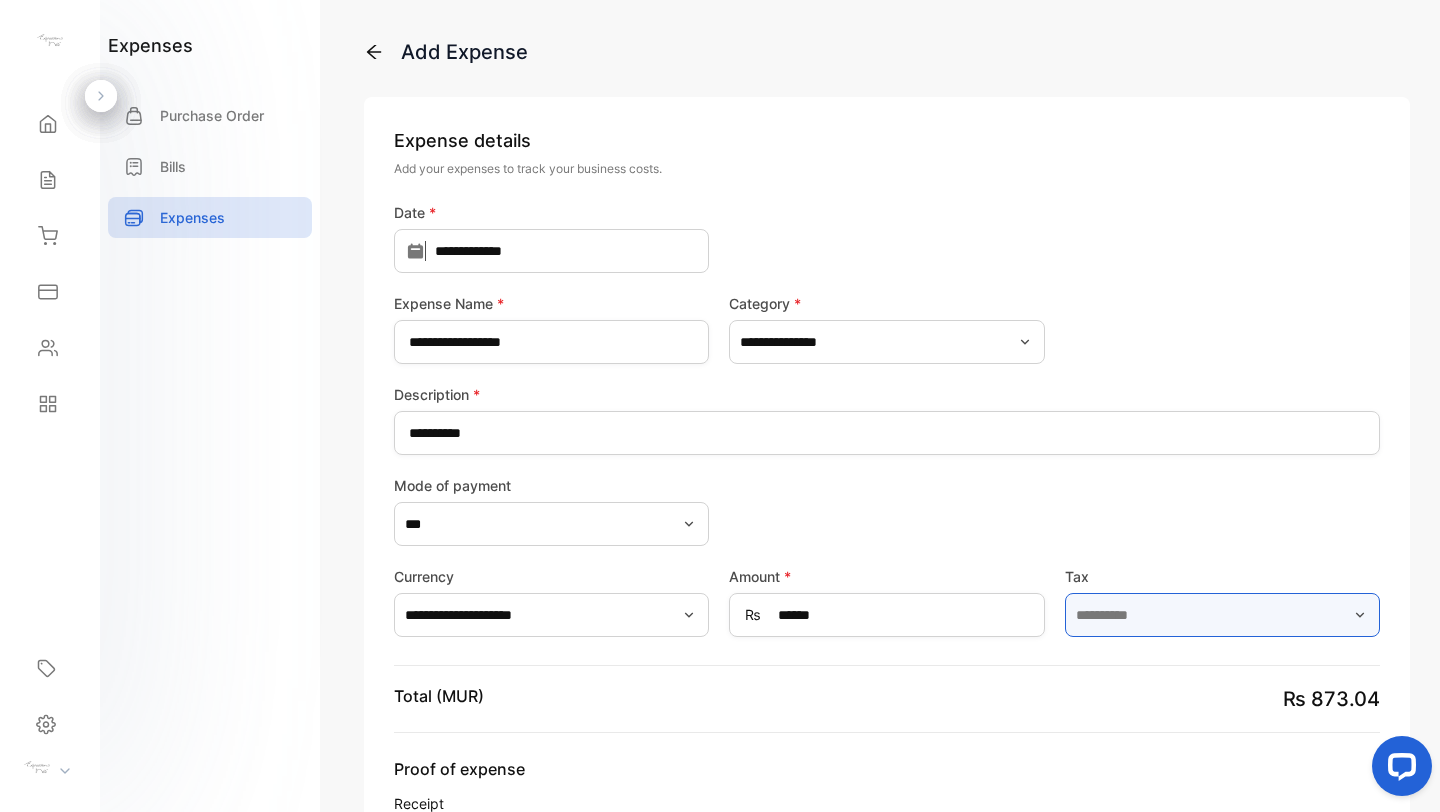 click at bounding box center (1222, 615) 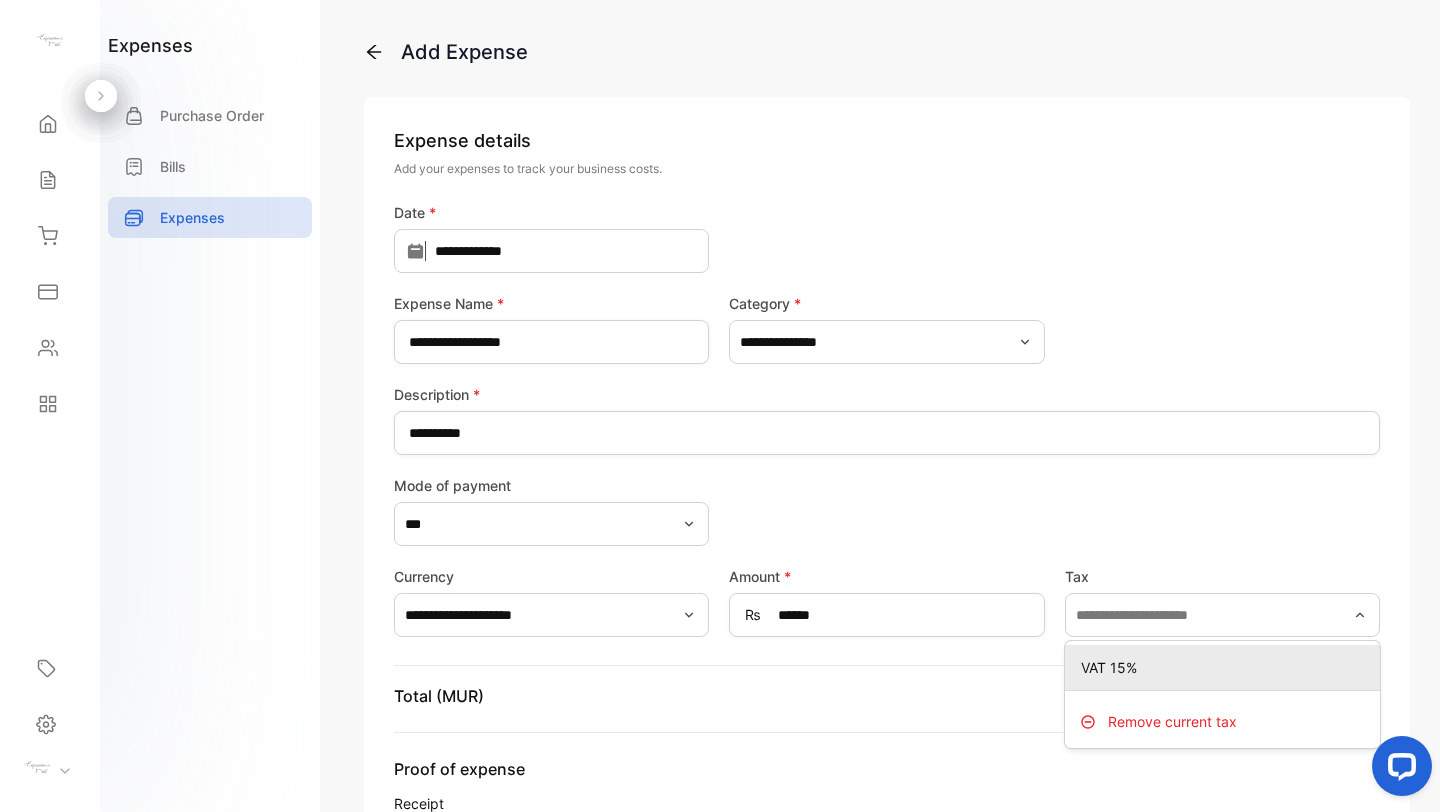 click on "VAT [PERCENT]%" at bounding box center (1226, 667) 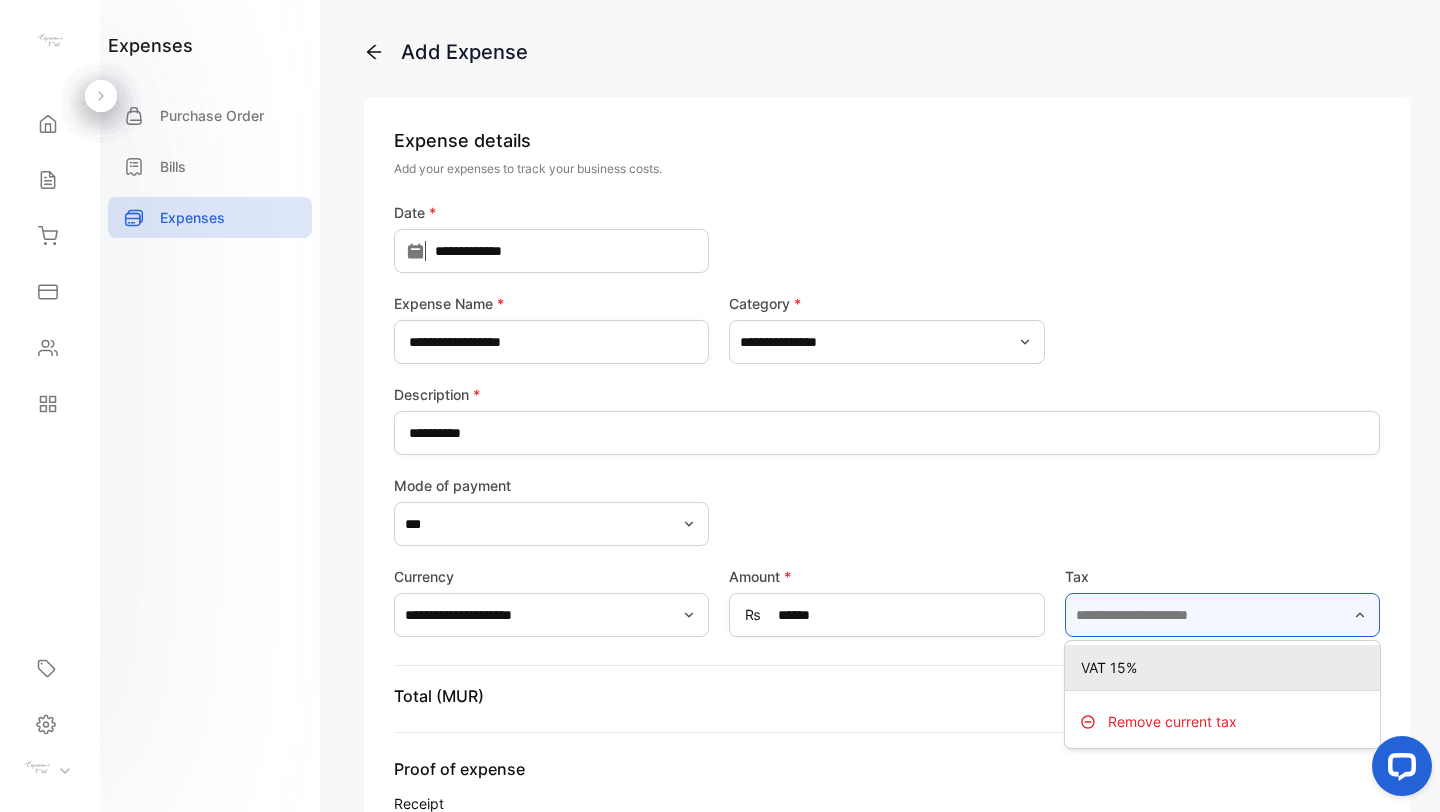type on "*******" 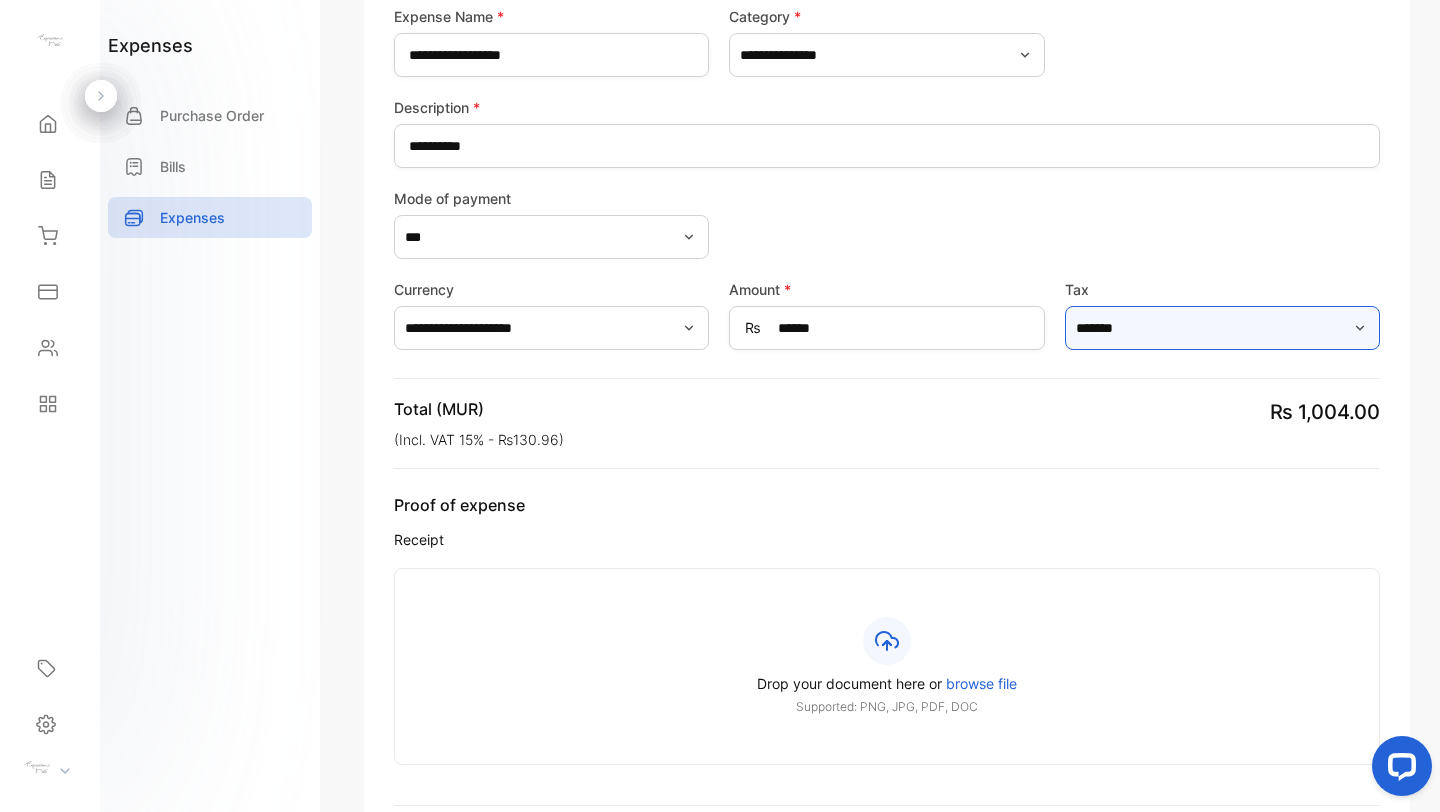 scroll, scrollTop: 297, scrollLeft: 0, axis: vertical 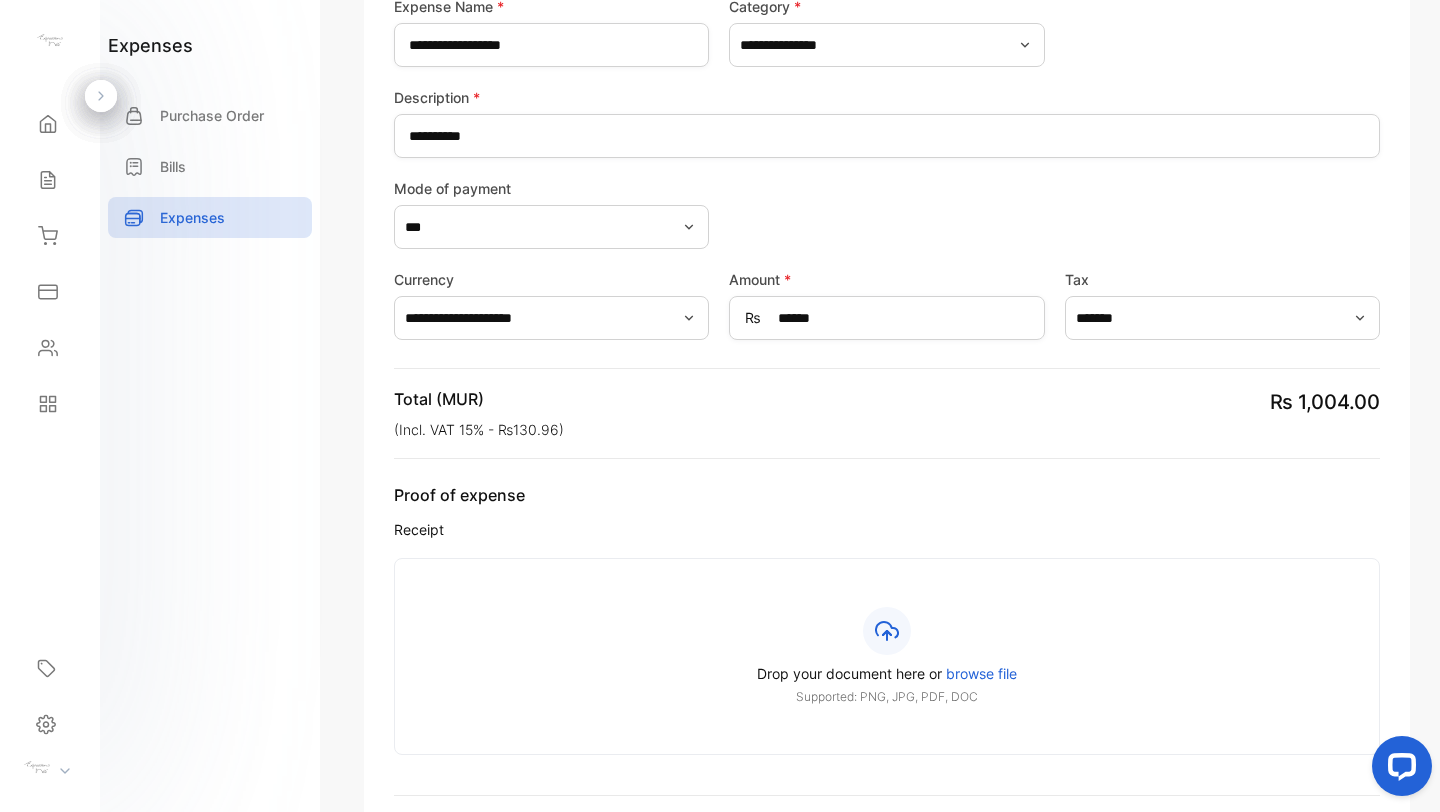 click on "browse file" at bounding box center [981, 673] 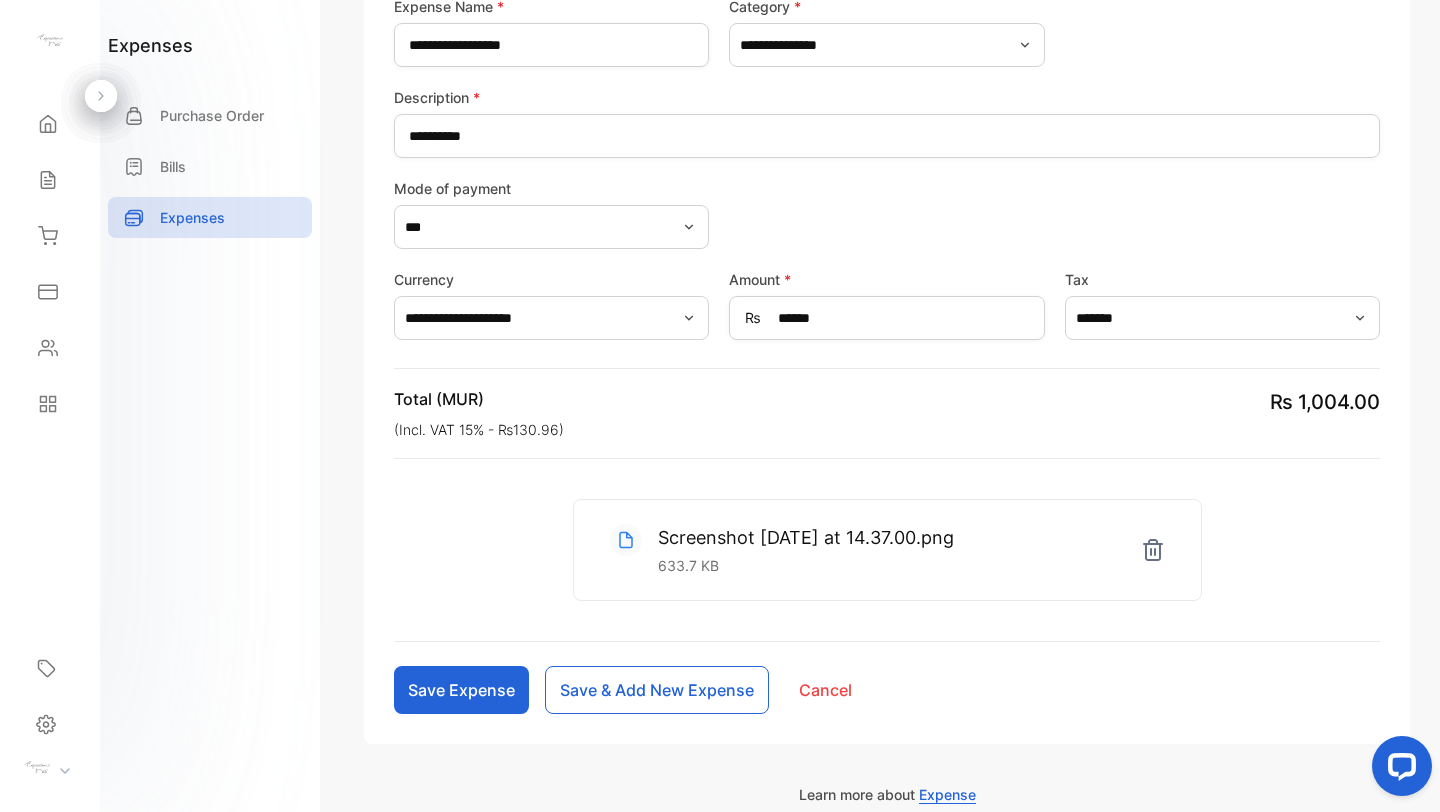 click on "Save & Add New Expense" at bounding box center (657, 690) 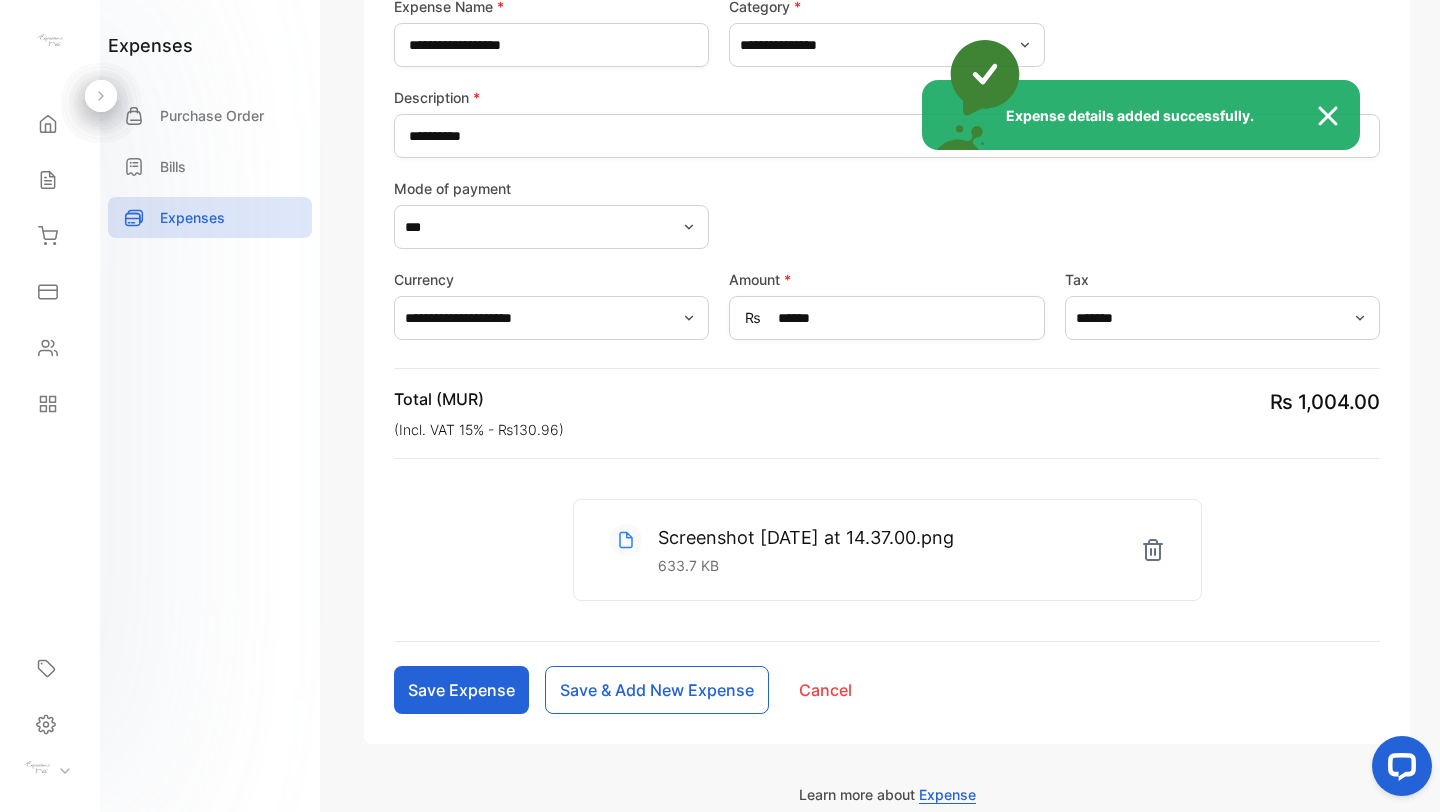 type 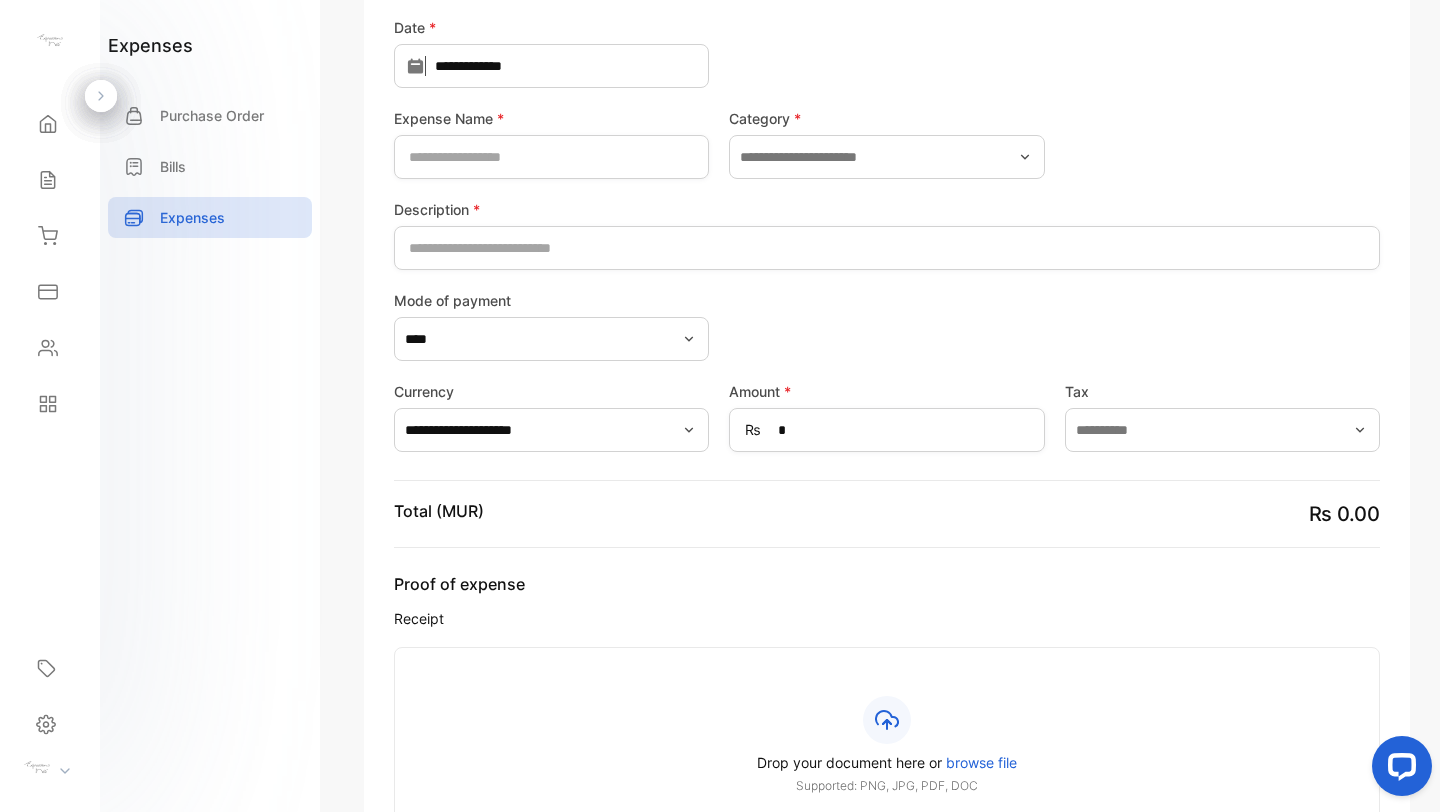 scroll, scrollTop: 0, scrollLeft: 0, axis: both 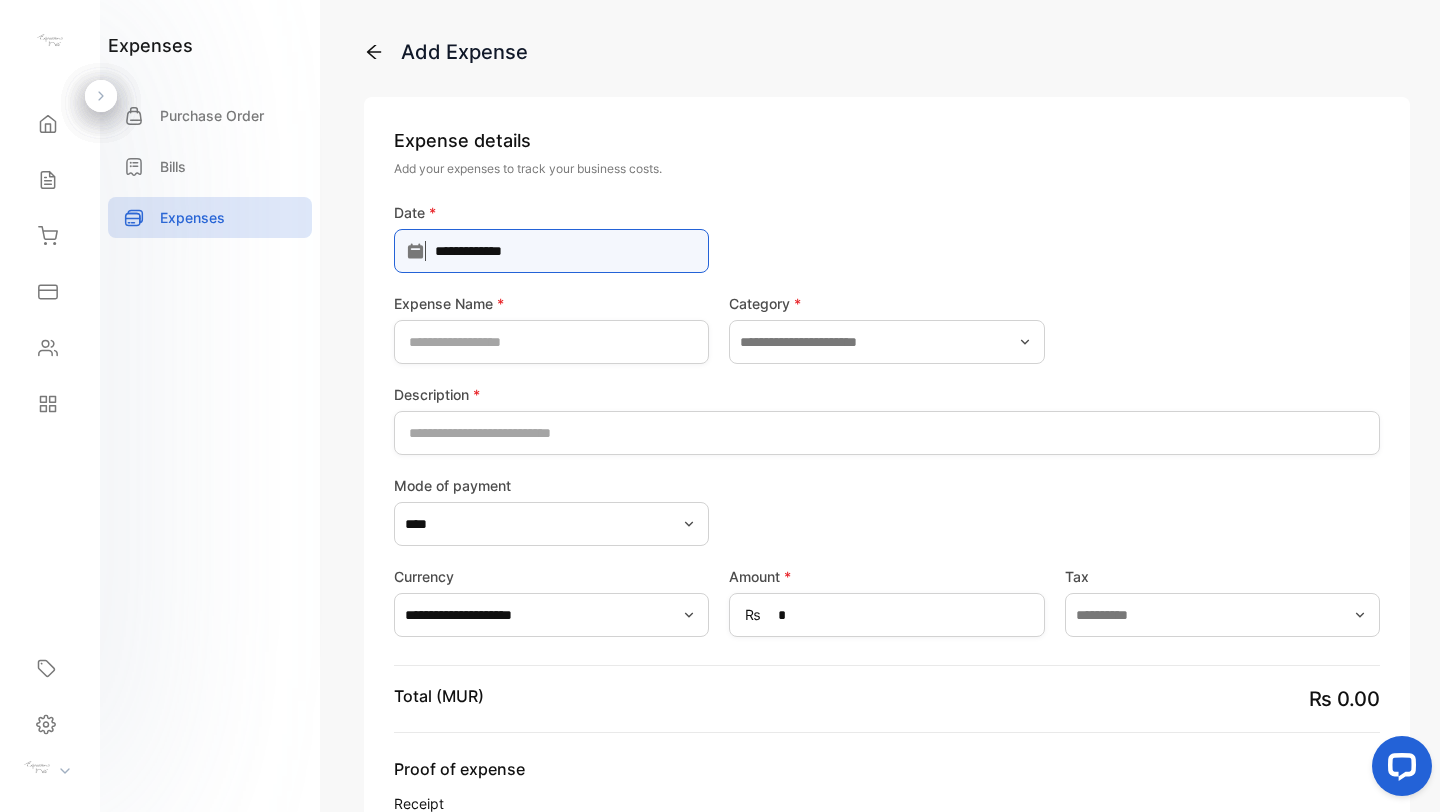 click on "**********" at bounding box center (551, 251) 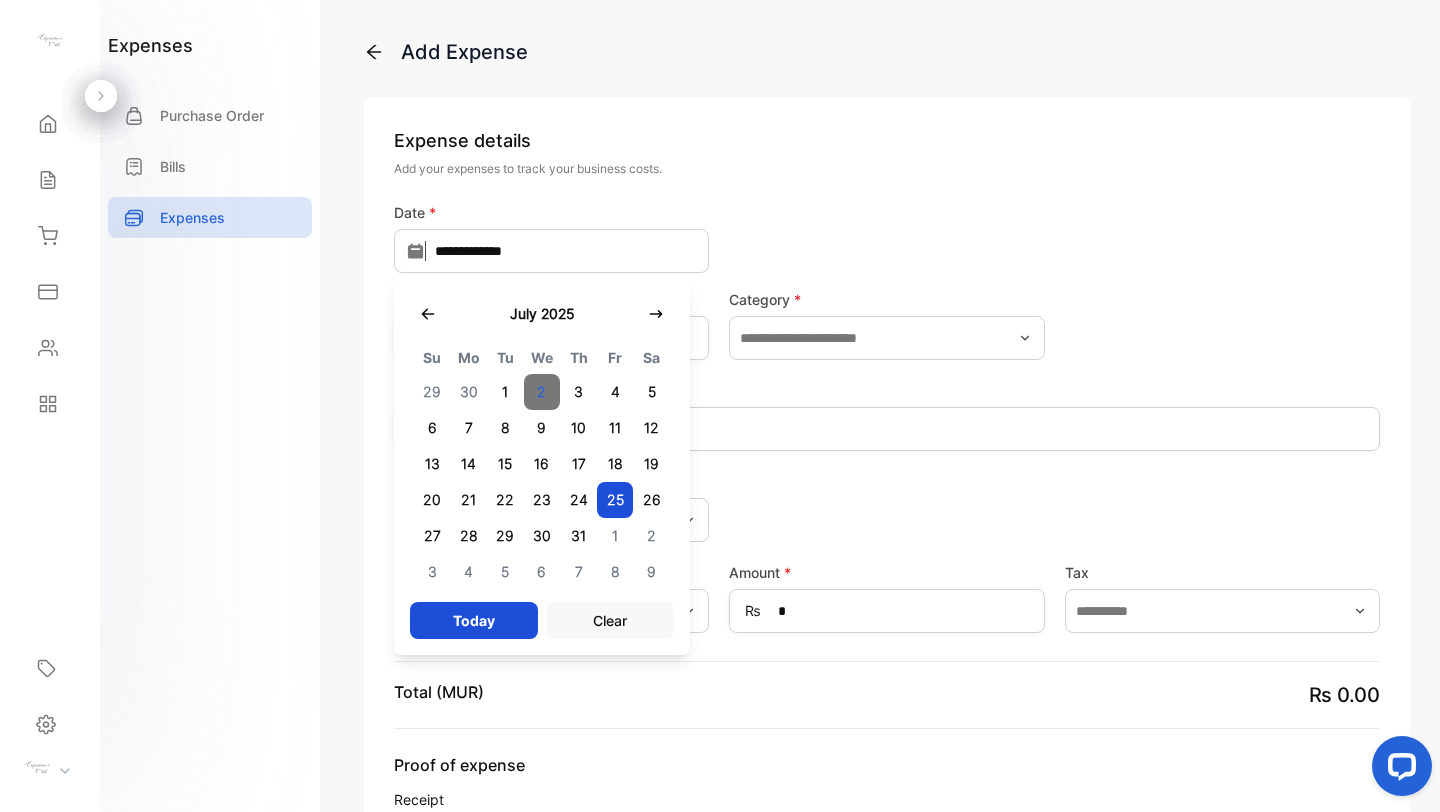 click on "2" at bounding box center (542, 392) 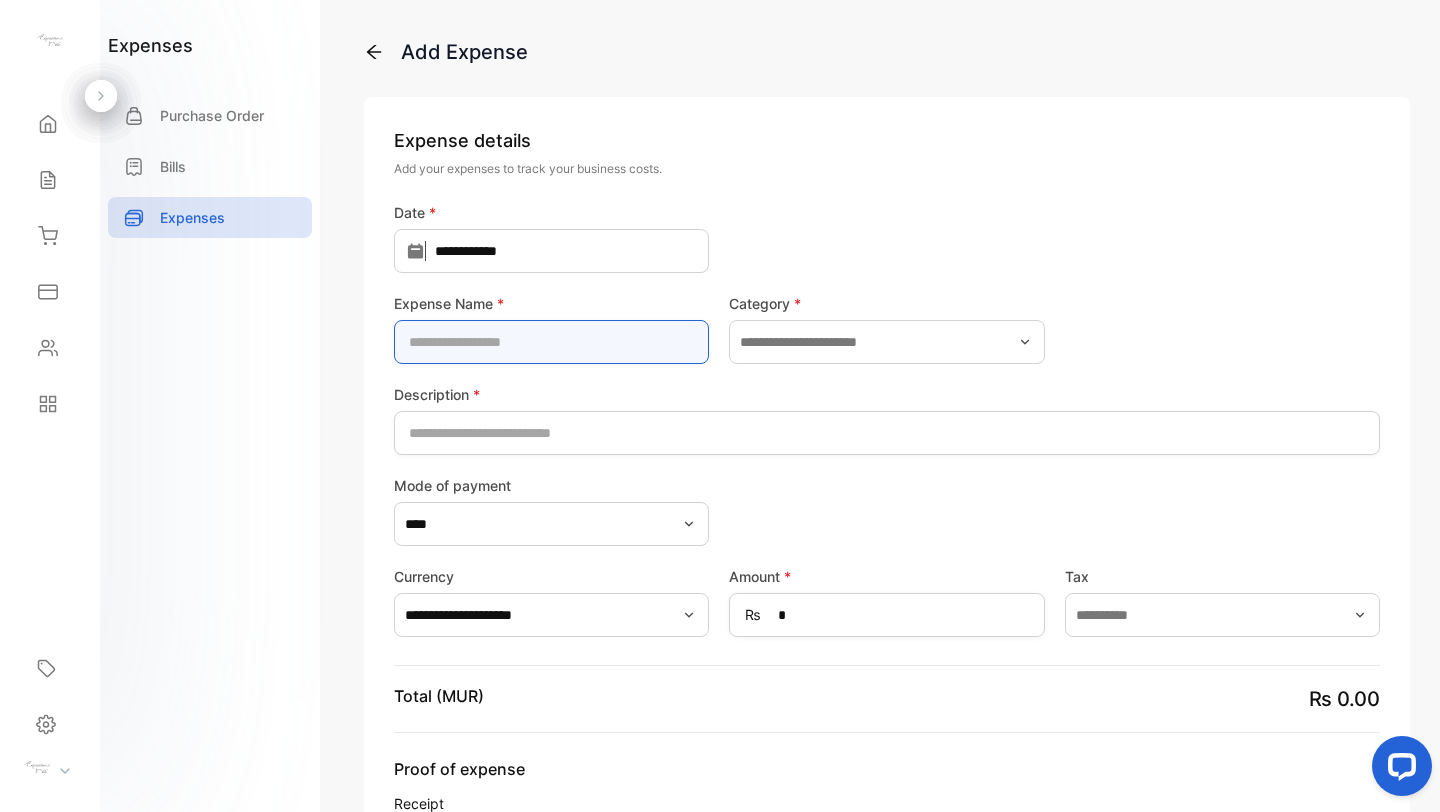 click at bounding box center (551, 342) 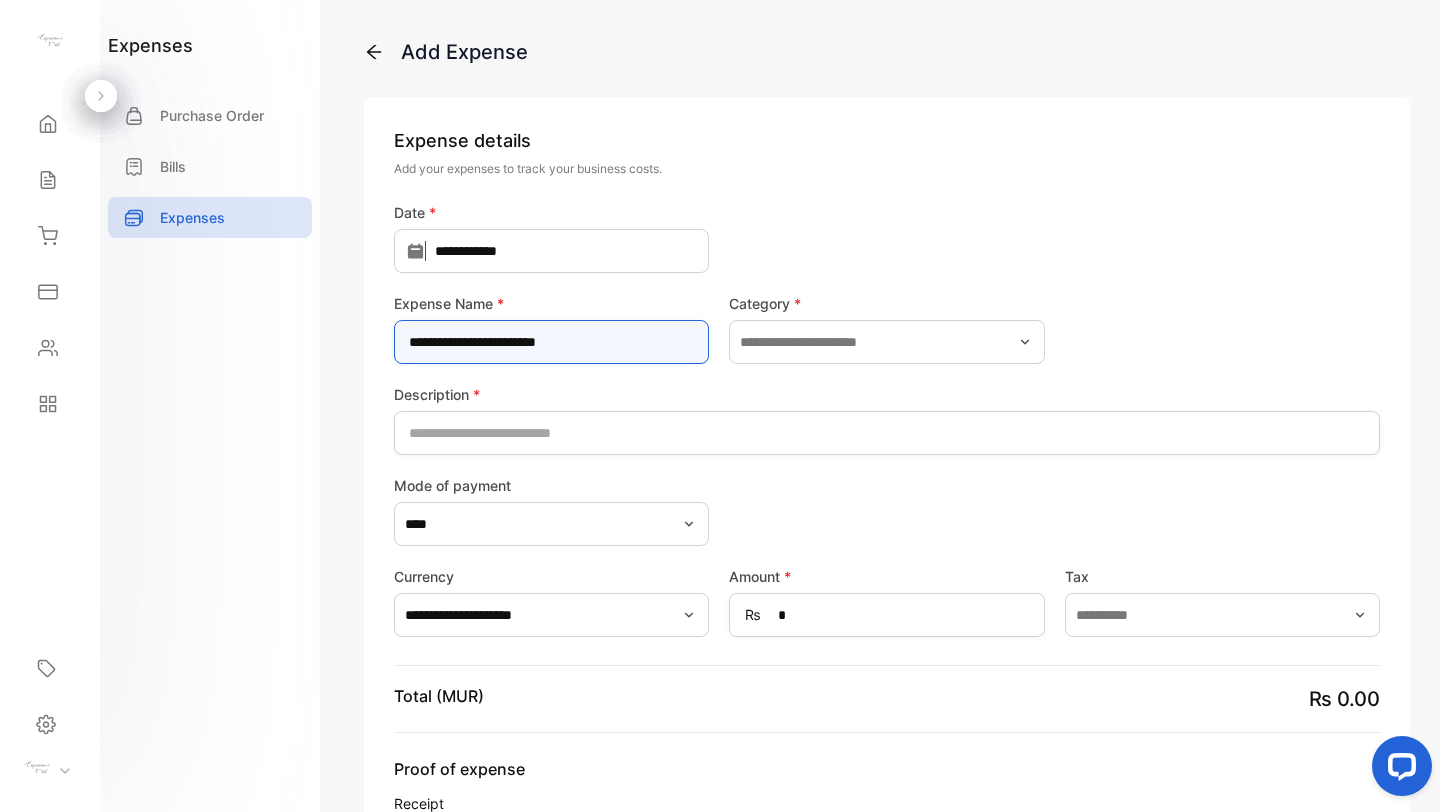 type on "**********" 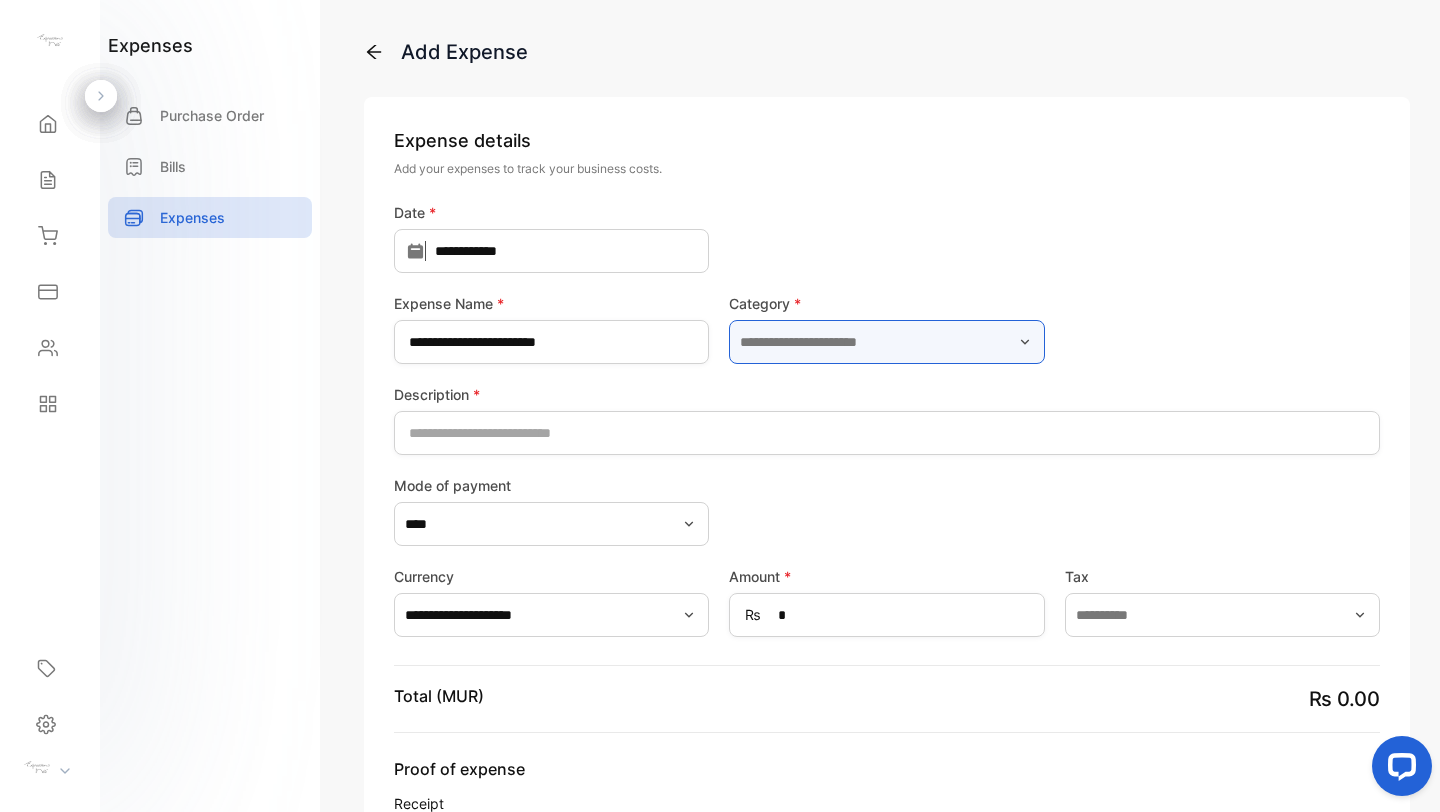 click at bounding box center [886, 342] 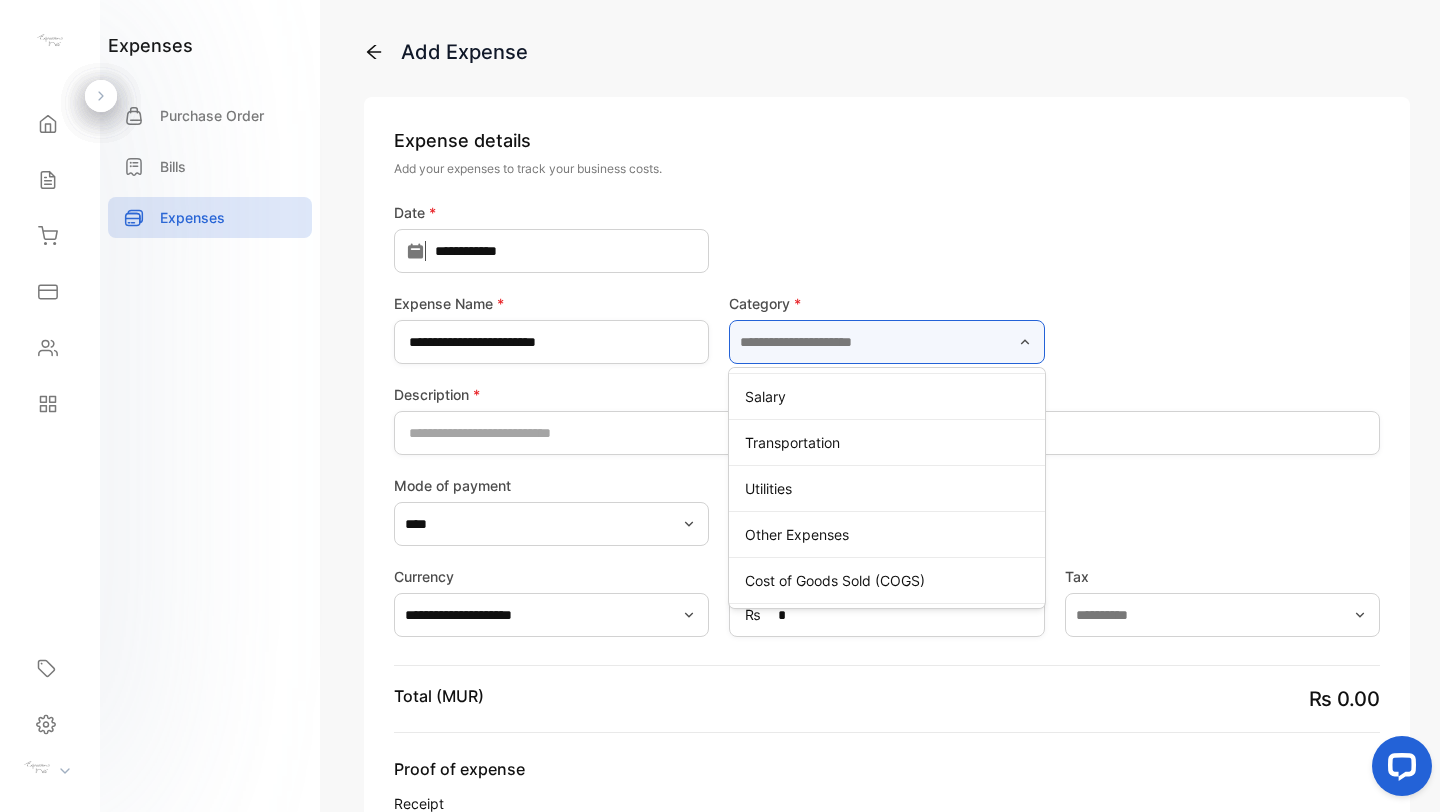 scroll, scrollTop: 363, scrollLeft: 0, axis: vertical 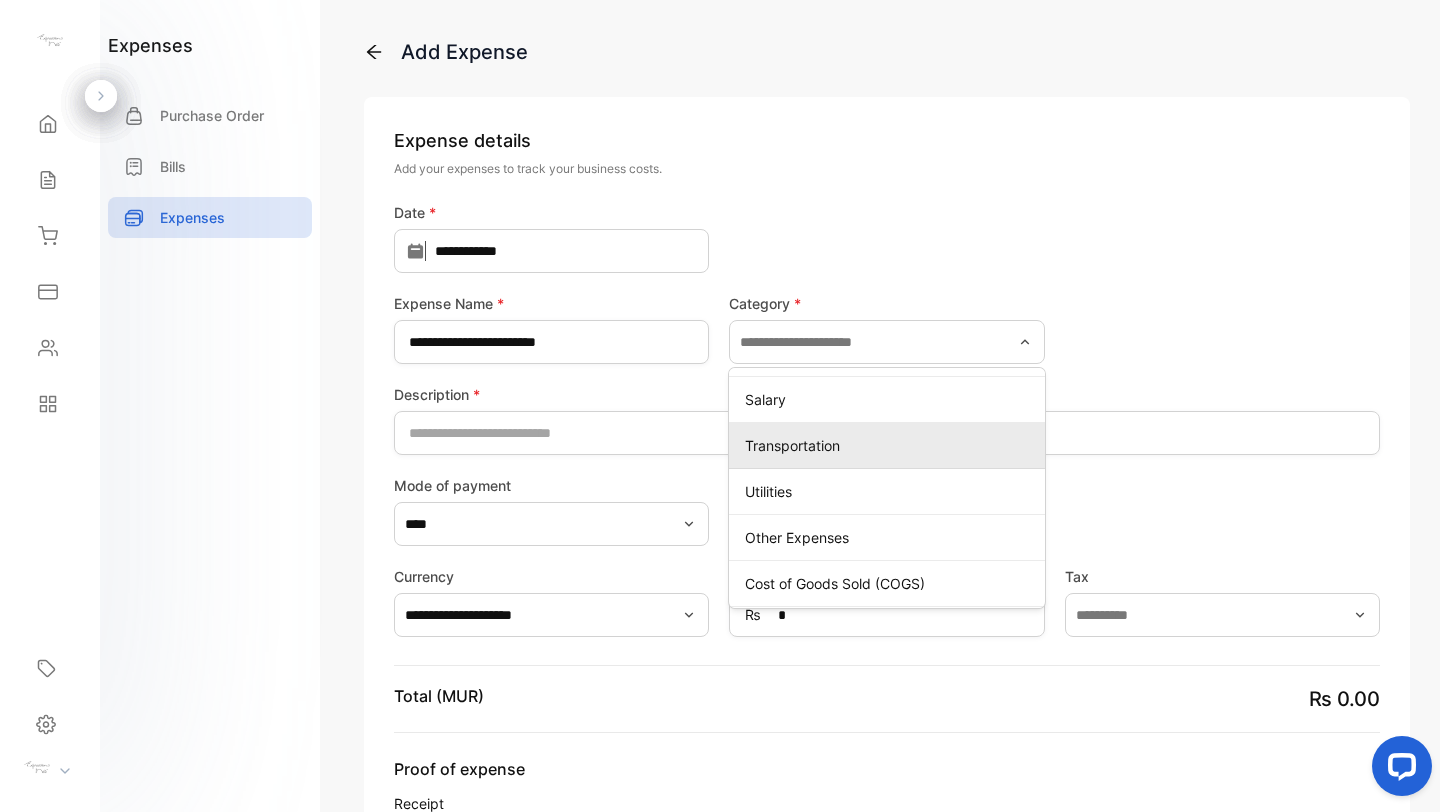 click on "Transportation" at bounding box center [886, 446] 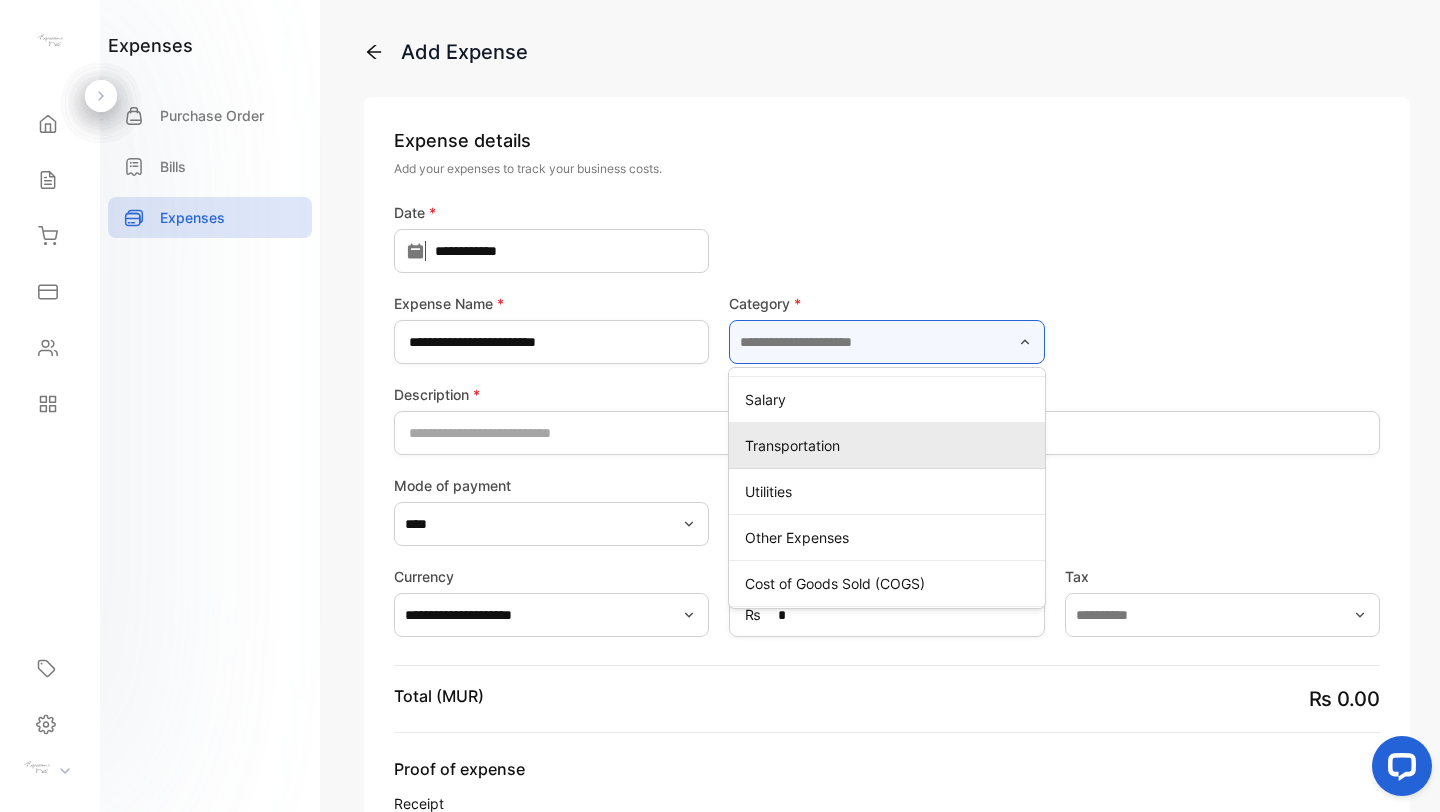 type on "**********" 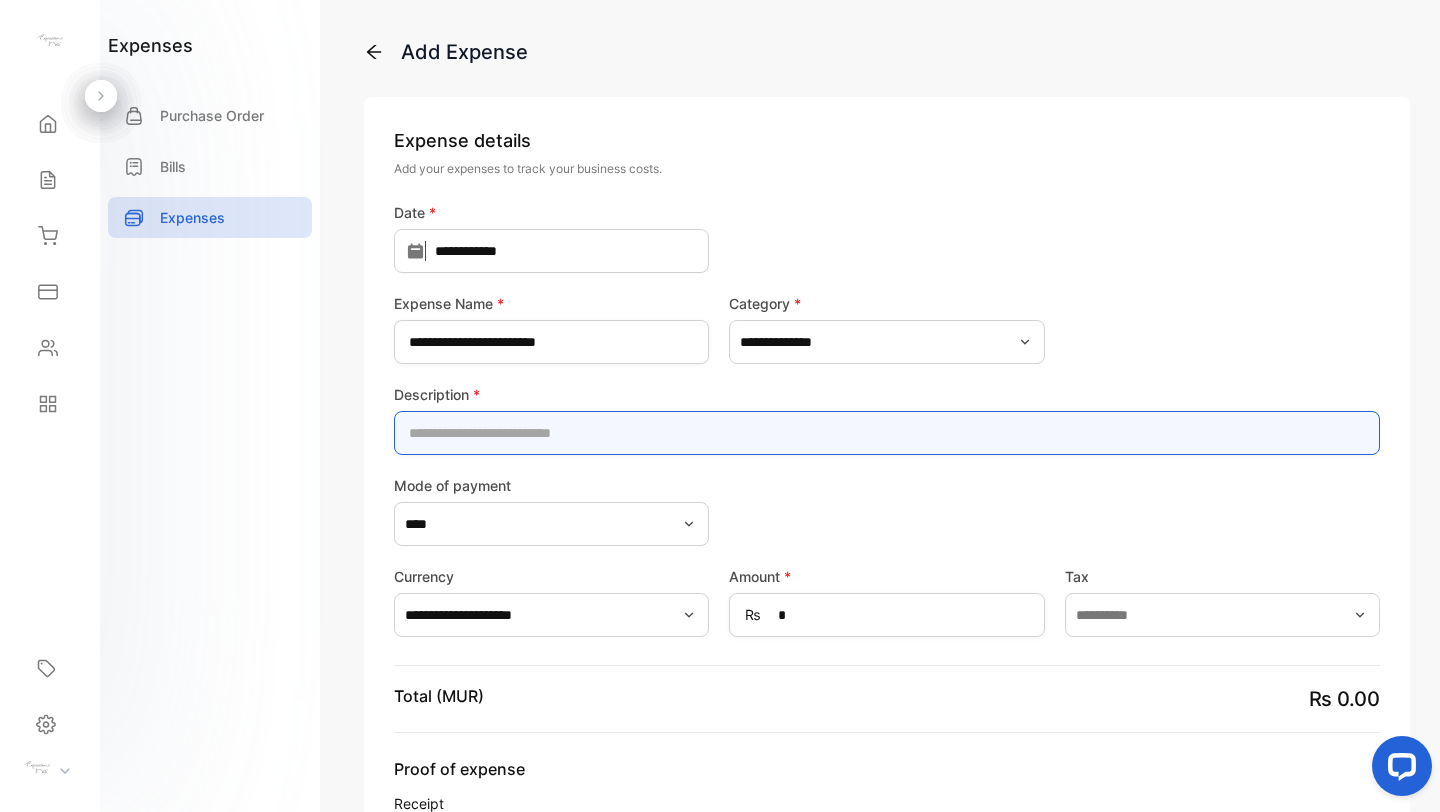 click at bounding box center [887, 433] 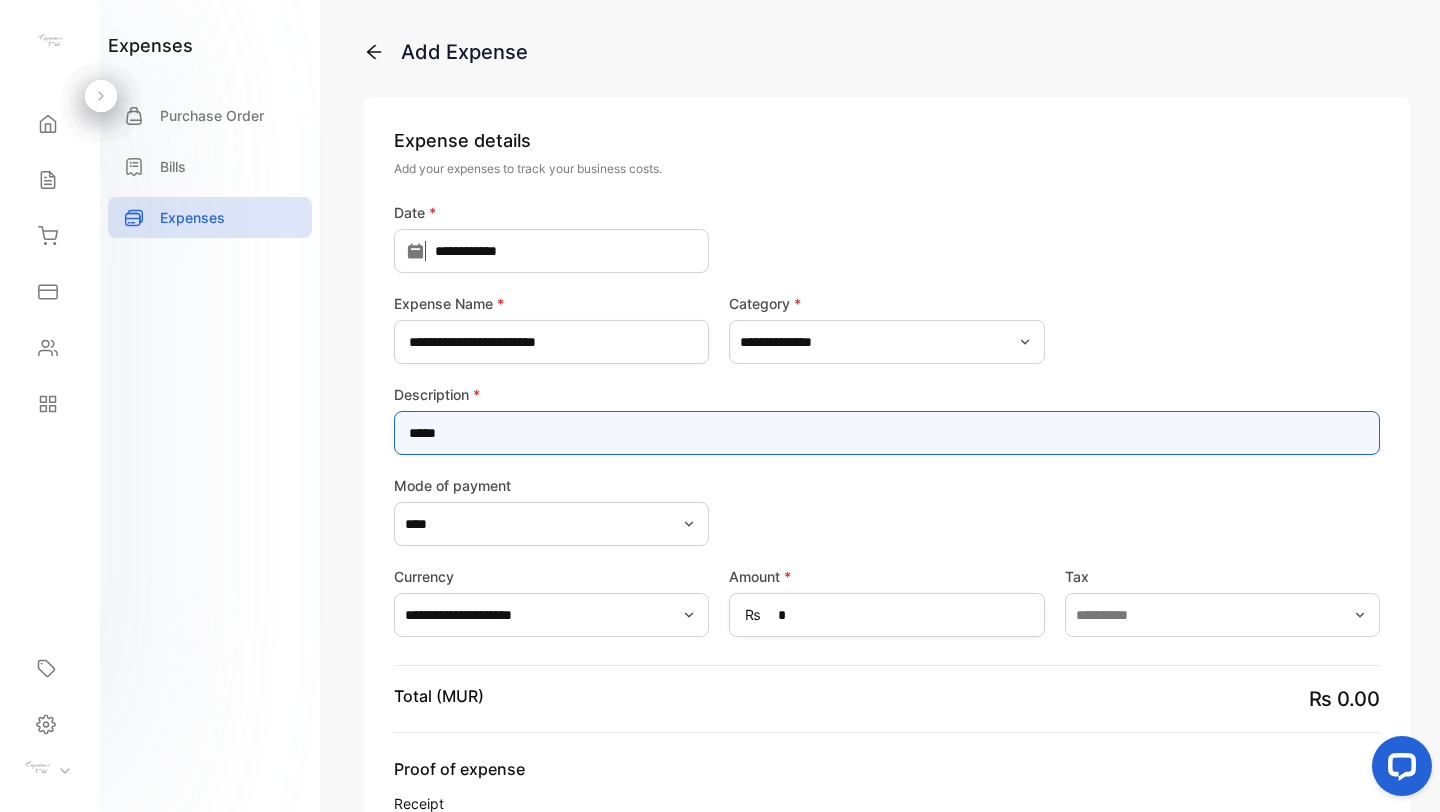 type on "*********" 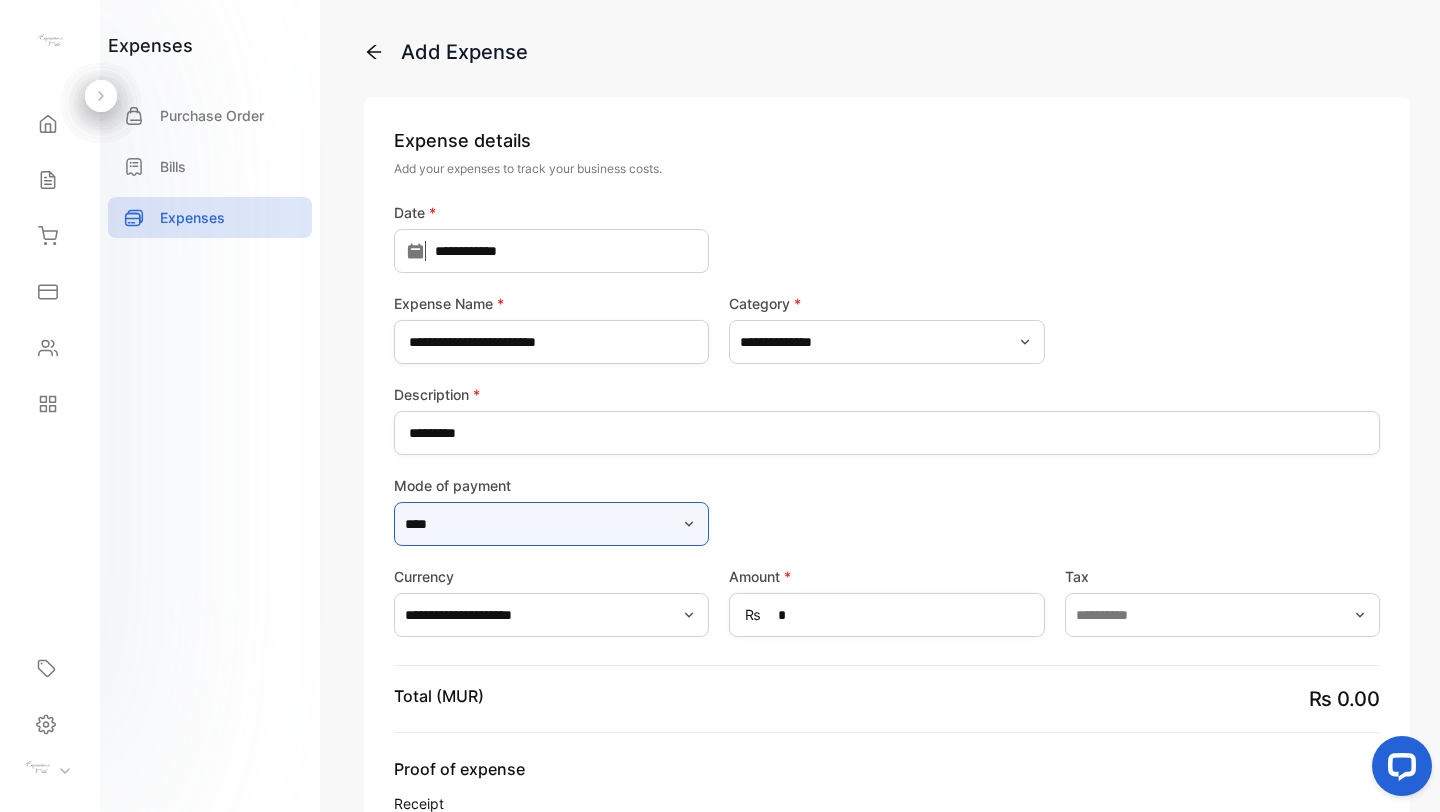 click on "****" at bounding box center [551, 524] 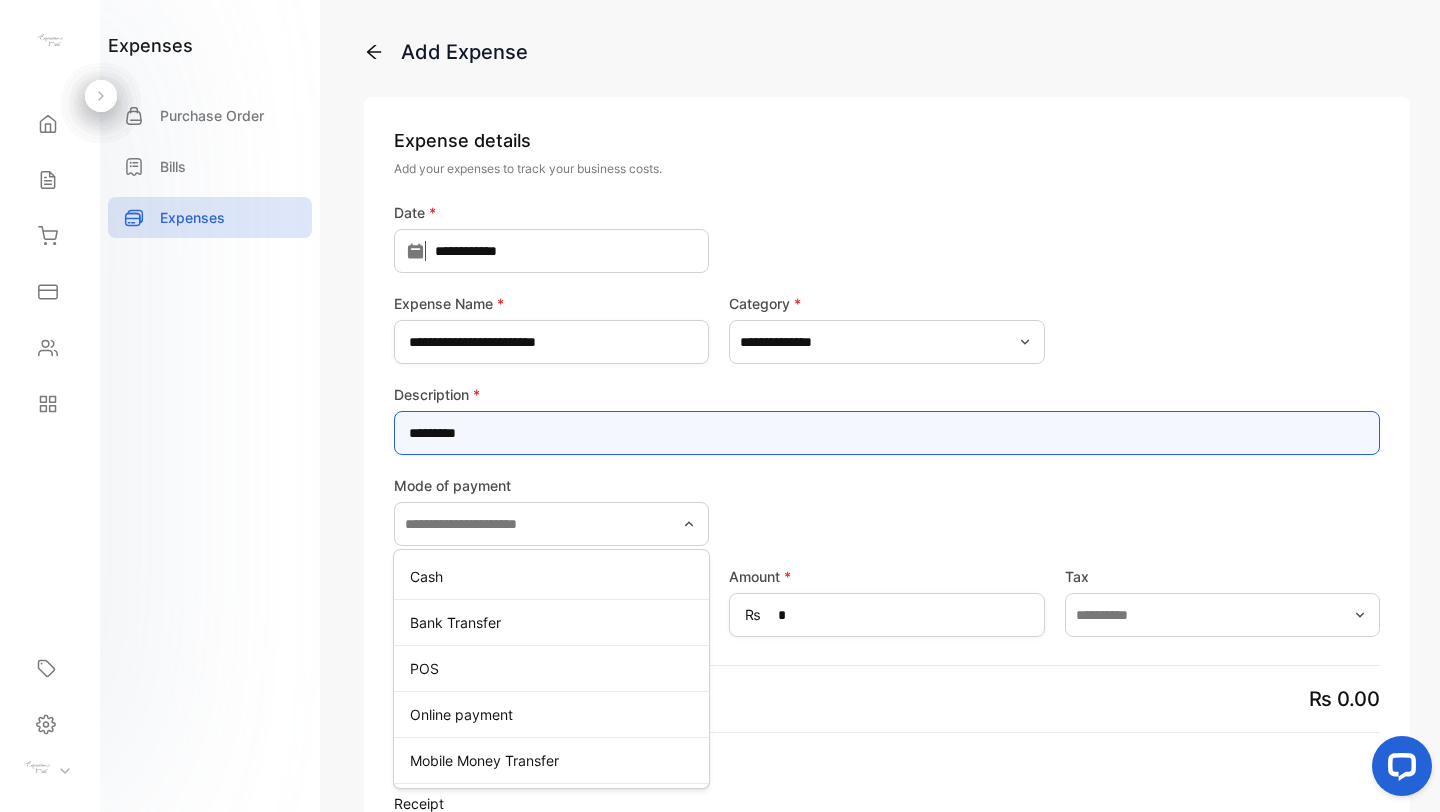 click on "*********" at bounding box center [887, 433] 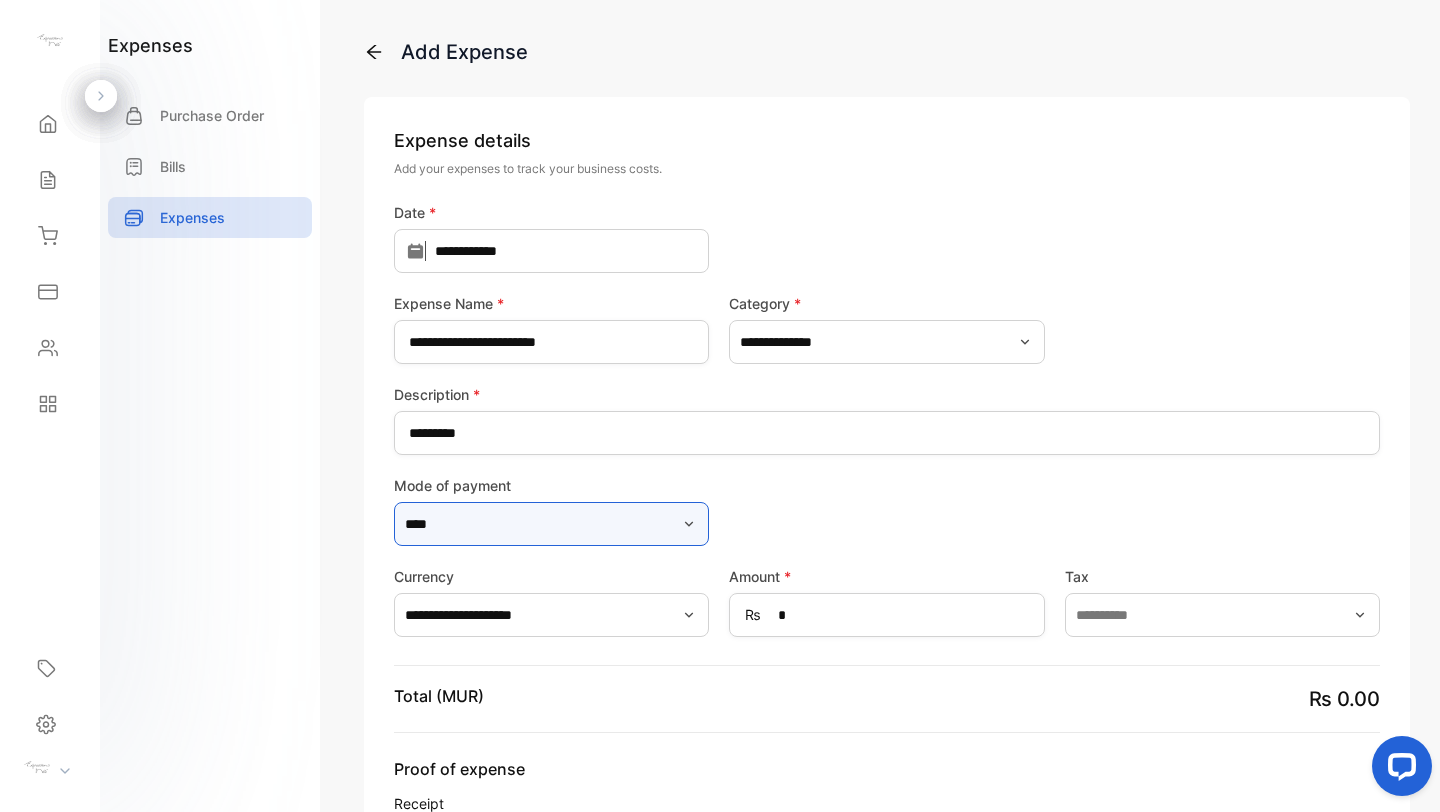 click on "****" at bounding box center [551, 524] 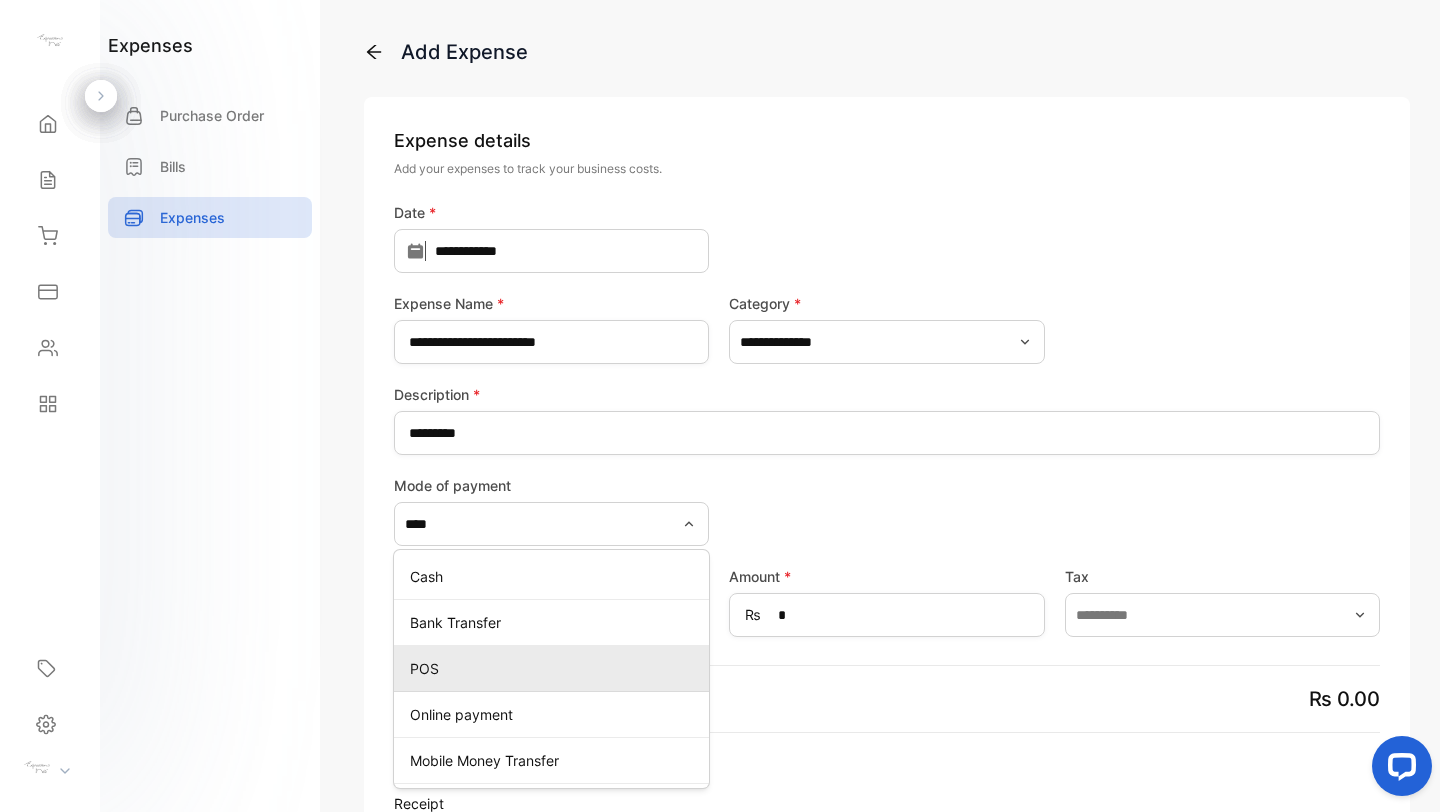 click on "POS" at bounding box center [555, 668] 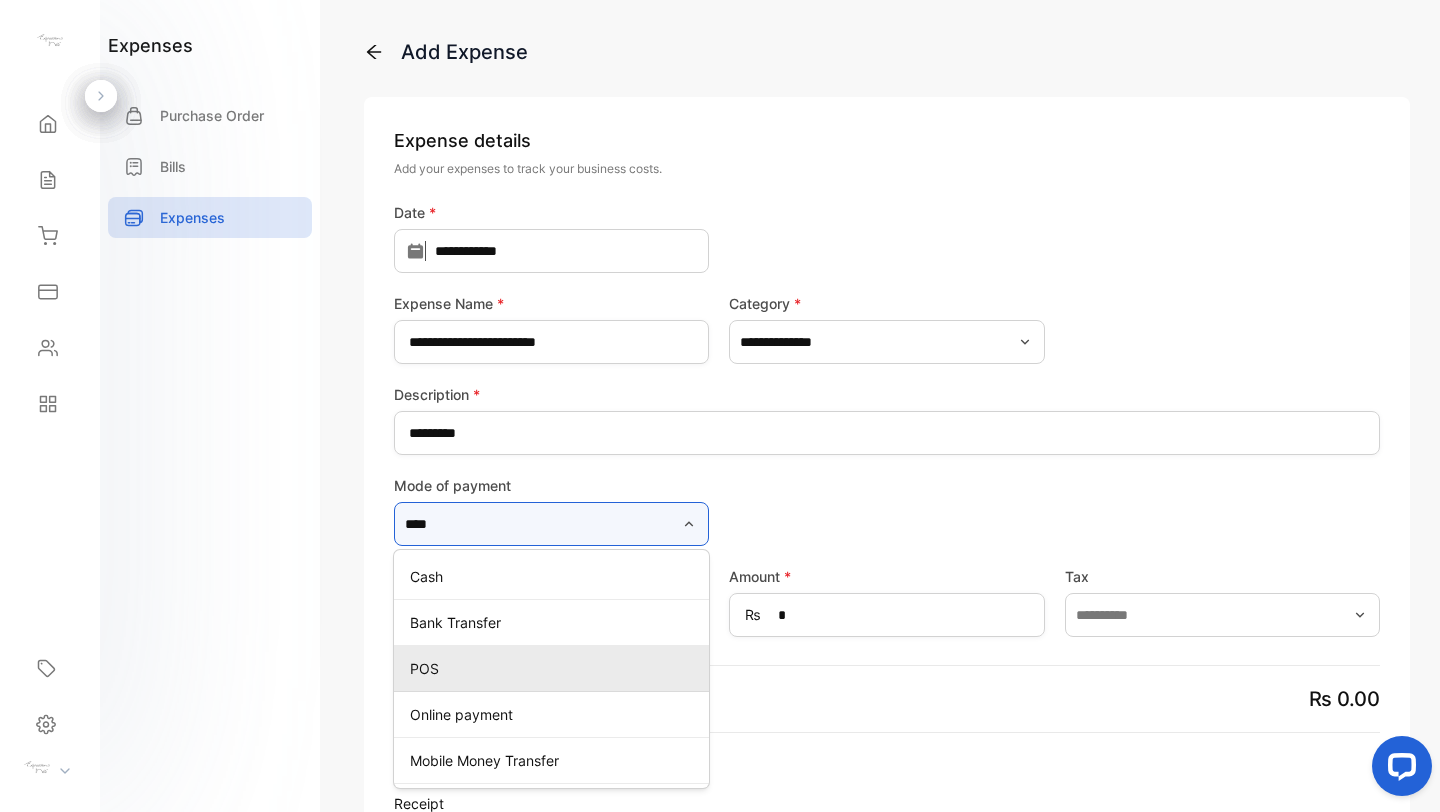 type on "***" 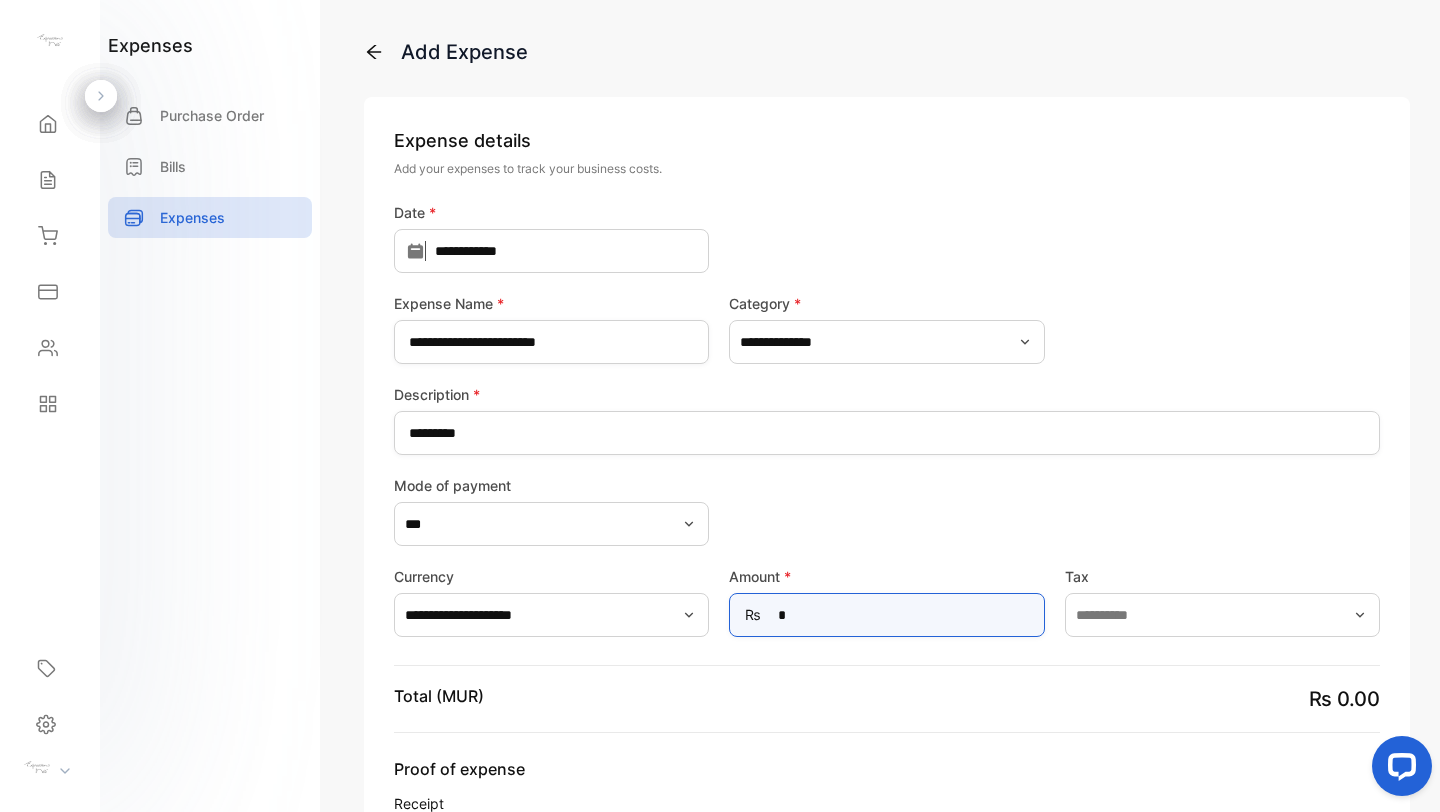 click on "*" at bounding box center [886, 615] 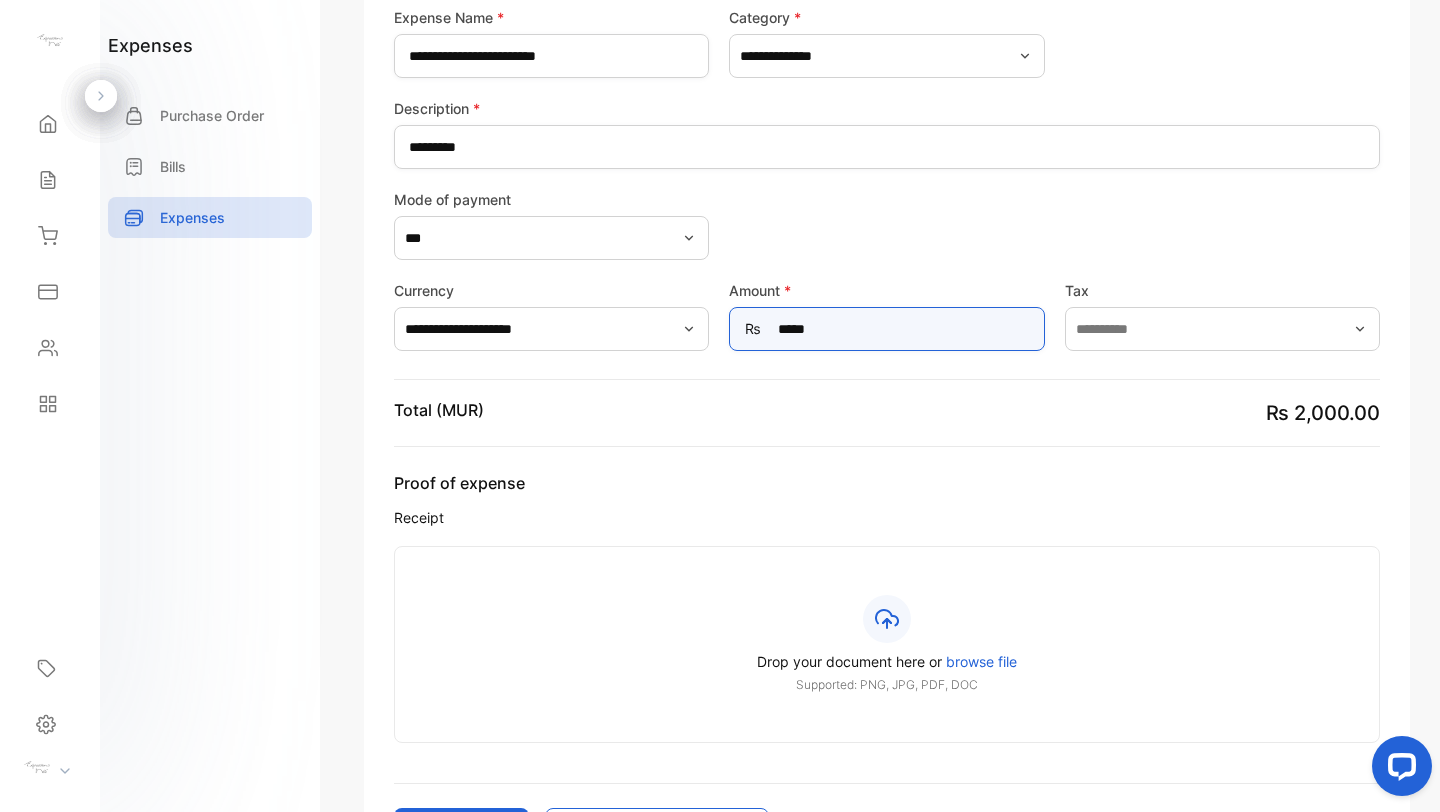 scroll, scrollTop: 288, scrollLeft: 0, axis: vertical 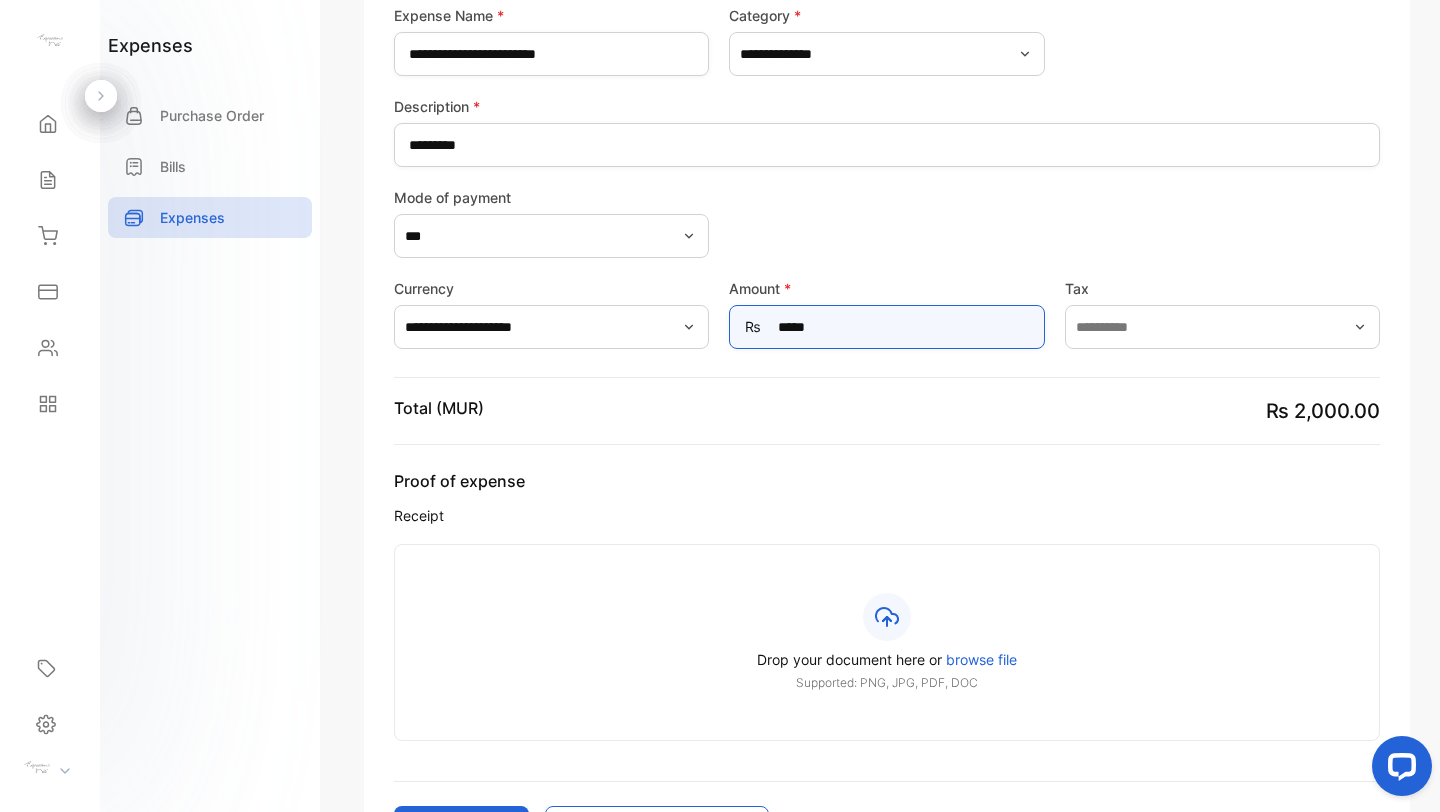 type on "*****" 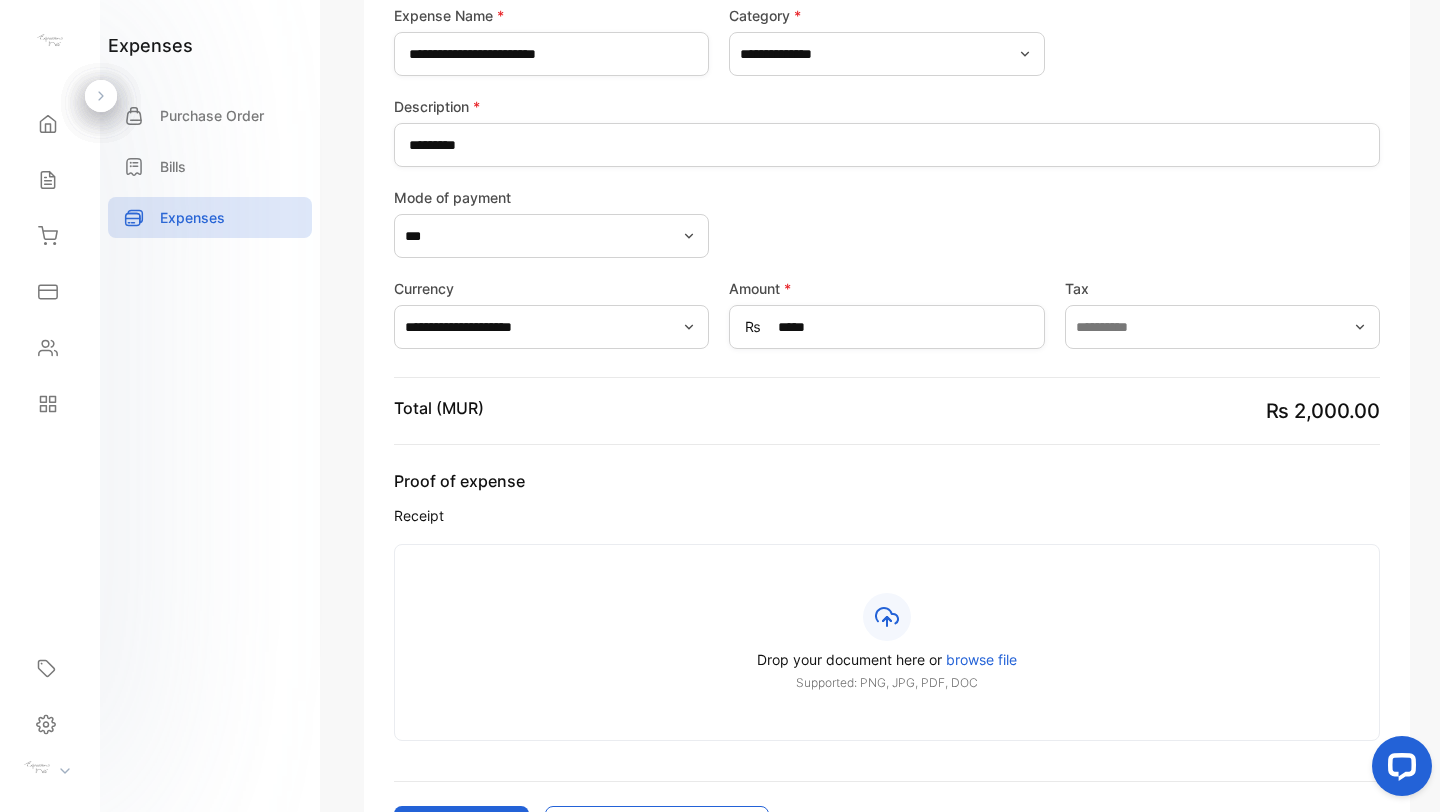 click on "browse file" at bounding box center (981, 659) 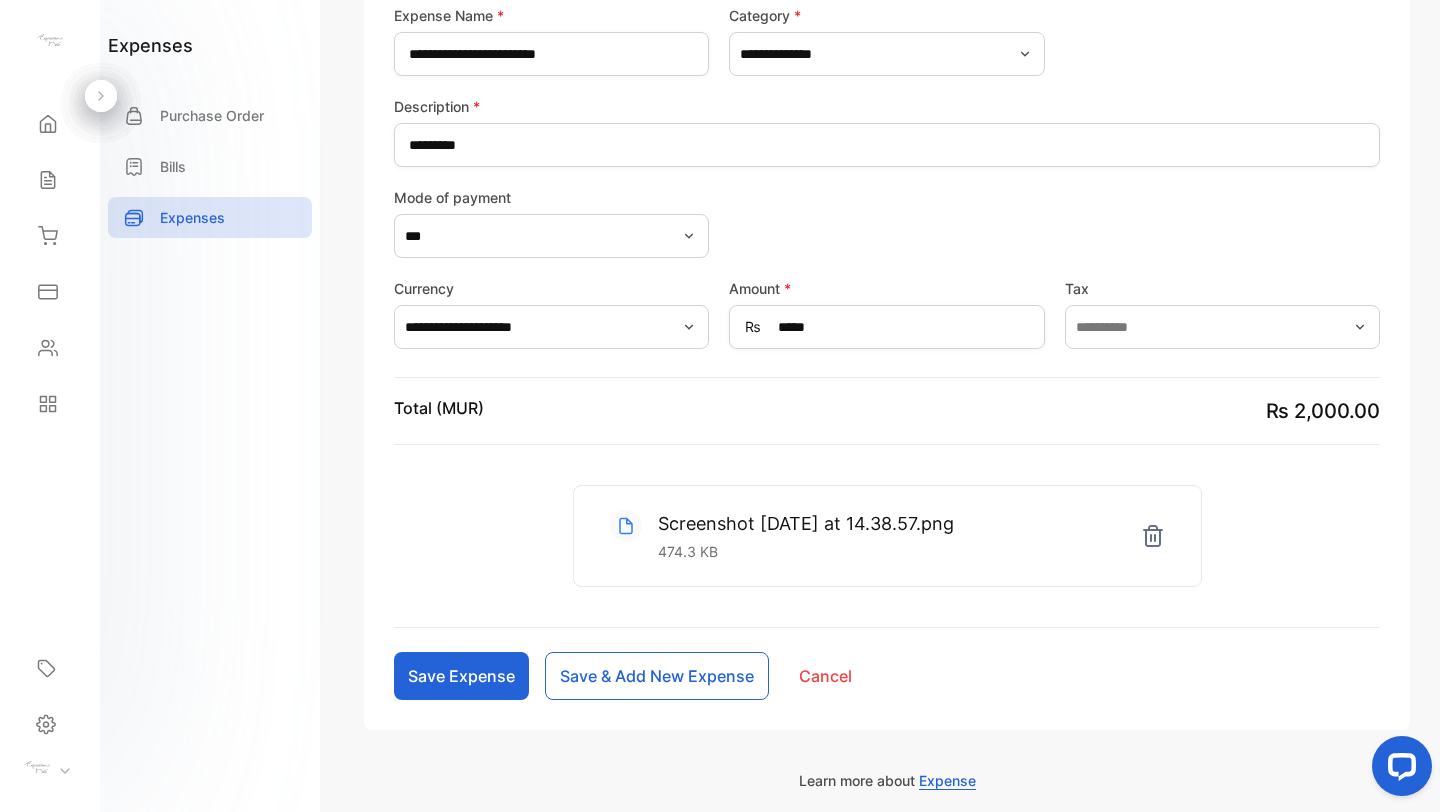 click on "Save & Add New Expense" at bounding box center (657, 676) 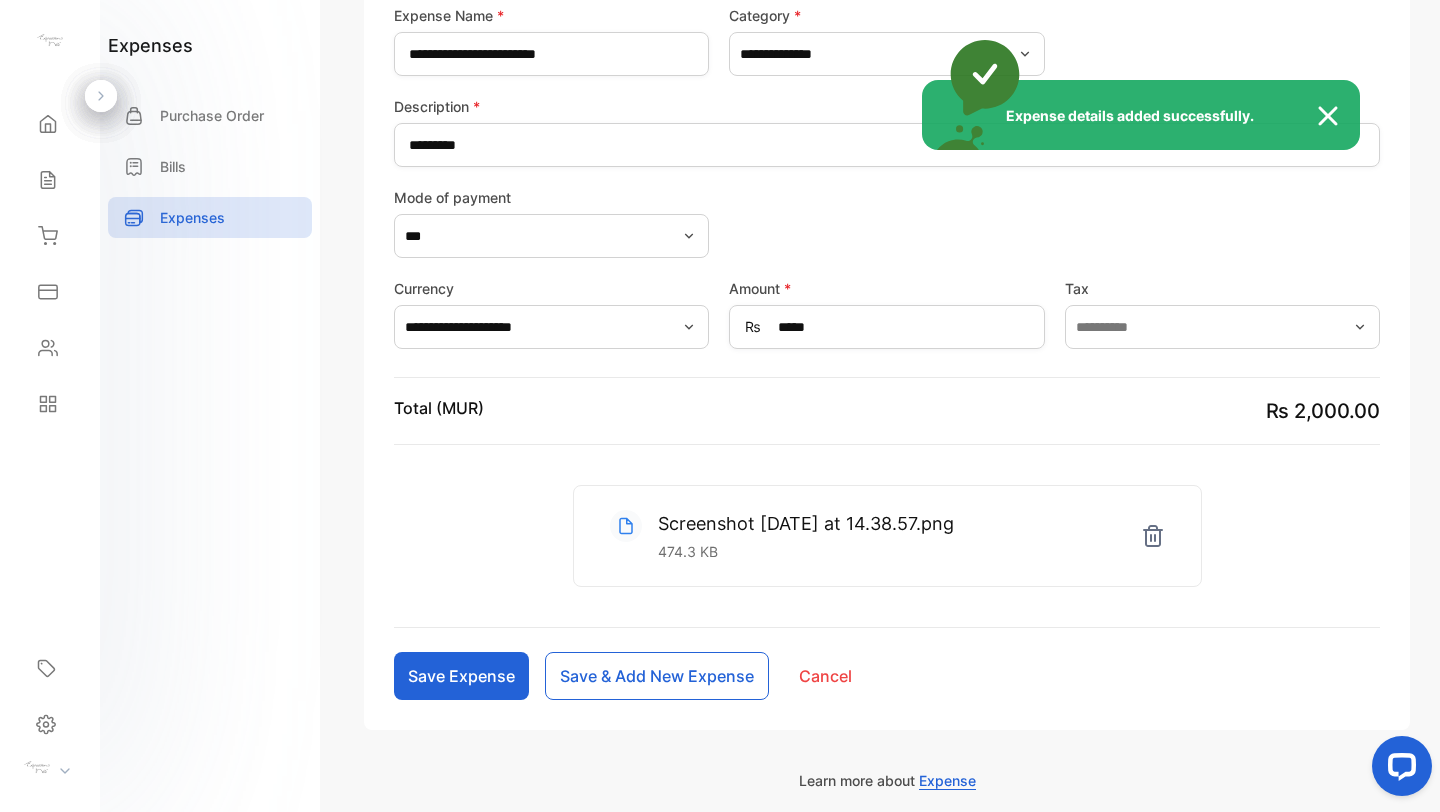 type 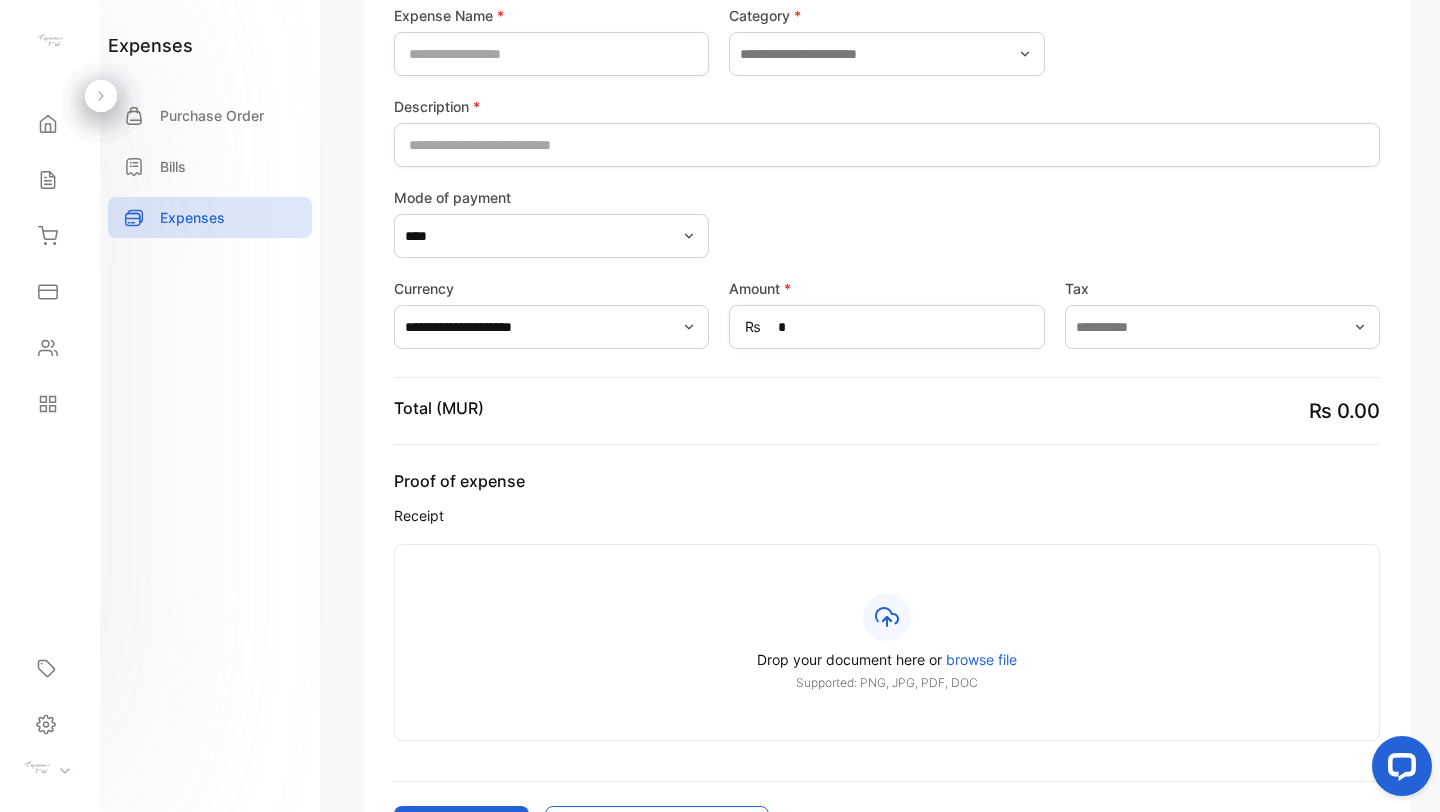 scroll, scrollTop: 0, scrollLeft: 0, axis: both 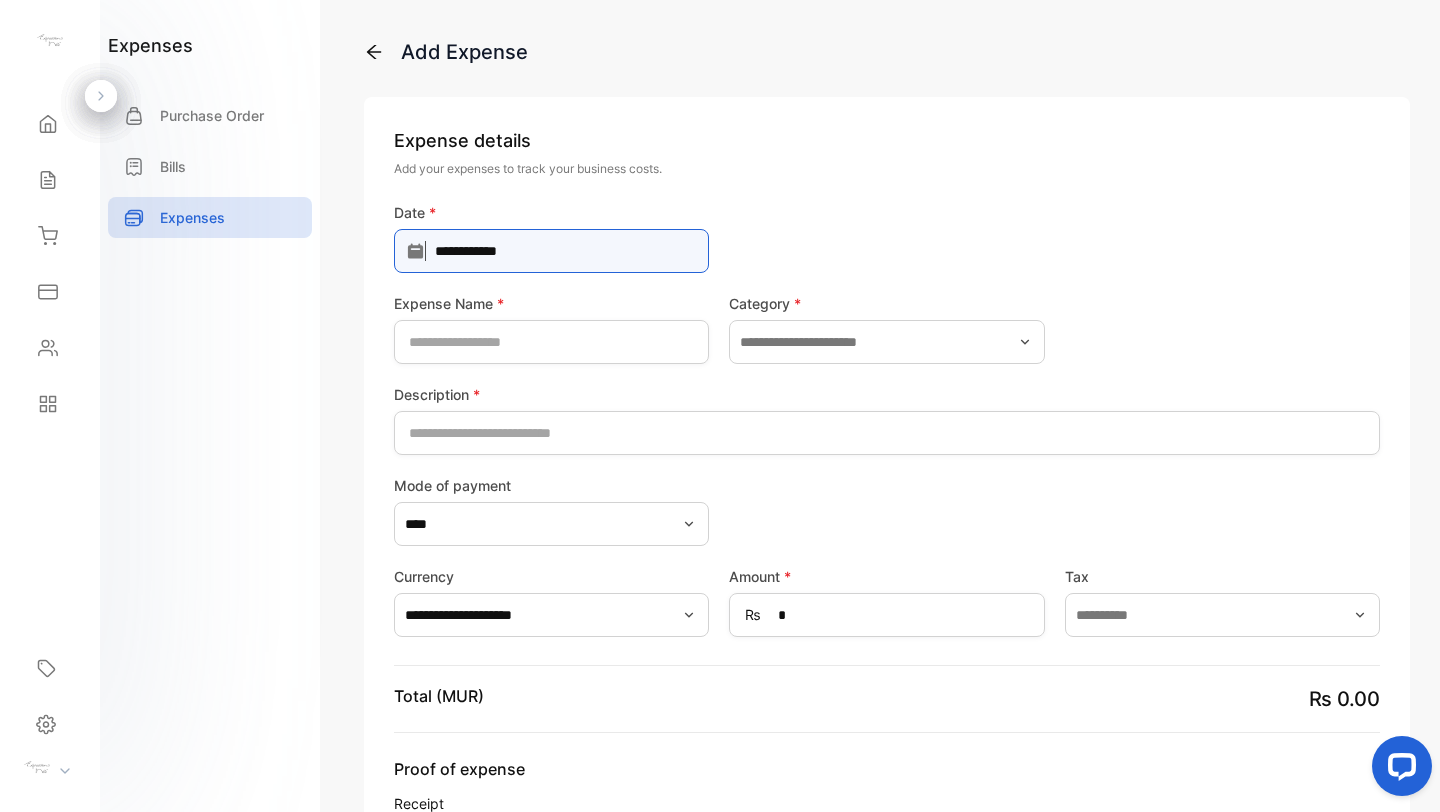 click on "**********" at bounding box center [551, 251] 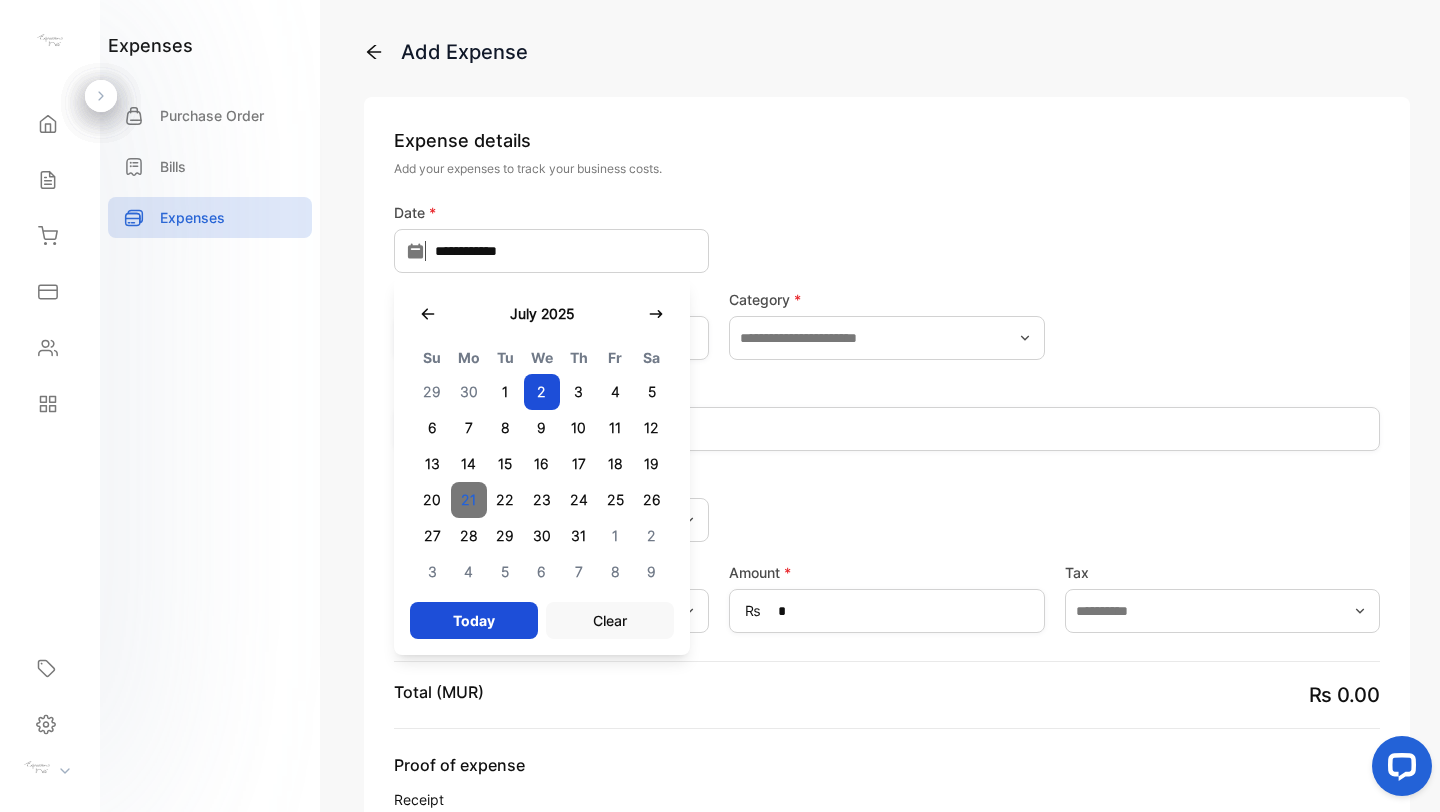 click on "21" at bounding box center (469, 500) 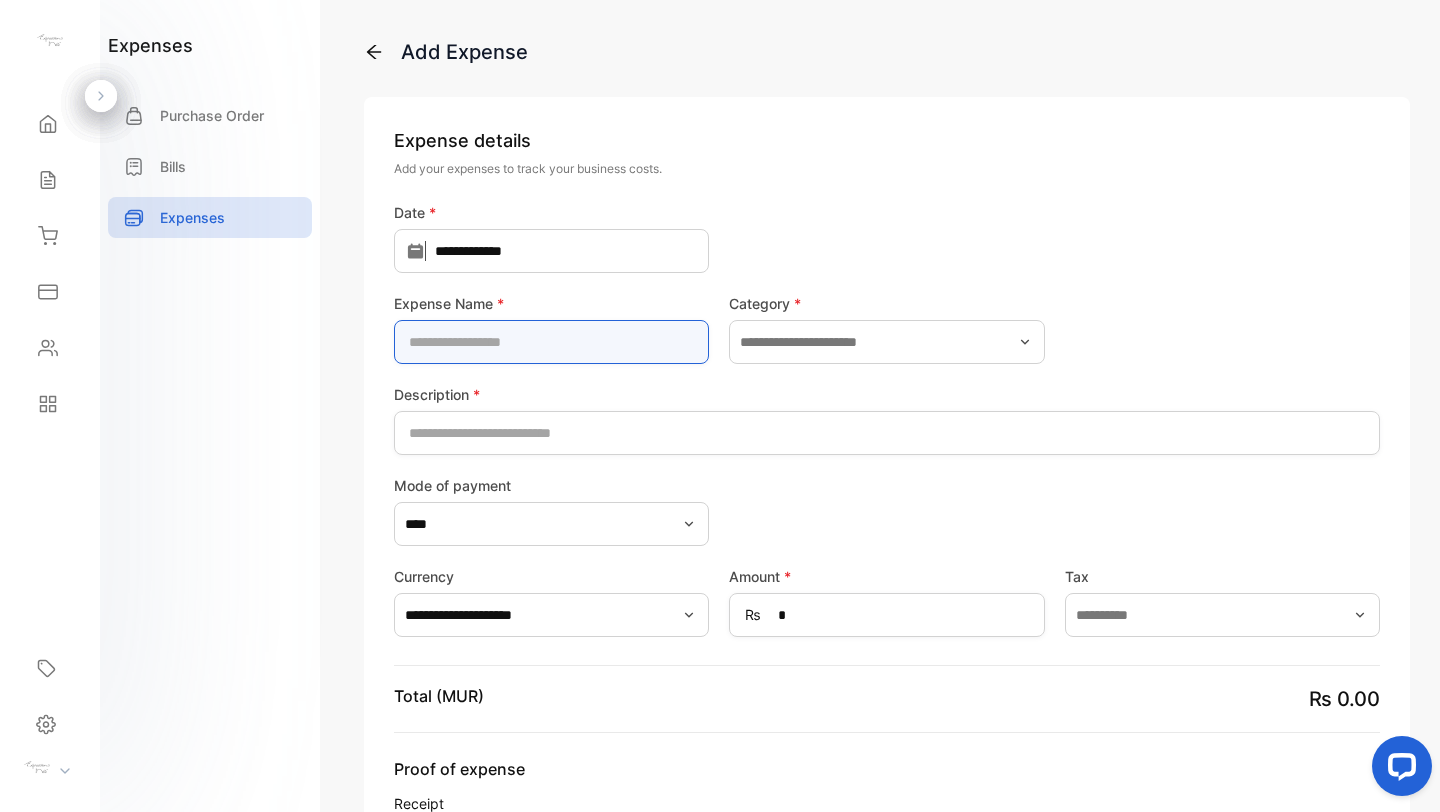 click at bounding box center [551, 342] 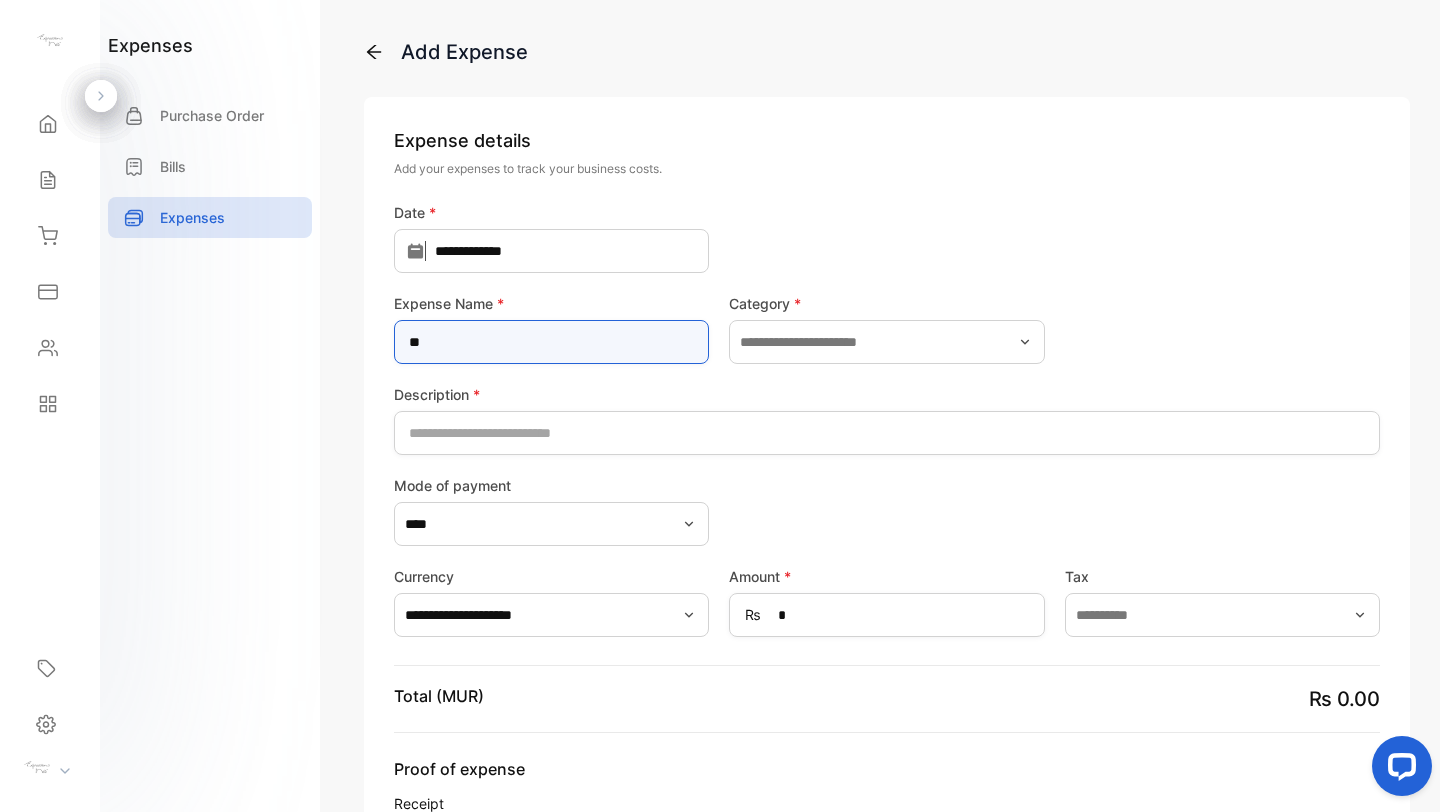 type on "**********" 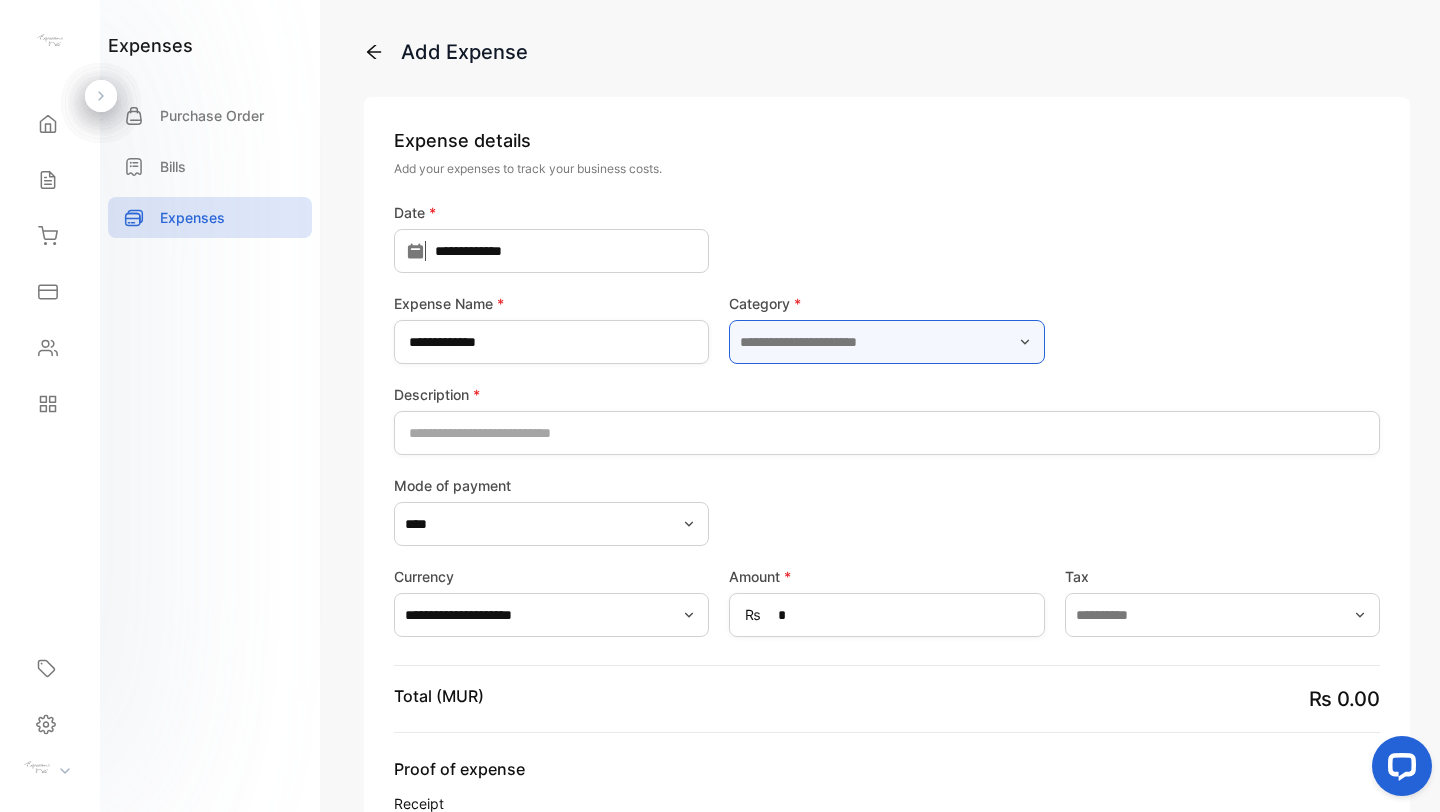 click at bounding box center (886, 342) 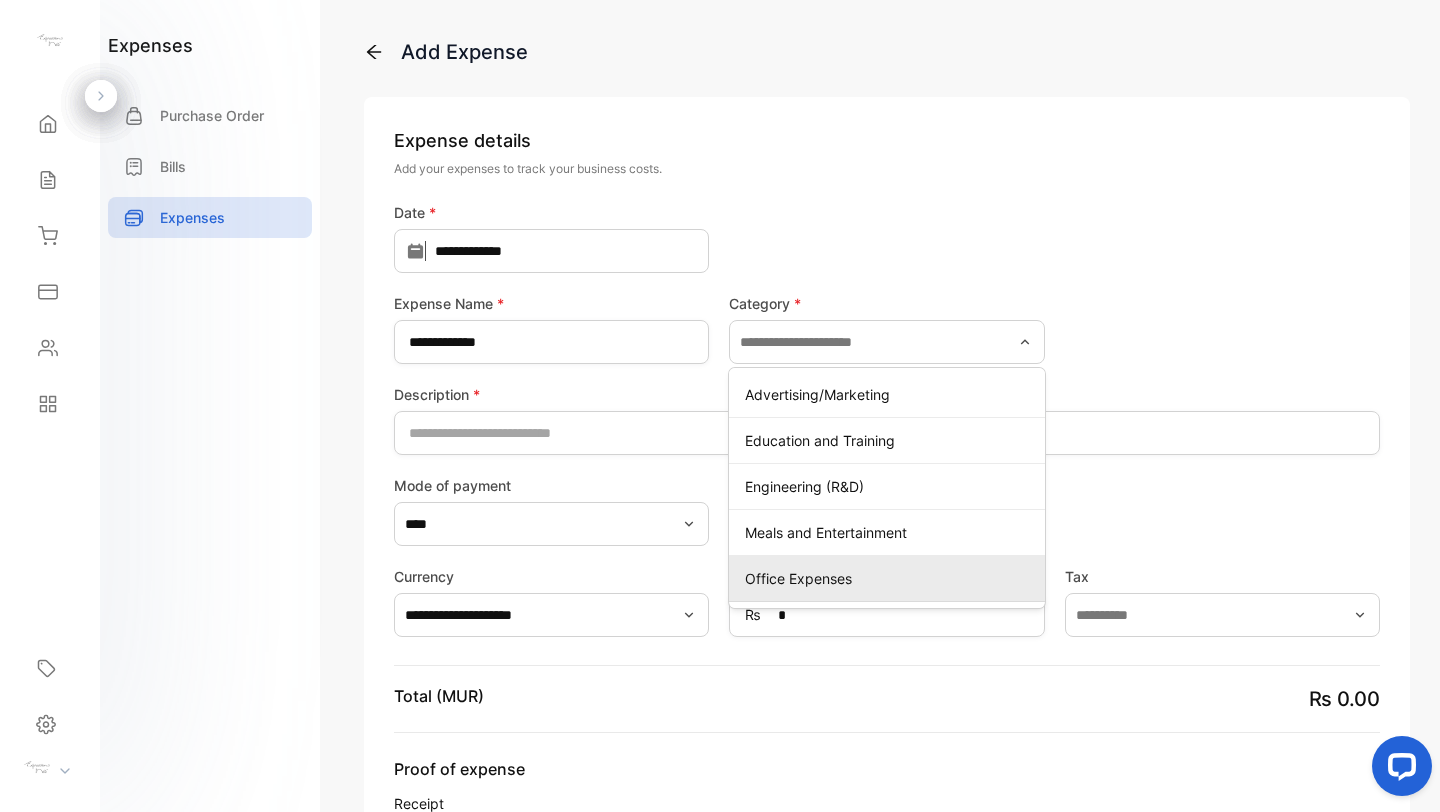 click on "Office Expenses" at bounding box center (890, 578) 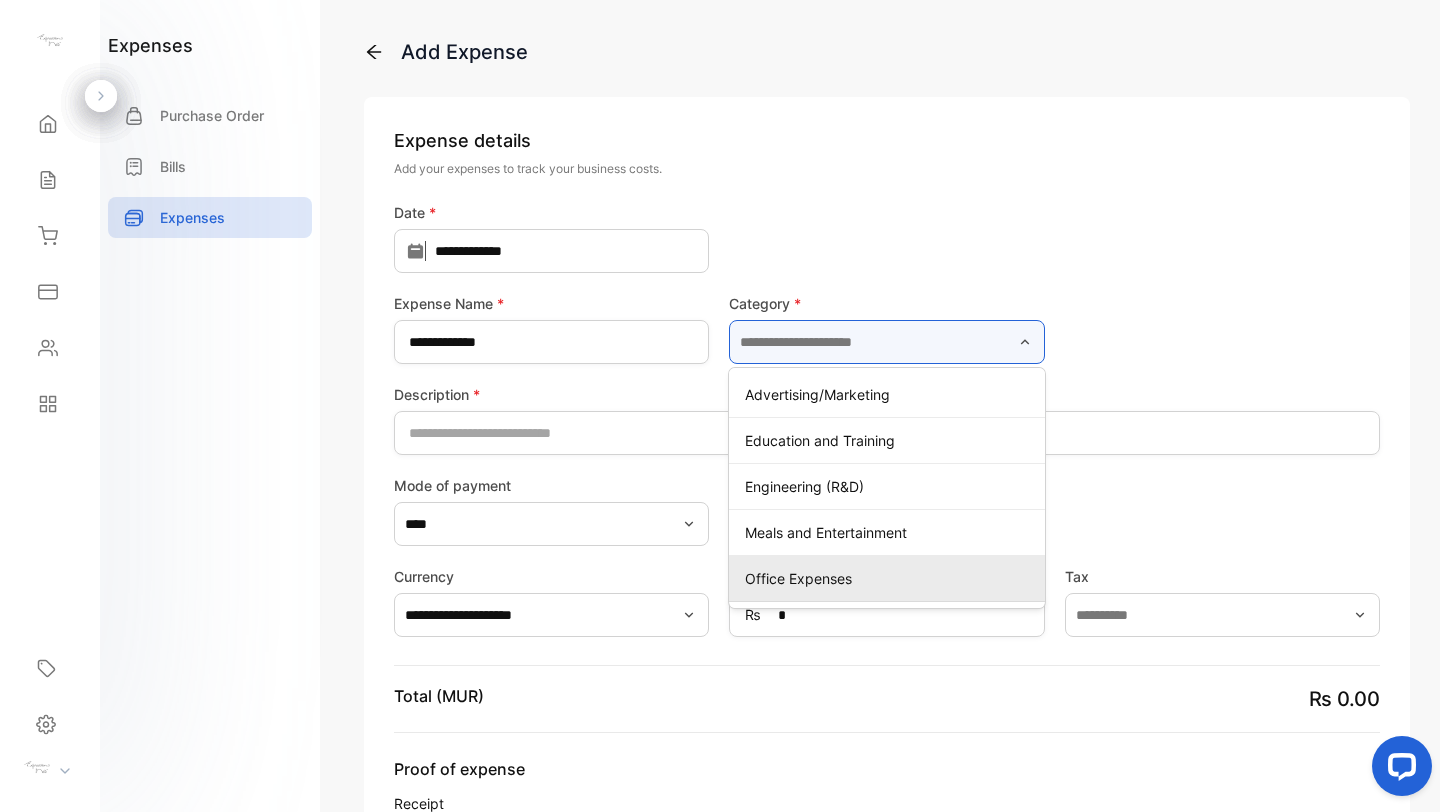 type on "**********" 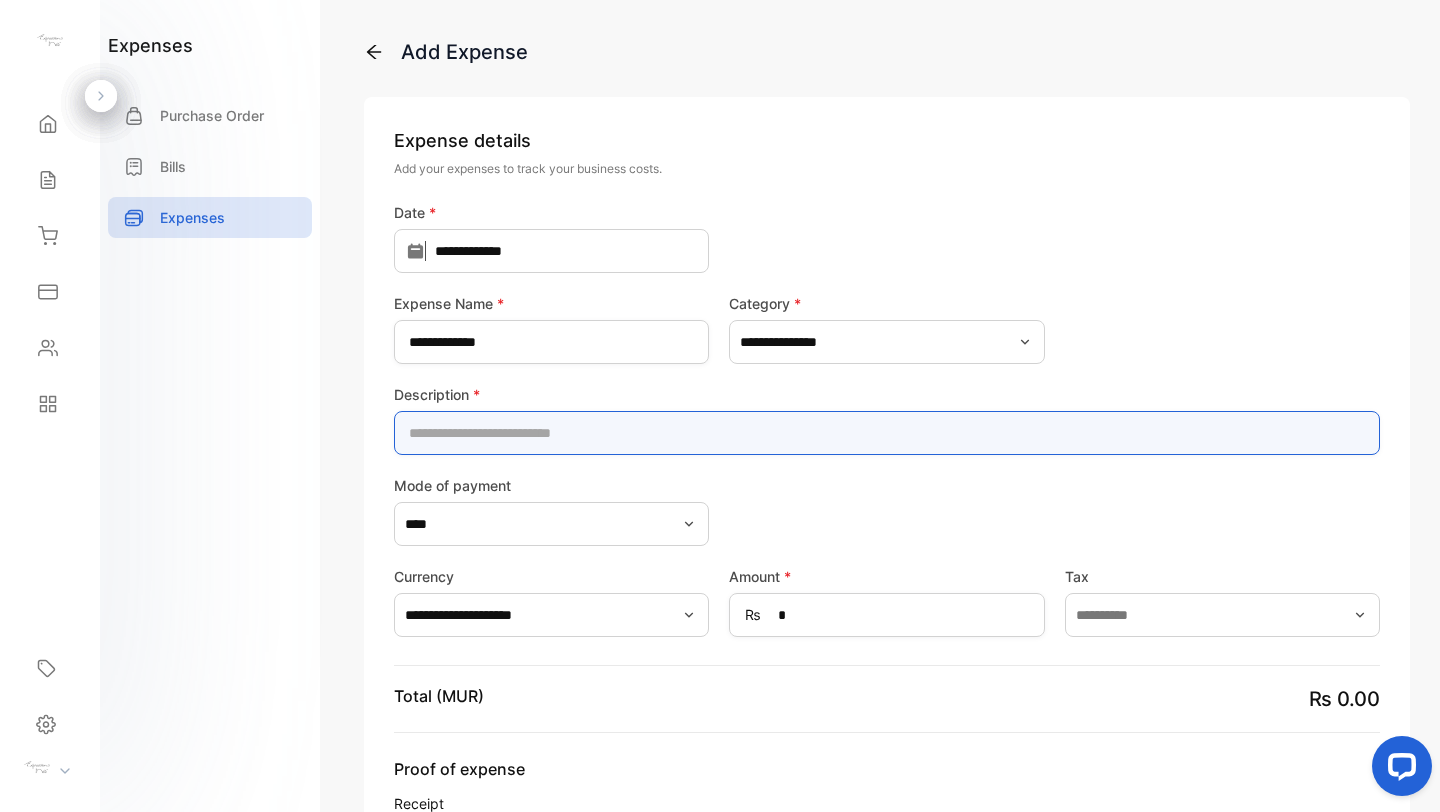 click at bounding box center [887, 433] 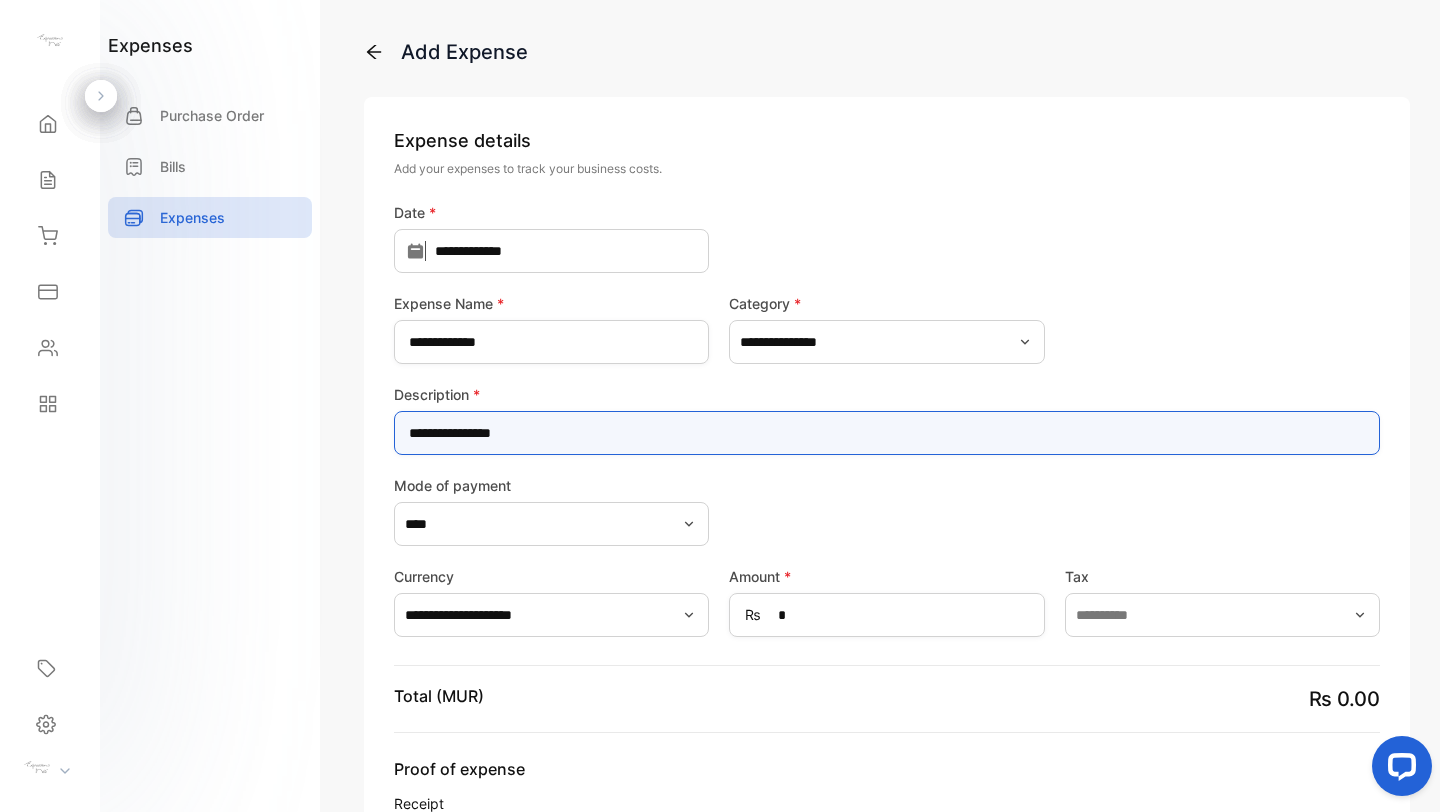 type on "**********" 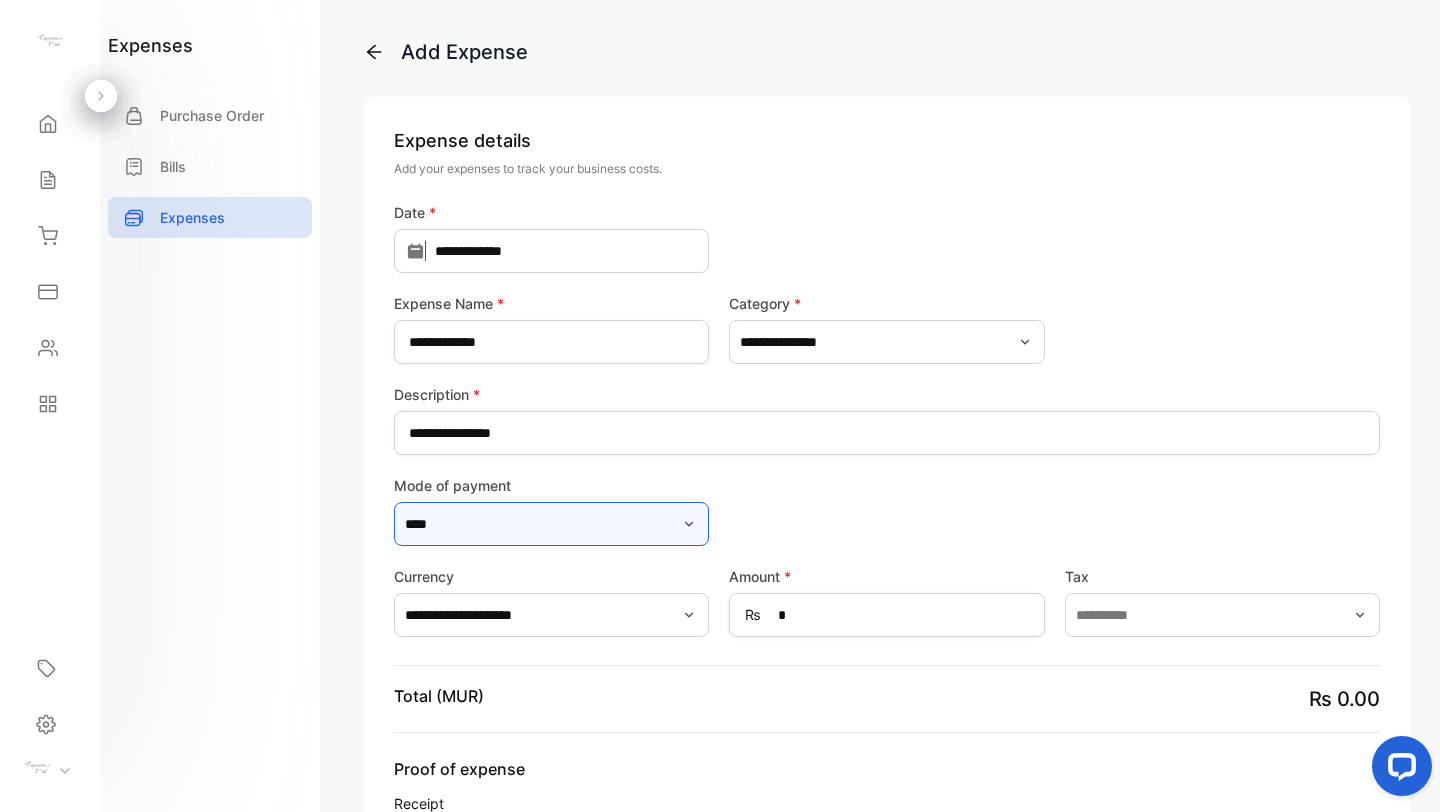 click on "****" at bounding box center (551, 524) 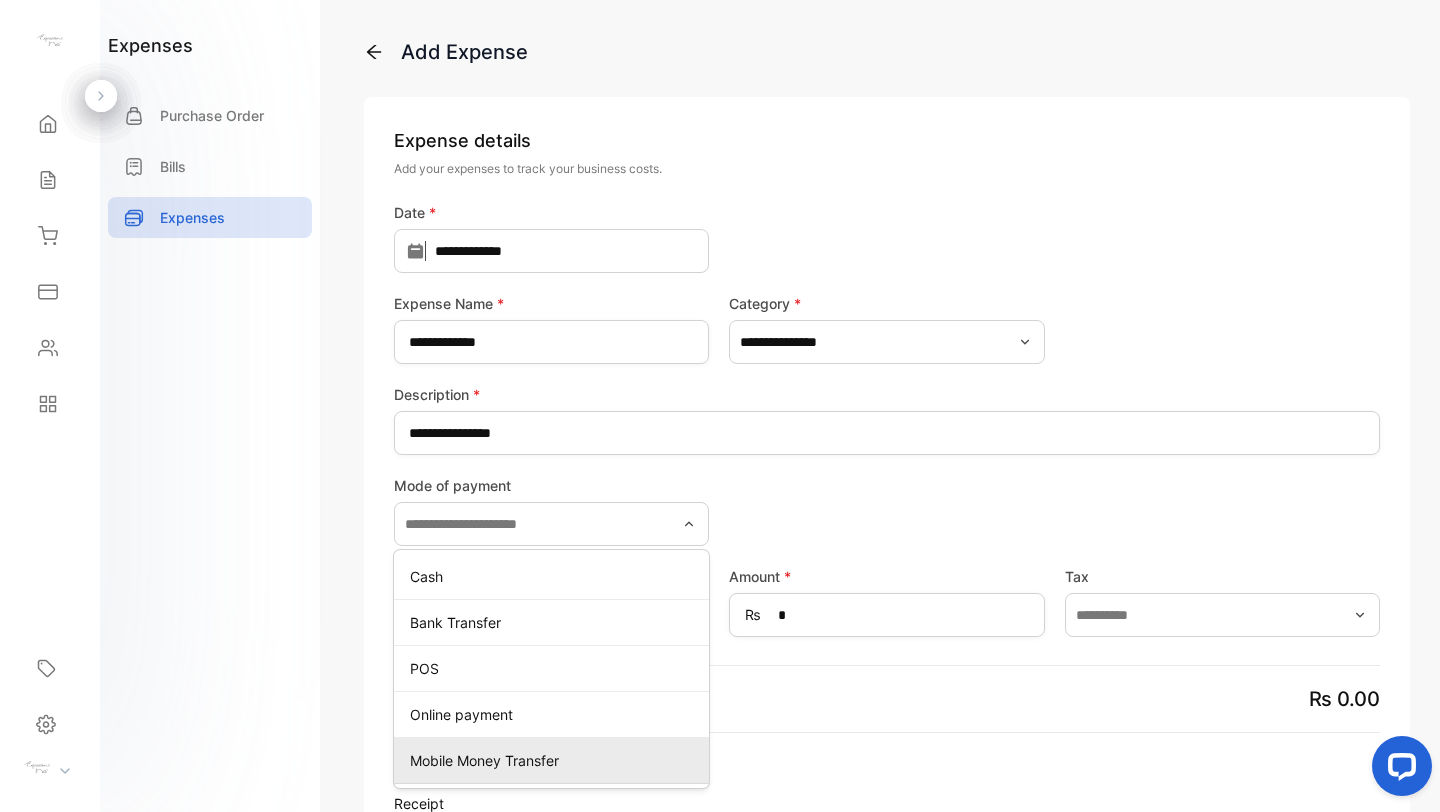 click on "Mobile Money Transfer" at bounding box center (555, 760) 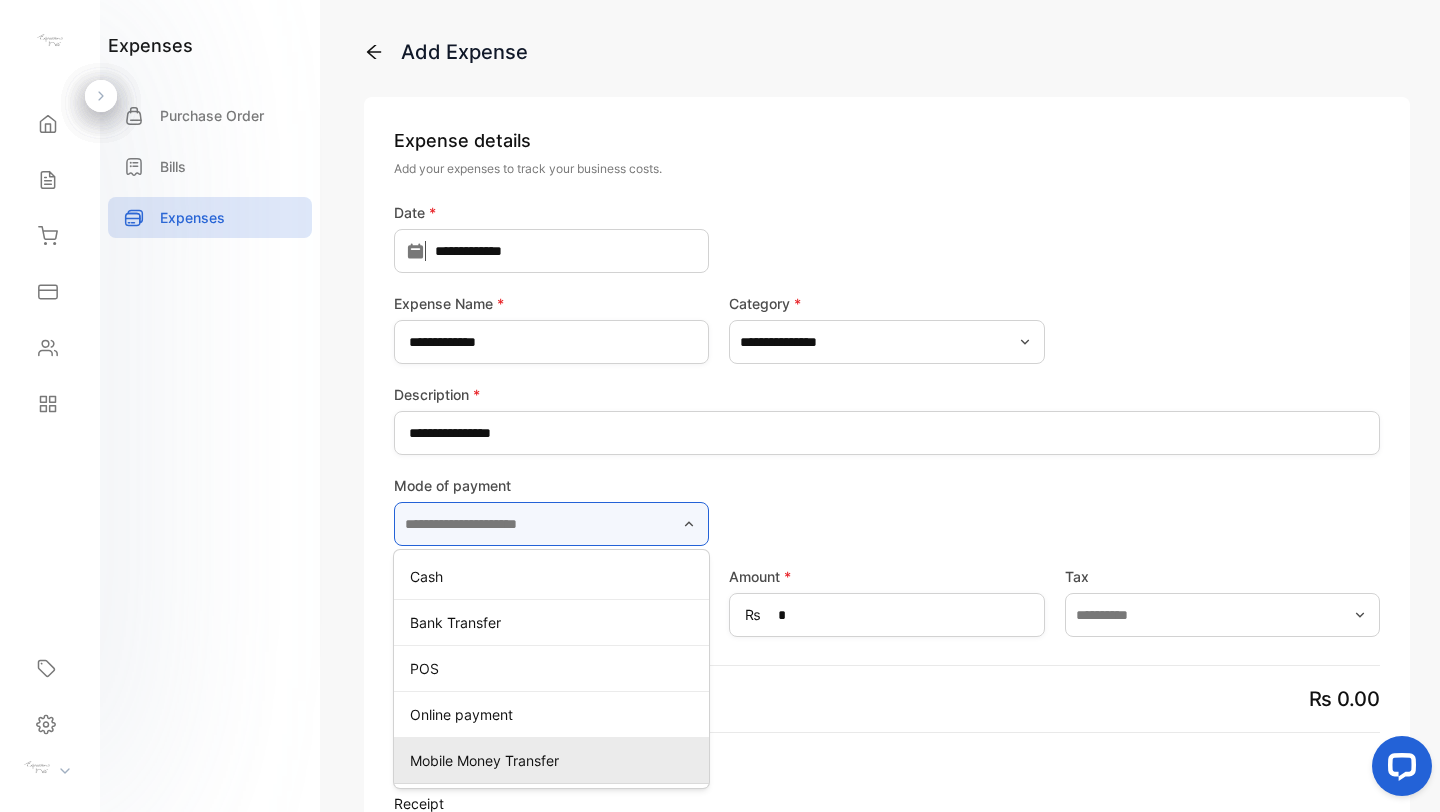 type on "**********" 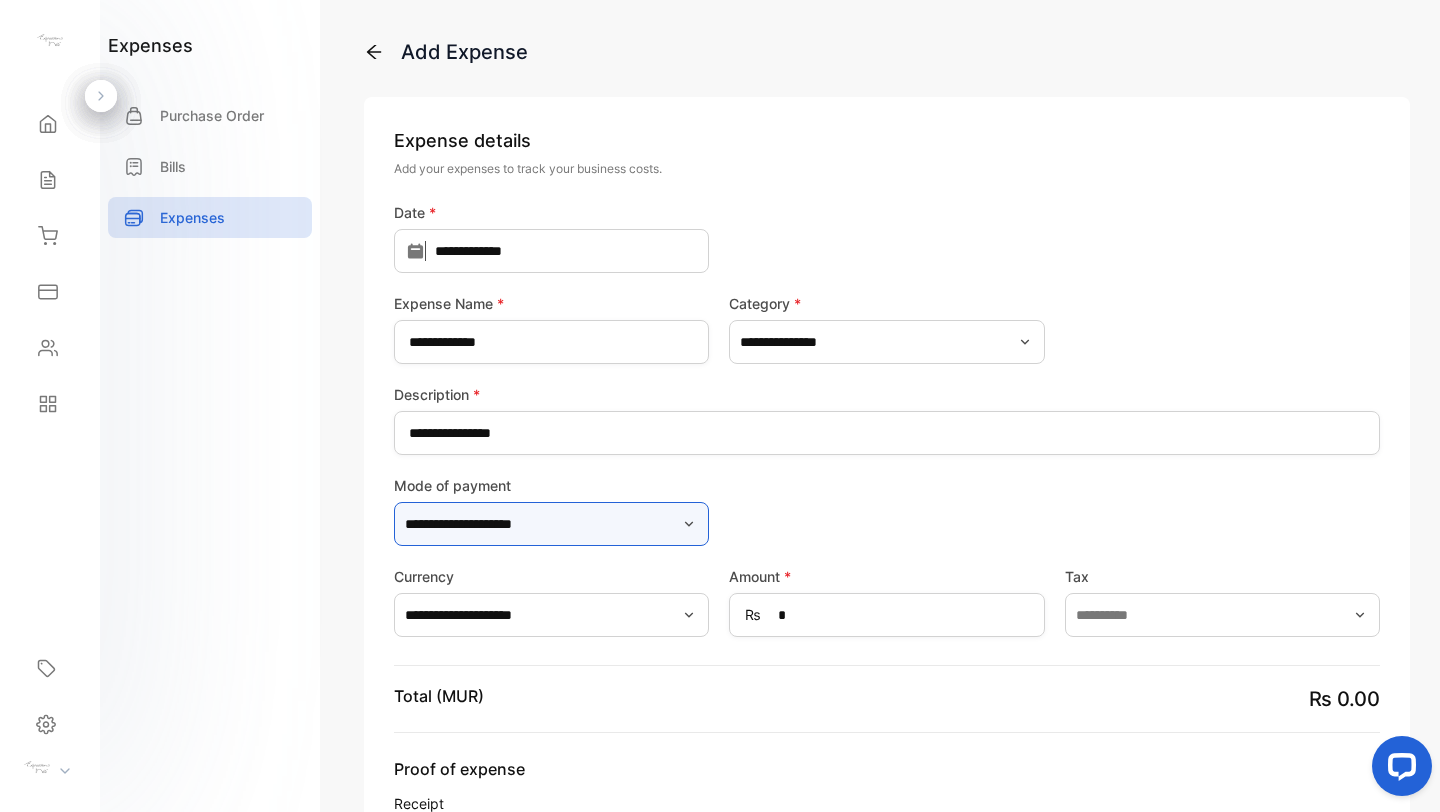 click on "**********" at bounding box center (551, 524) 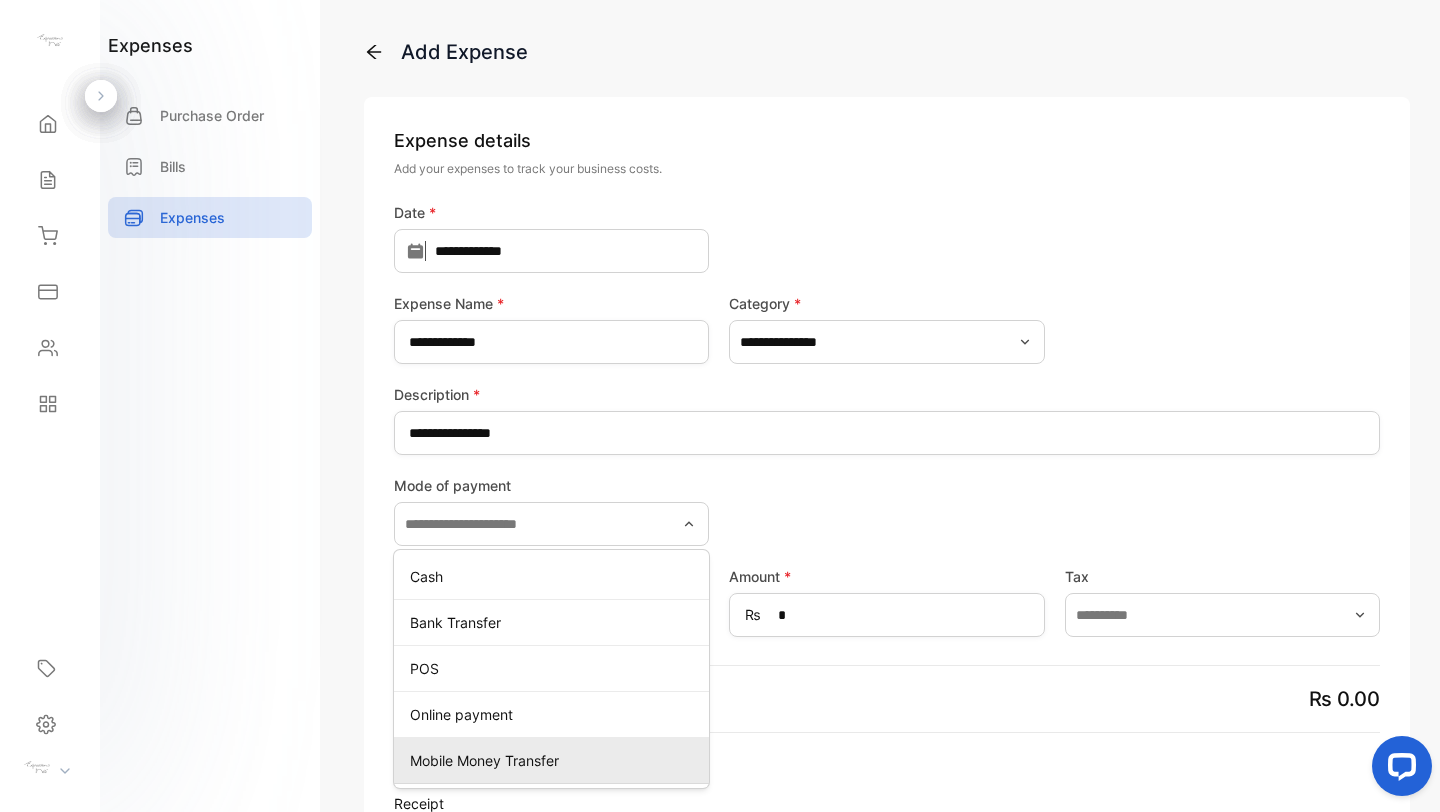 type on "**********" 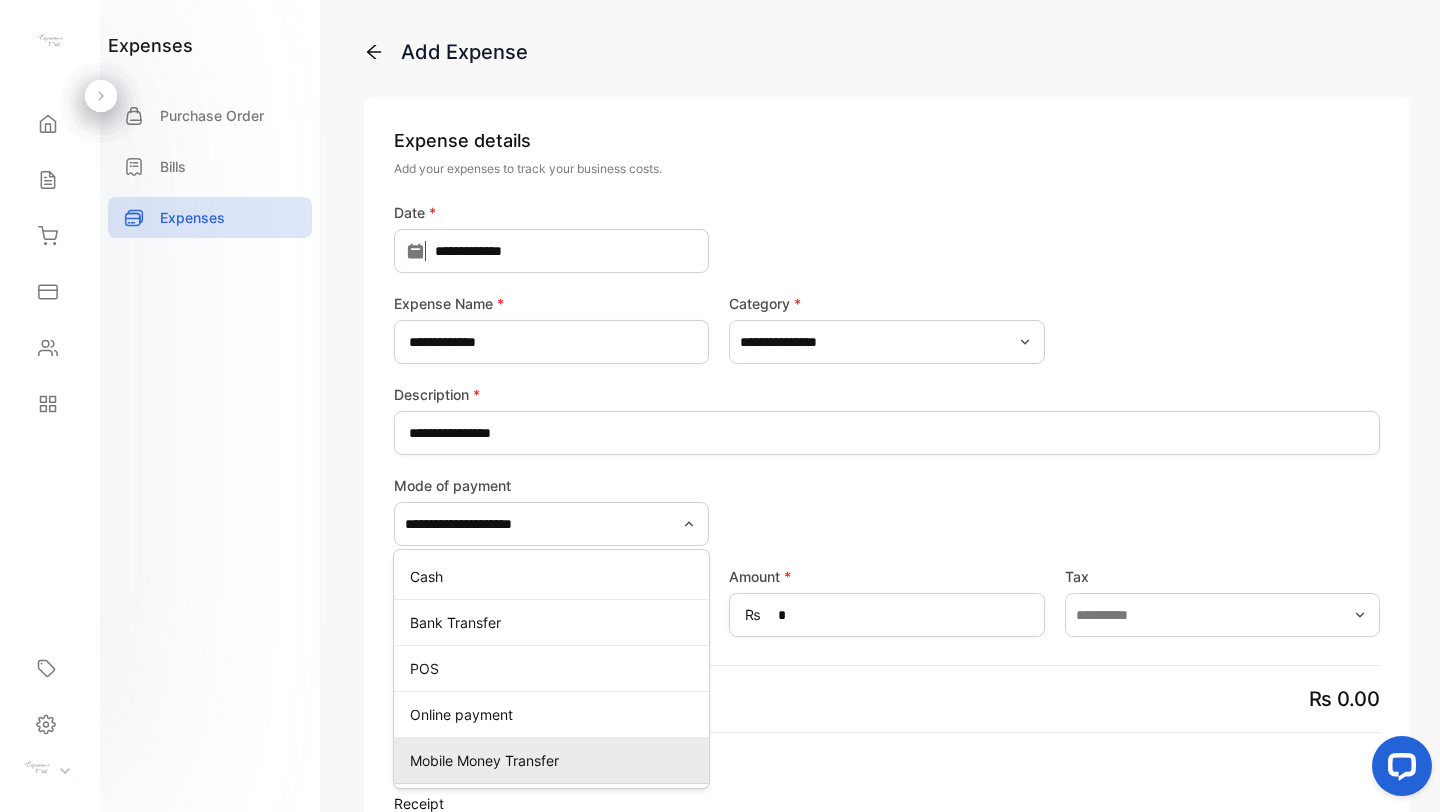 click on "Mobile Money Transfer" at bounding box center [555, 760] 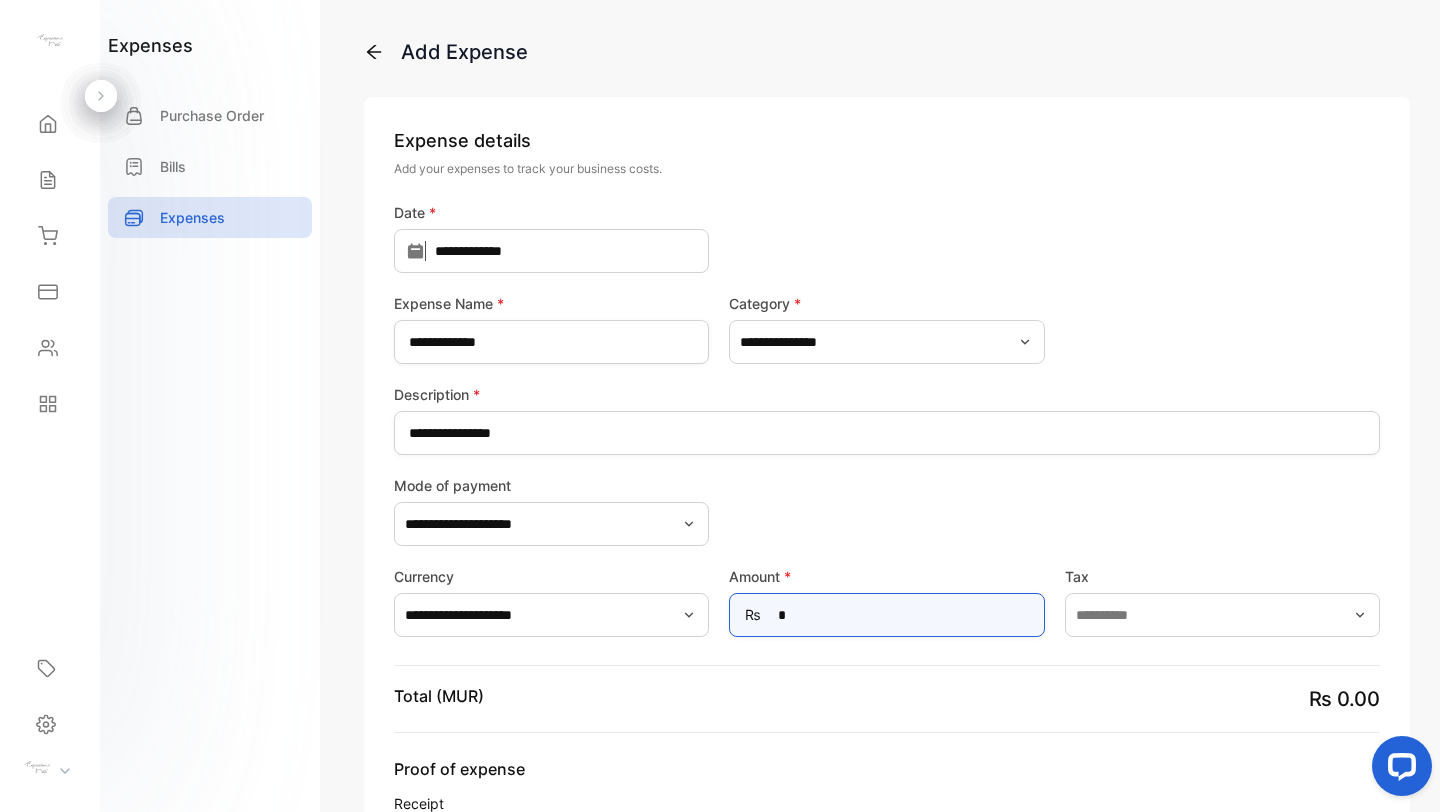 click on "*" at bounding box center [886, 615] 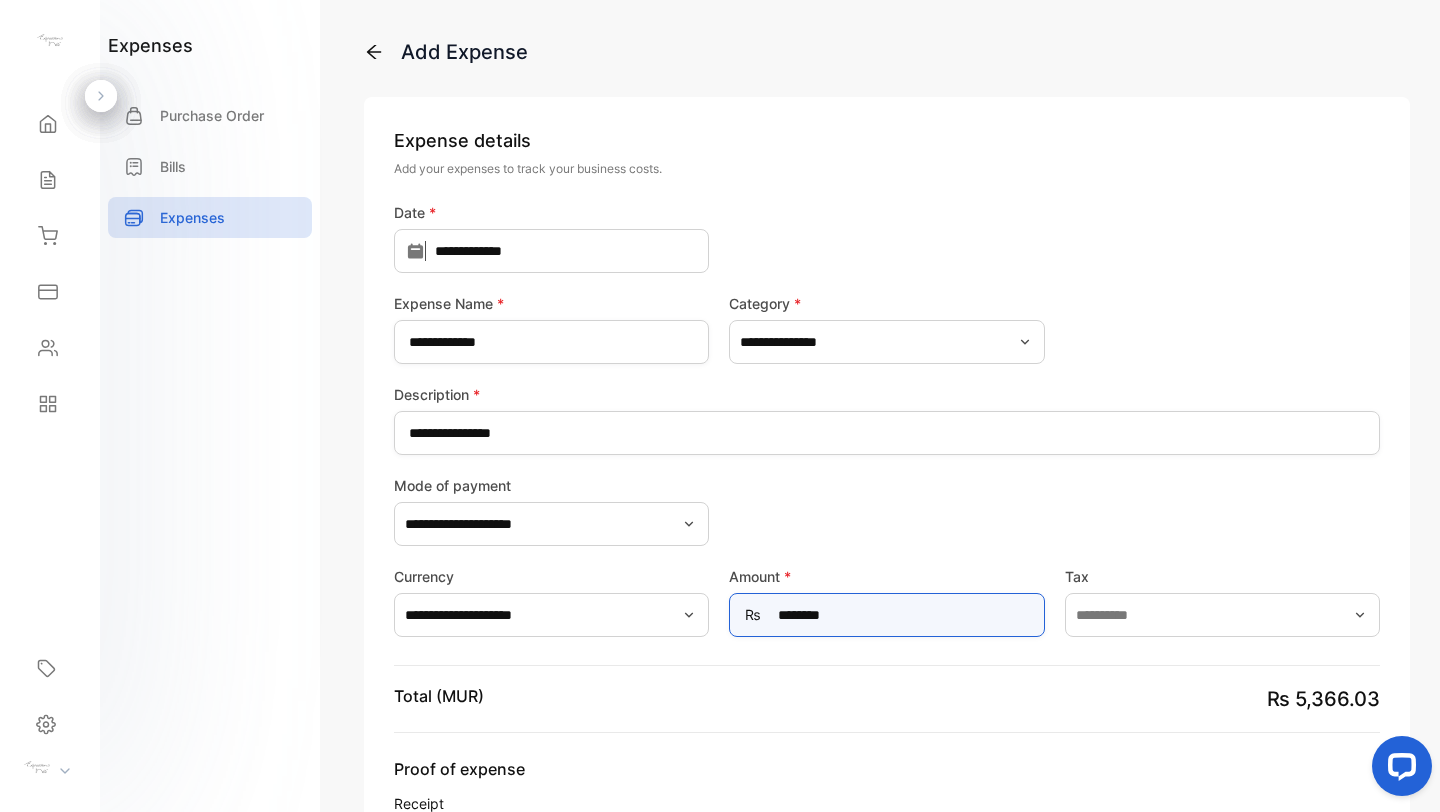 type on "********" 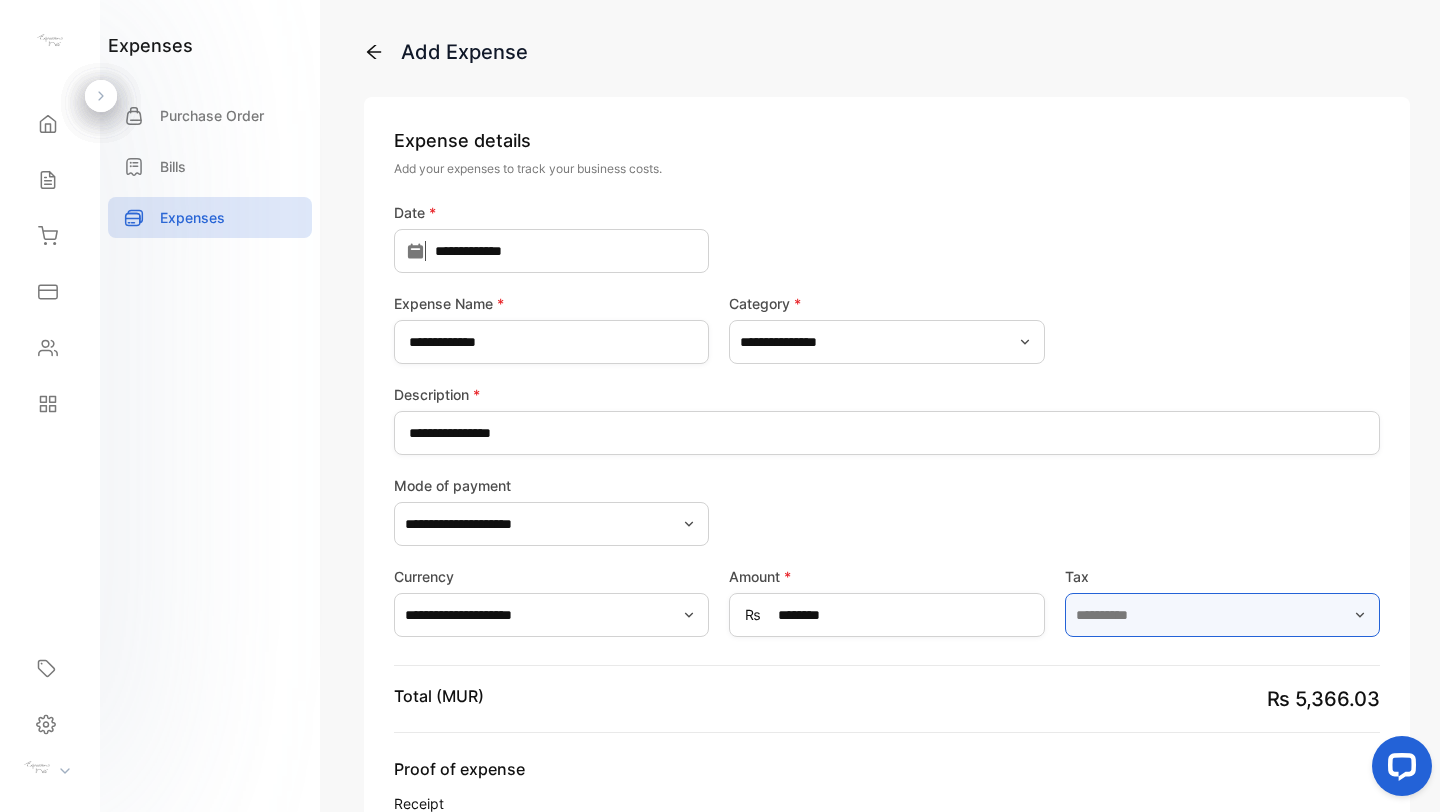 click at bounding box center (1222, 615) 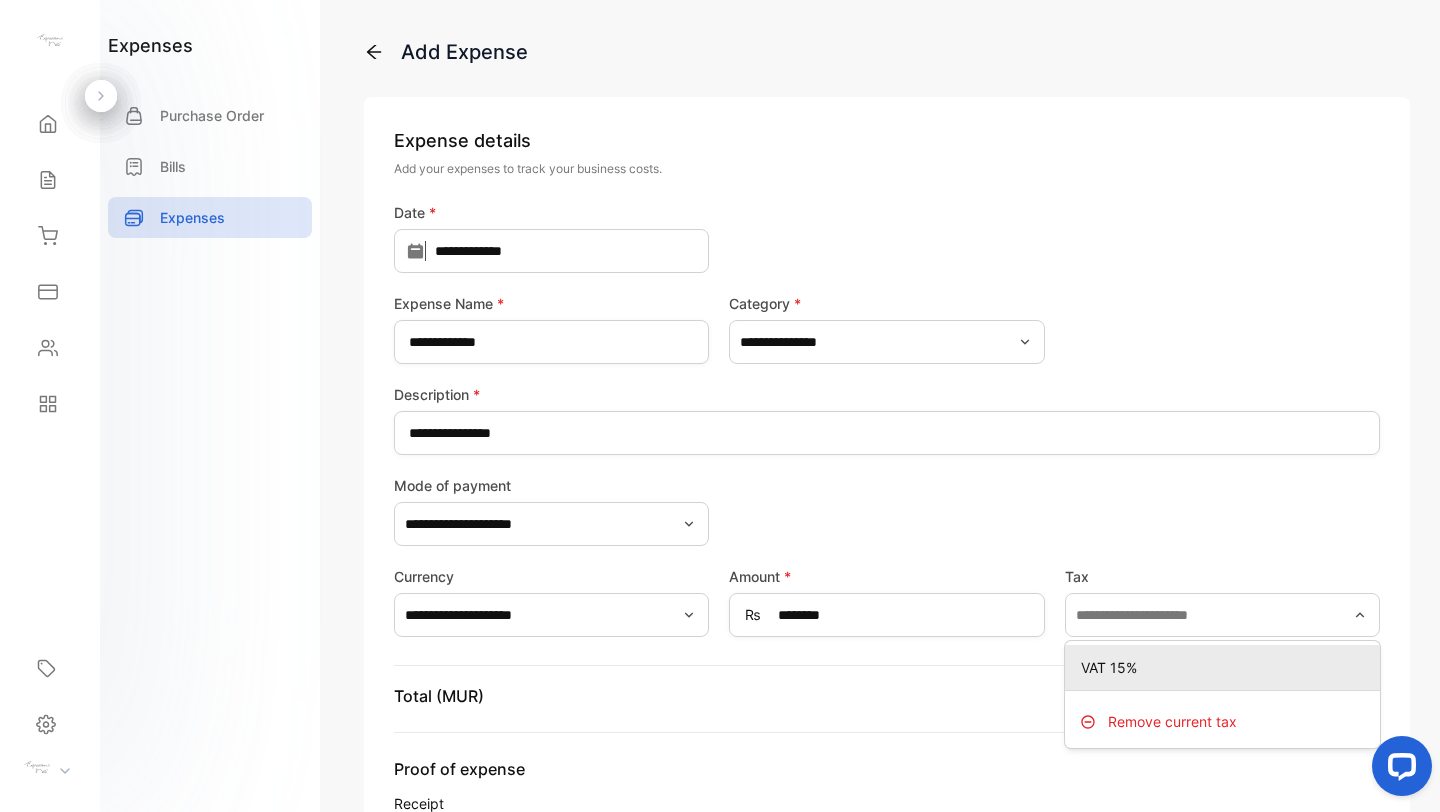 click on "VAT [PERCENT]%" at bounding box center [1226, 667] 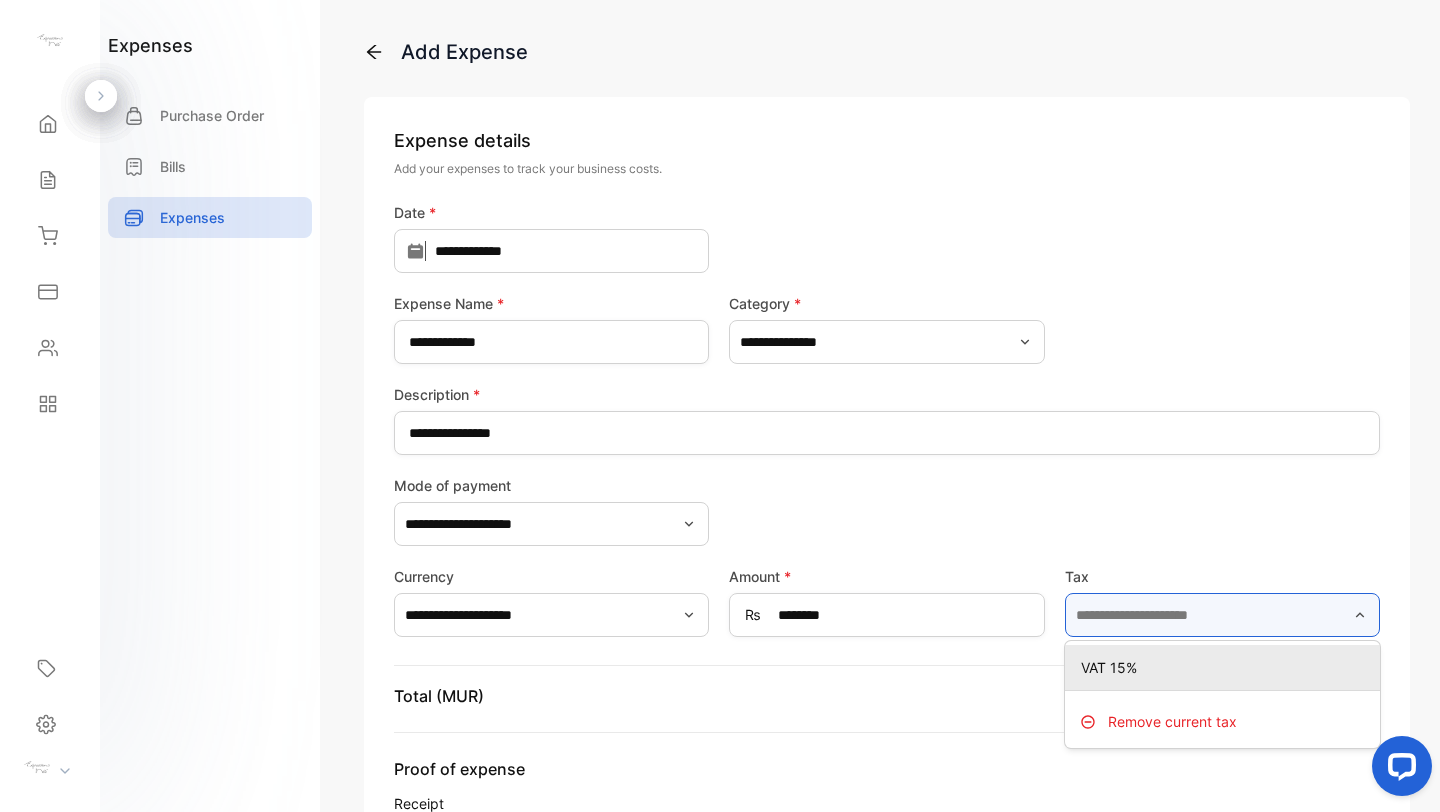type on "*******" 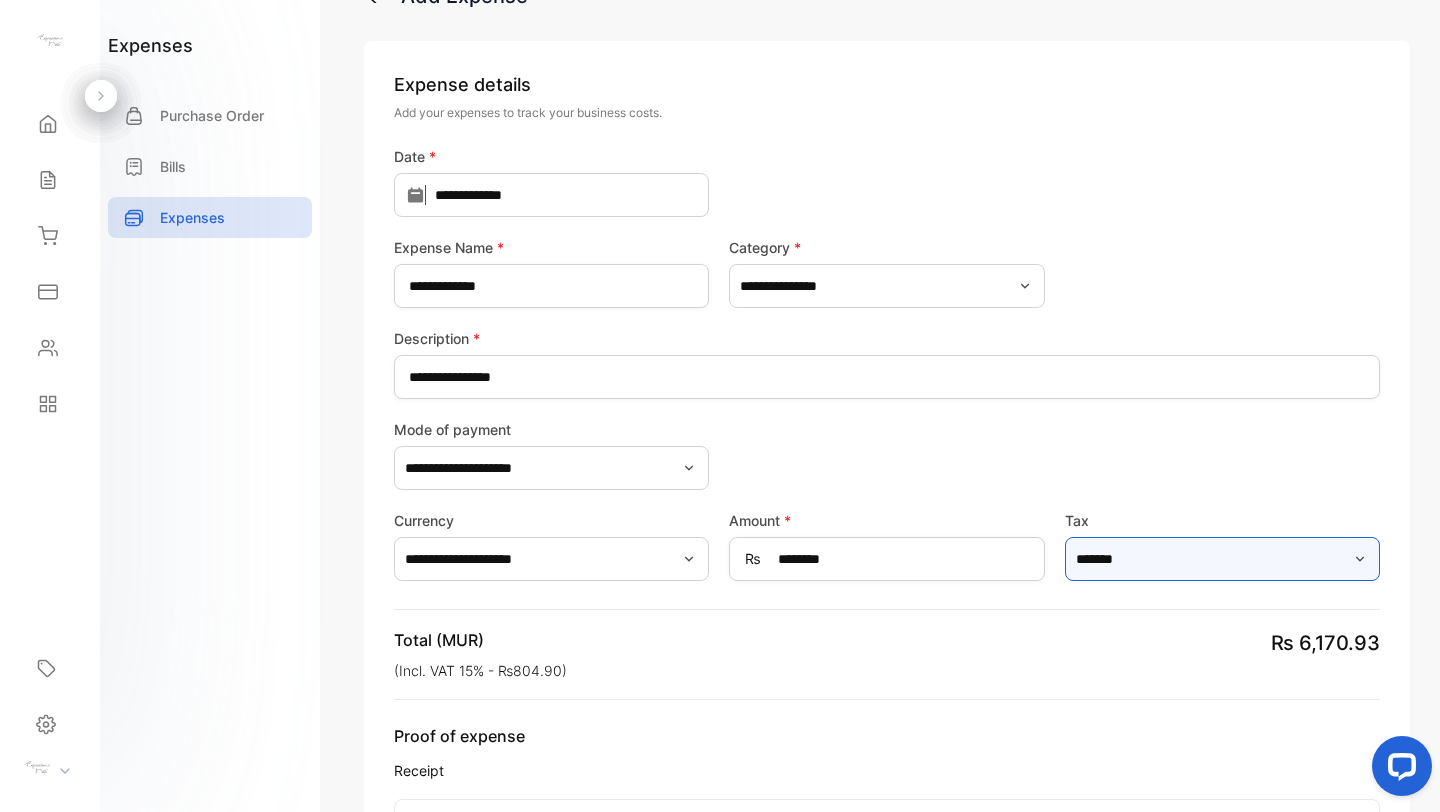 scroll, scrollTop: 58, scrollLeft: 0, axis: vertical 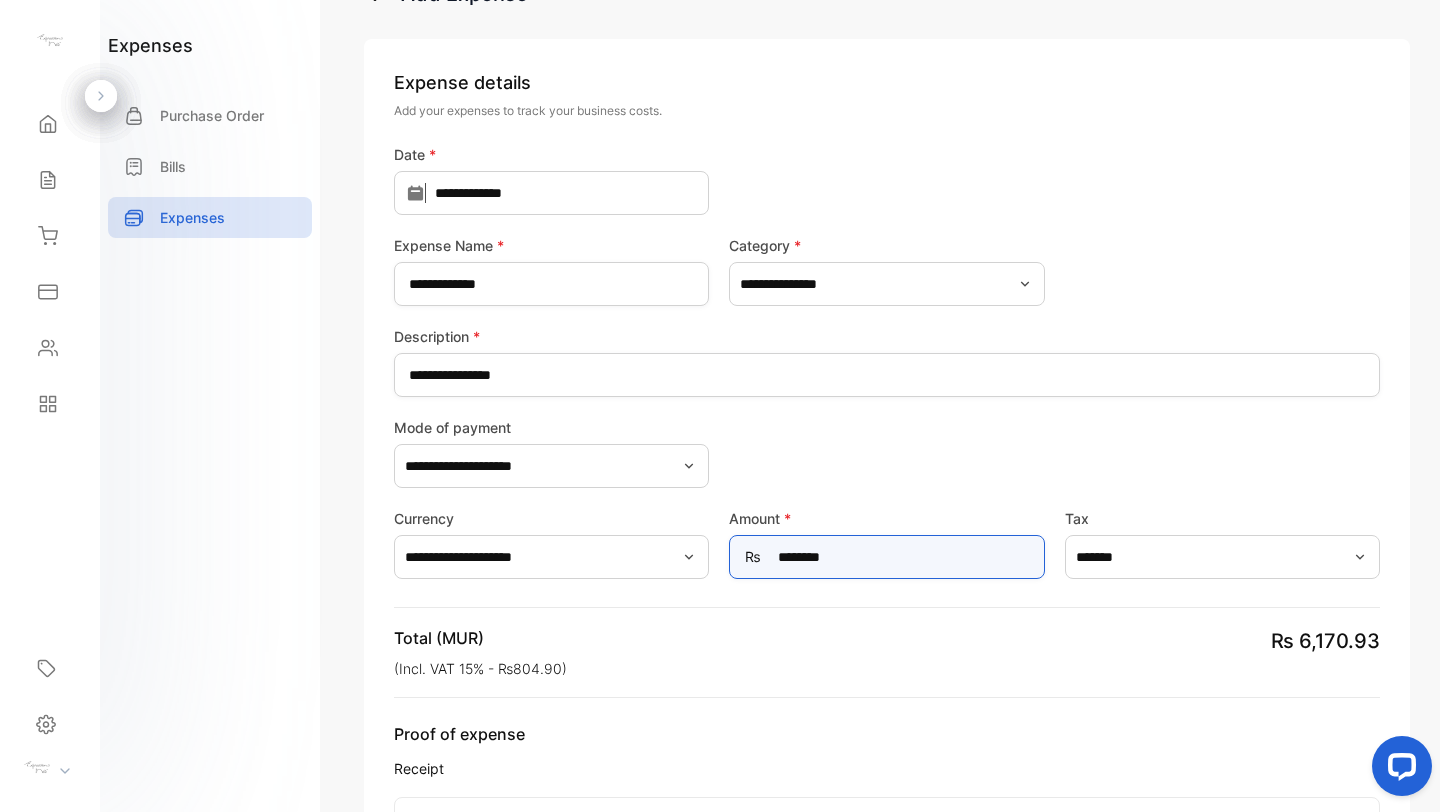 click on "********" at bounding box center (886, 557) 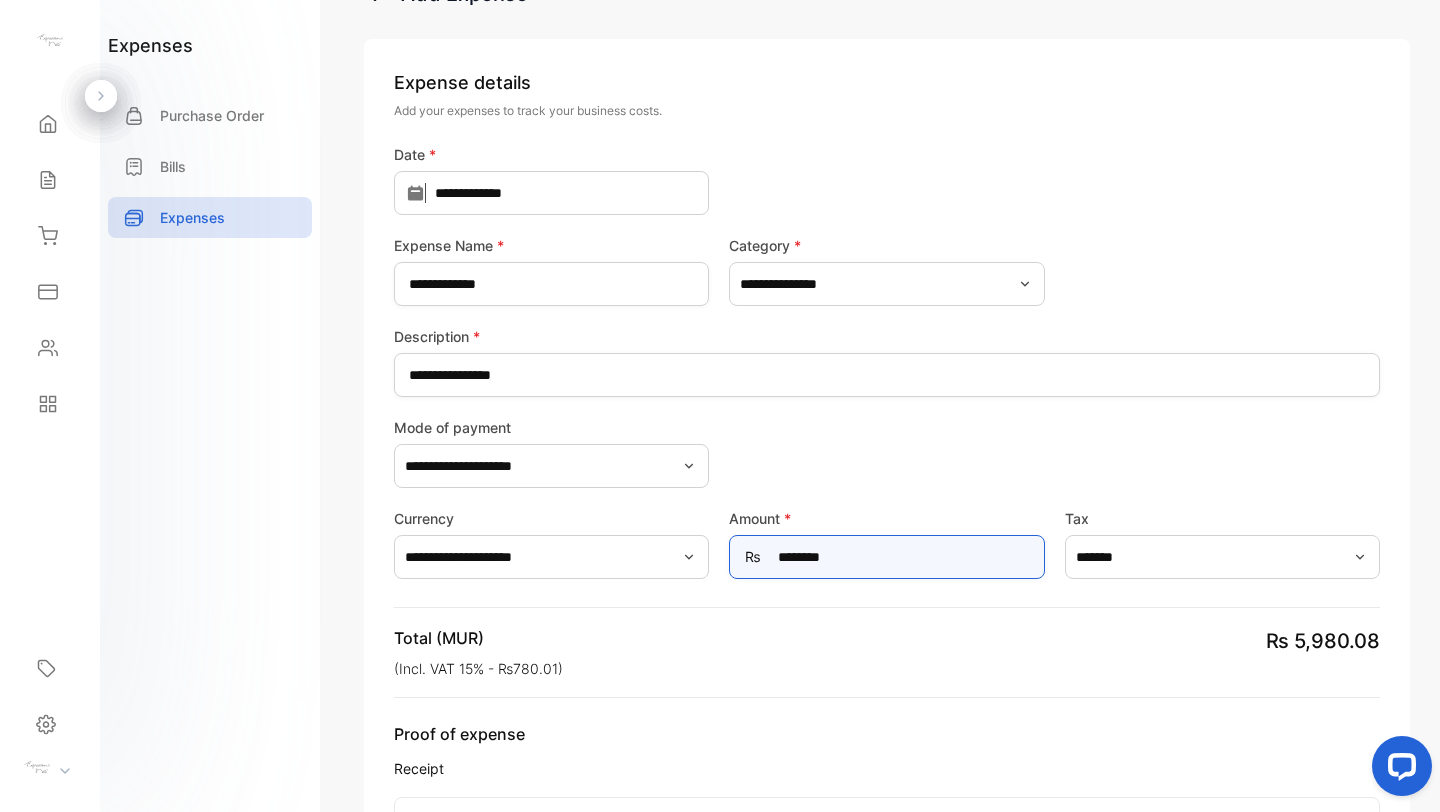 drag, startPoint x: 864, startPoint y: 554, endPoint x: 722, endPoint y: 548, distance: 142.12671 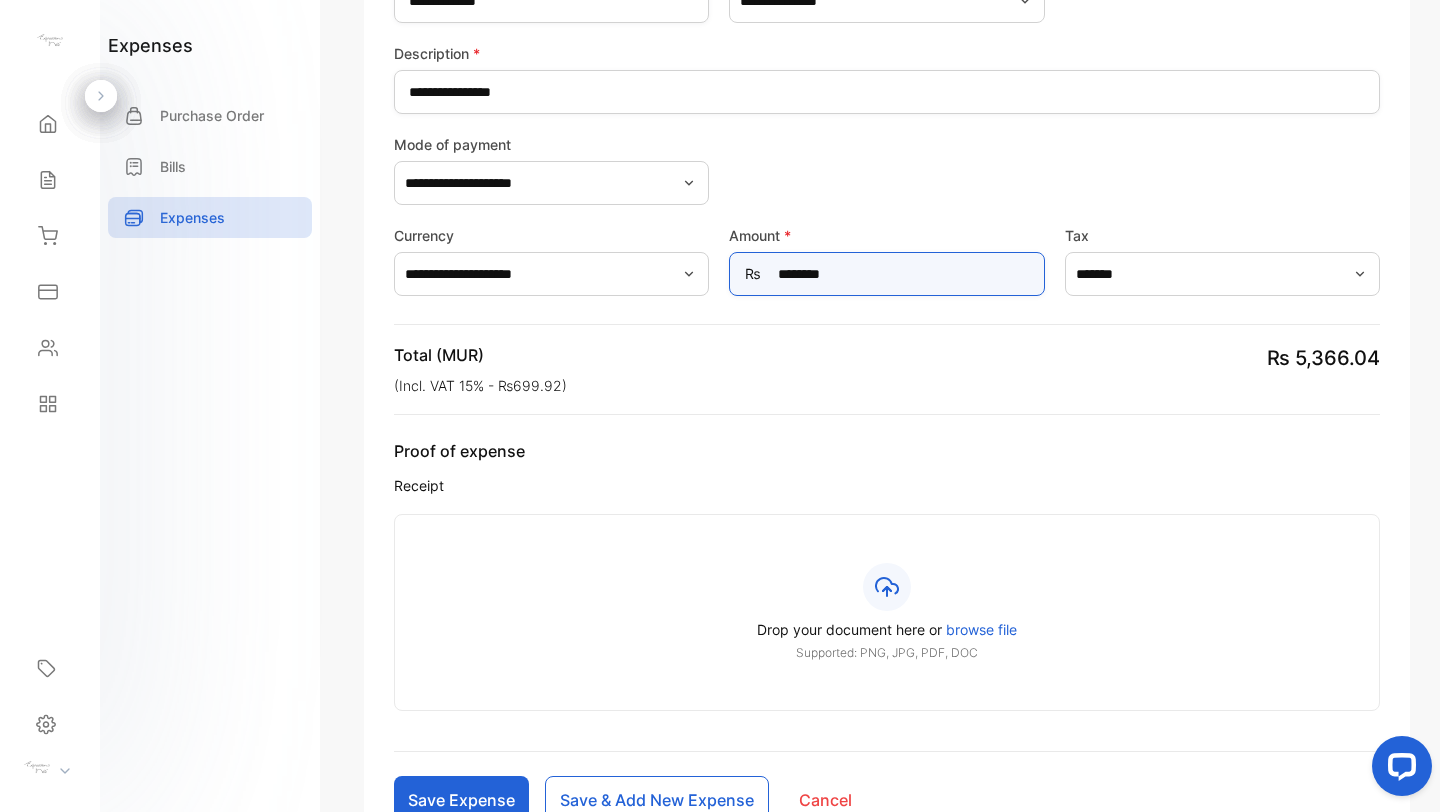 scroll, scrollTop: 344, scrollLeft: 0, axis: vertical 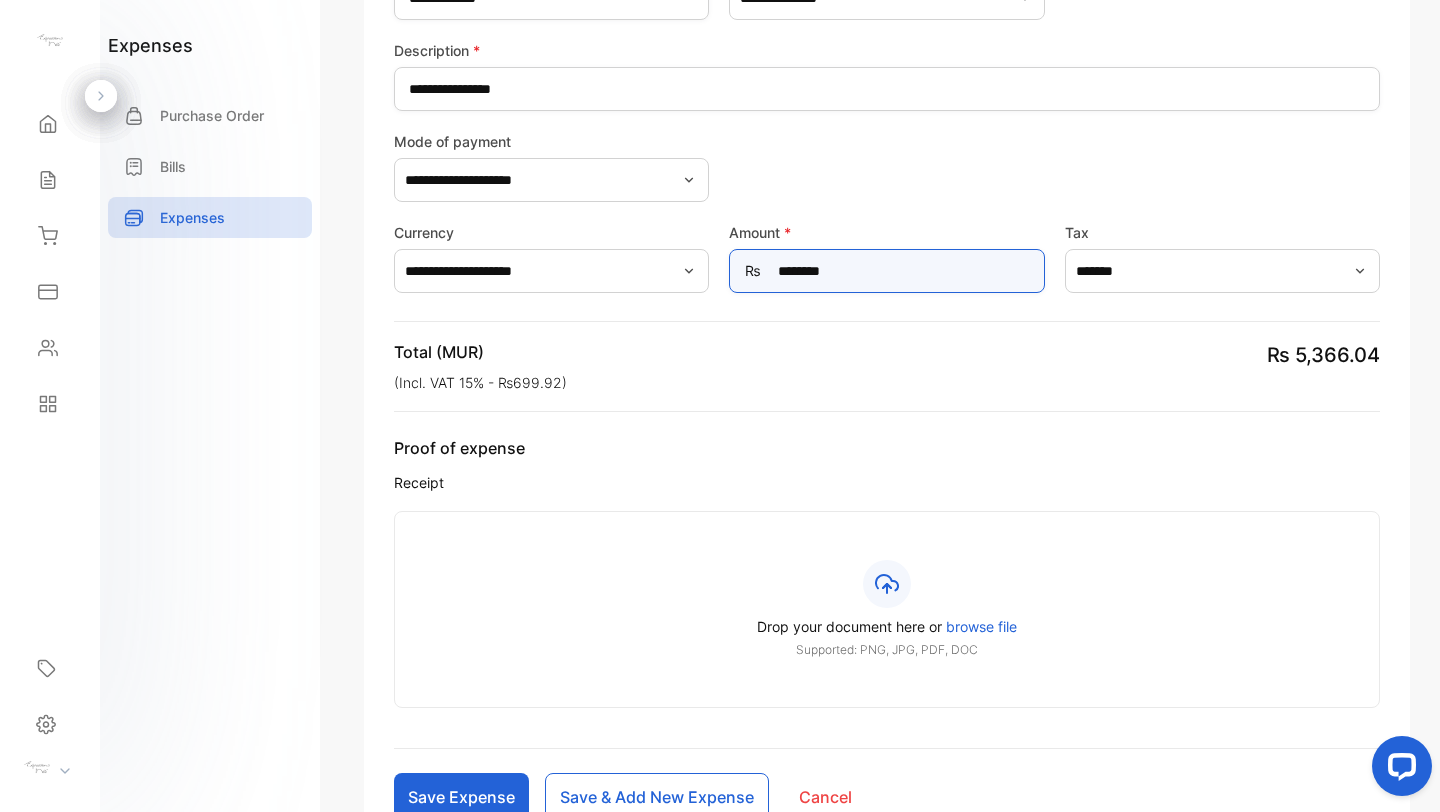 type on "********" 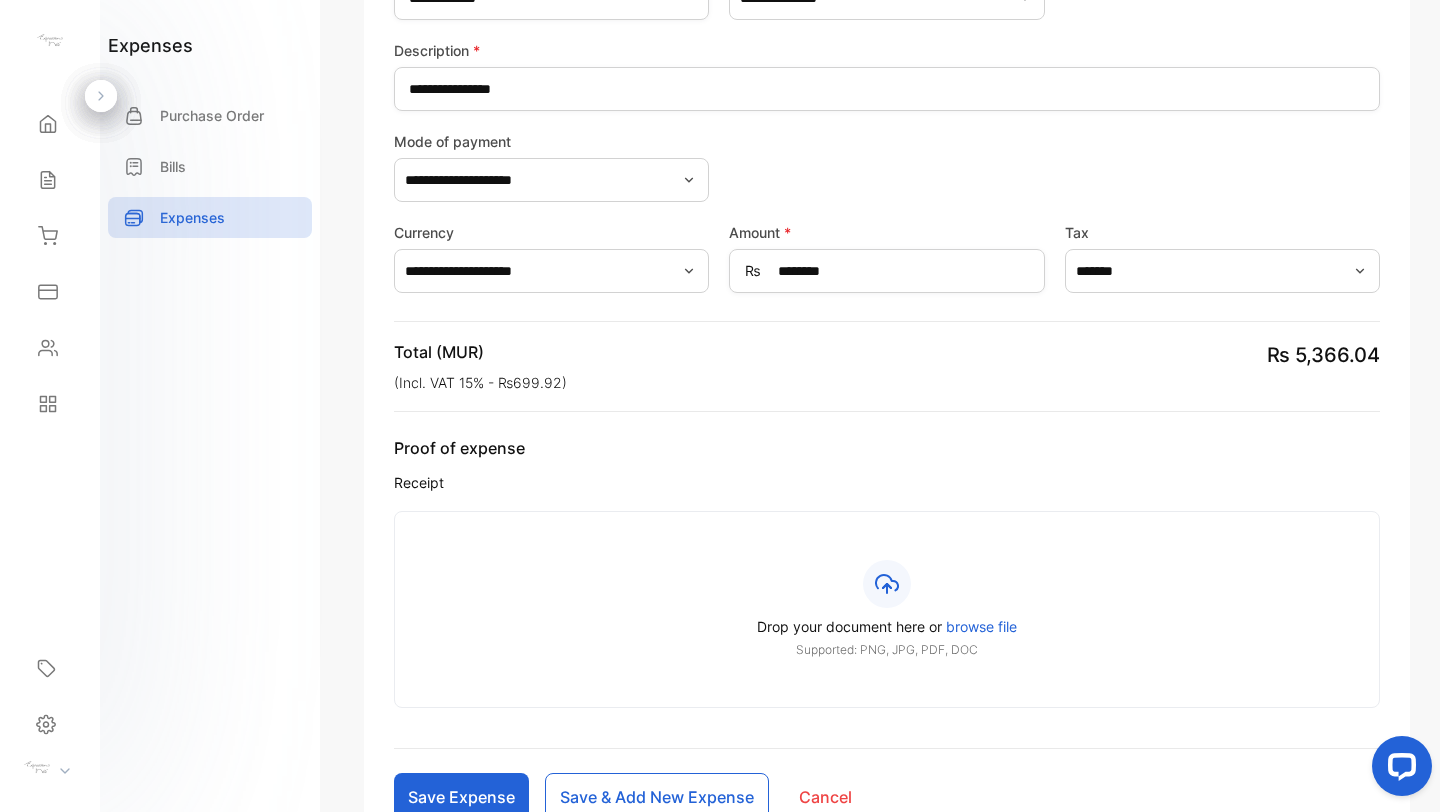 click on "browse file" at bounding box center (981, 626) 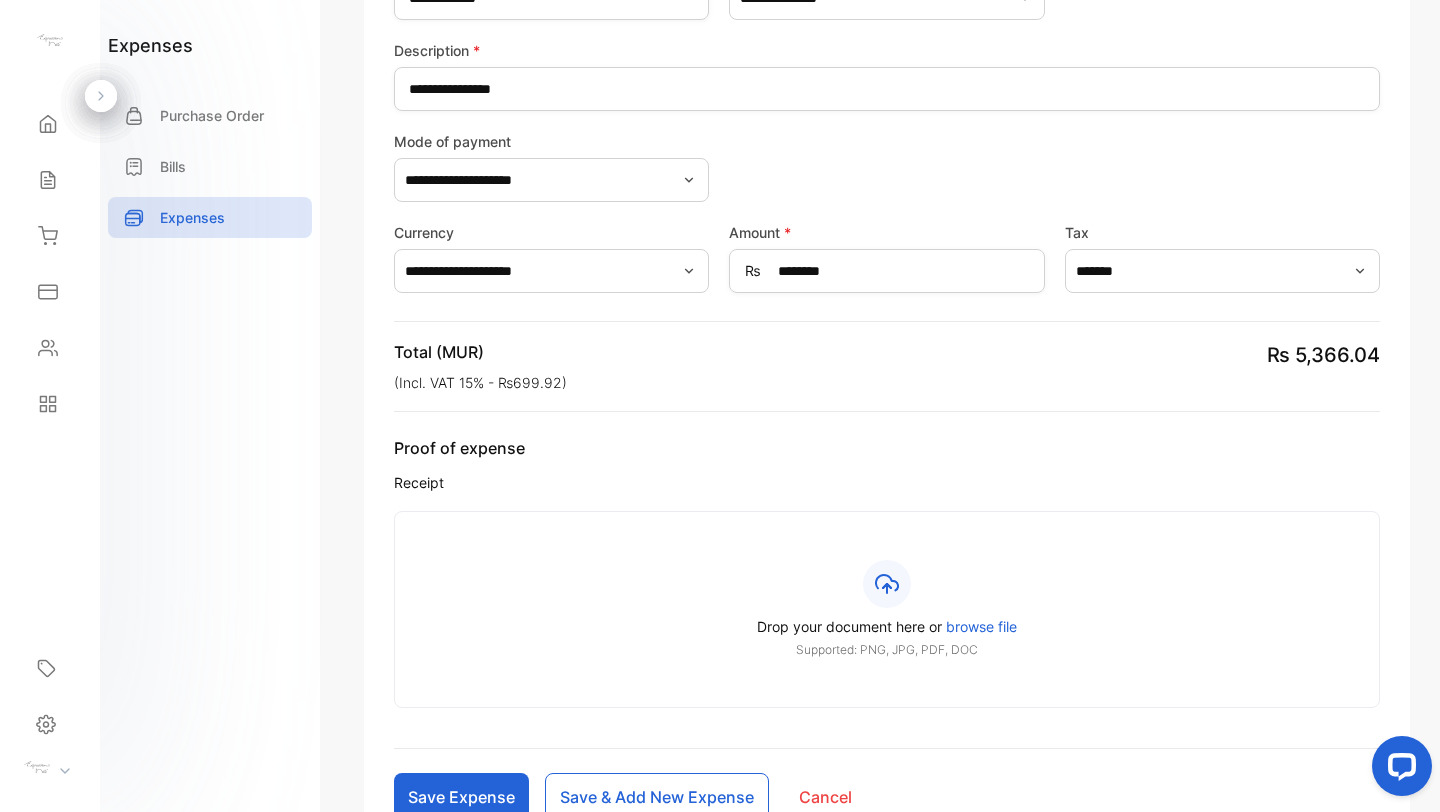click on "browse file" at bounding box center (981, 626) 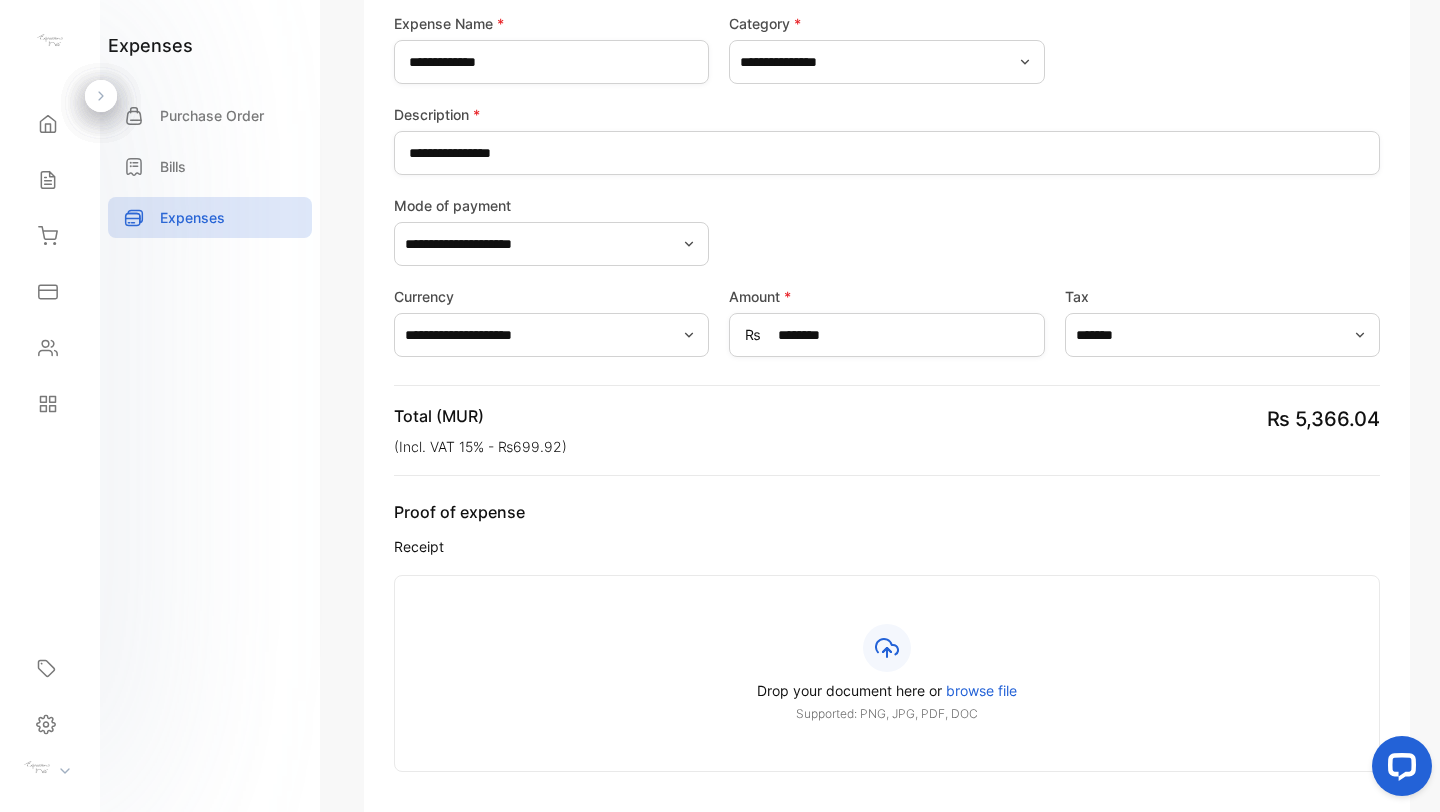 scroll, scrollTop: 317, scrollLeft: 0, axis: vertical 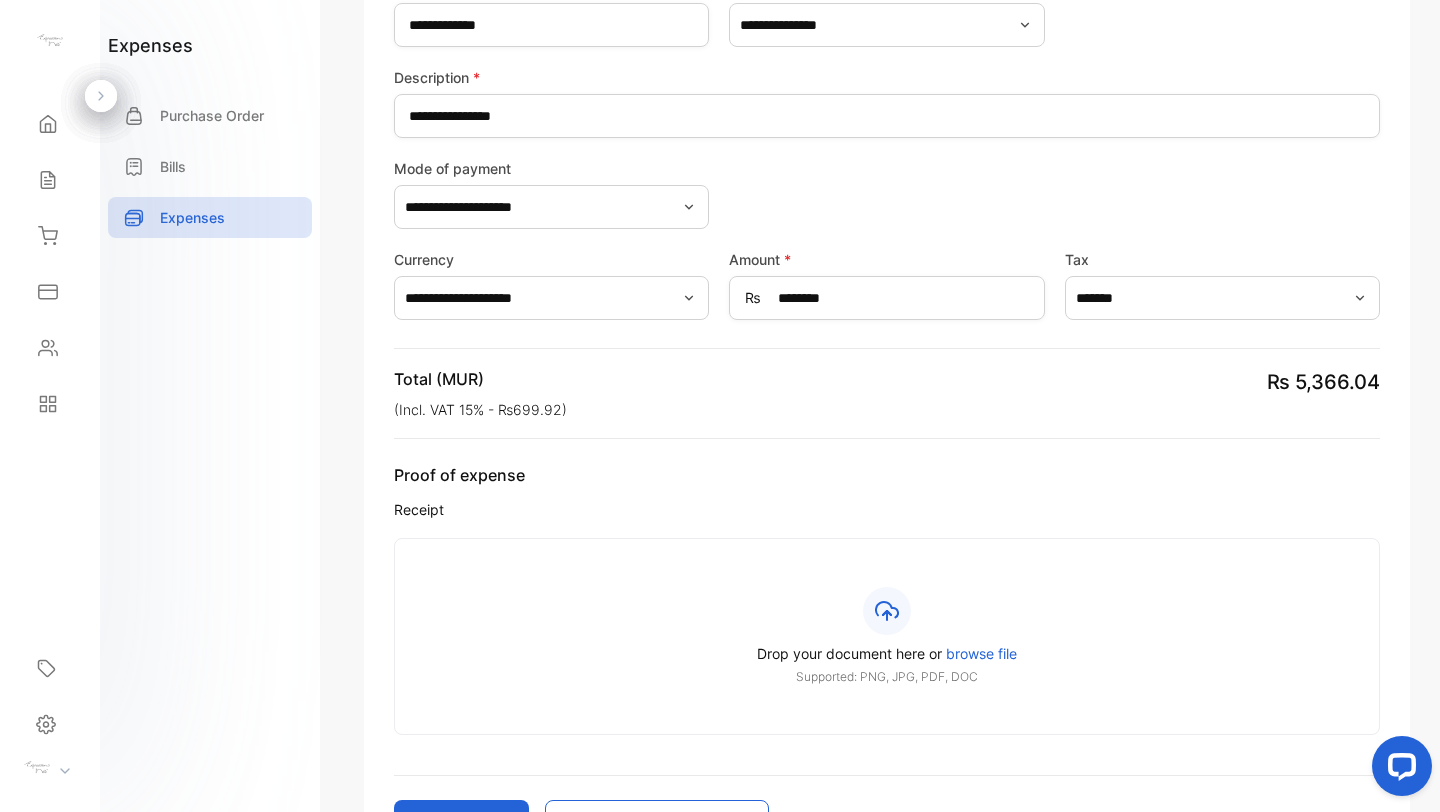 click on "Drop your document here or    browse file Supported: PNG, JPG, PDF, DOC" at bounding box center [887, 636] 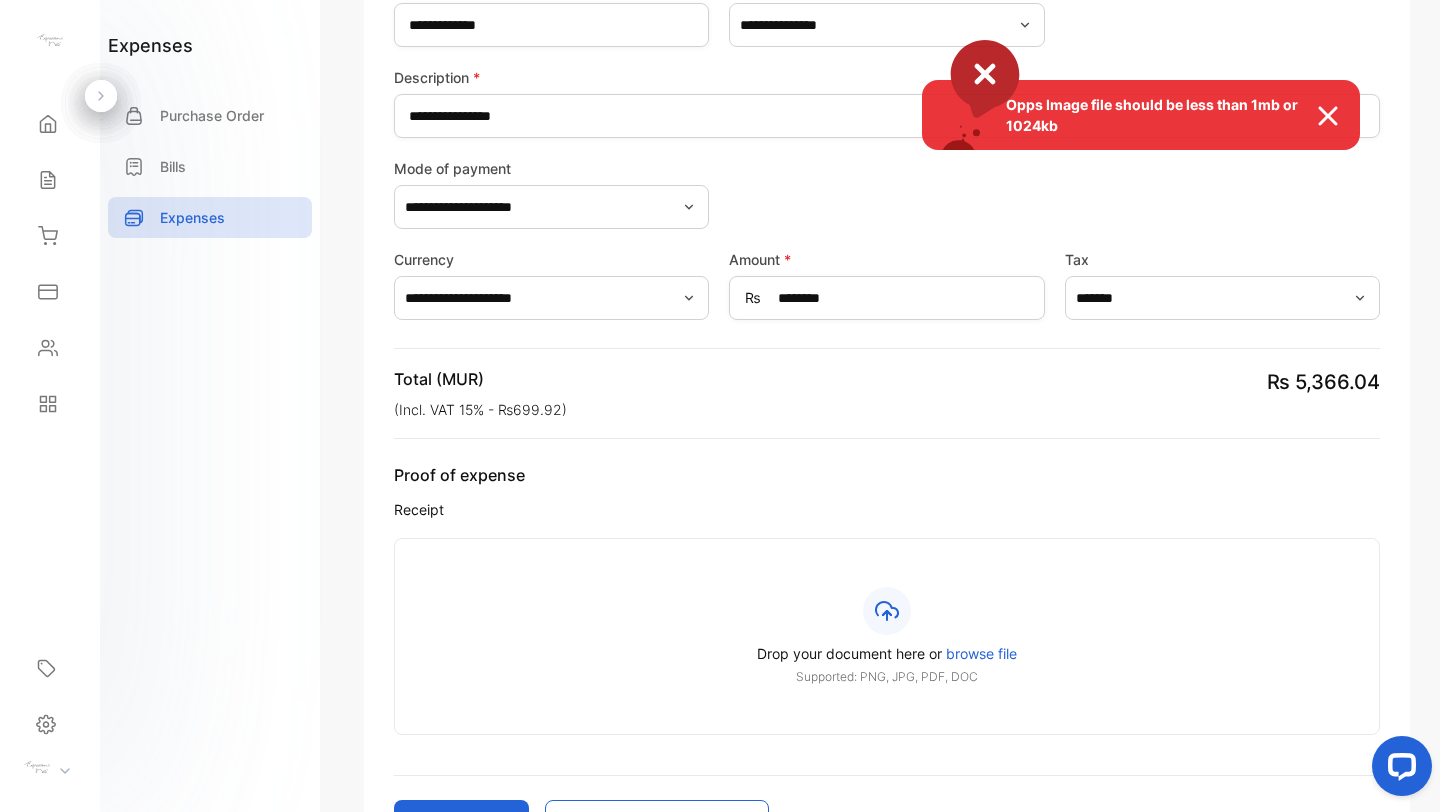 click at bounding box center [1338, 116] 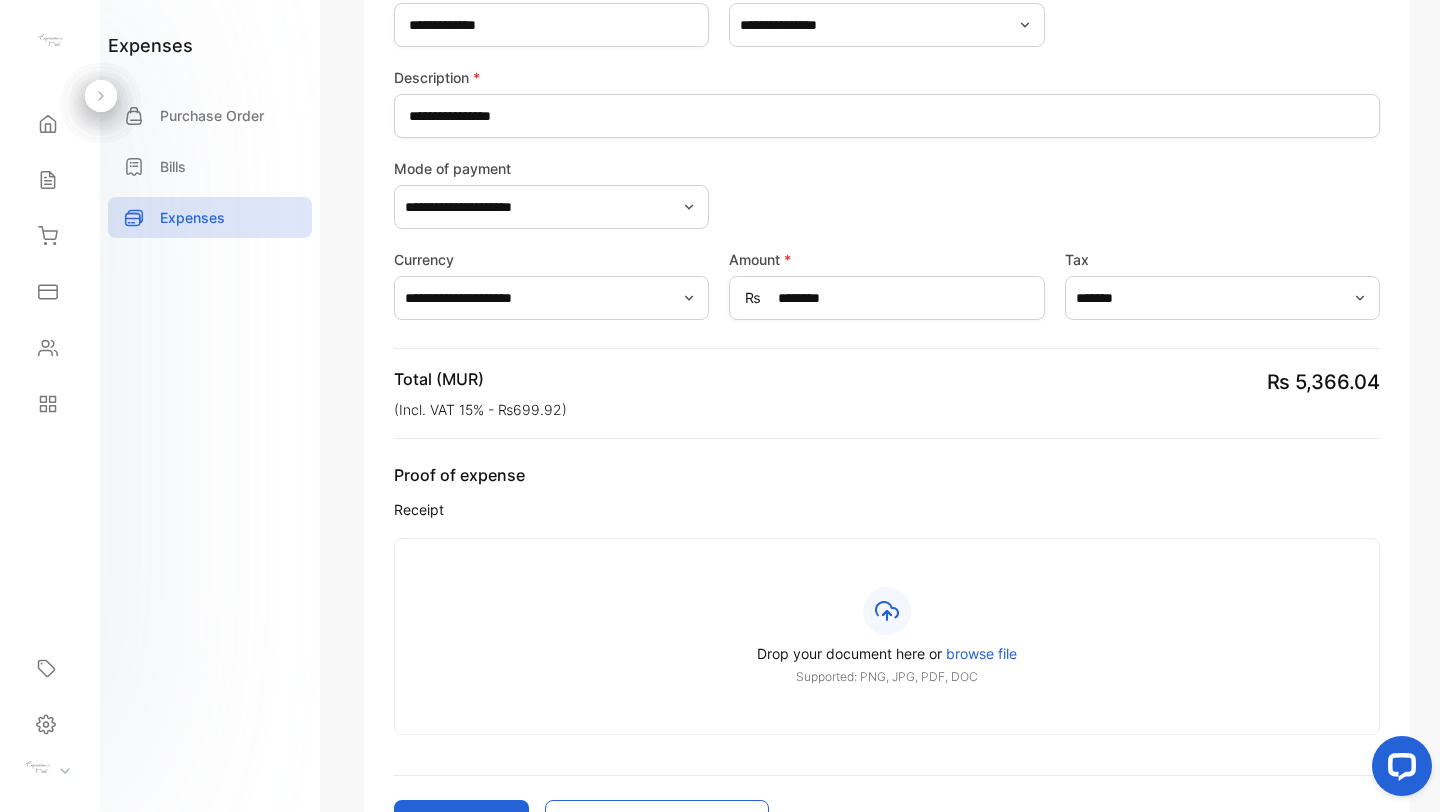 click on "browse file" at bounding box center [981, 653] 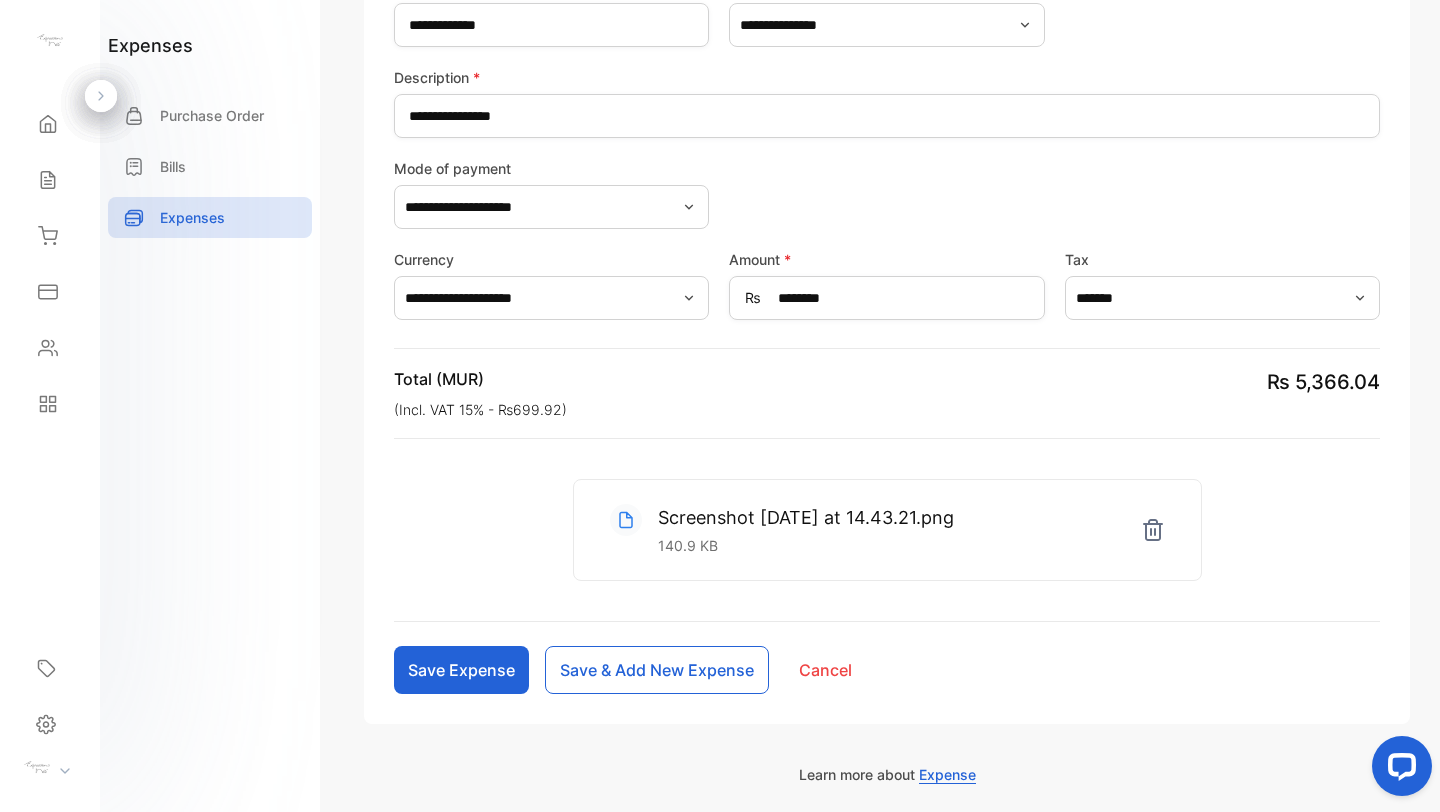 click on "Save & Add New Expense" at bounding box center (657, 670) 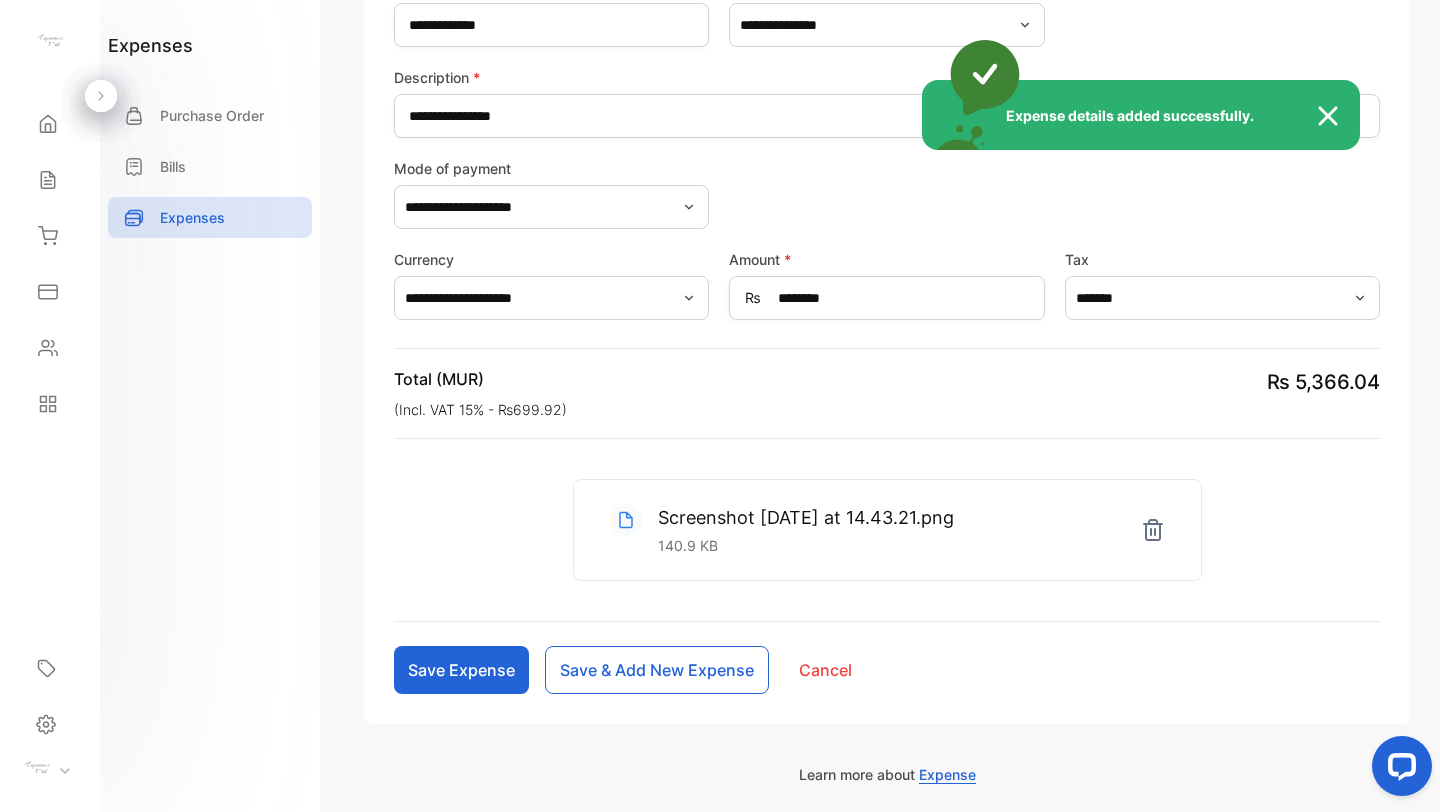type 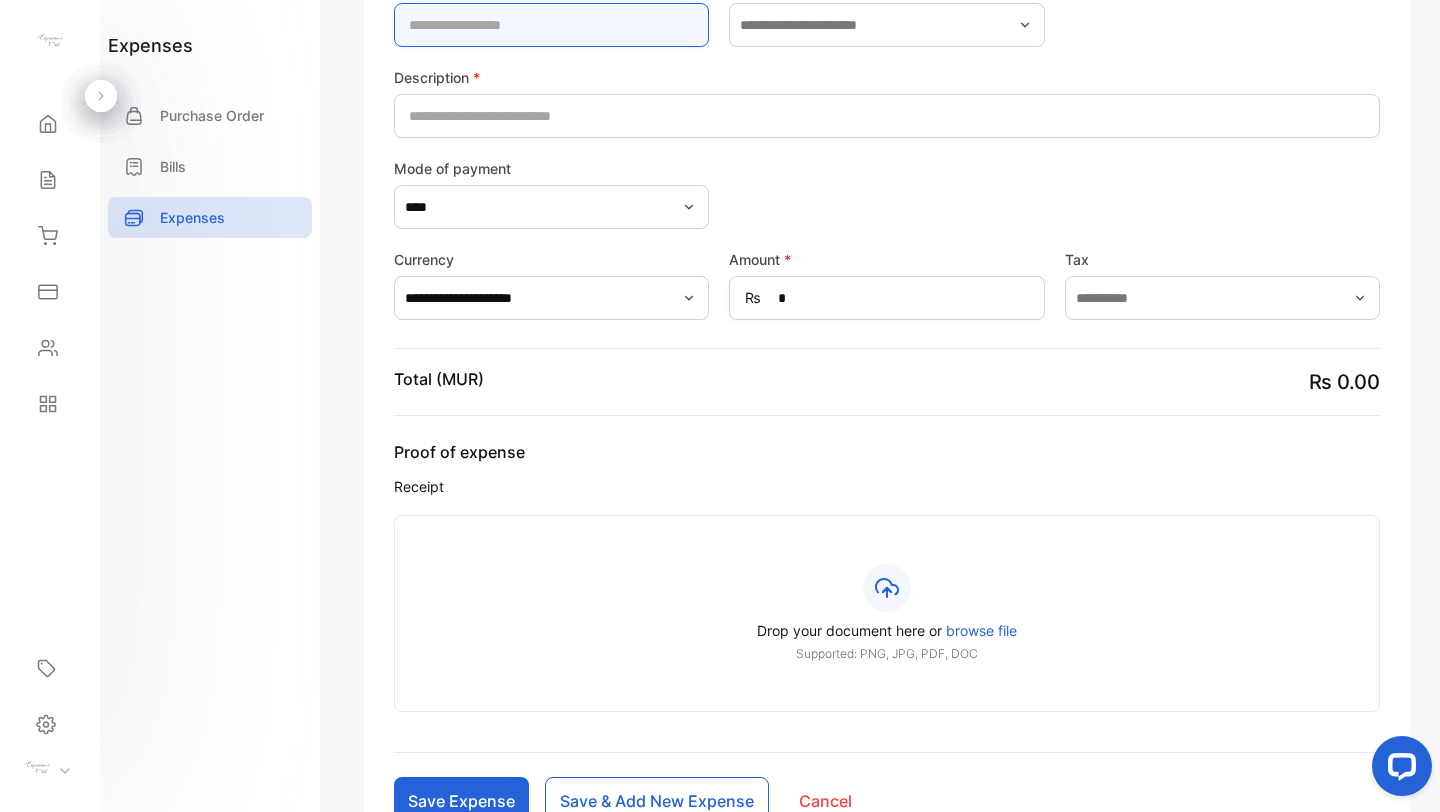 click at bounding box center [551, 25] 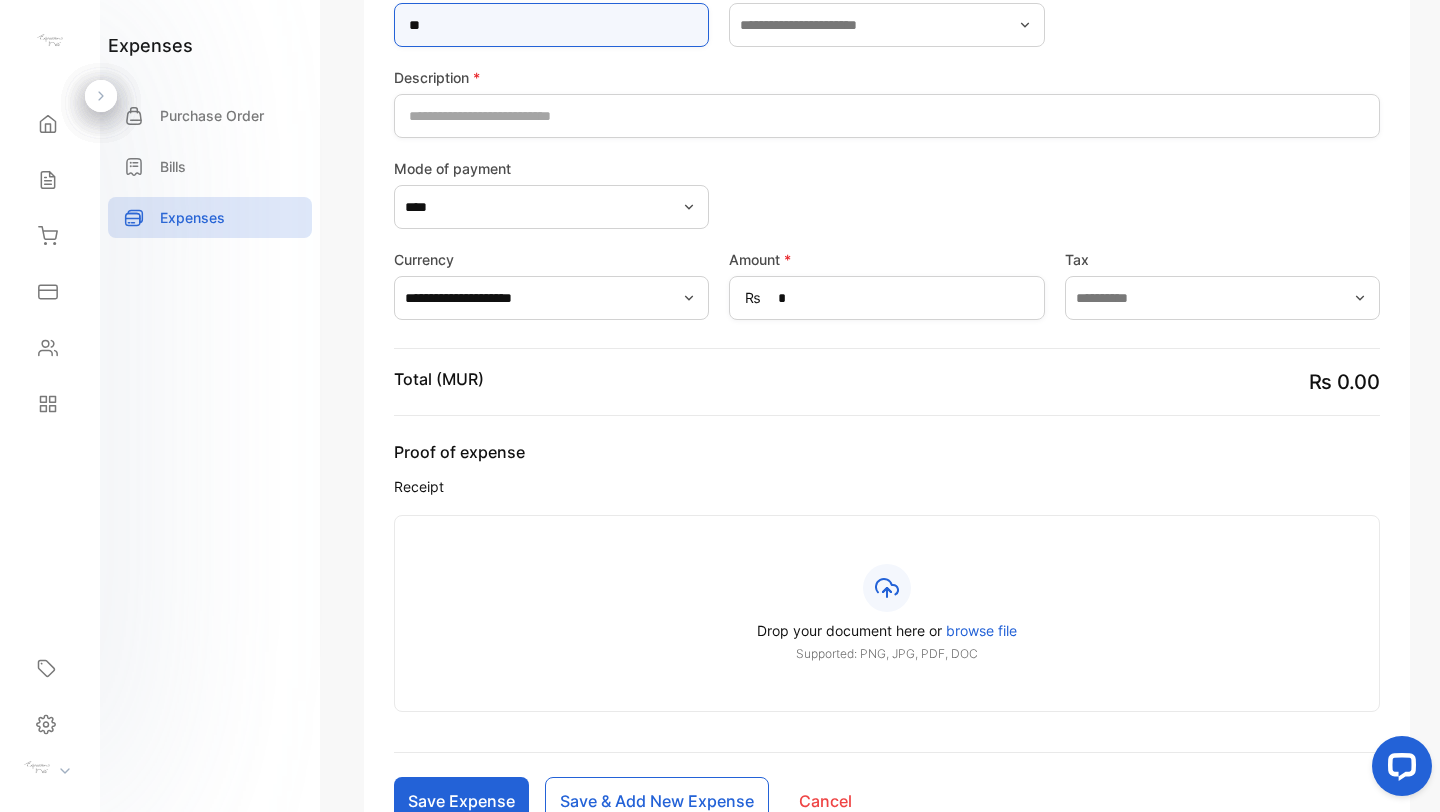 type on "**********" 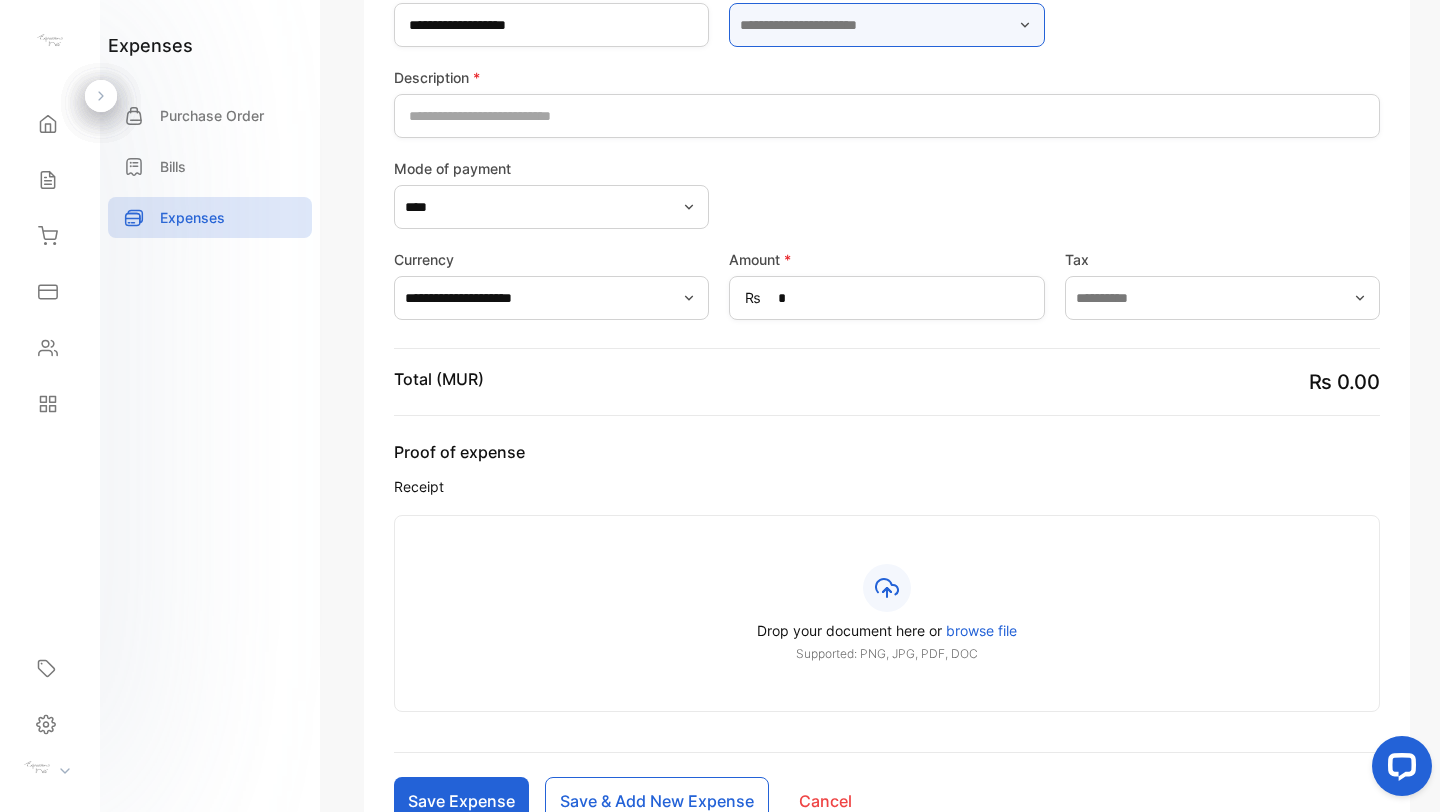 click at bounding box center [886, 25] 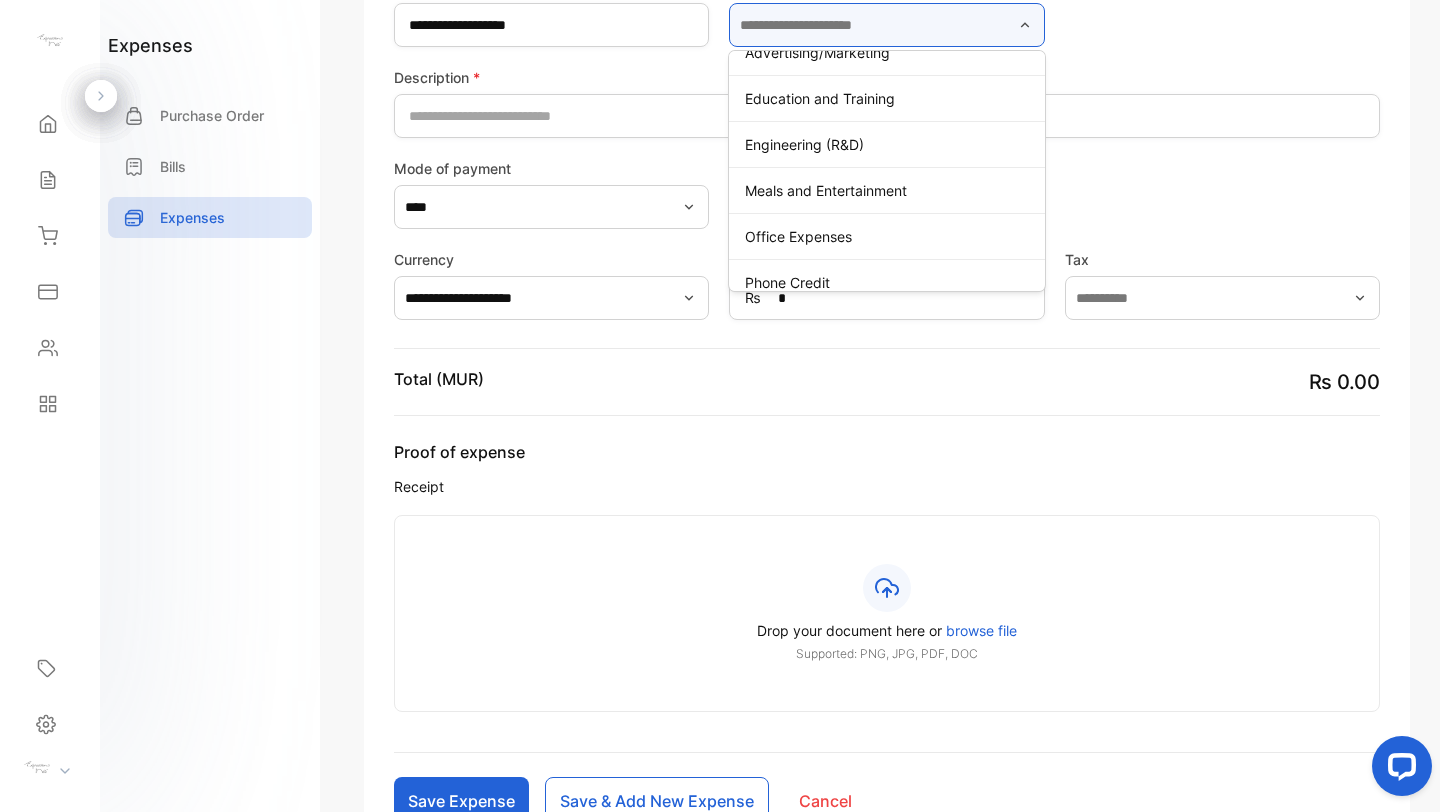 scroll, scrollTop: 24, scrollLeft: 0, axis: vertical 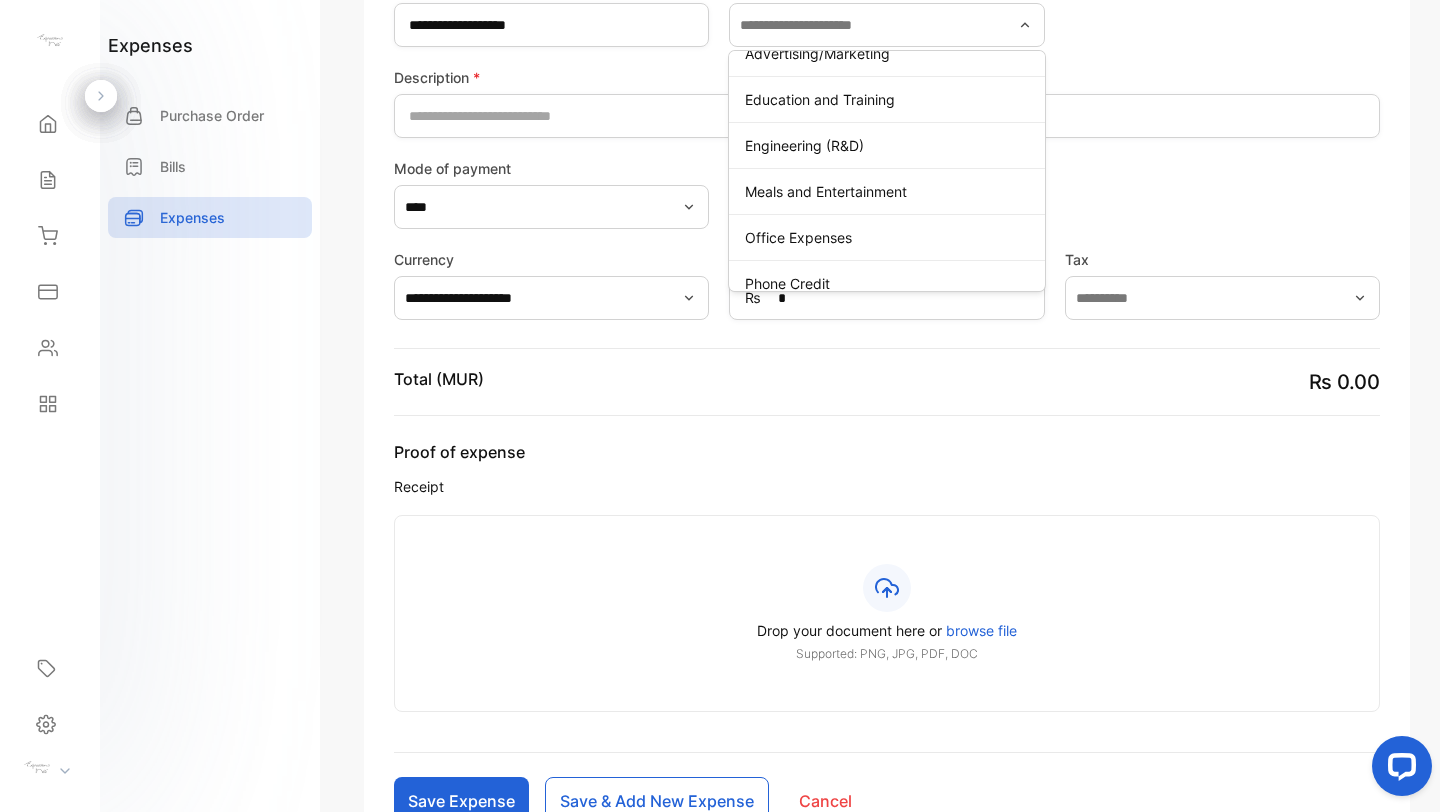 click on "Office Expenses" at bounding box center (890, 237) 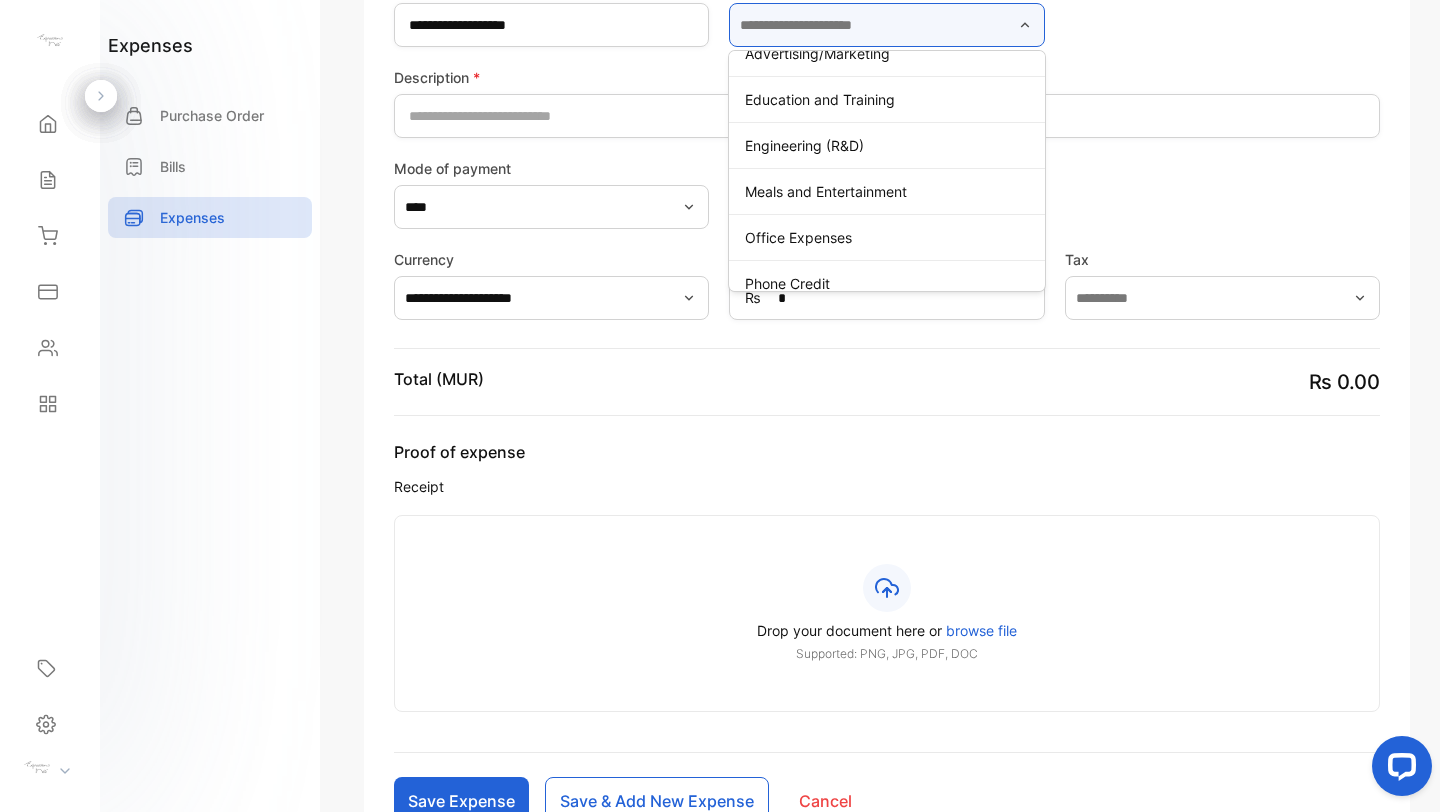 type on "**********" 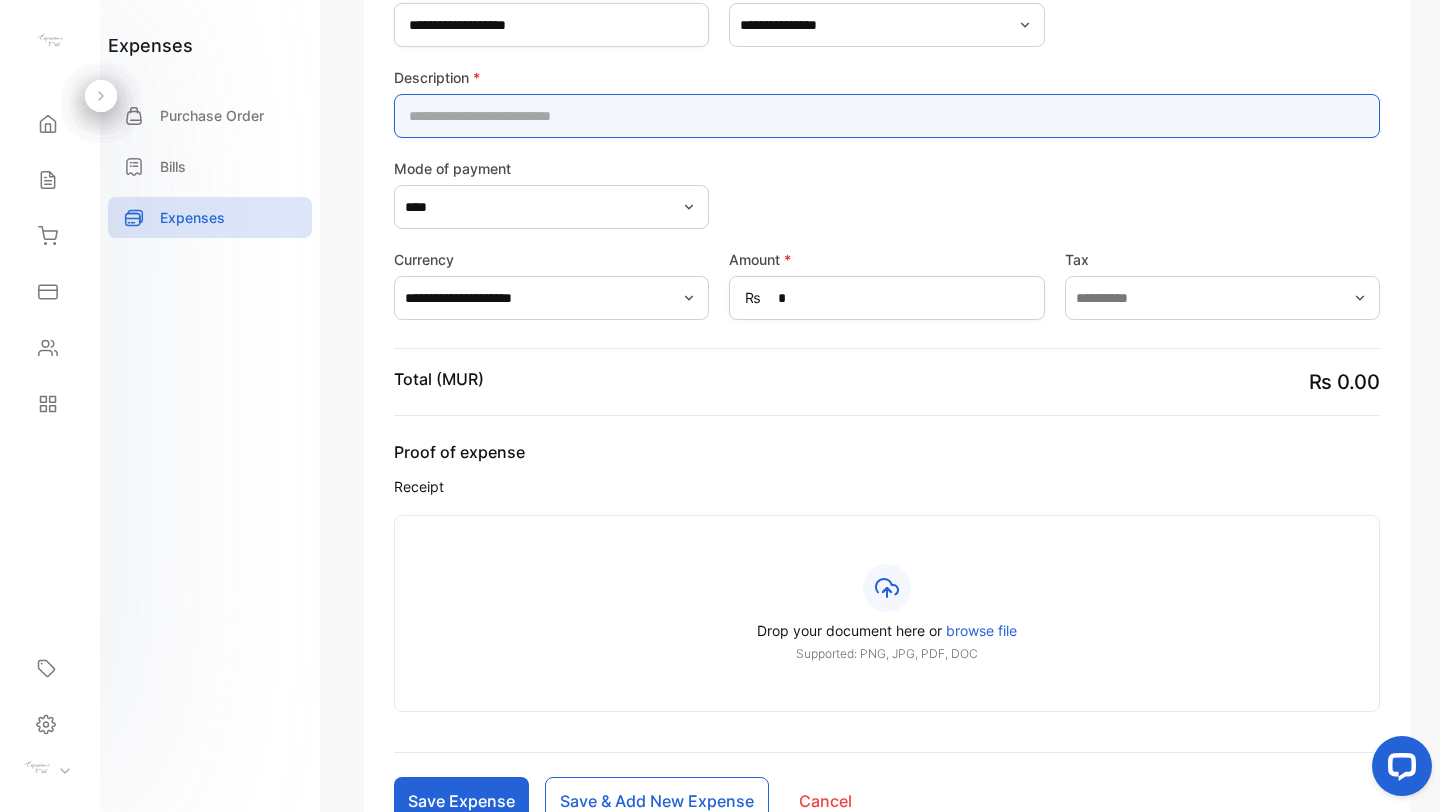 click at bounding box center (887, 116) 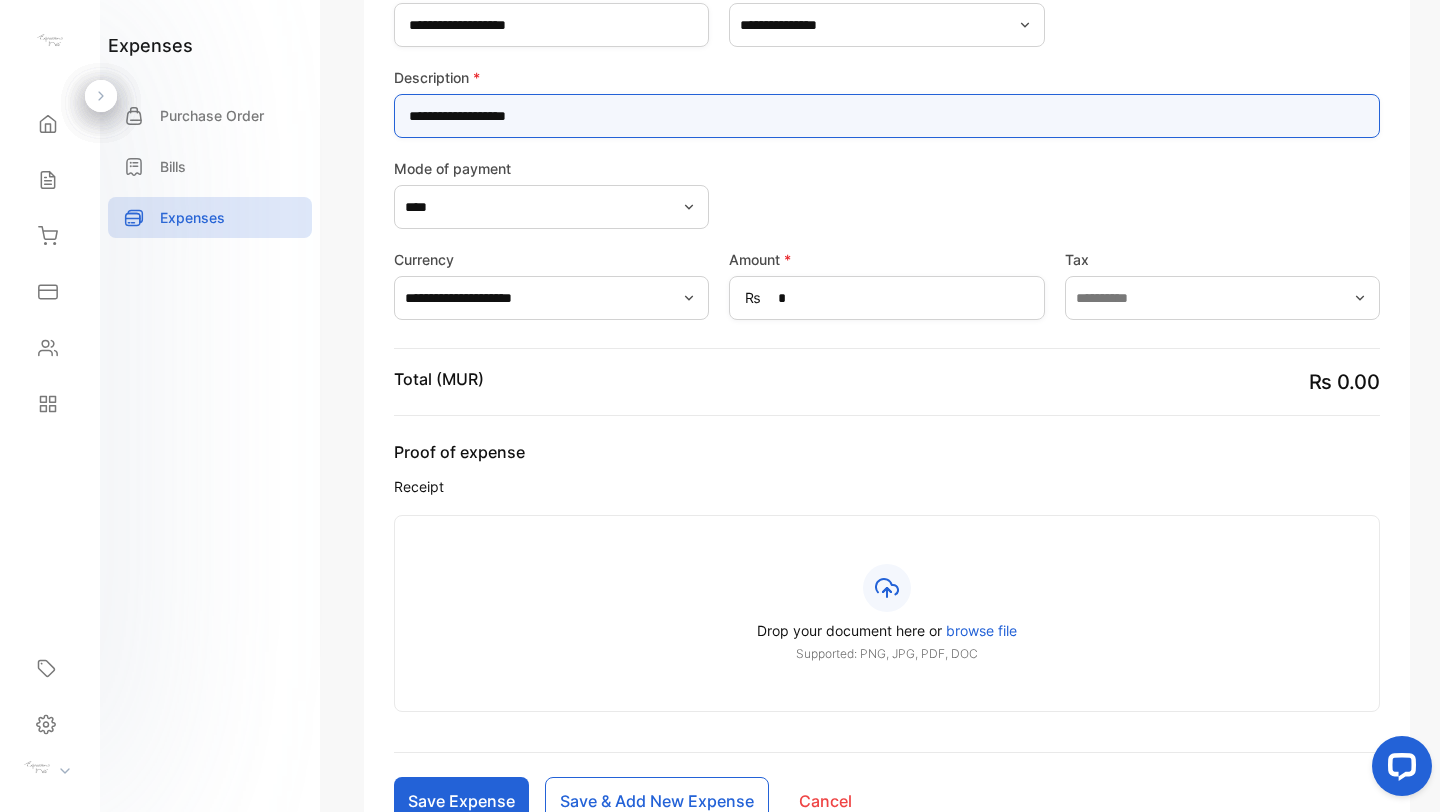 type on "**********" 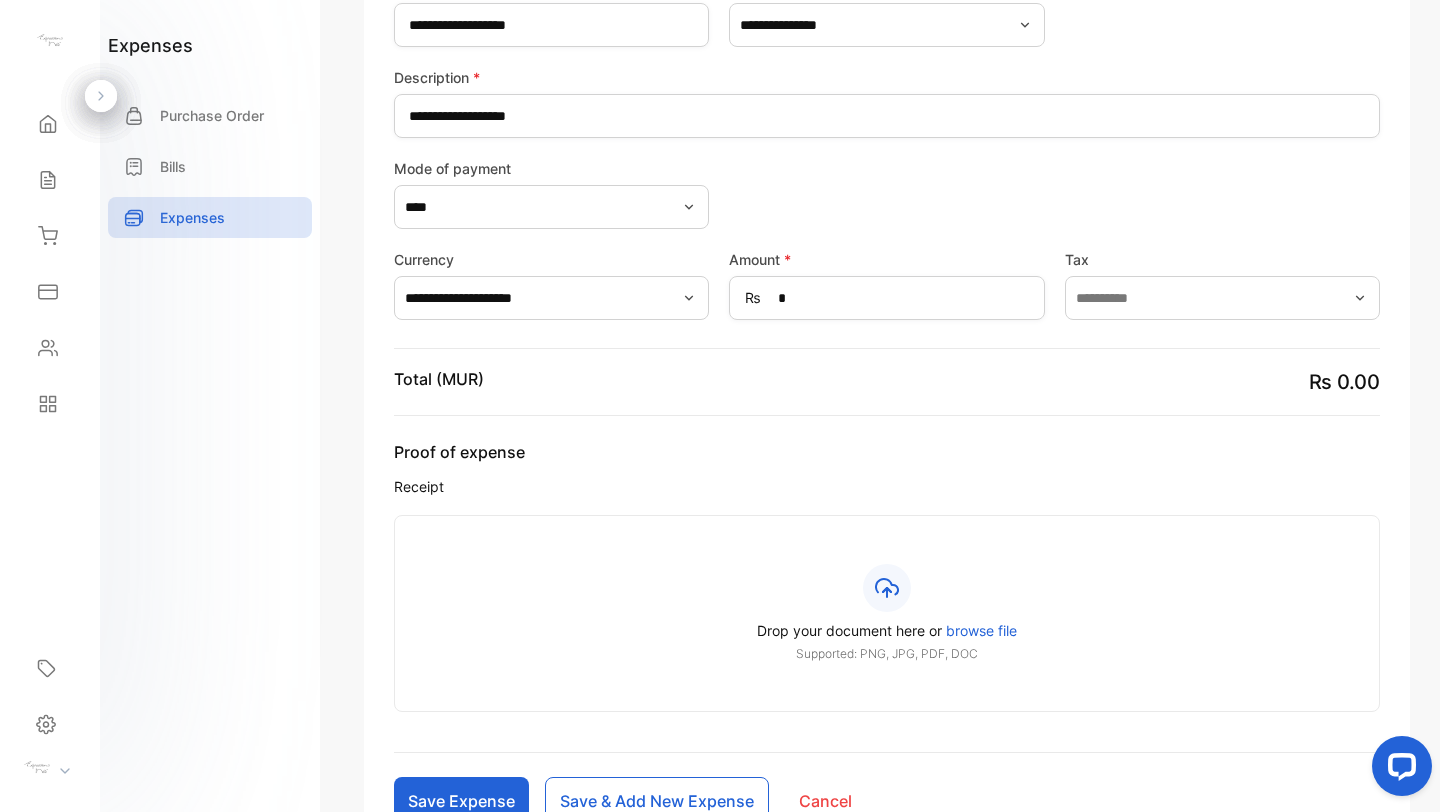 click 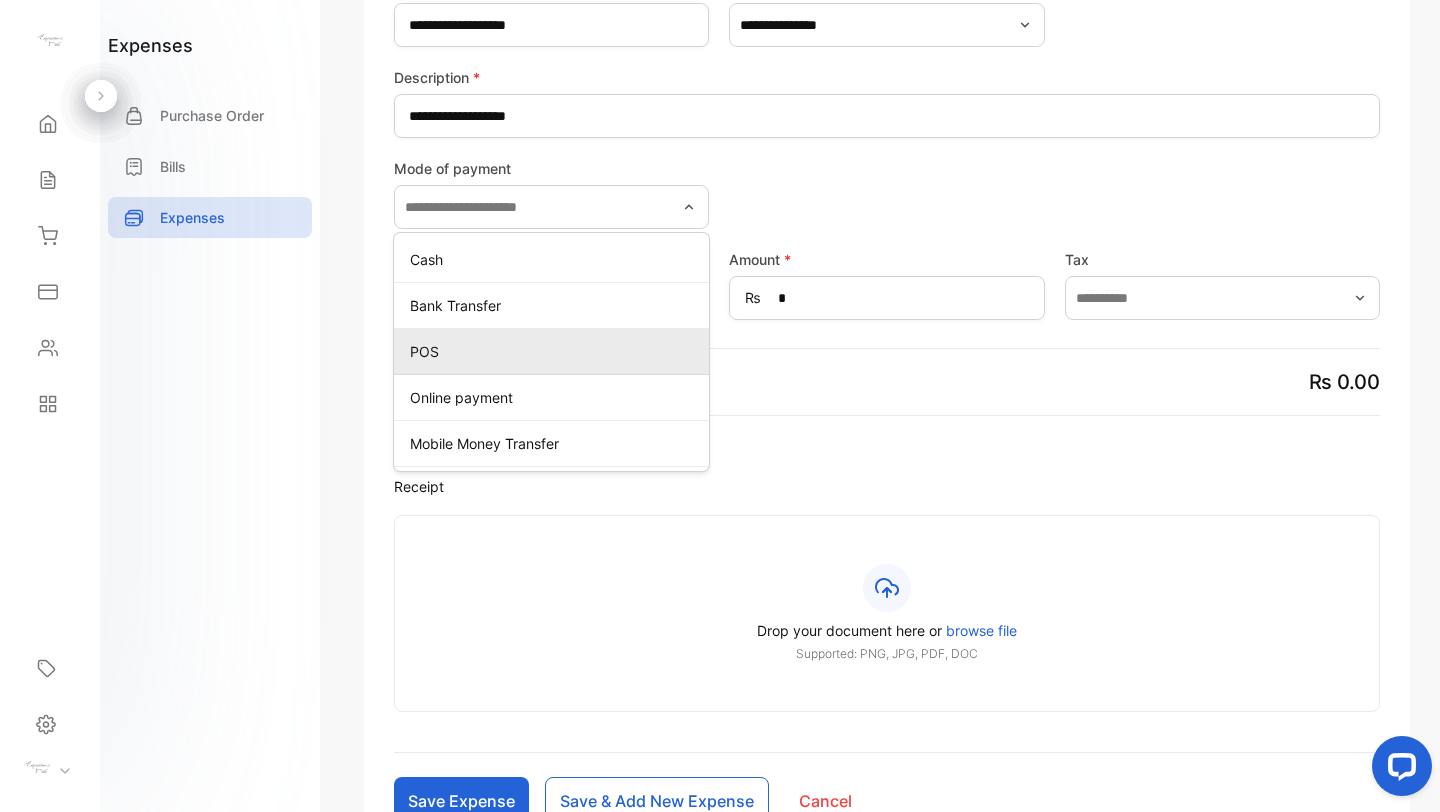 click on "POS" at bounding box center [555, 351] 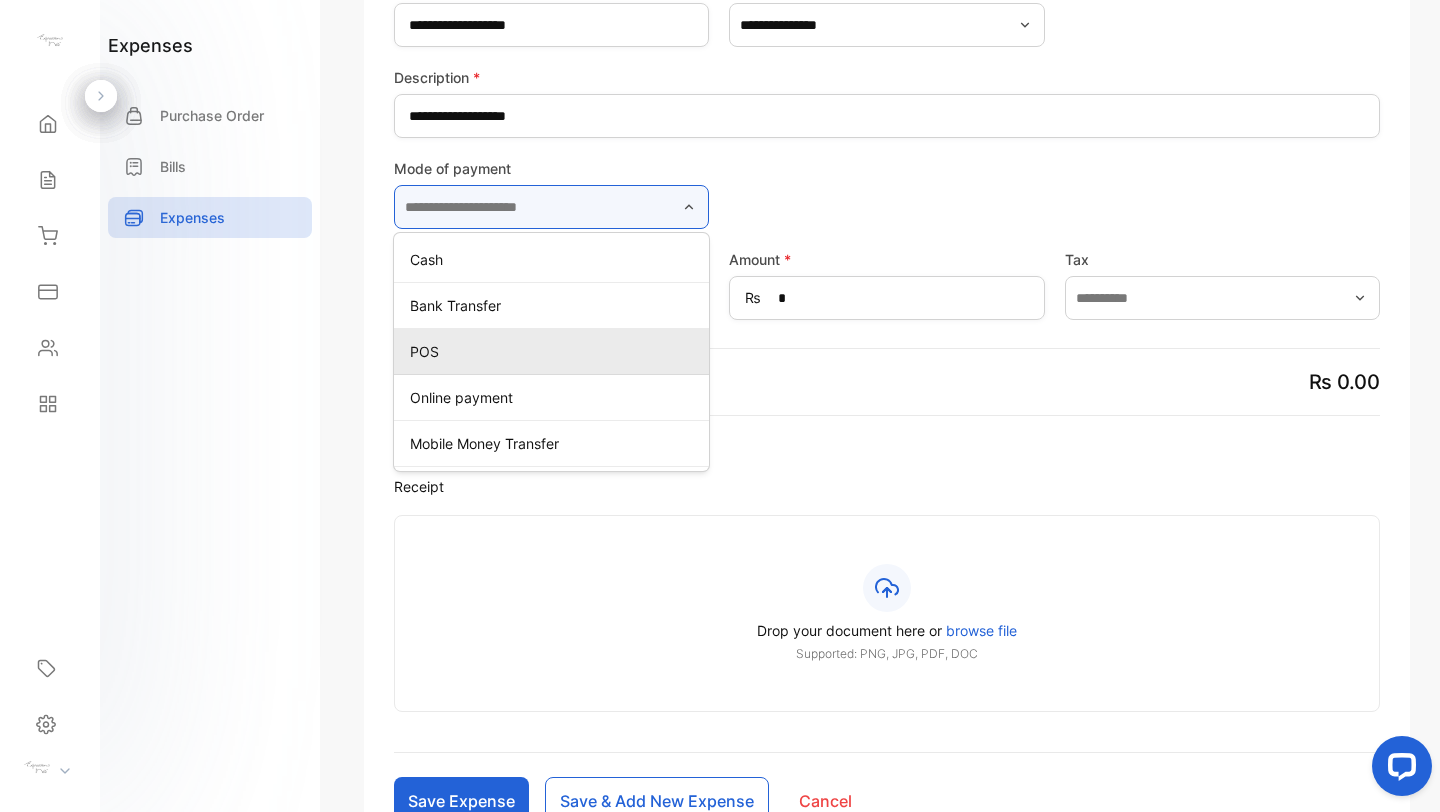 type on "***" 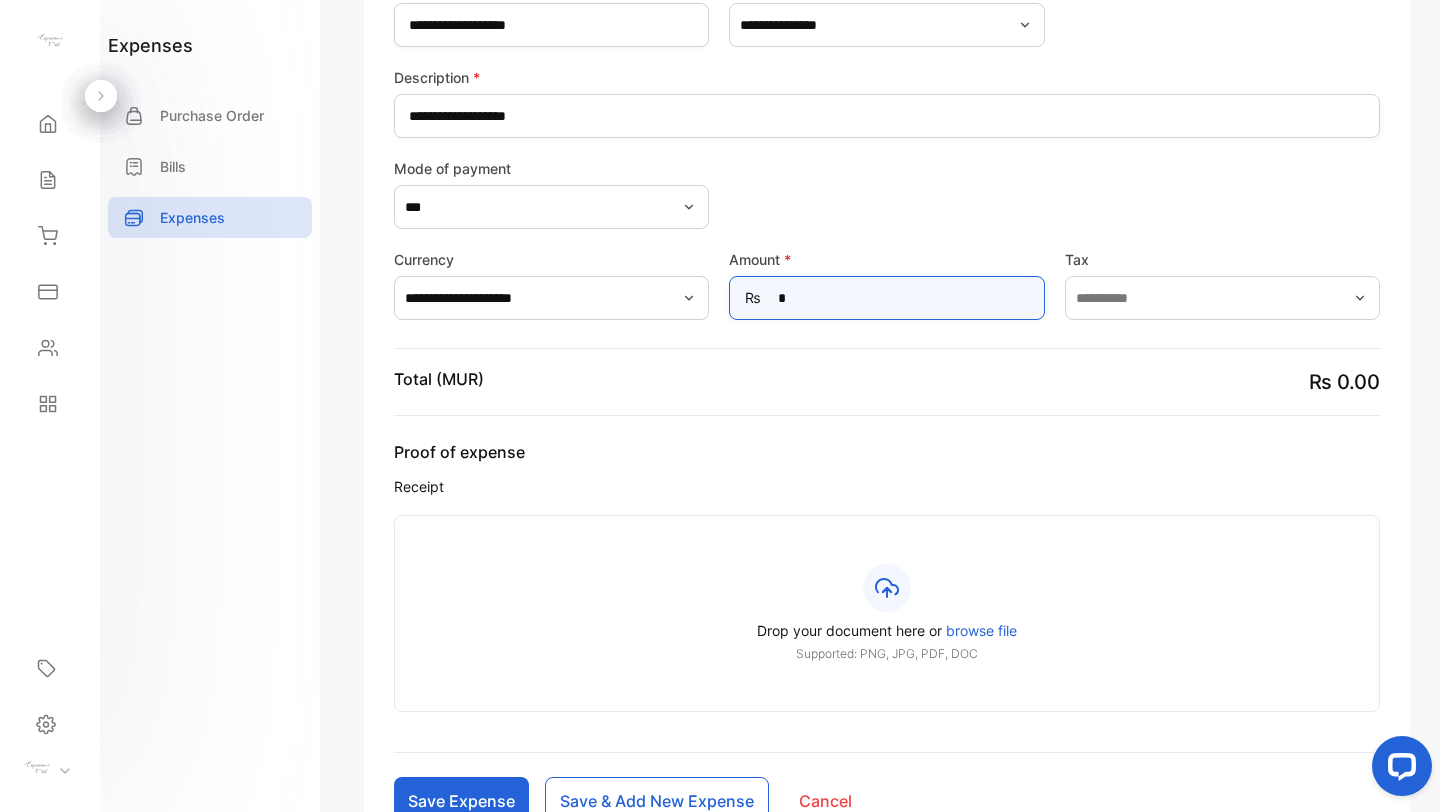 click on "*" at bounding box center [886, 298] 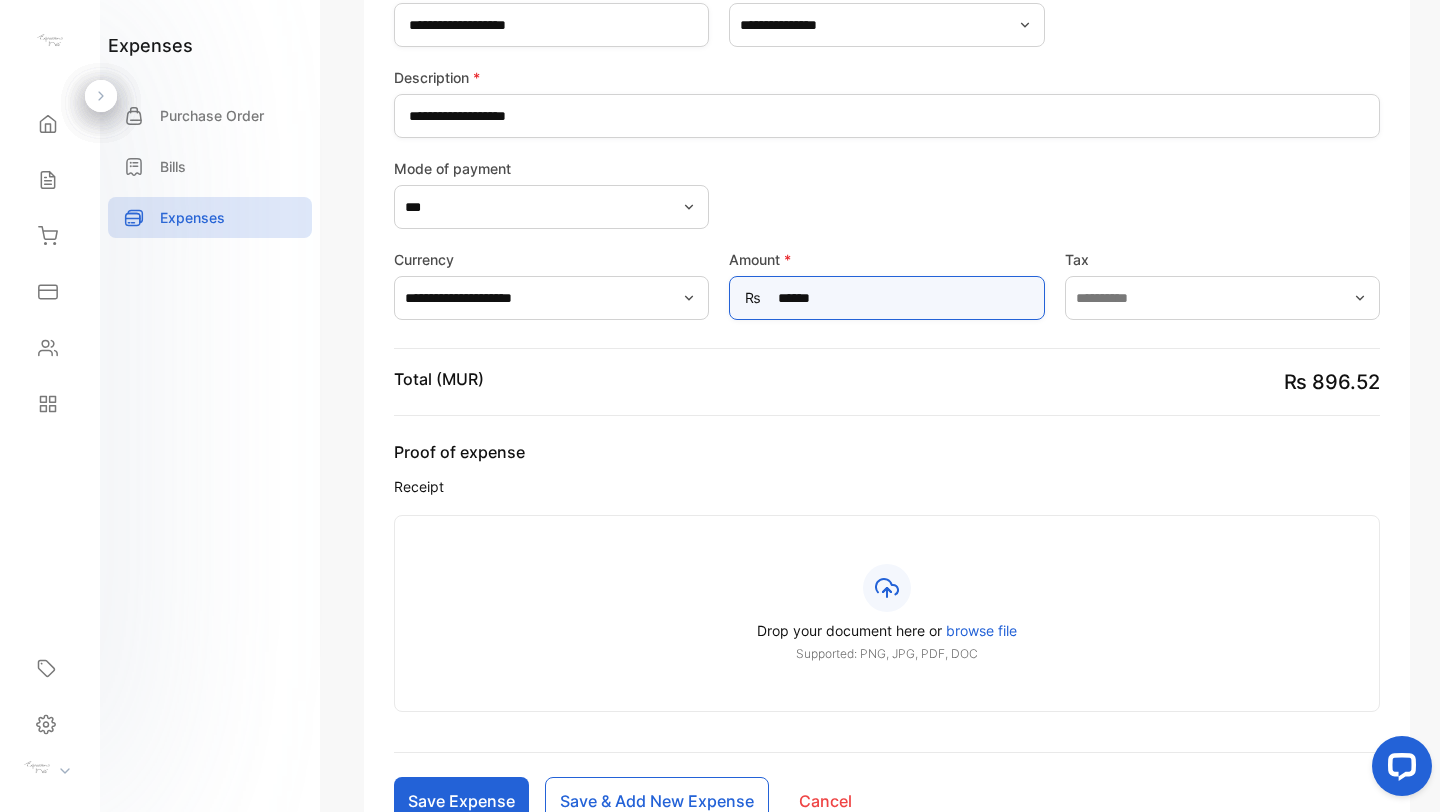 type on "******" 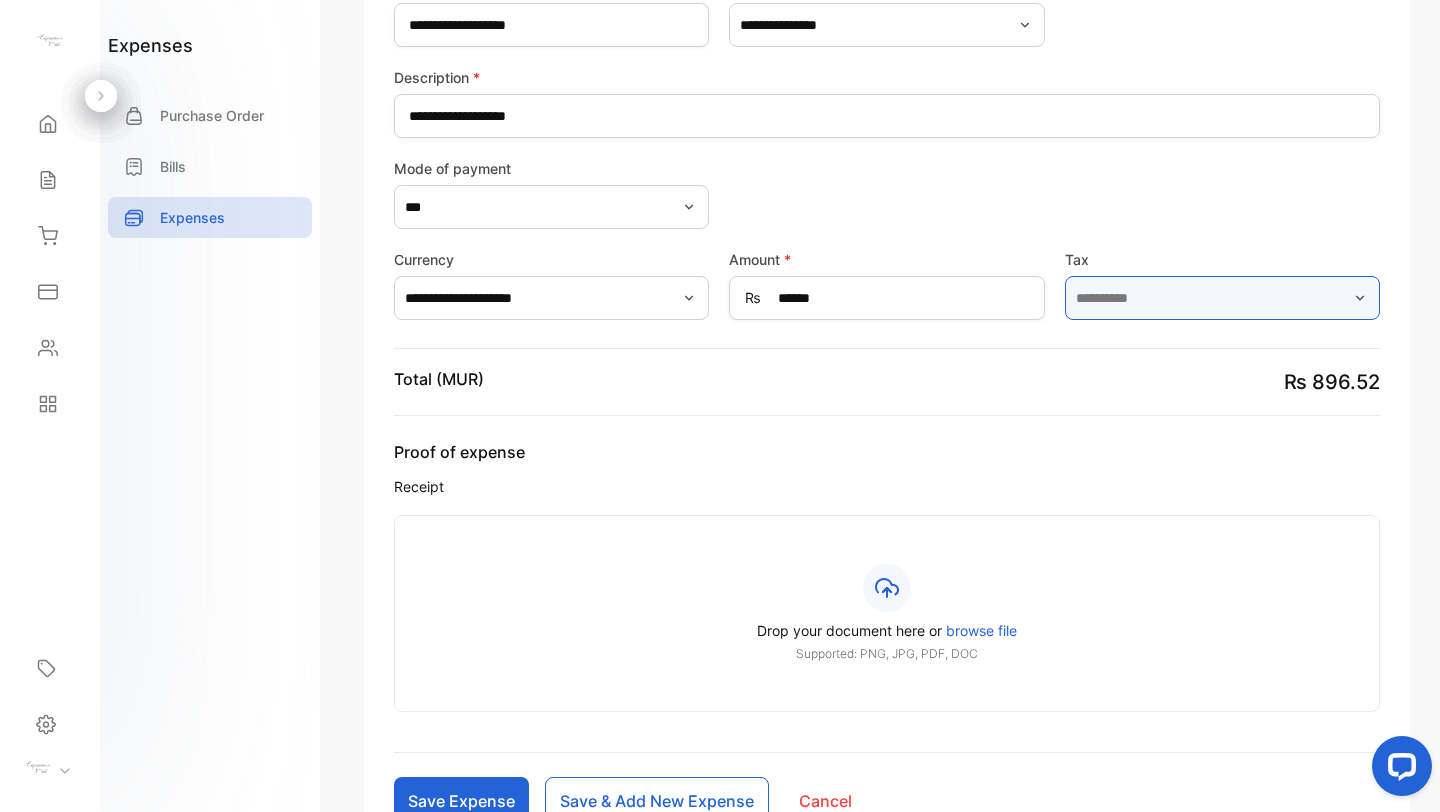 click at bounding box center (1222, 298) 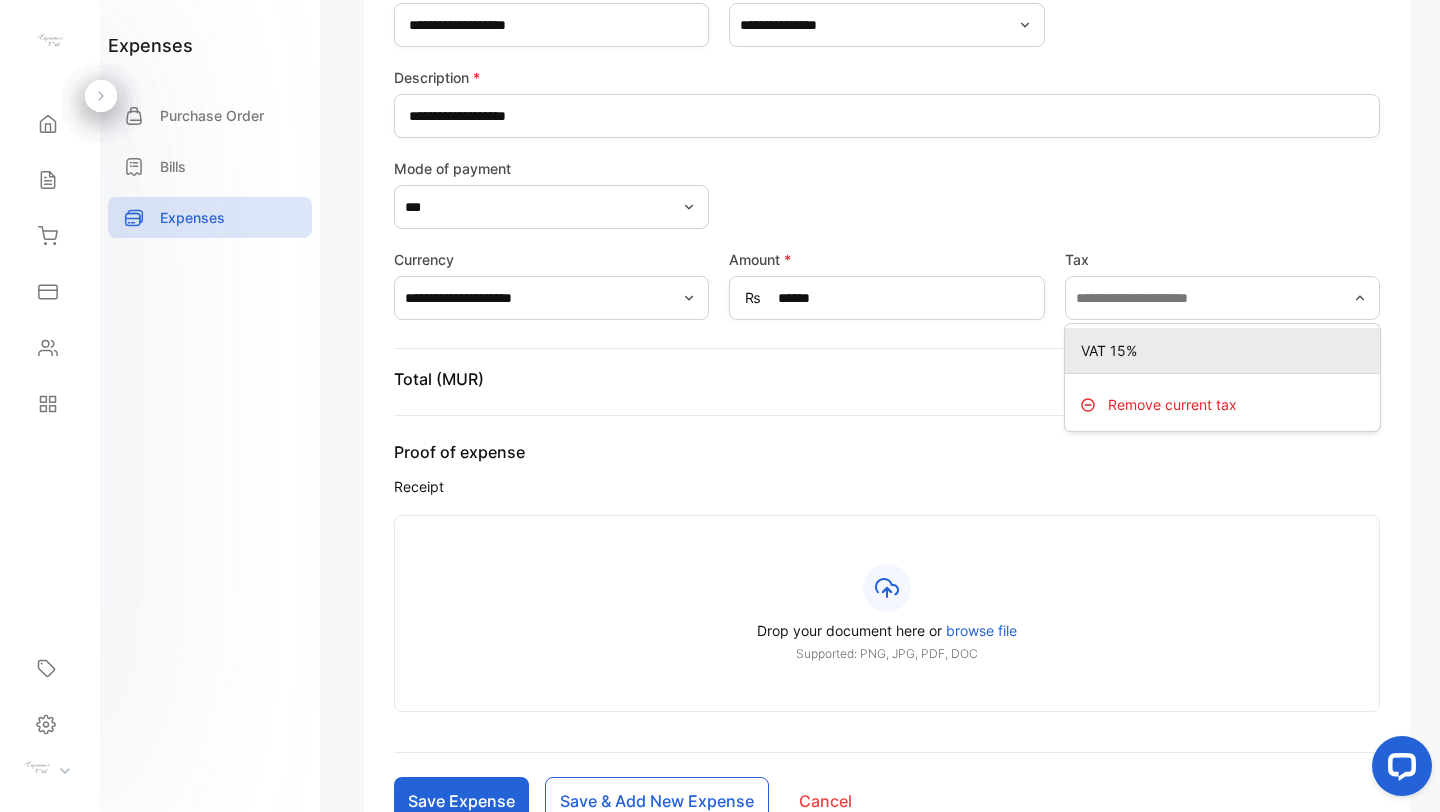click on "VAT [PERCENT]%" at bounding box center [1226, 350] 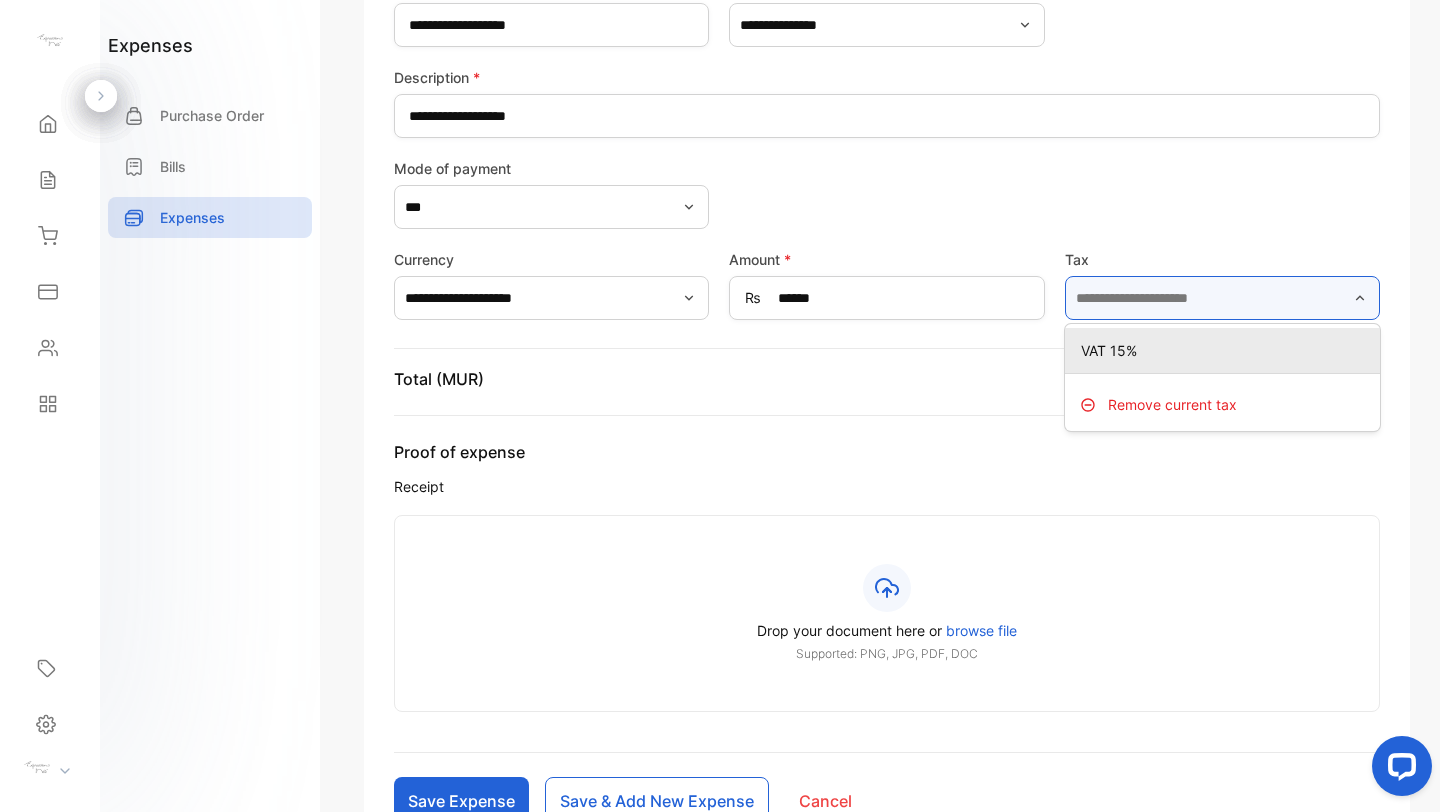 type on "*******" 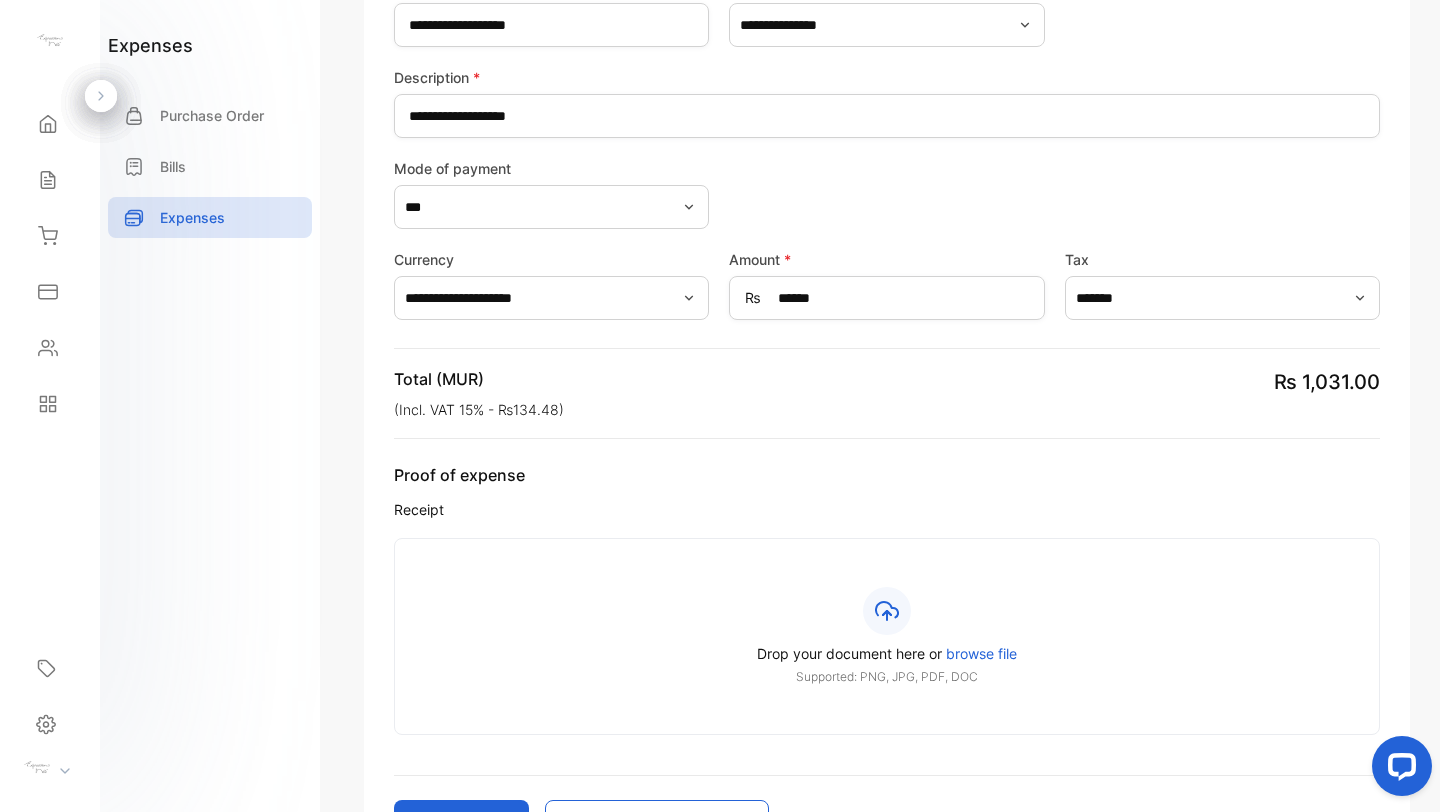 click on "Drop your document here or    browse file Supported: PNG, JPG, PDF, DOC" at bounding box center (887, 636) 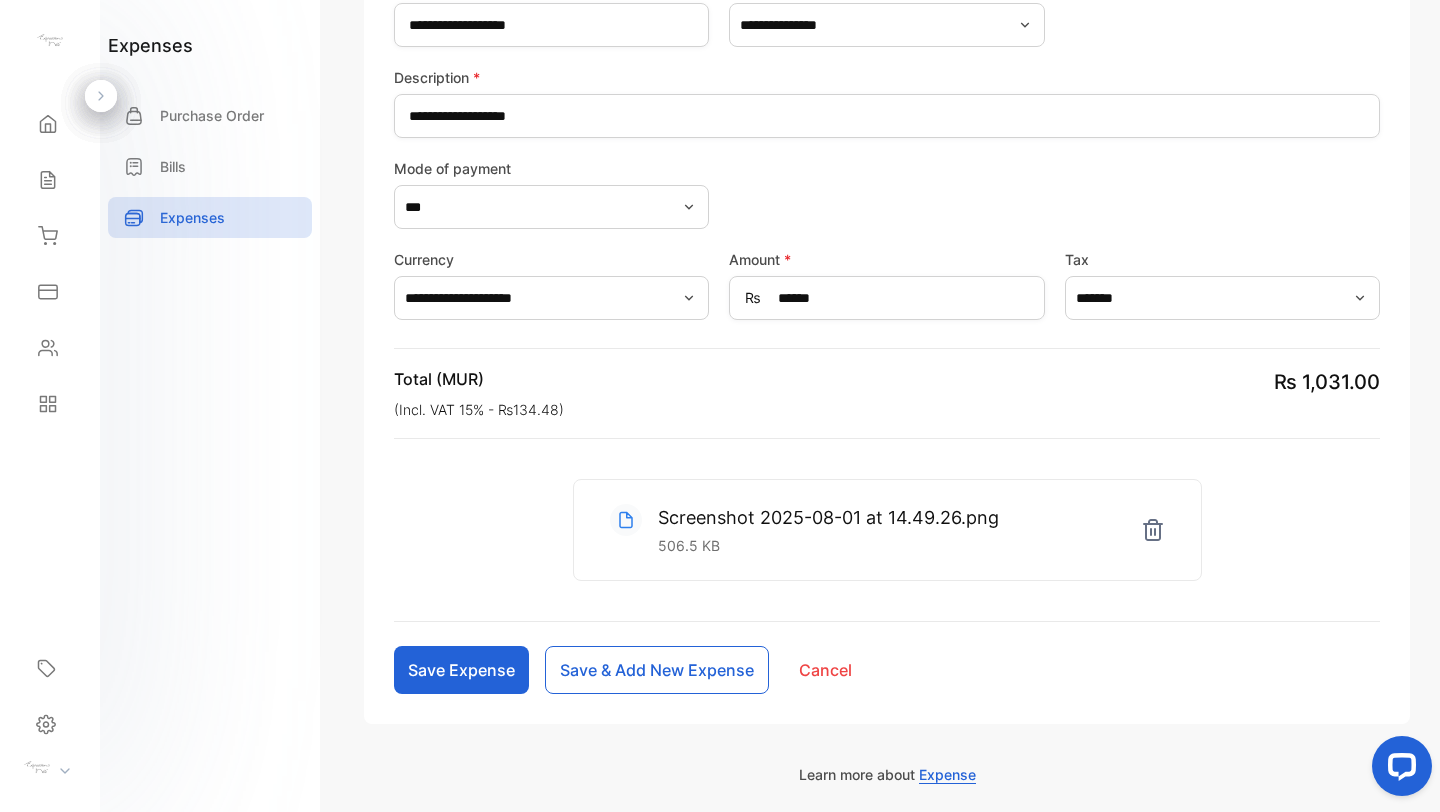 click on "Save & Add New Expense" at bounding box center [657, 670] 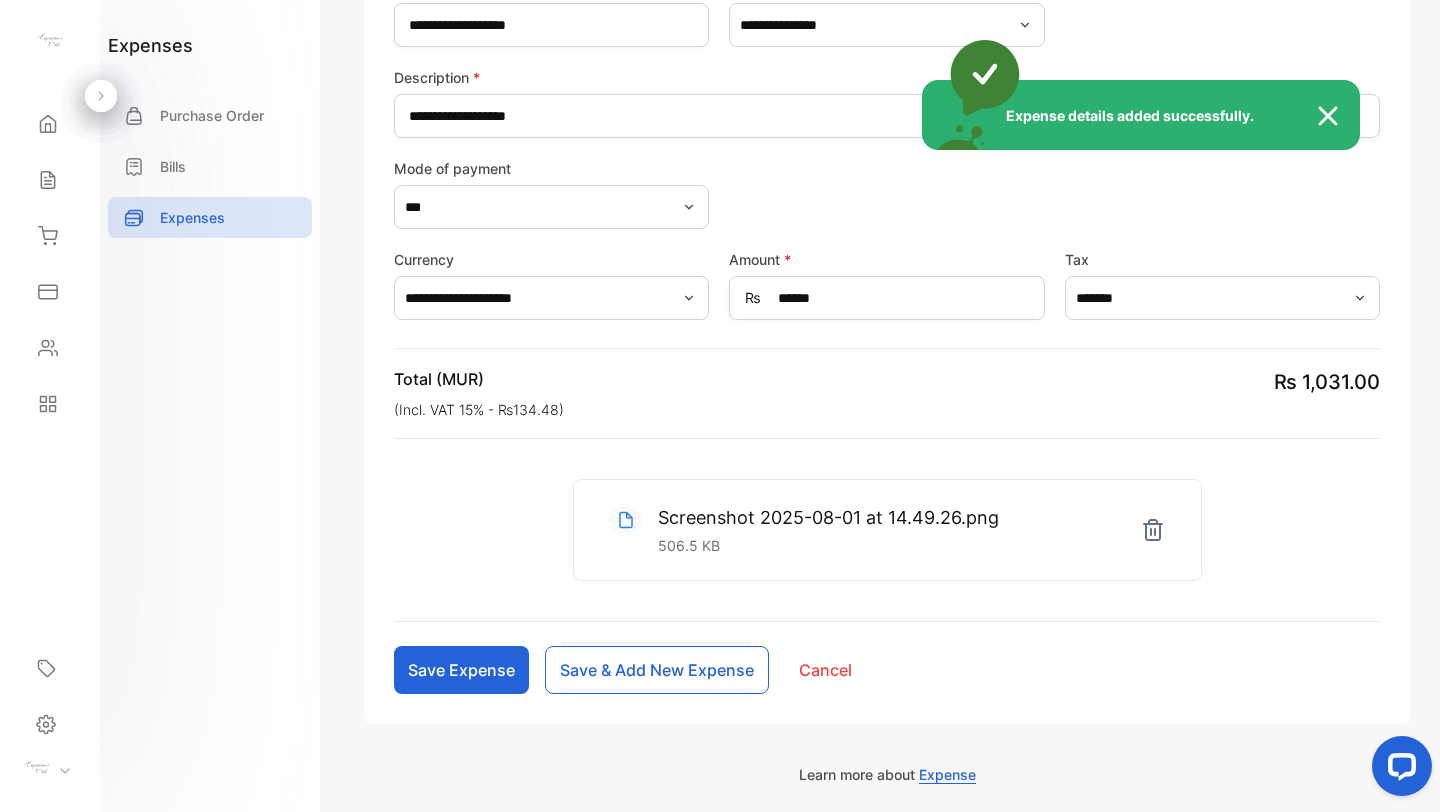 type 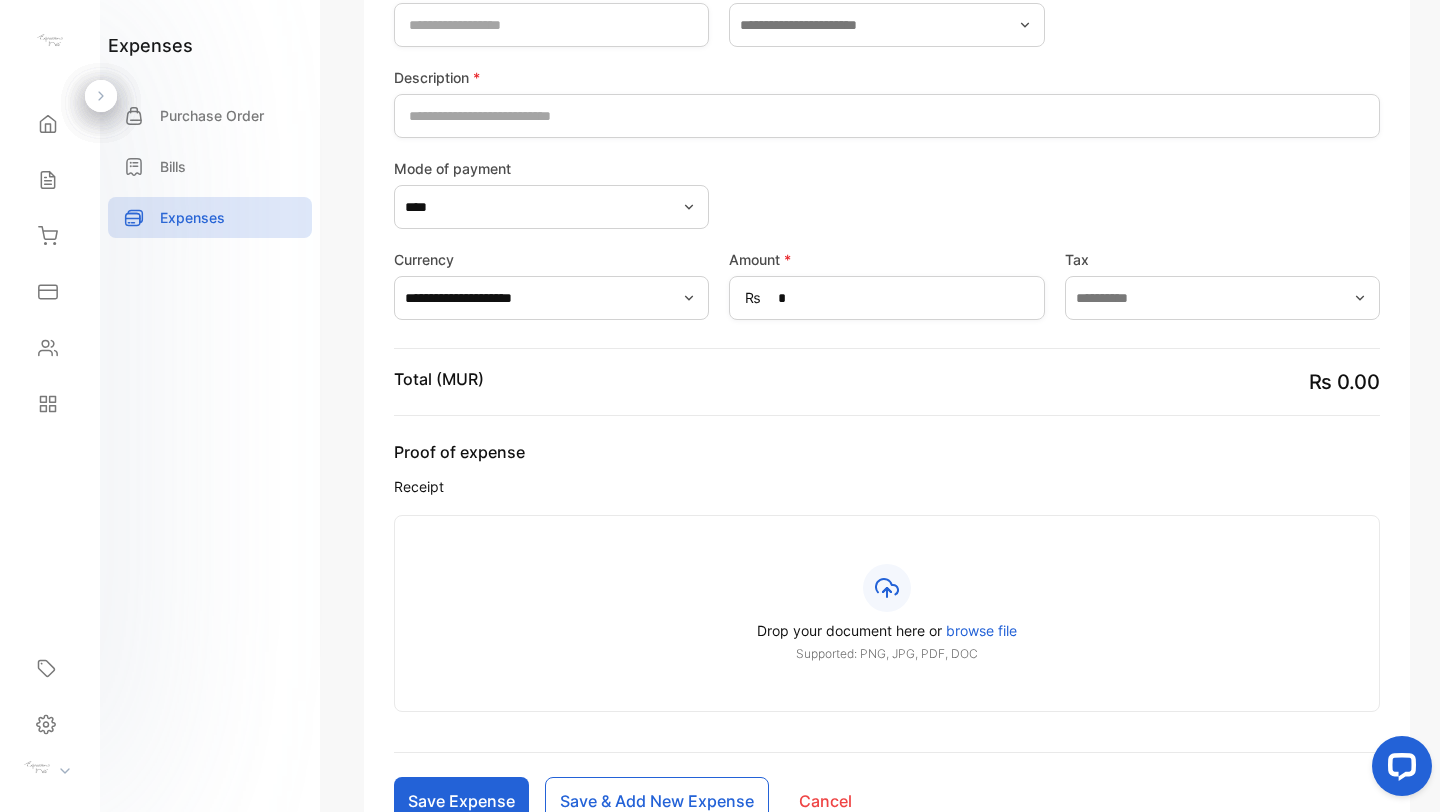 scroll, scrollTop: 0, scrollLeft: 0, axis: both 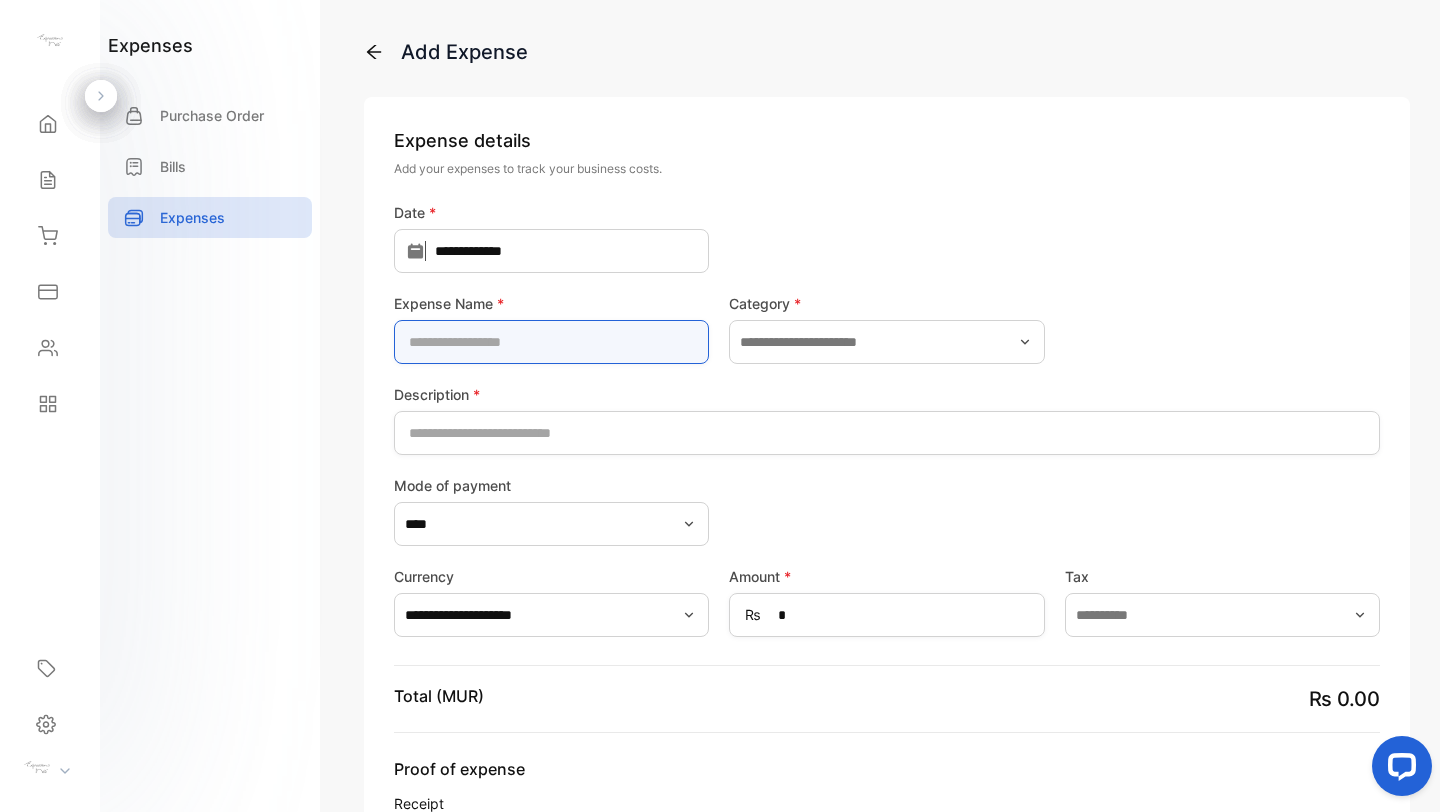click at bounding box center (551, 342) 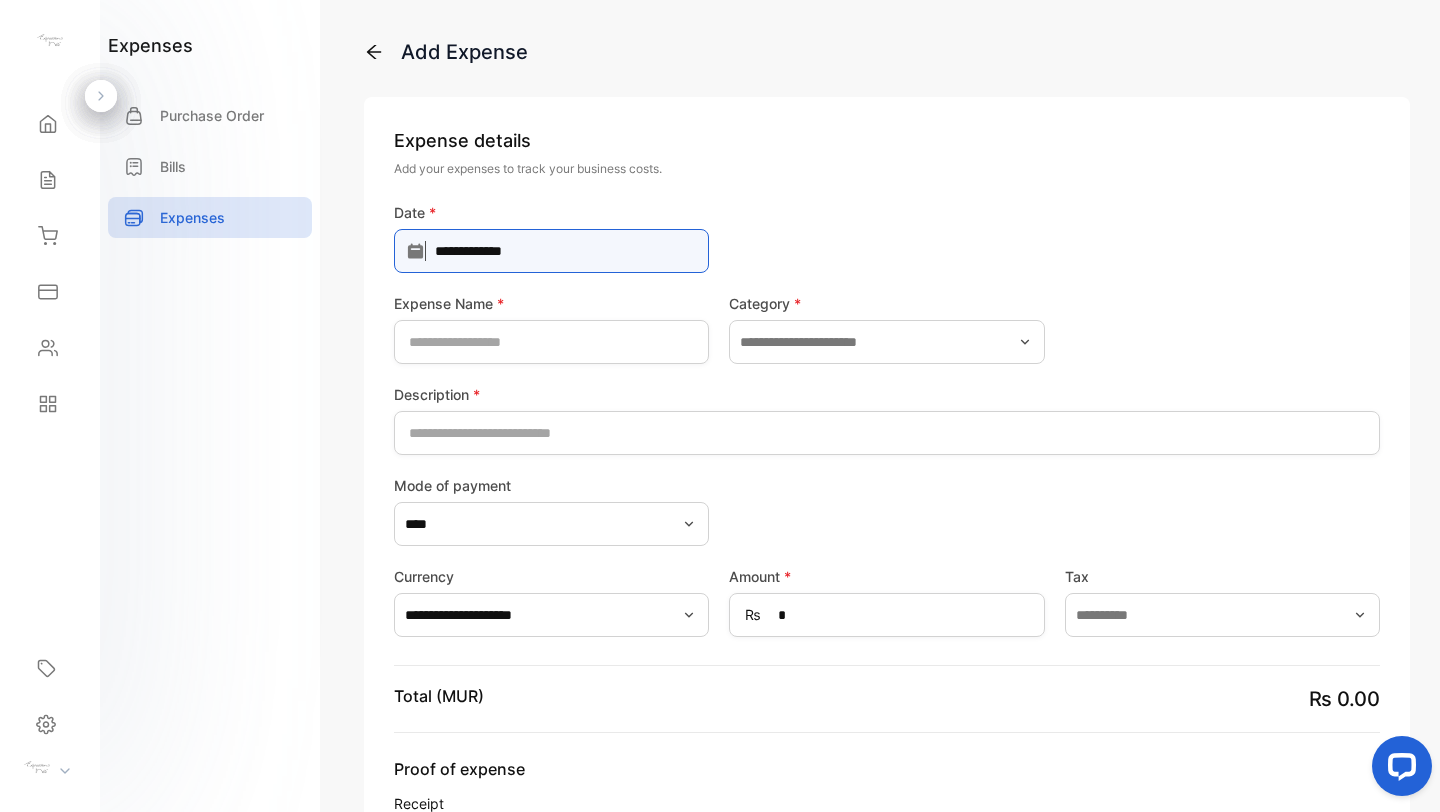 click on "**********" at bounding box center (551, 251) 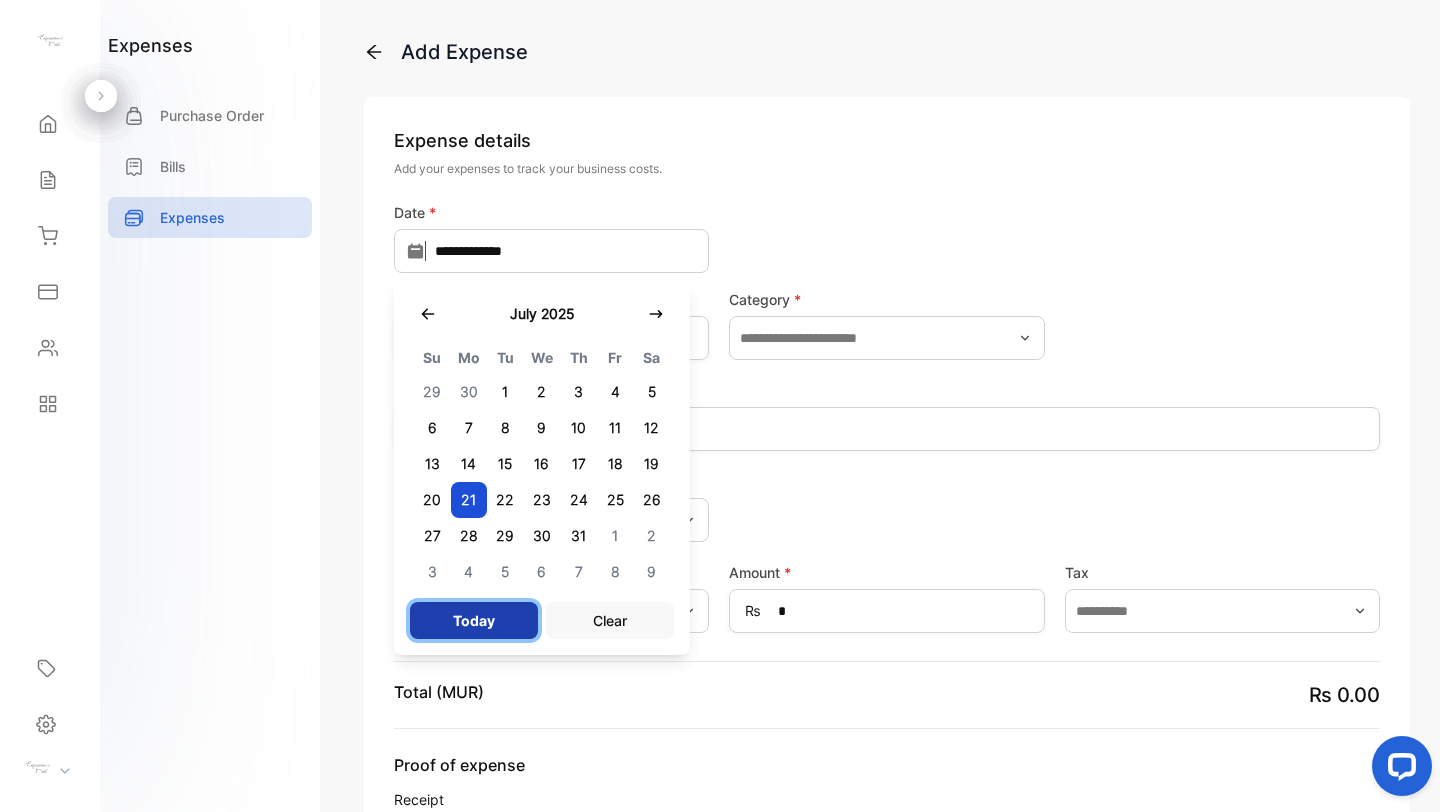 click on "Today" at bounding box center (474, 620) 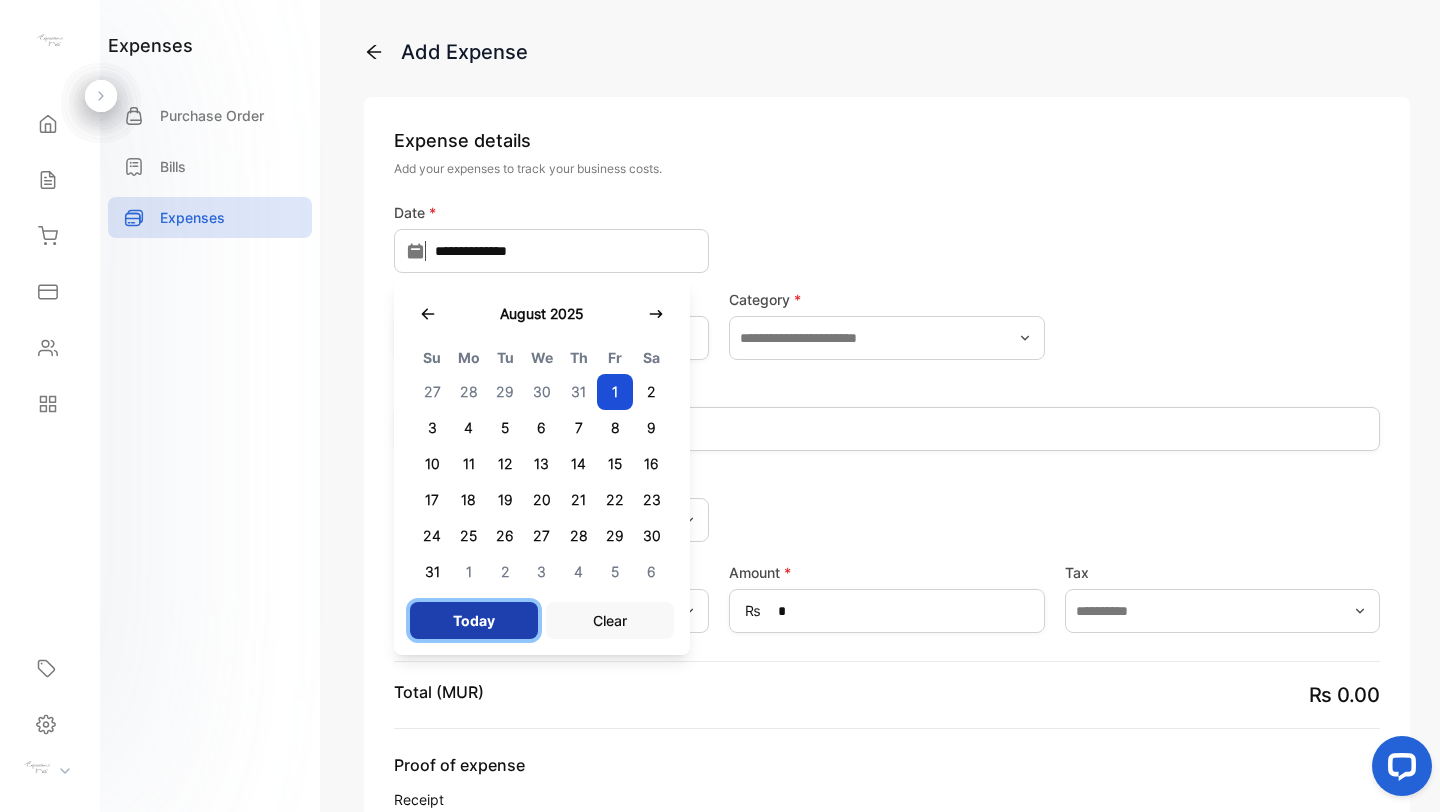 click on "Today" at bounding box center [474, 620] 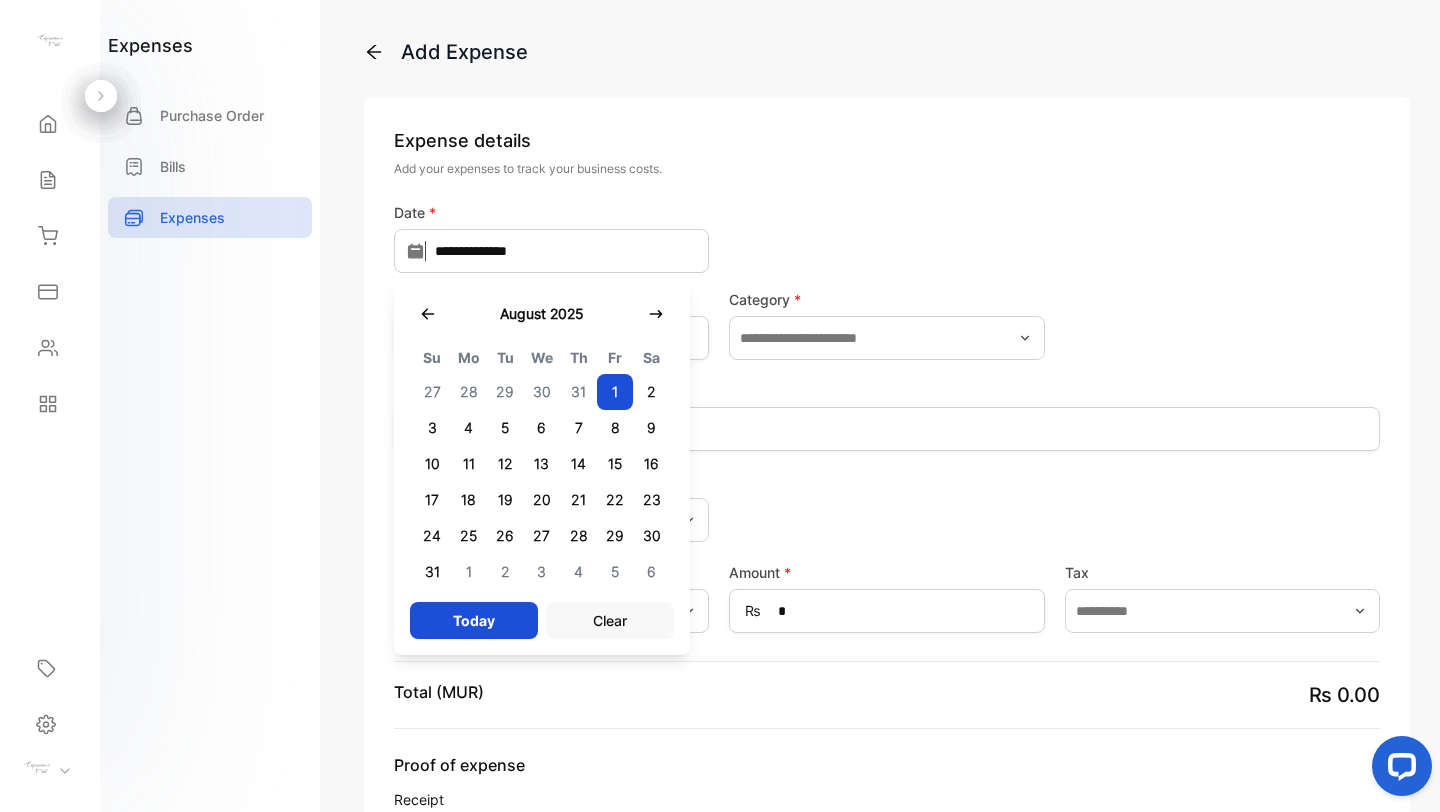 click on "August 2025 Su Mo Tu We Th Fr Sa 27 28 29 30 31 1 2 3 4 5 6 7 8 9 10 11 12 13 14 15 16 17 18 19 20 21 22 23 24 25 26 27 28 29 30 31 1 2 3 4 5 6 Today Clear" at bounding box center (542, 466) 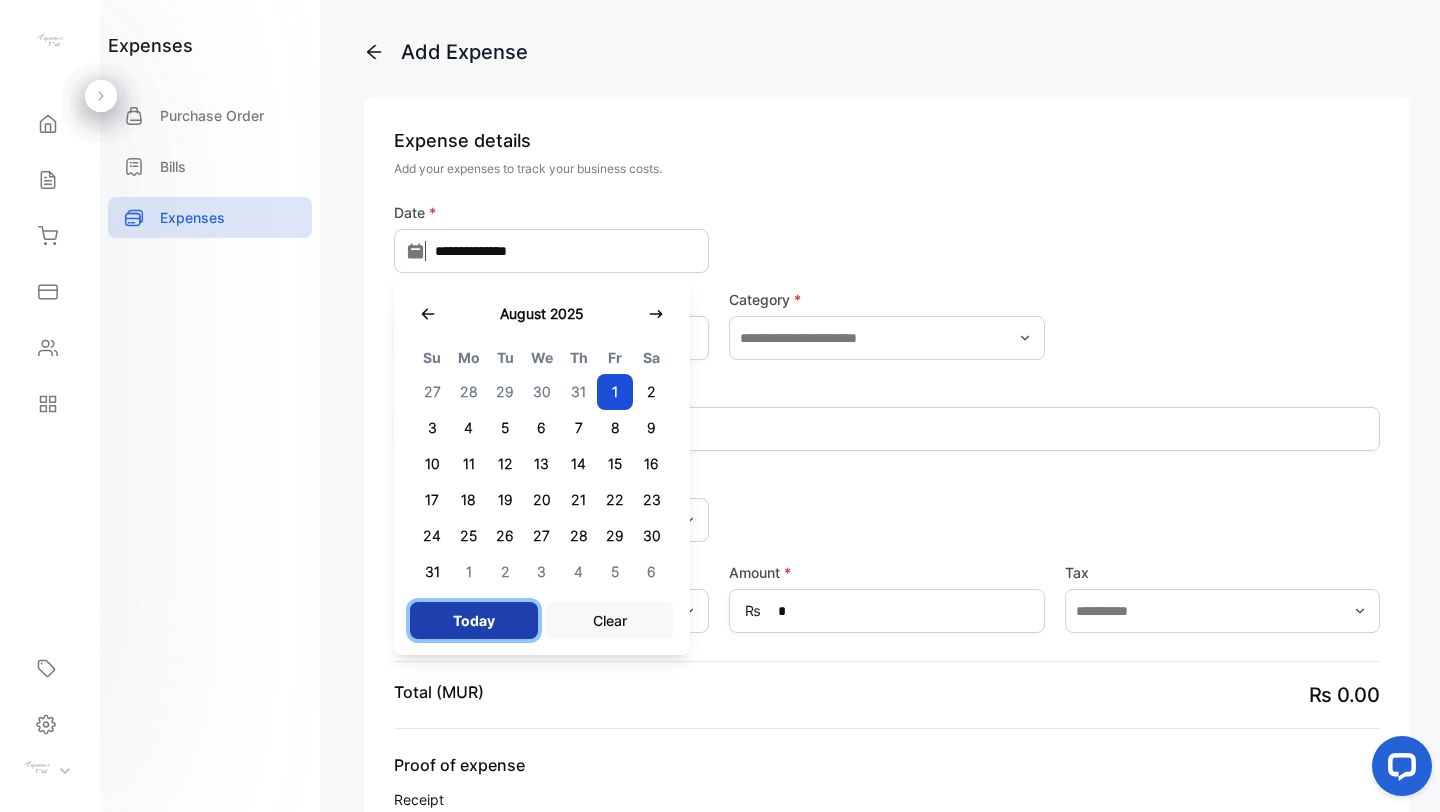 click on "Today" at bounding box center [474, 620] 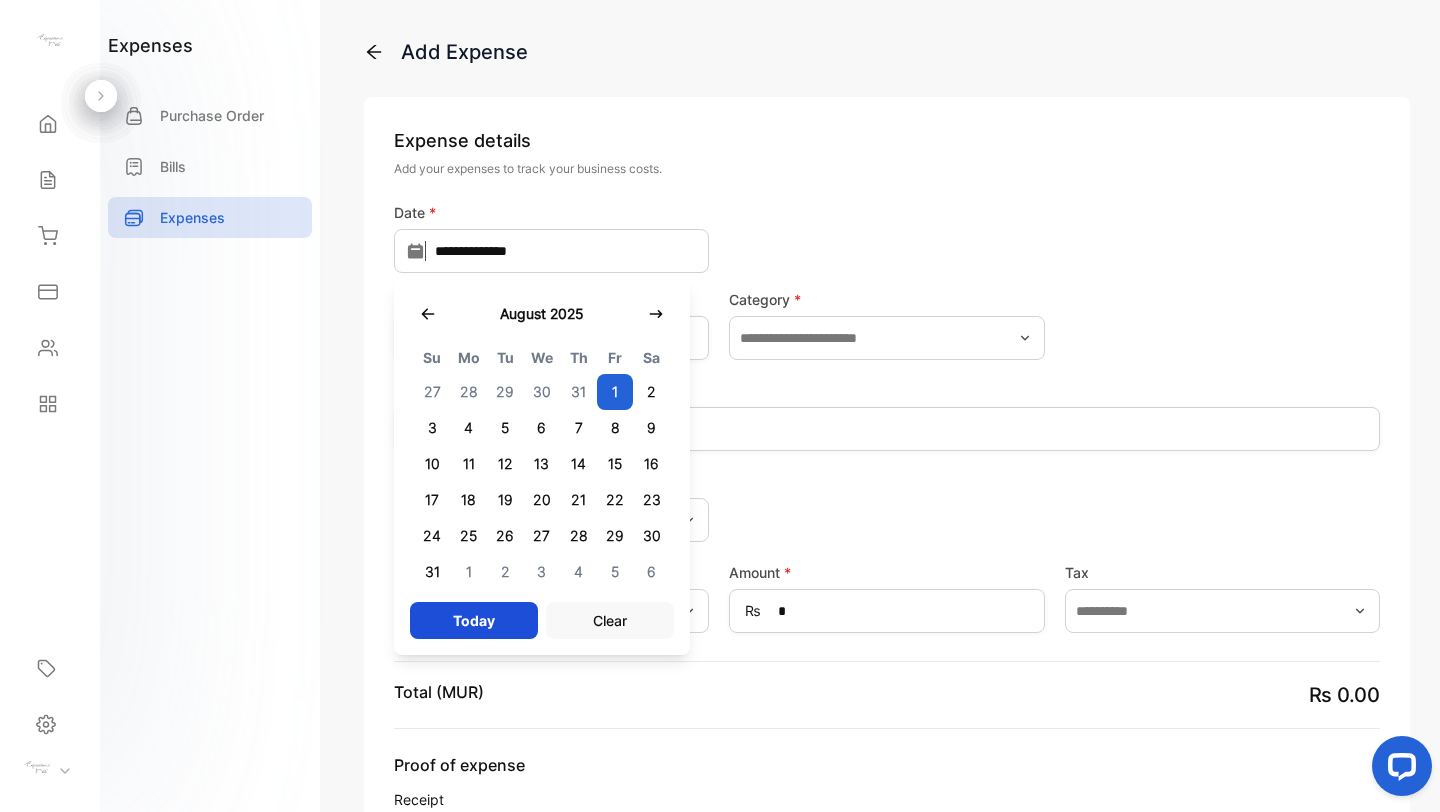 click on "1" at bounding box center [615, 392] 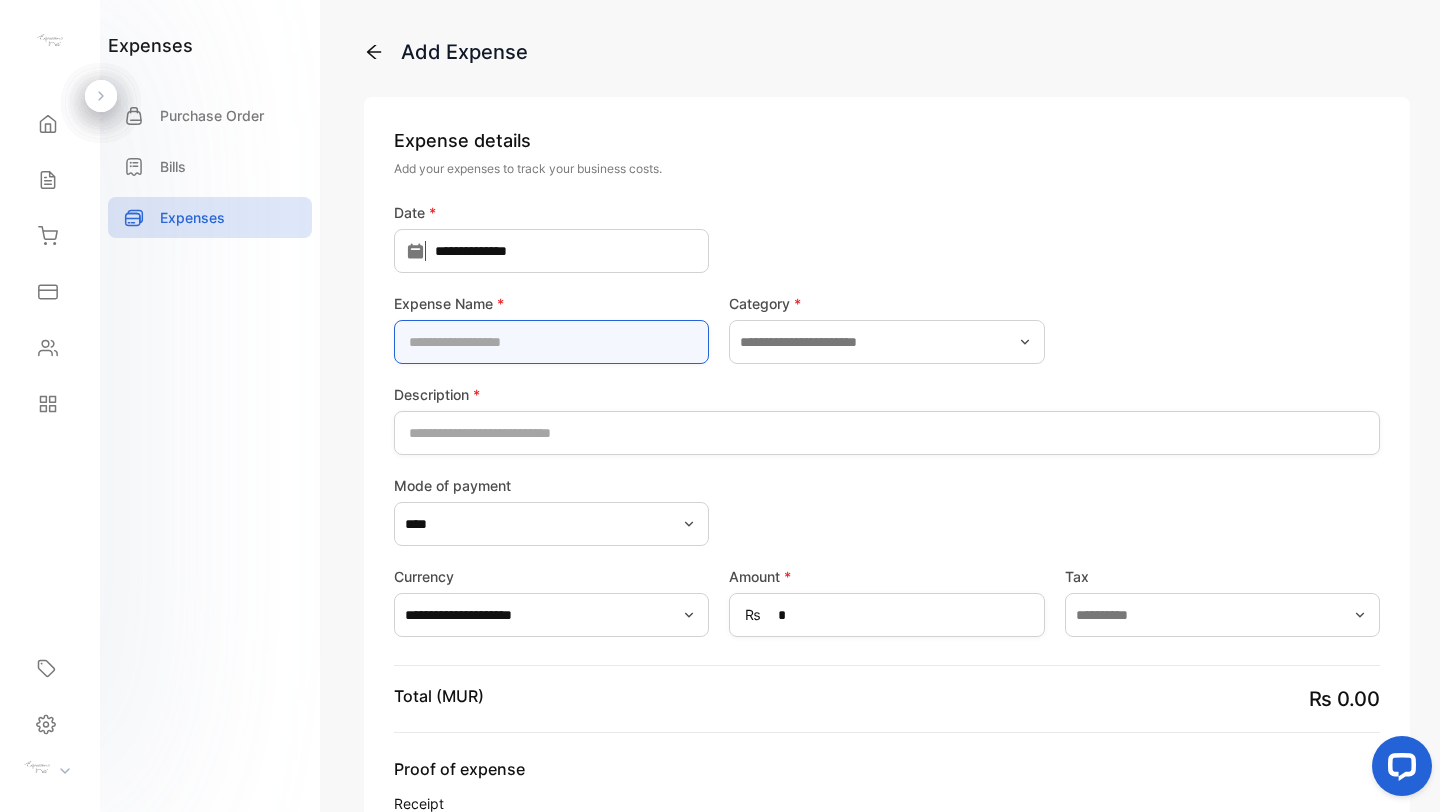 click at bounding box center [551, 342] 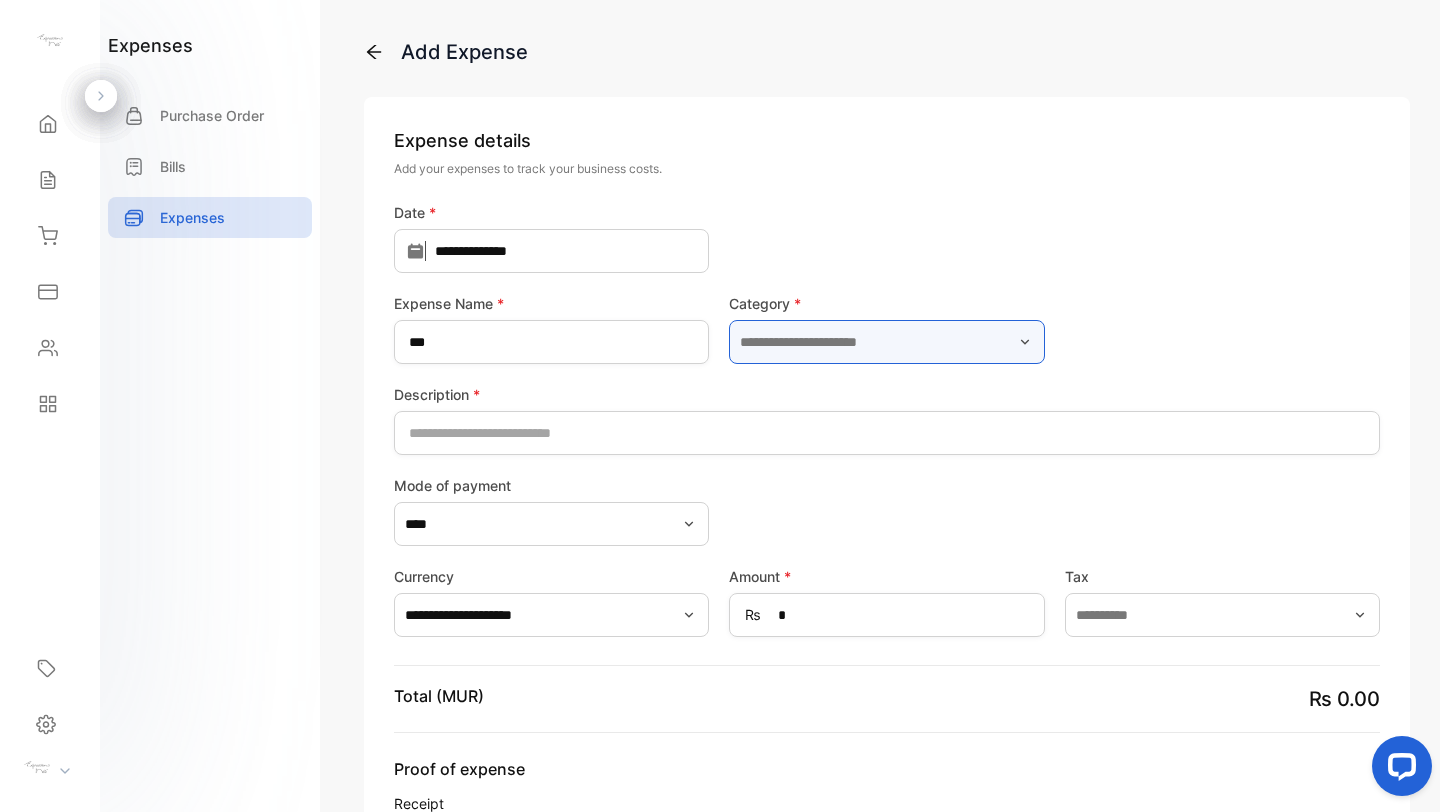 click at bounding box center (886, 342) 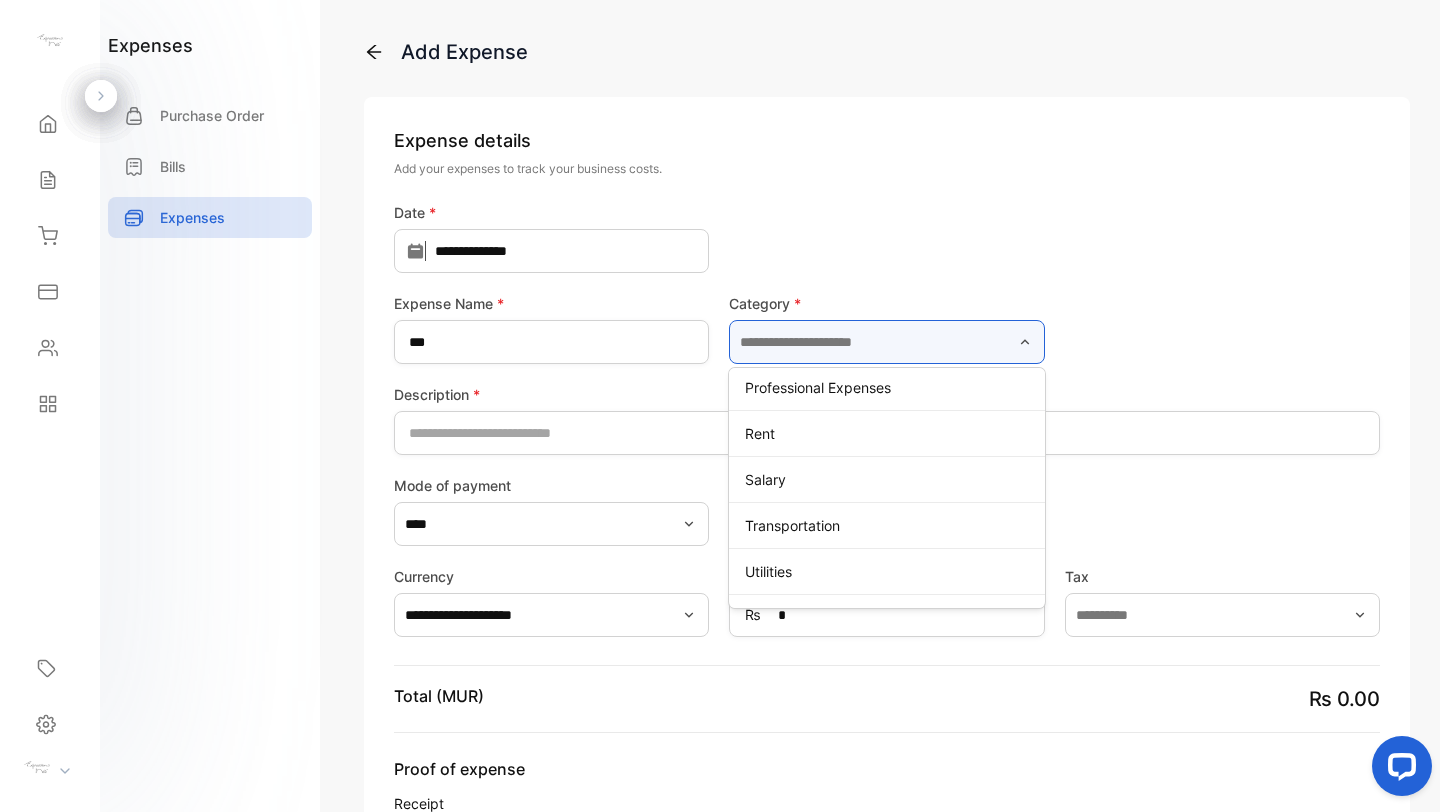 scroll, scrollTop: 366, scrollLeft: 0, axis: vertical 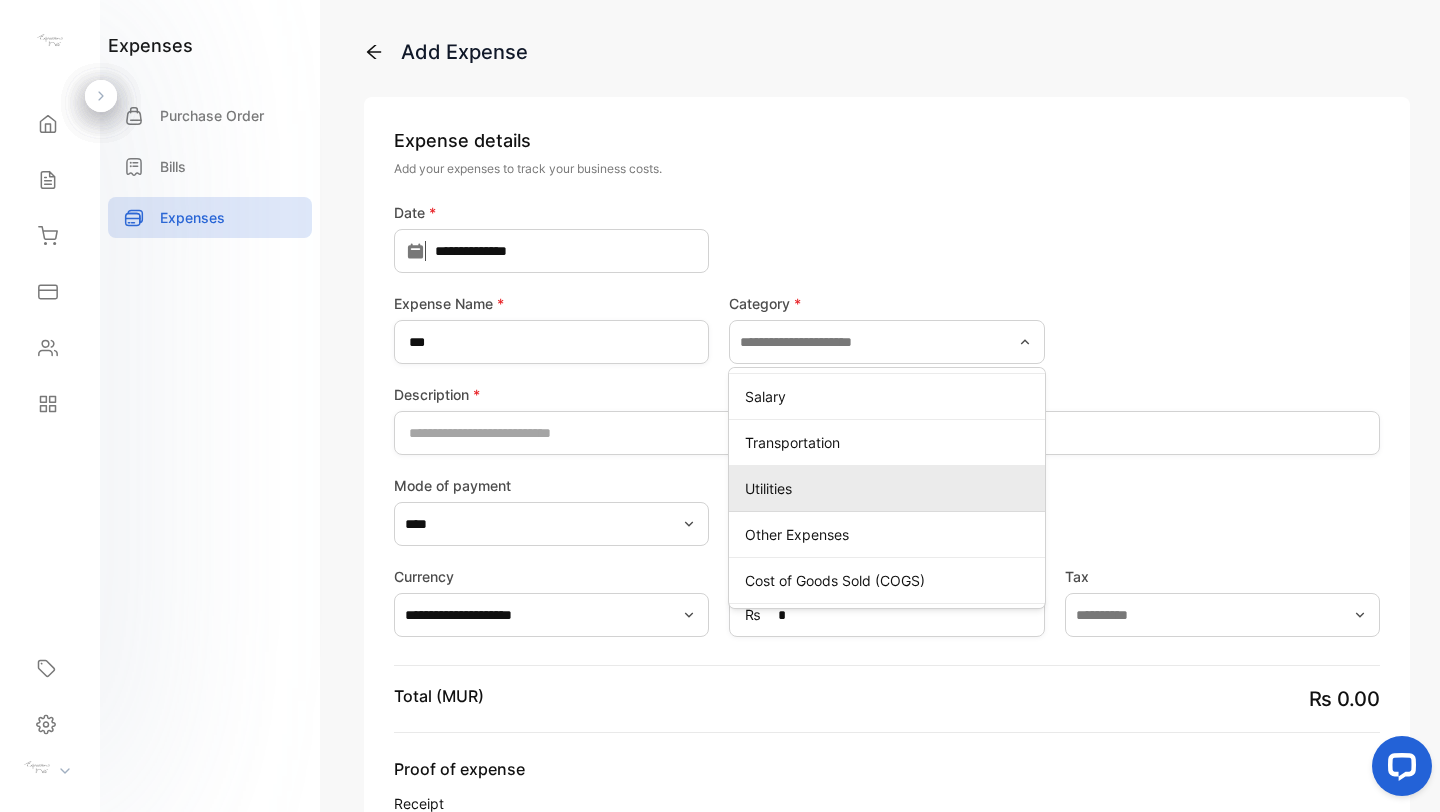 click on "Utilities" at bounding box center [890, 488] 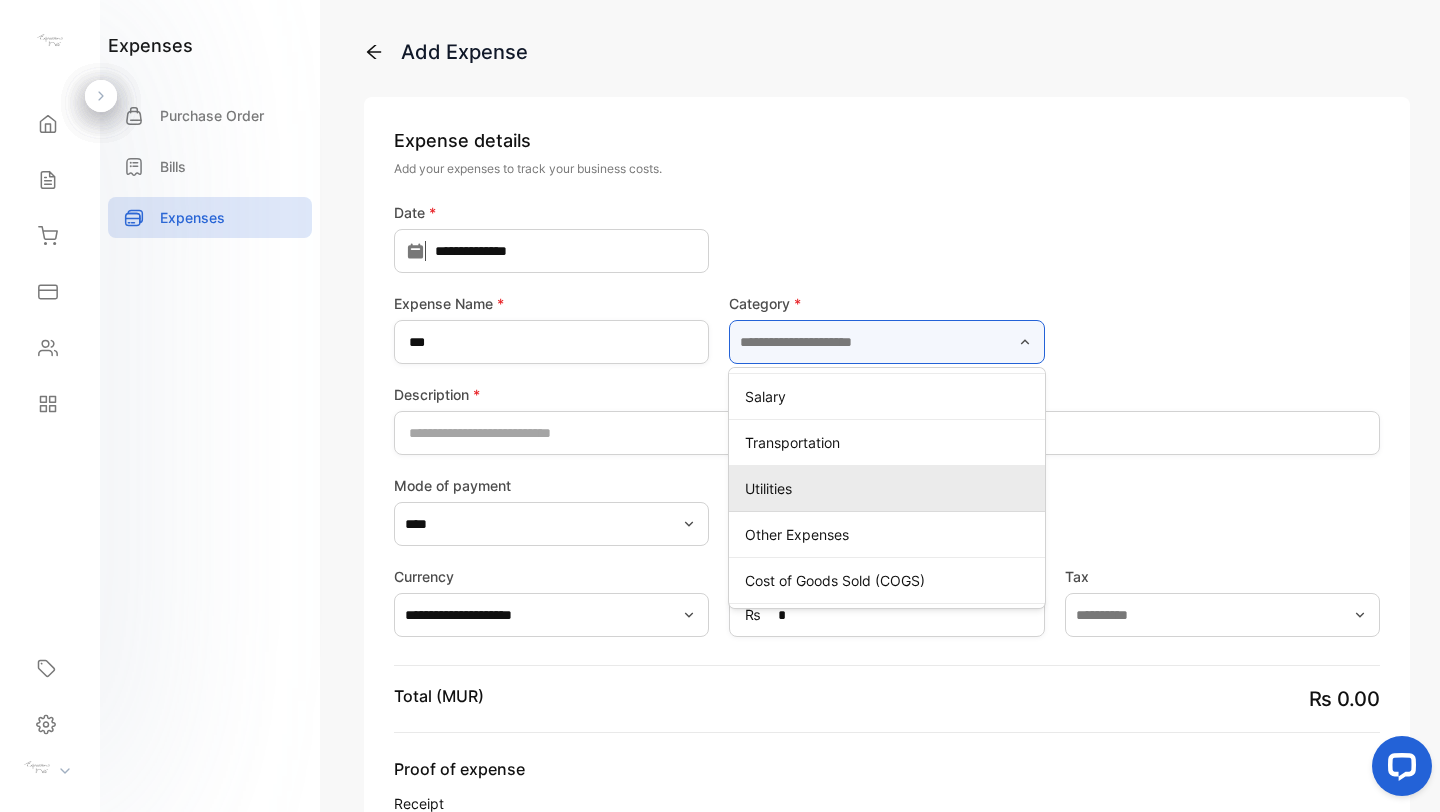 type on "*********" 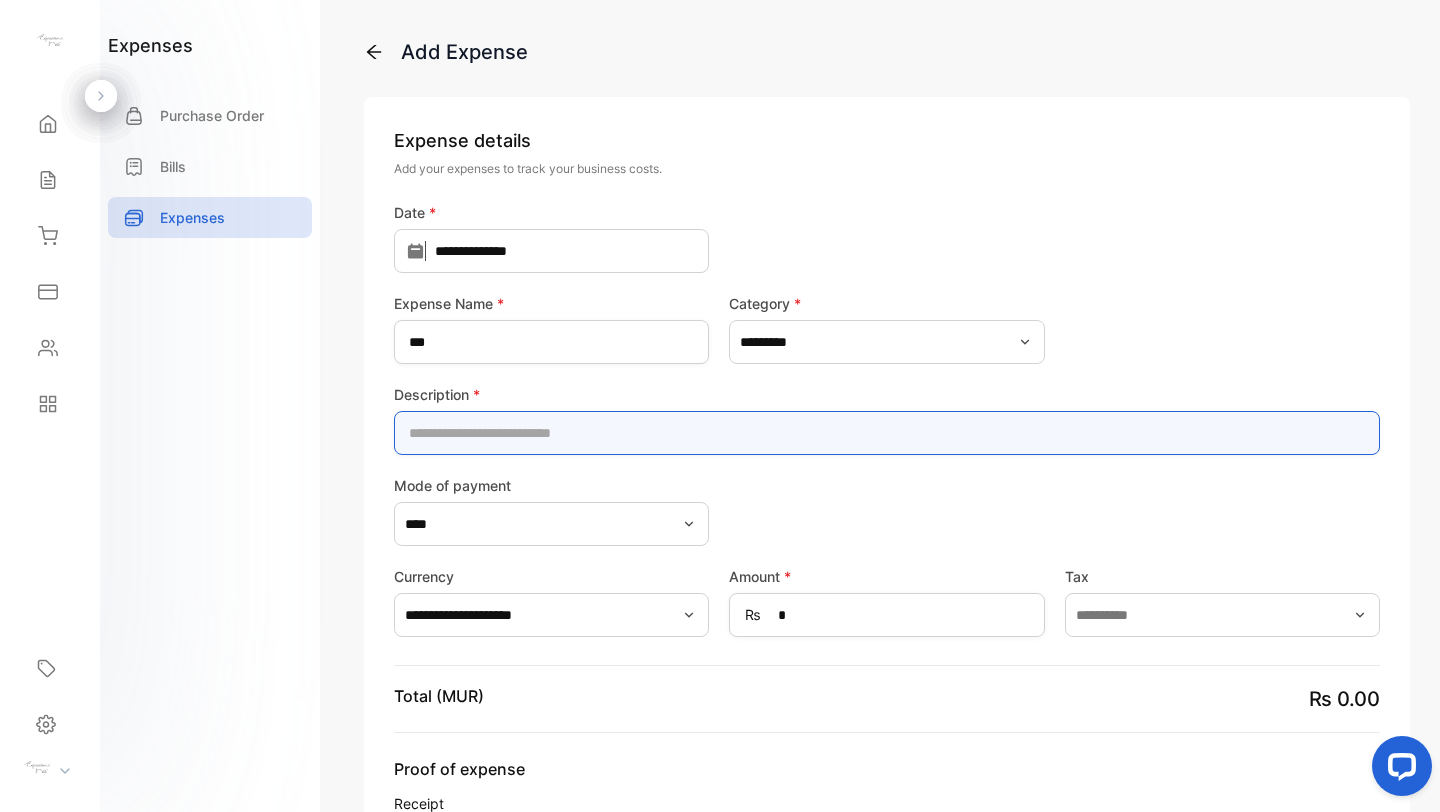 click at bounding box center (887, 433) 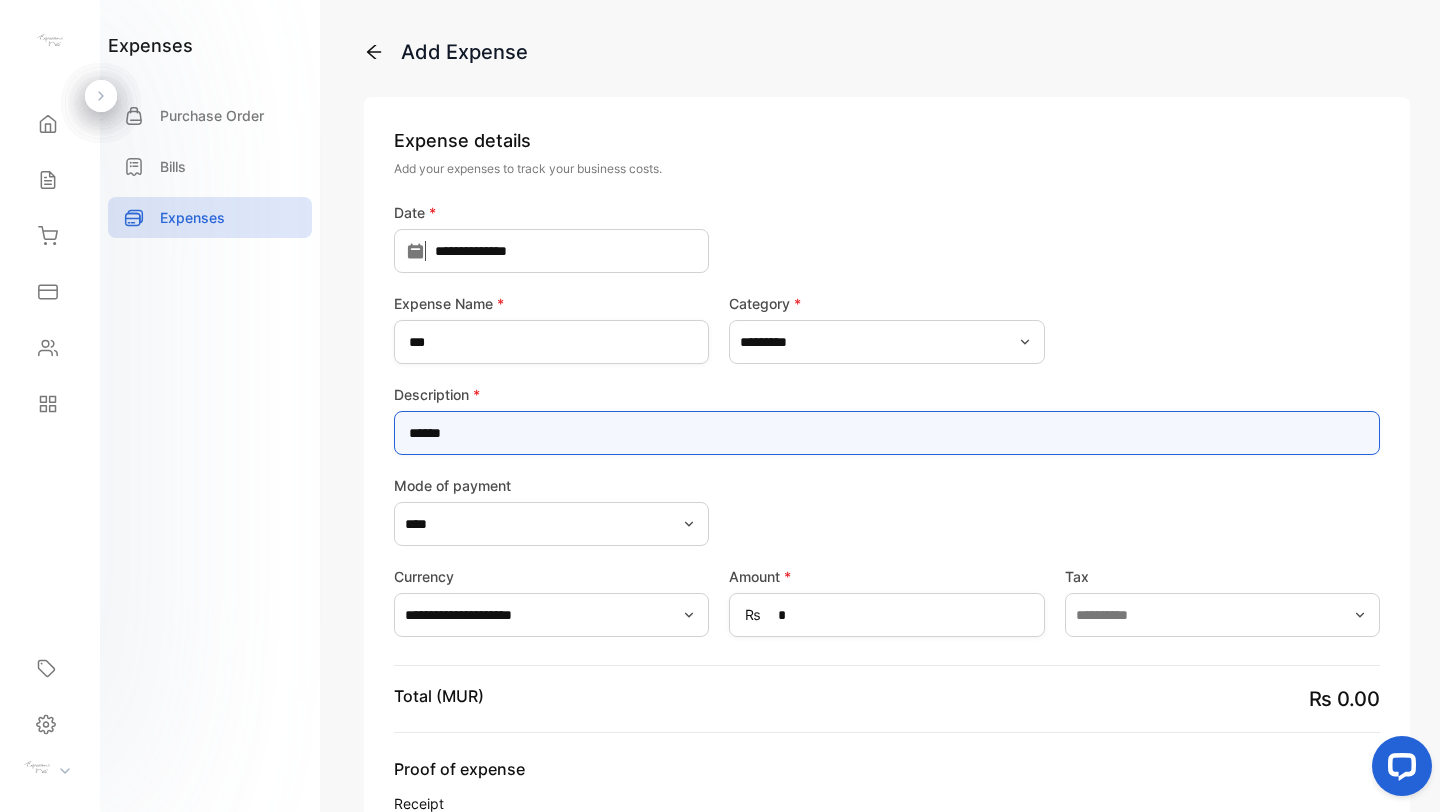 type on "**********" 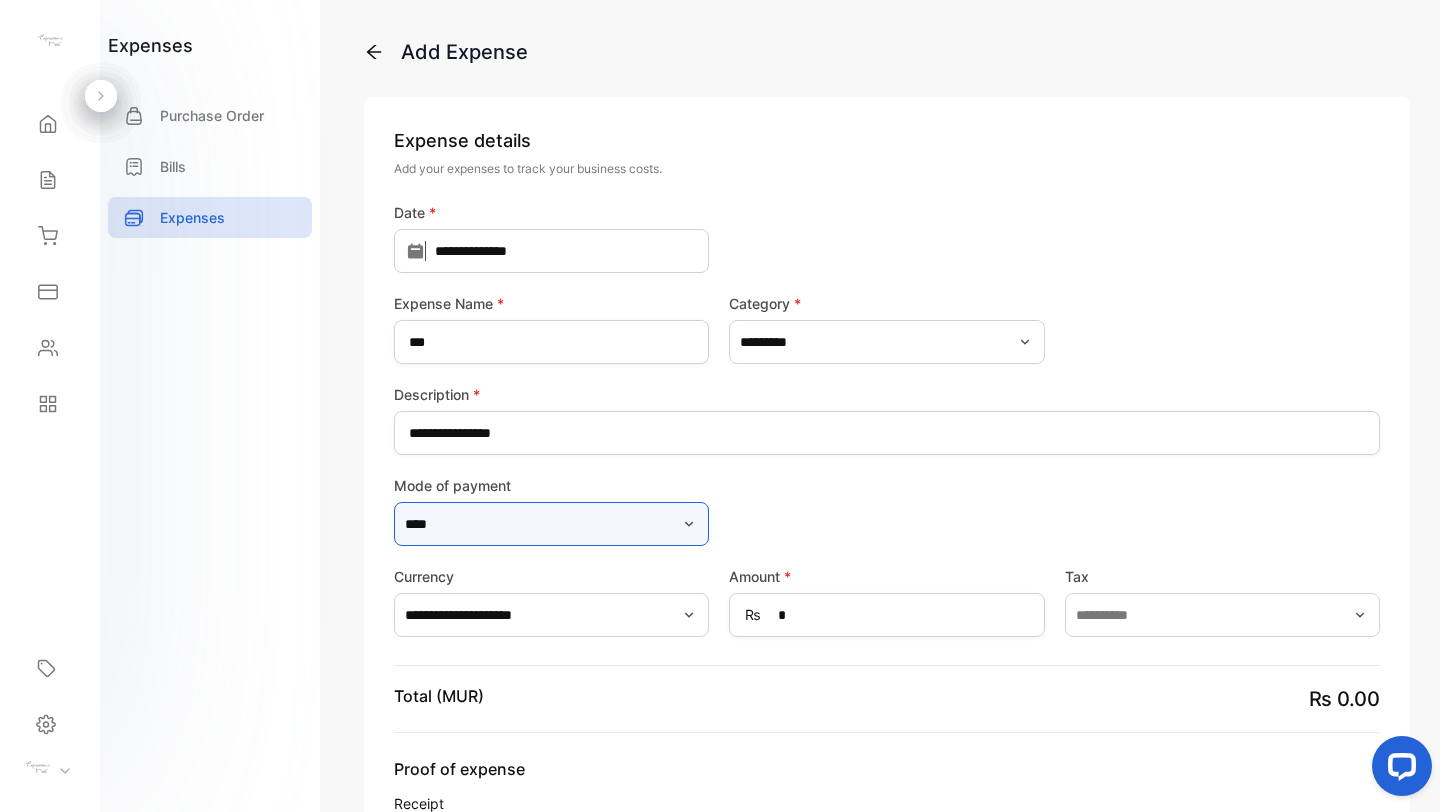 click on "****" at bounding box center (551, 524) 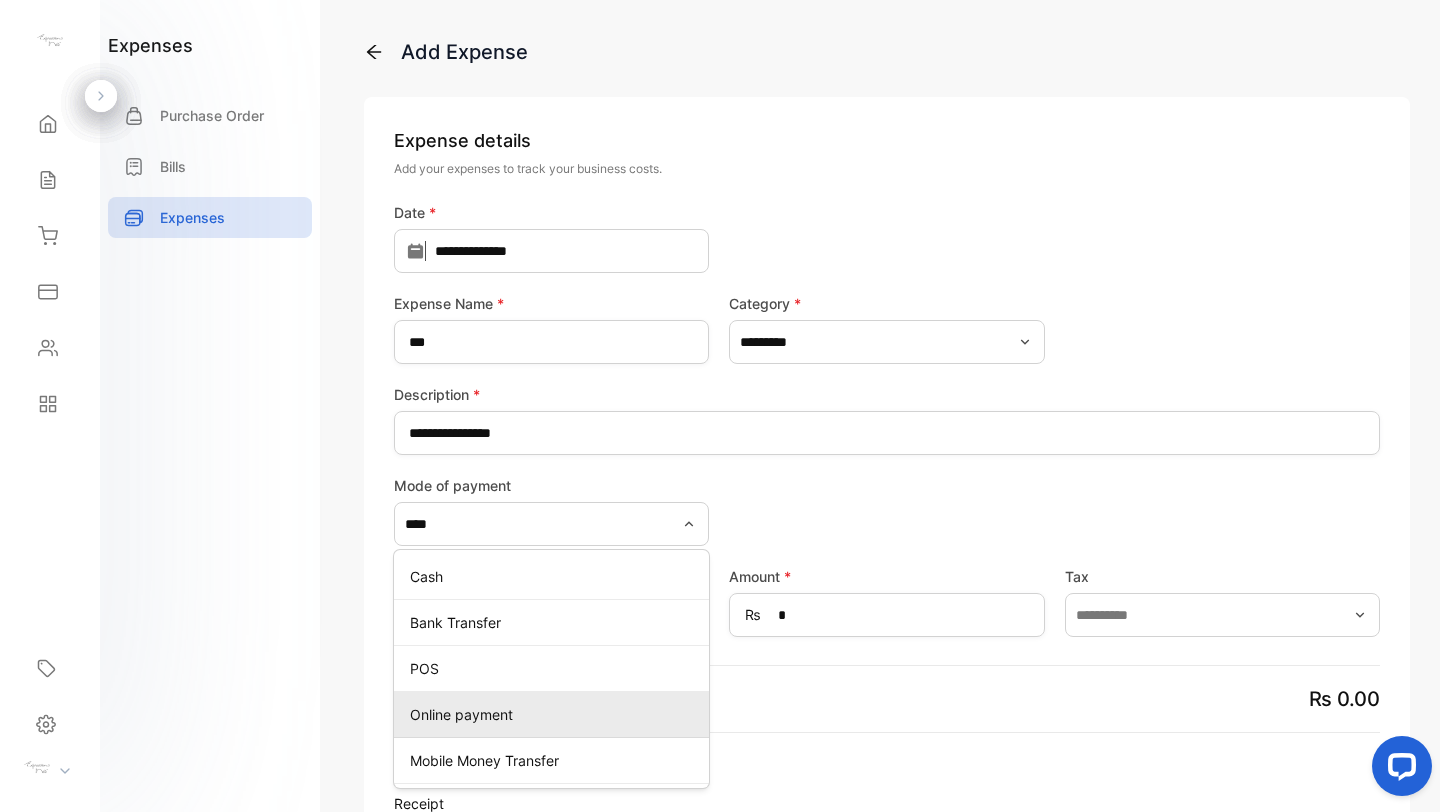 click on "Online payment" at bounding box center (555, 714) 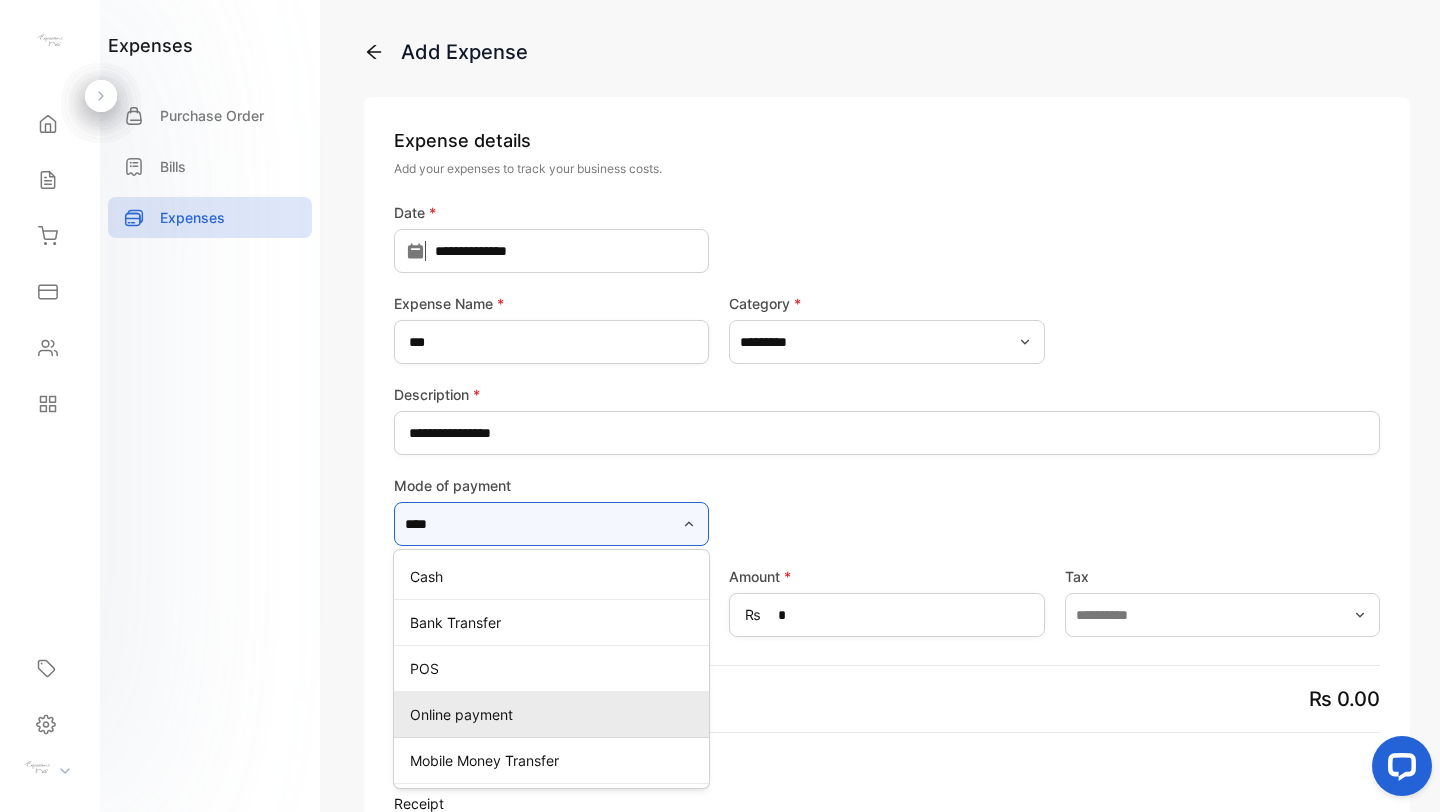 type on "**********" 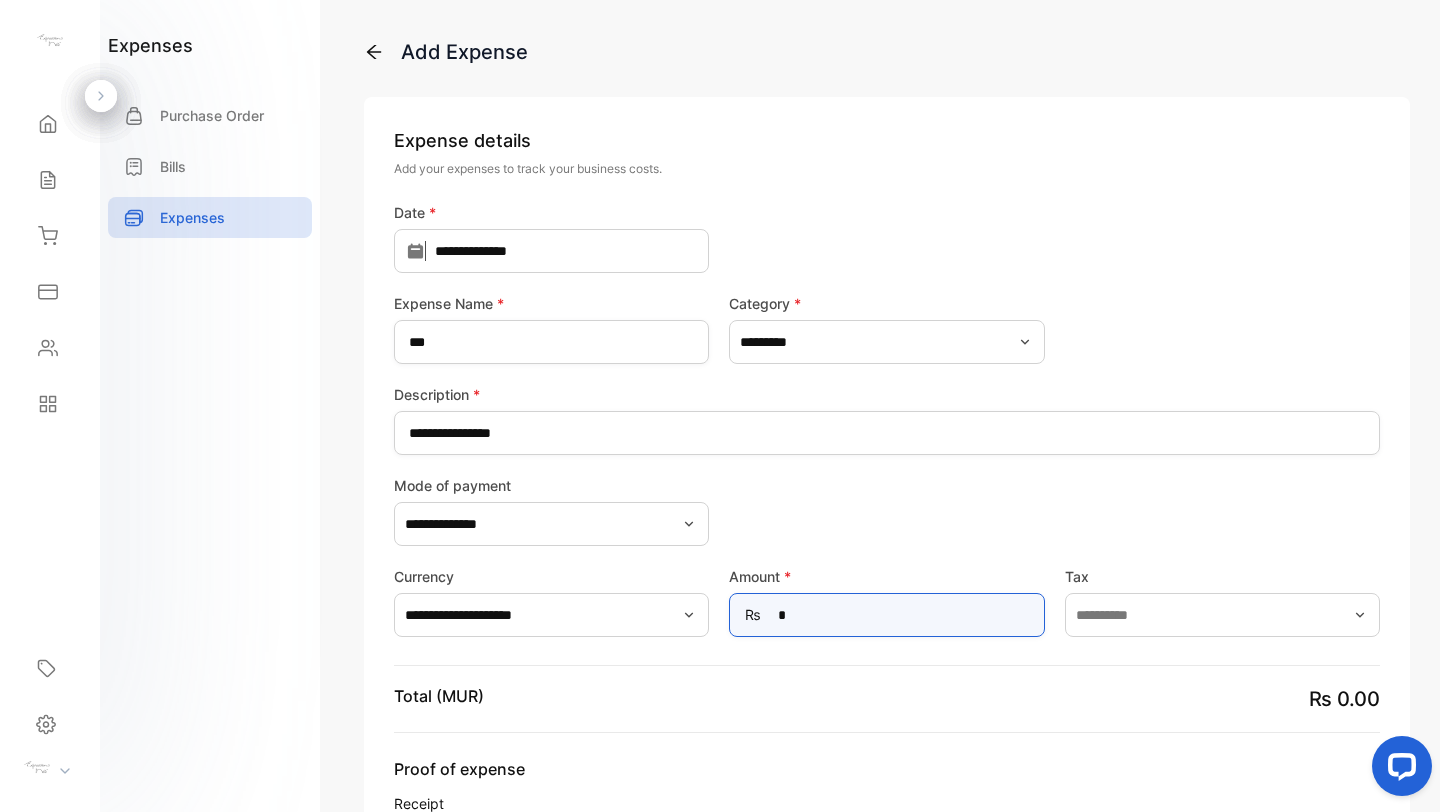 click on "*" at bounding box center (886, 615) 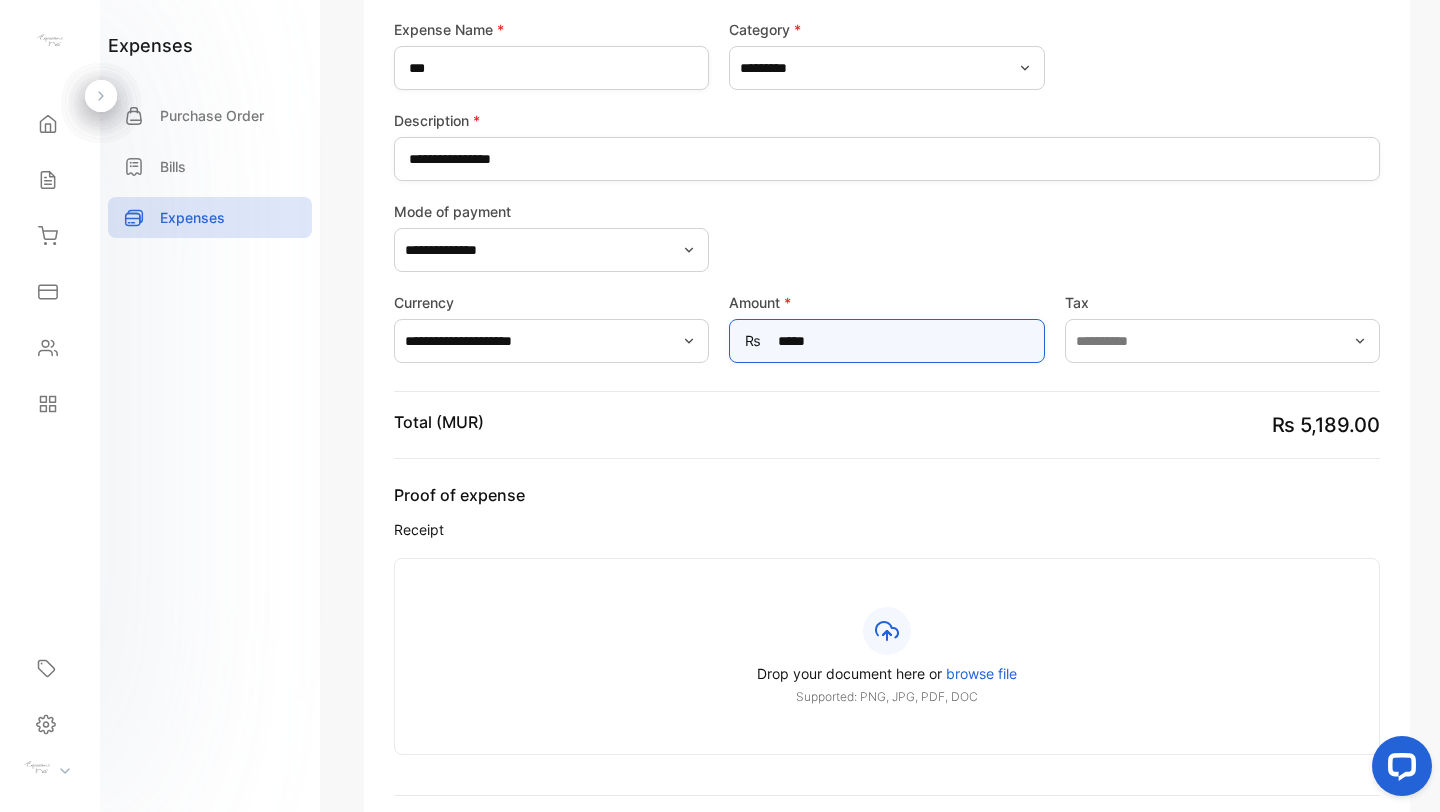 scroll, scrollTop: 433, scrollLeft: 0, axis: vertical 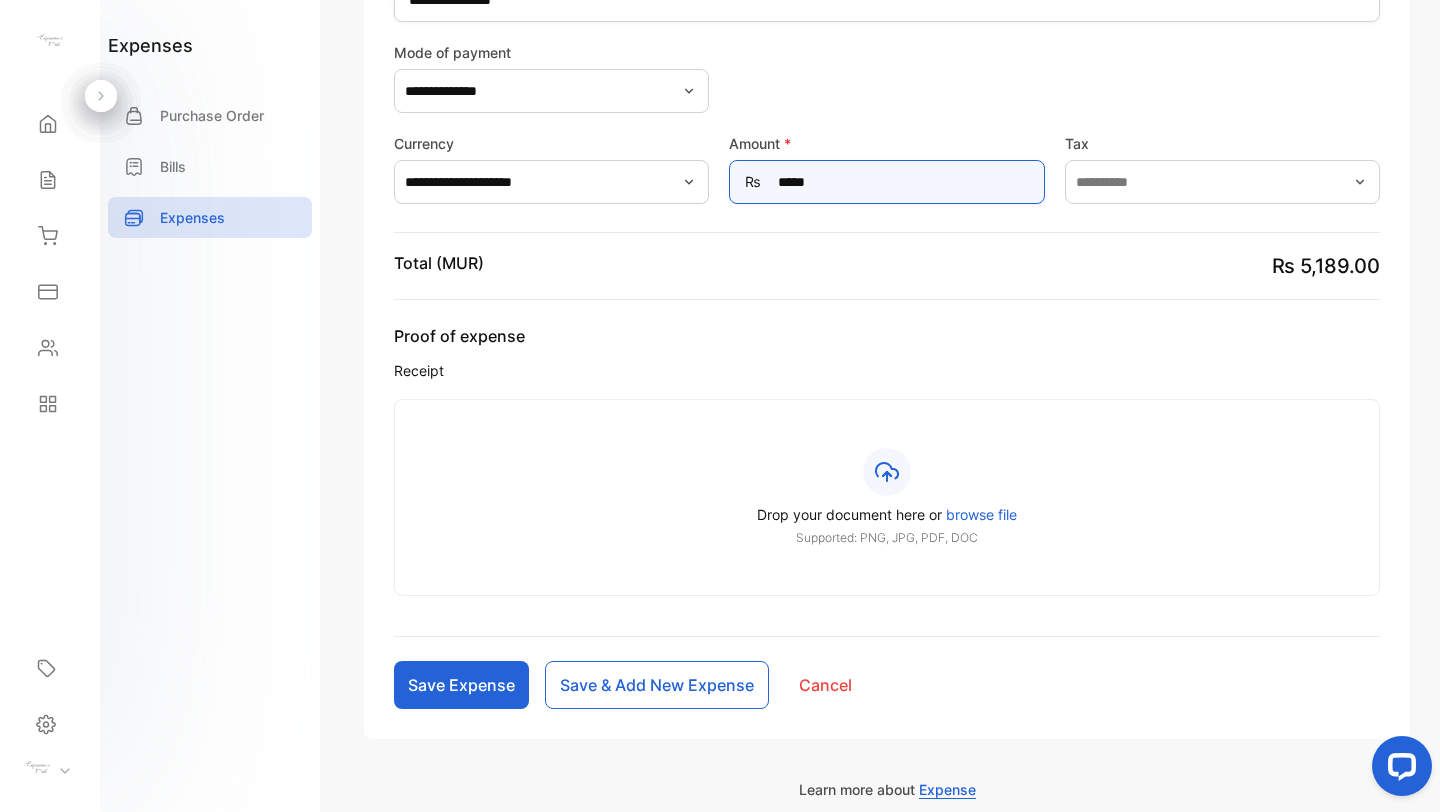 type on "*****" 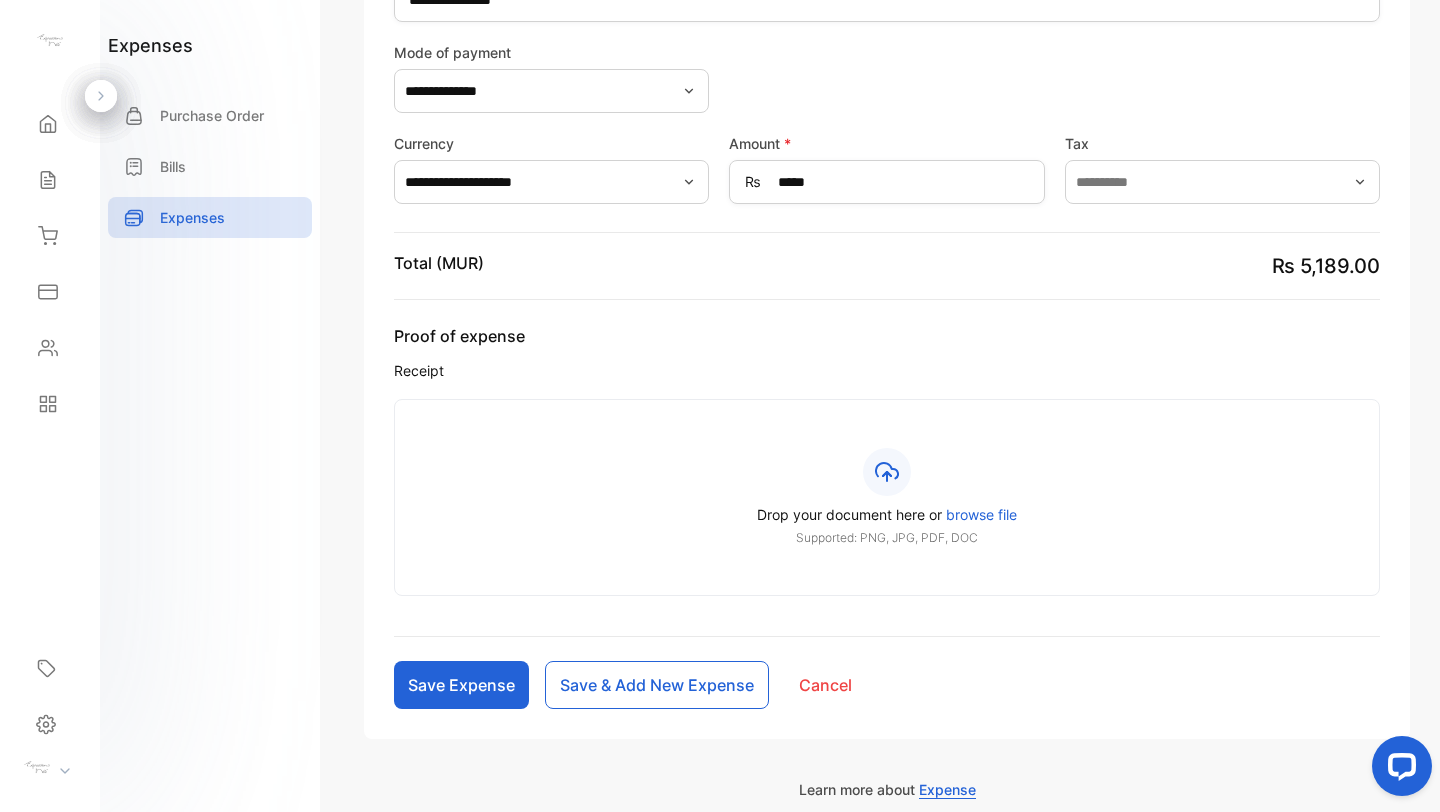 click on "Drop your document here or    browse file Supported: PNG, JPG, PDF, DOC" at bounding box center [887, 497] 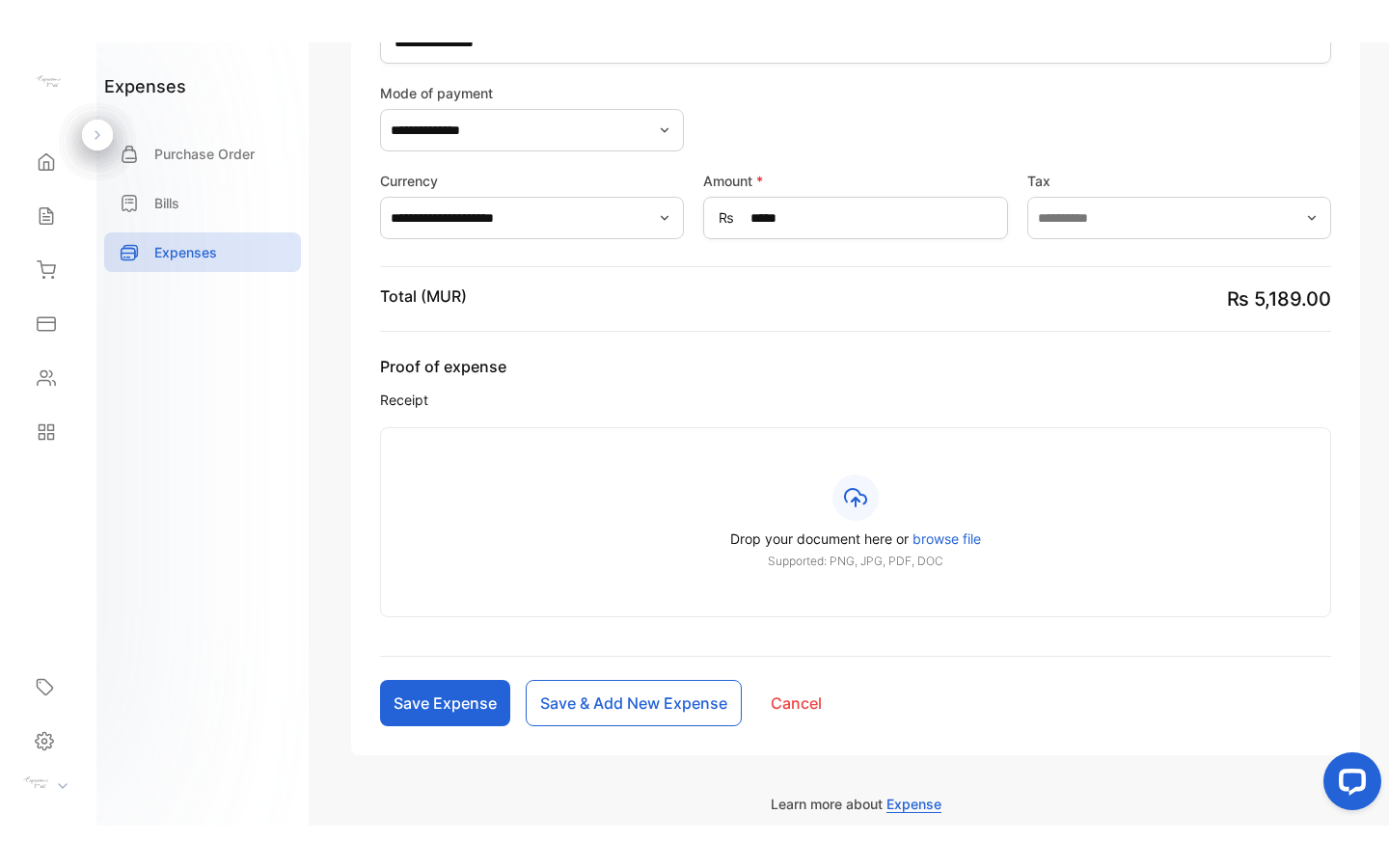 scroll, scrollTop: 366, scrollLeft: 0, axis: vertical 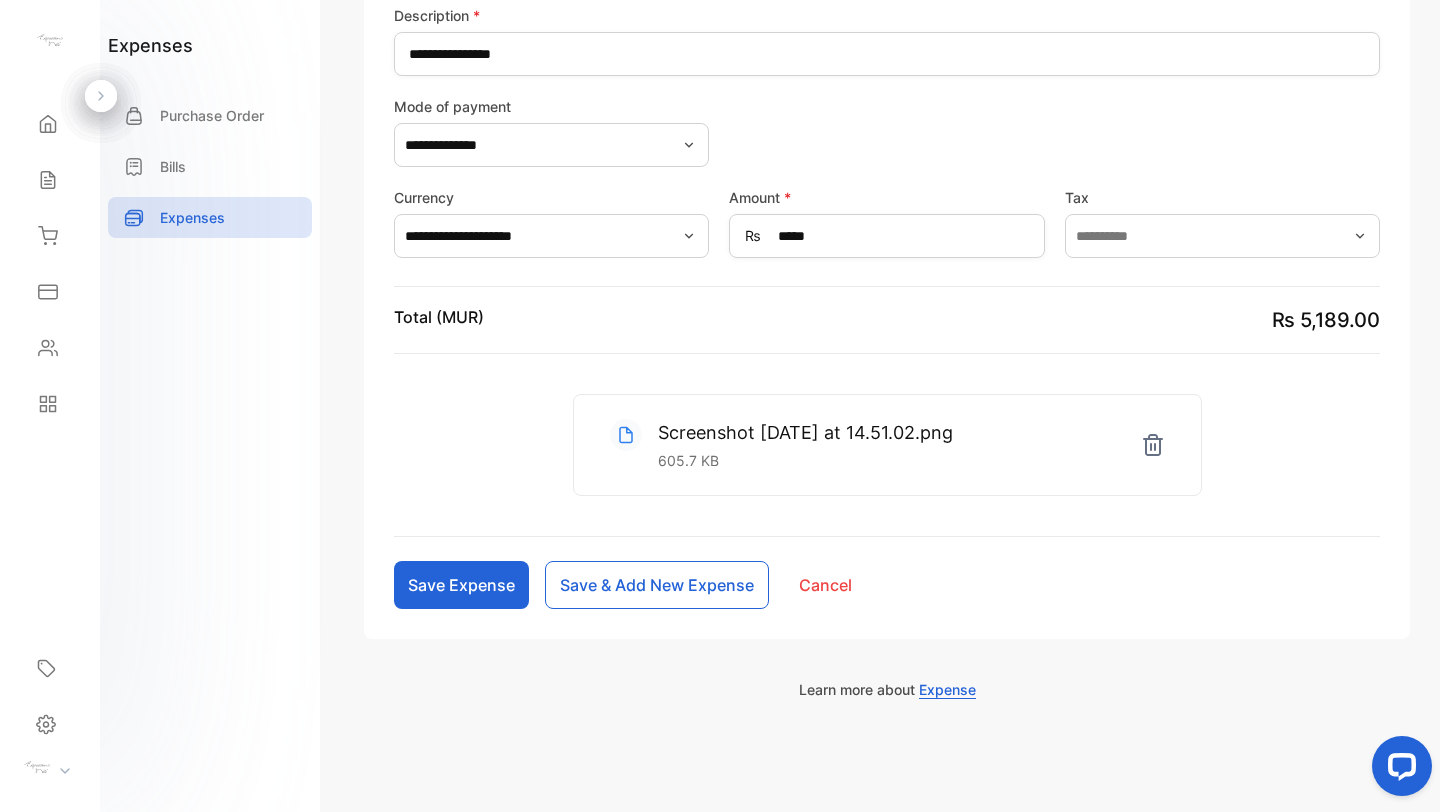 click on "Save & Add New Expense" at bounding box center (657, 585) 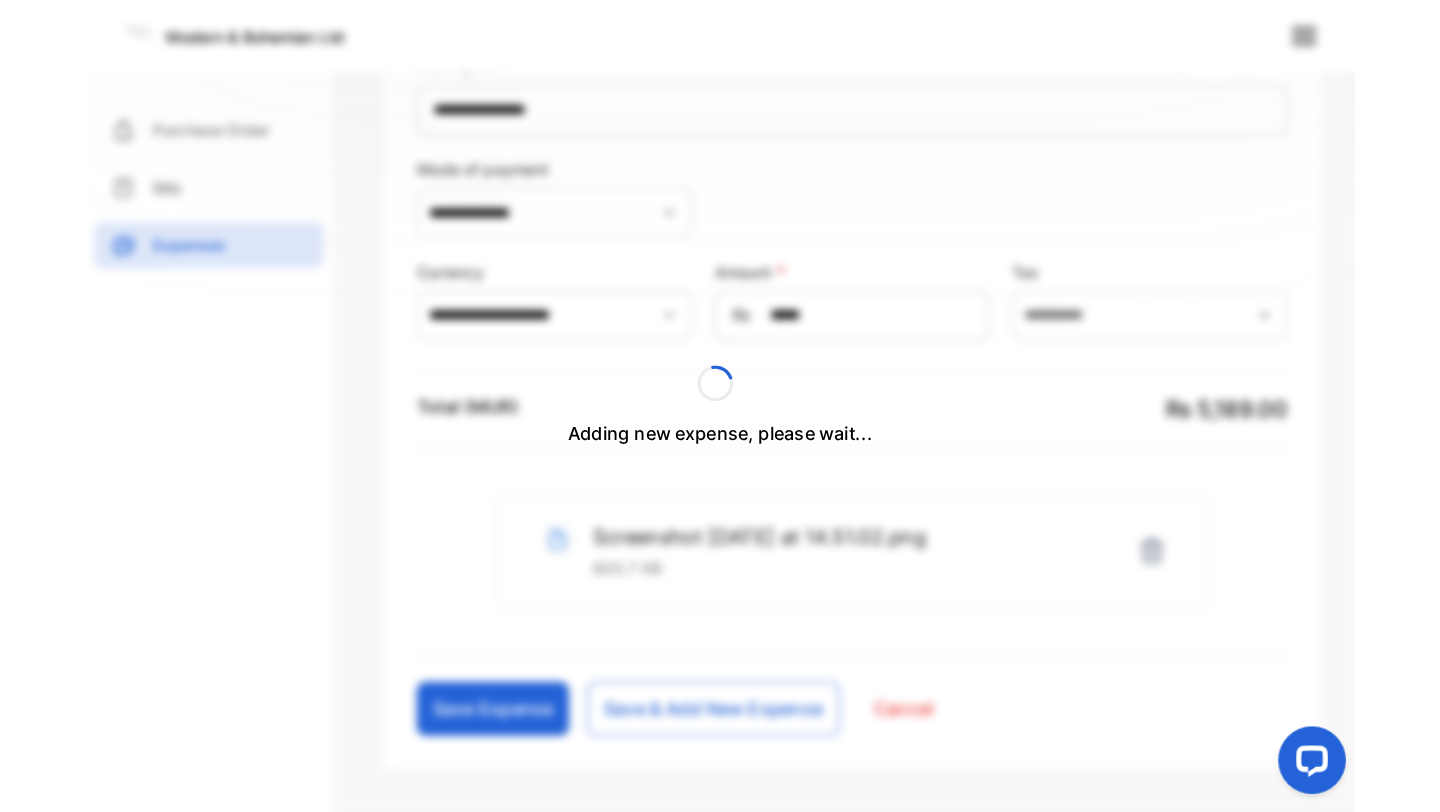 scroll, scrollTop: 291, scrollLeft: 0, axis: vertical 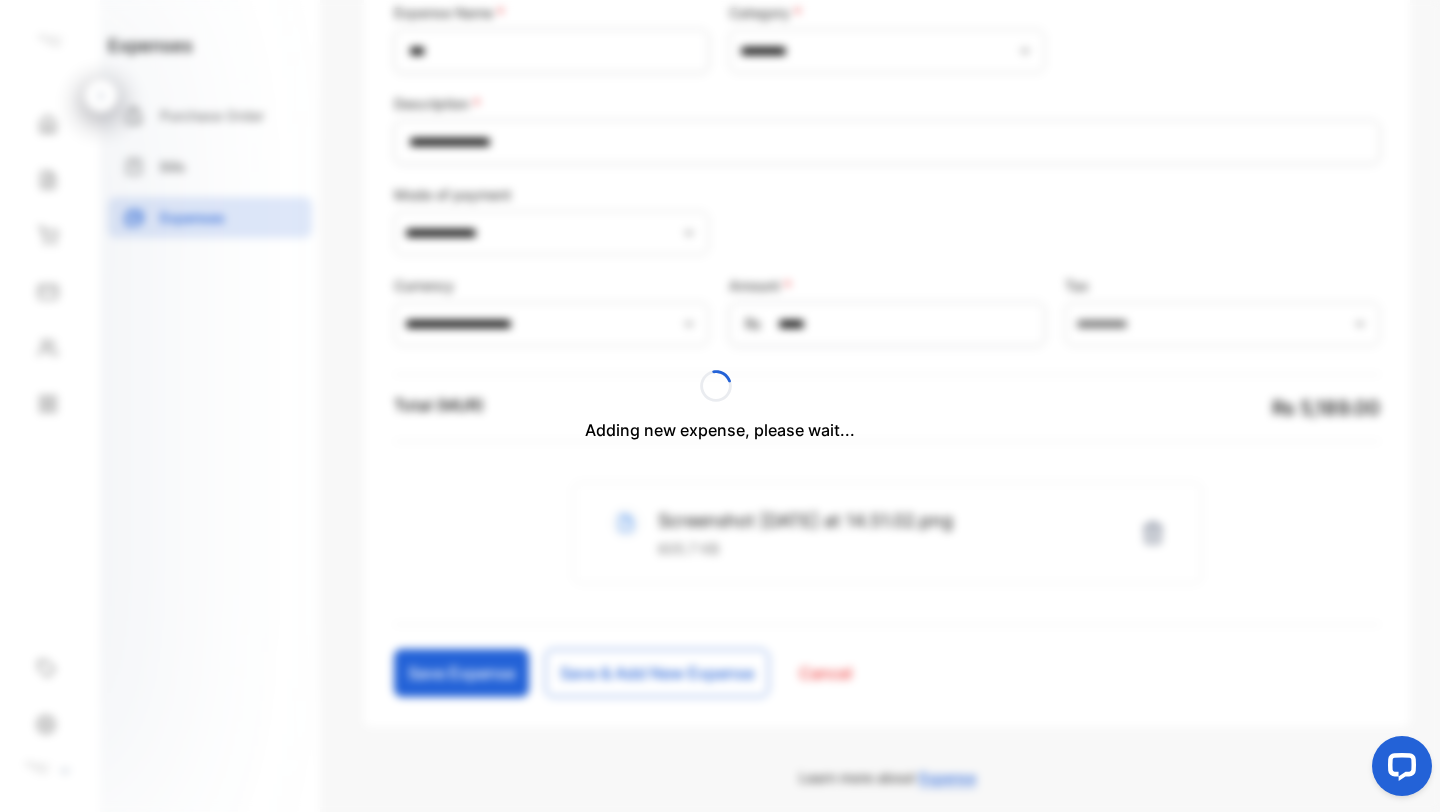 click on "Adding new expense, please wait..." at bounding box center [720, 406] 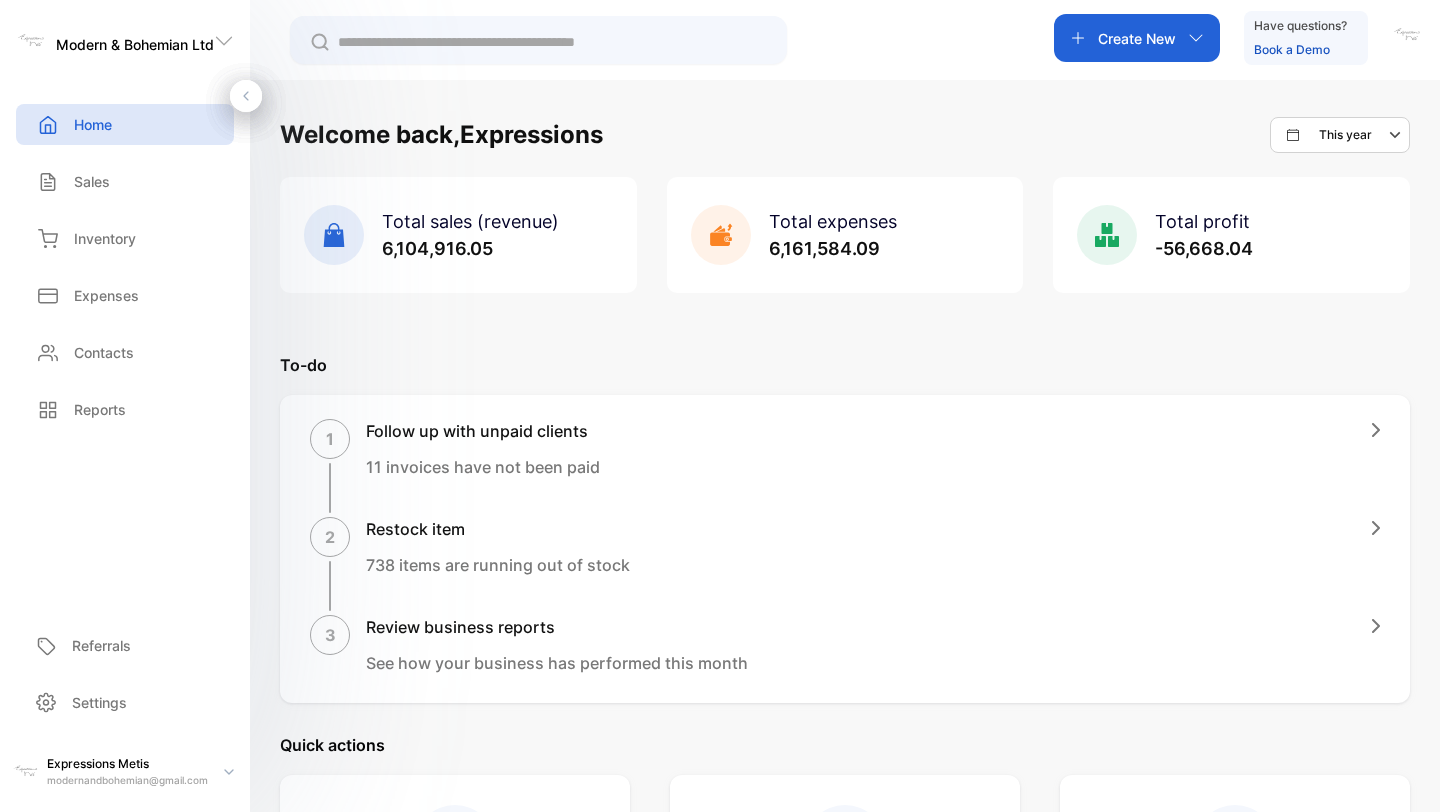 scroll, scrollTop: 0, scrollLeft: 0, axis: both 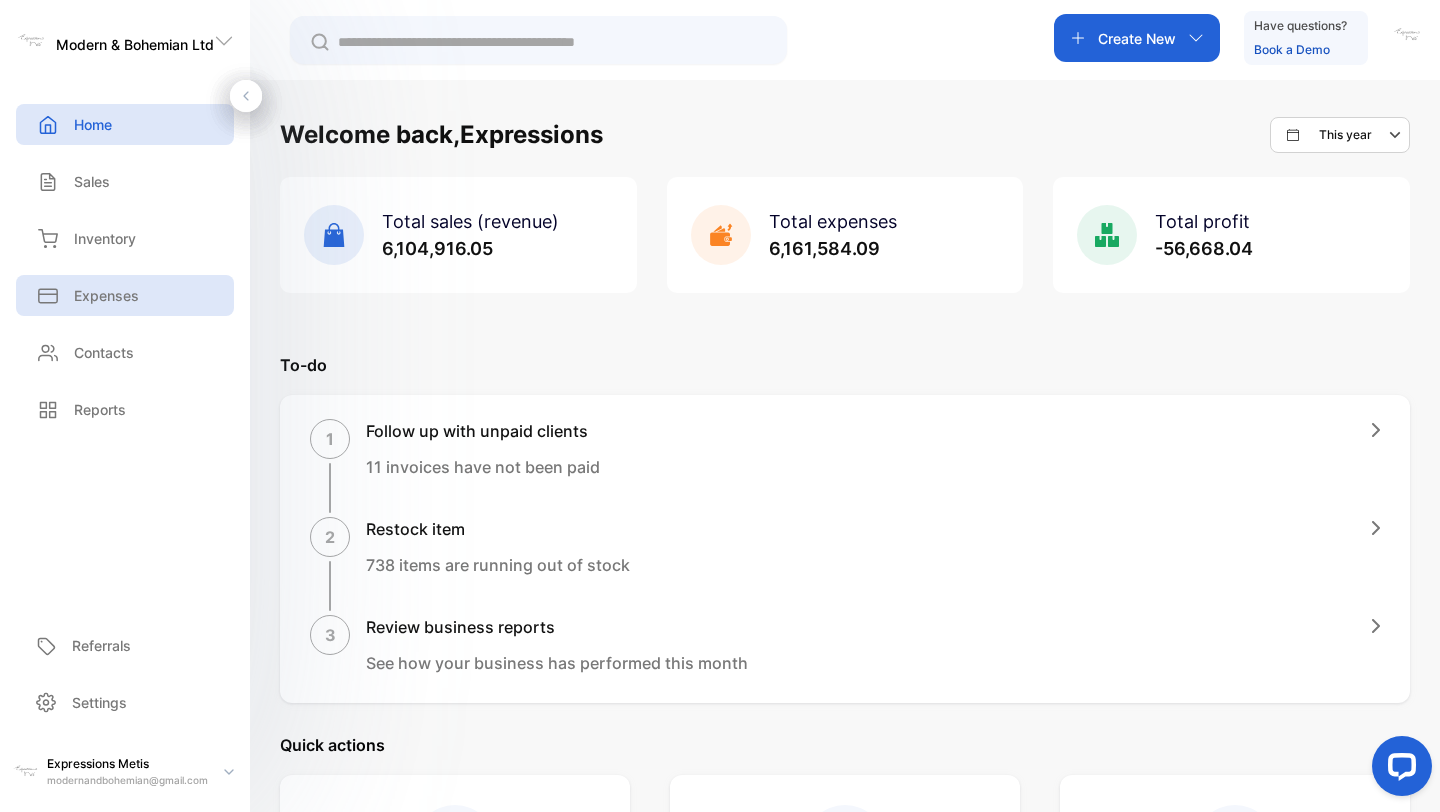click on "Expenses" at bounding box center [106, 295] 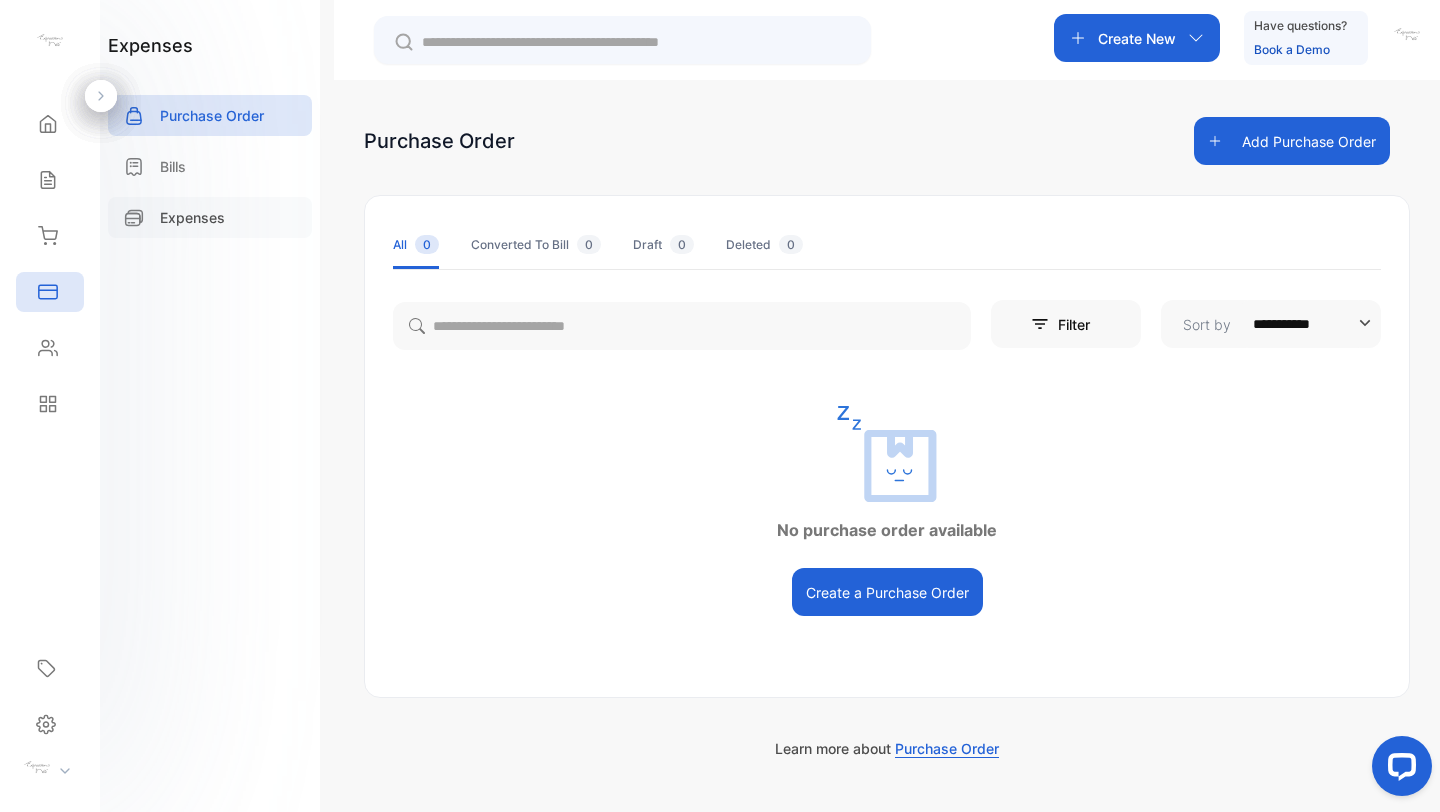 click on "Expenses" at bounding box center [192, 217] 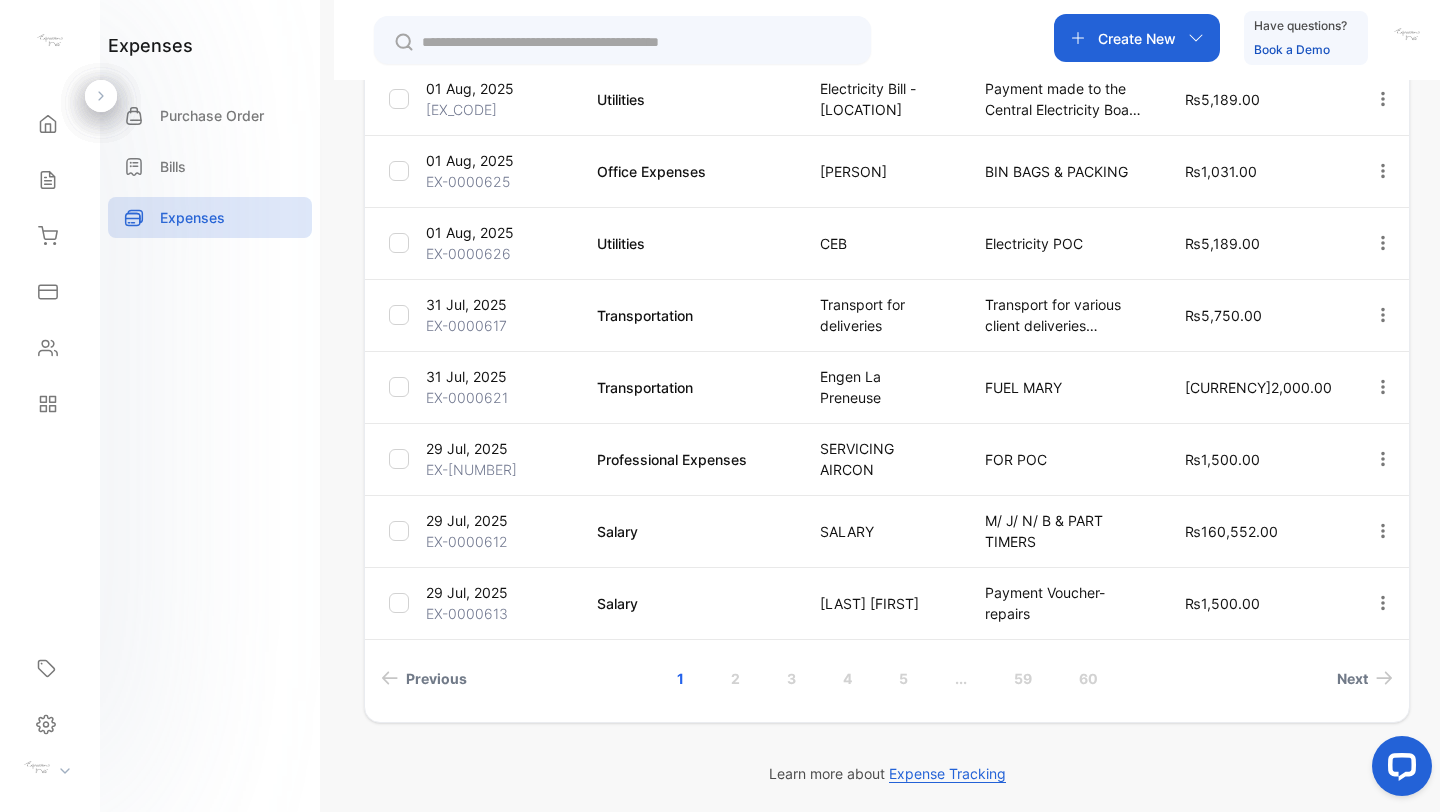 scroll, scrollTop: 0, scrollLeft: 0, axis: both 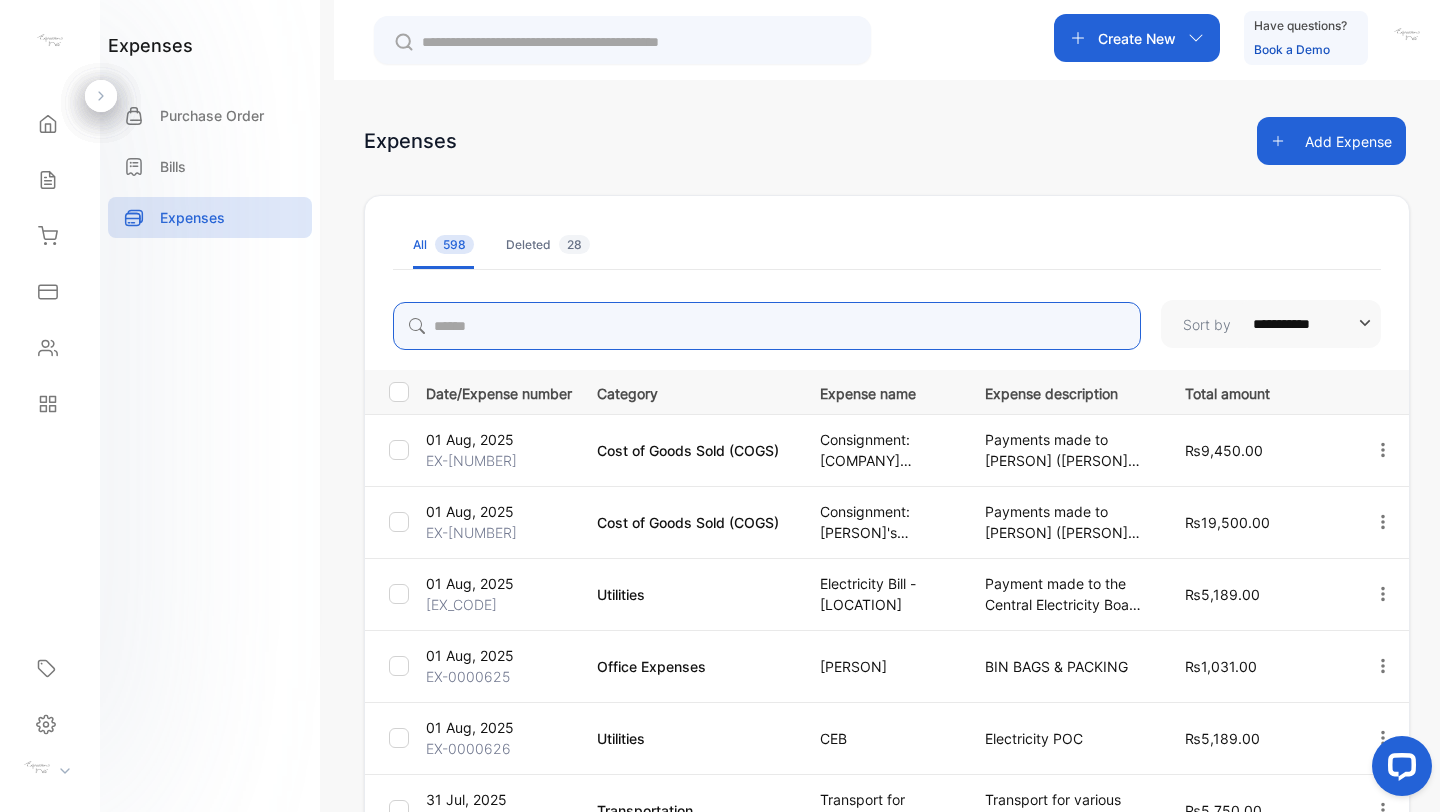 click at bounding box center [767, 326] 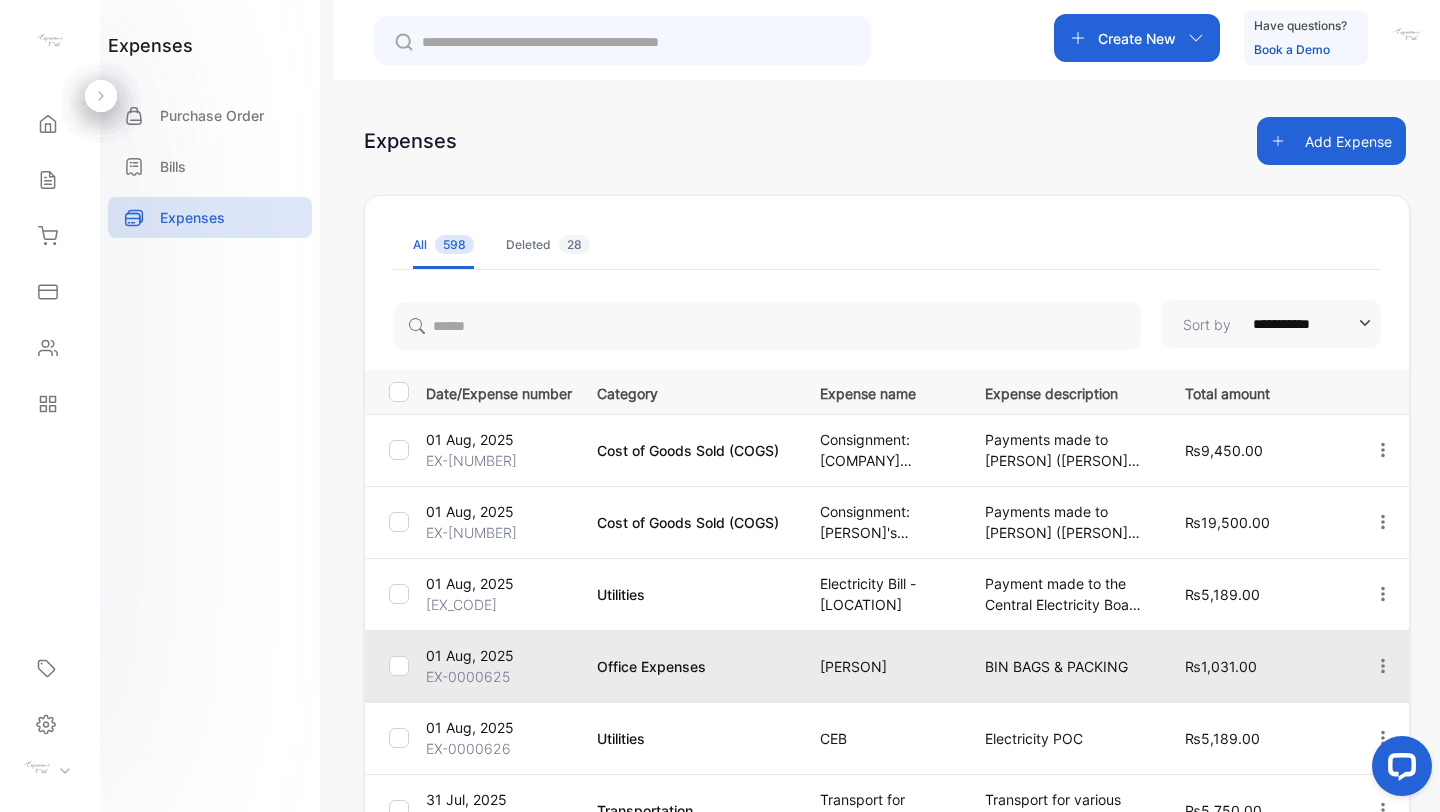 click on "[PERSON]" at bounding box center [878, 666] 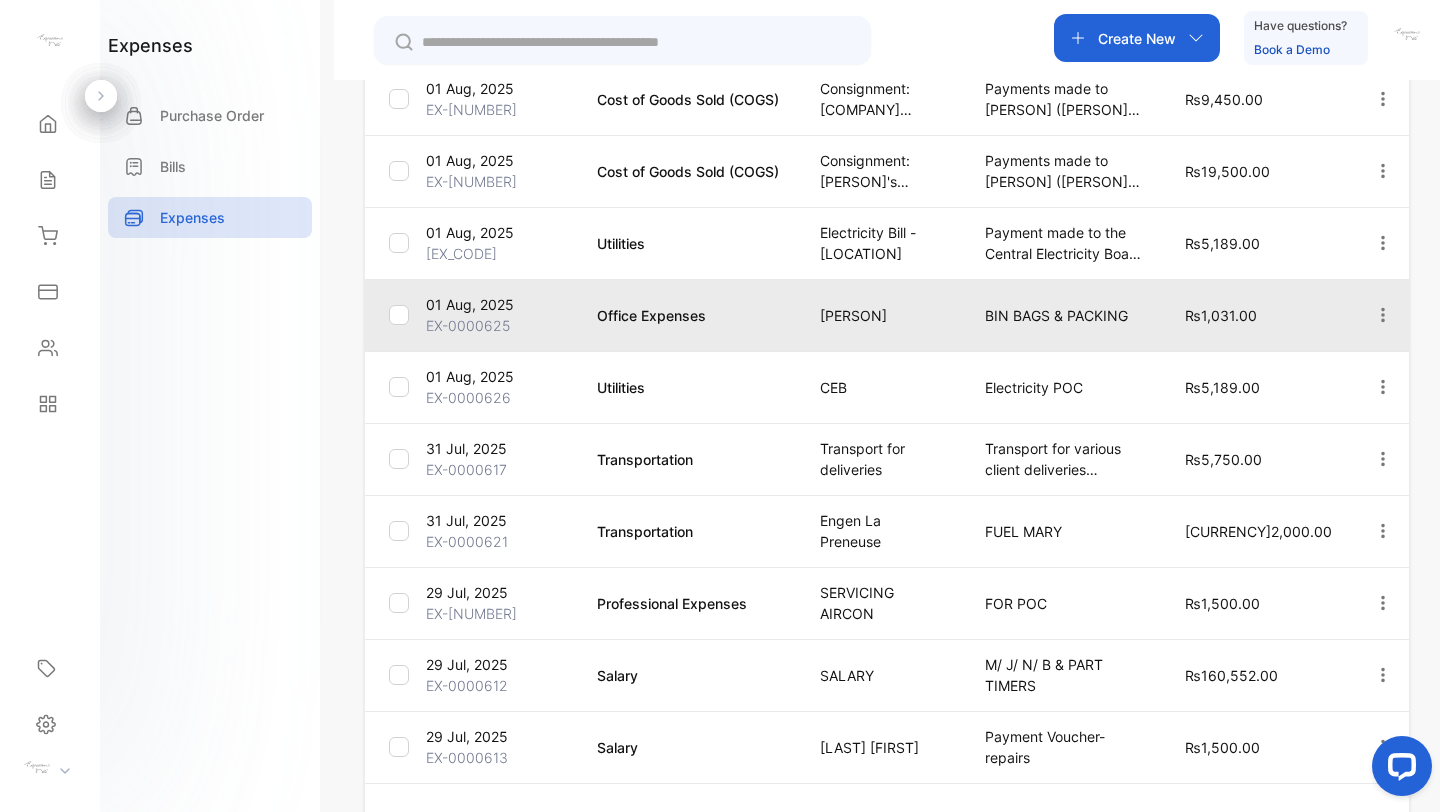 scroll, scrollTop: 498, scrollLeft: 0, axis: vertical 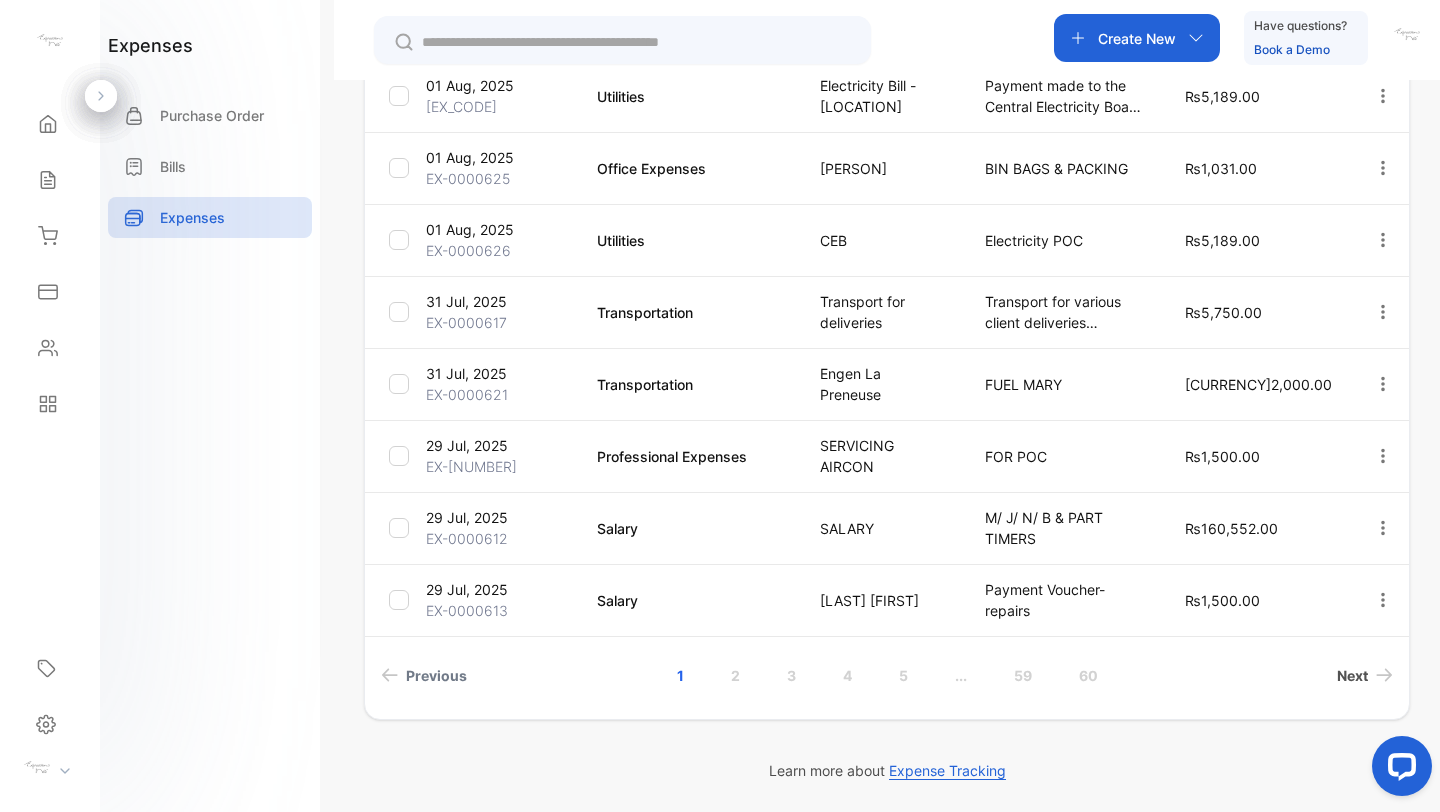 click on "Next" at bounding box center (1352, 675) 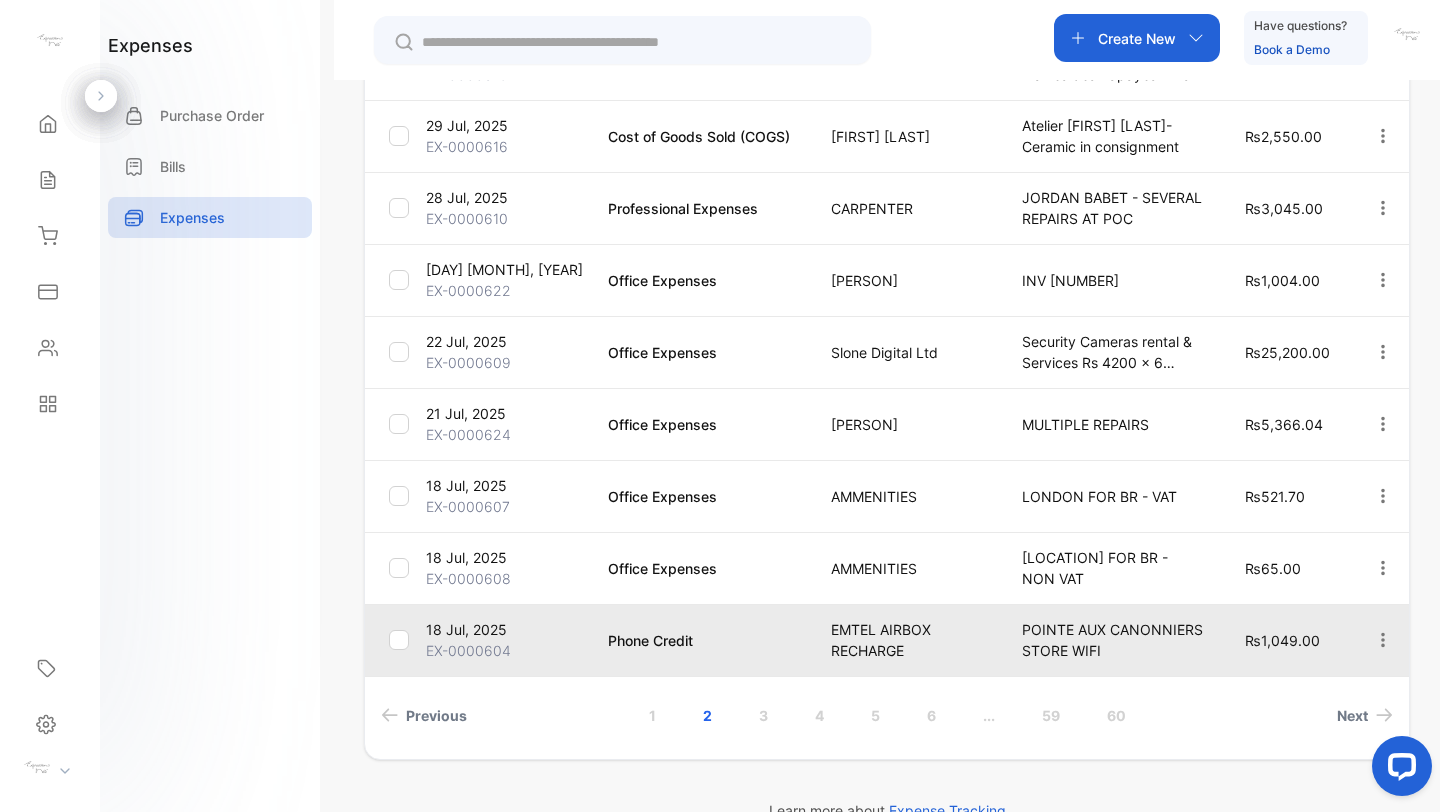 scroll, scrollTop: 463, scrollLeft: 0, axis: vertical 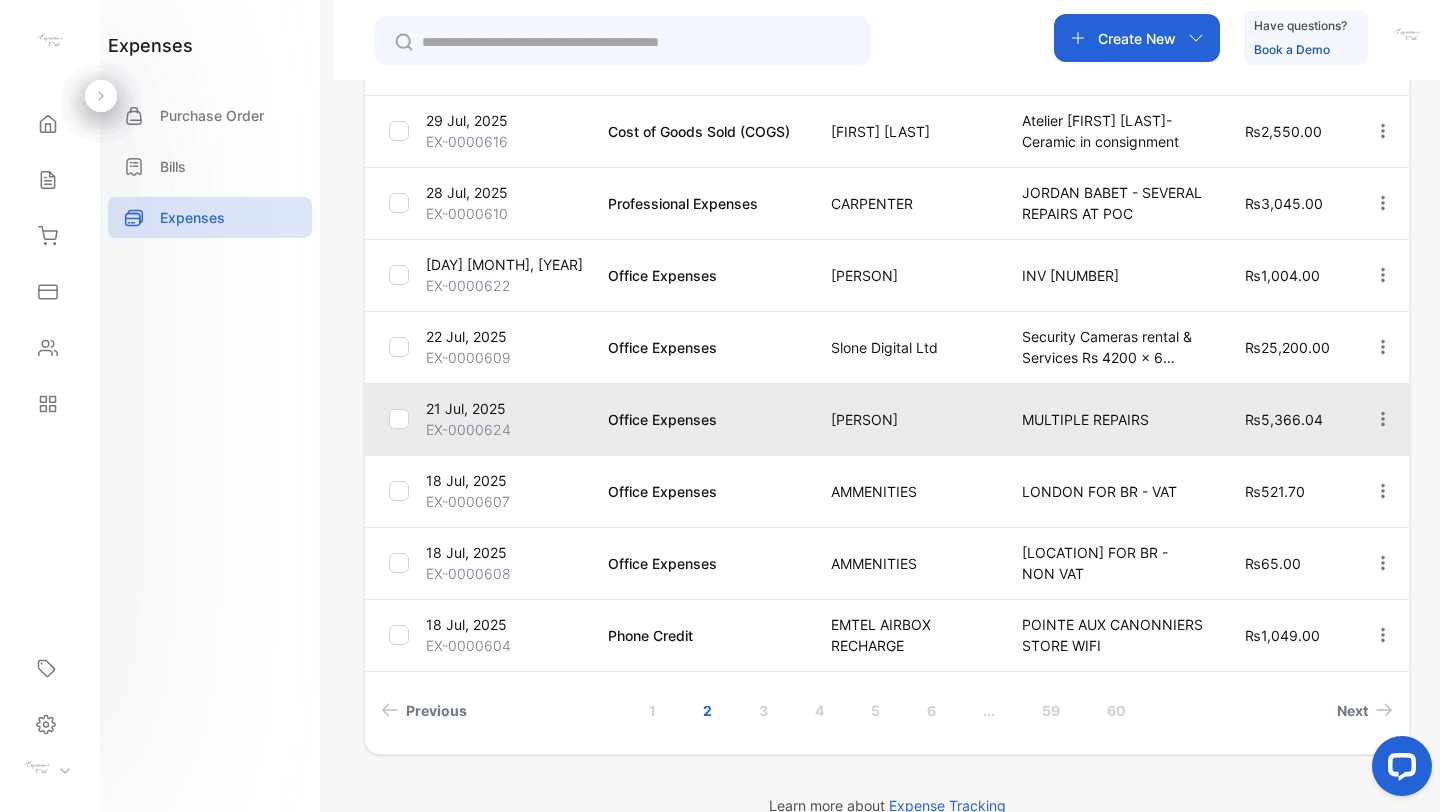 click on "21 Jul, 2025" at bounding box center (504, 408) 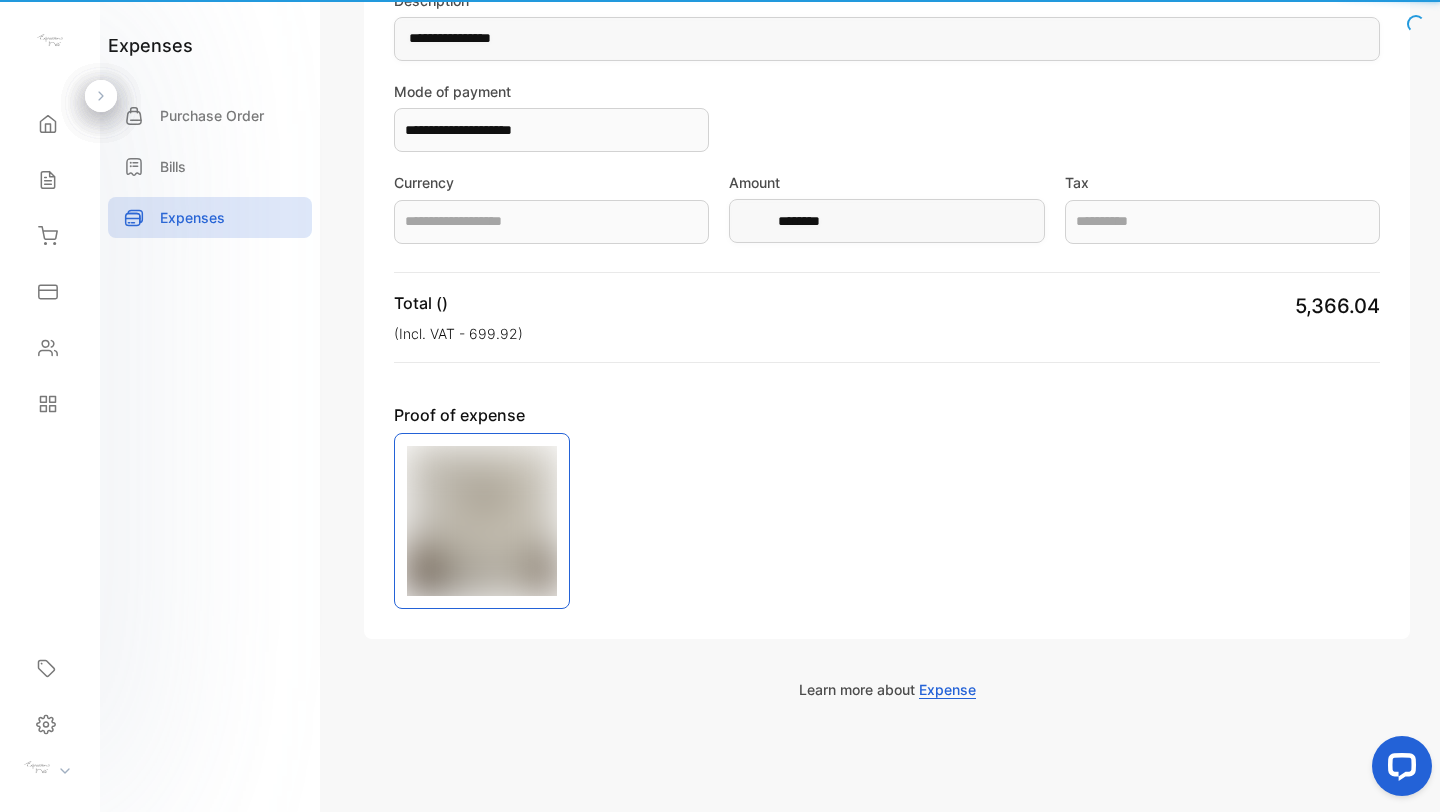 scroll, scrollTop: 392, scrollLeft: 0, axis: vertical 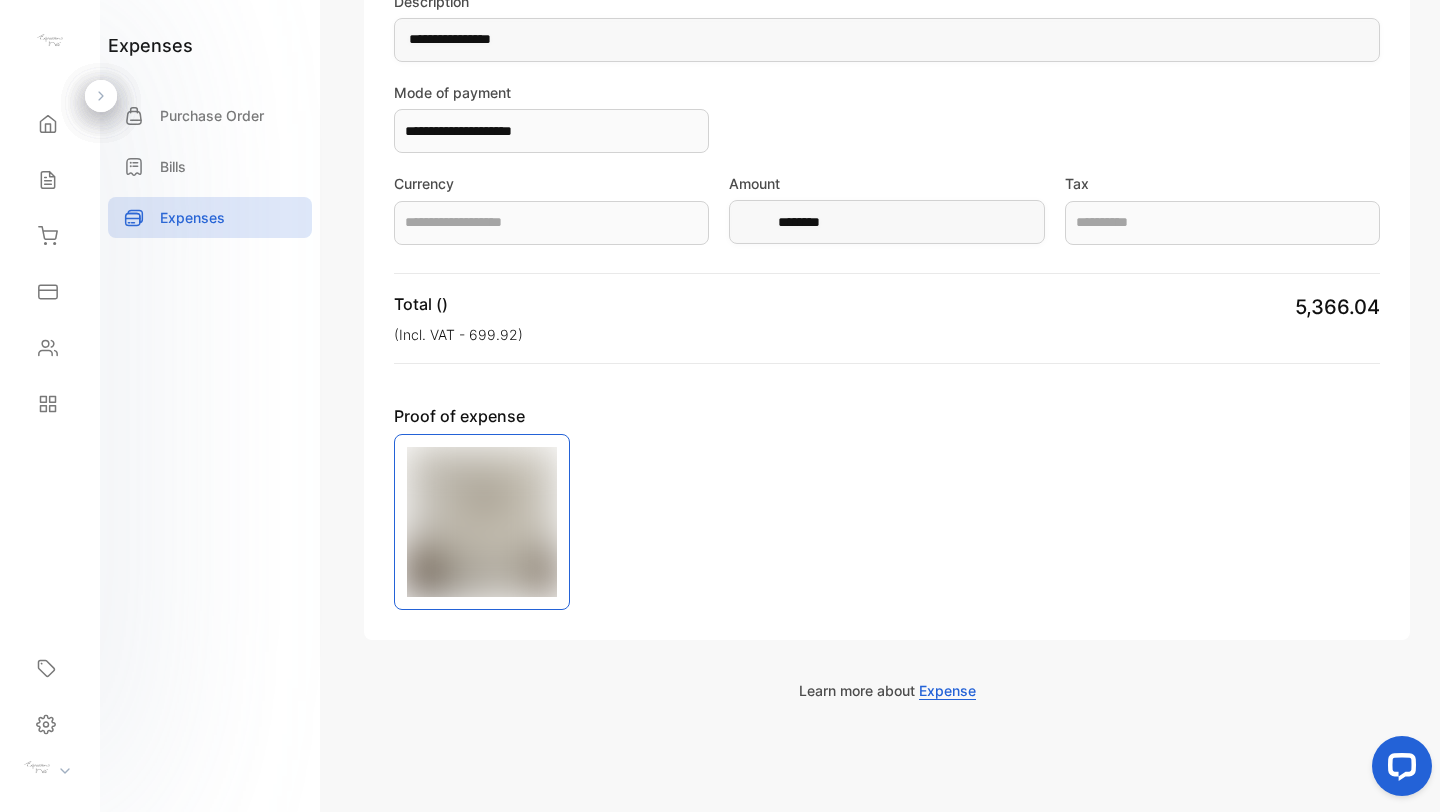 type on "**********" 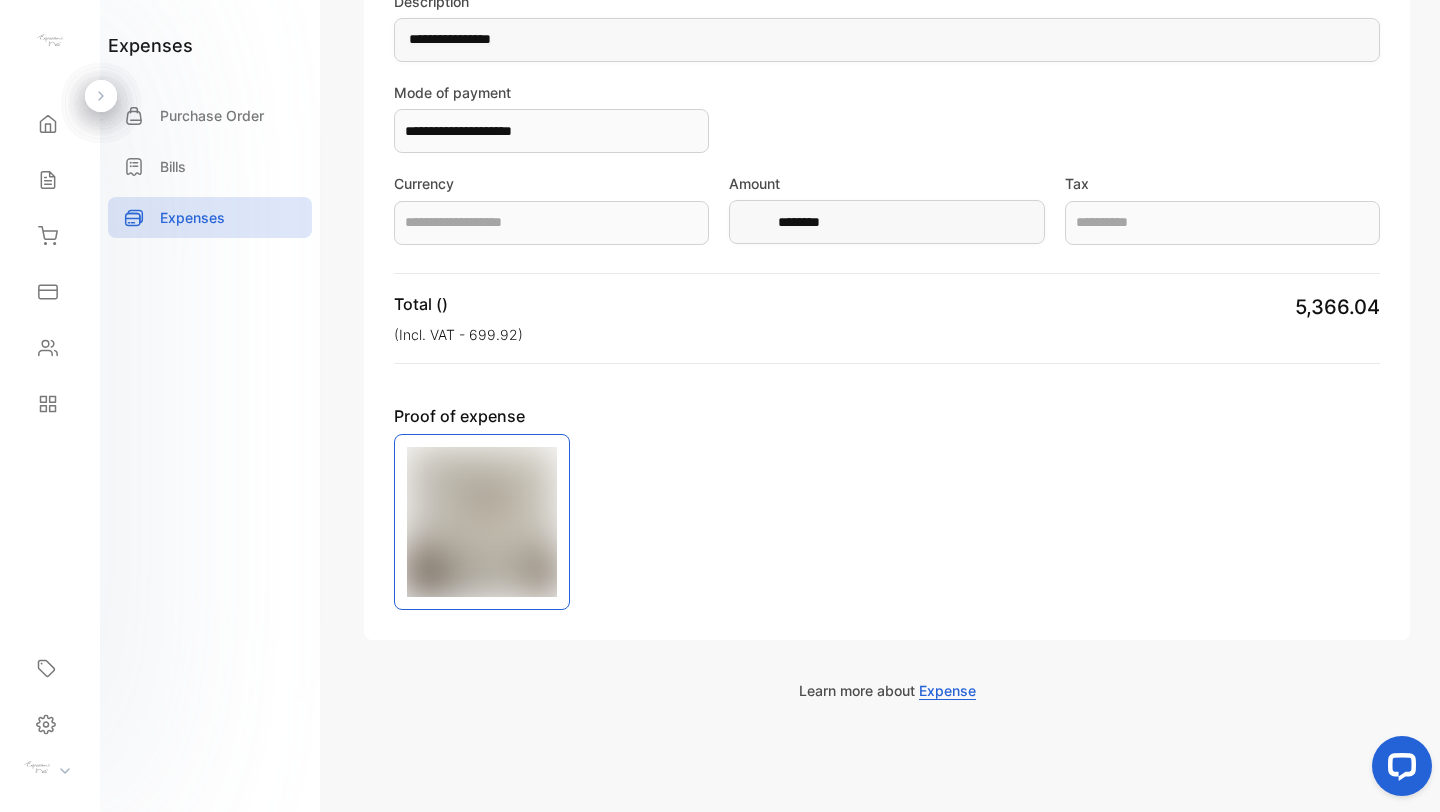 type on "**********" 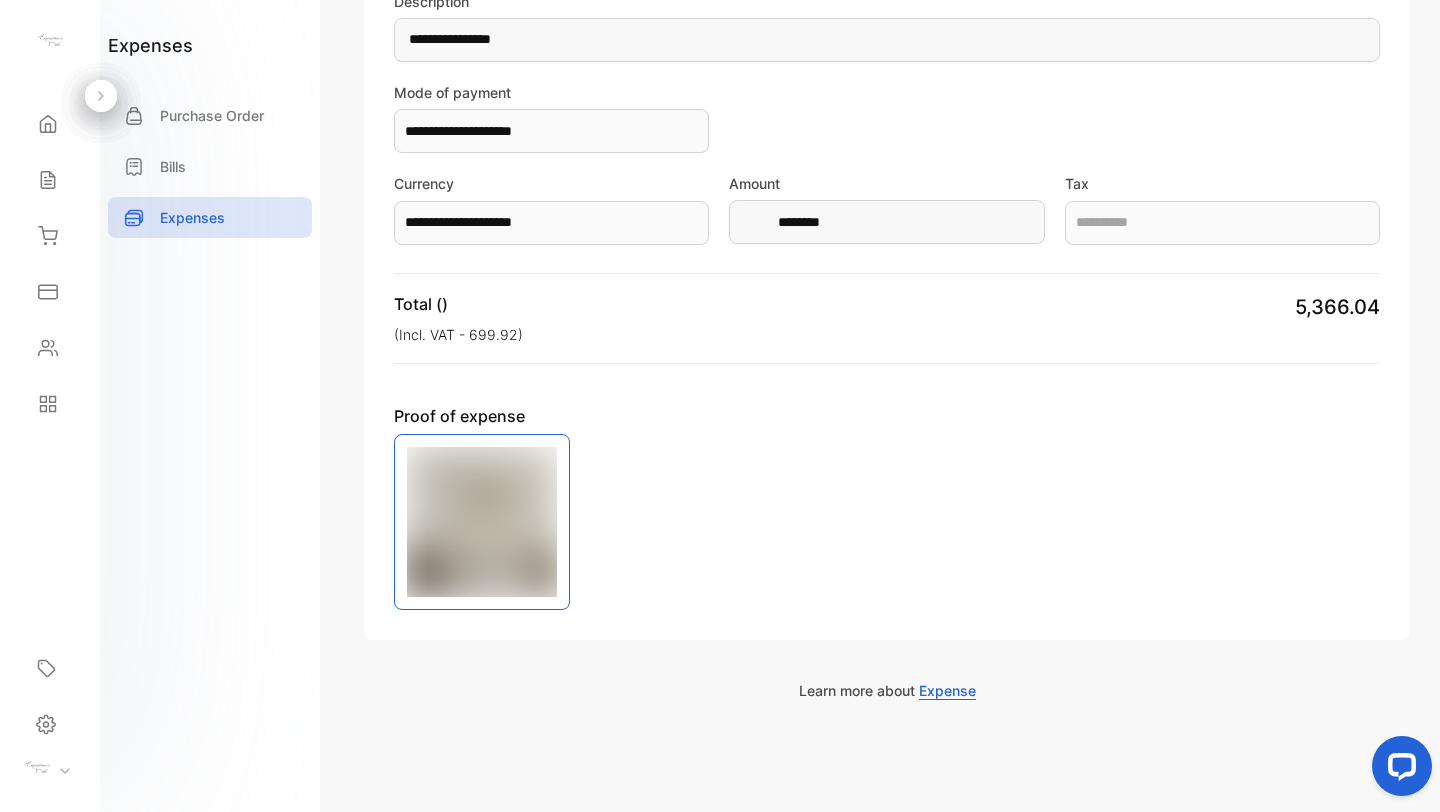 type on "*******" 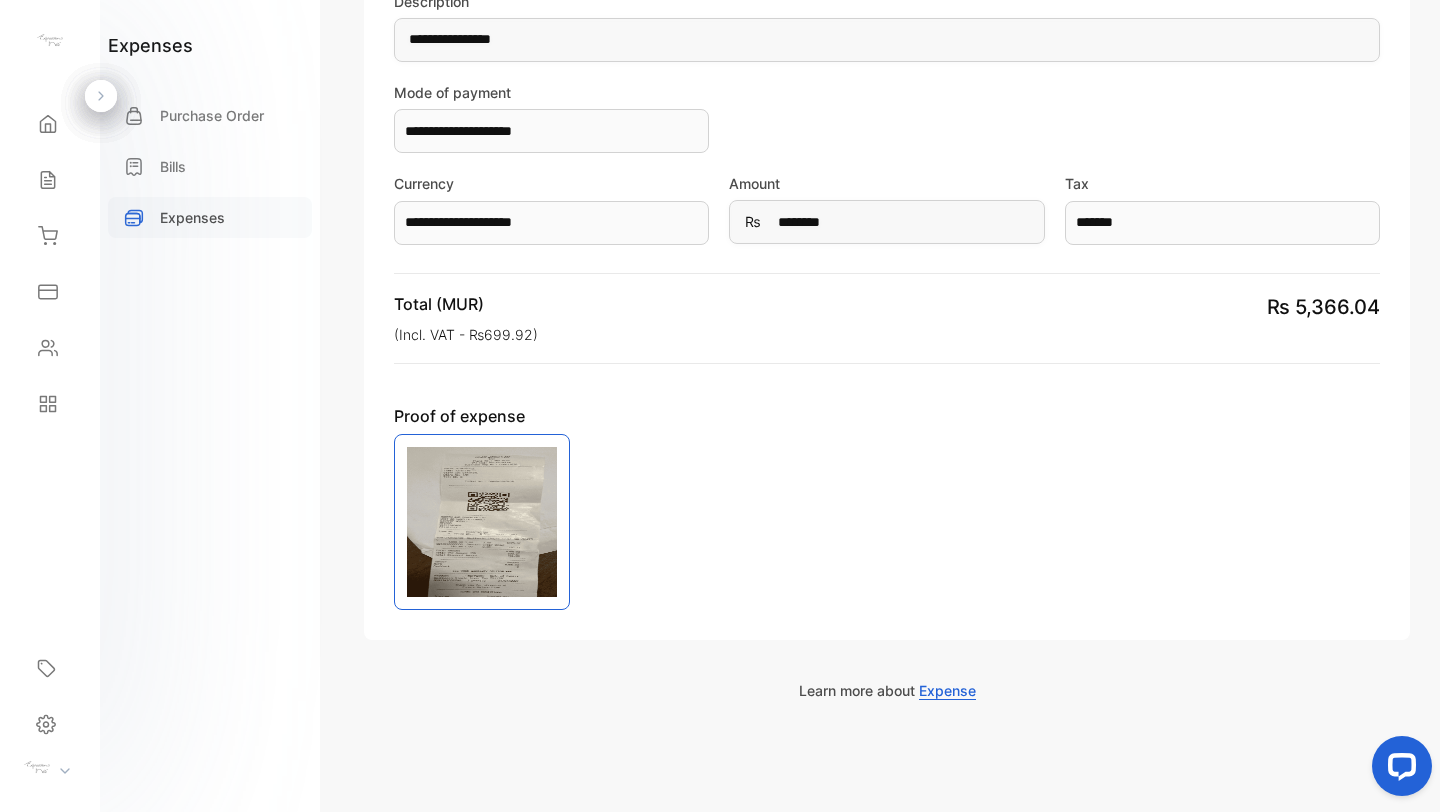 click on "Expenses" at bounding box center [192, 217] 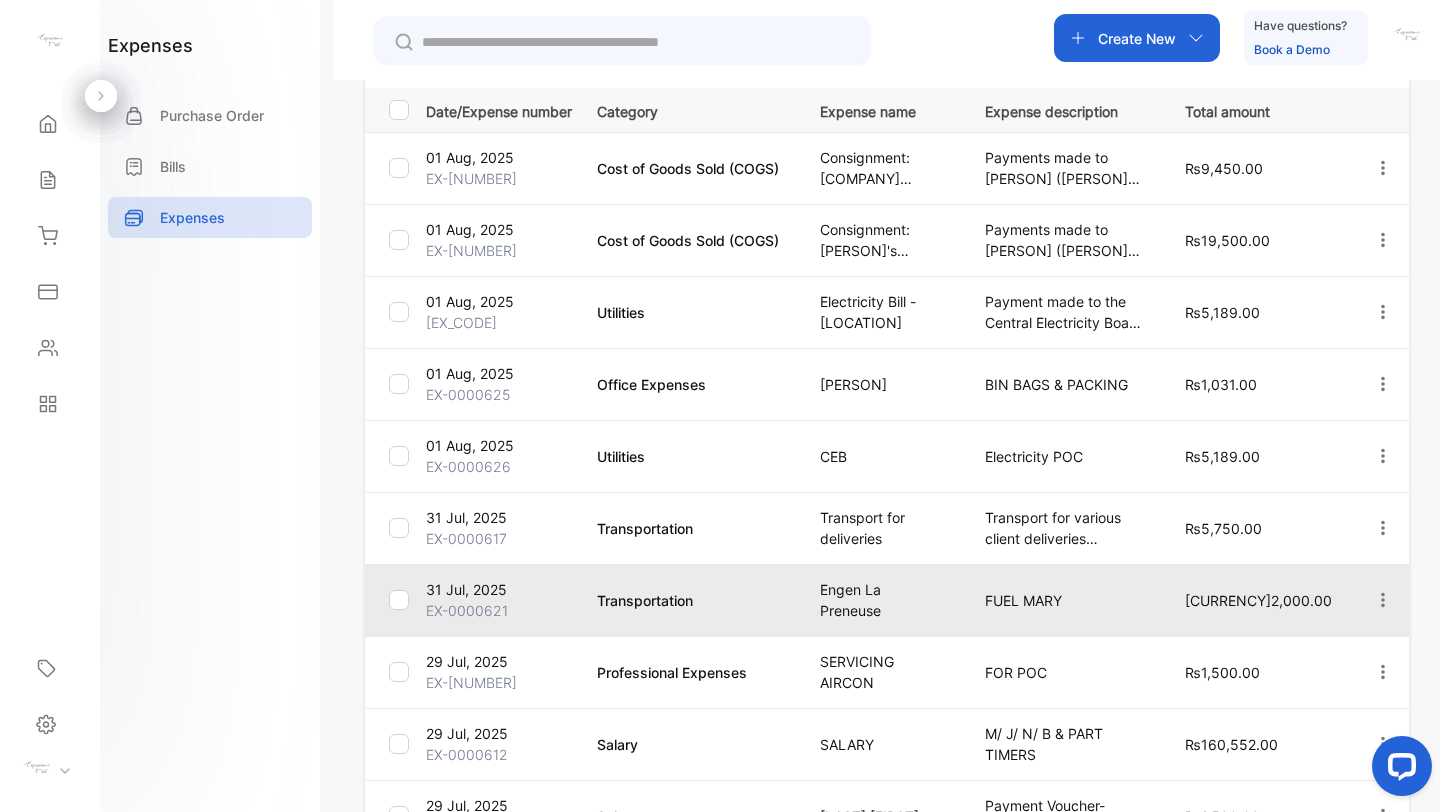 scroll, scrollTop: 0, scrollLeft: 0, axis: both 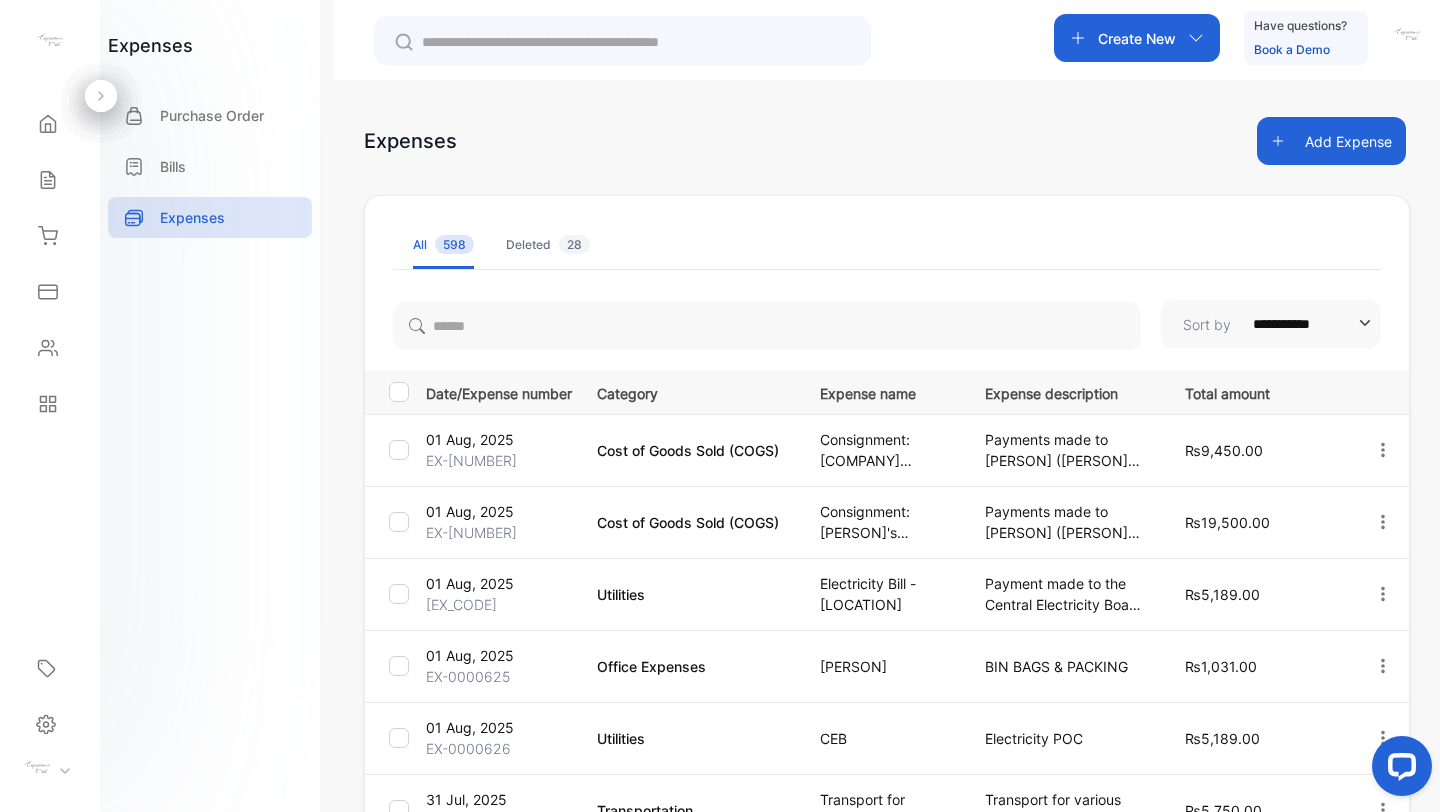 click on "Add Expense" at bounding box center [1331, 141] 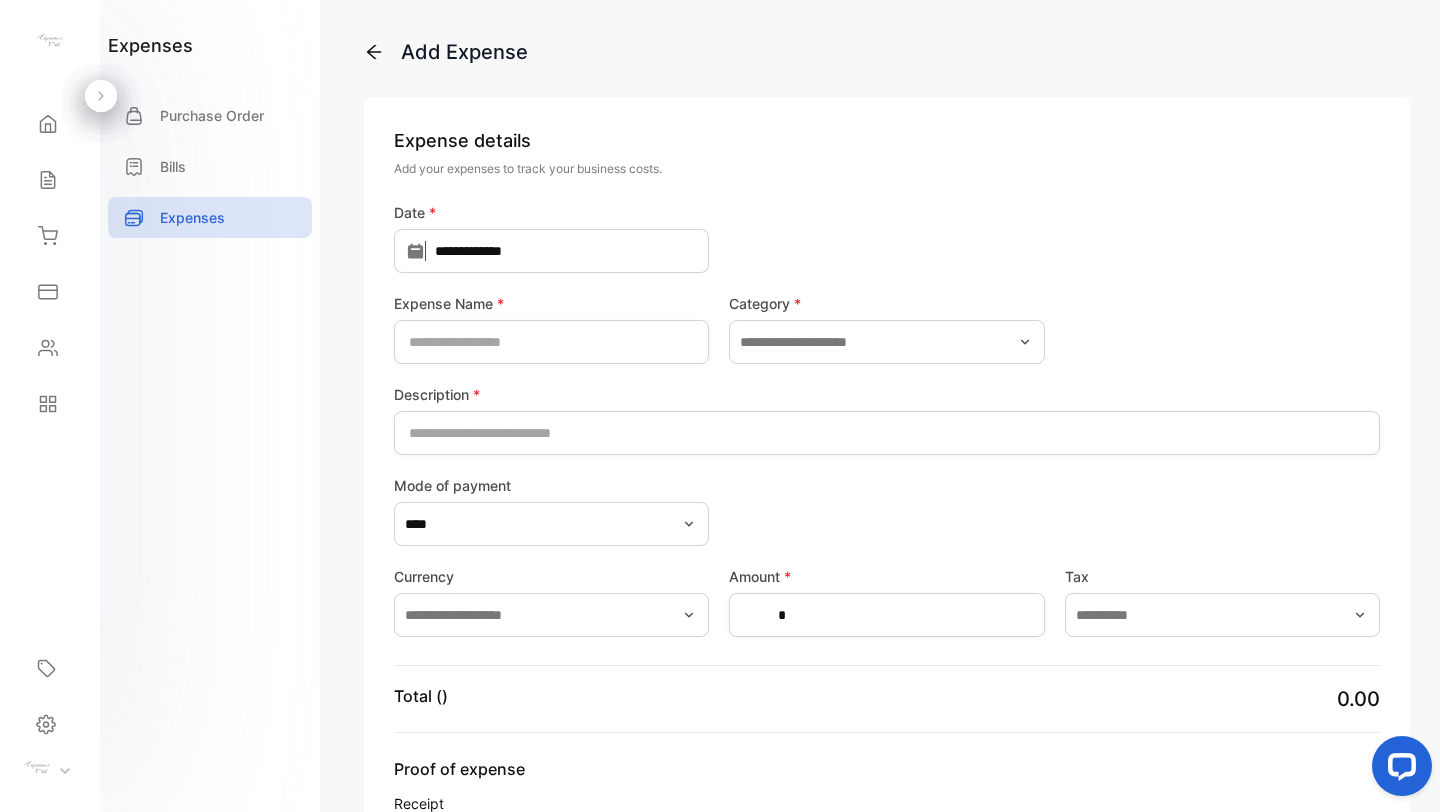 type on "**********" 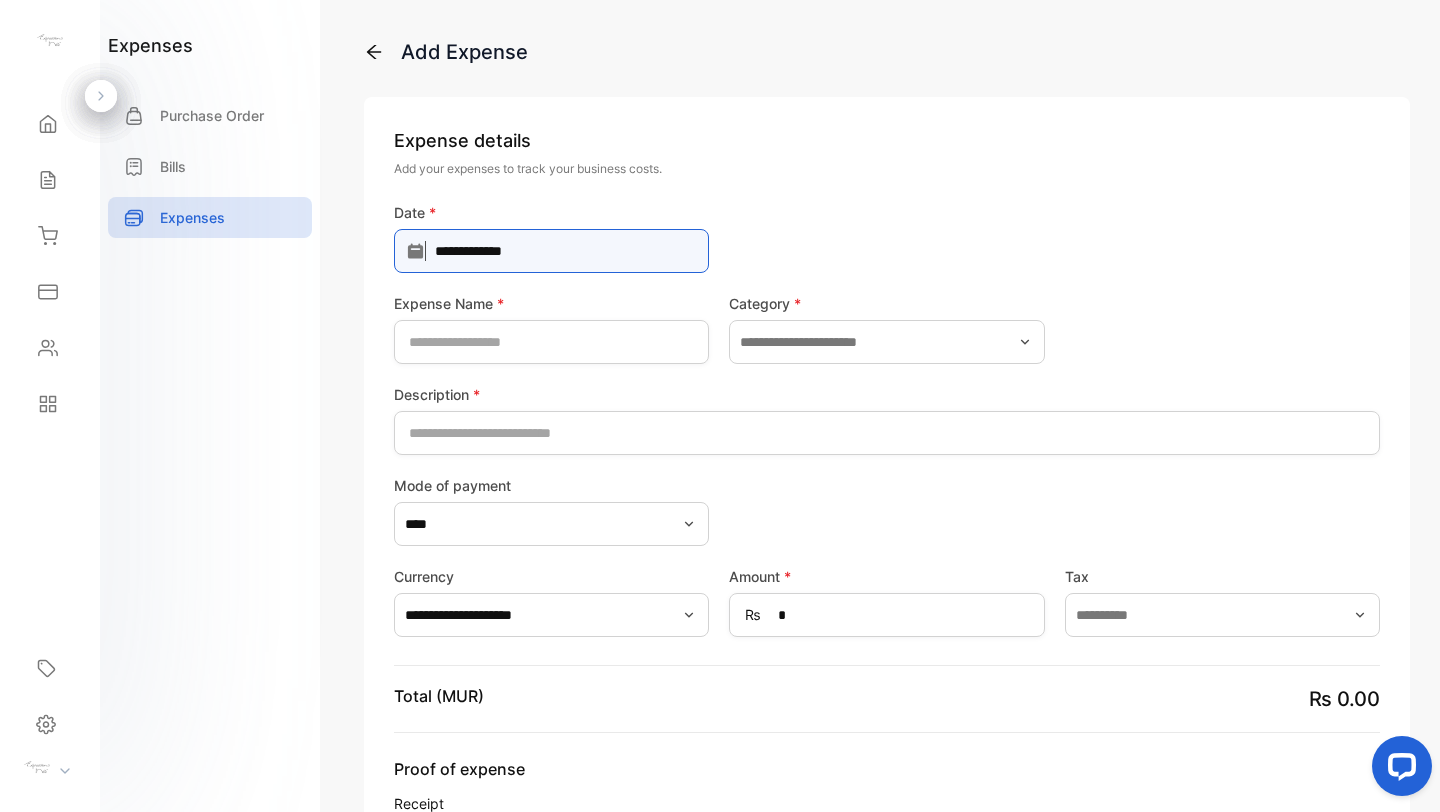 click on "**********" at bounding box center (551, 251) 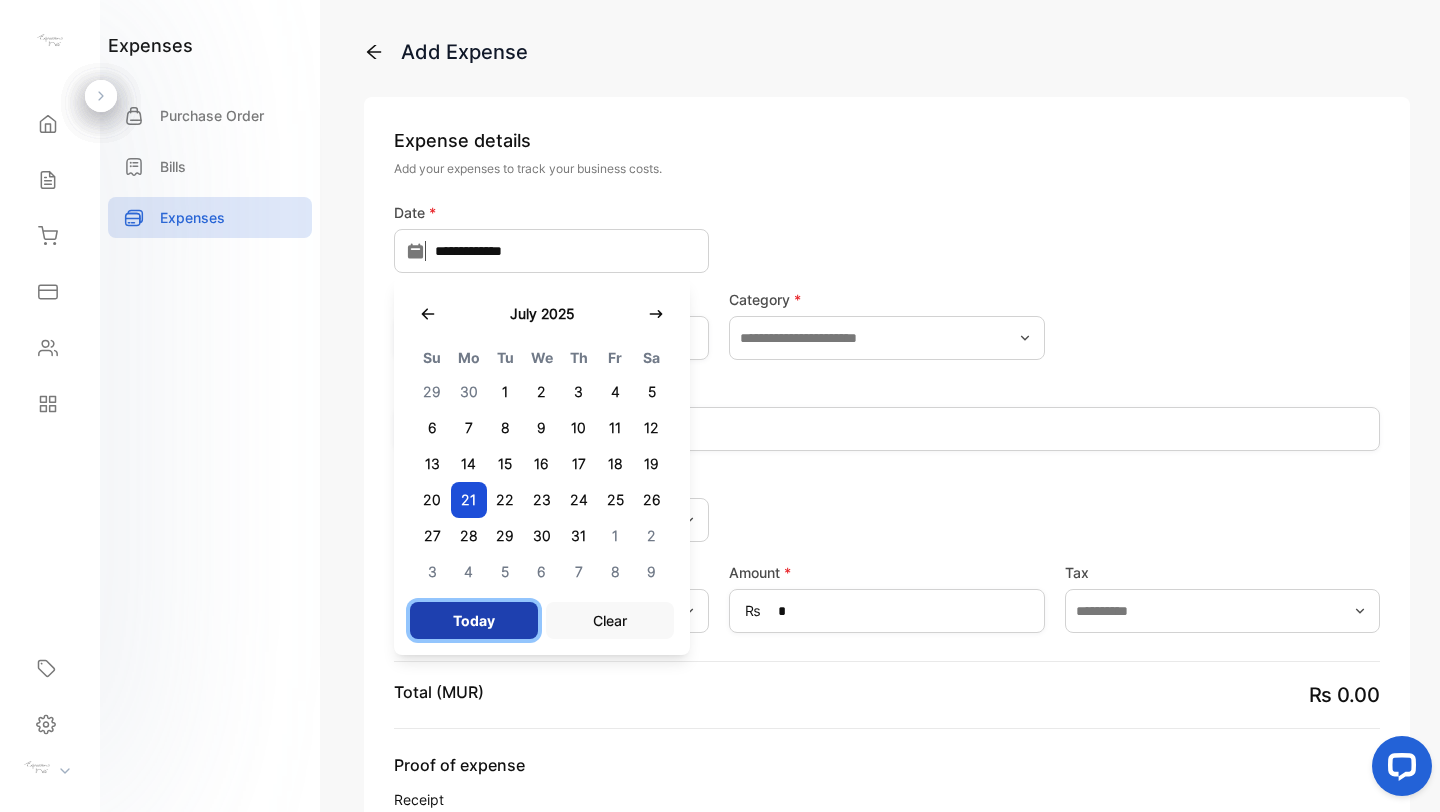 click on "Today" at bounding box center (474, 620) 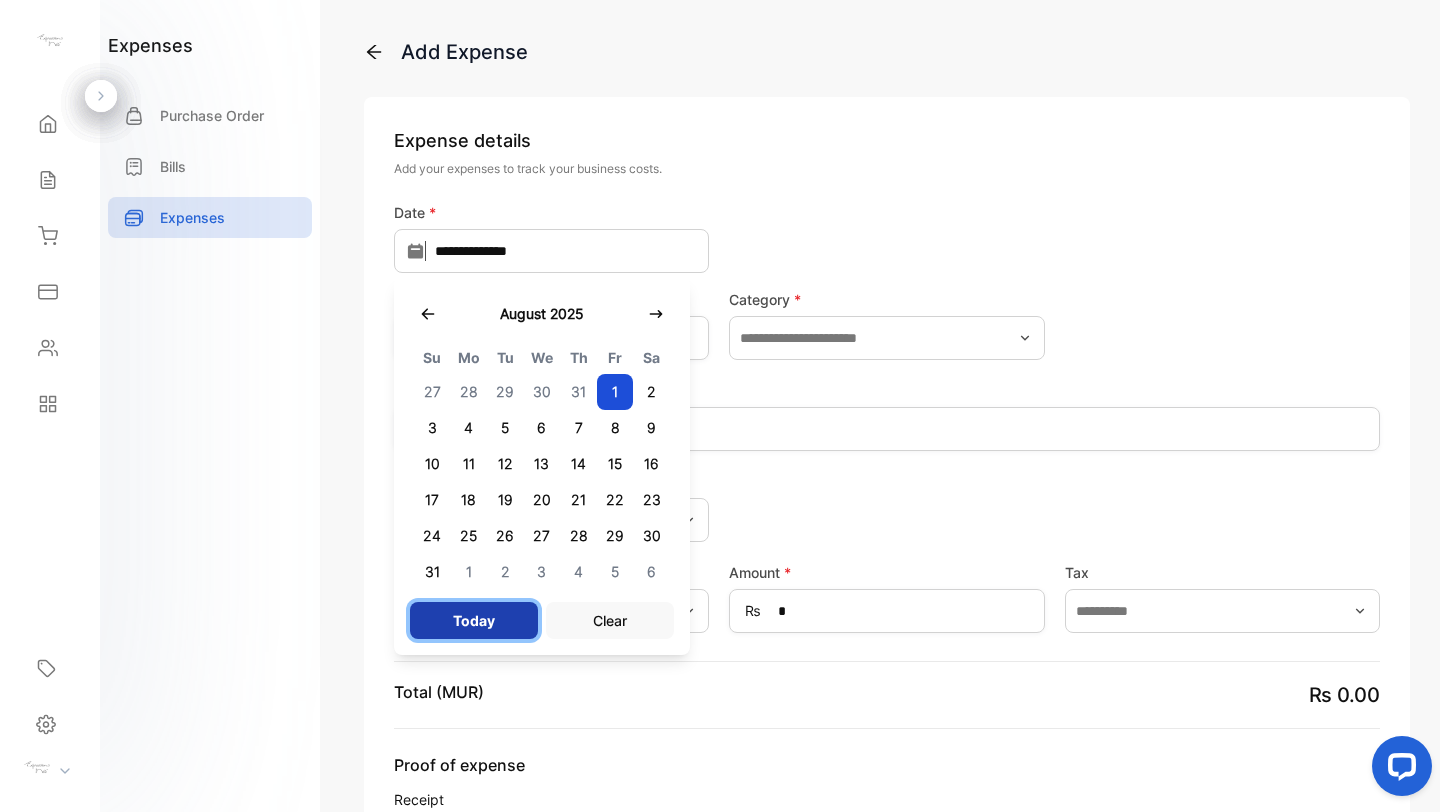 click on "Today" at bounding box center [474, 620] 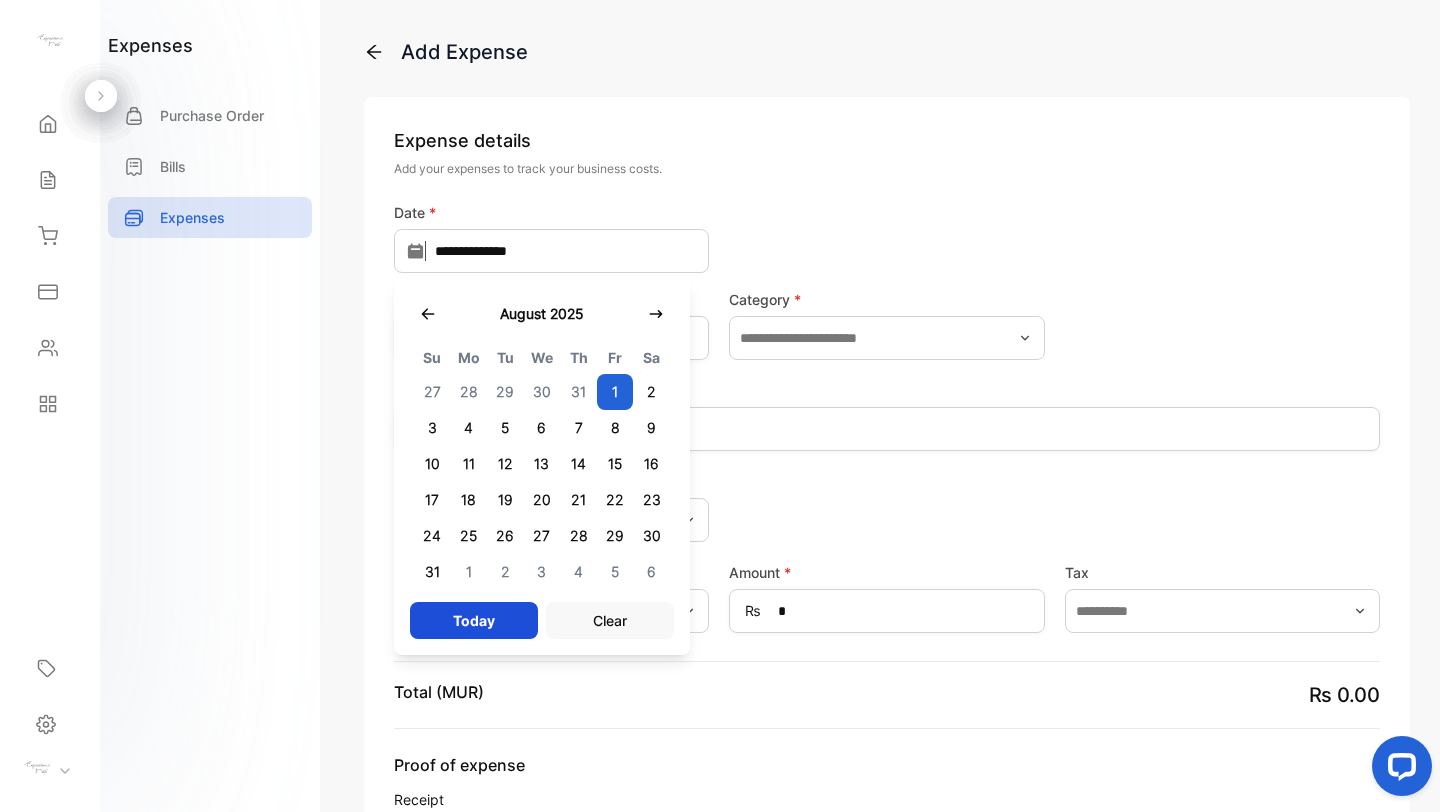 click on "1" at bounding box center (615, 392) 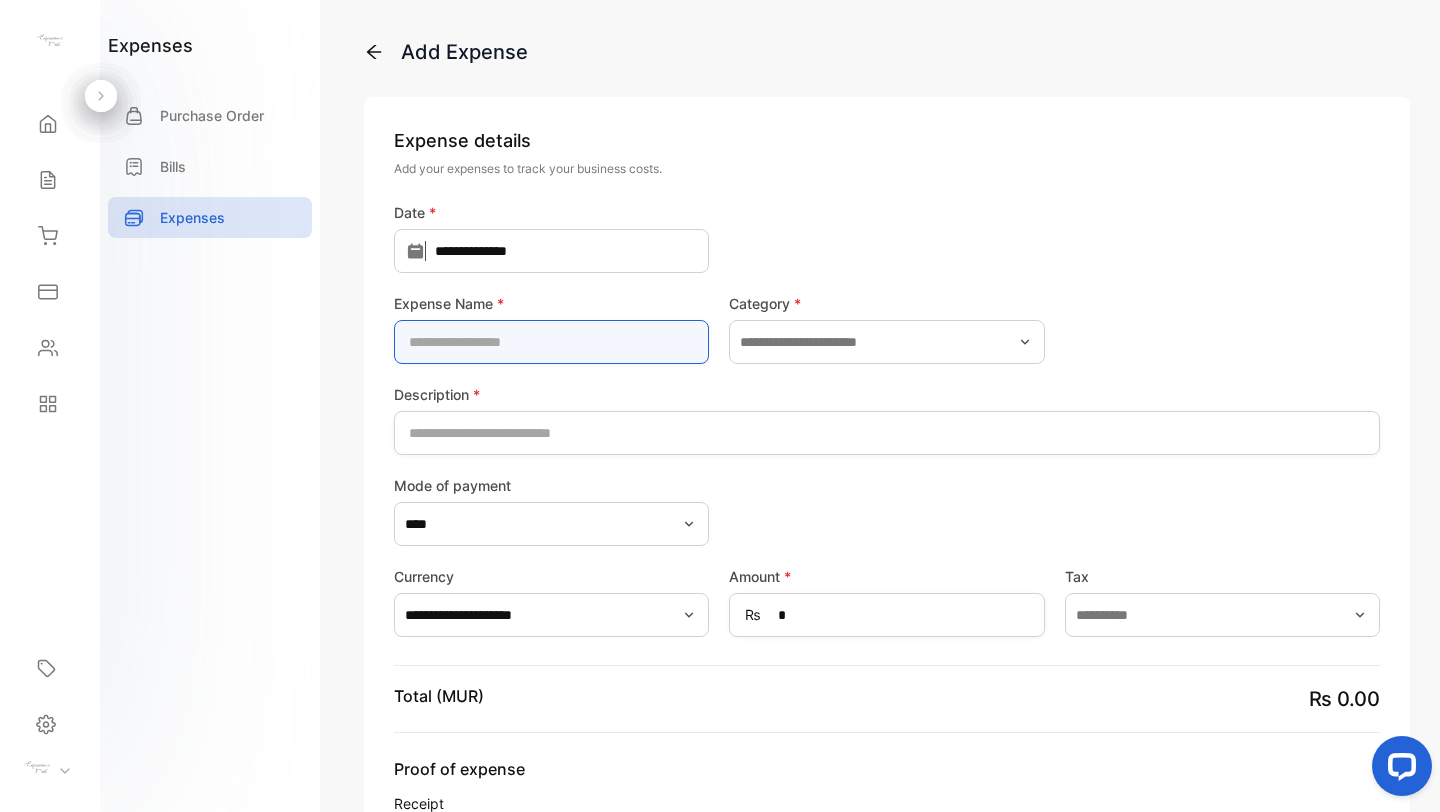 click at bounding box center (551, 342) 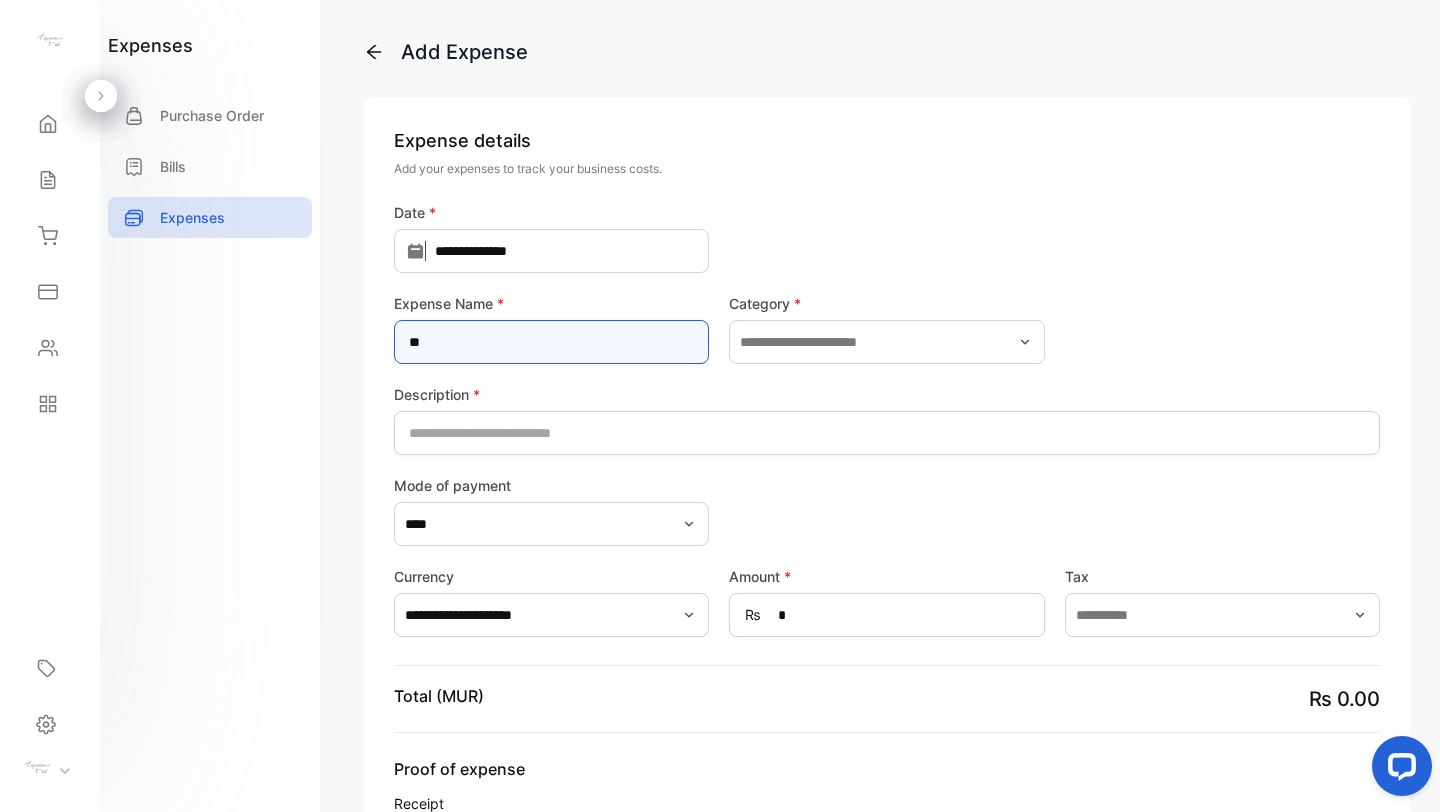 type on "***" 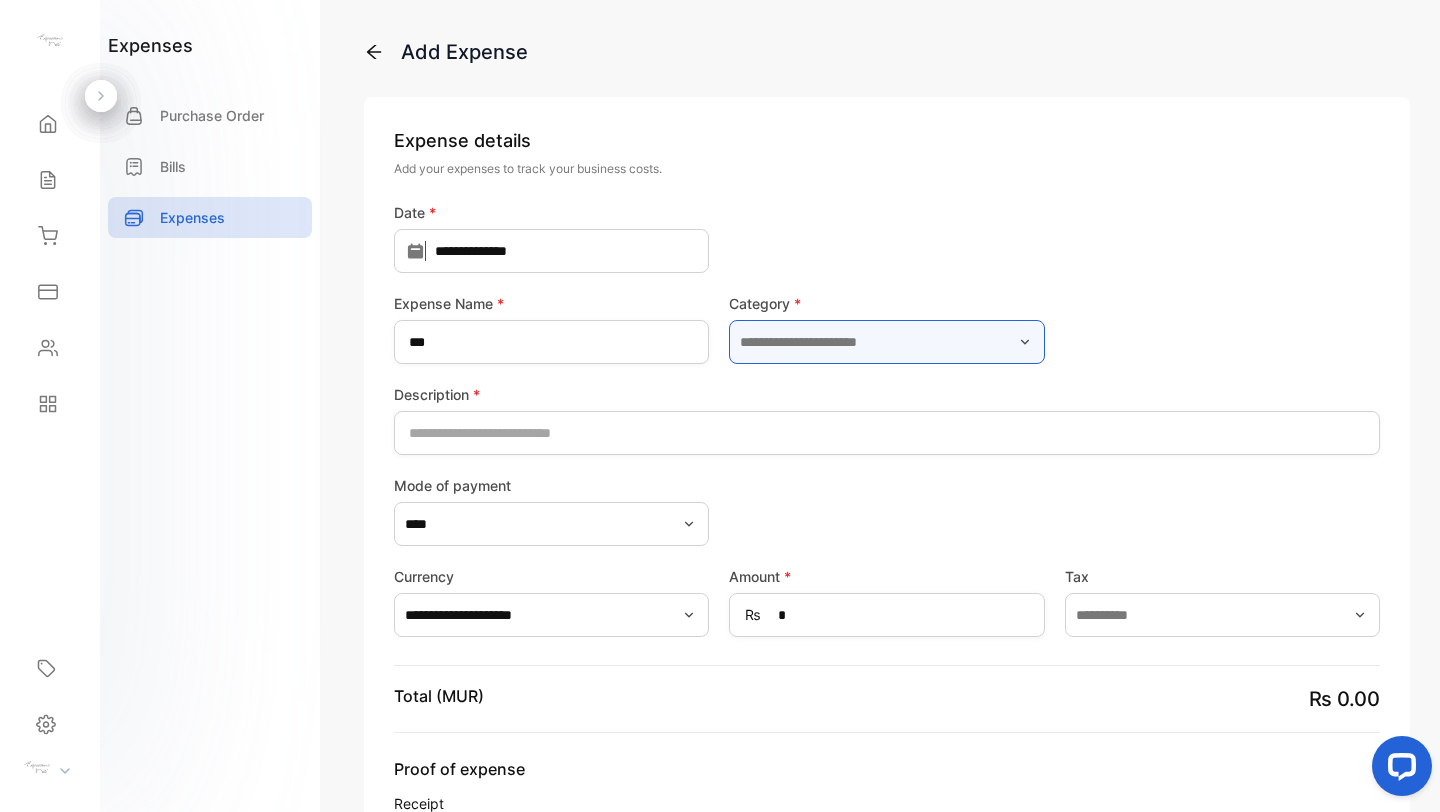 click at bounding box center (886, 342) 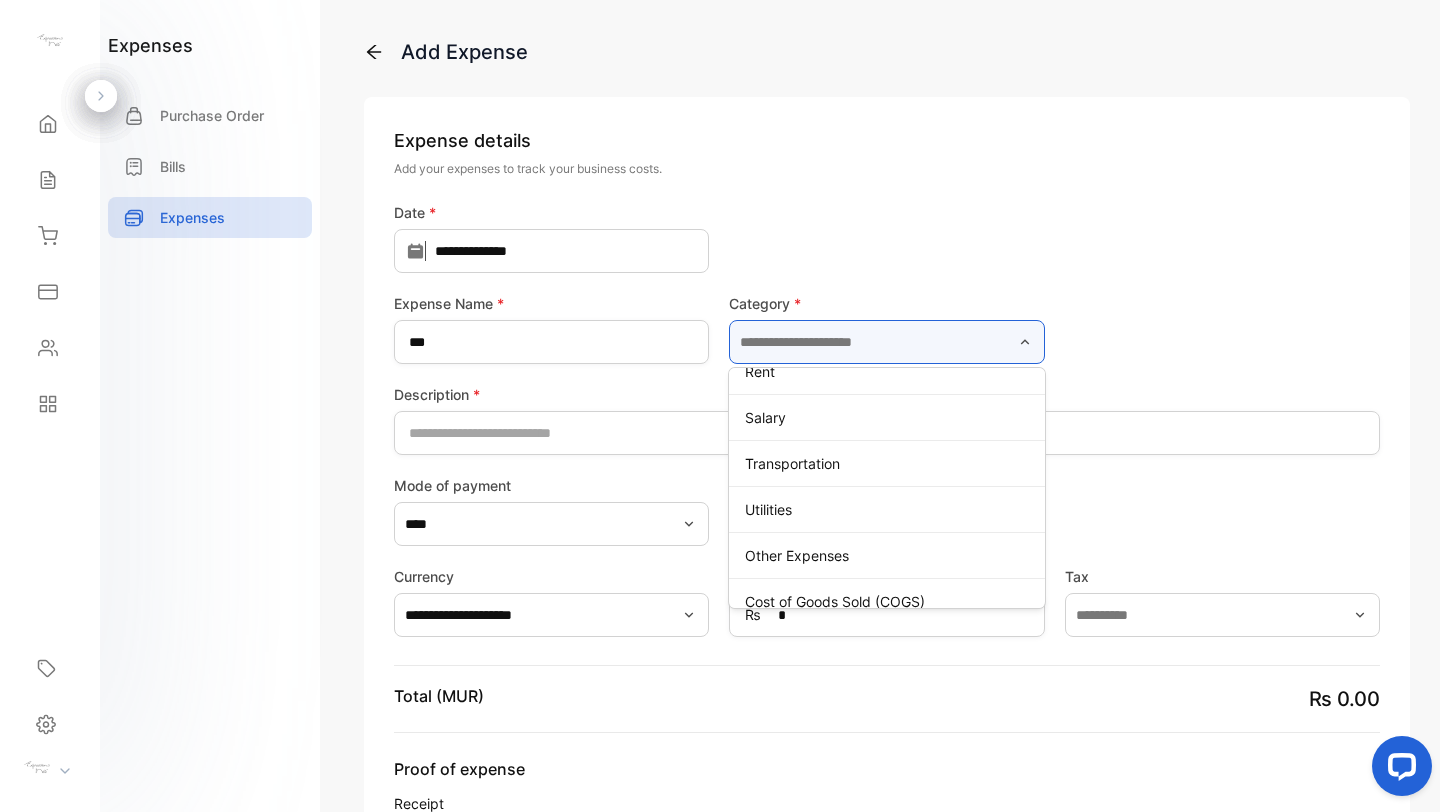 scroll, scrollTop: 366, scrollLeft: 0, axis: vertical 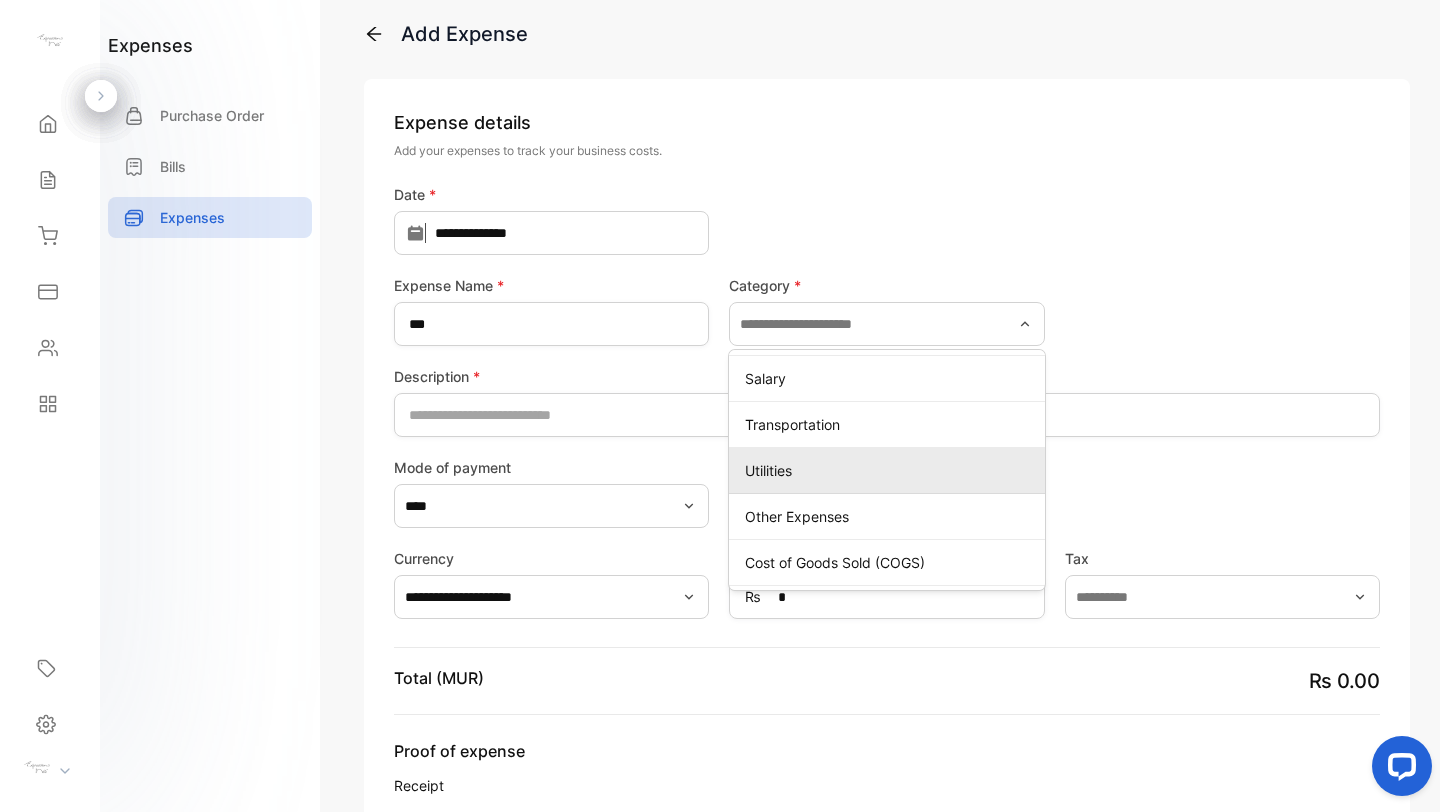 click on "Utilities" at bounding box center [890, 470] 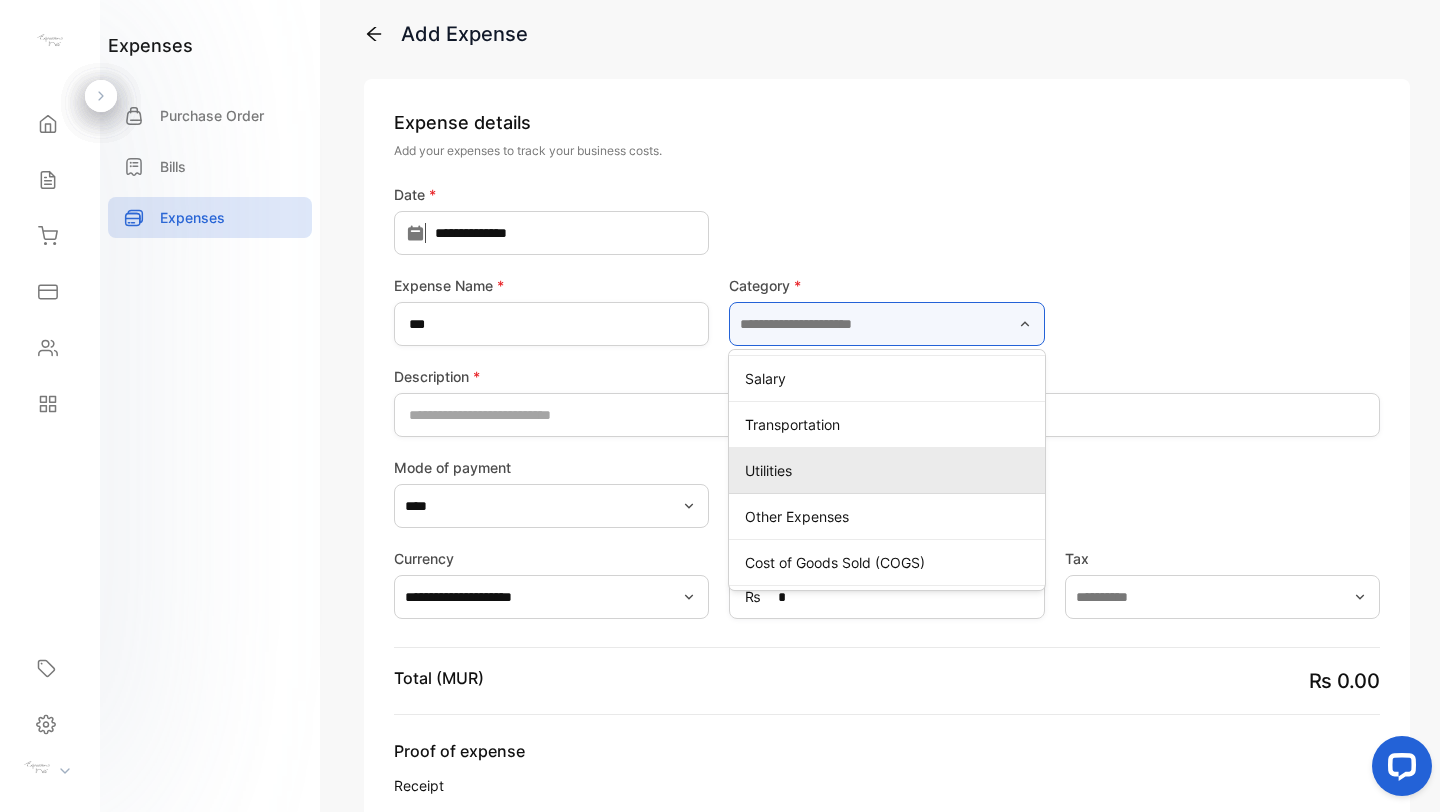 type on "*********" 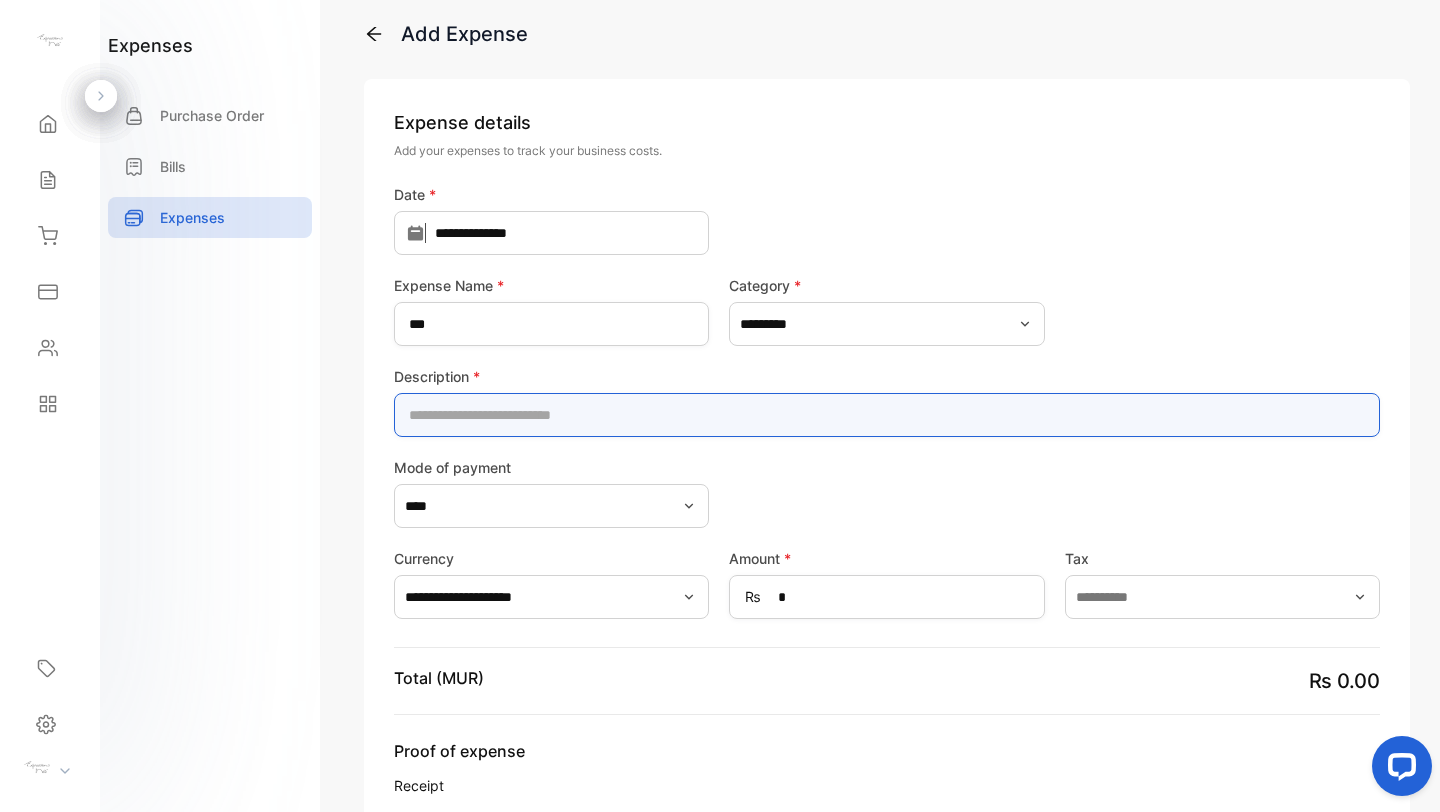 click at bounding box center (887, 415) 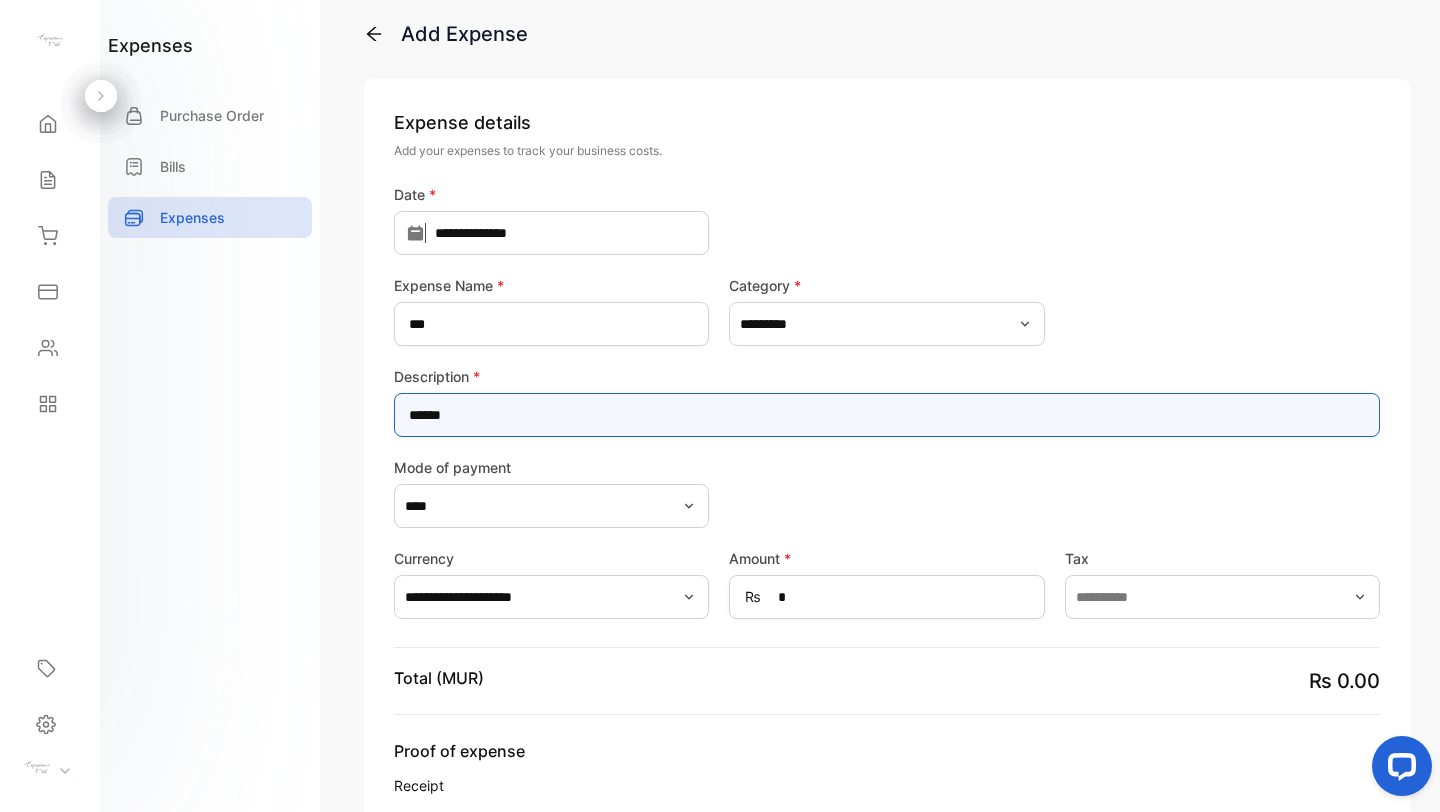 type on "**********" 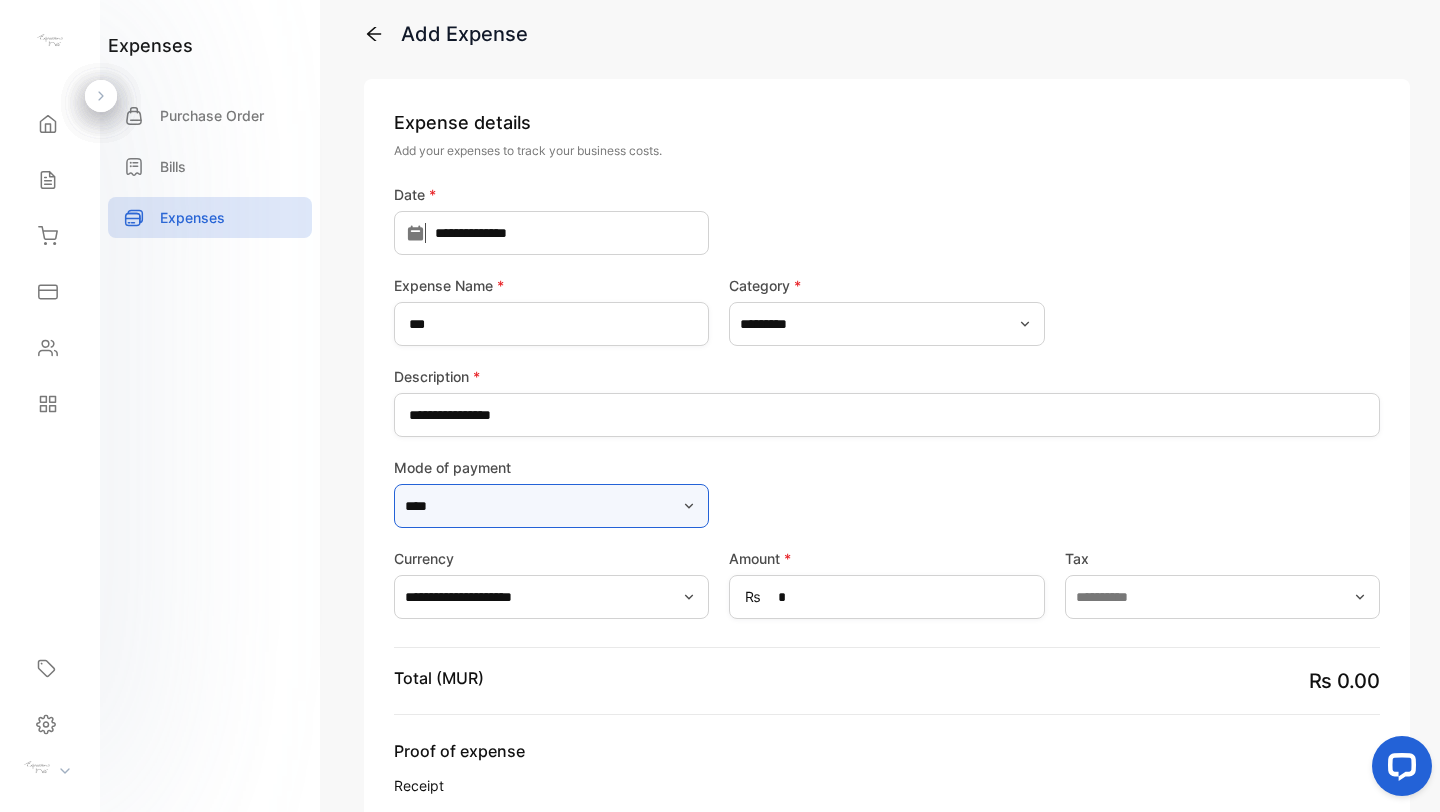 click on "****" at bounding box center (551, 506) 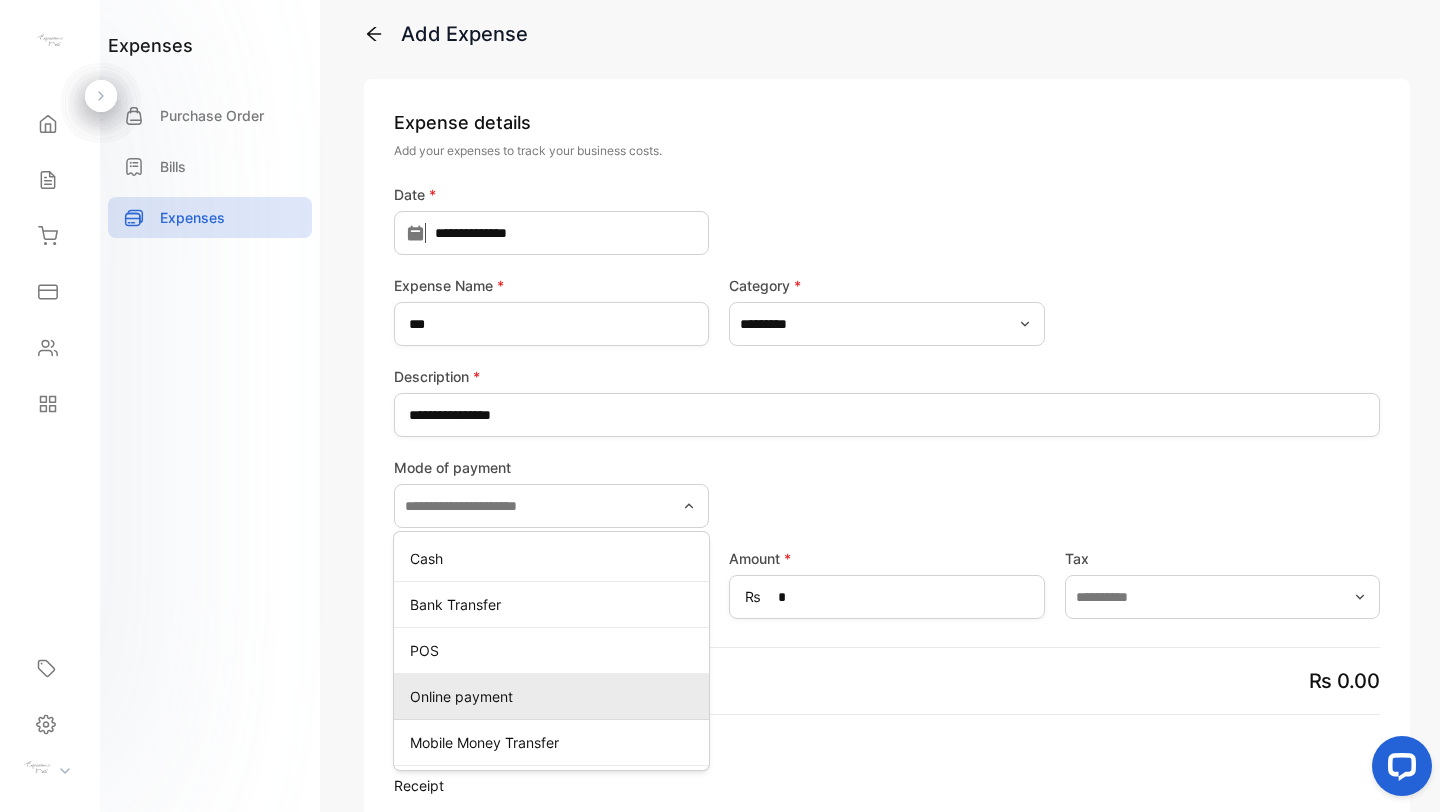click on "Online payment" at bounding box center [551, 696] 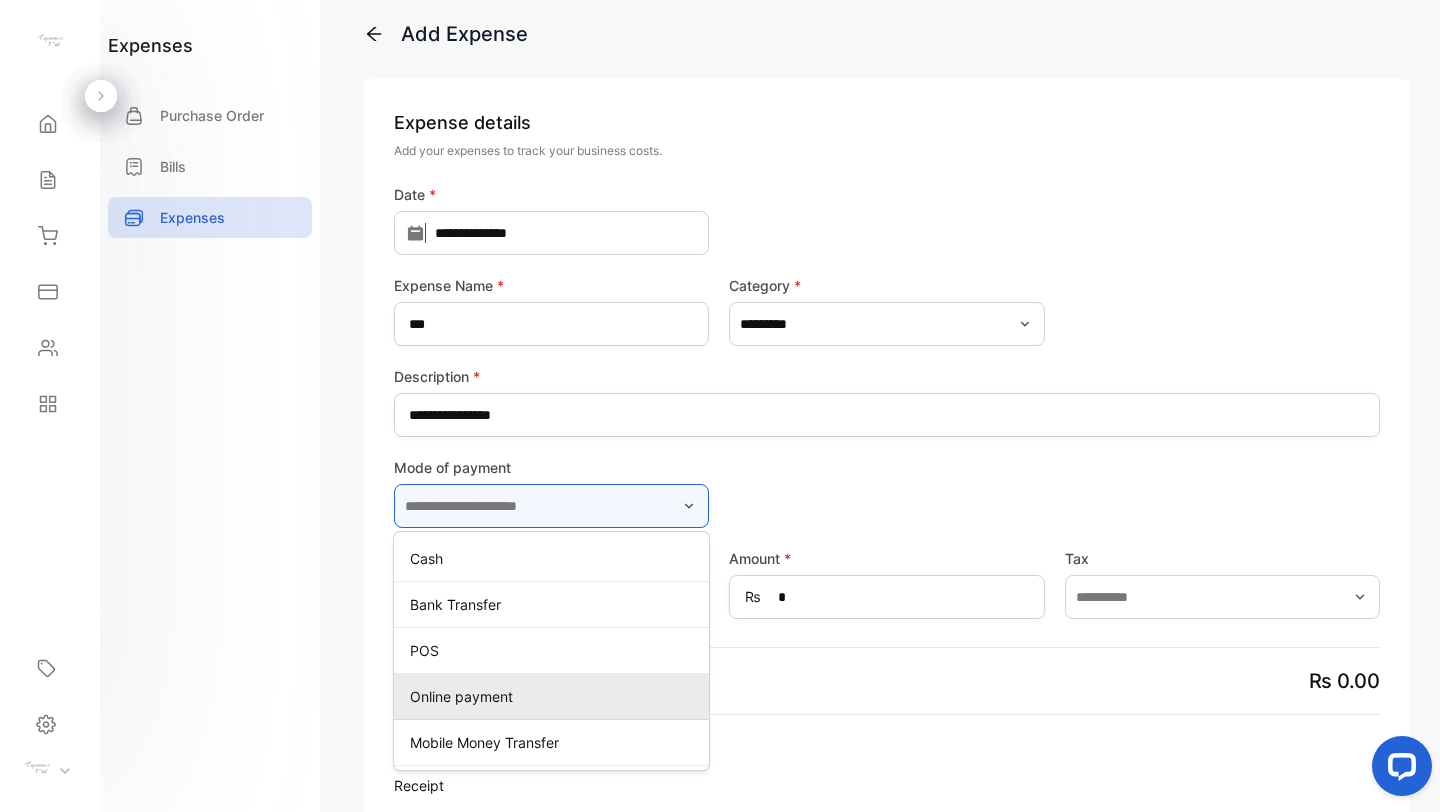 type on "**********" 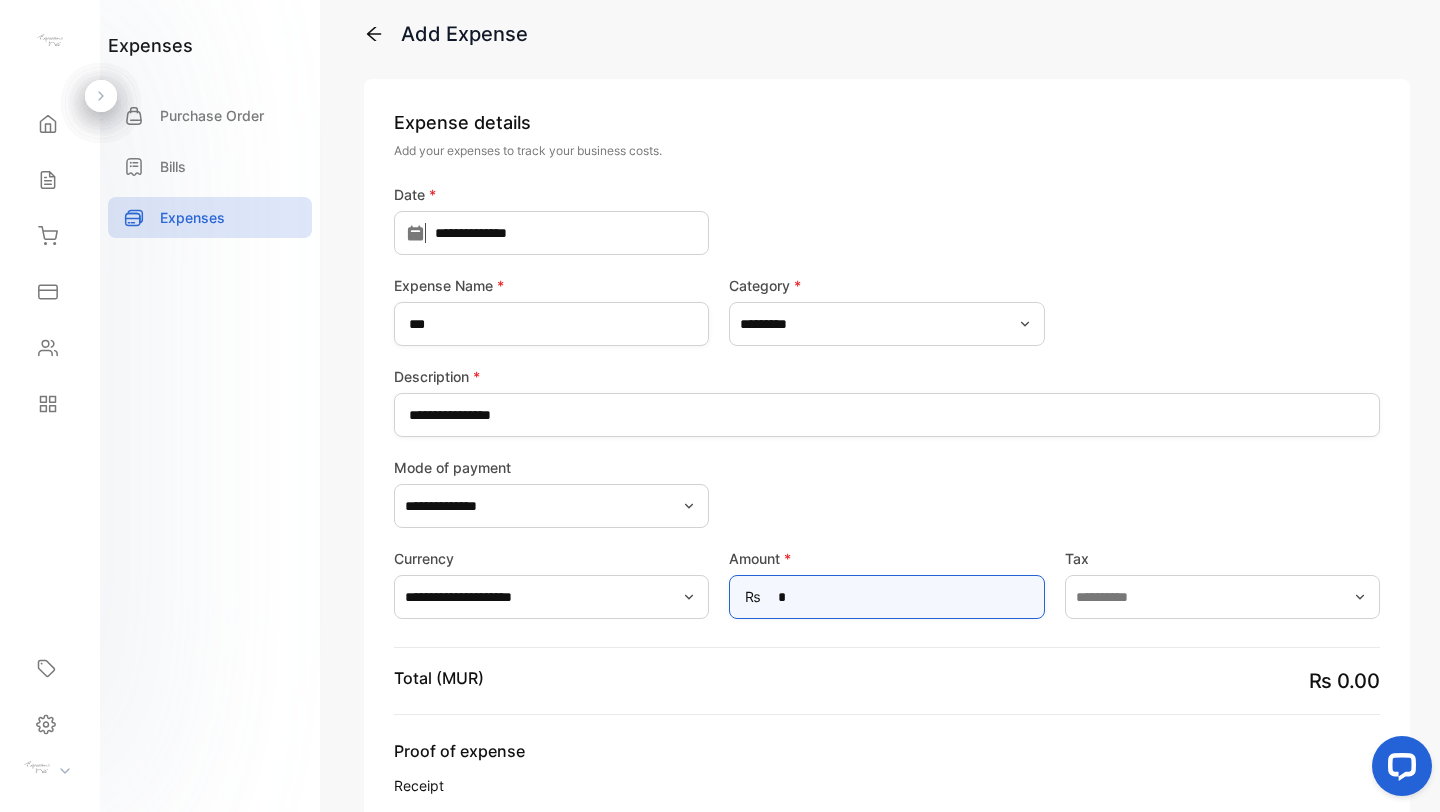click on "*" at bounding box center [886, 597] 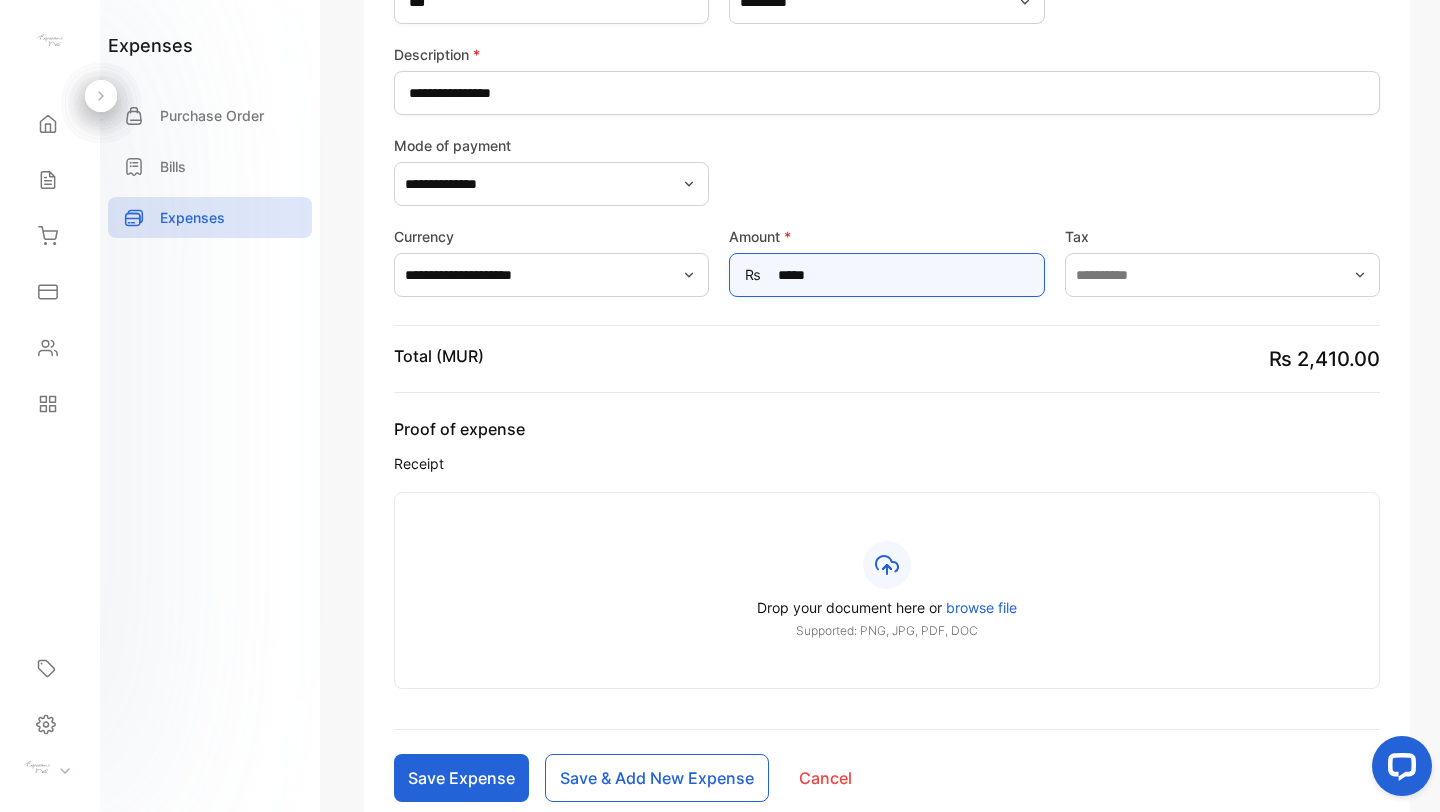 scroll, scrollTop: 393, scrollLeft: 0, axis: vertical 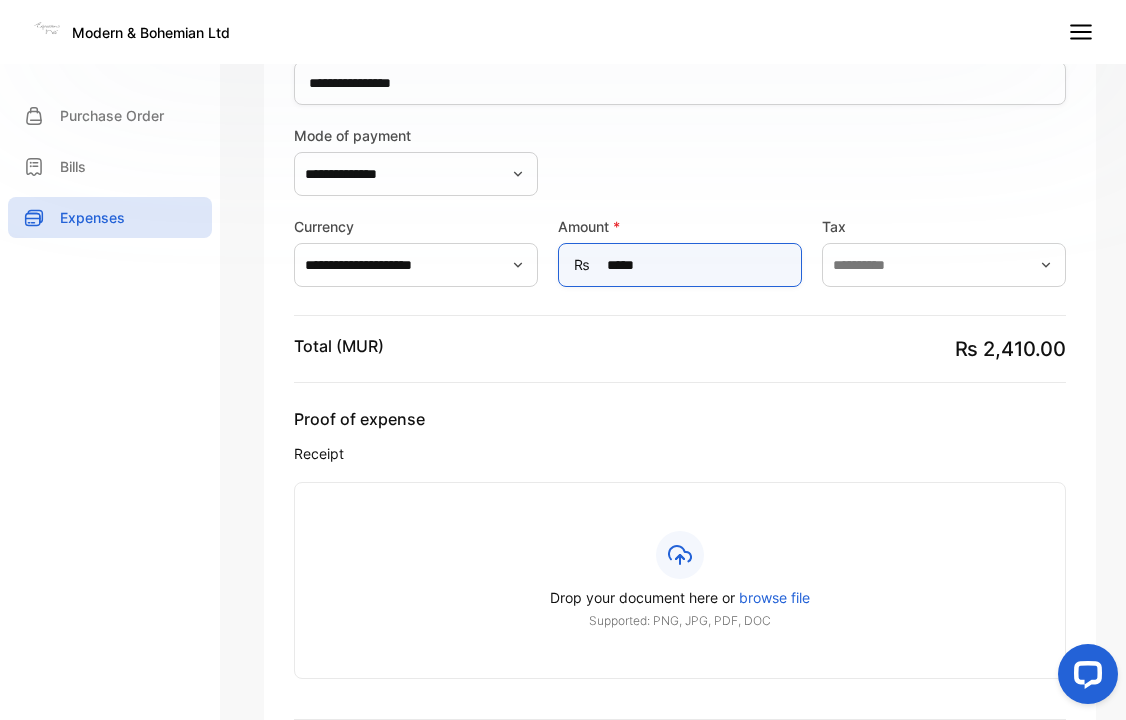 type on "*****" 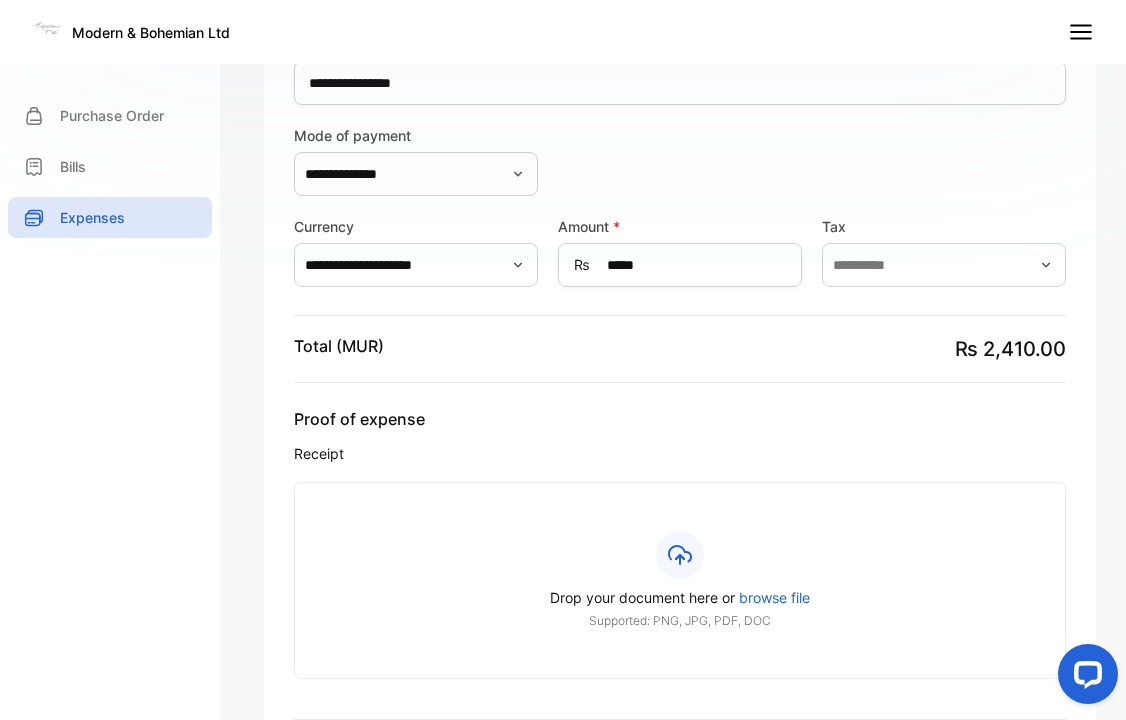 click on "browse file" at bounding box center (774, 597) 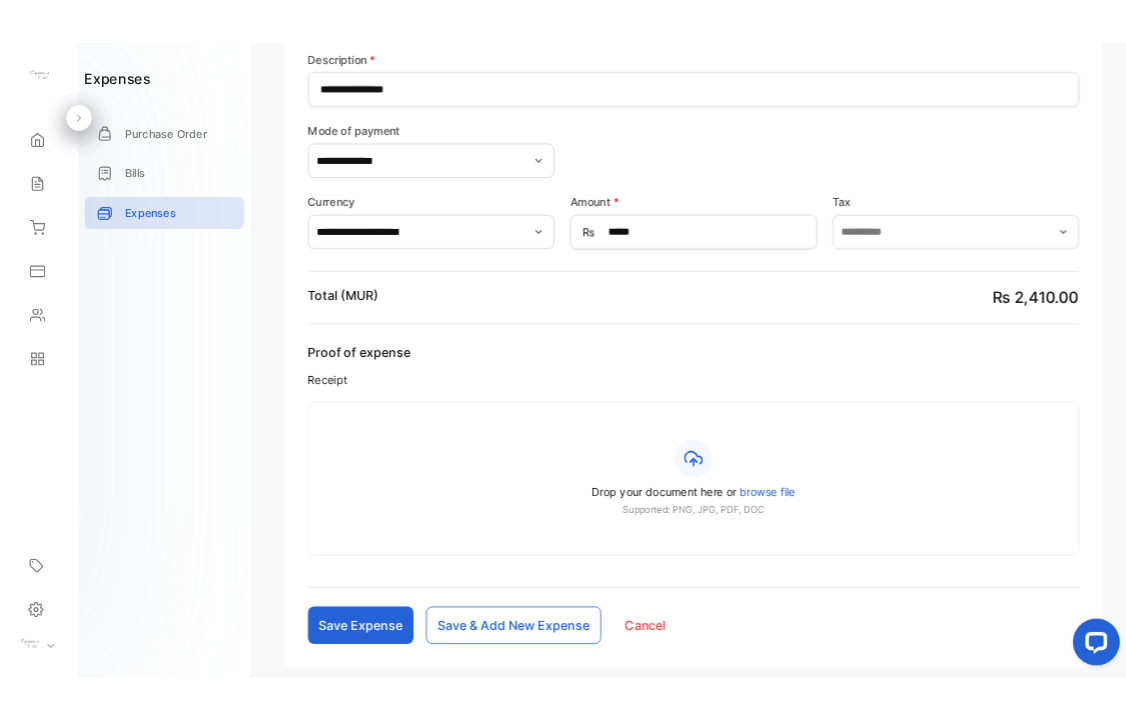 scroll, scrollTop: 252, scrollLeft: 0, axis: vertical 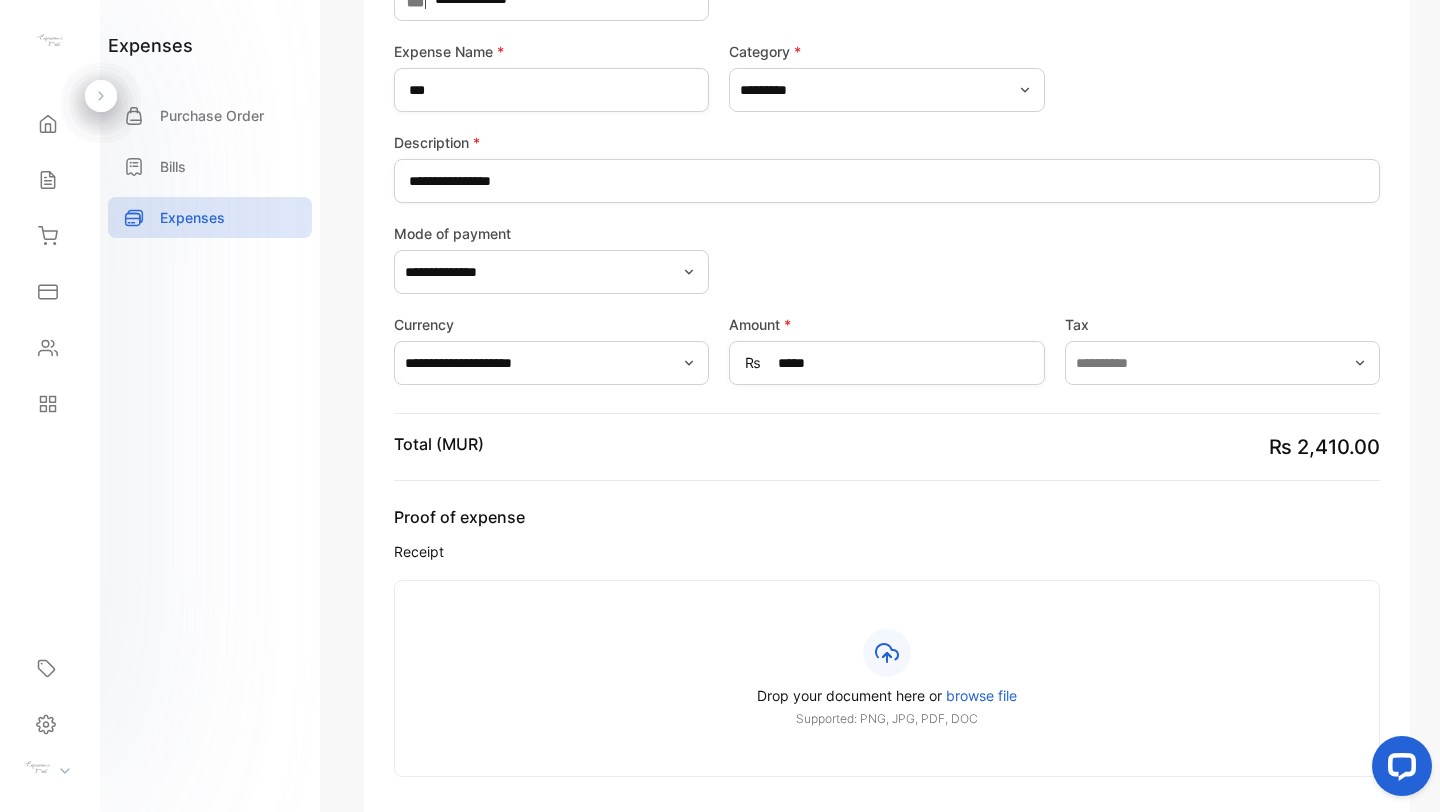 click on "Drop your document here or    browse file" at bounding box center [887, 695] 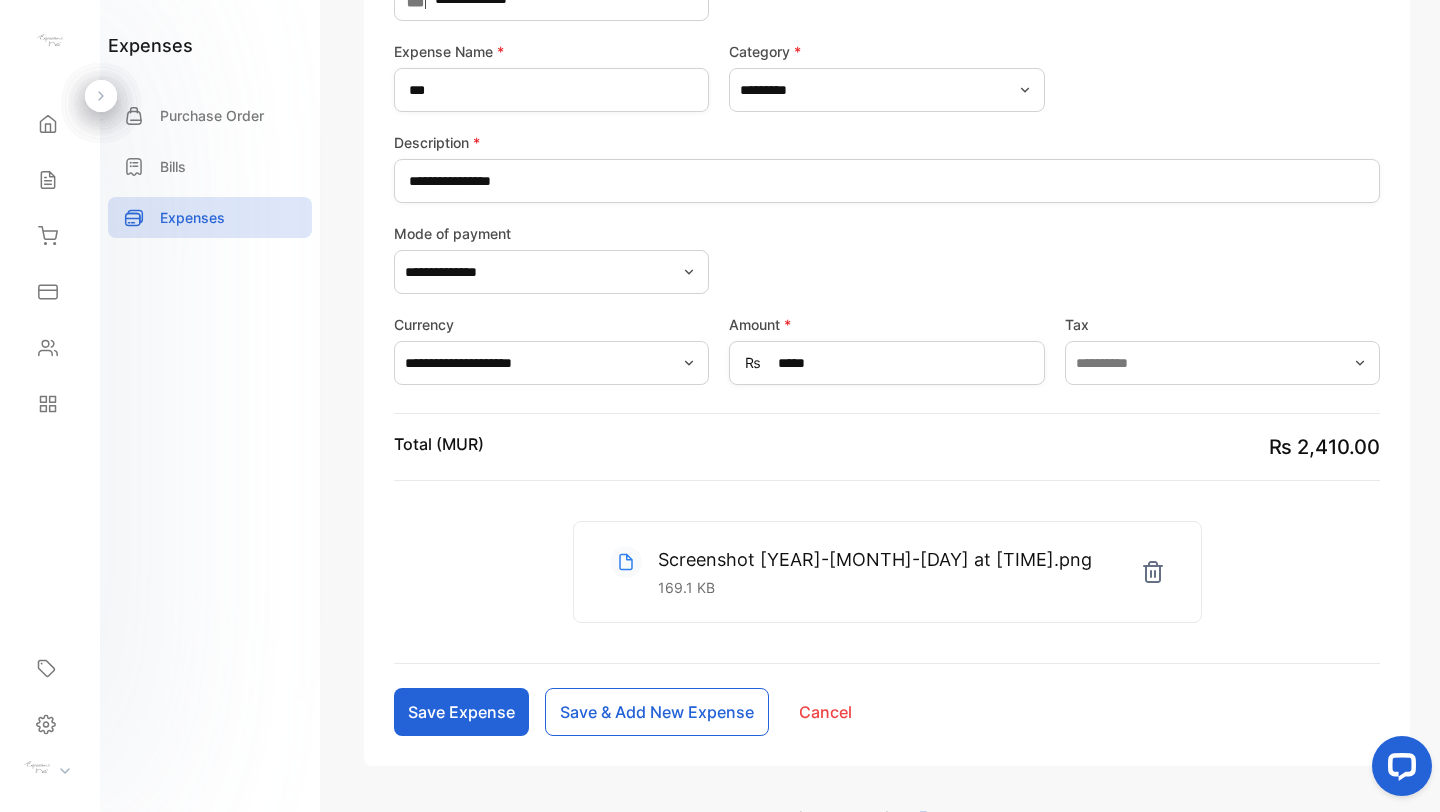 click on "Save & Add New Expense" at bounding box center (657, 712) 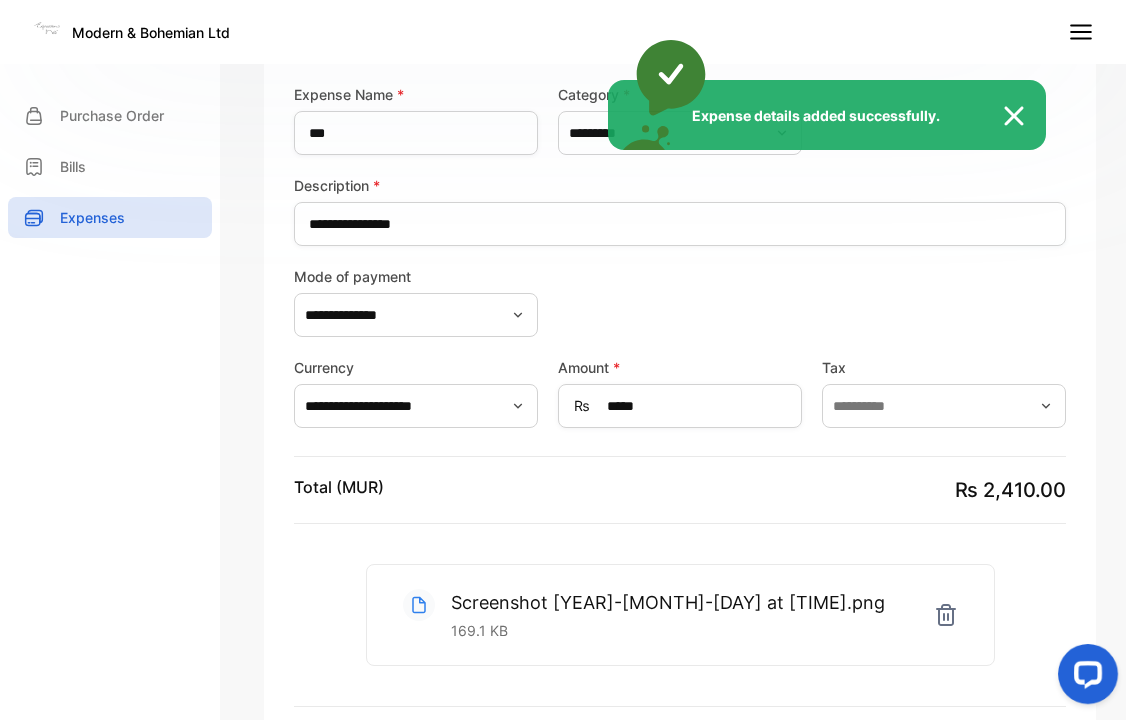 type 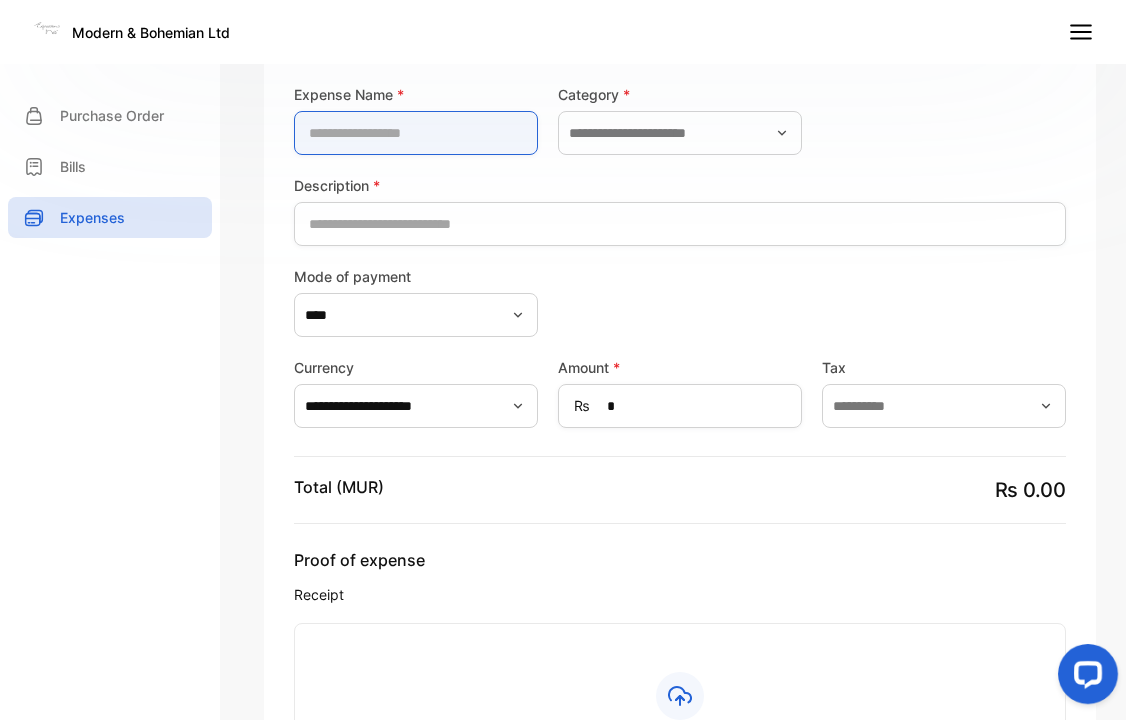 click at bounding box center (416, 133) 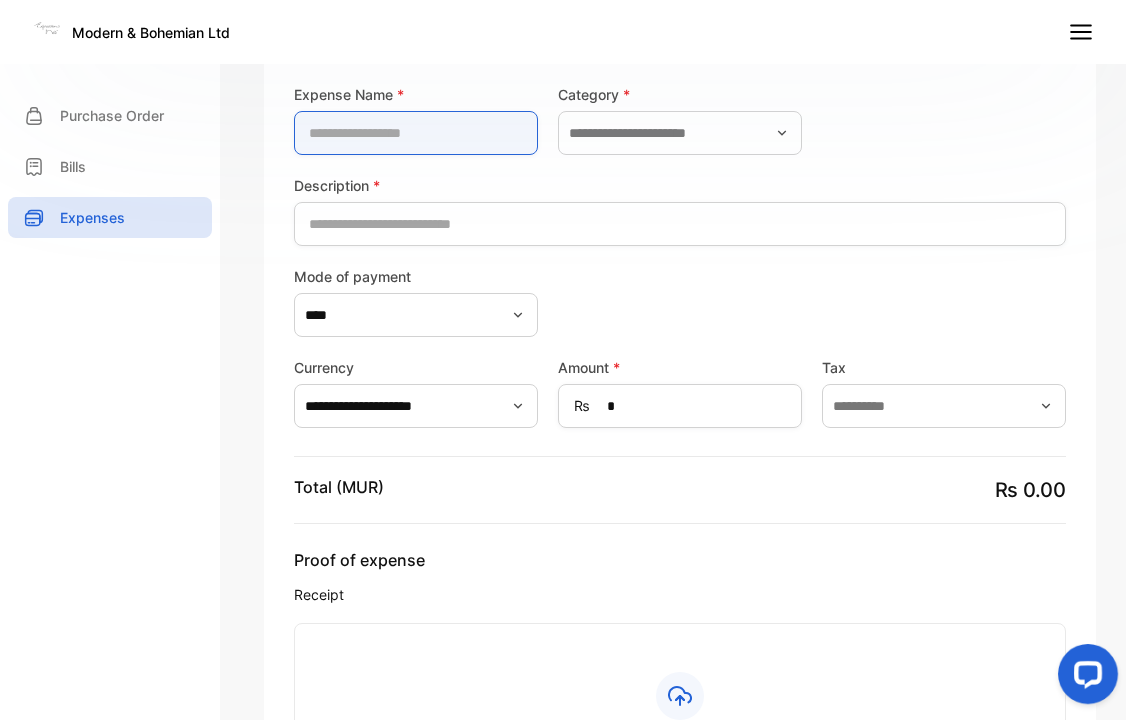type on "*" 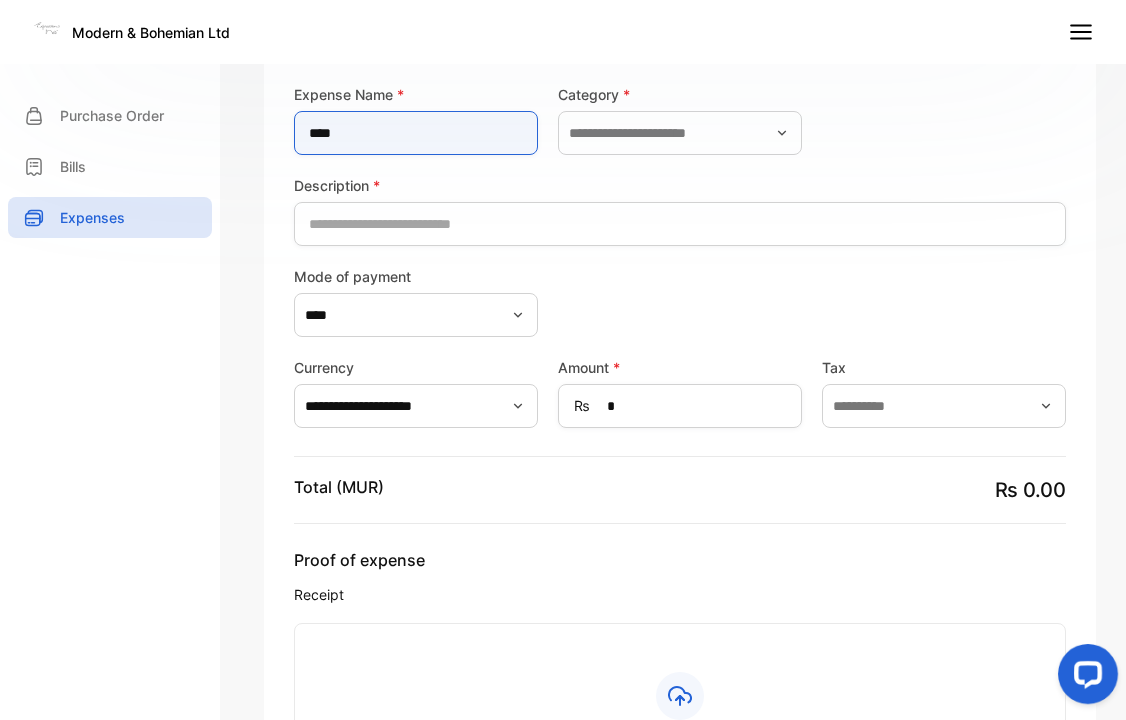 type on "**********" 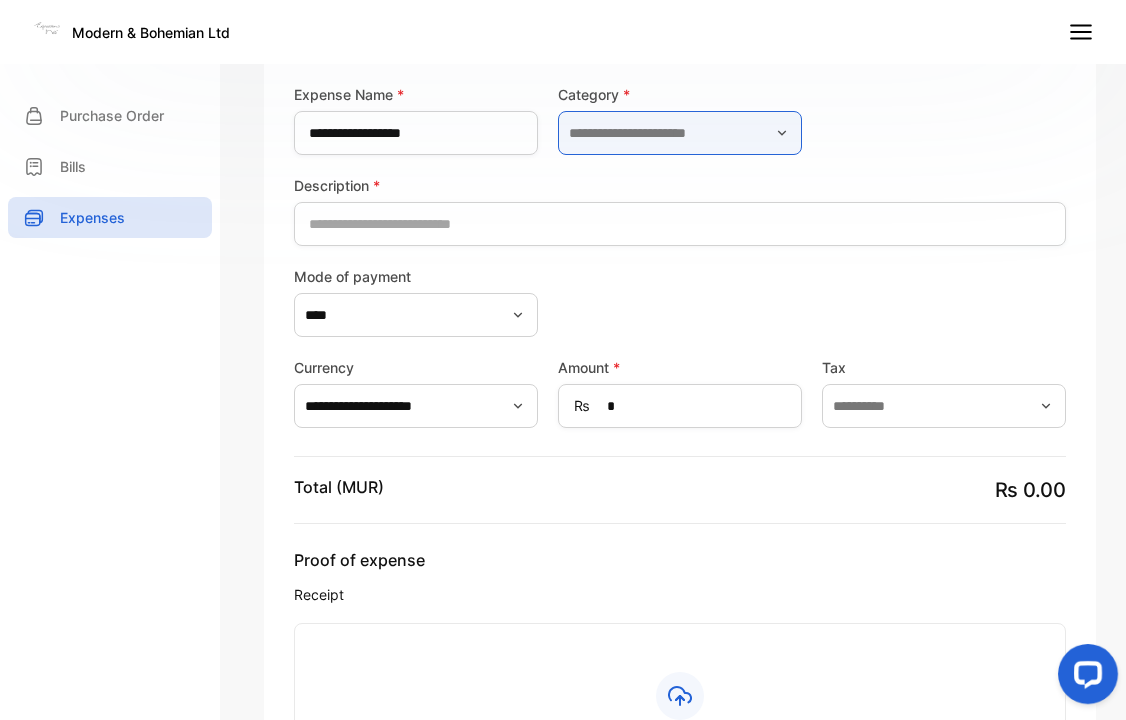 click at bounding box center (680, 133) 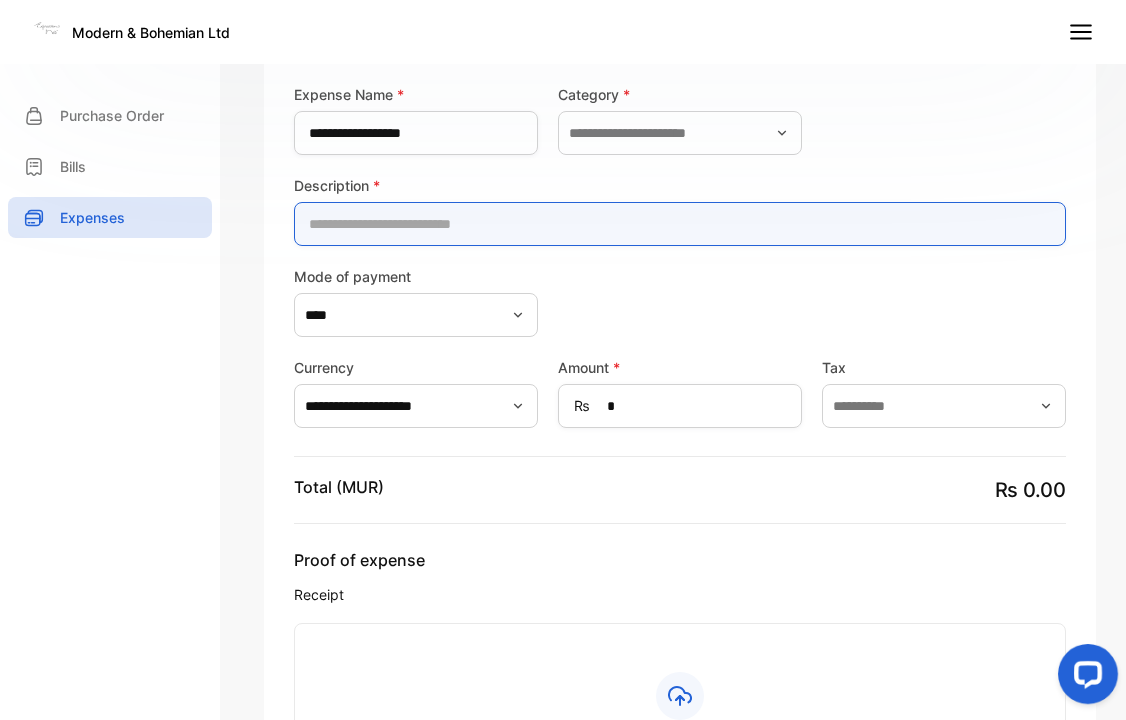 click at bounding box center [680, 224] 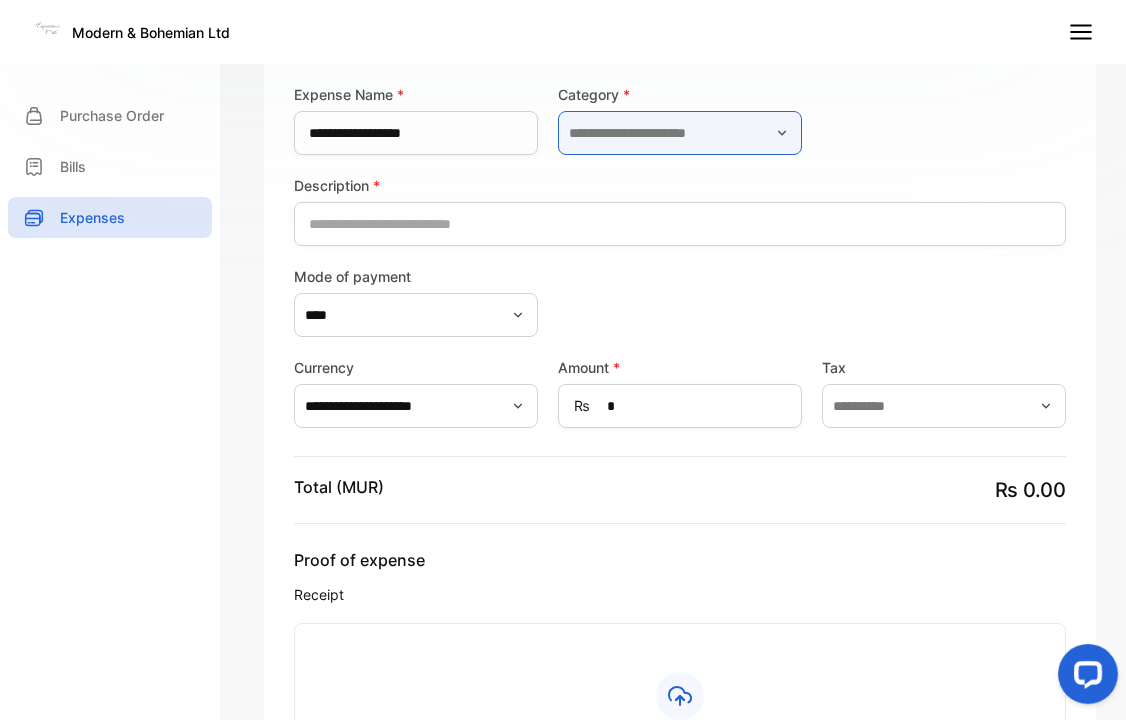 click at bounding box center (680, 133) 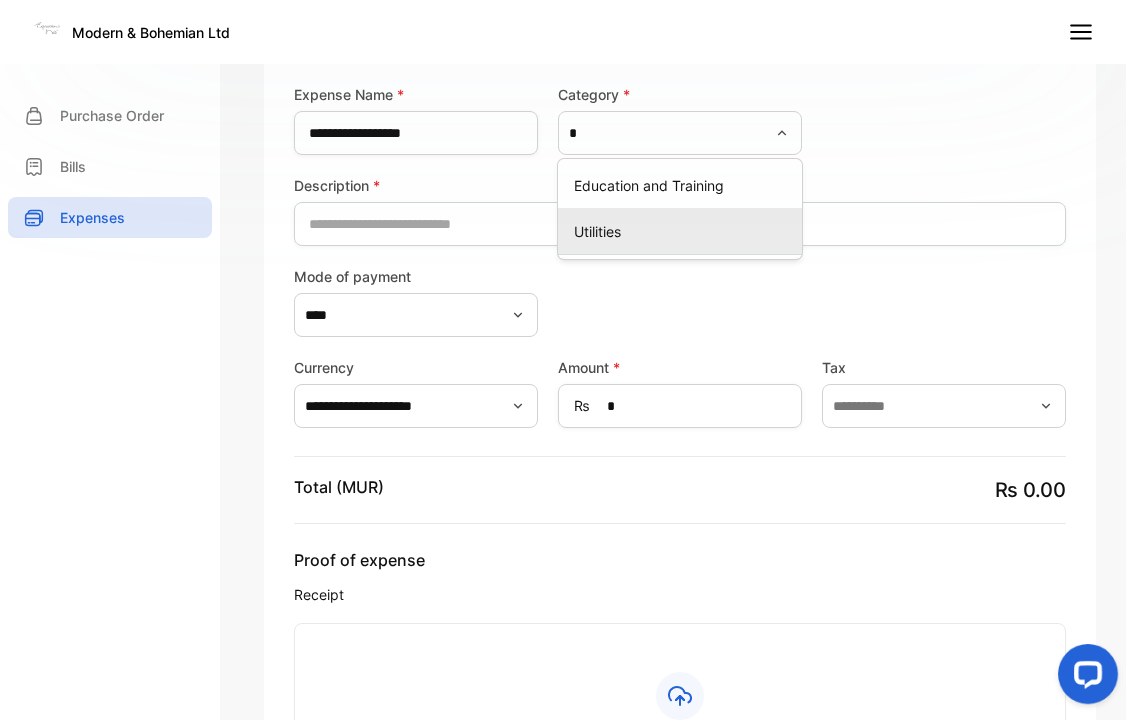 click on "Utilities" at bounding box center [680, 231] 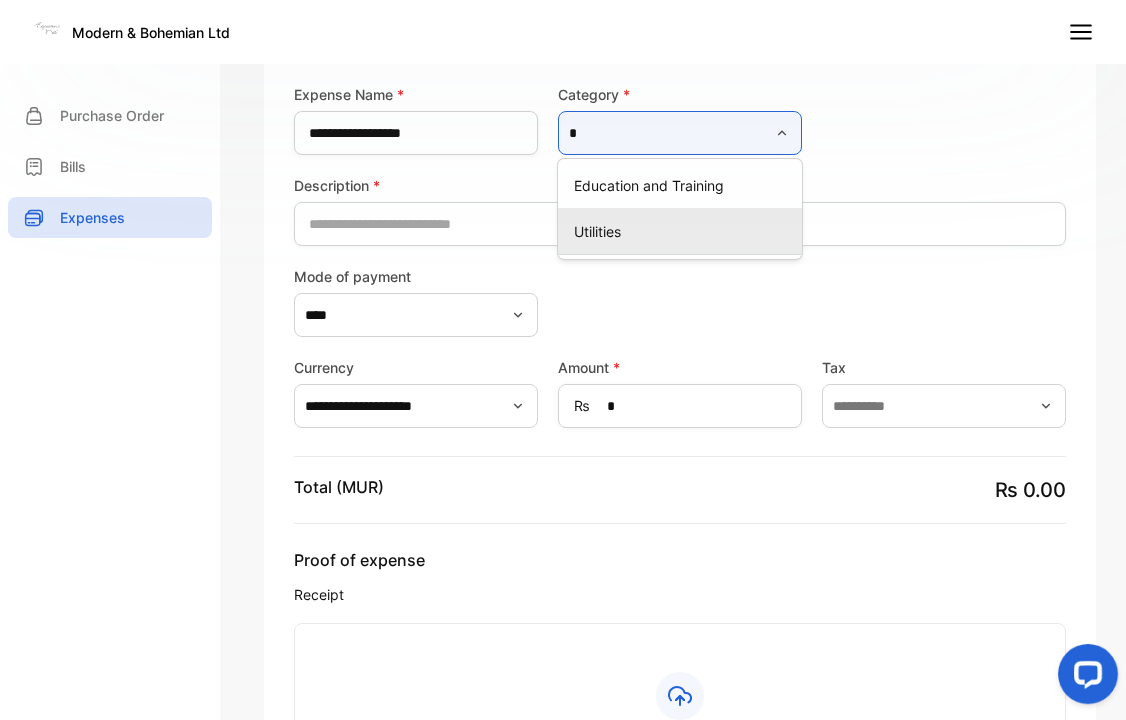 type on "*********" 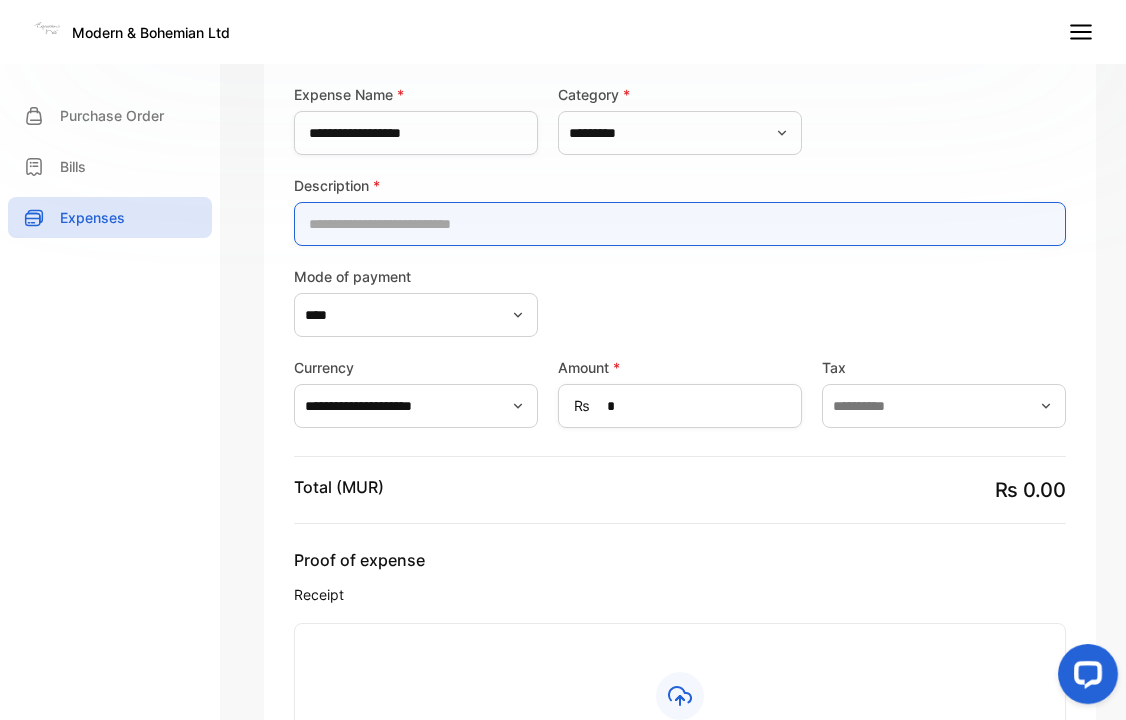 click at bounding box center [680, 224] 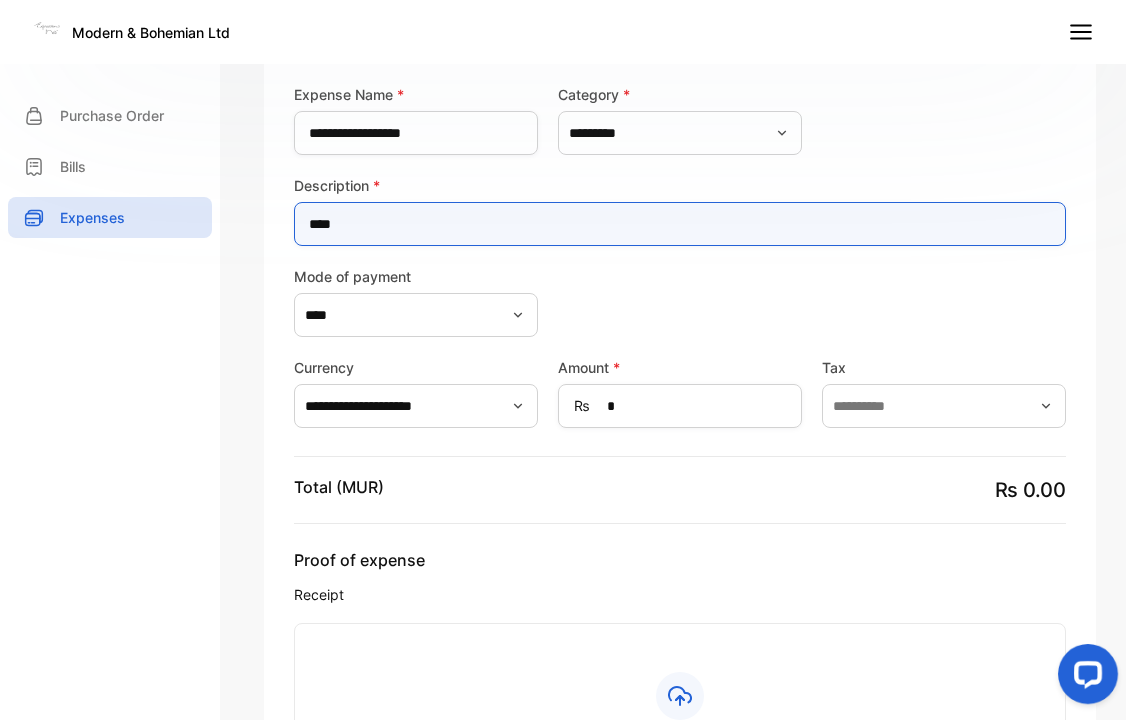 type on "**********" 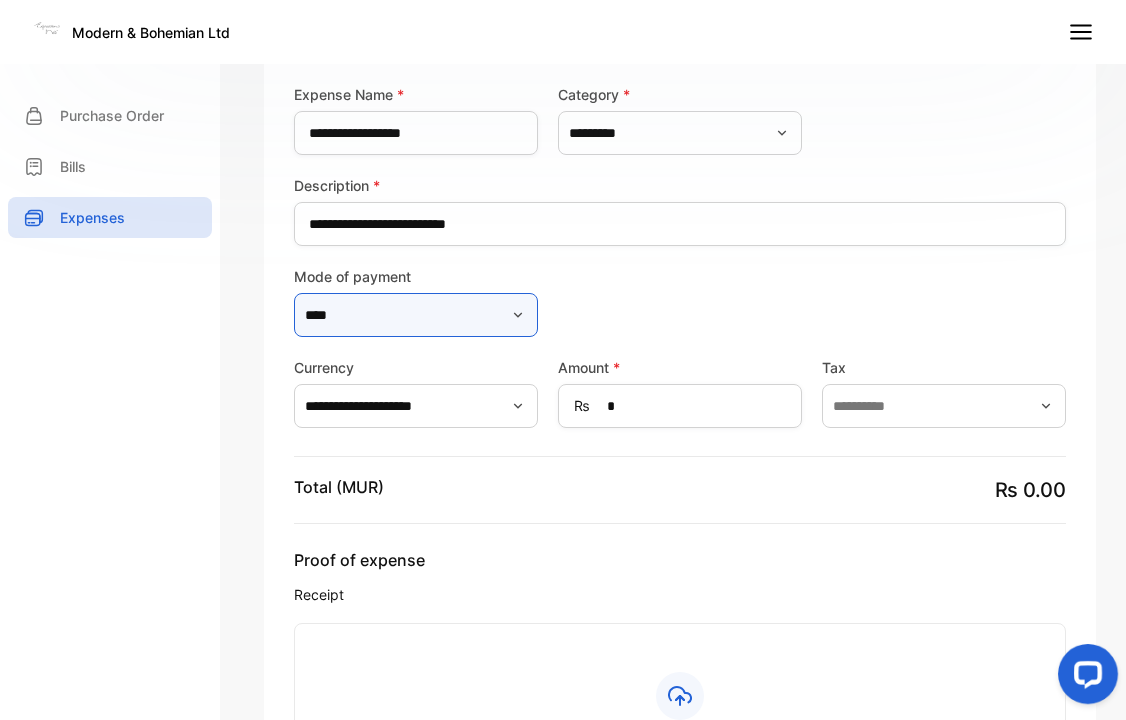 click on "****" at bounding box center [416, 315] 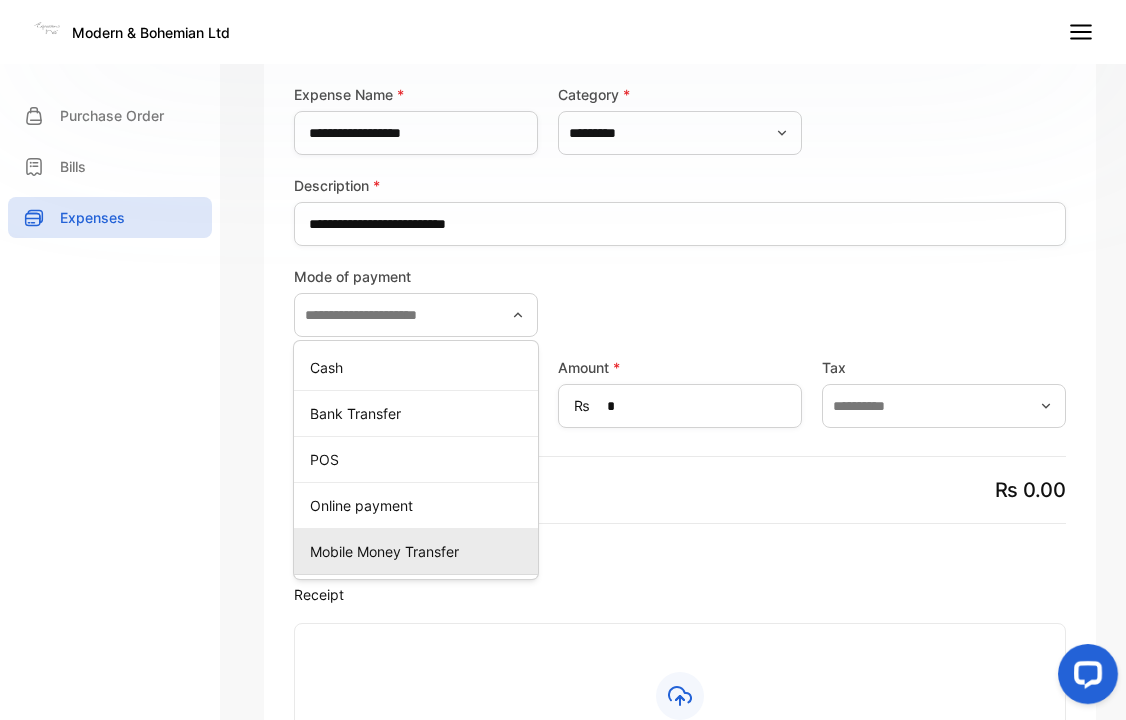 click on "Mobile Money Transfer" at bounding box center (420, 551) 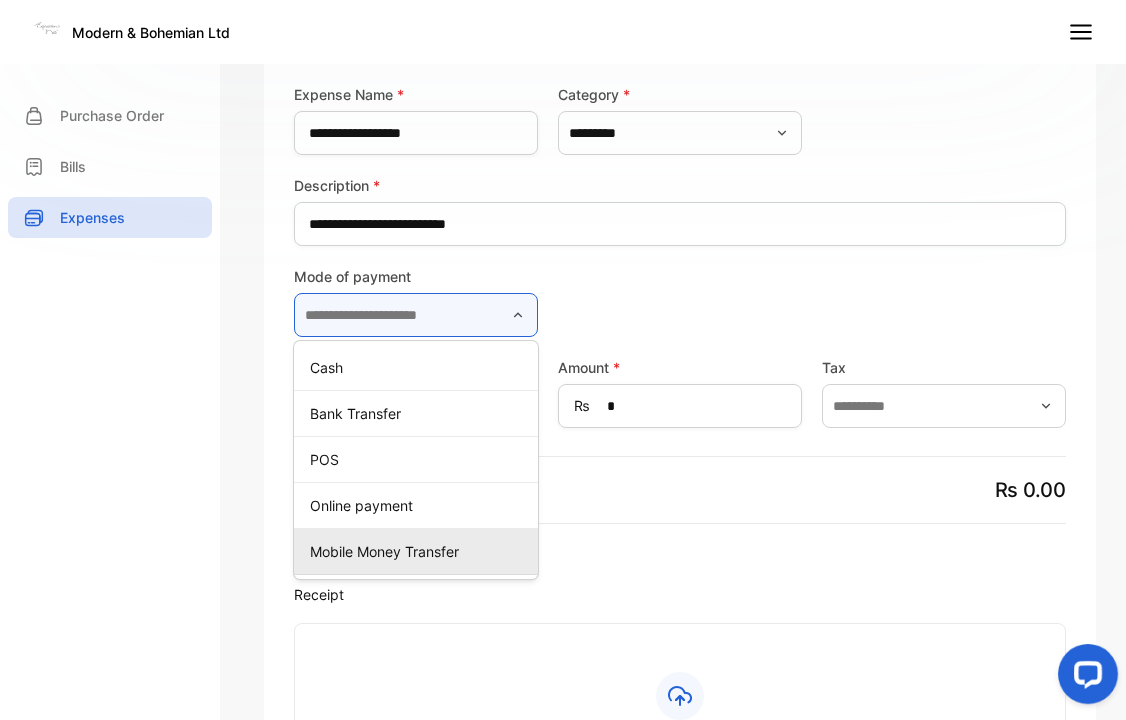 type on "**********" 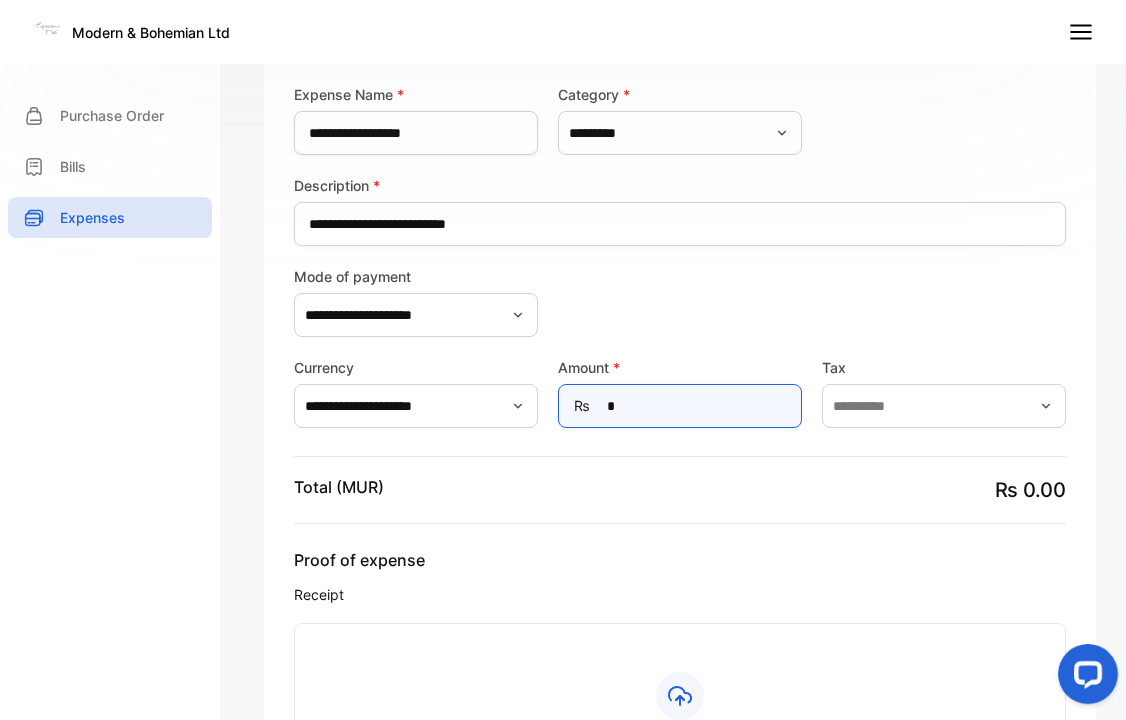 click on "*" at bounding box center (680, 406) 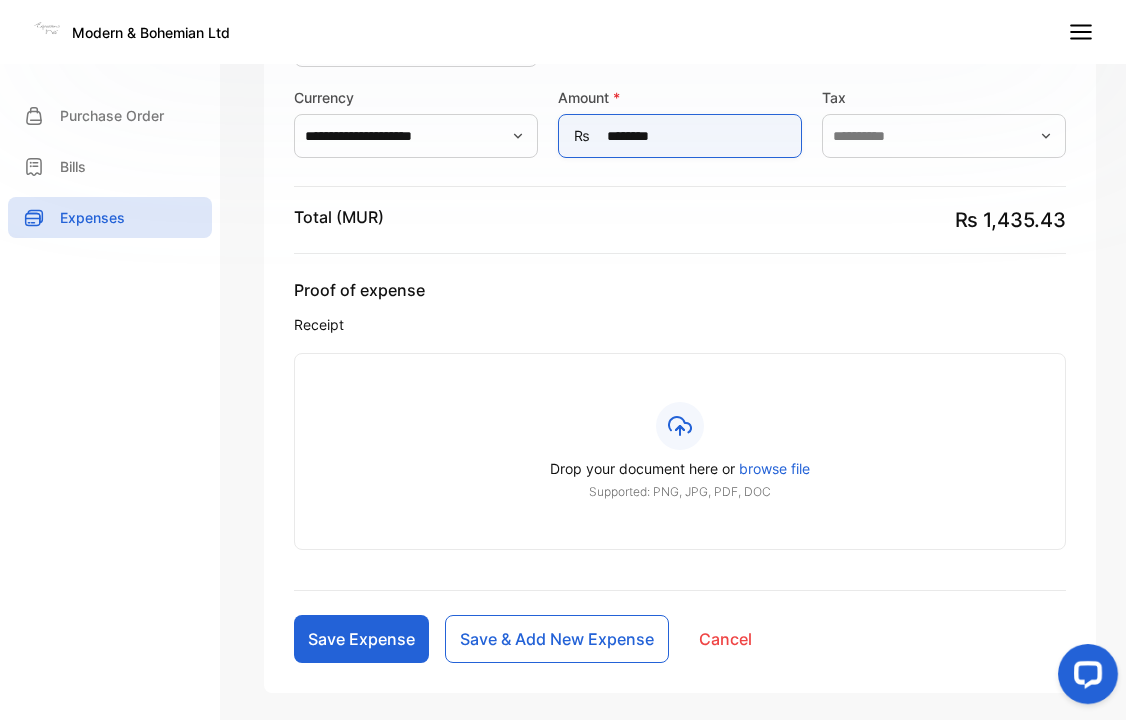 scroll, scrollTop: 528, scrollLeft: 0, axis: vertical 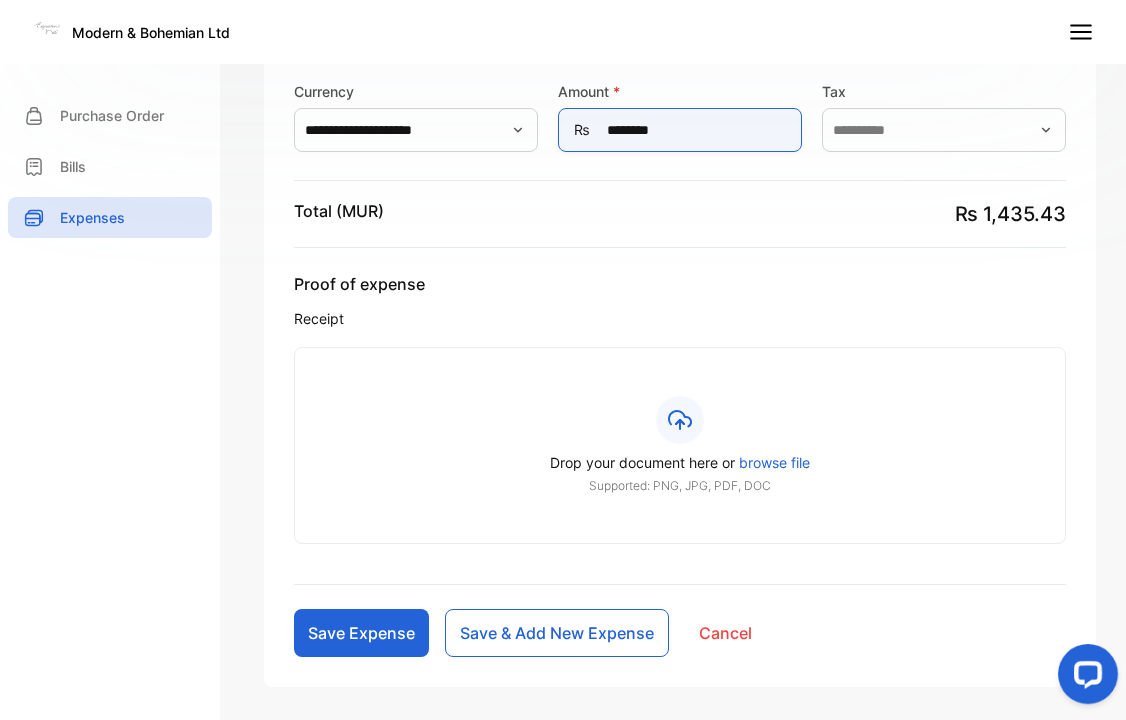 type on "********" 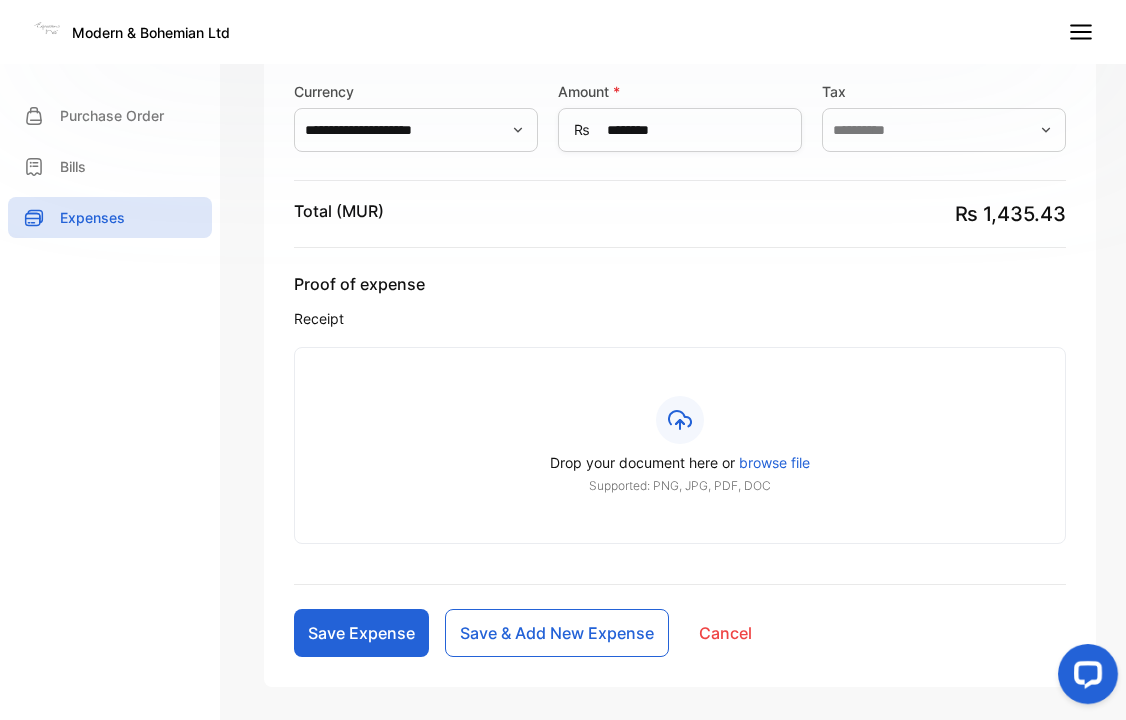 click on "browse file" at bounding box center [774, 462] 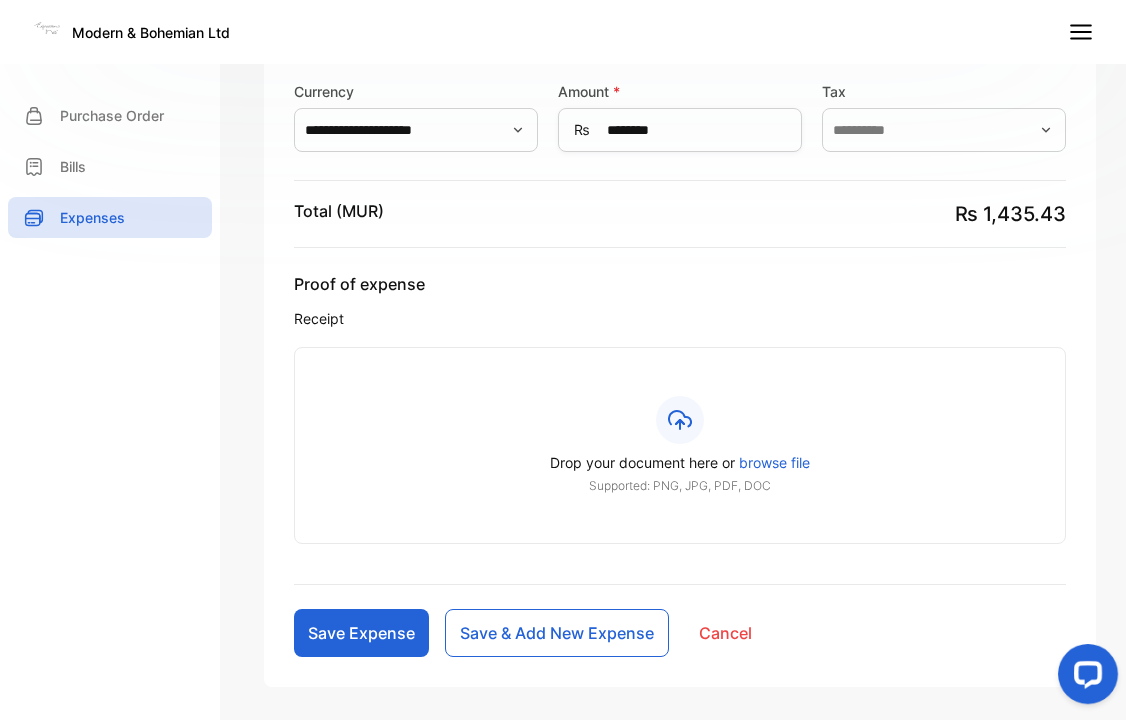 scroll, scrollTop: 514, scrollLeft: 0, axis: vertical 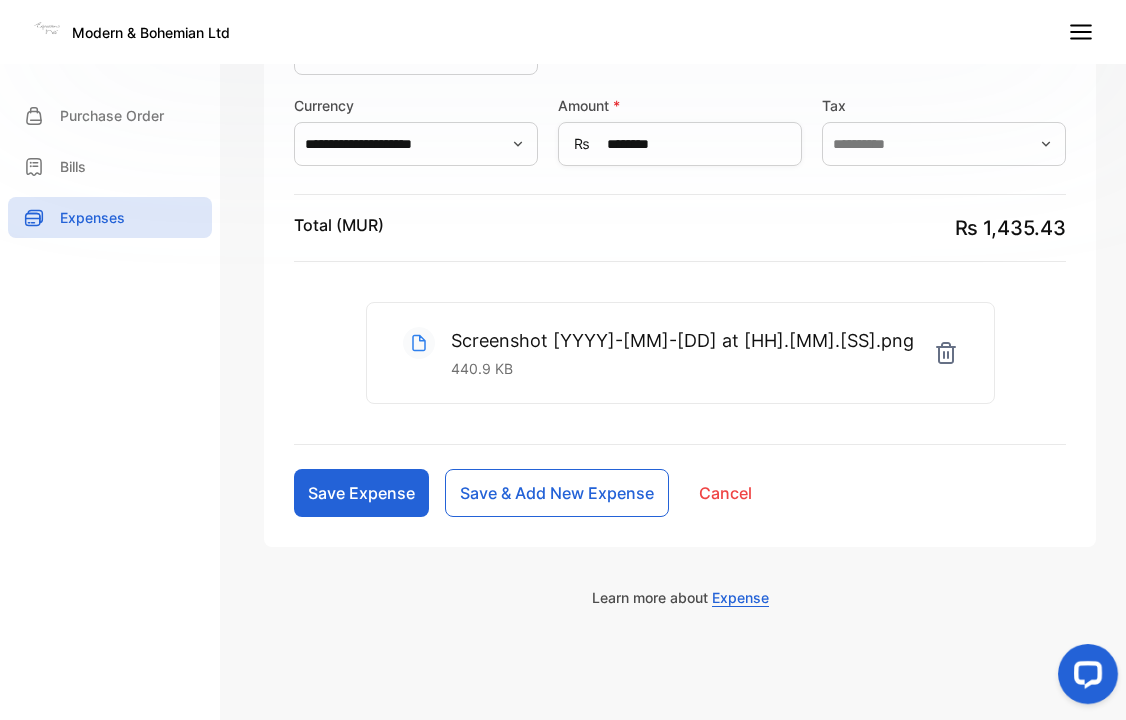 click on "Save & Add New Expense" at bounding box center [557, 493] 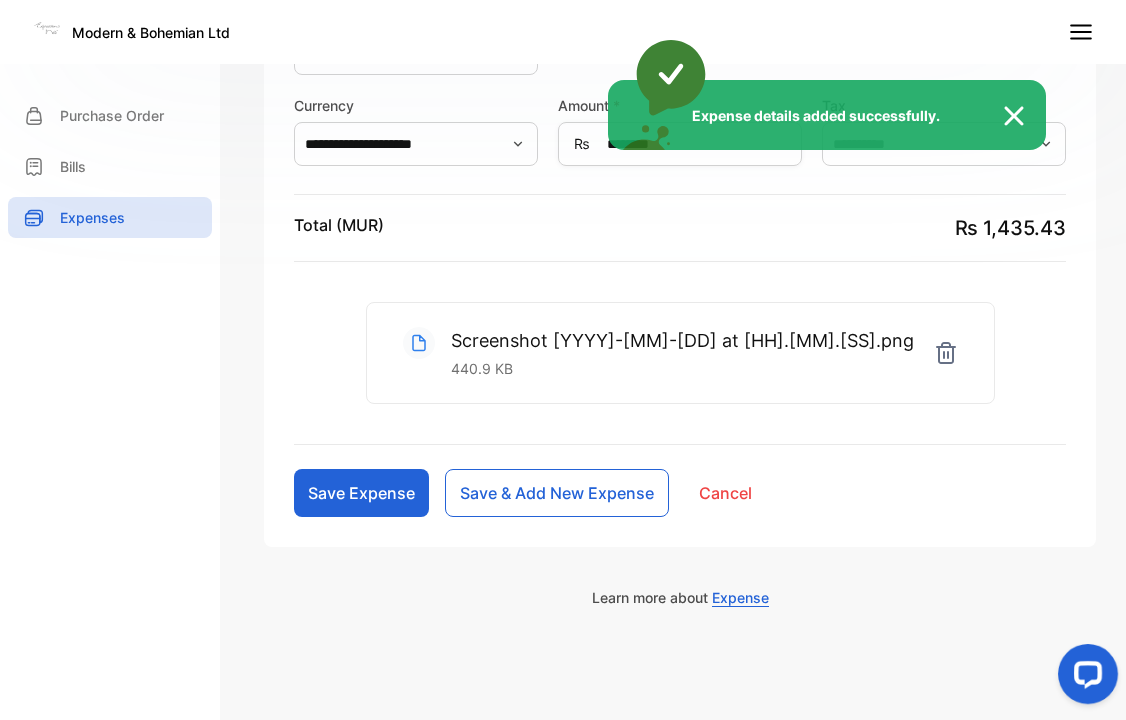 type 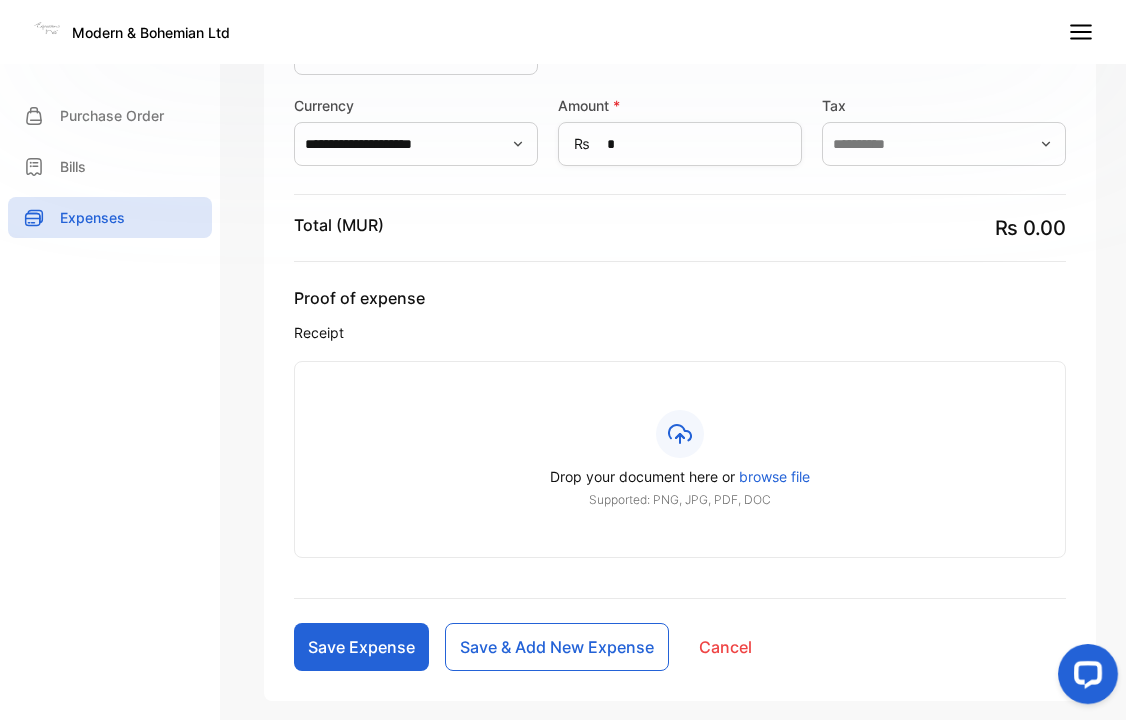 scroll, scrollTop: 0, scrollLeft: 0, axis: both 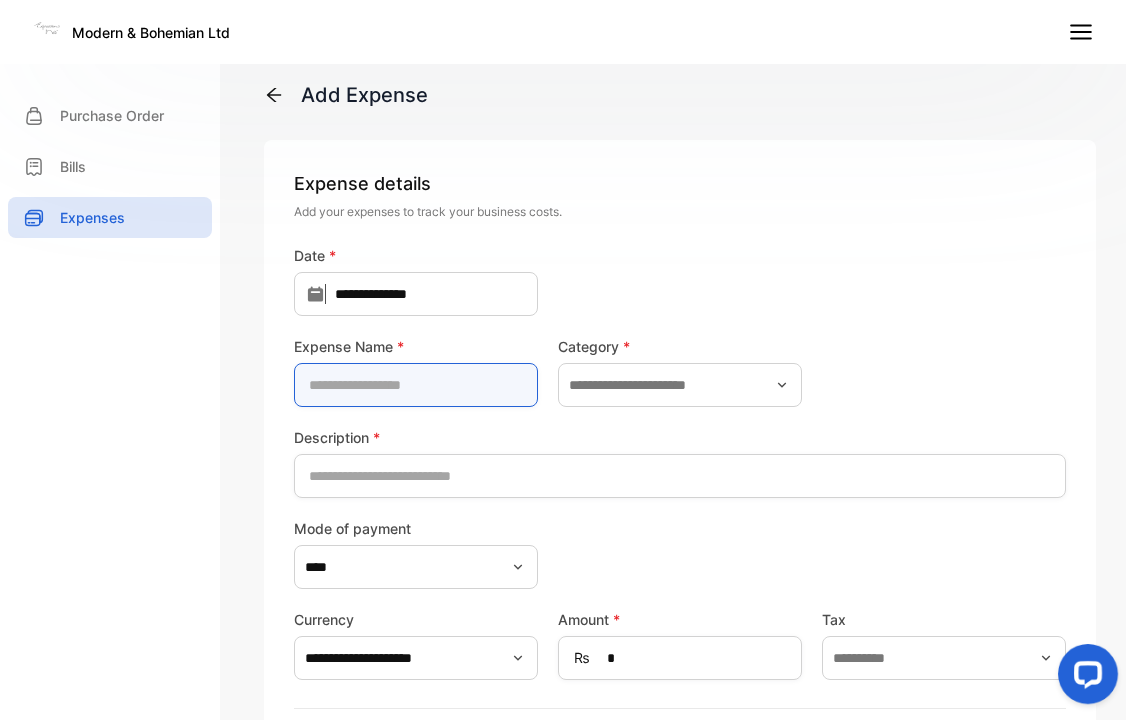 click at bounding box center [416, 385] 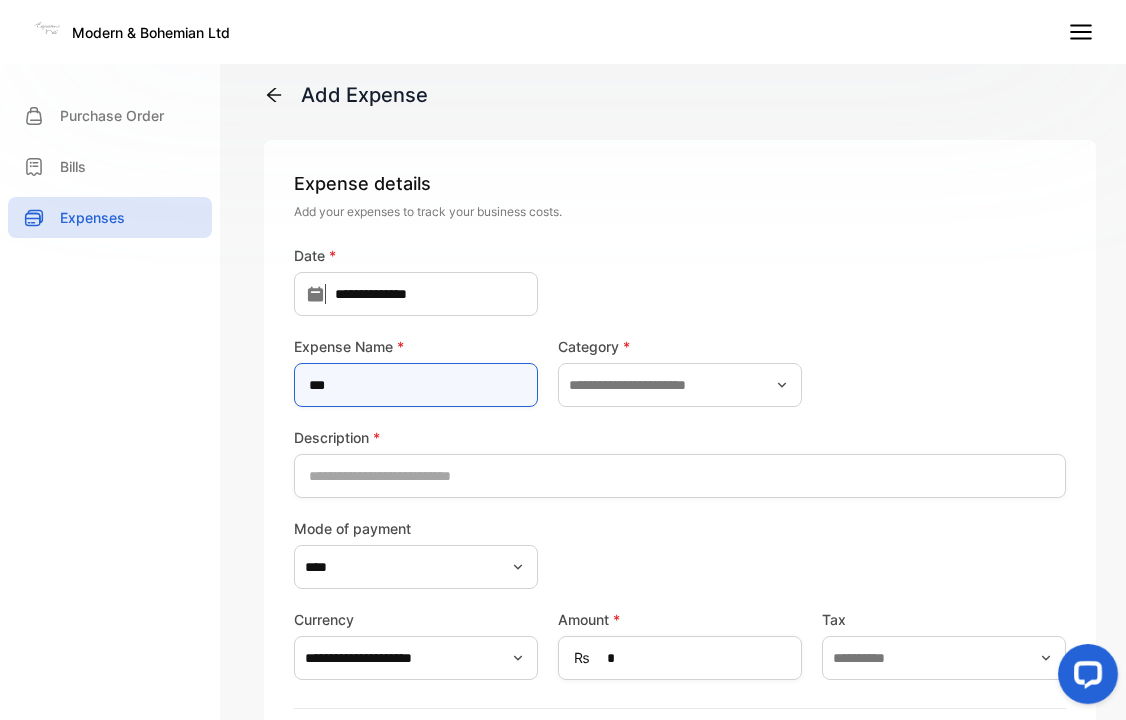 type on "**********" 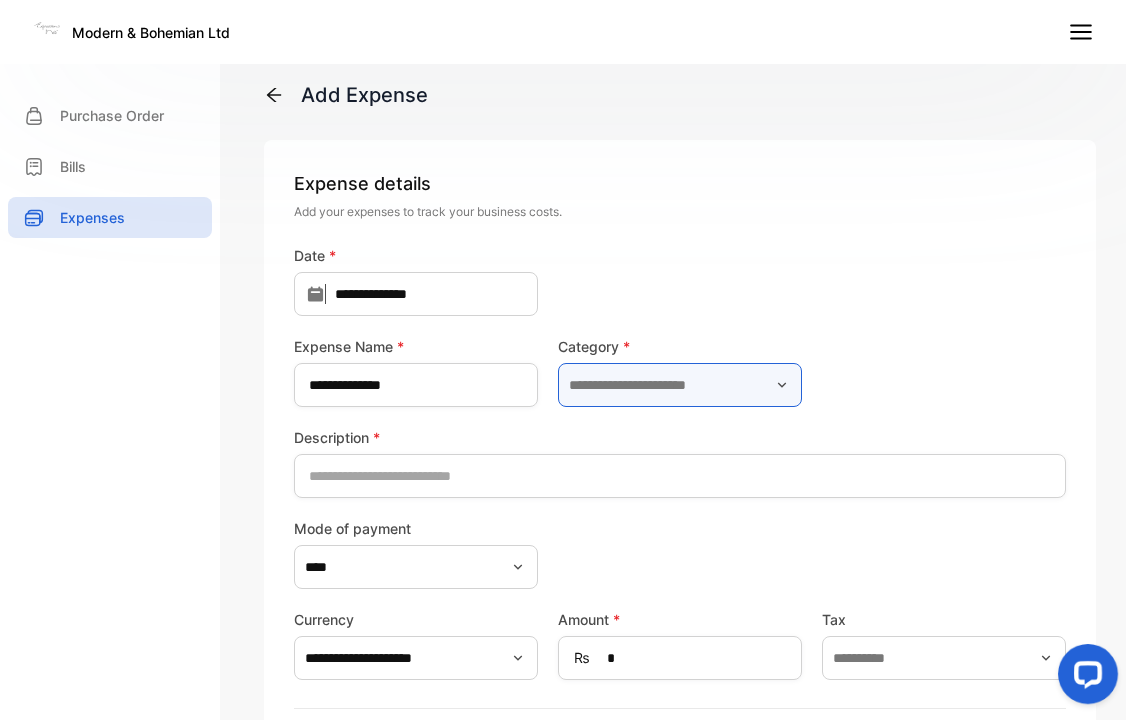 click at bounding box center [680, 385] 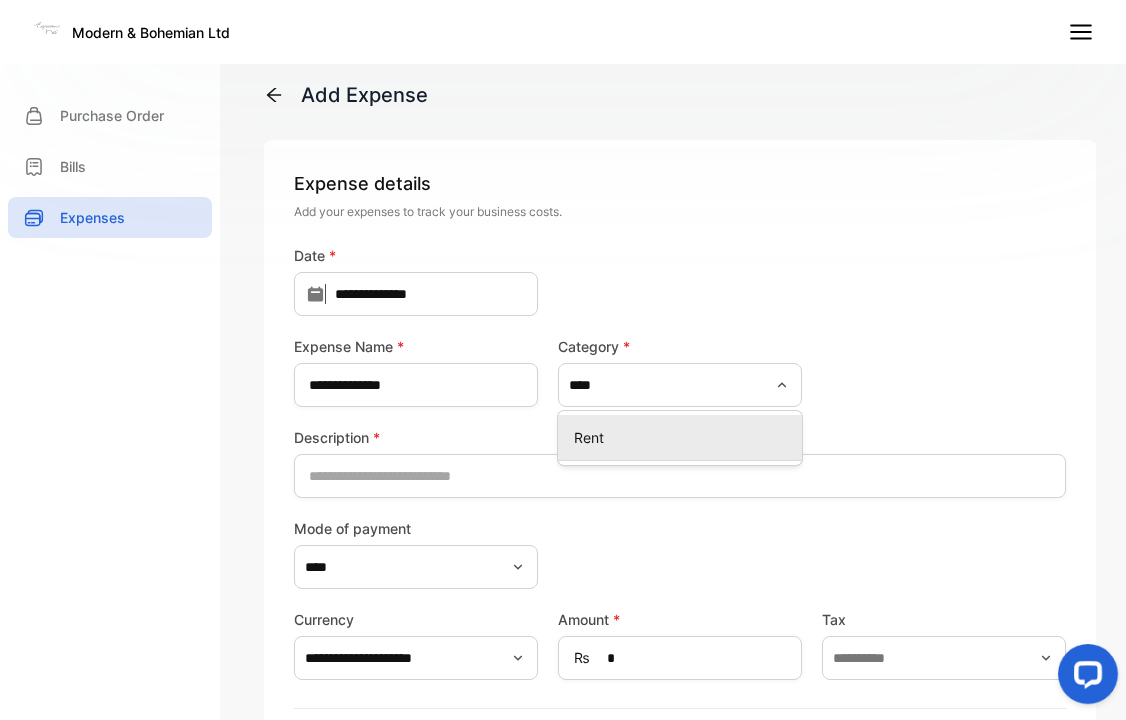 click on "Rent" at bounding box center [684, 437] 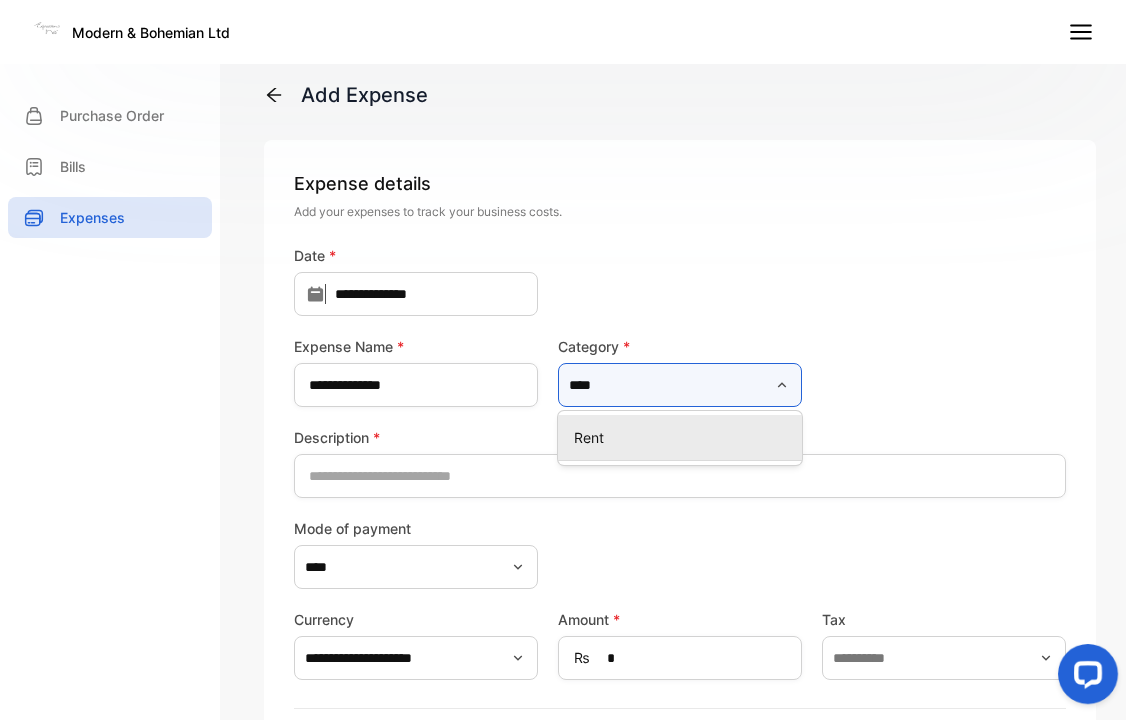 type on "****" 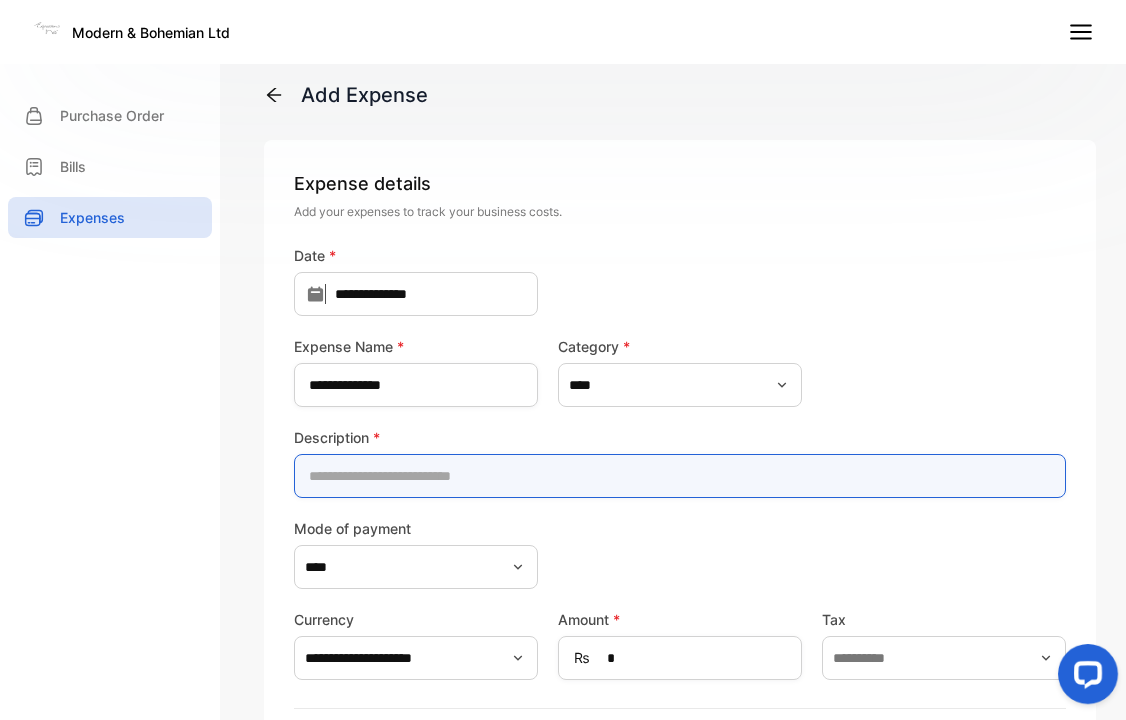 click at bounding box center [680, 476] 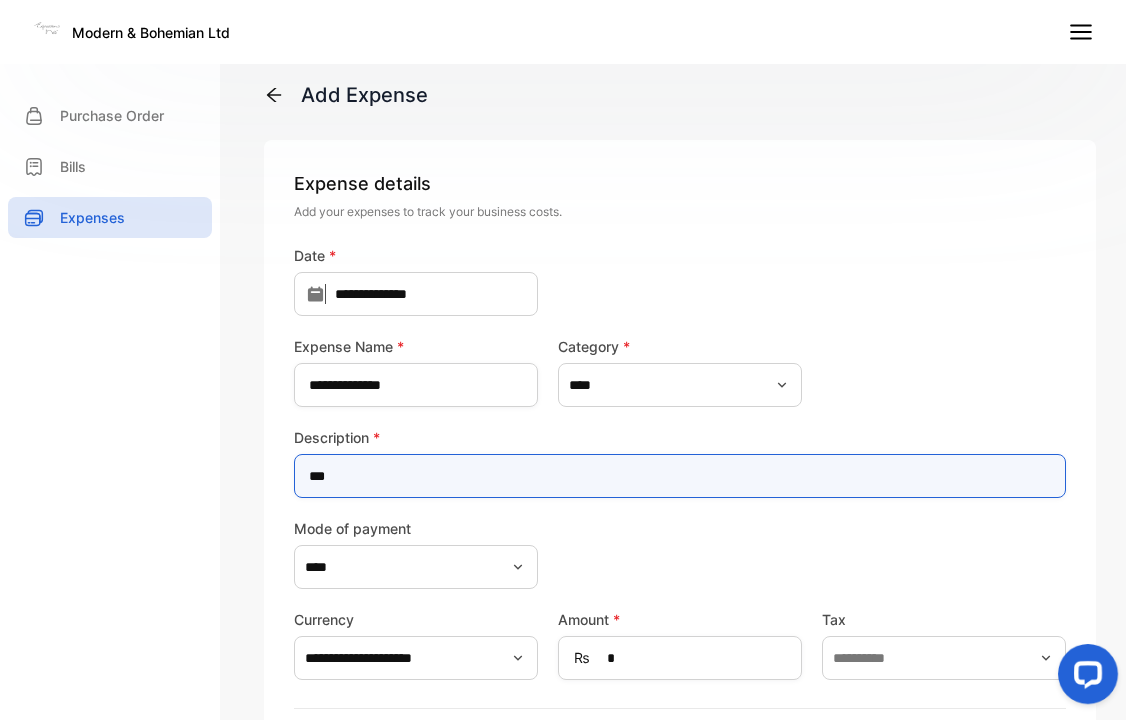 type on "**********" 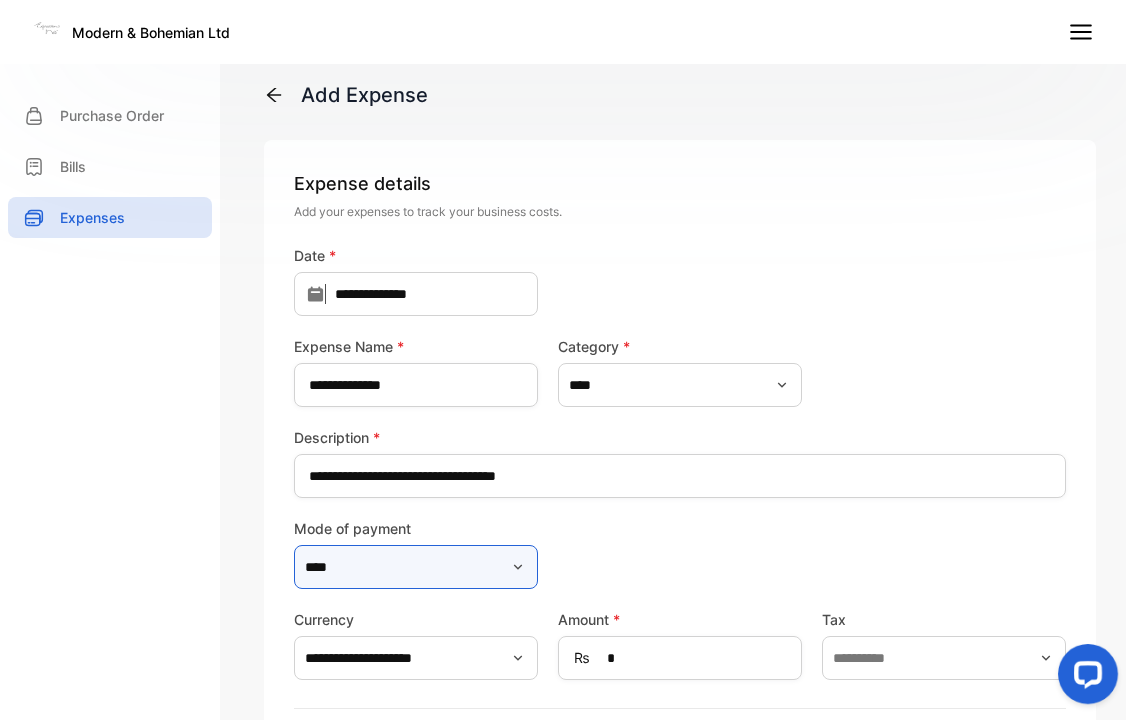 click on "****" at bounding box center [416, 567] 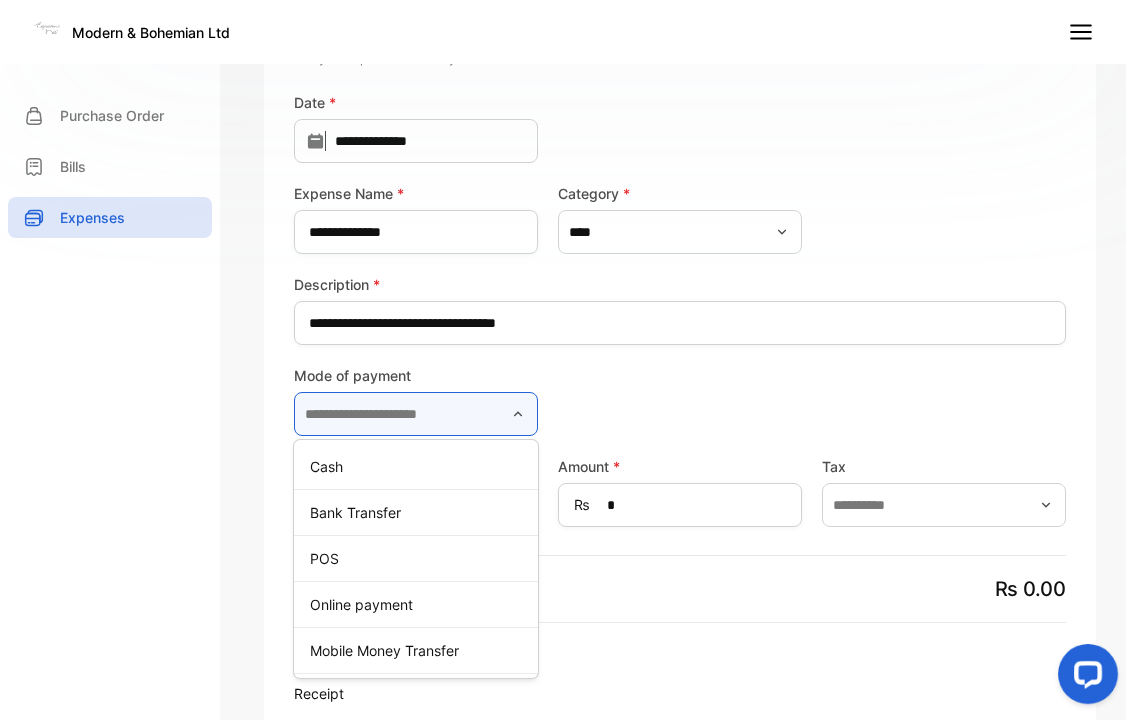 scroll, scrollTop: 298, scrollLeft: 0, axis: vertical 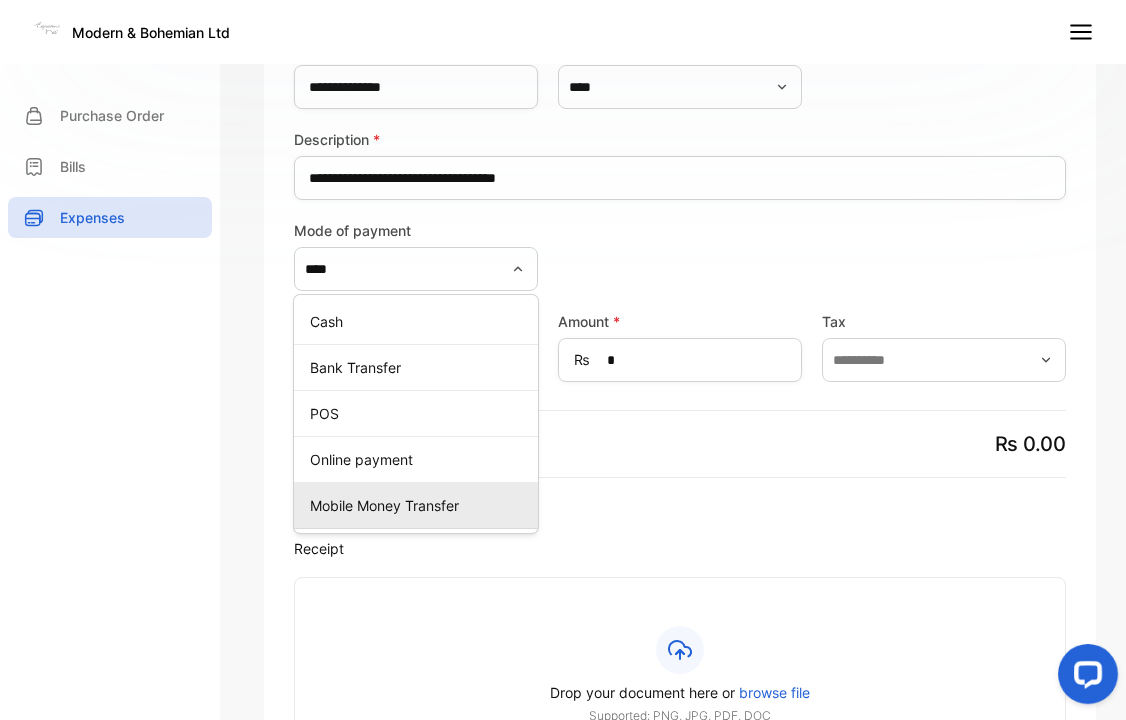 click on "Mobile Money Transfer" at bounding box center [420, 505] 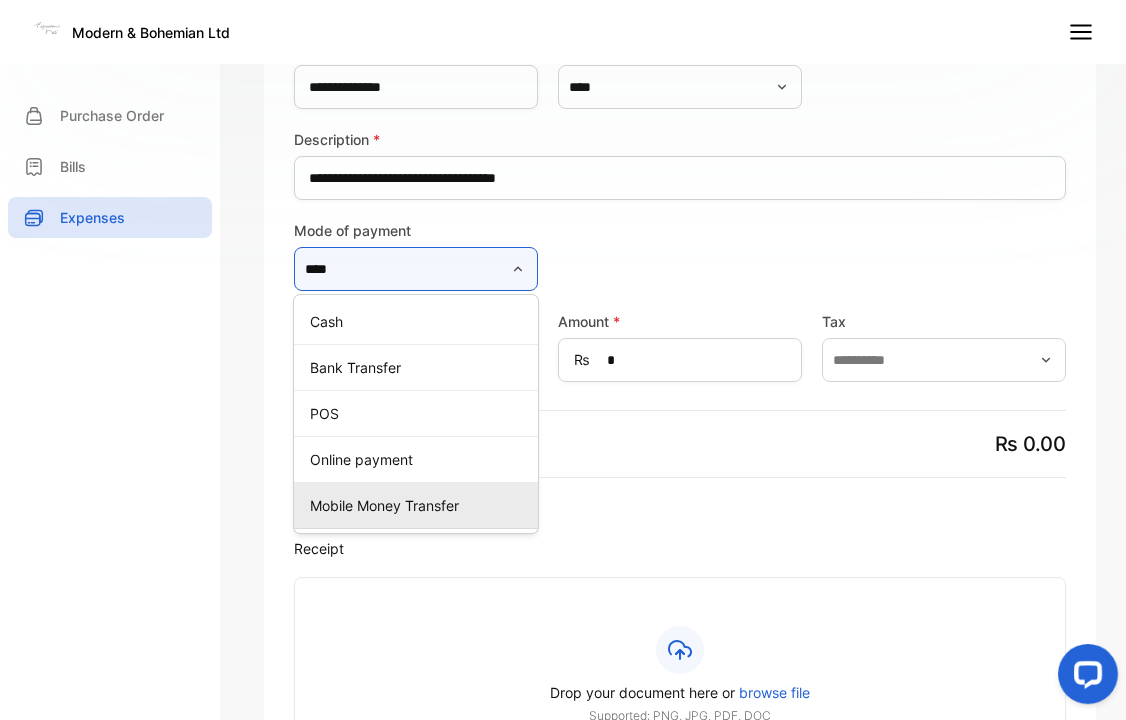 type on "**********" 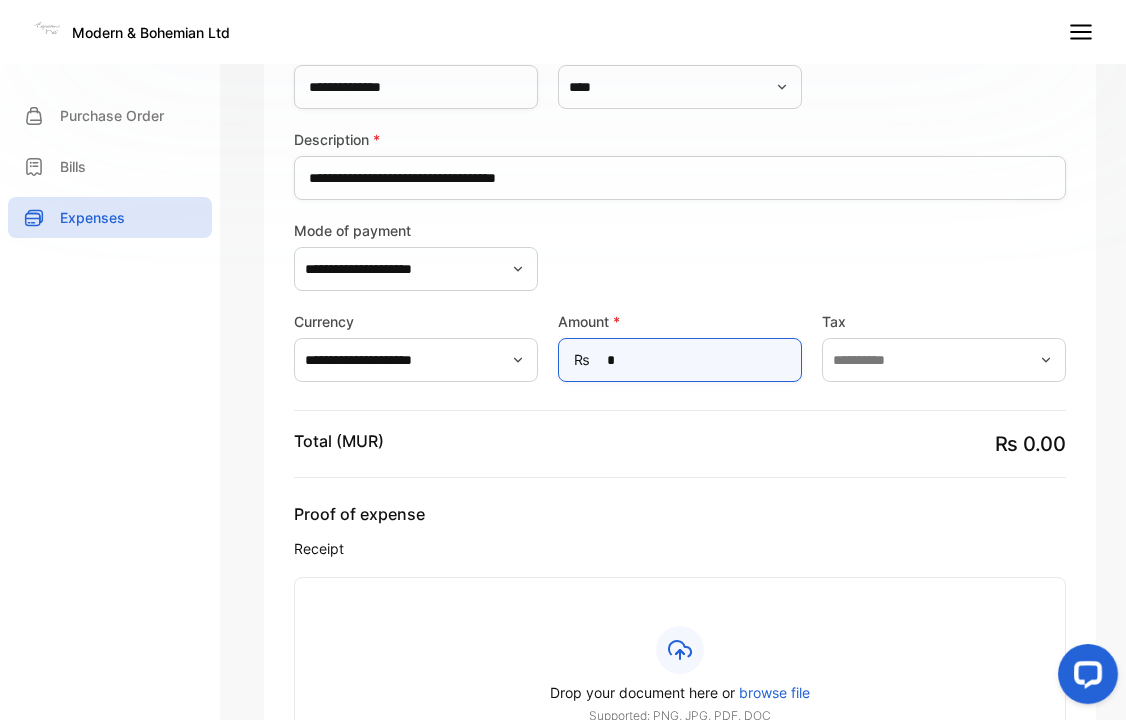 click on "*" at bounding box center [680, 360] 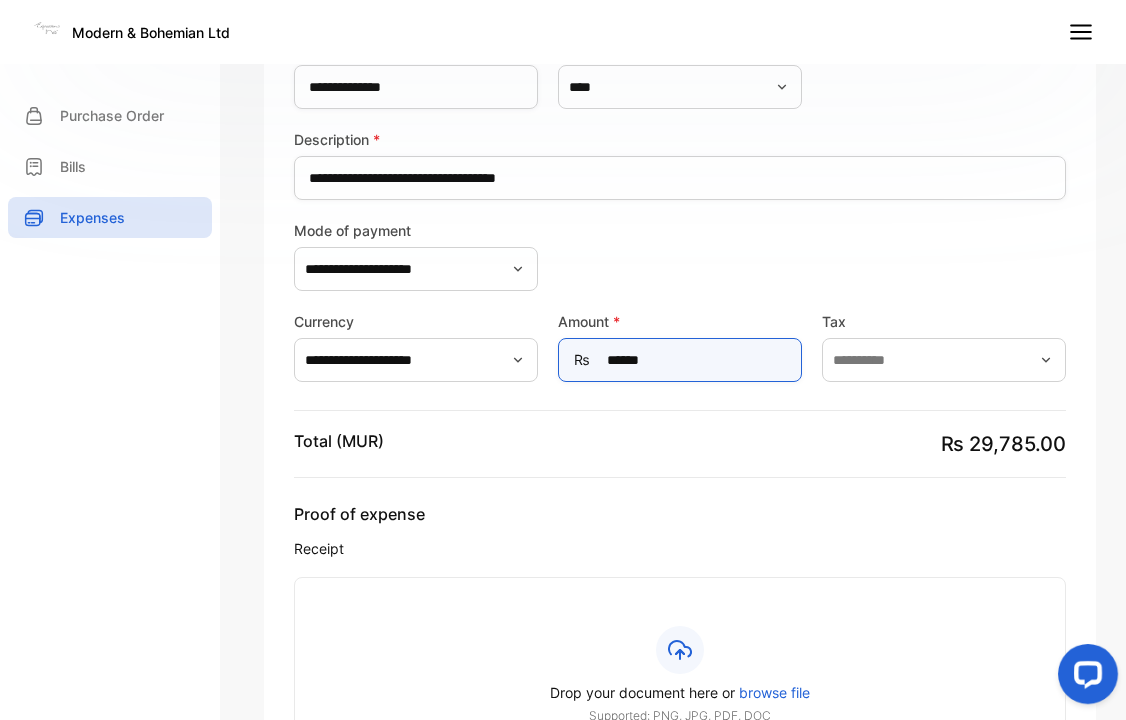 type on "******" 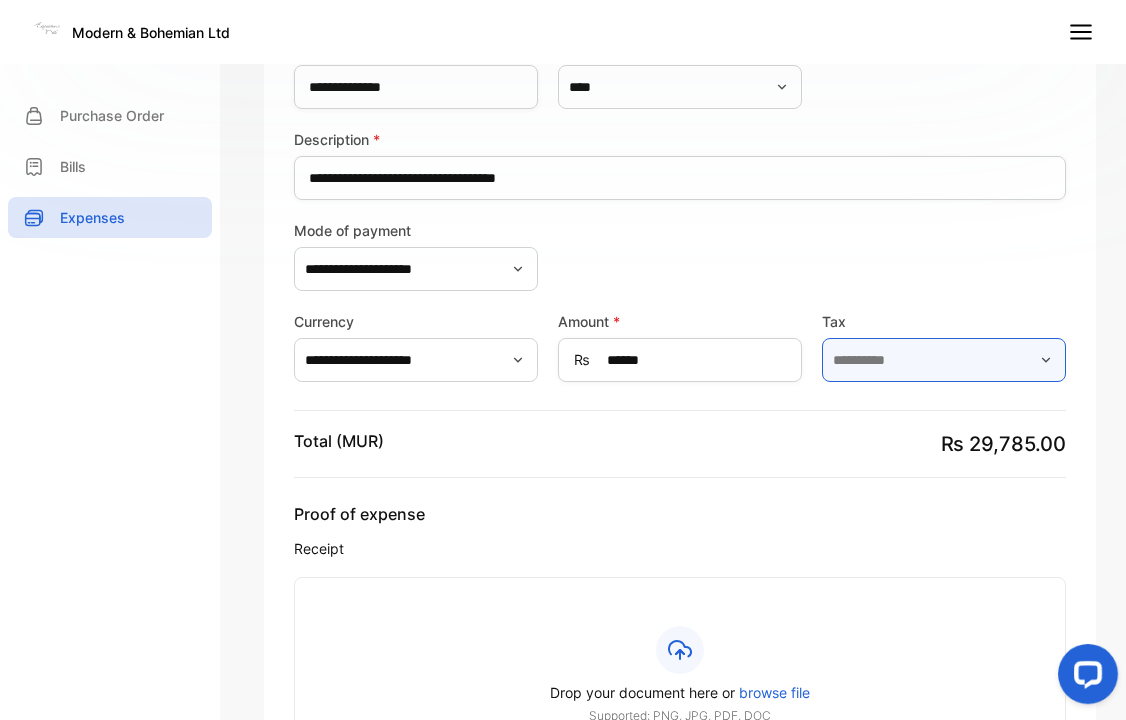click at bounding box center [944, 360] 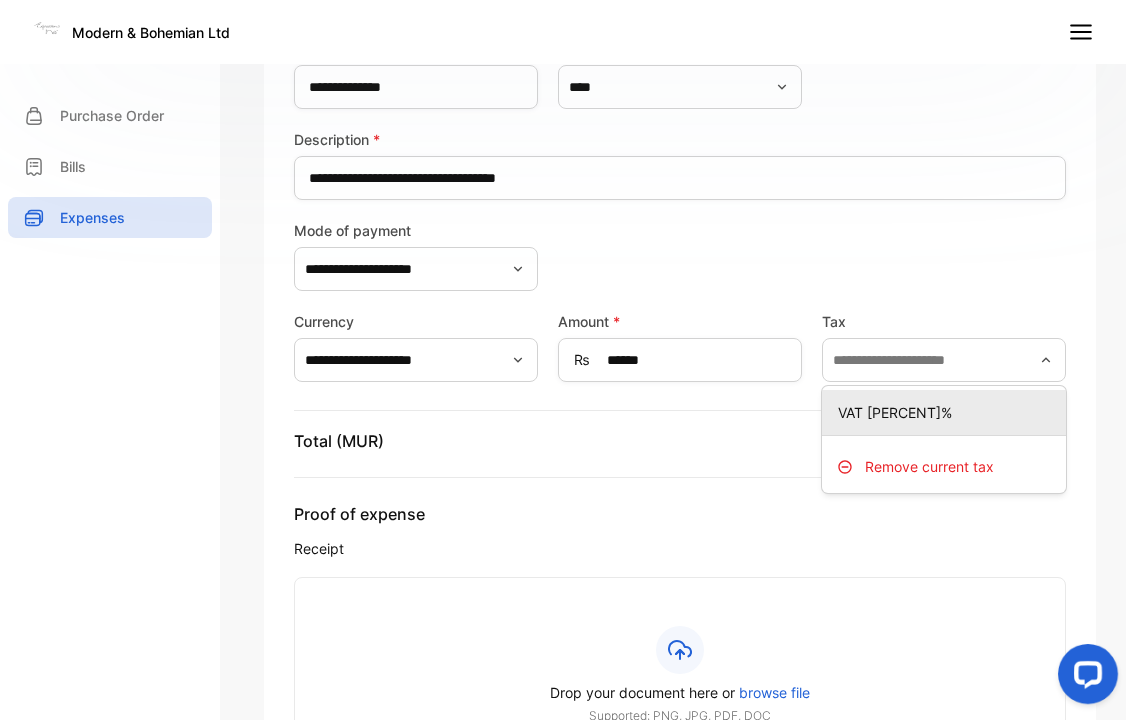 click on "VAT [PERCENT]%" at bounding box center (948, 412) 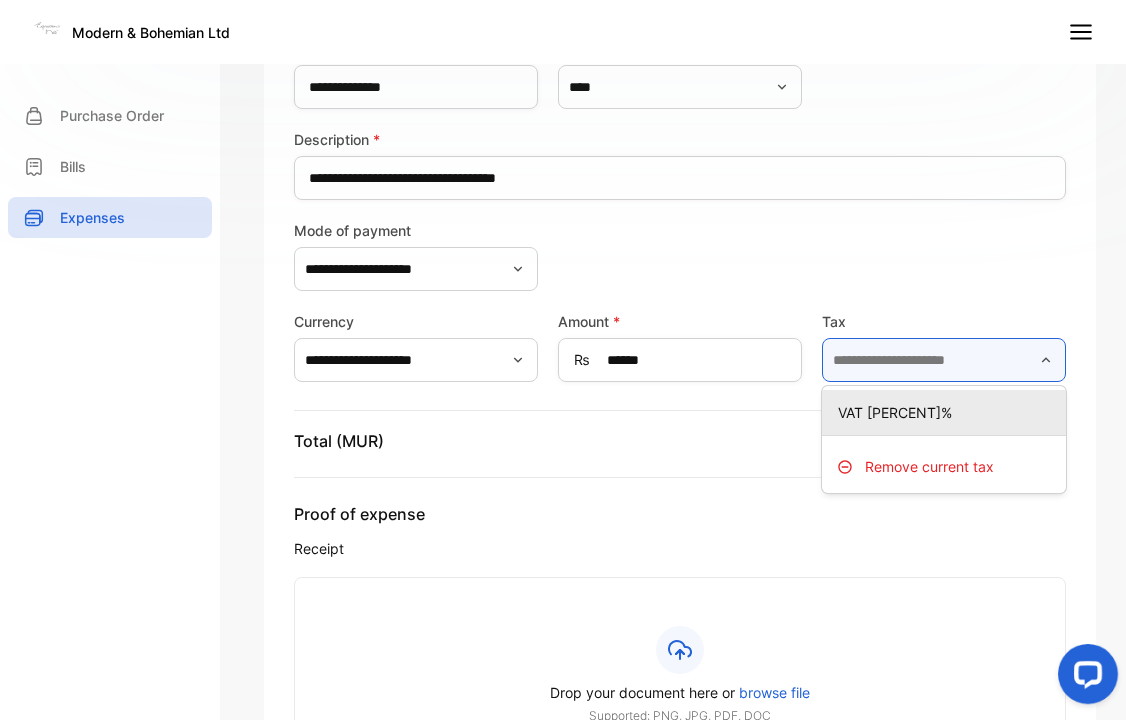 type on "*******" 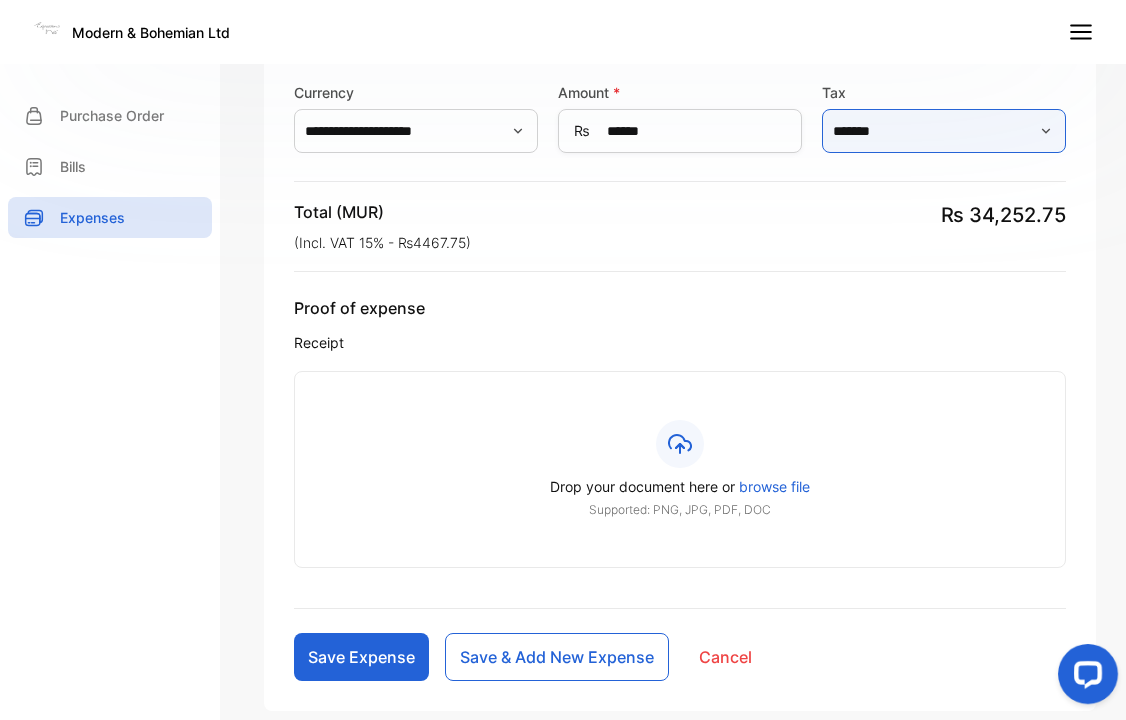 scroll, scrollTop: 605, scrollLeft: 0, axis: vertical 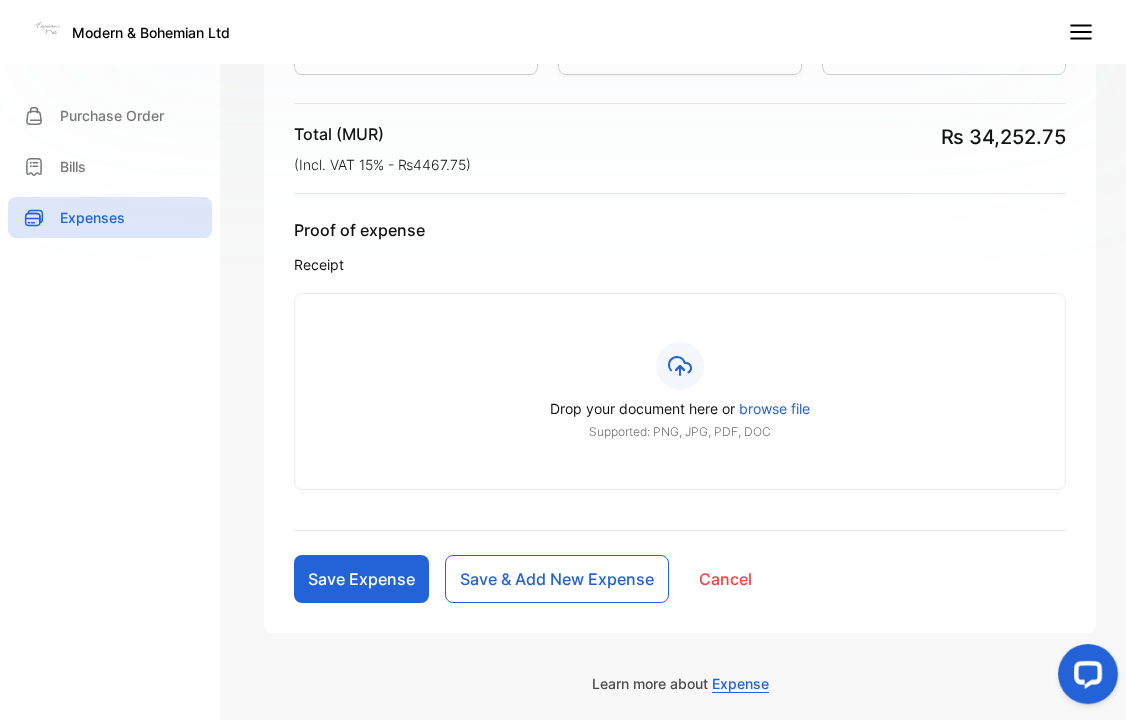 click on "browse file" at bounding box center [774, 408] 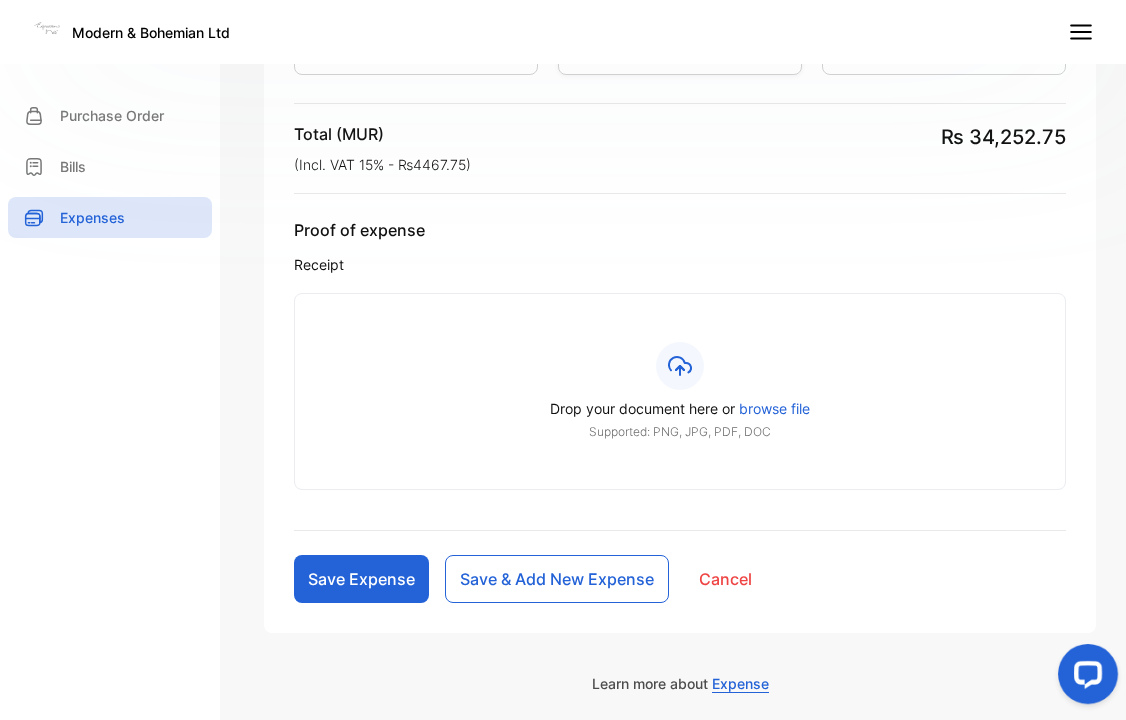 click on "Drop your document here or    browse file" at bounding box center (680, 408) 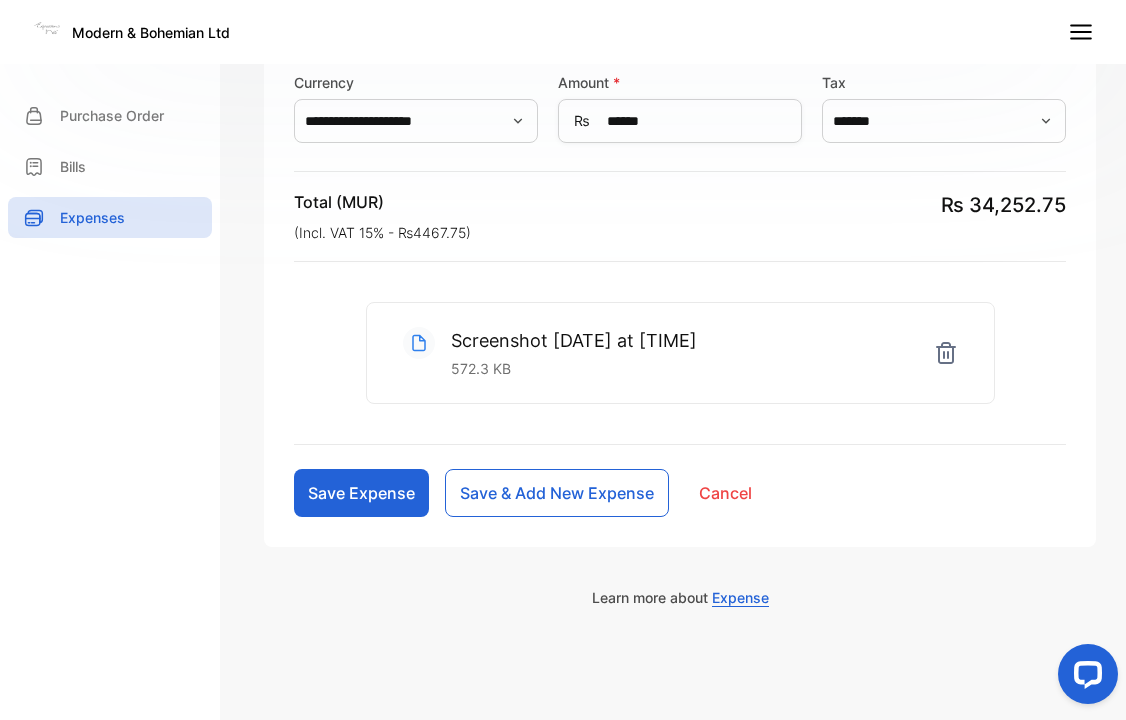 scroll, scrollTop: 0, scrollLeft: 0, axis: both 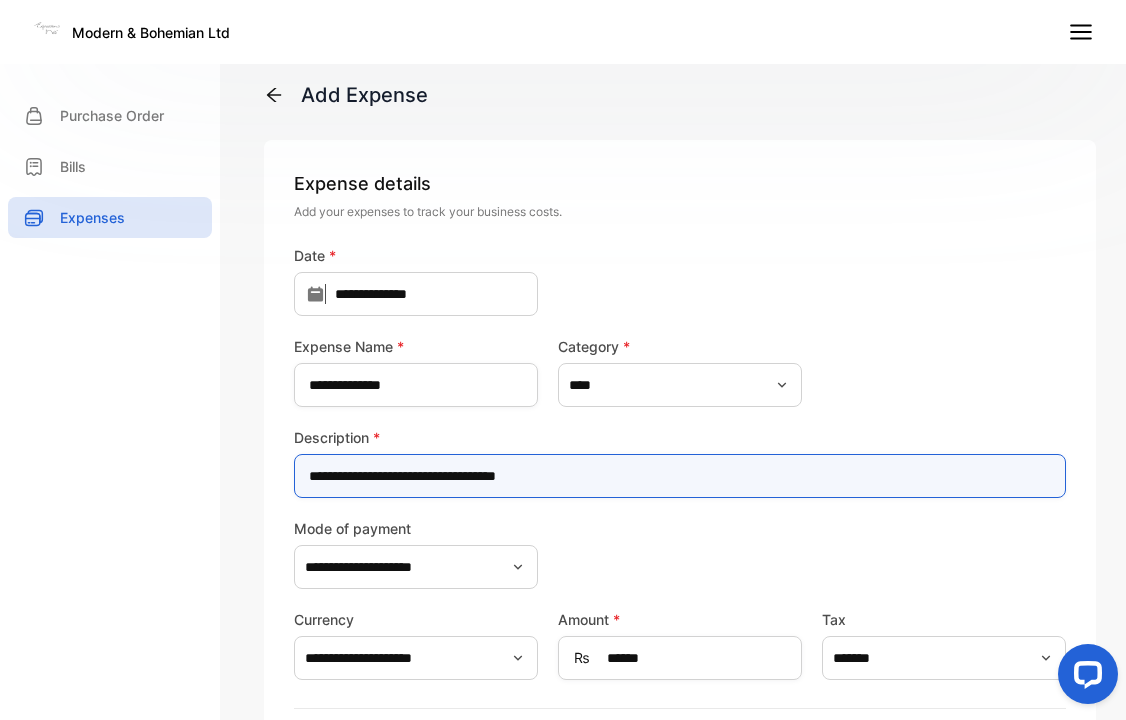 click on "**********" at bounding box center [680, 476] 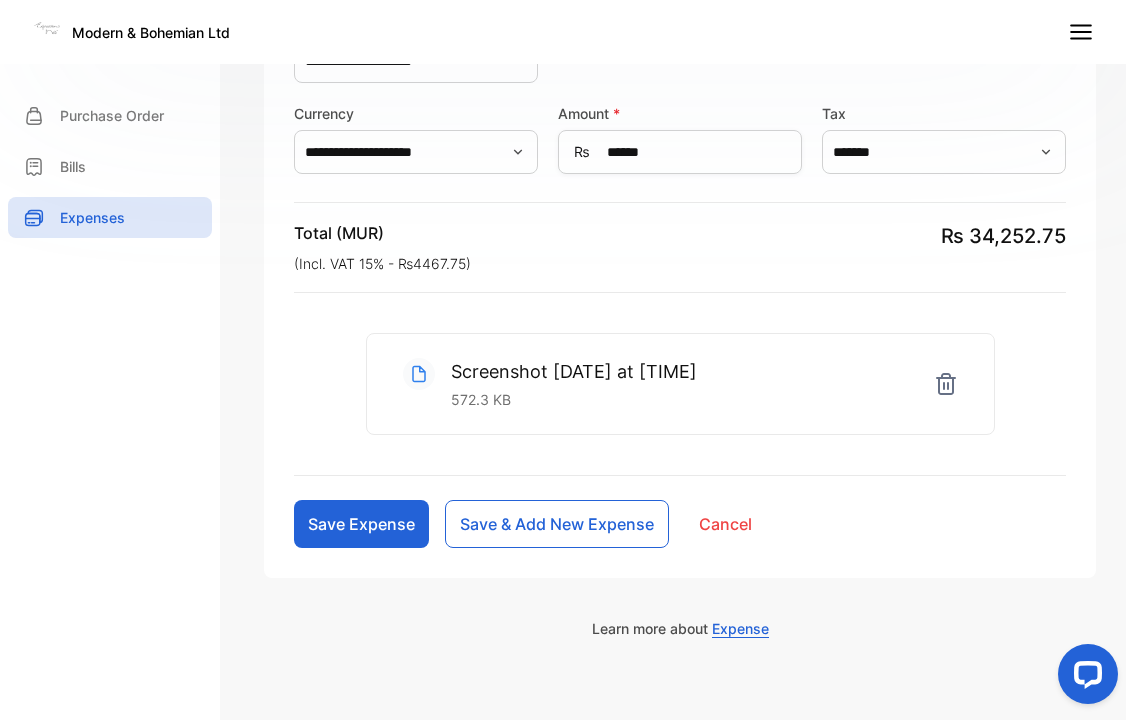 scroll, scrollTop: 537, scrollLeft: 0, axis: vertical 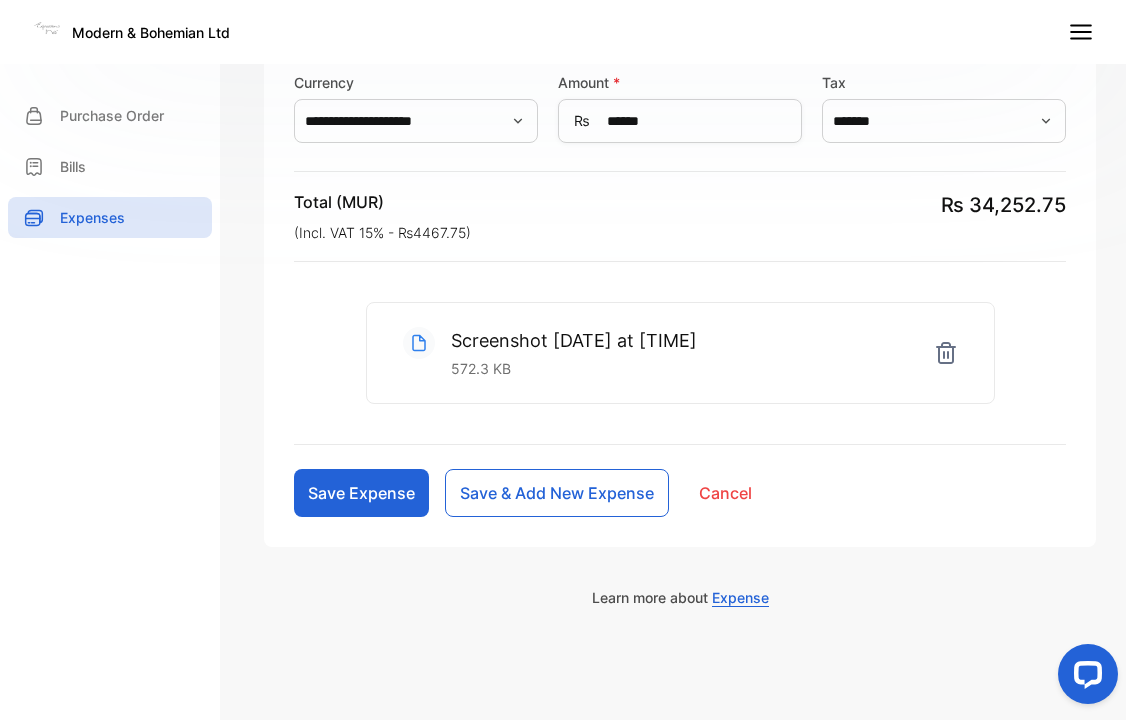 type on "**********" 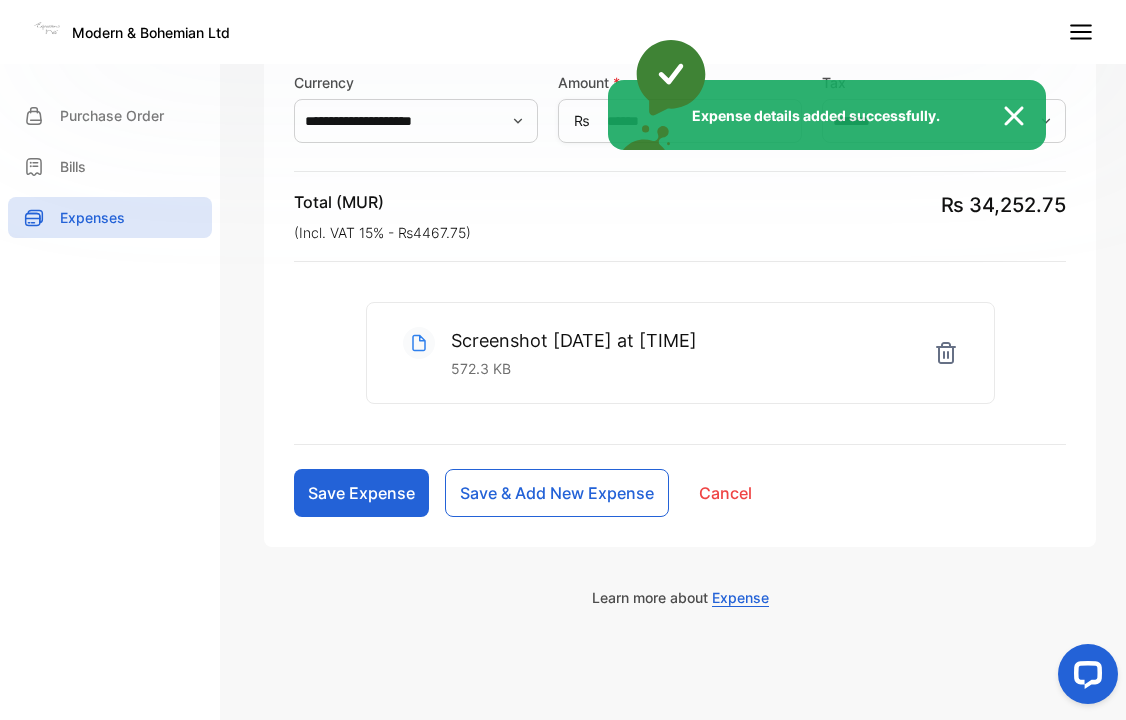 type 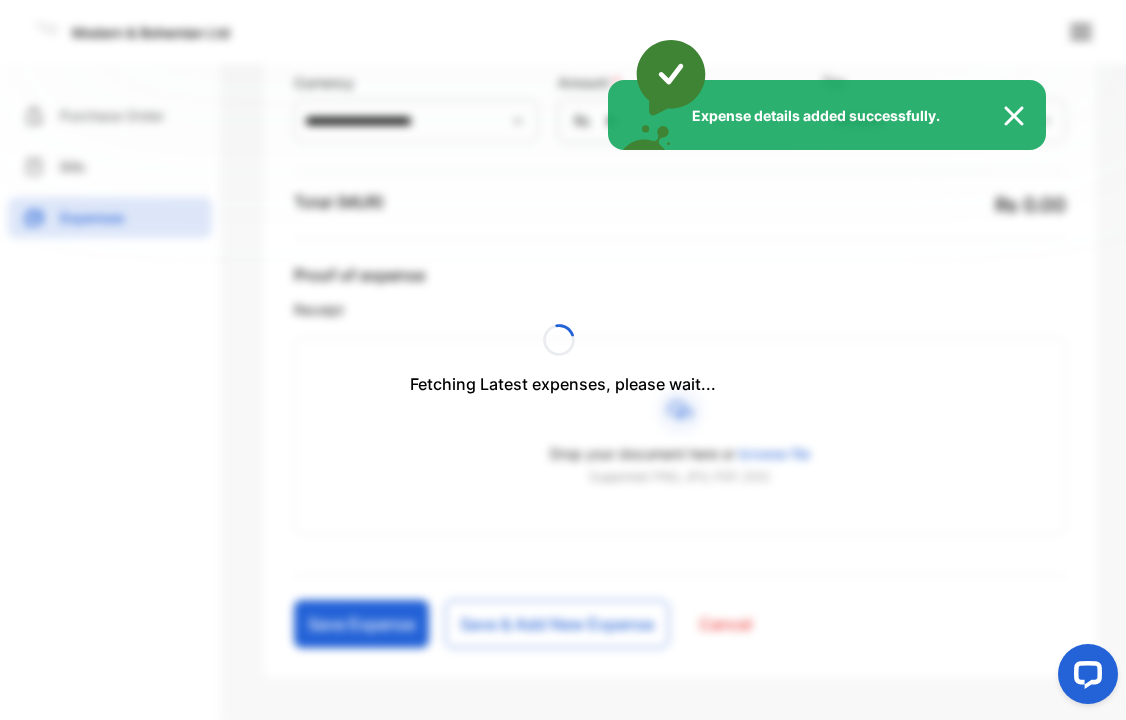 scroll, scrollTop: 537, scrollLeft: 0, axis: vertical 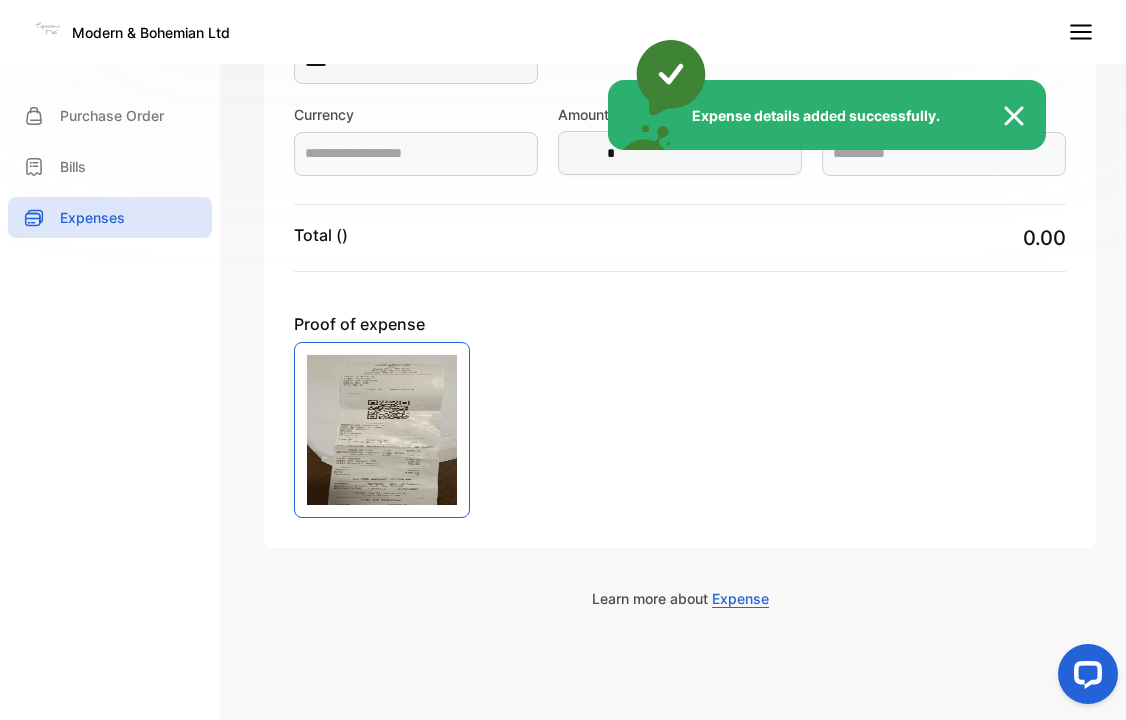 type on "**********" 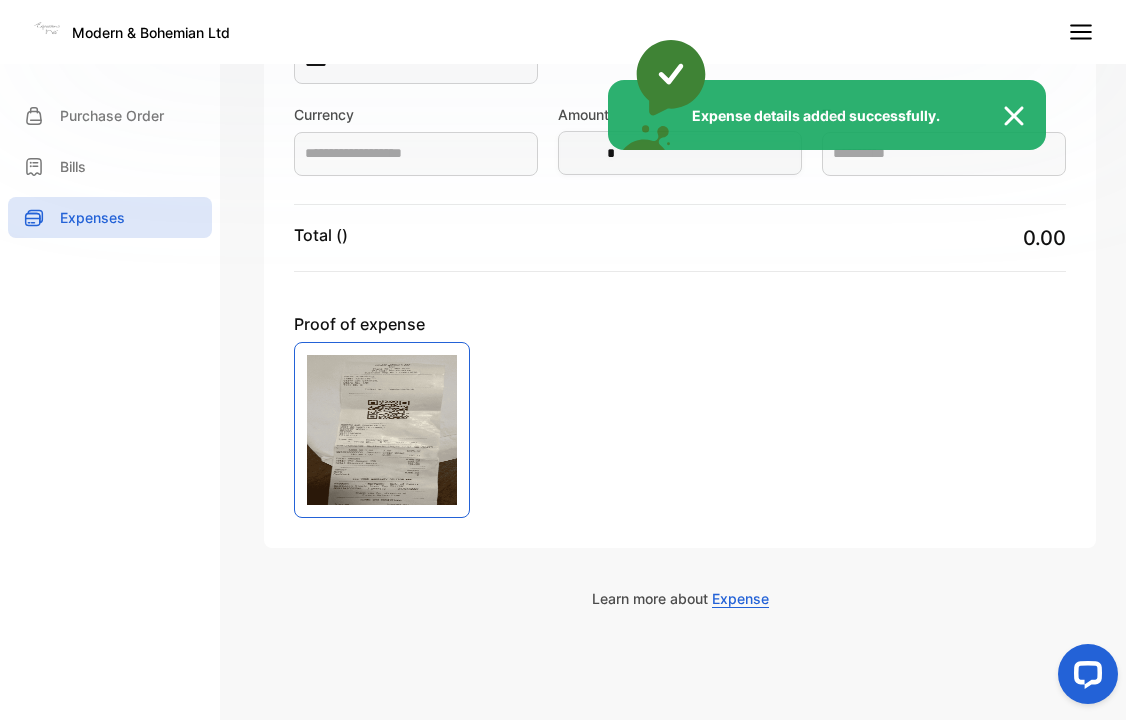 type on "****" 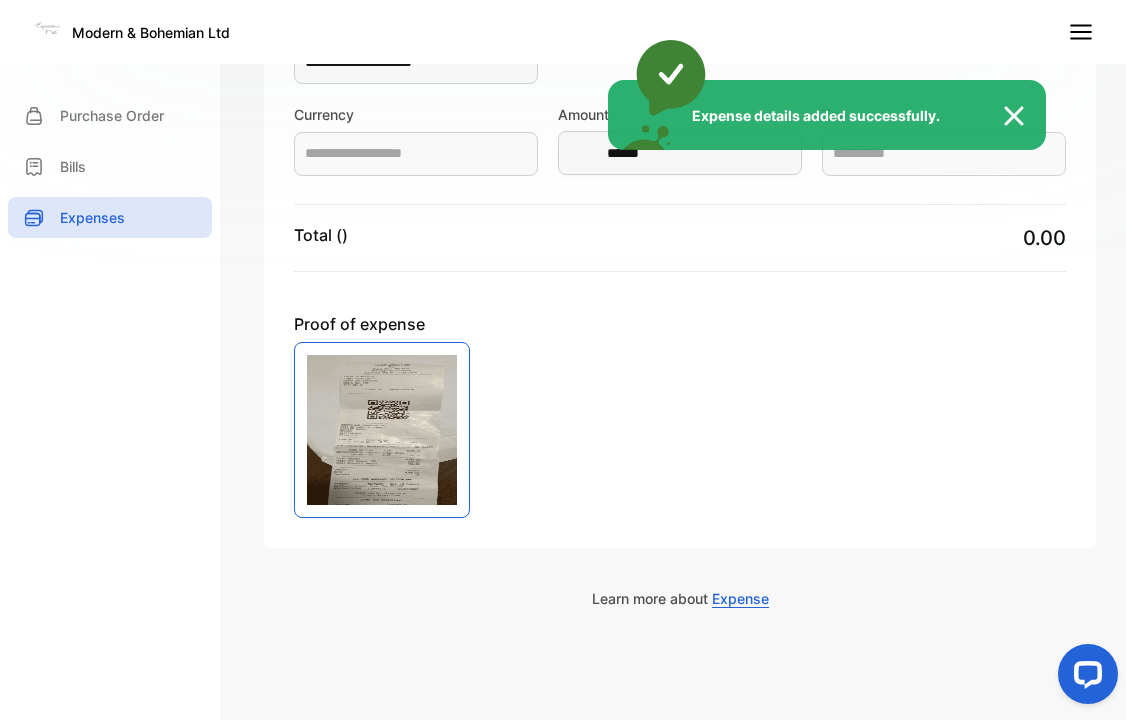 type on "**********" 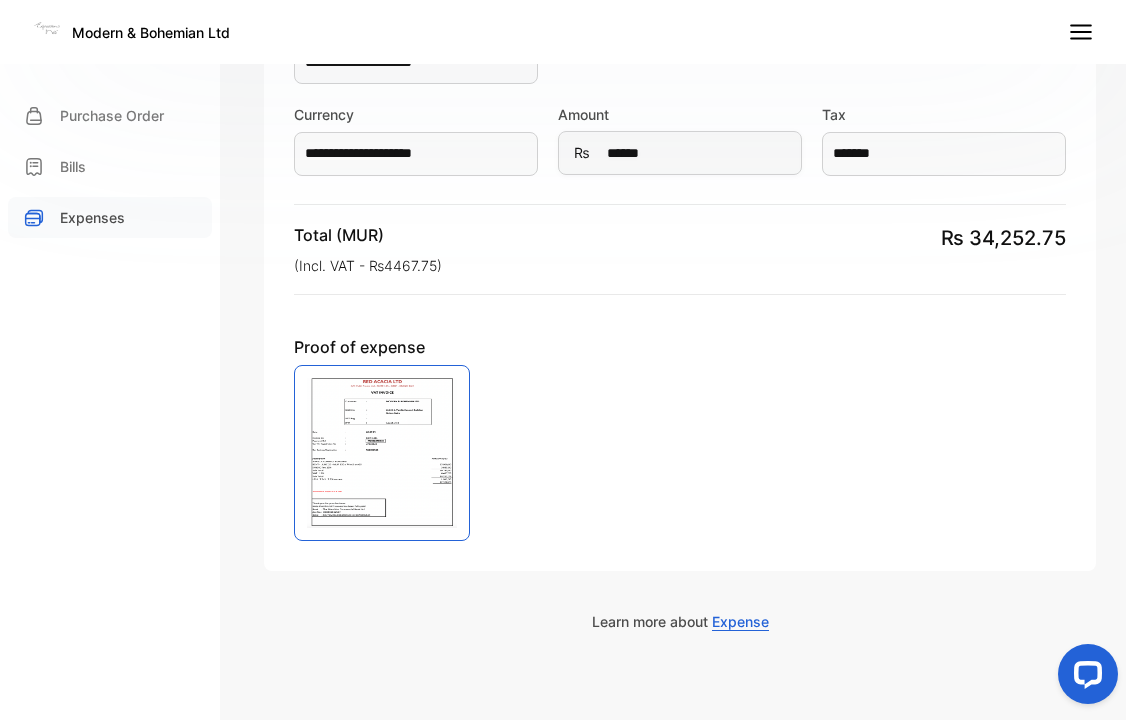 click on "Expenses" at bounding box center (110, 217) 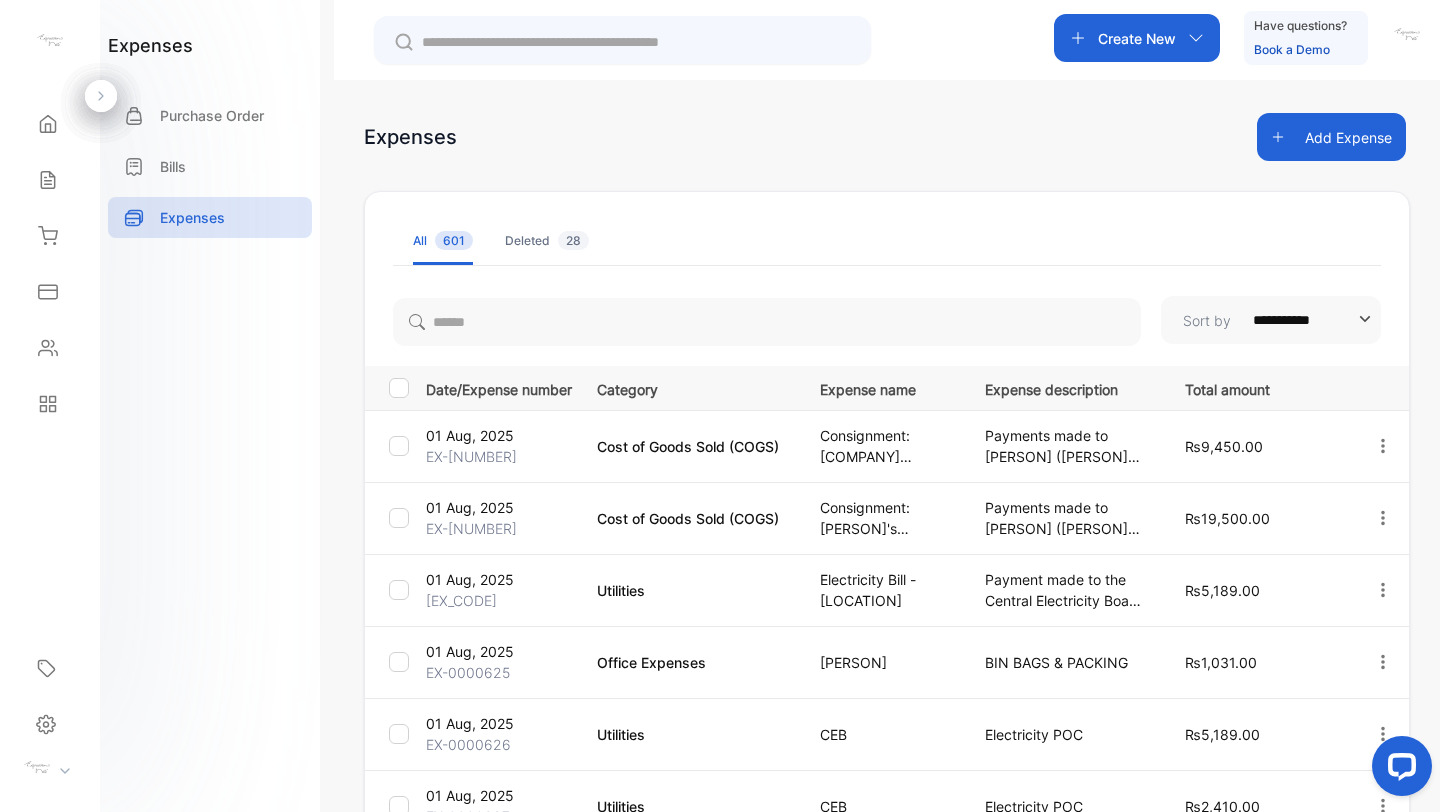 scroll, scrollTop: 0, scrollLeft: 0, axis: both 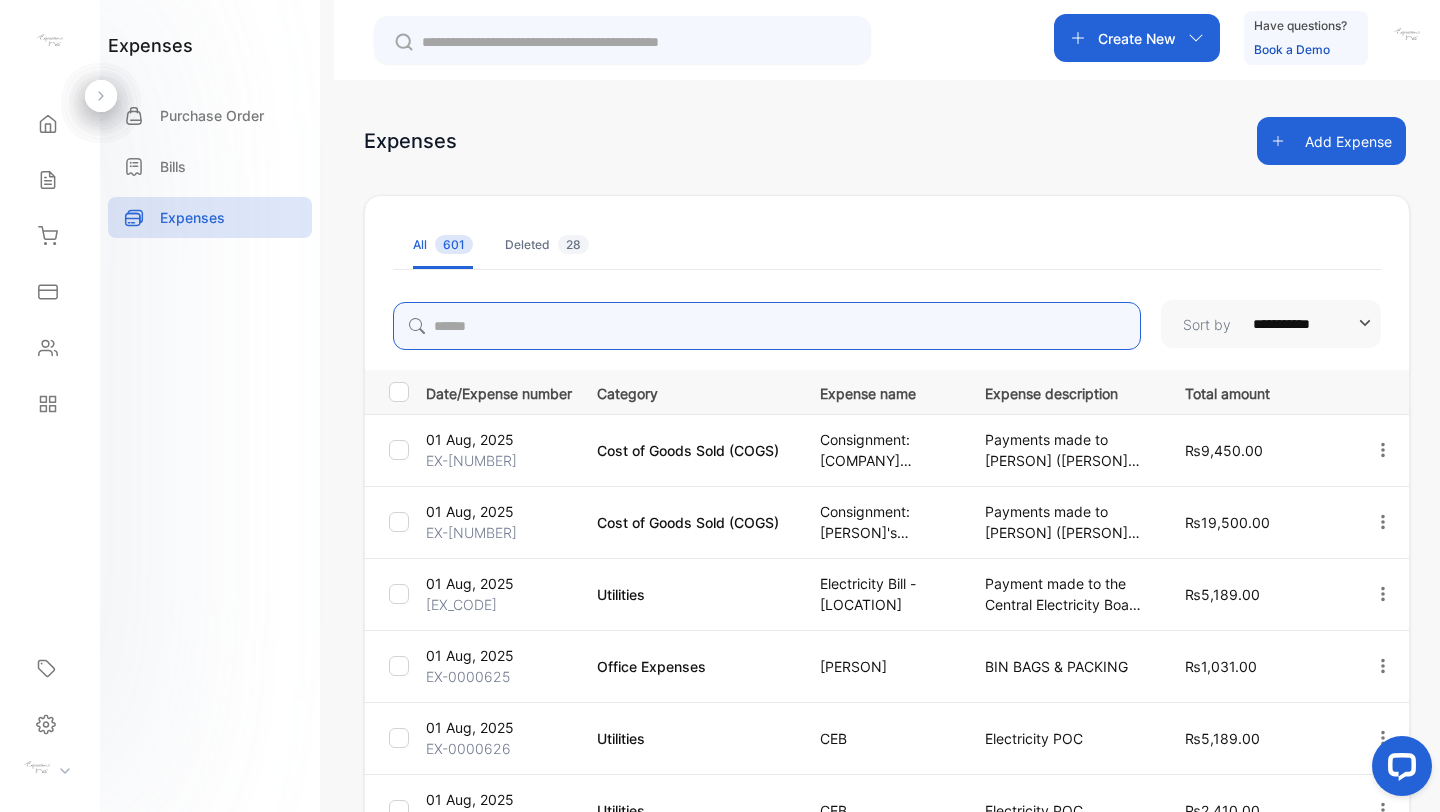 click at bounding box center [767, 326] 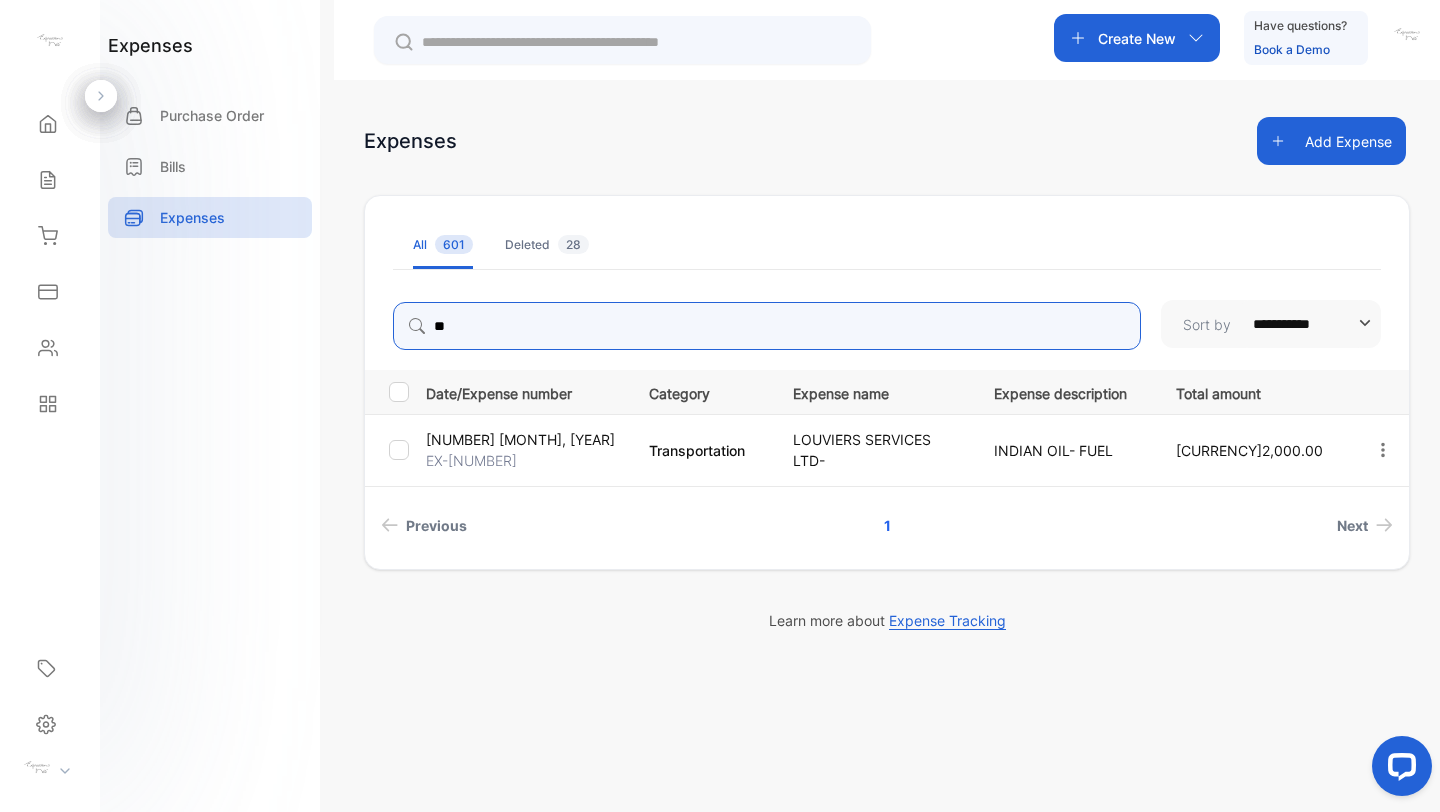 type on "*" 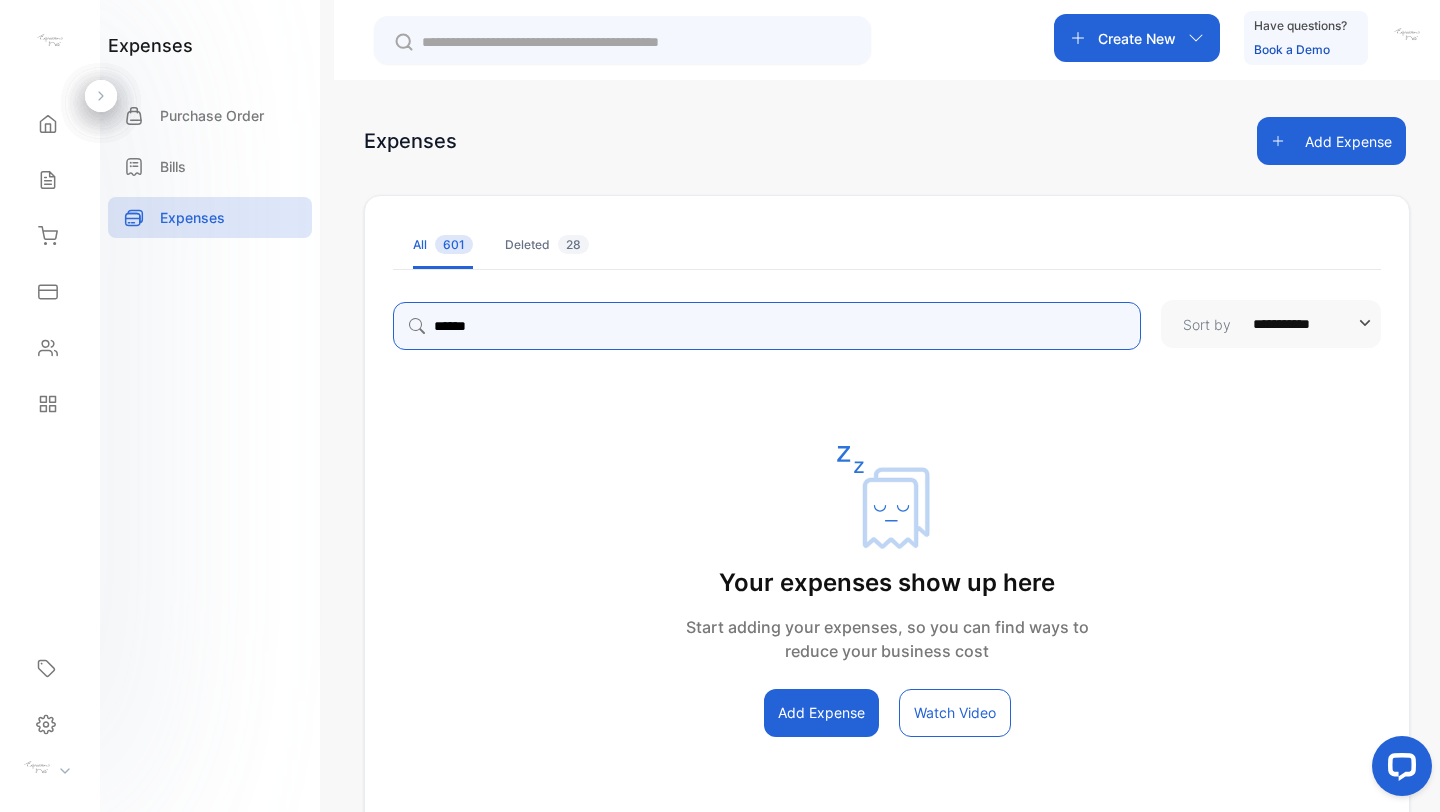 drag, startPoint x: 497, startPoint y: 335, endPoint x: 412, endPoint y: 303, distance: 90.824005 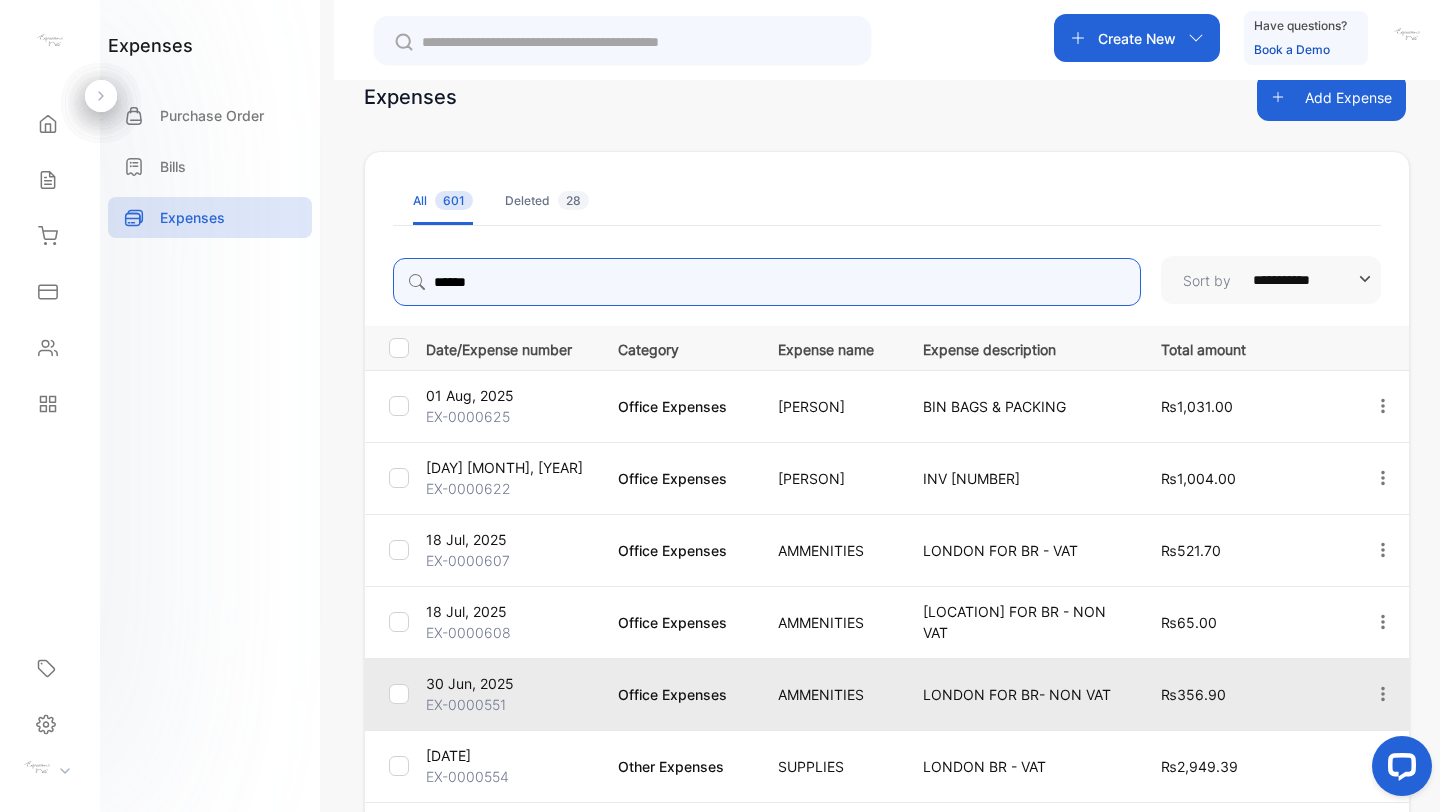 scroll, scrollTop: 0, scrollLeft: 0, axis: both 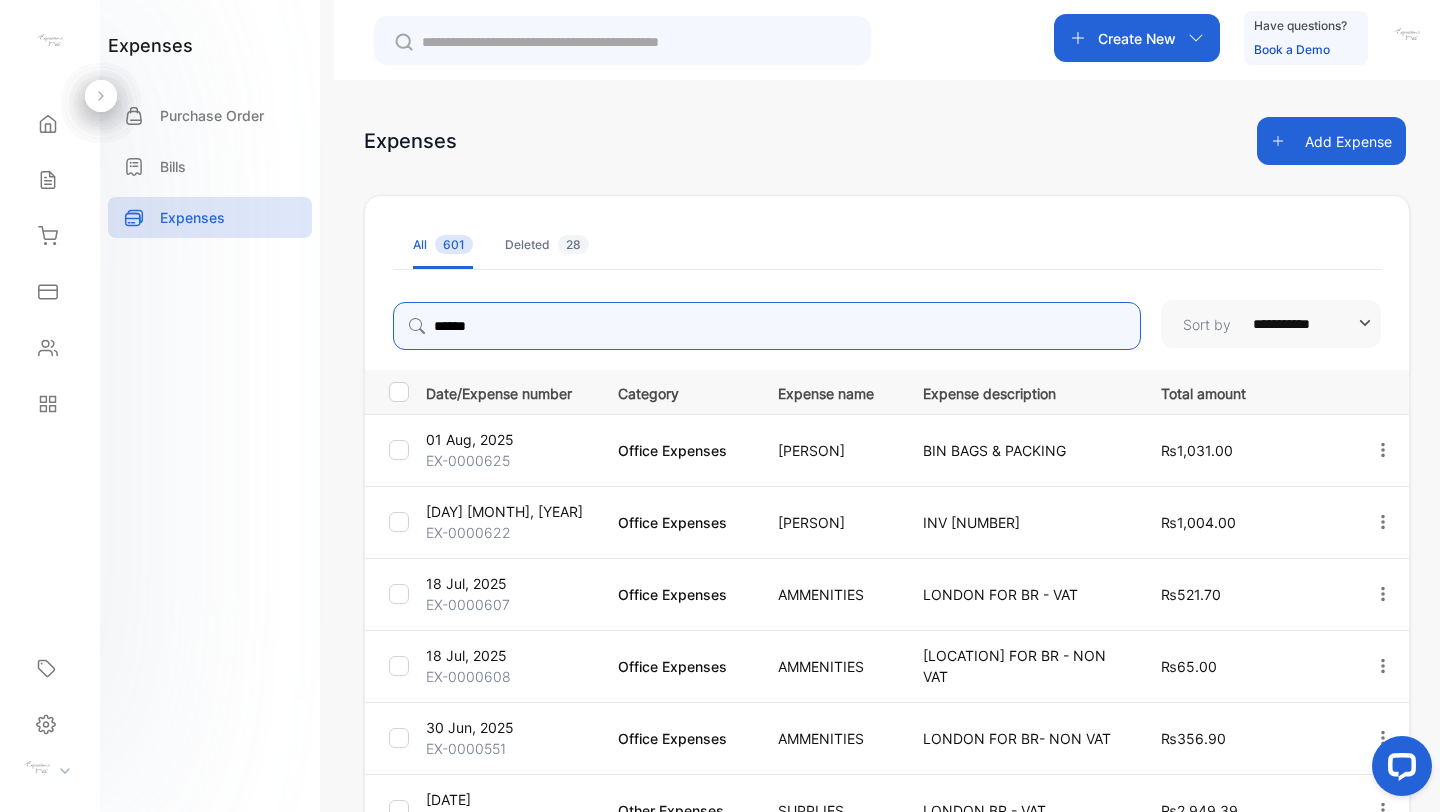 drag, startPoint x: 525, startPoint y: 325, endPoint x: 383, endPoint y: 311, distance: 142.68848 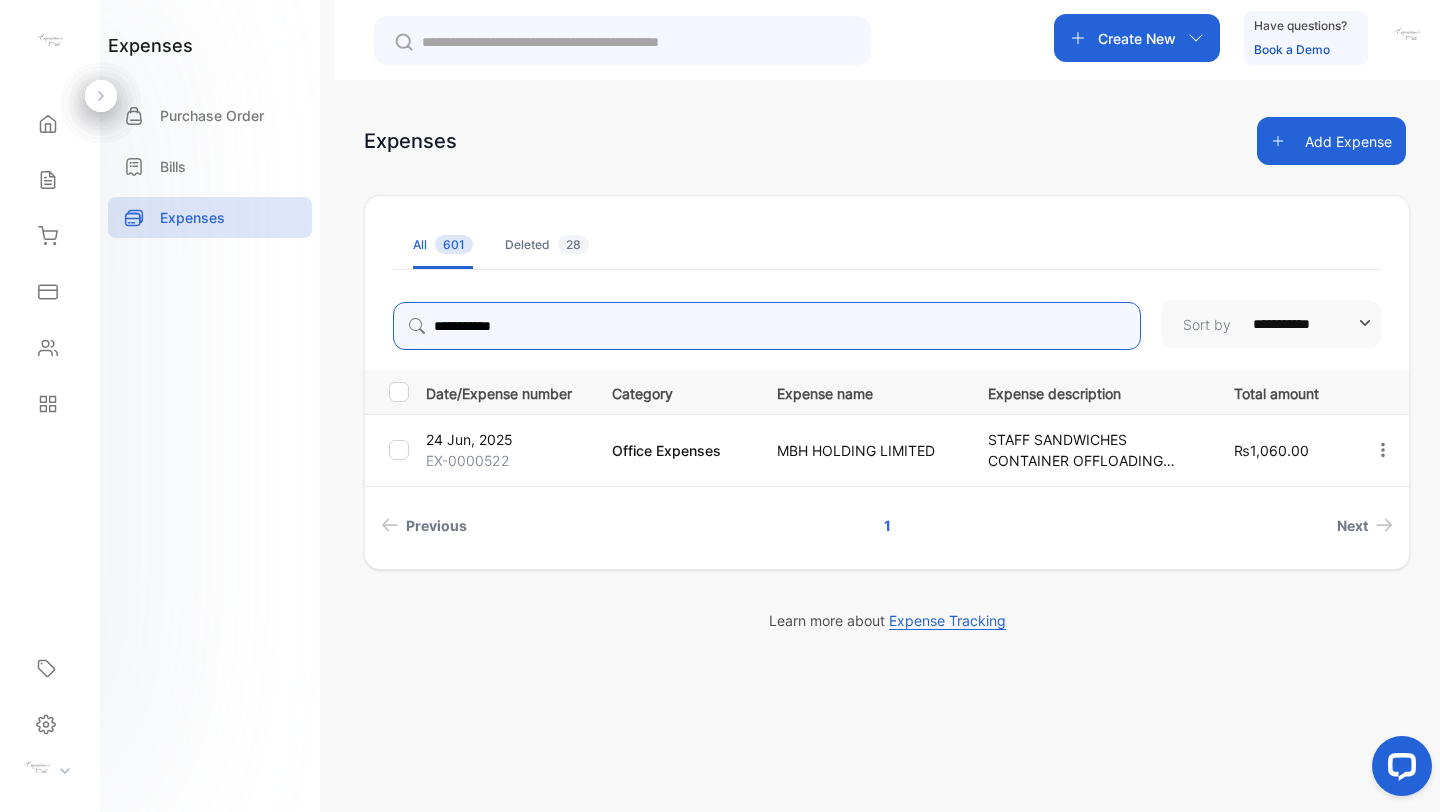 drag, startPoint x: 558, startPoint y: 332, endPoint x: 329, endPoint y: 317, distance: 229.49074 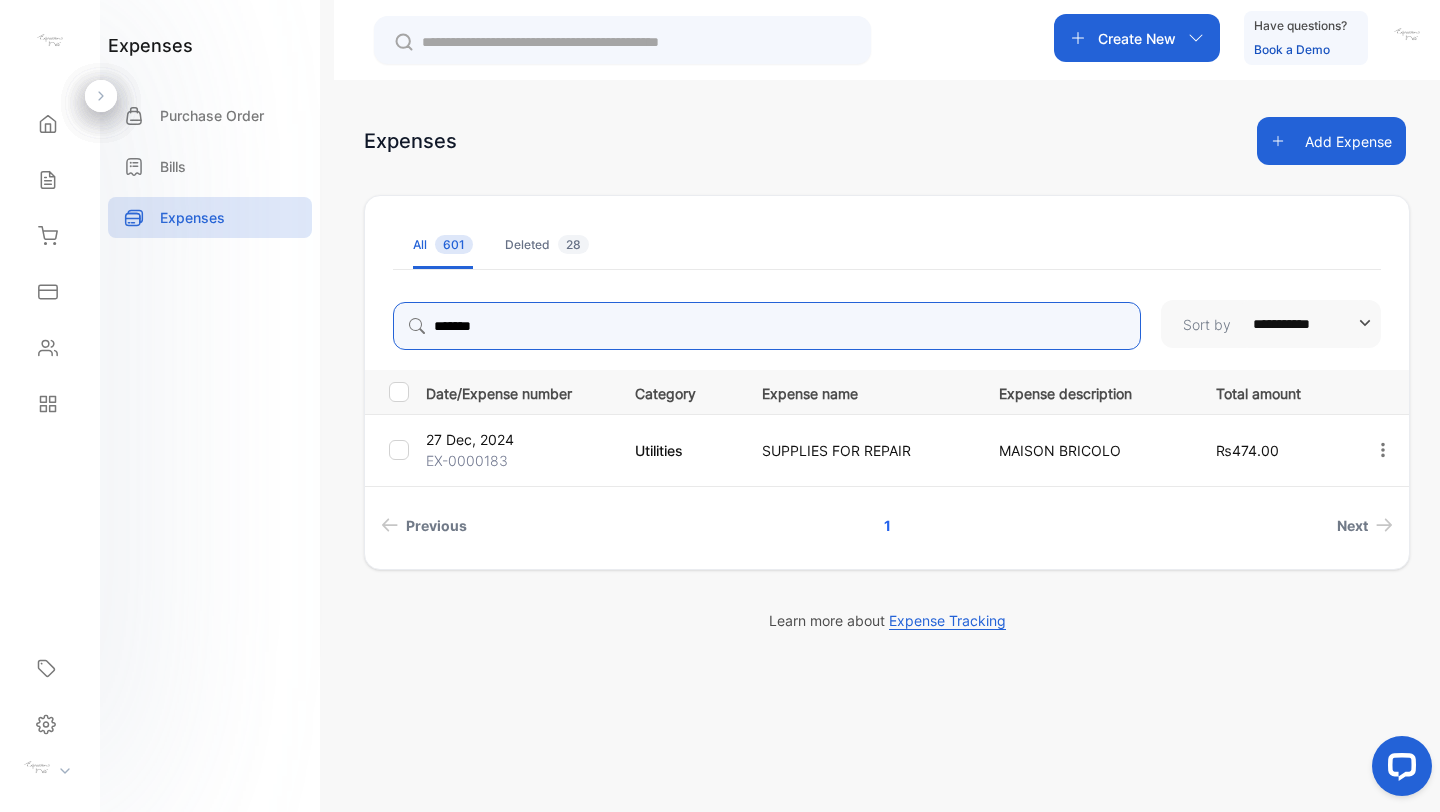click on "******" at bounding box center (767, 326) 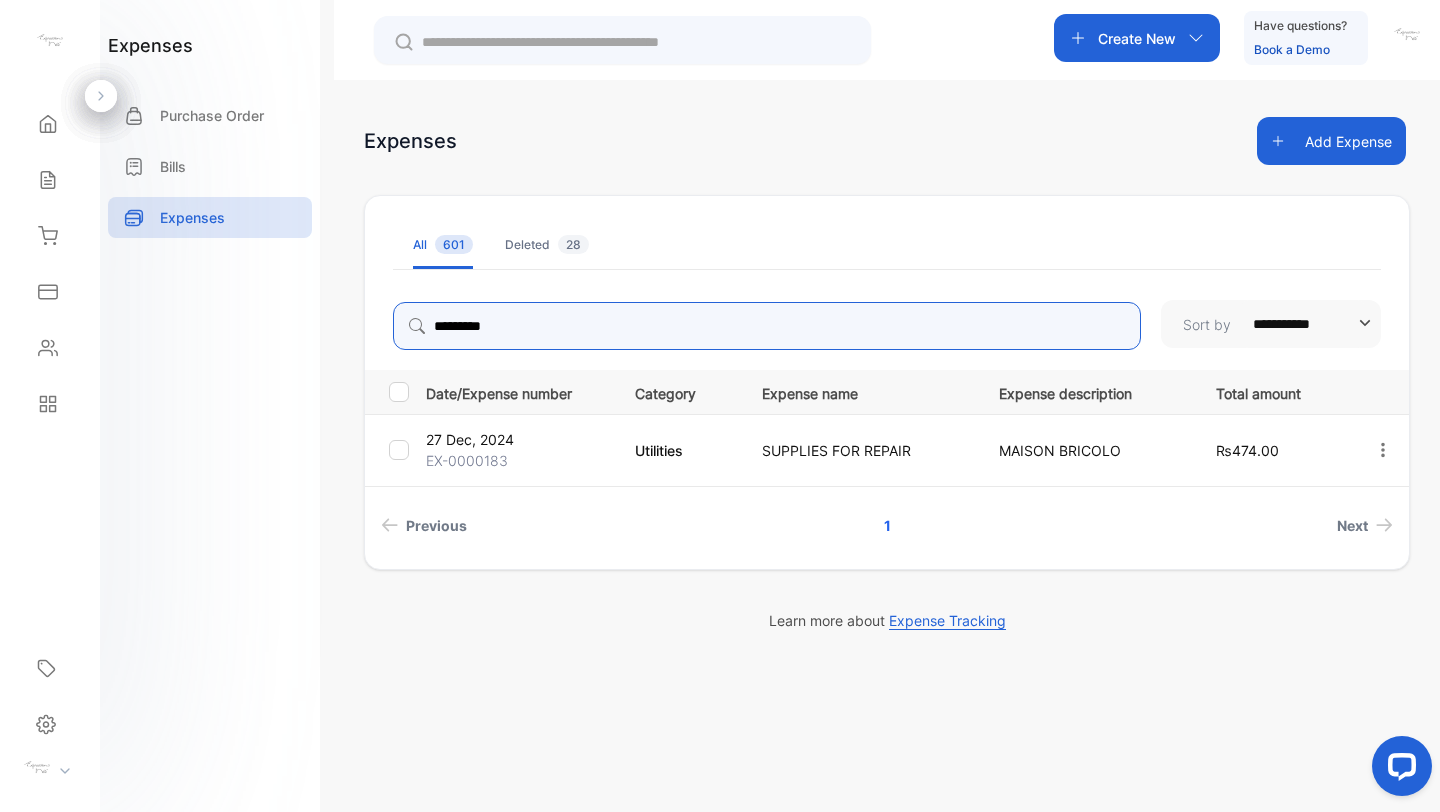 type on "*********" 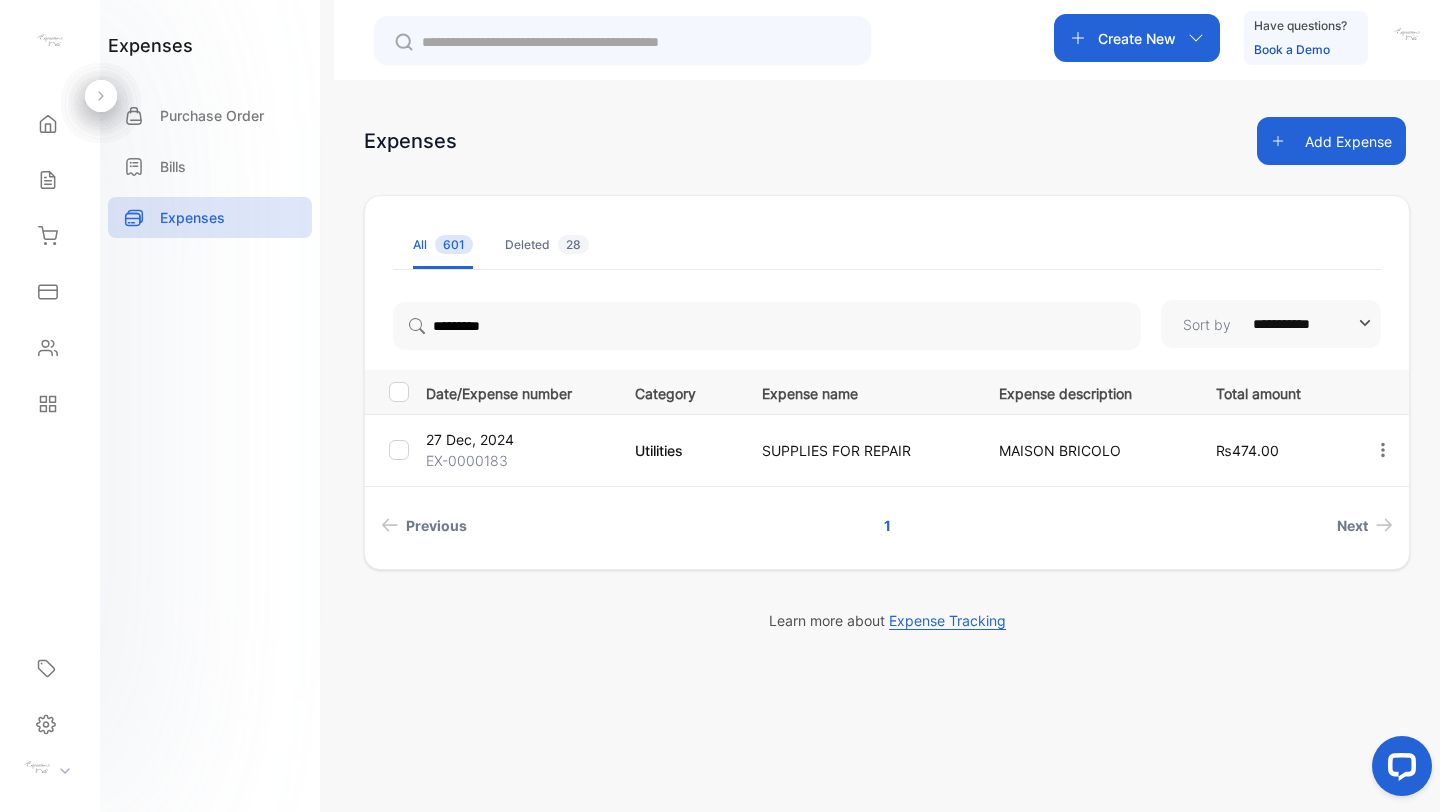 click on "Add Expense" at bounding box center [1331, 141] 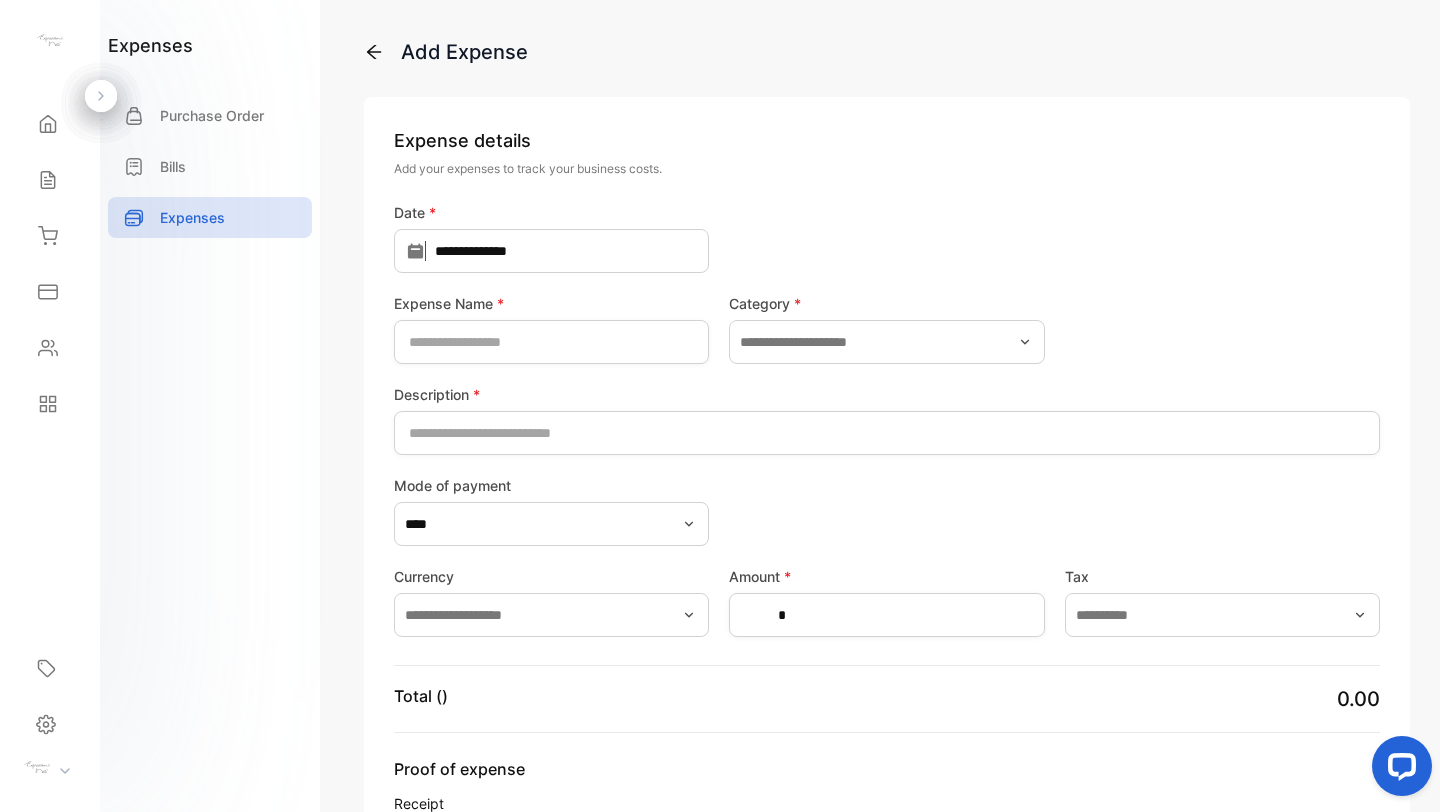 type on "**********" 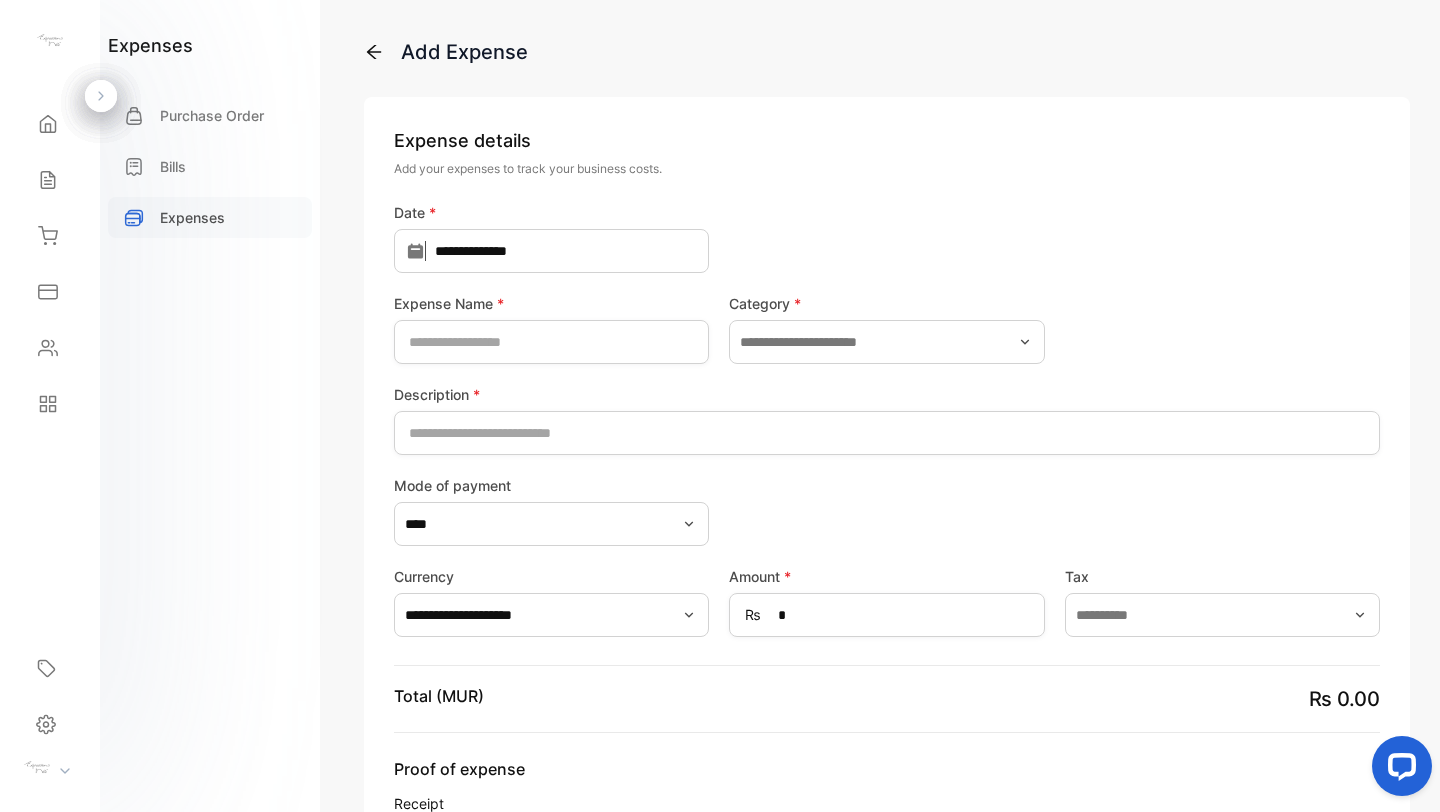 click on "Expenses" at bounding box center [210, 217] 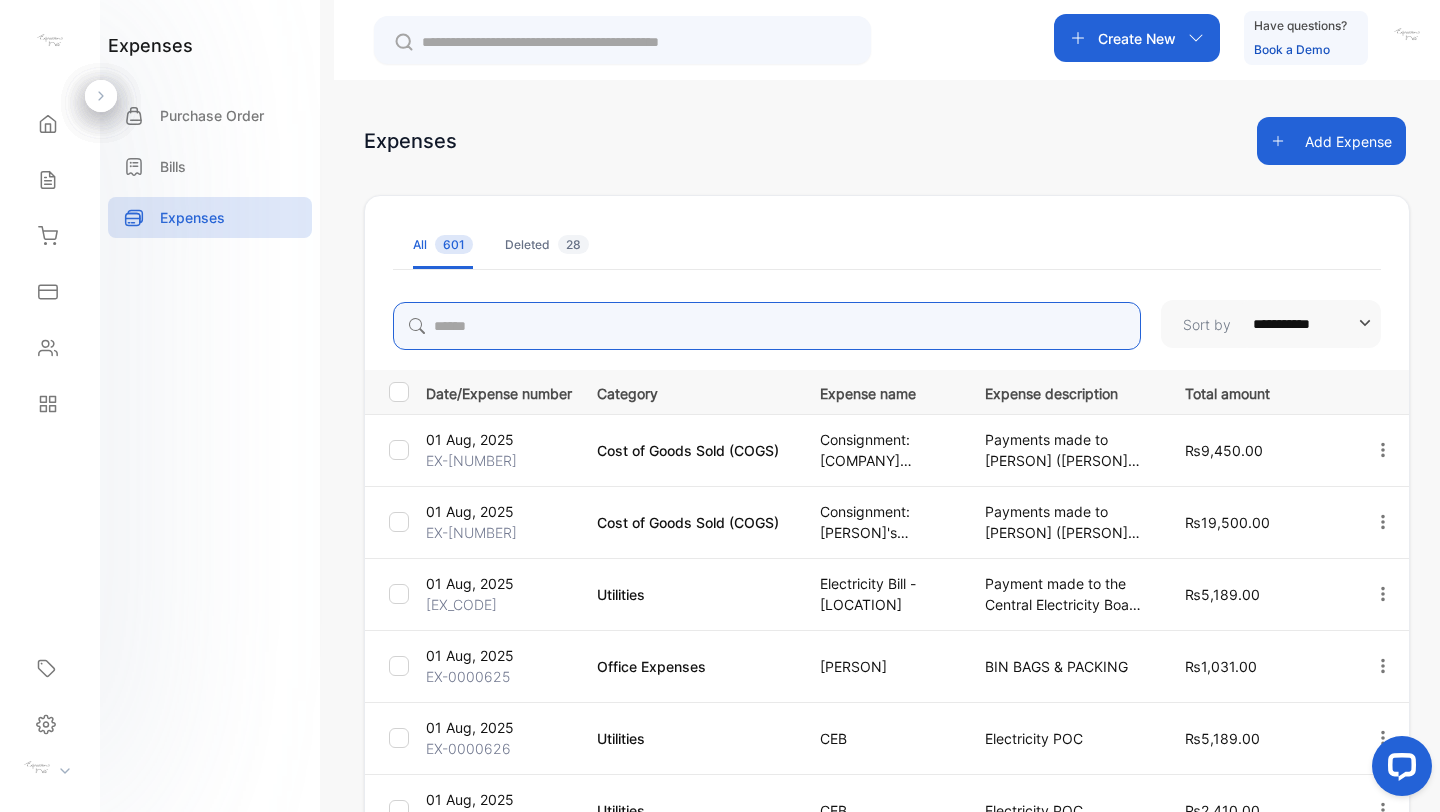click at bounding box center (767, 326) 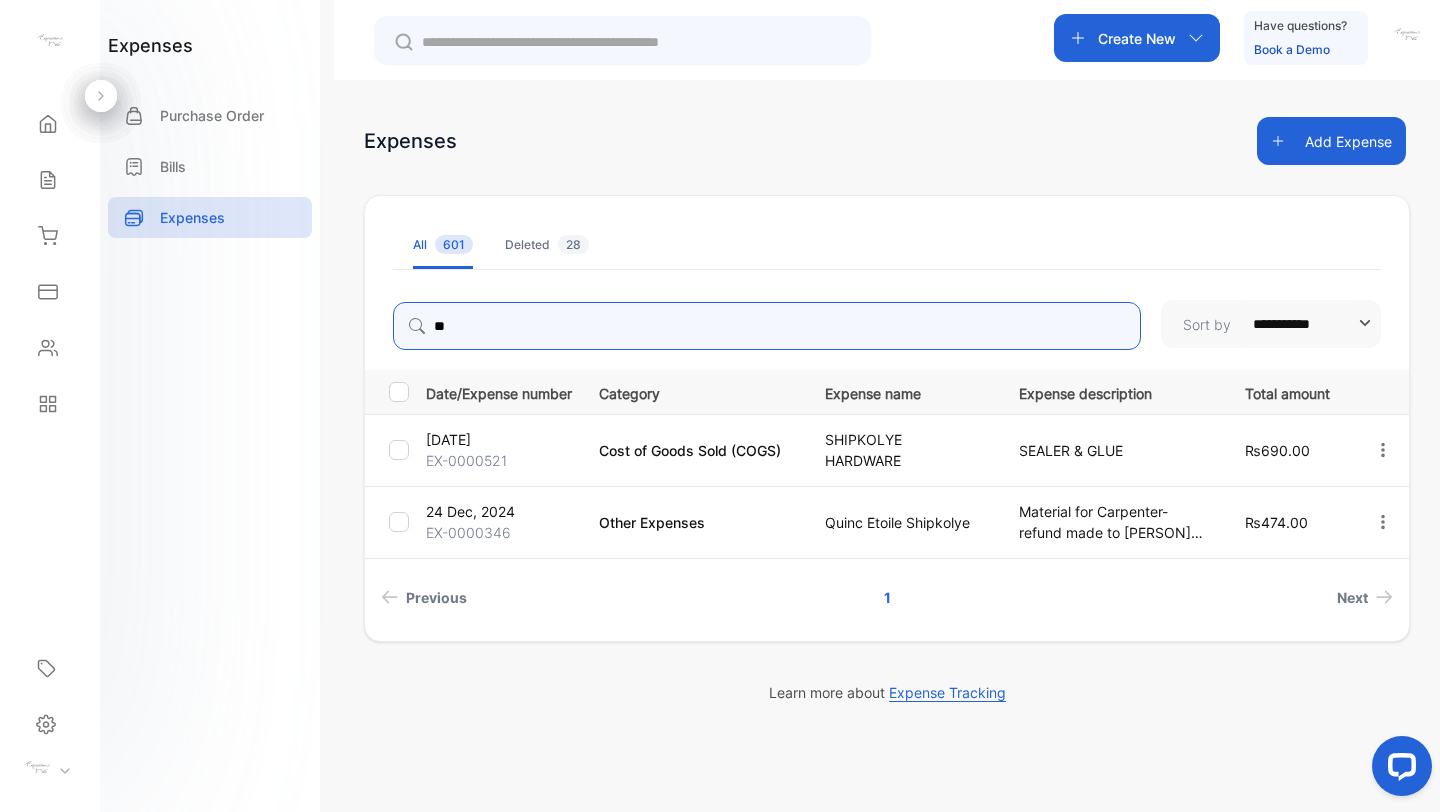 type on "*" 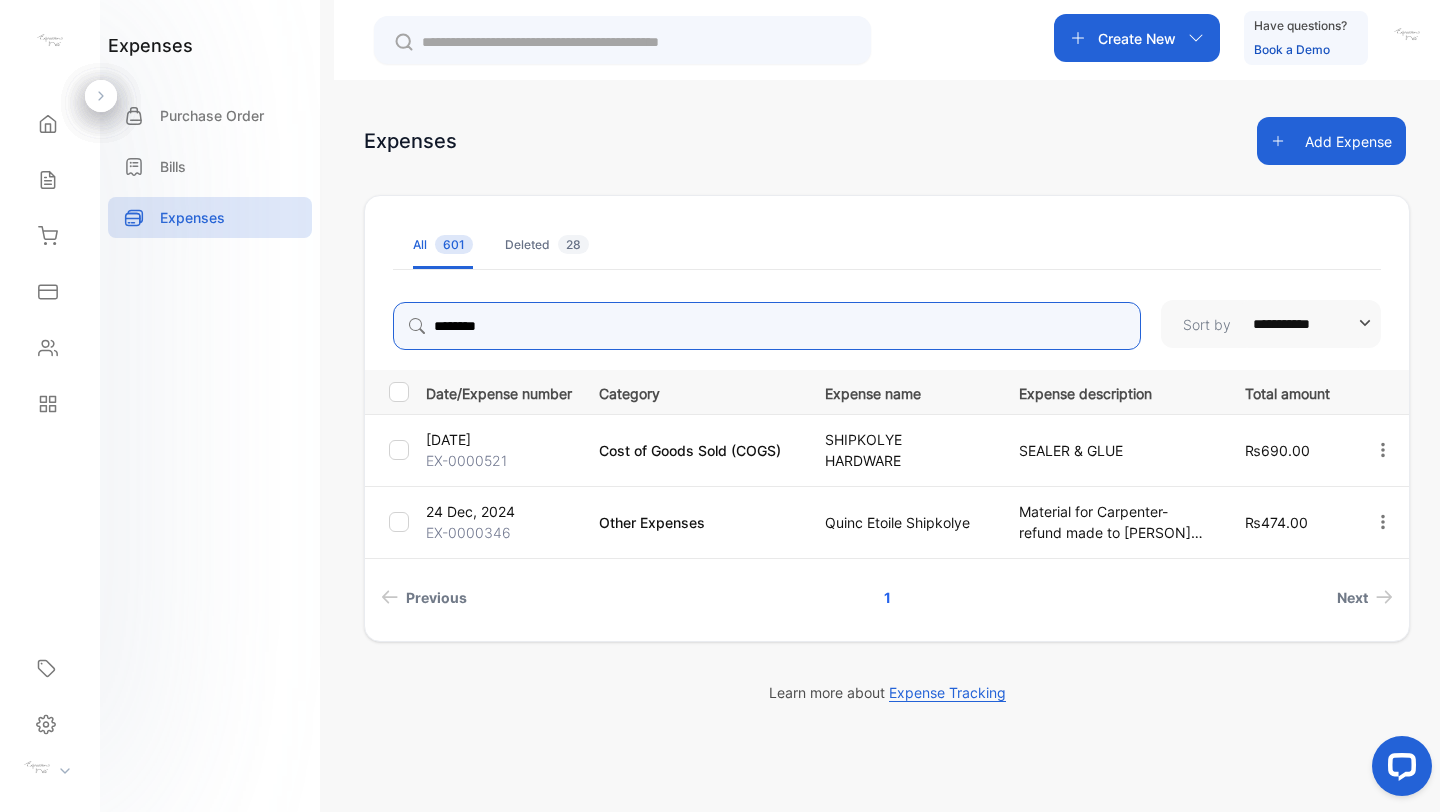 type on "********" 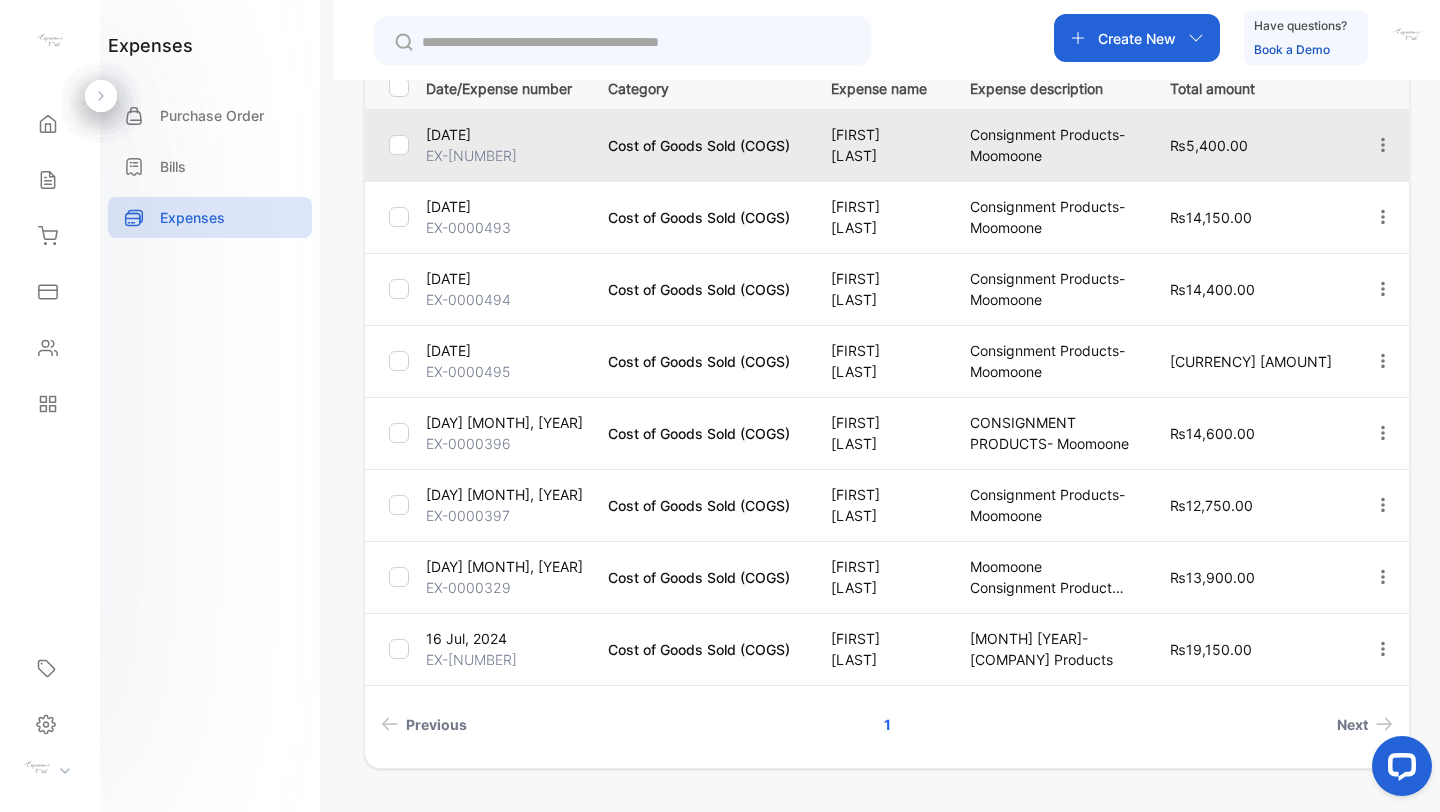 scroll, scrollTop: 354, scrollLeft: 0, axis: vertical 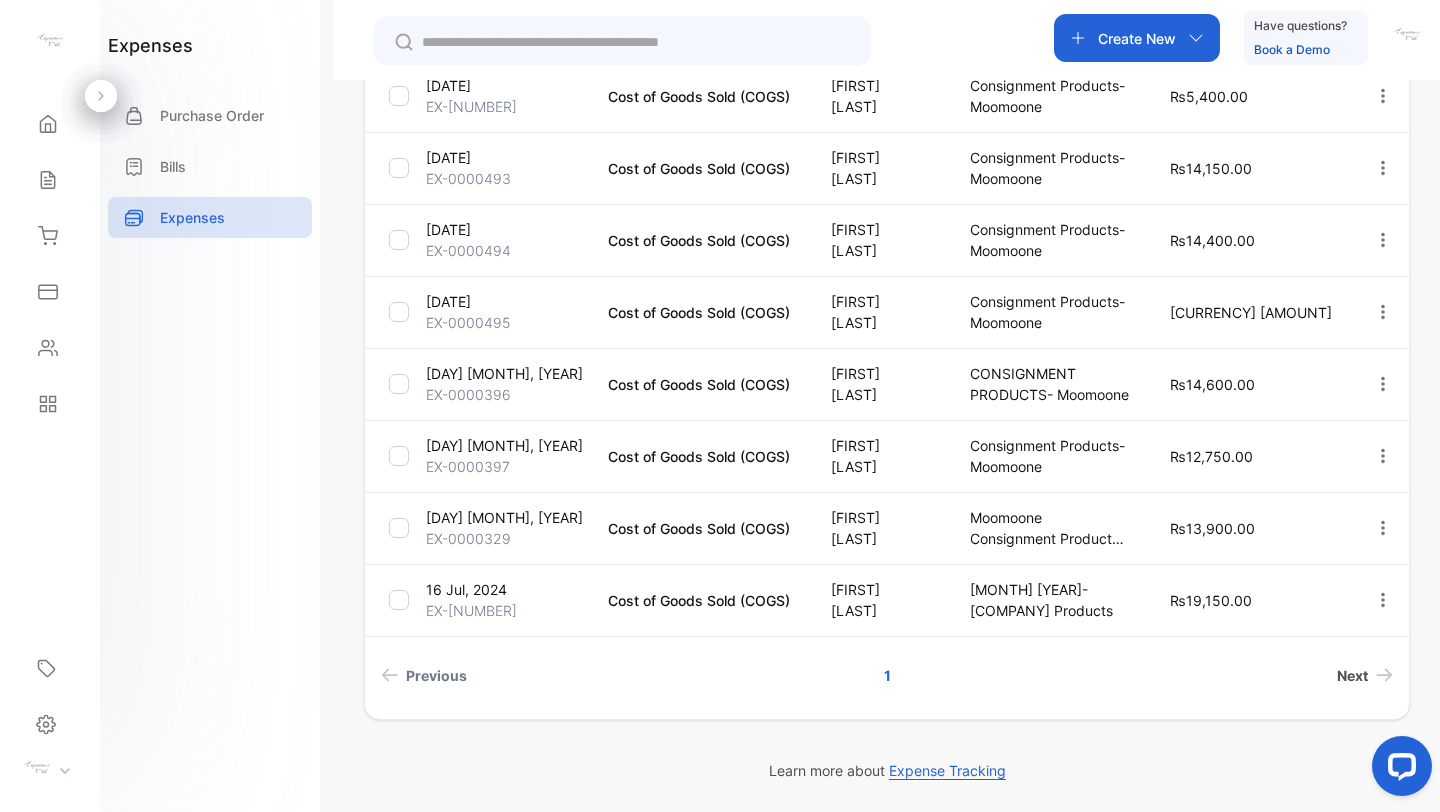 click on "Next" at bounding box center [1352, 675] 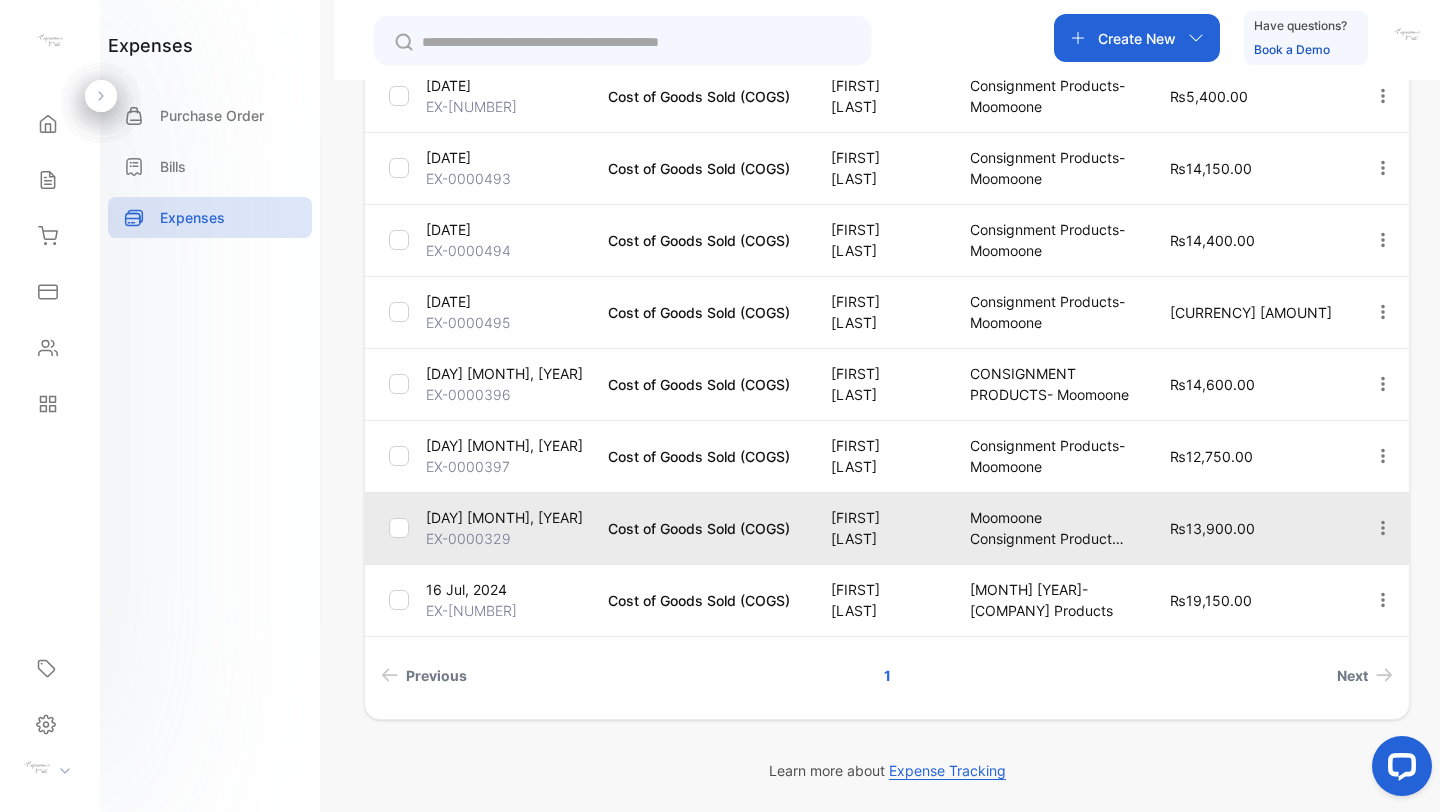 click on "Cost of Goods Sold (COGS)" at bounding box center (695, 528) 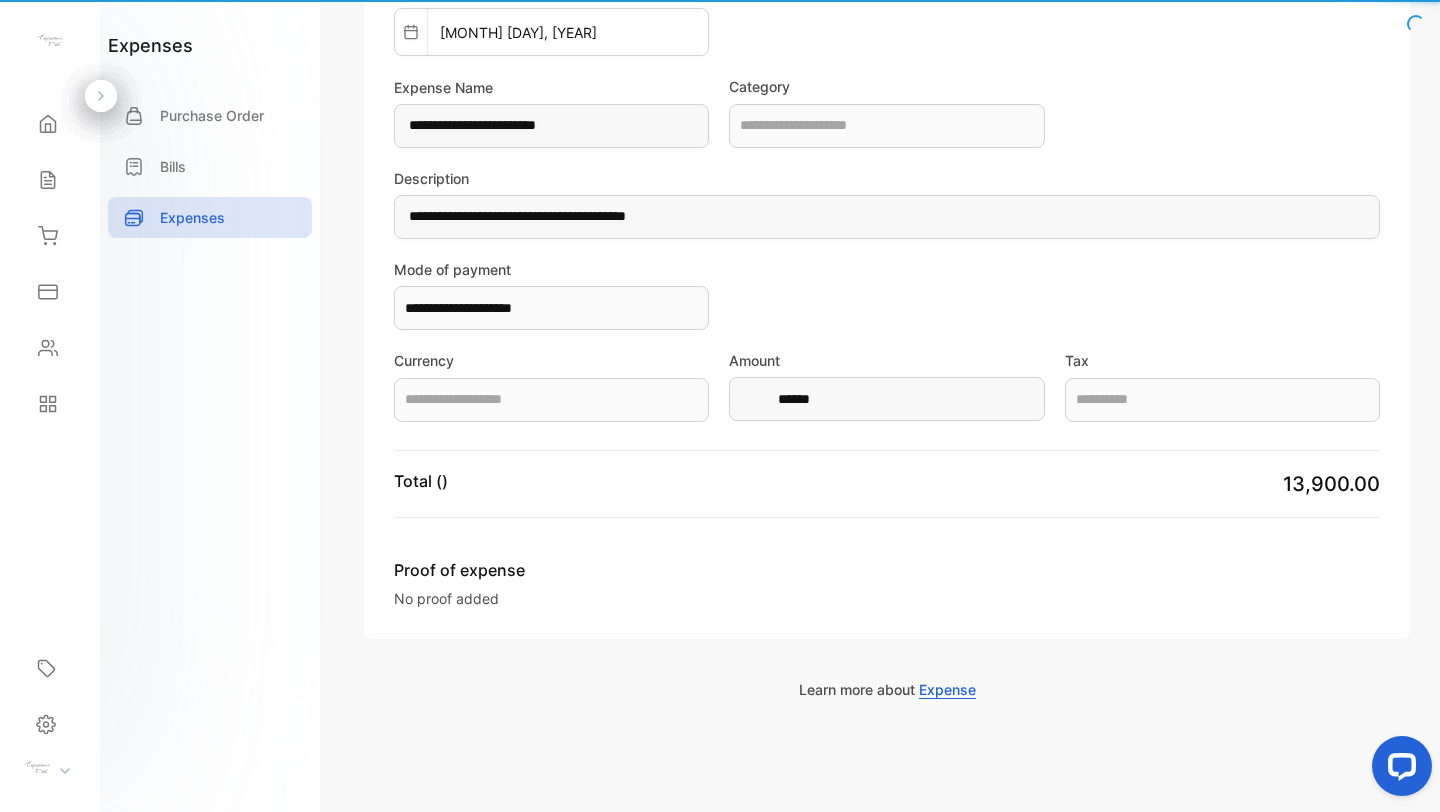 scroll, scrollTop: 214, scrollLeft: 0, axis: vertical 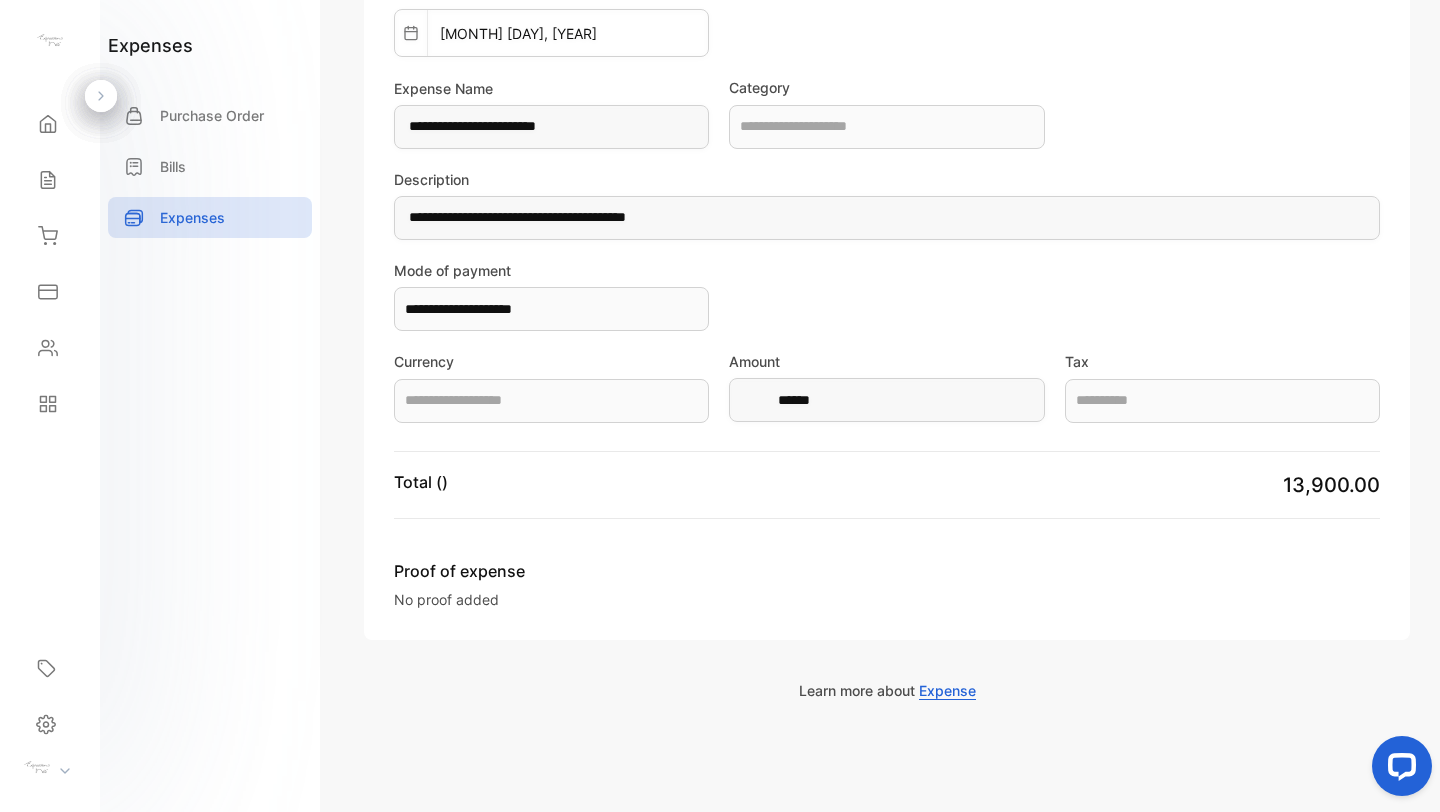 type on "**********" 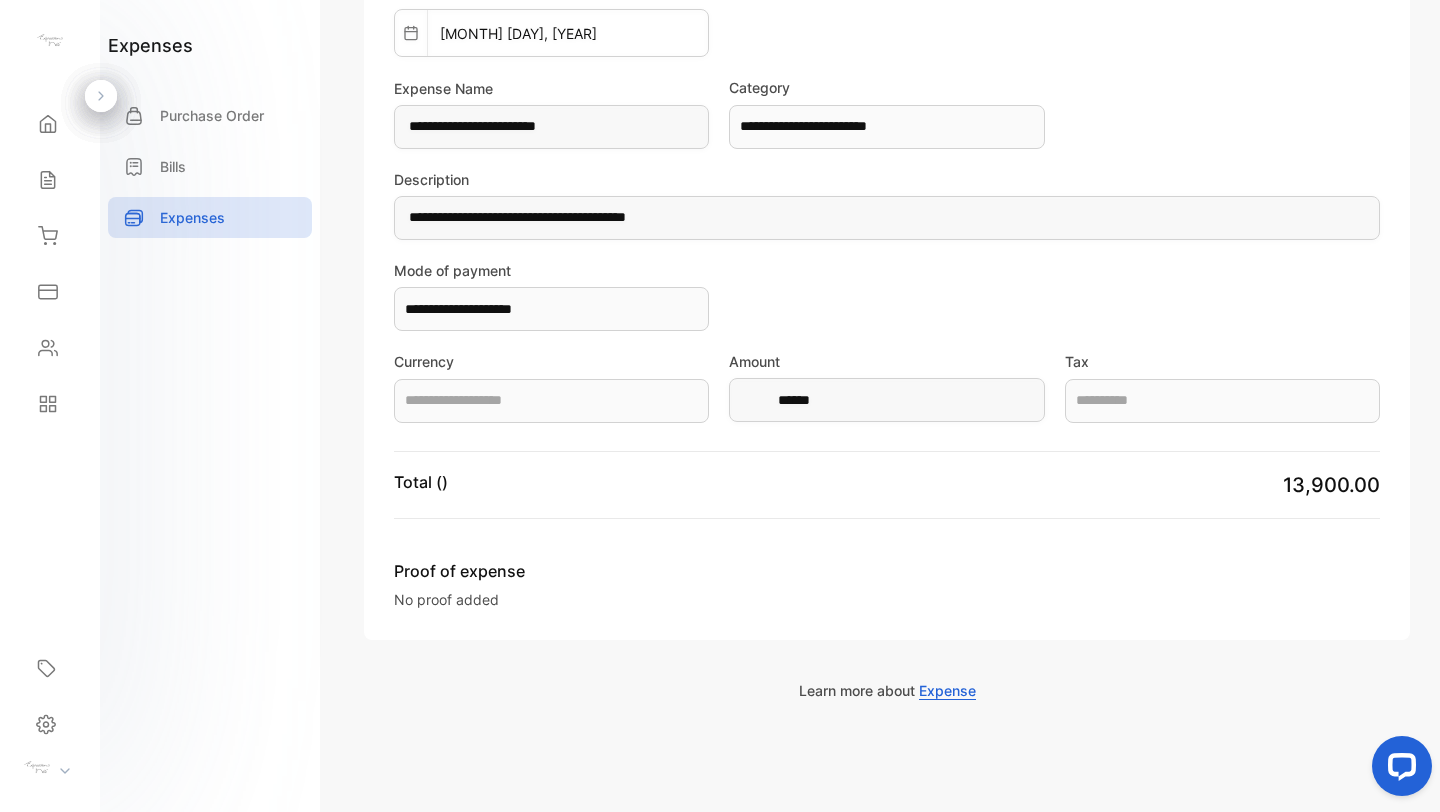 type on "**********" 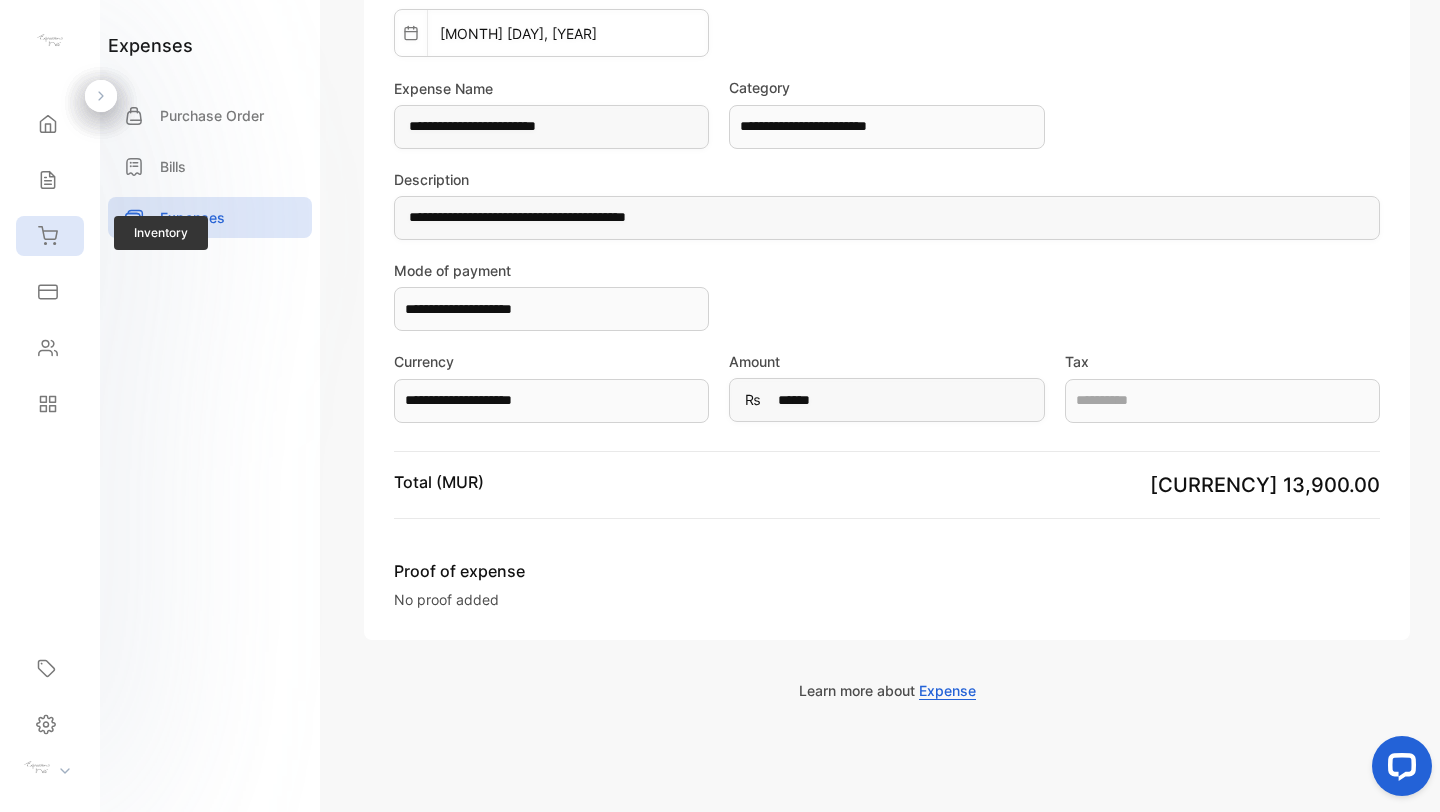 click 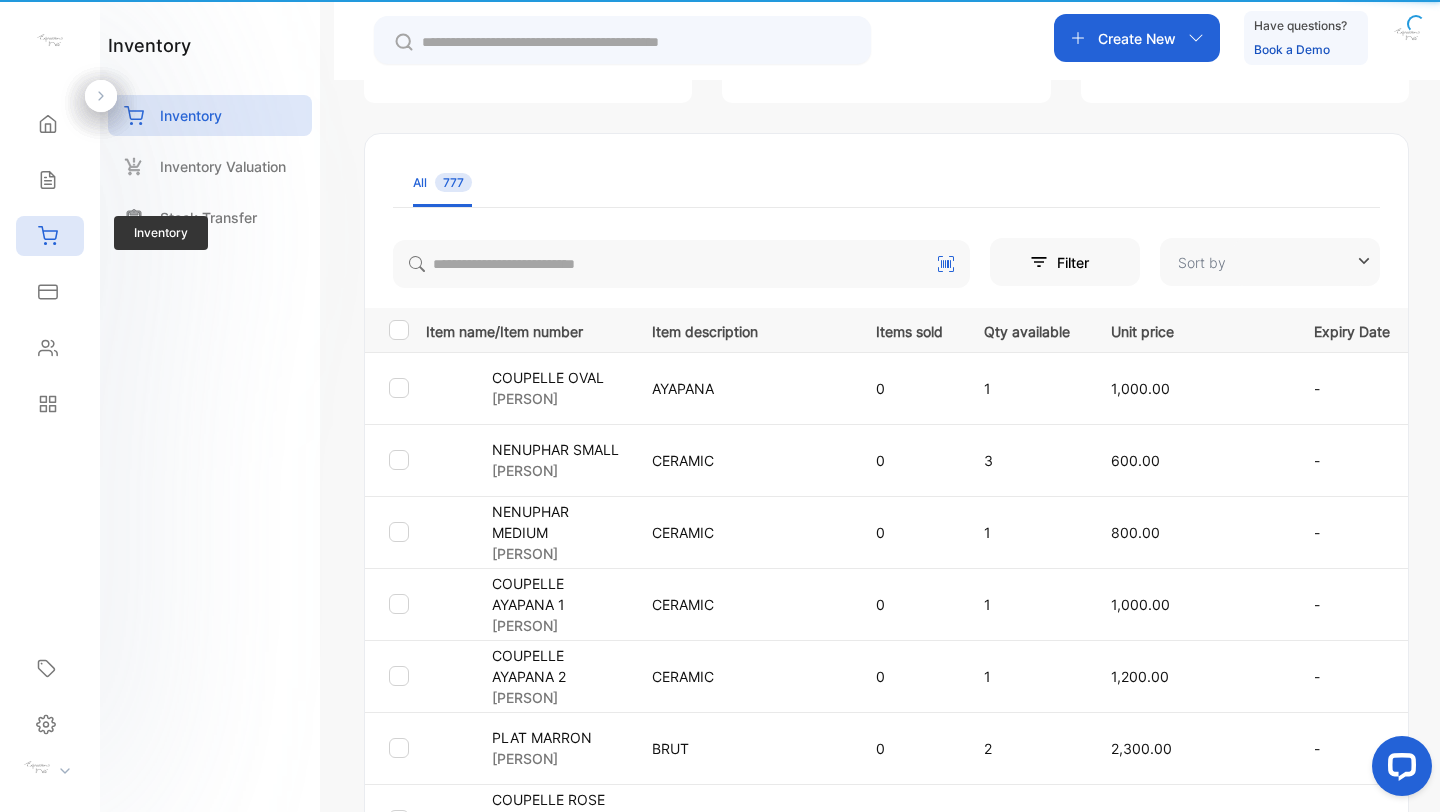 type on "**********" 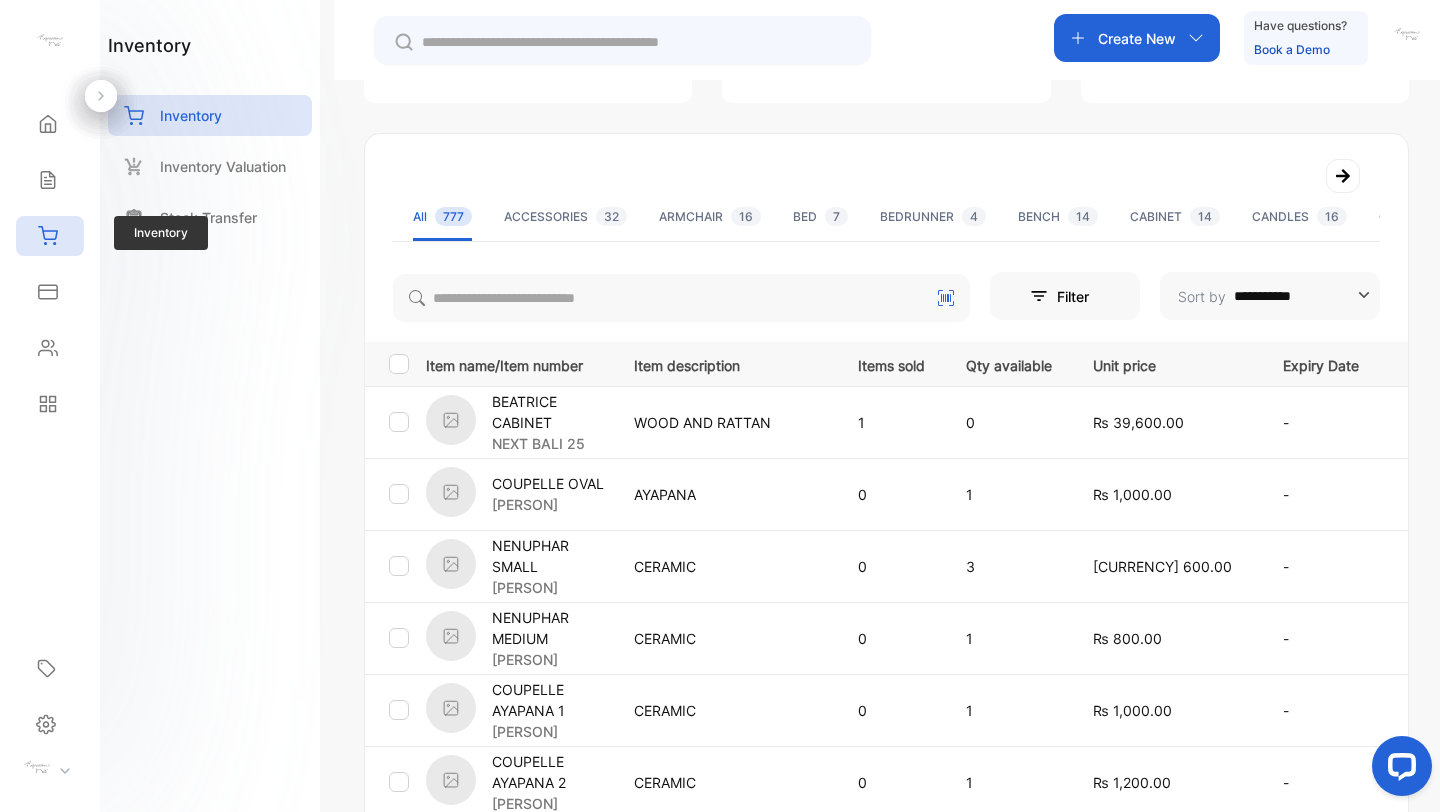 click 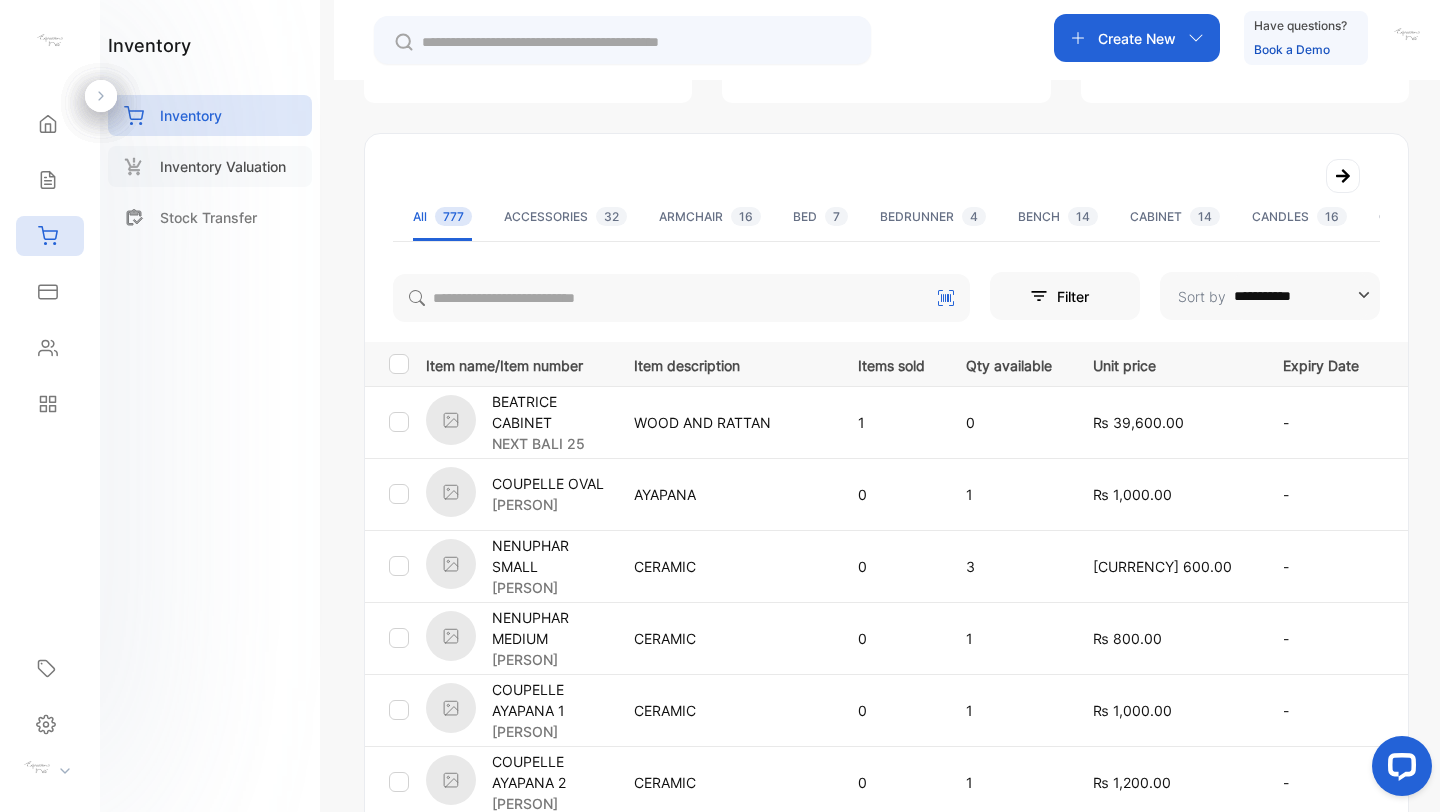 click on "Inventory Valuation" at bounding box center (210, 166) 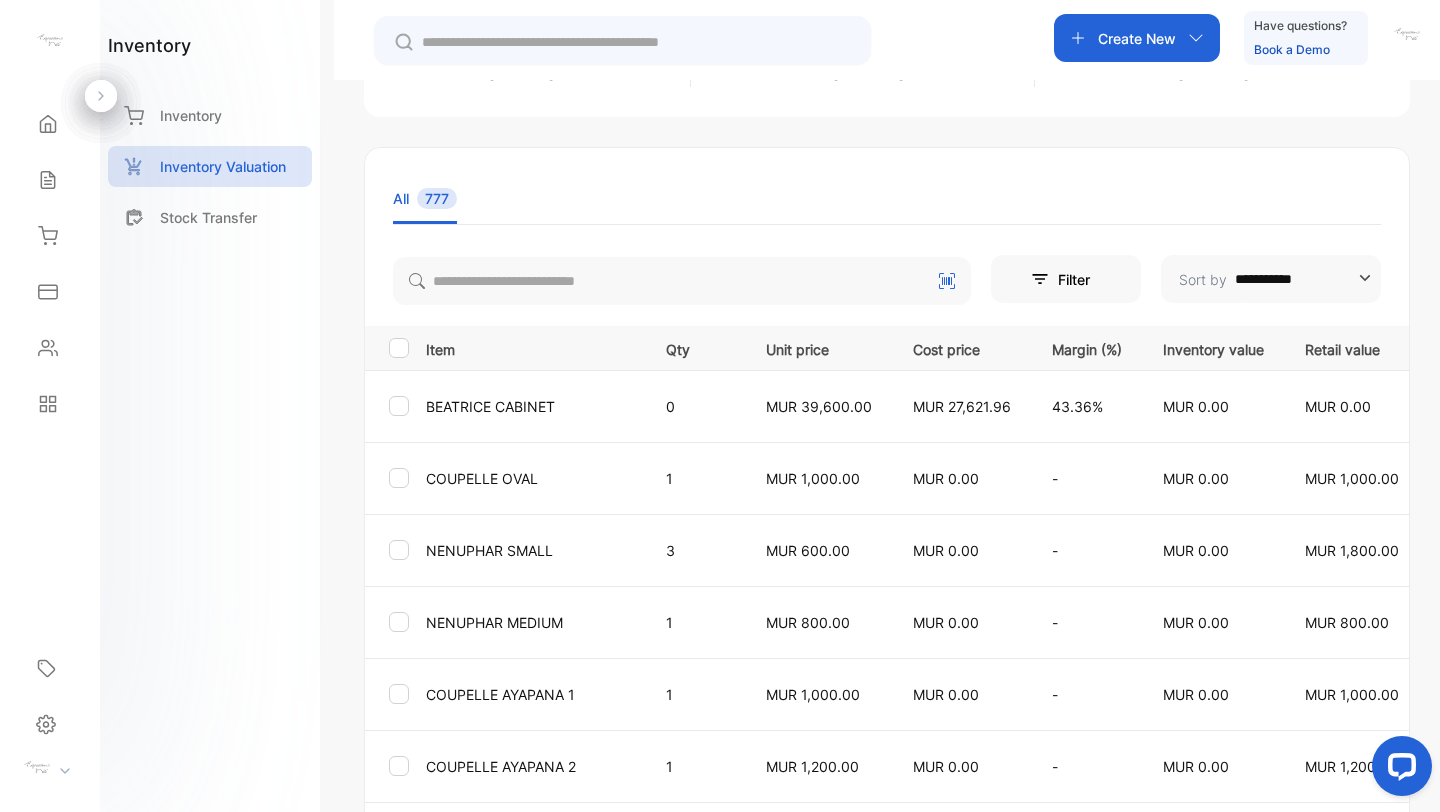 scroll, scrollTop: 0, scrollLeft: 0, axis: both 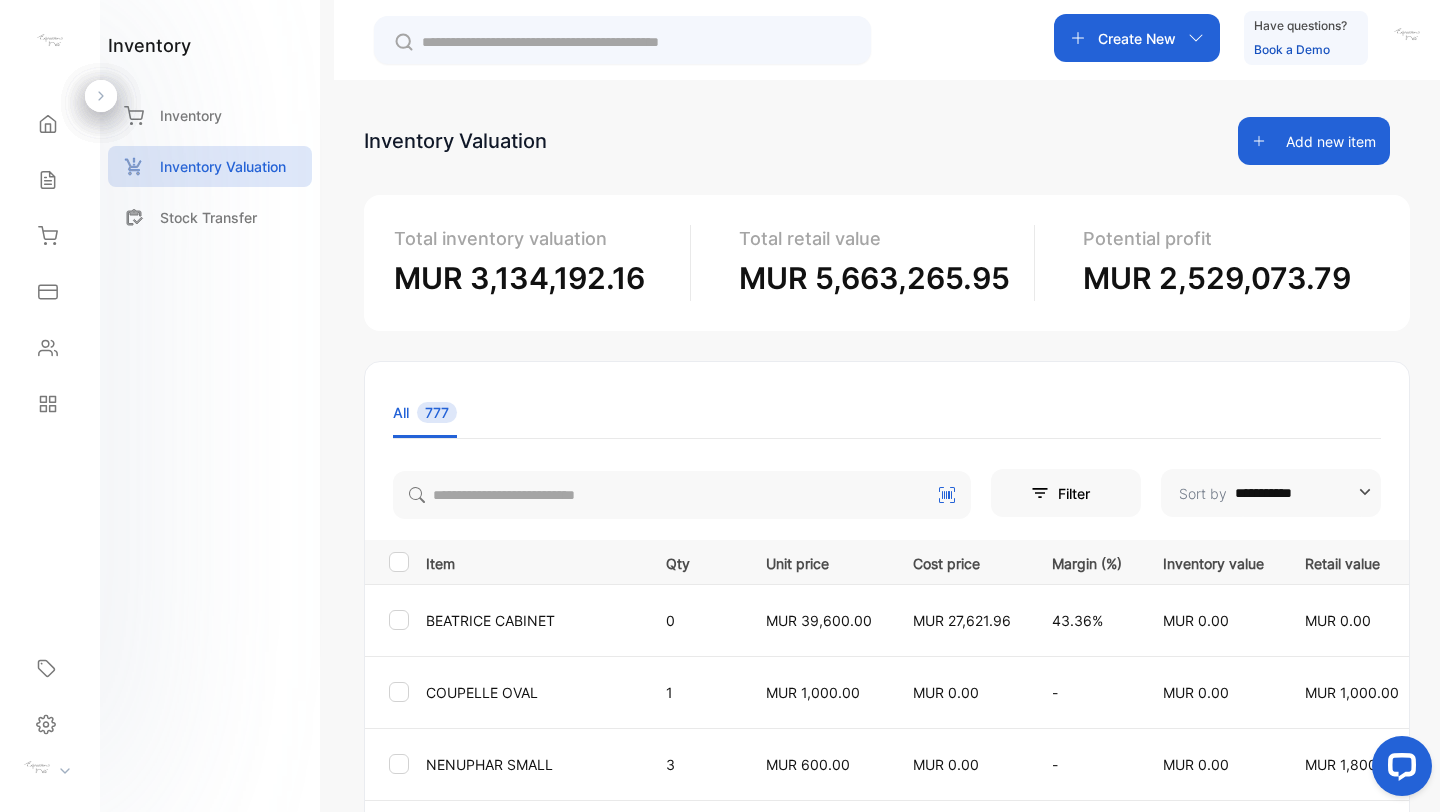 click on "Filter" at bounding box center (1035, 493) 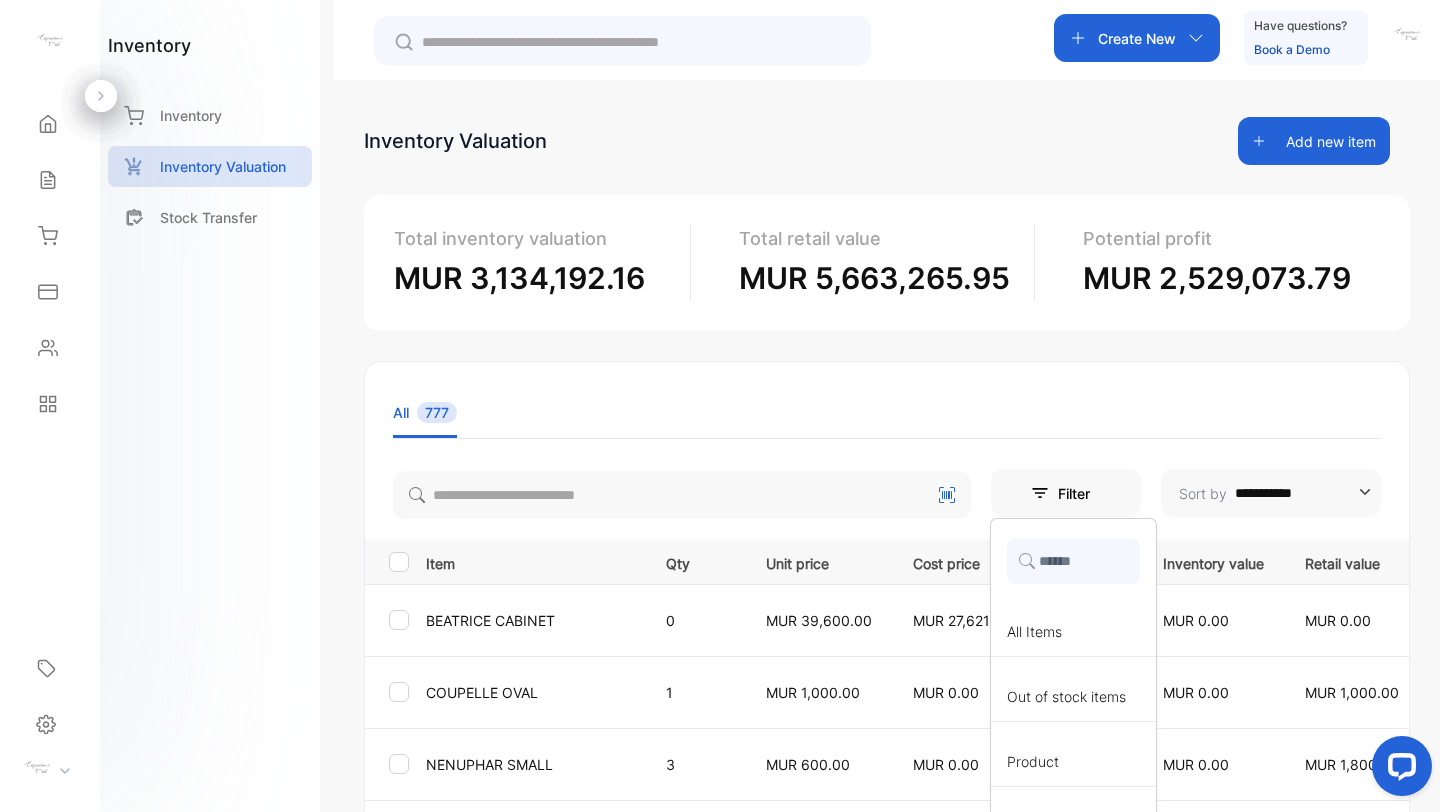 click on "All [PERSON]" at bounding box center (887, 413) 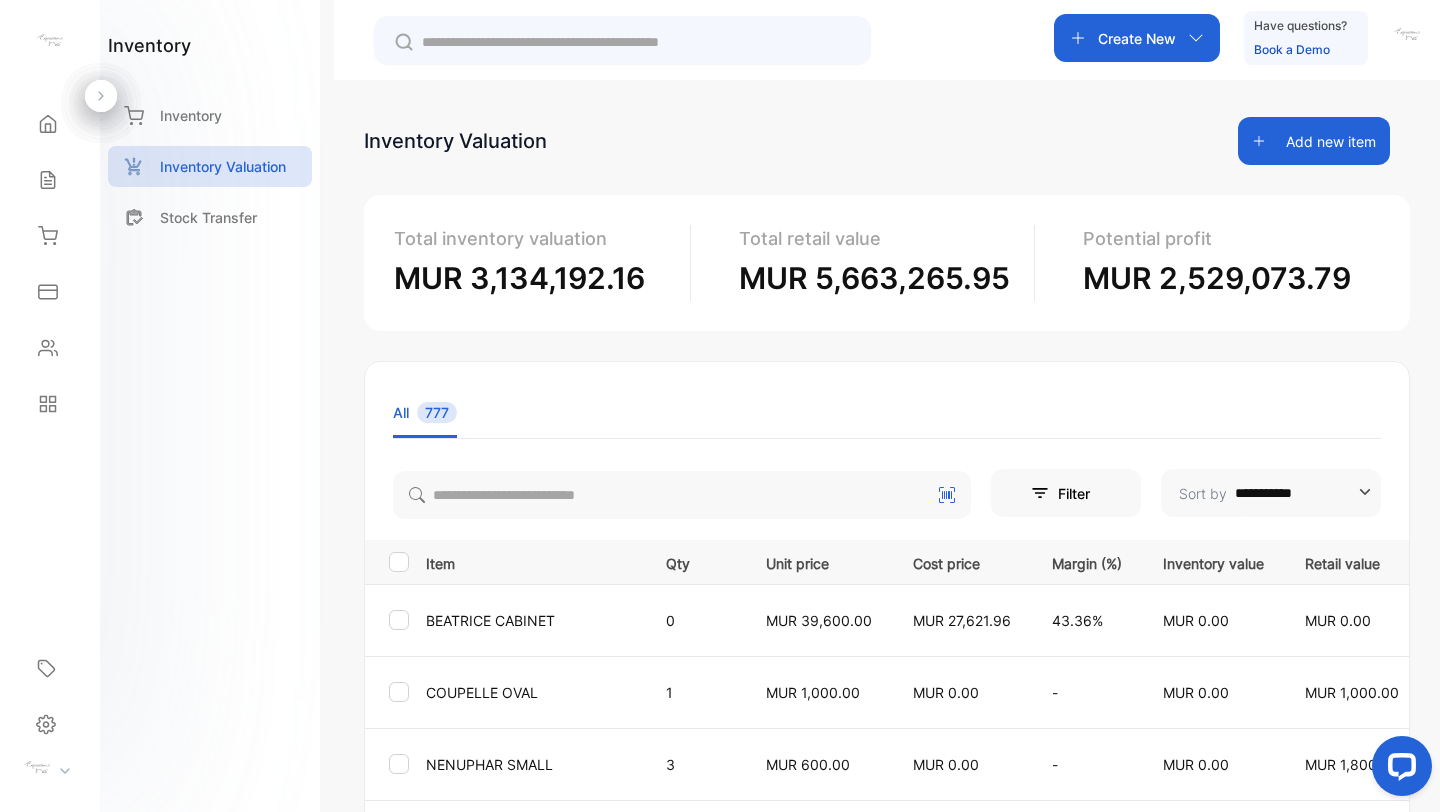 click on "**********" at bounding box center [887, 874] 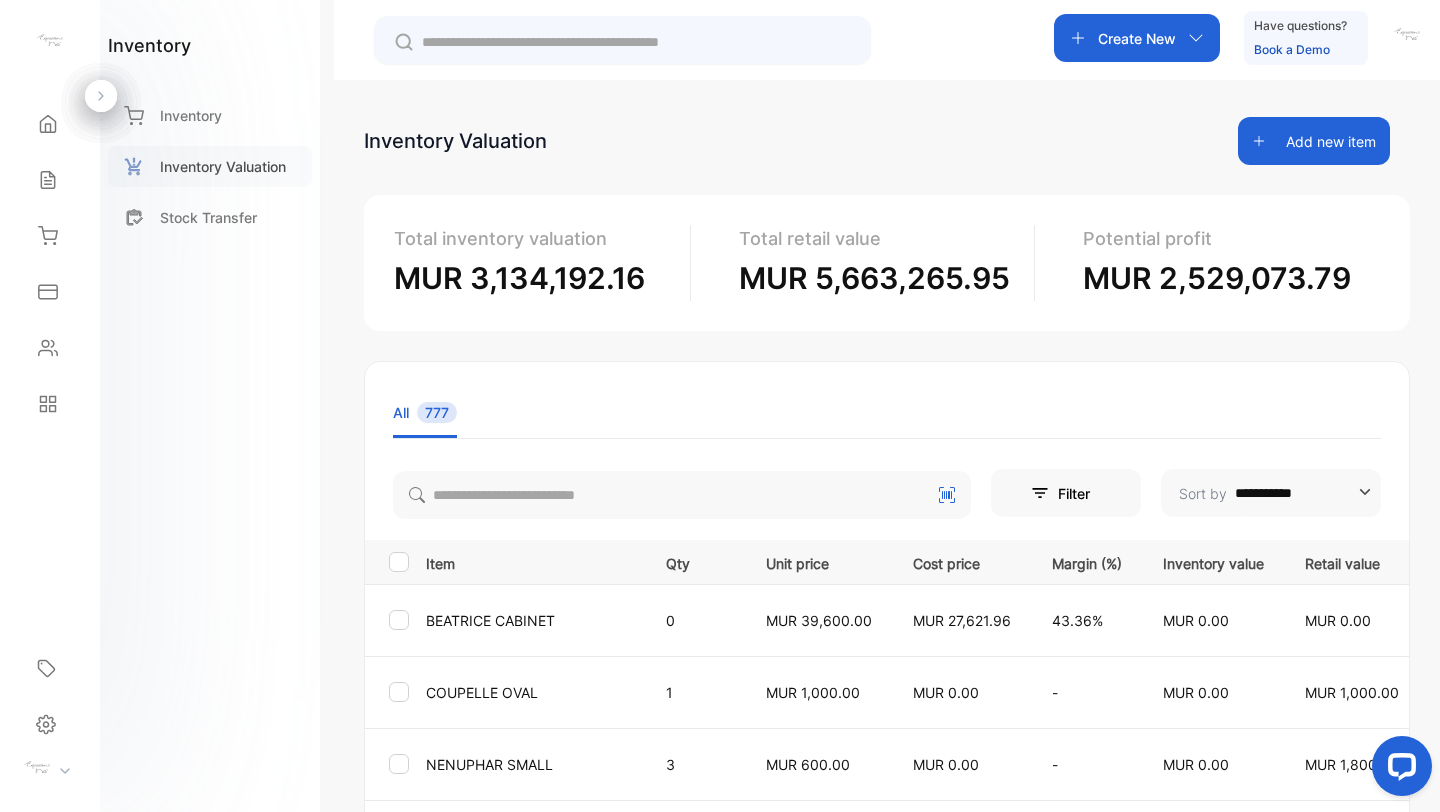 click on "Inventory Valuation" at bounding box center [223, 166] 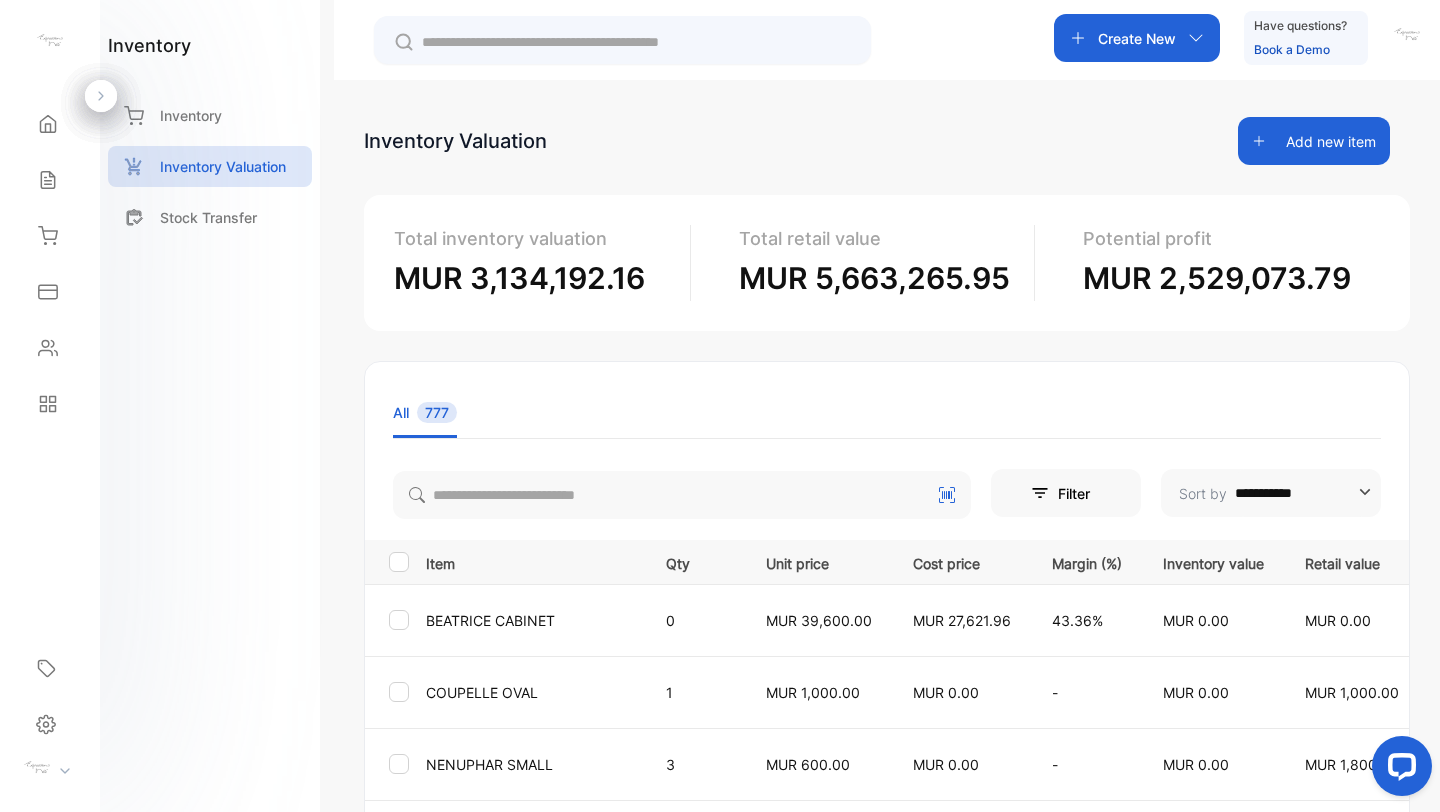 click on "**********" at bounding box center [1302, 493] 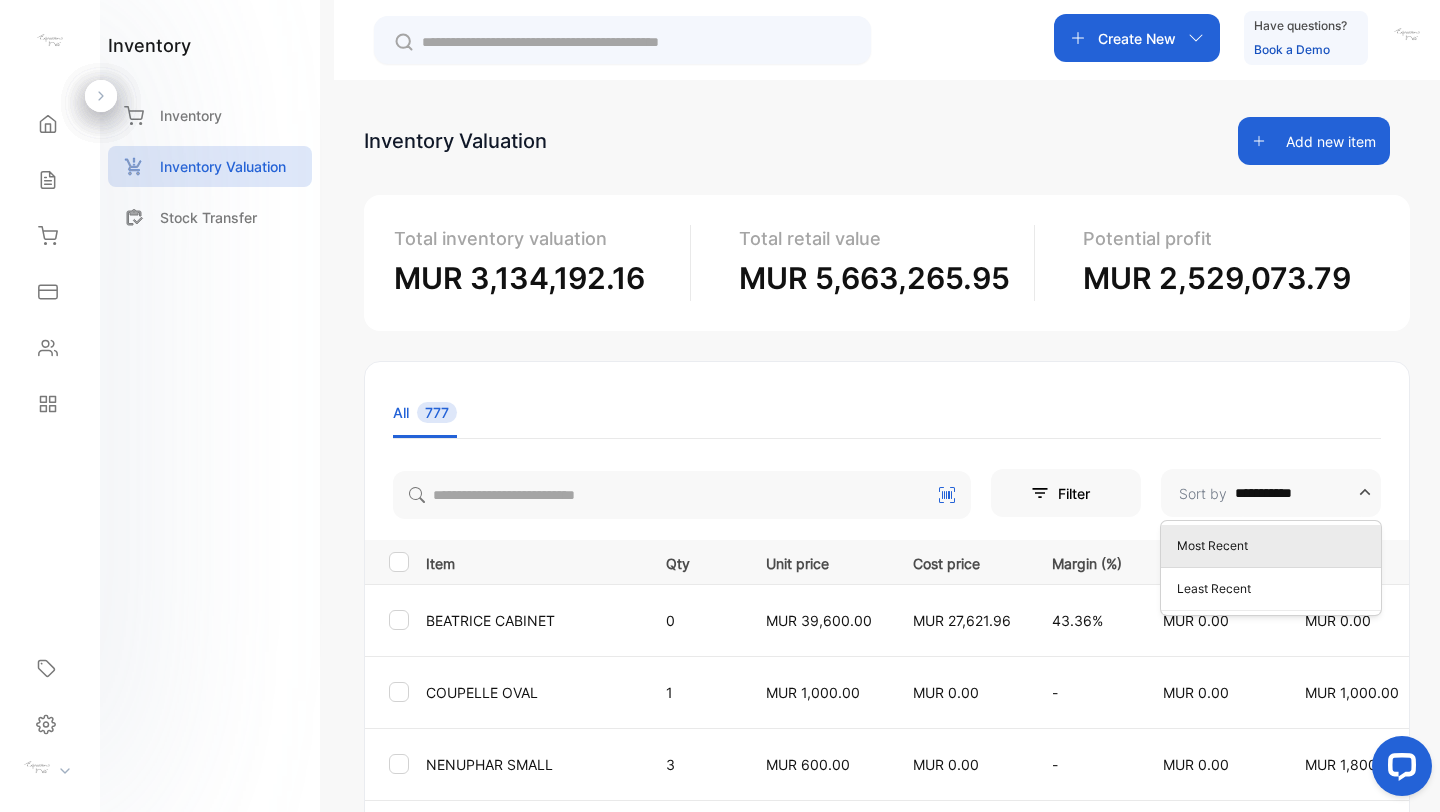 click on "**********" at bounding box center [887, 874] 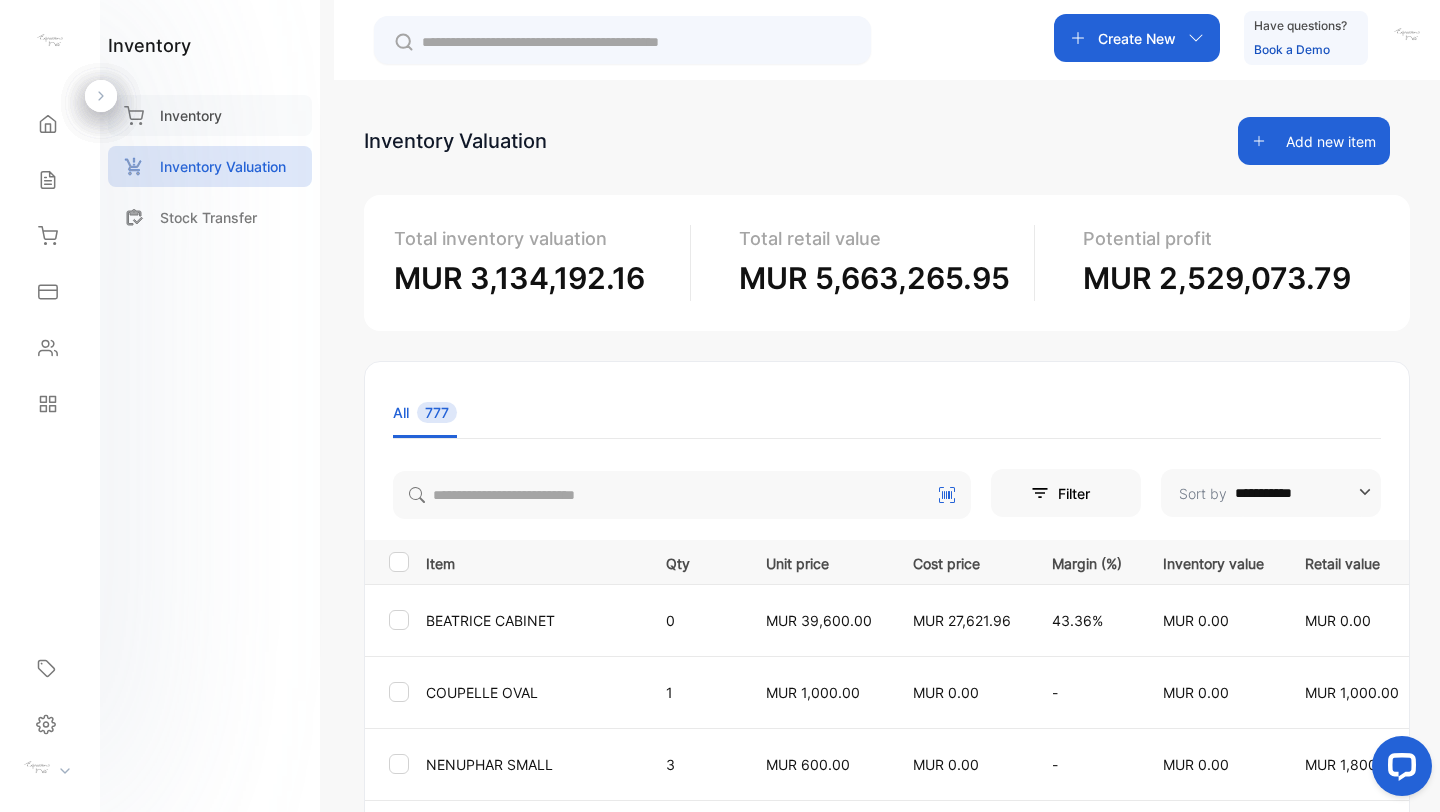 click on "Inventory" at bounding box center [191, 115] 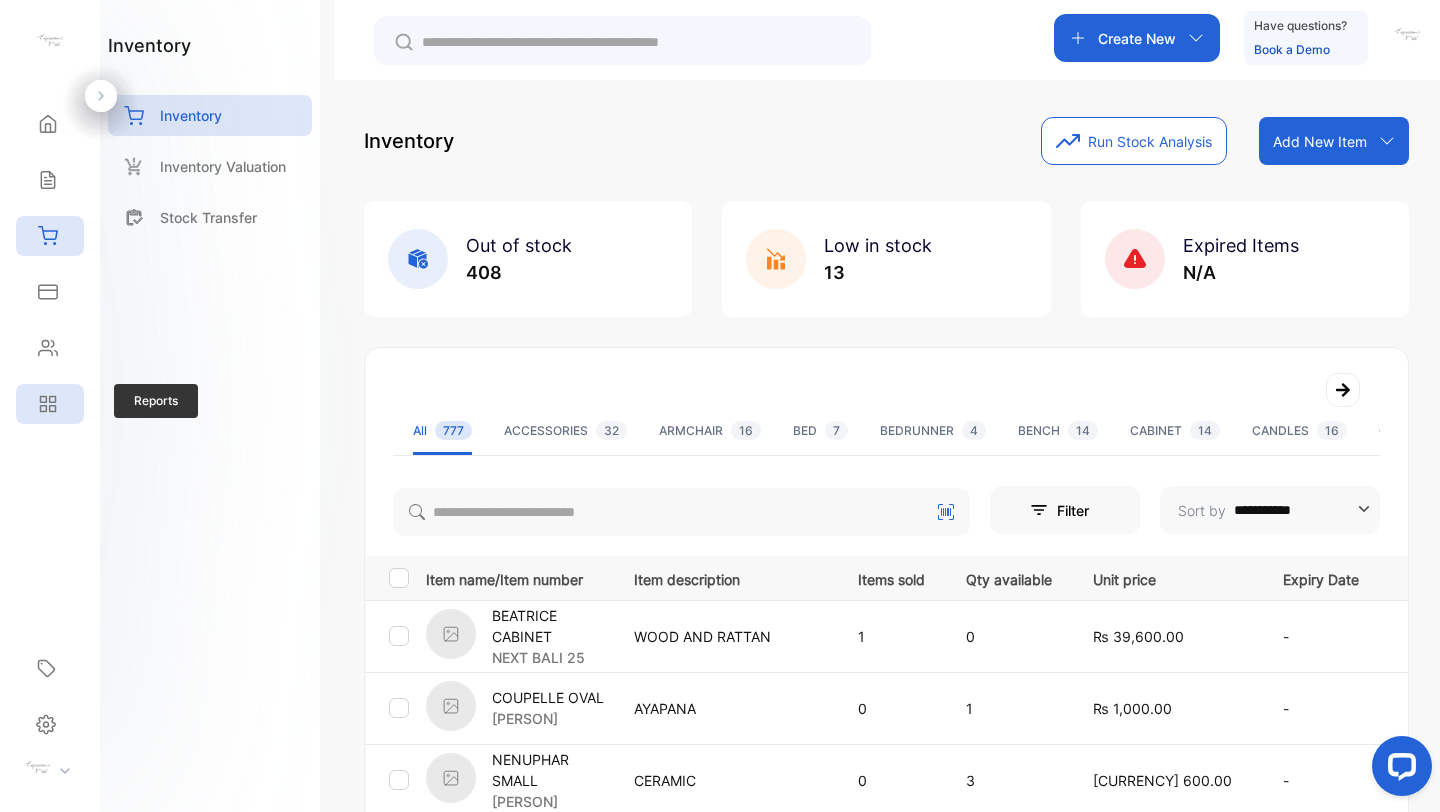 click 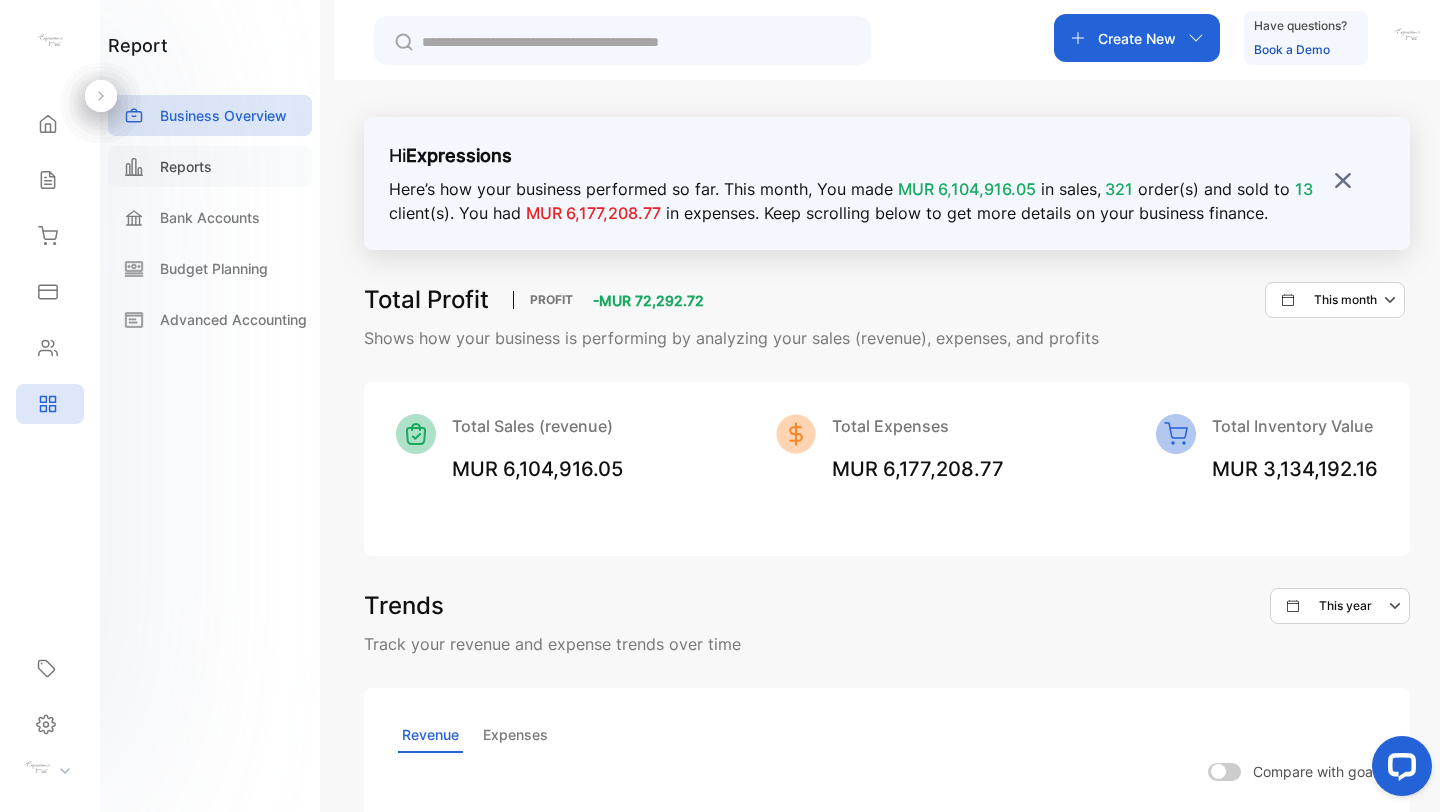 click on "Reports" at bounding box center (210, 166) 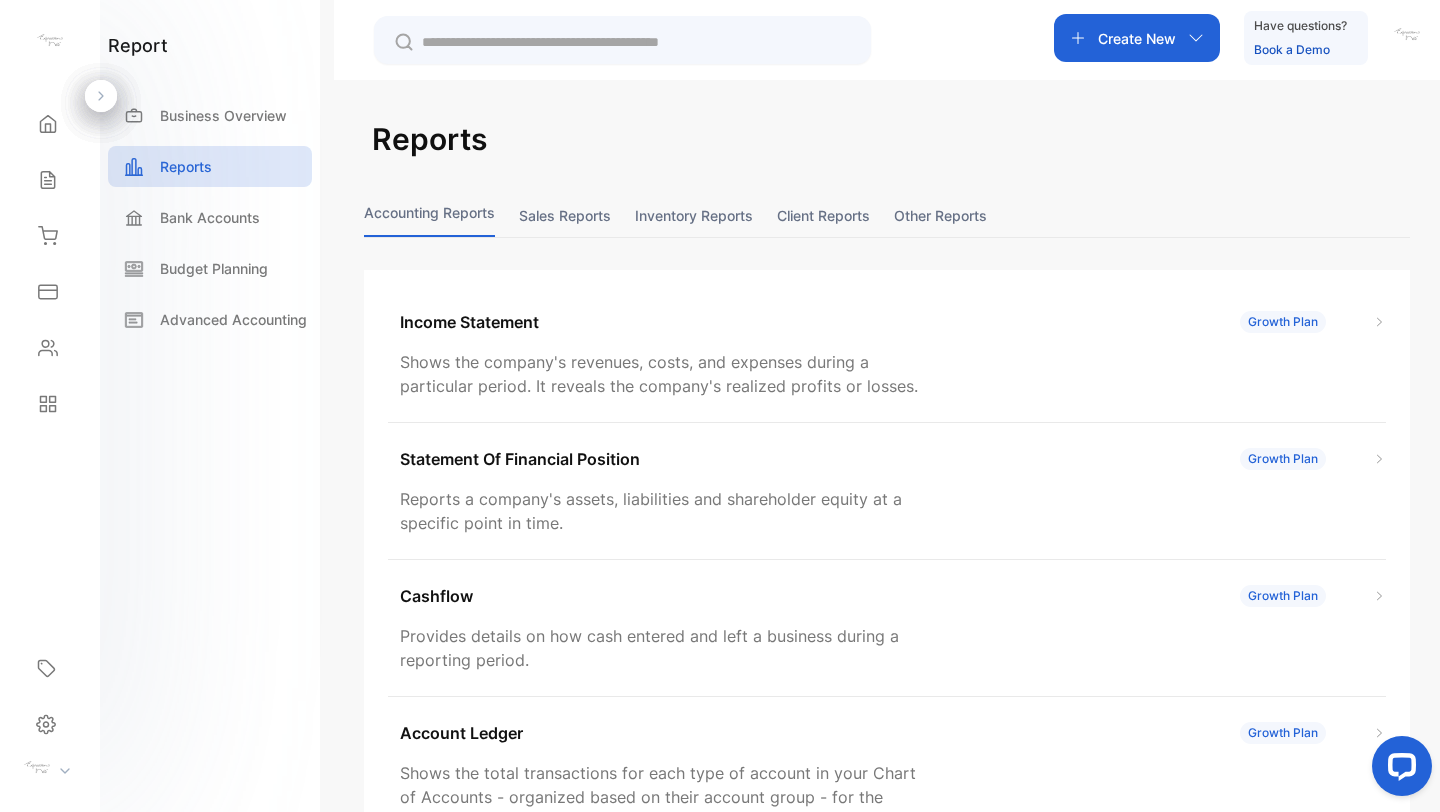 click on "Inventory reports" at bounding box center [694, 215] 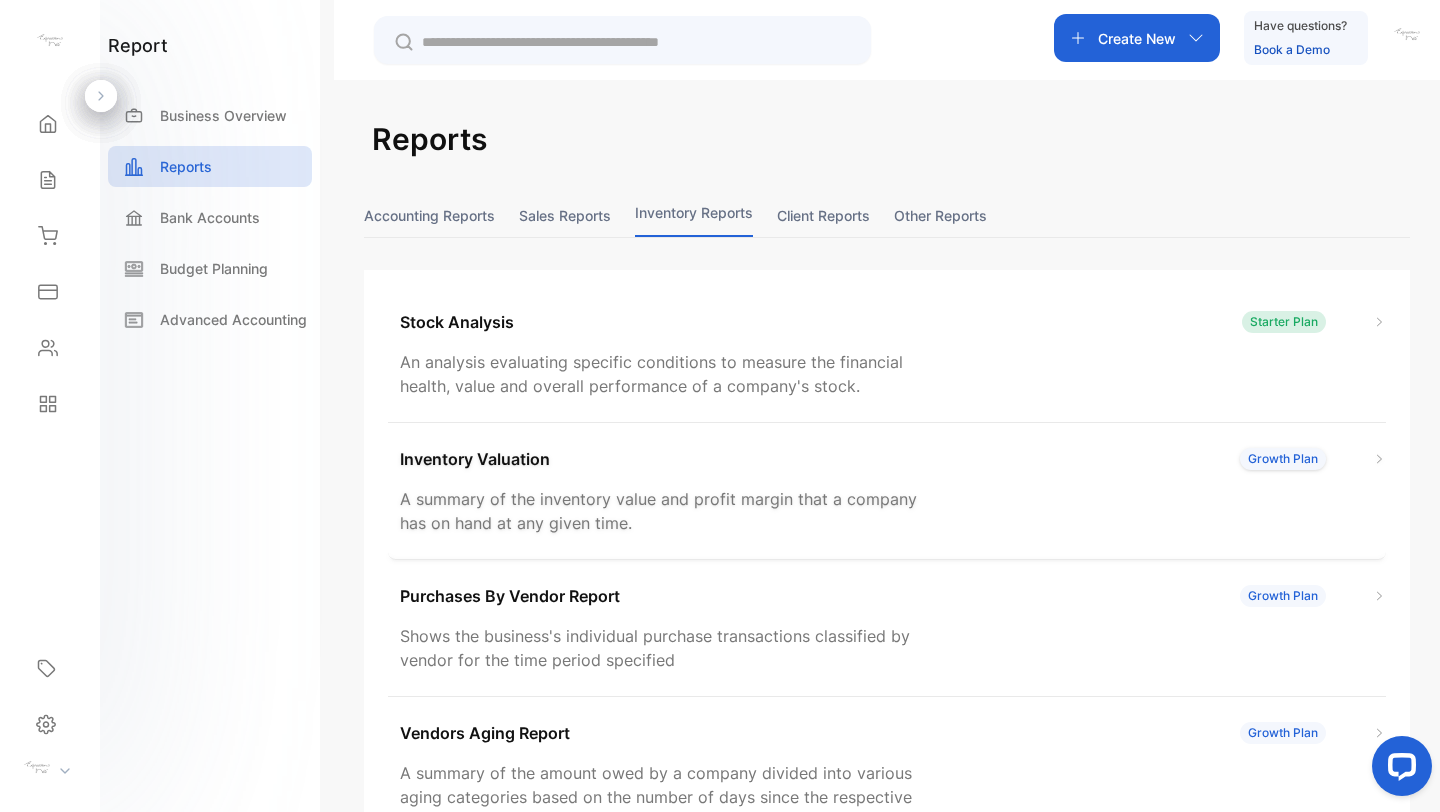 click on "Inventory Valuation" at bounding box center [475, 459] 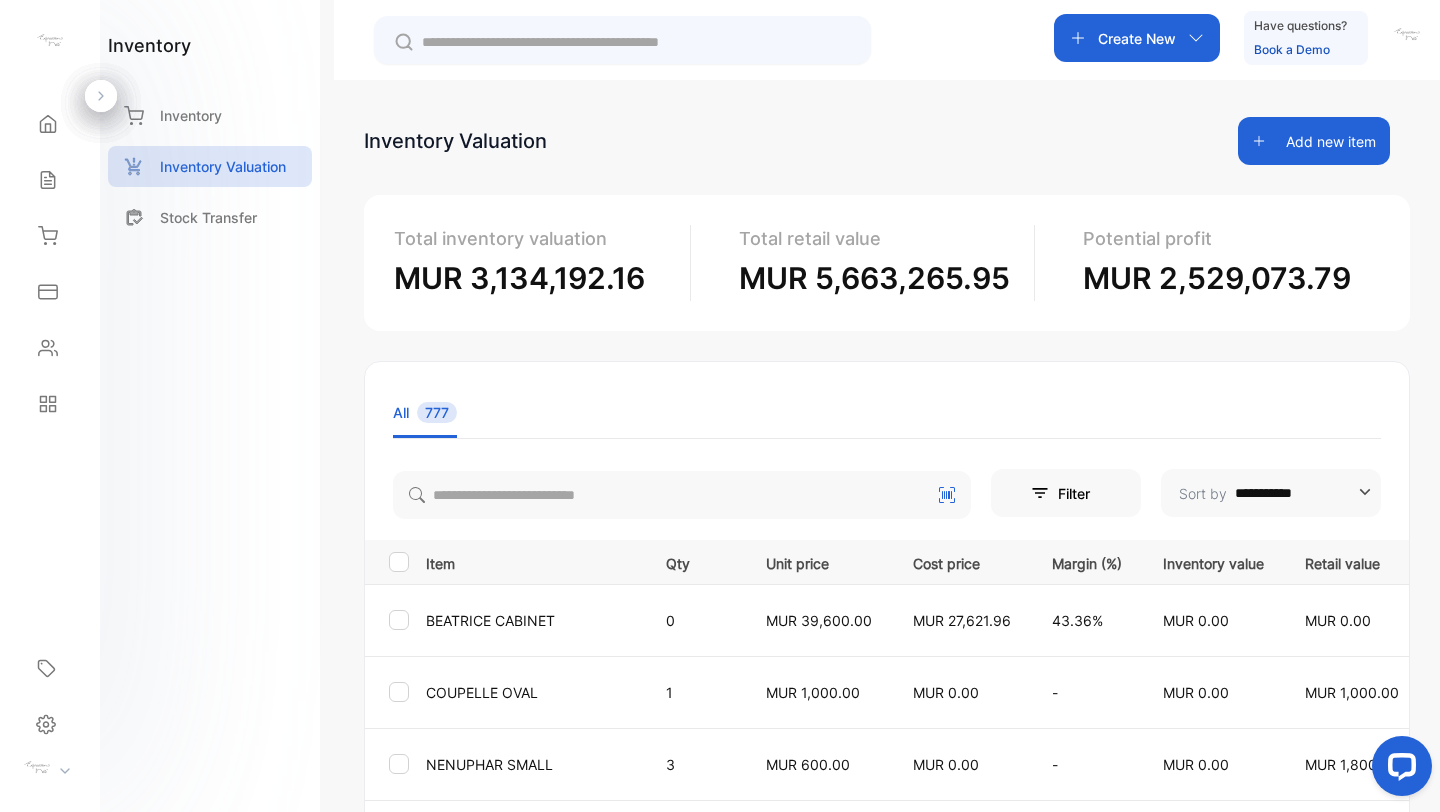 click on "**********" at bounding box center [1302, 493] 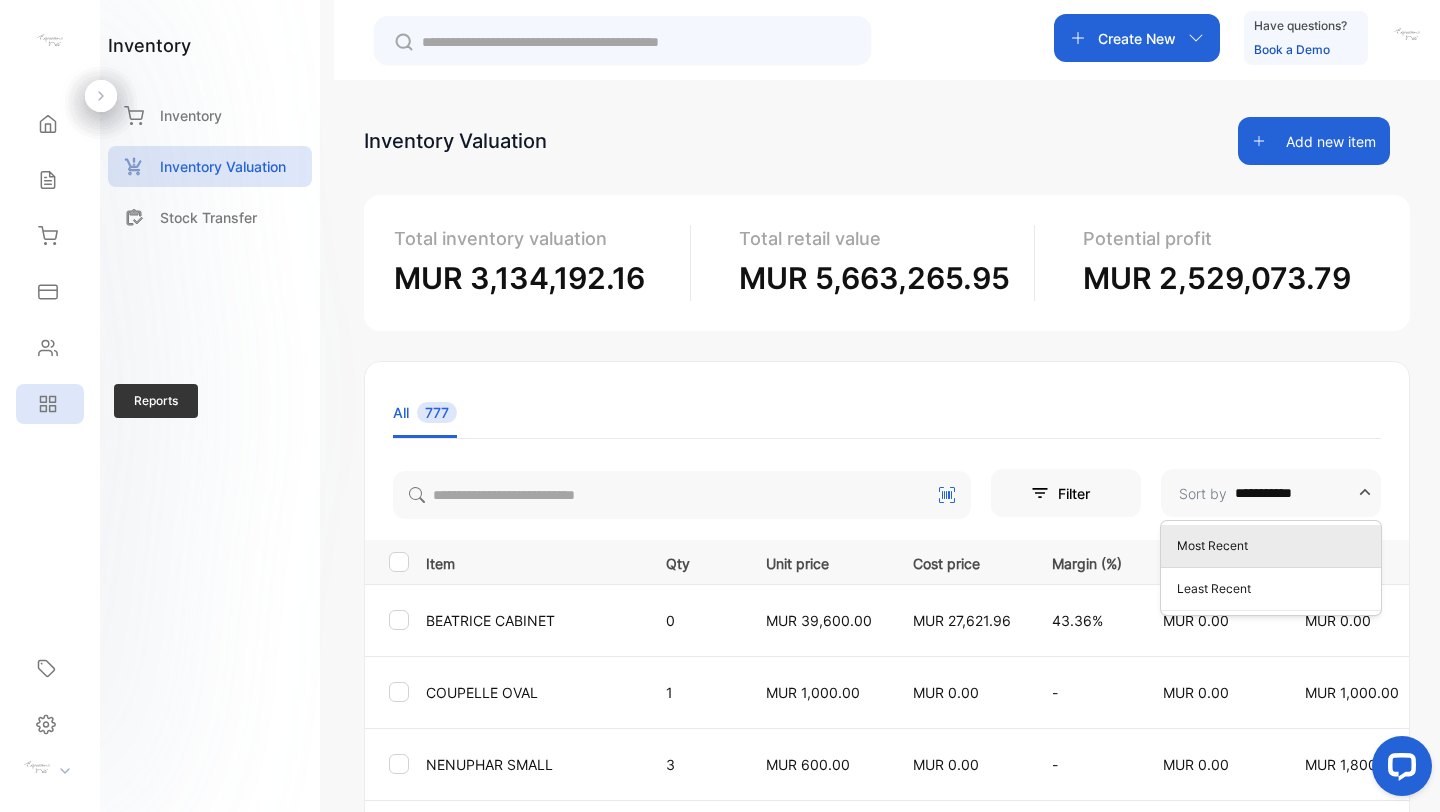 click 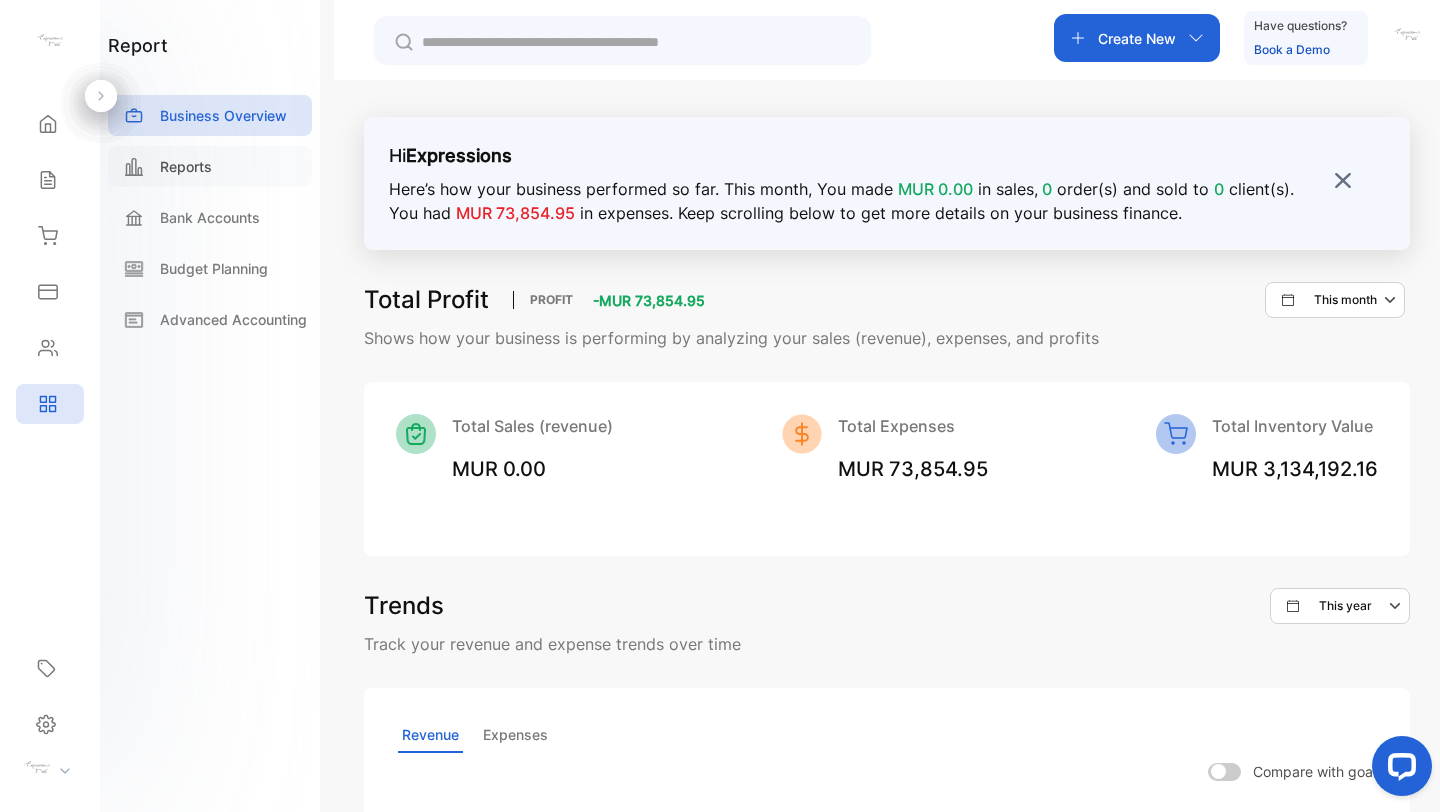 click on "Reports" at bounding box center [186, 166] 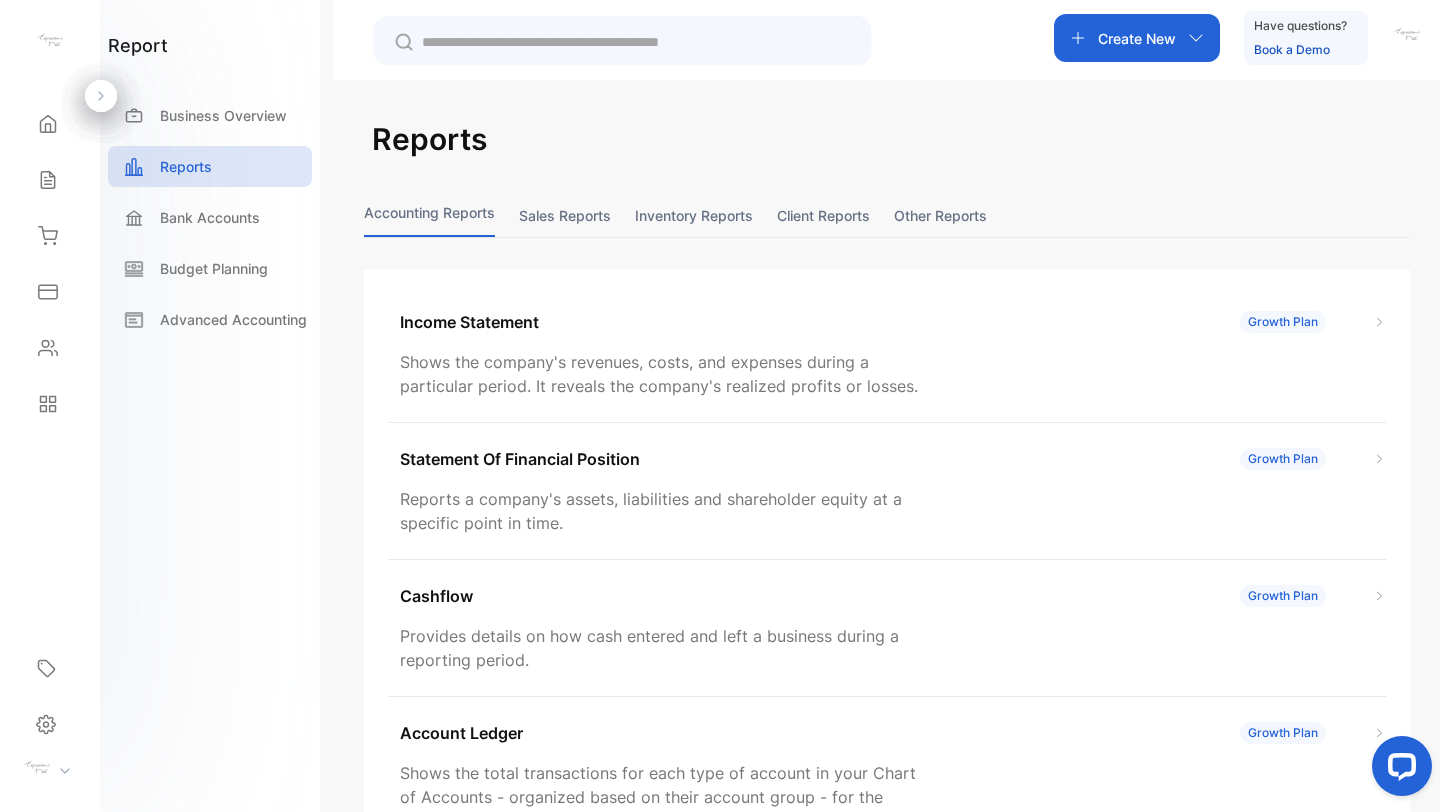 click on "Inventory reports" at bounding box center (694, 215) 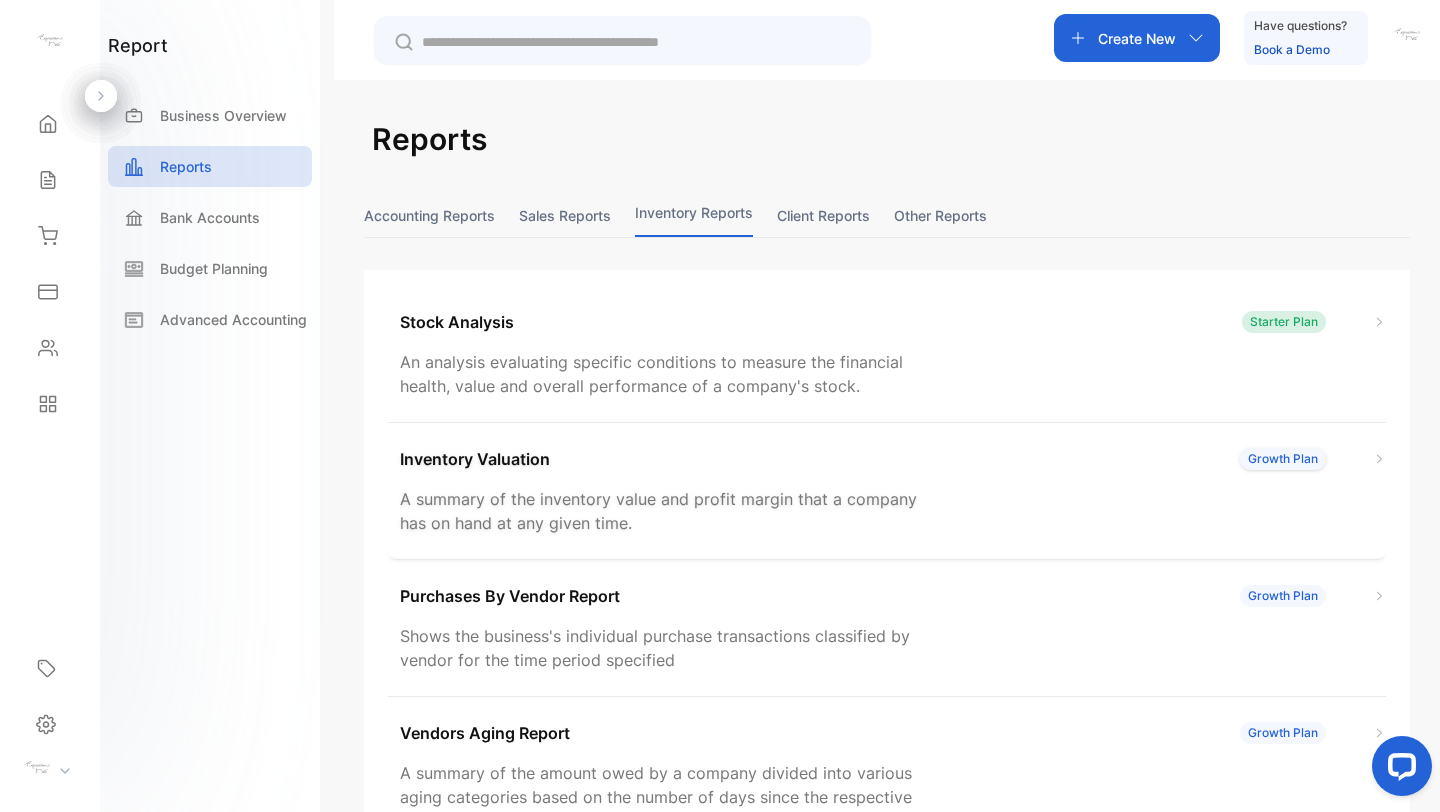 click on "Inventory Valuation" at bounding box center (475, 459) 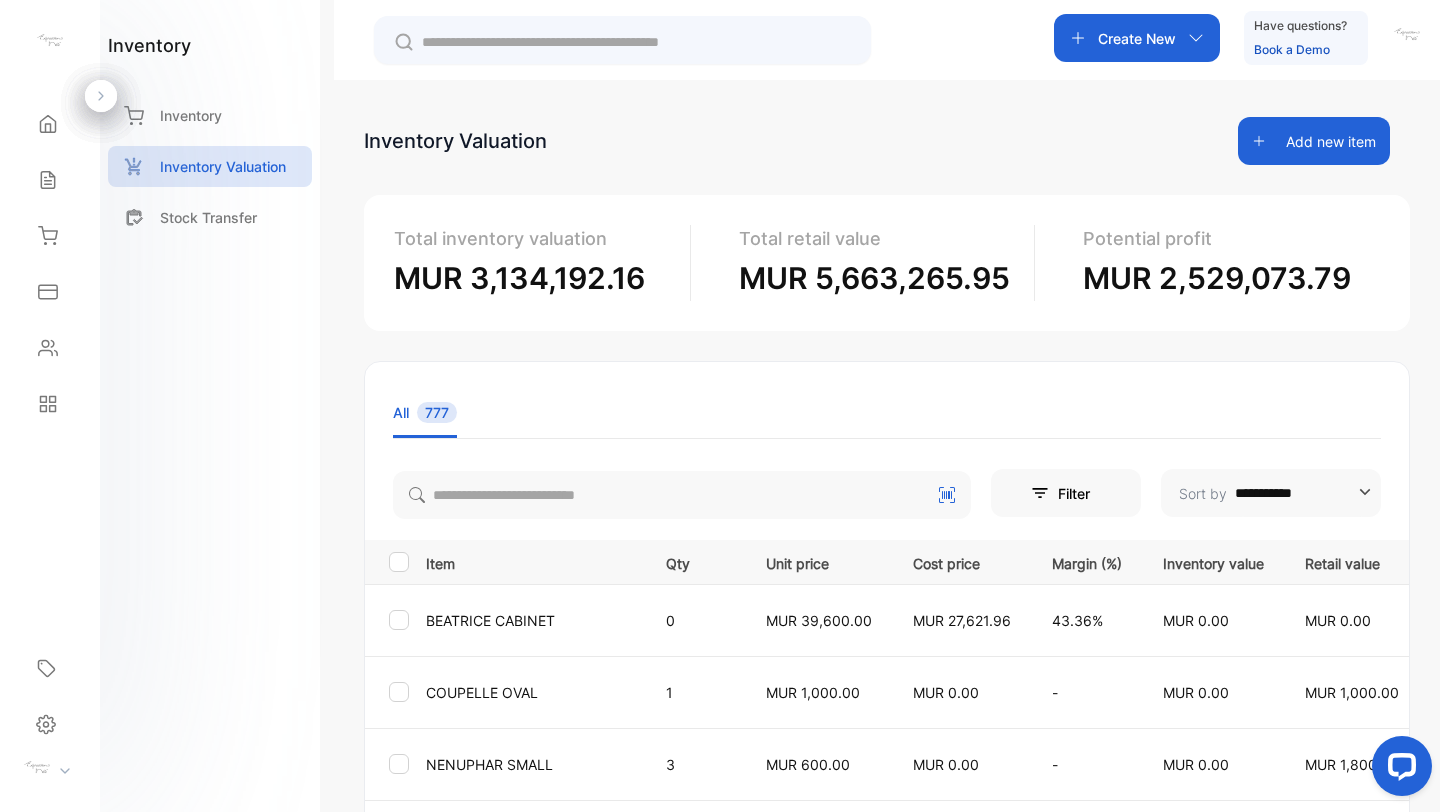 click on "Filter" at bounding box center [1066, 493] 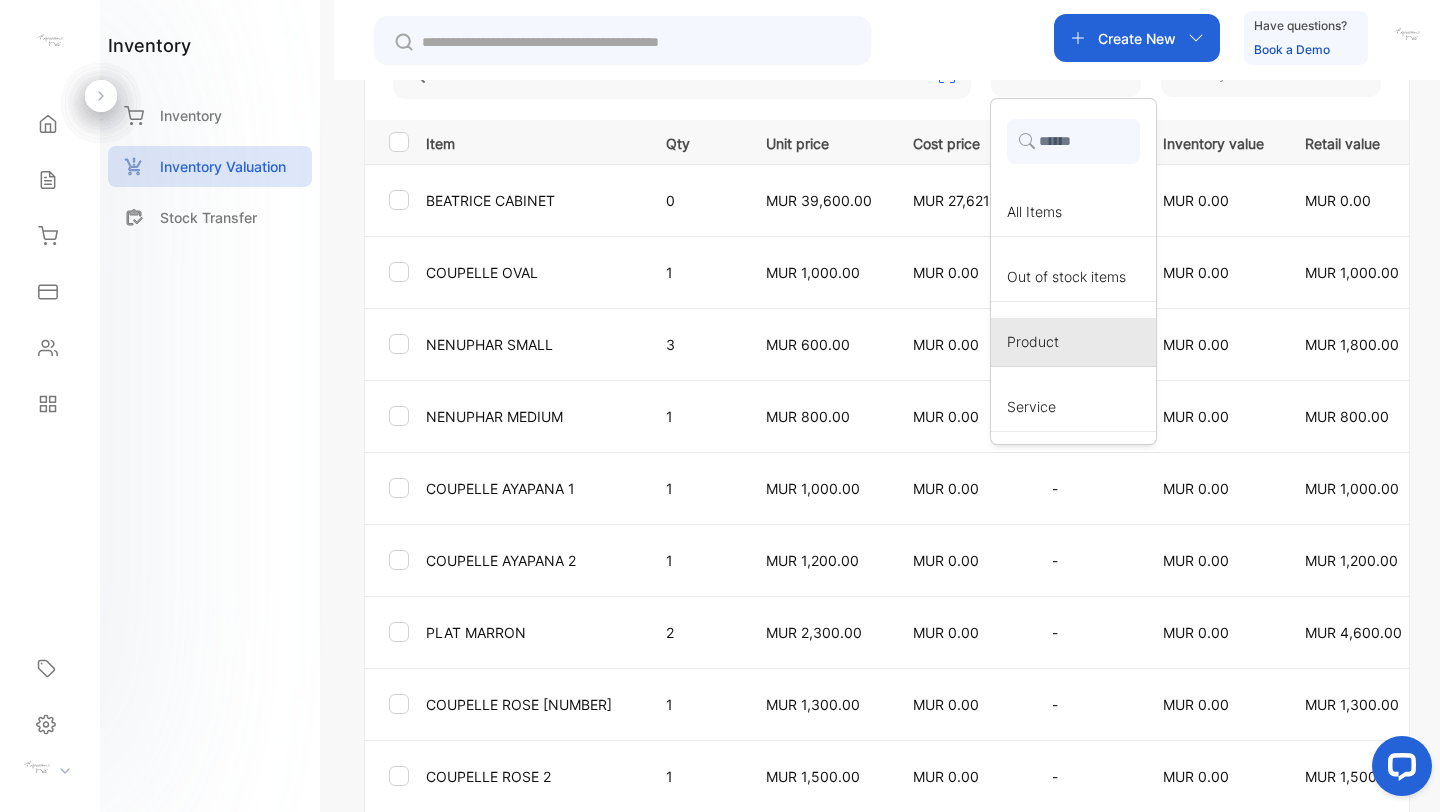 scroll, scrollTop: 0, scrollLeft: 0, axis: both 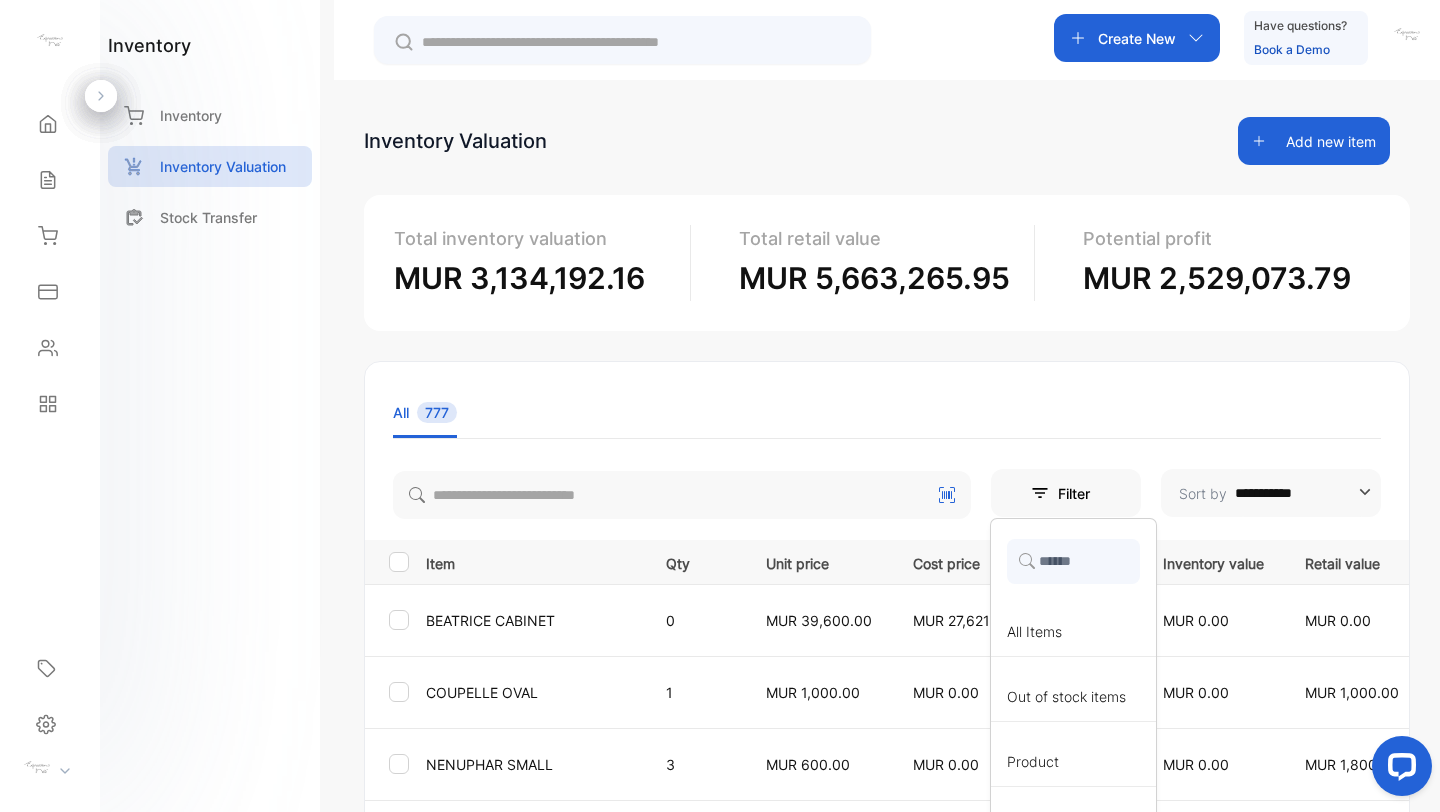 click on "**********" at bounding box center (1302, 493) 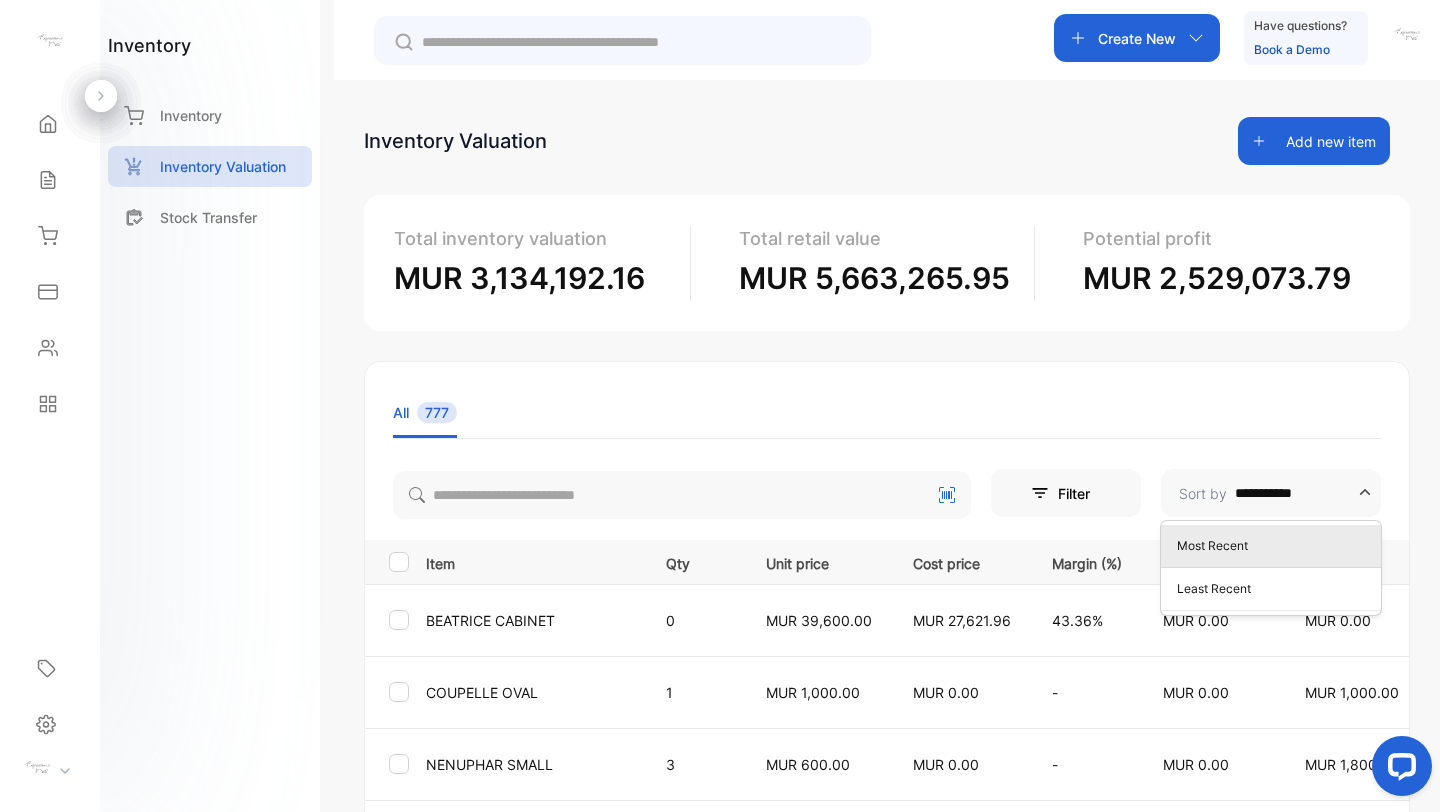 click on "All [PERSON]" at bounding box center [887, 413] 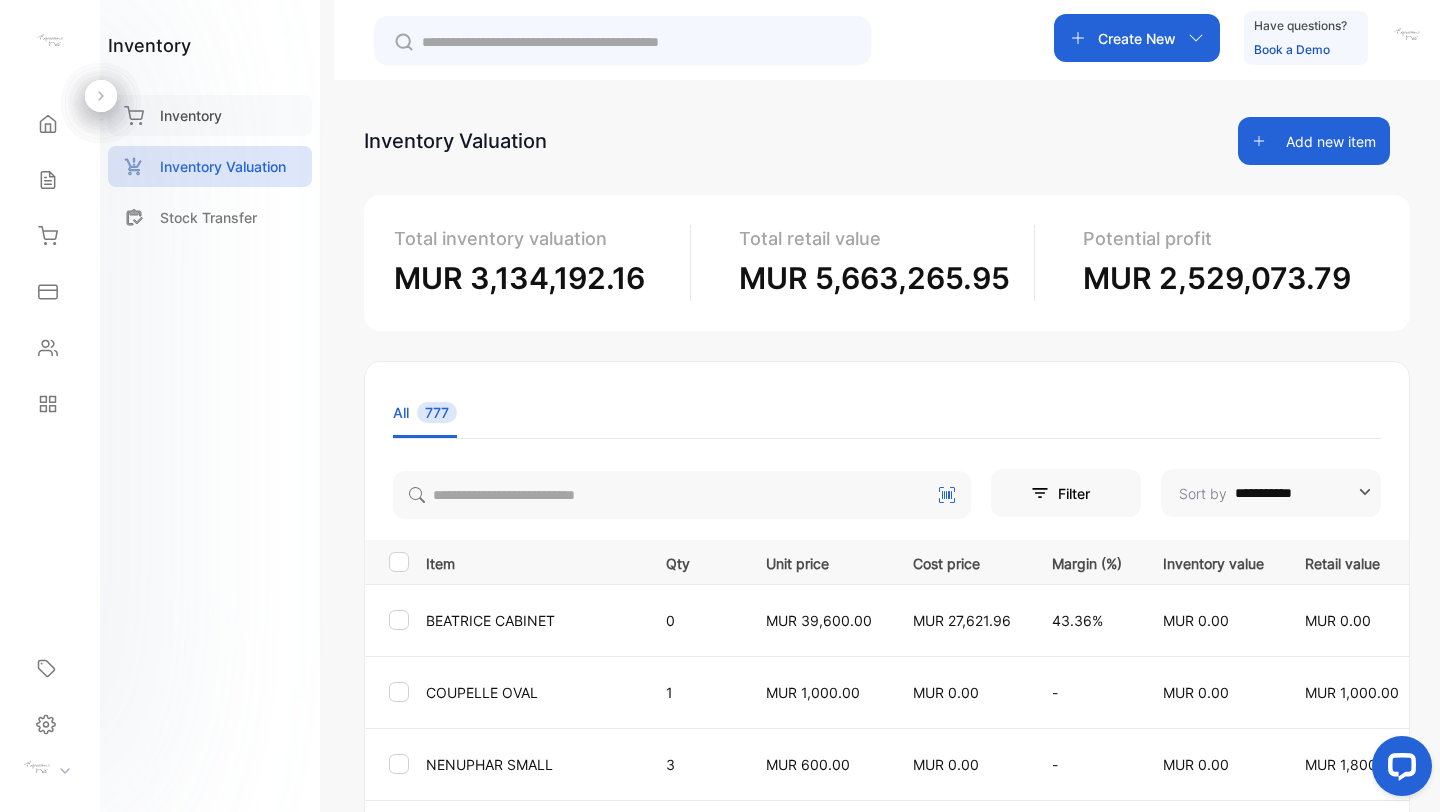 click on "Inventory" at bounding box center (191, 115) 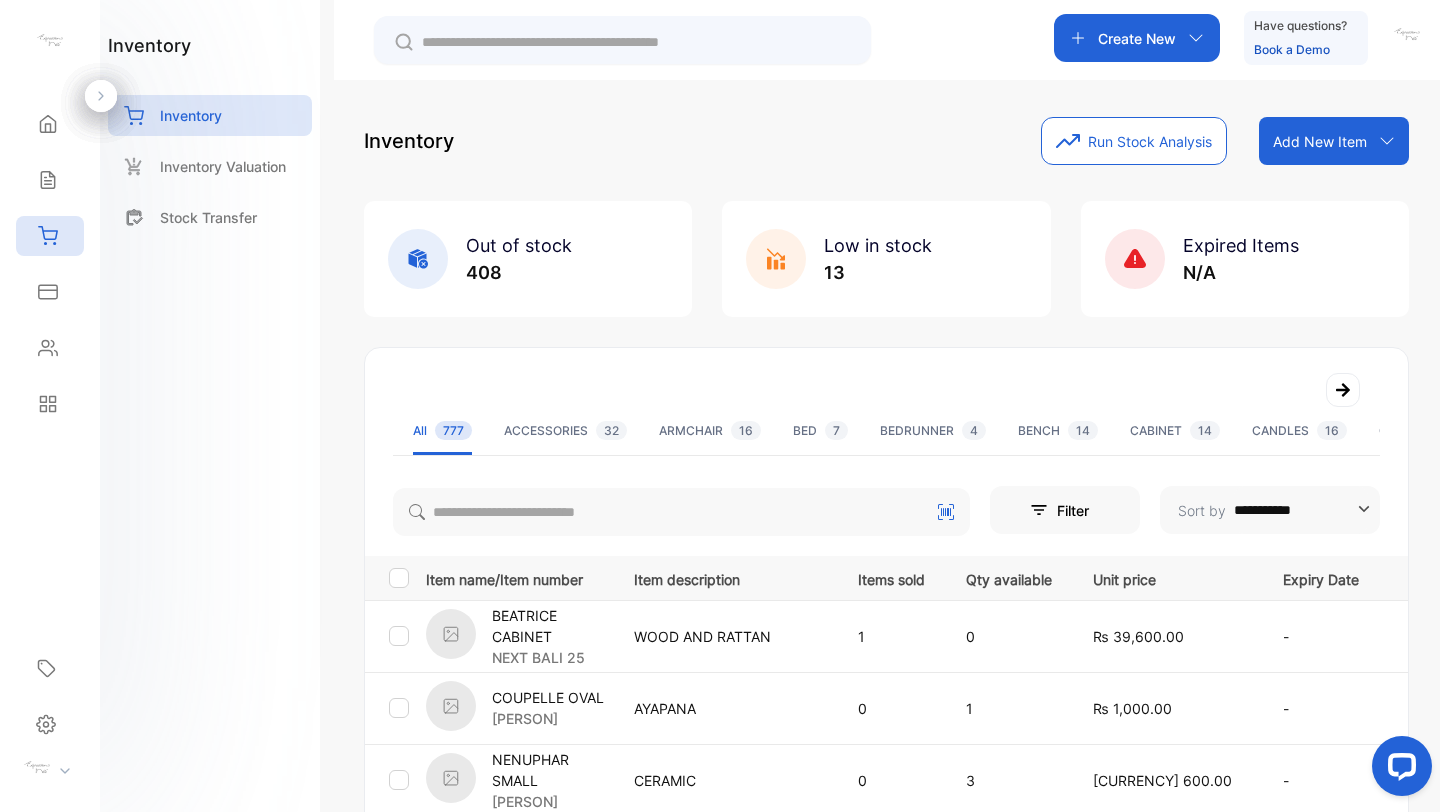 click on "Run Stock Analysis" at bounding box center (1134, 141) 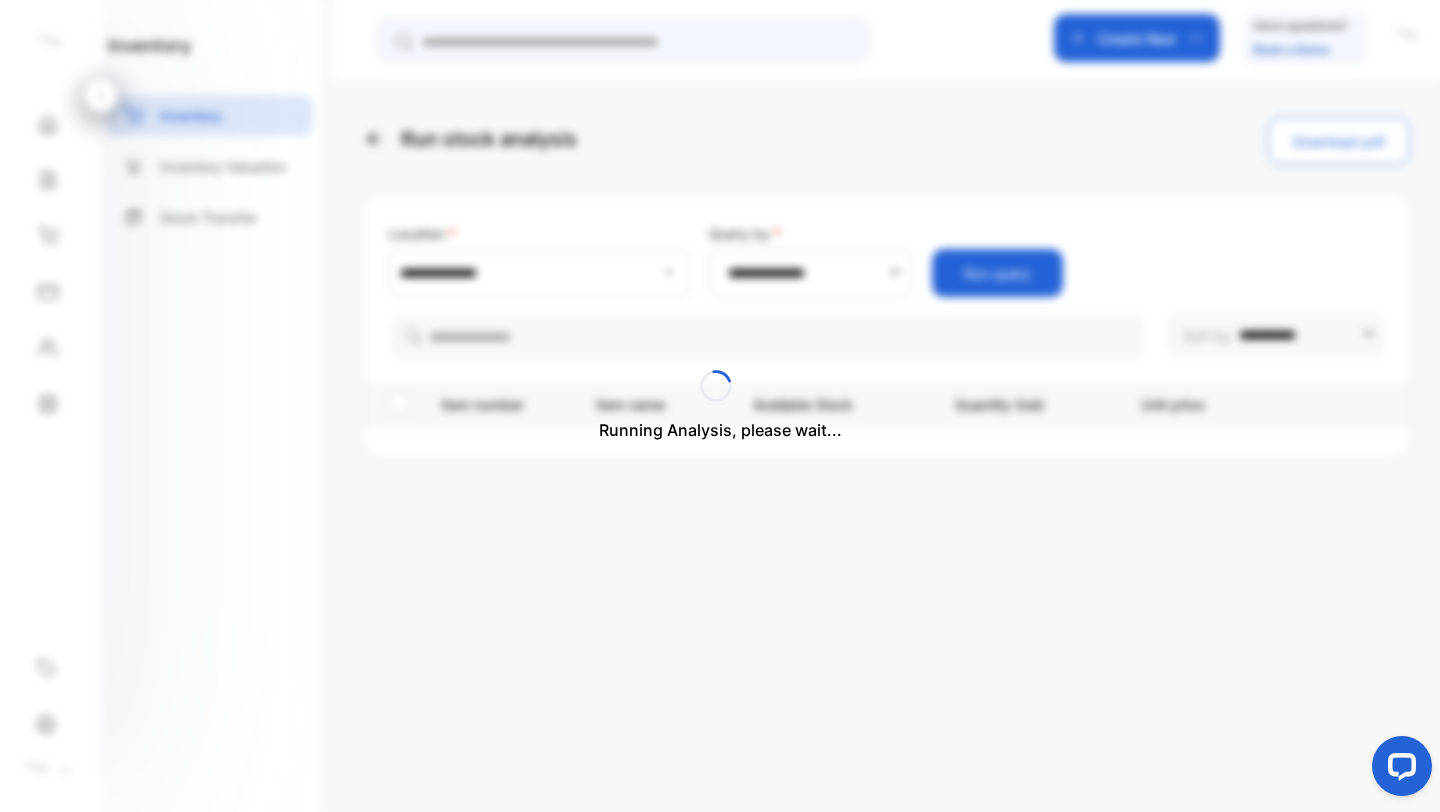 type on "**********" 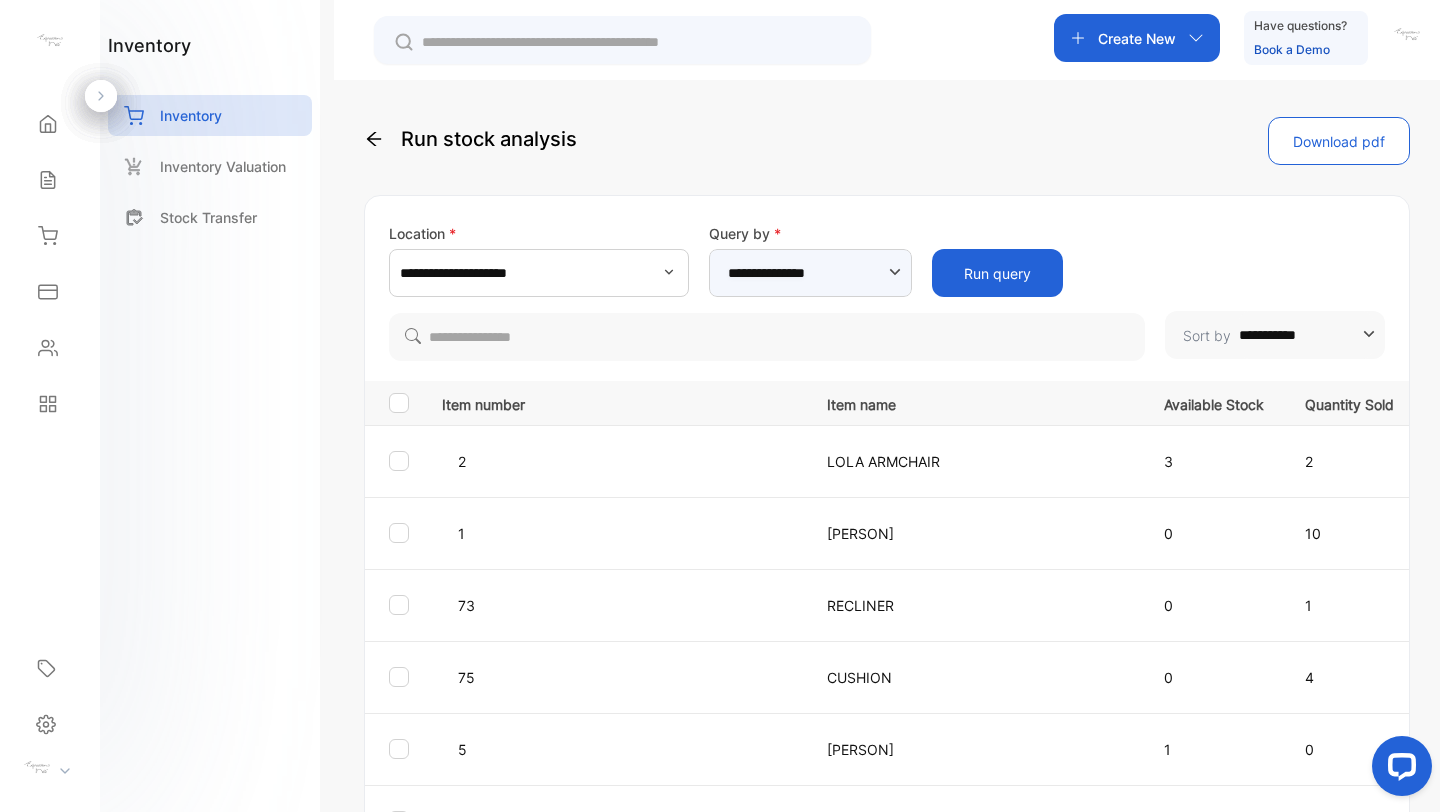 click 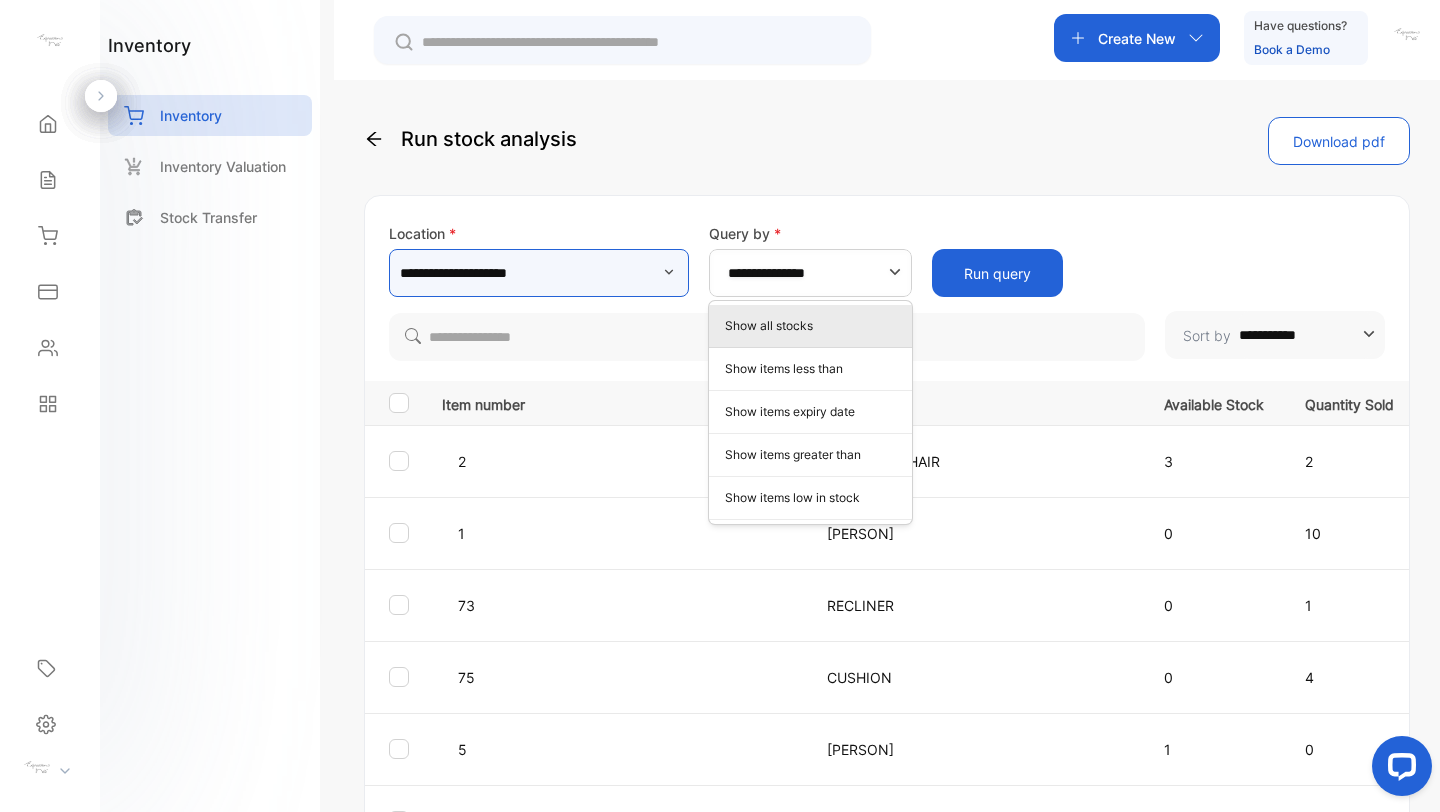 click on "**********" at bounding box center [539, 273] 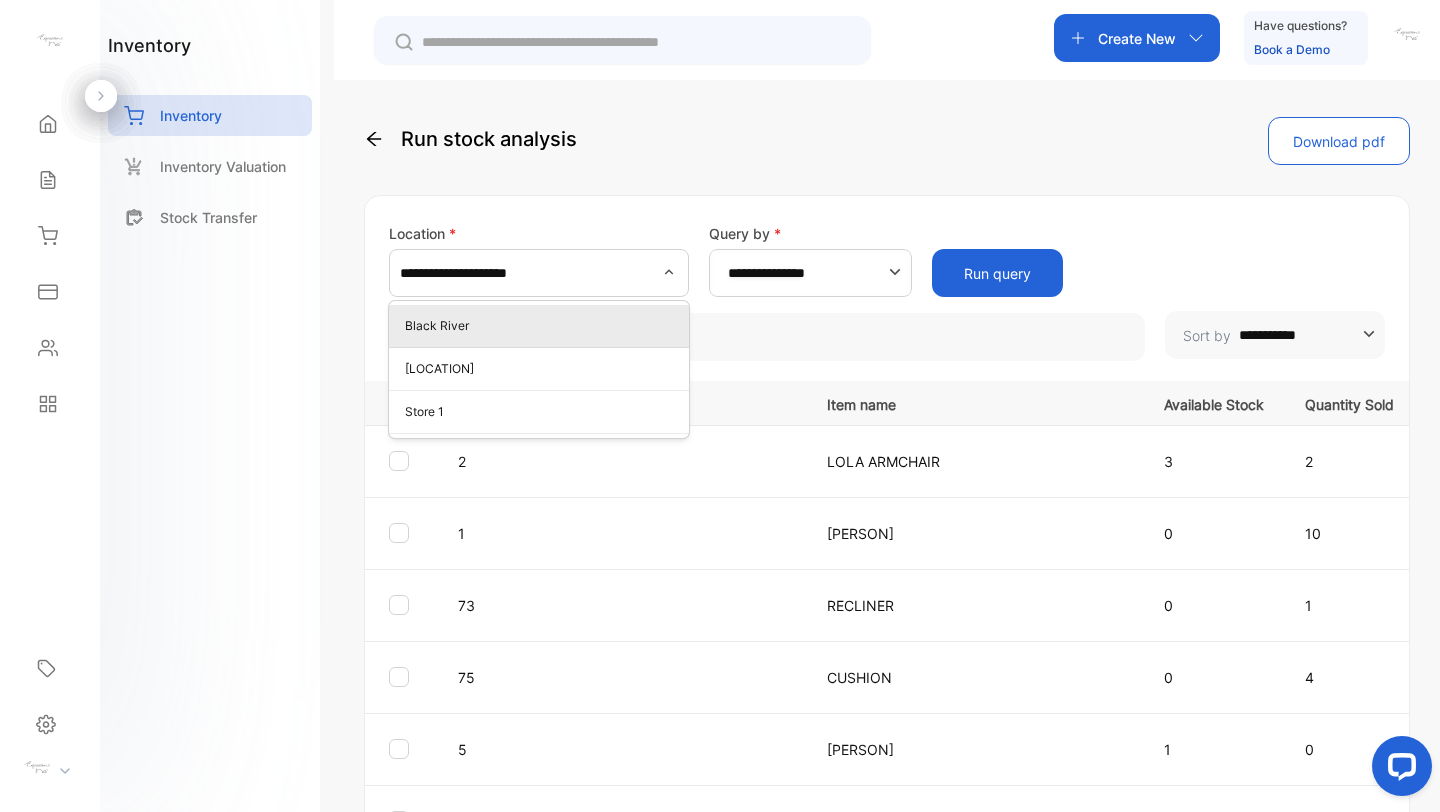 click on "Run stock analysis Download pdf" at bounding box center (887, 141) 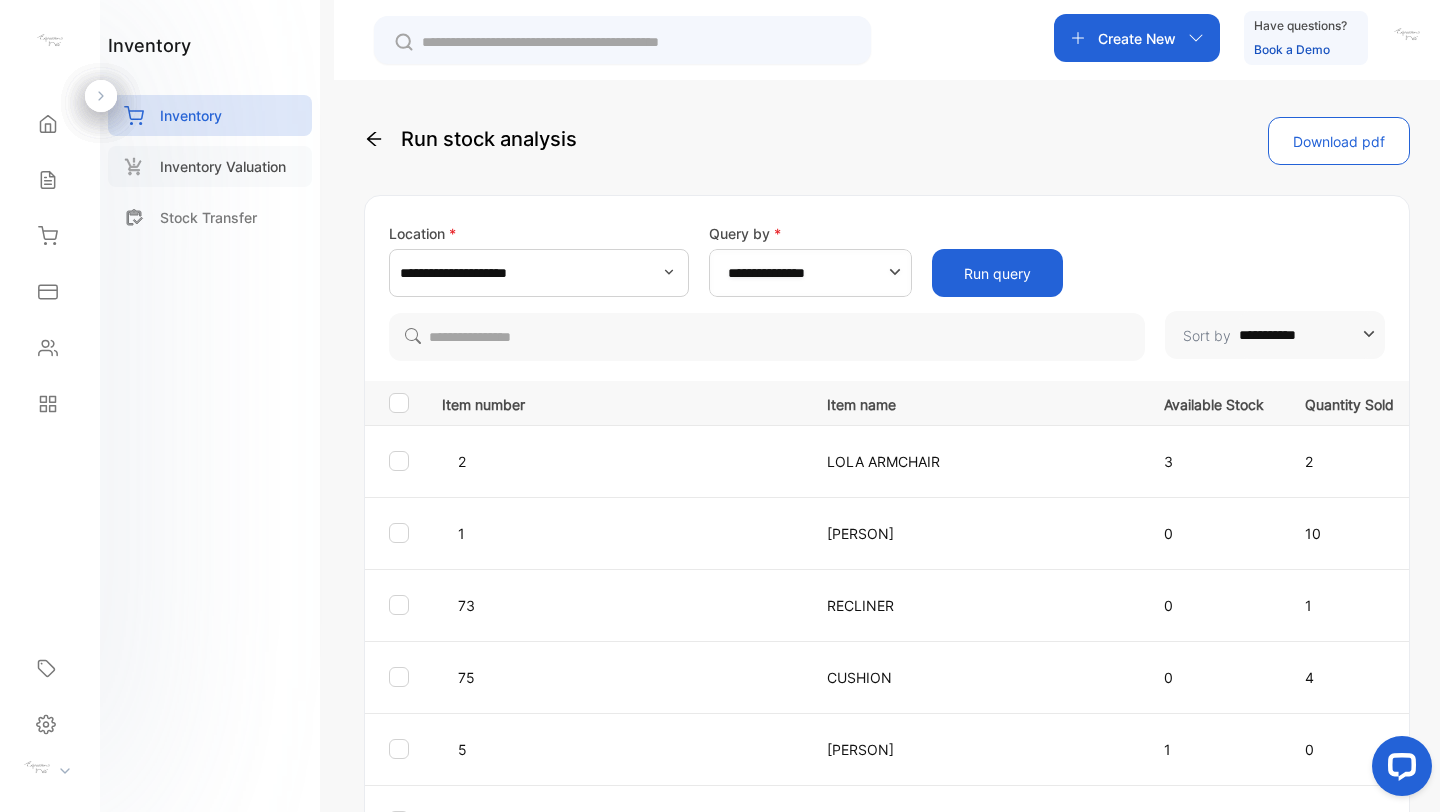 click on "Inventory Valuation" at bounding box center (223, 166) 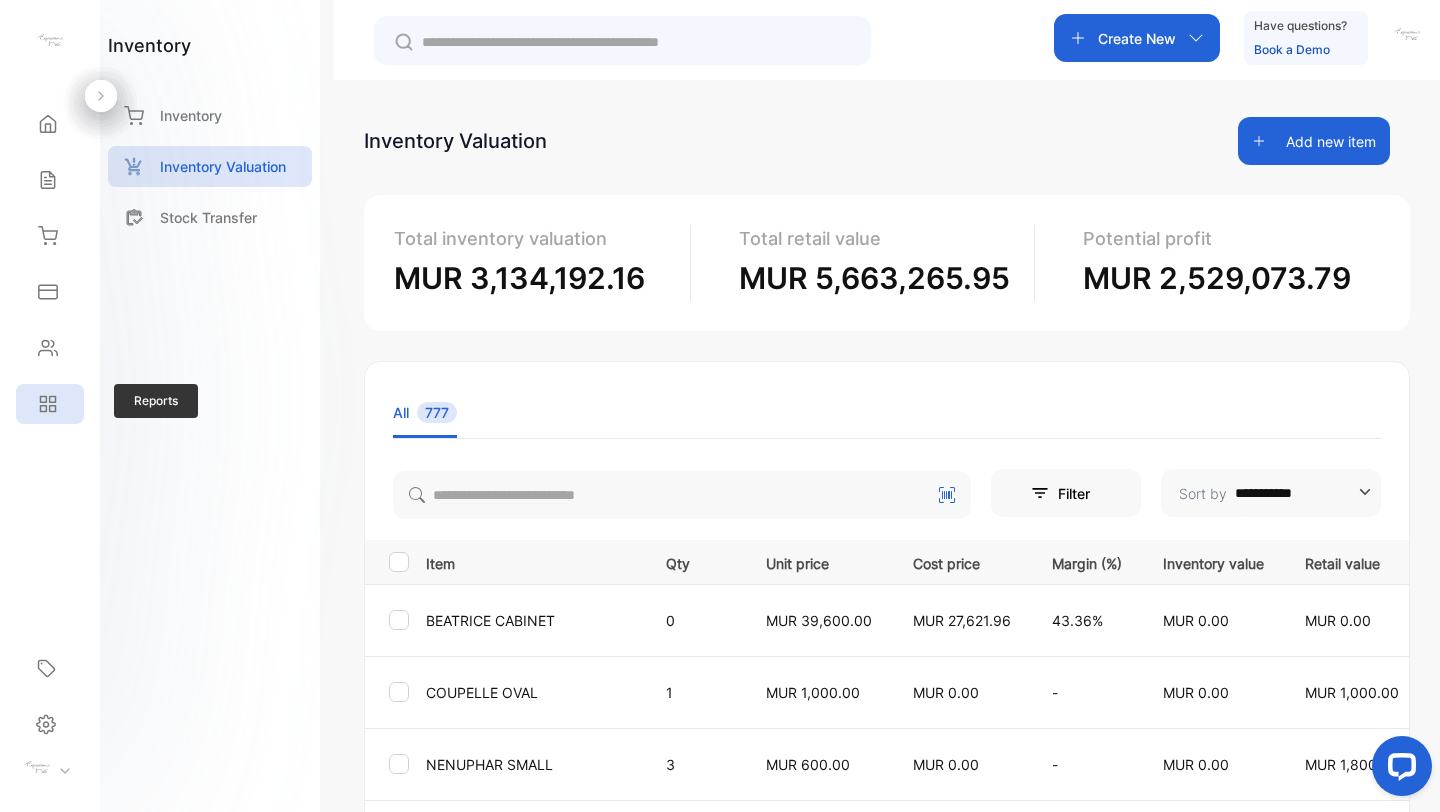 click on "Reports" at bounding box center [50, 404] 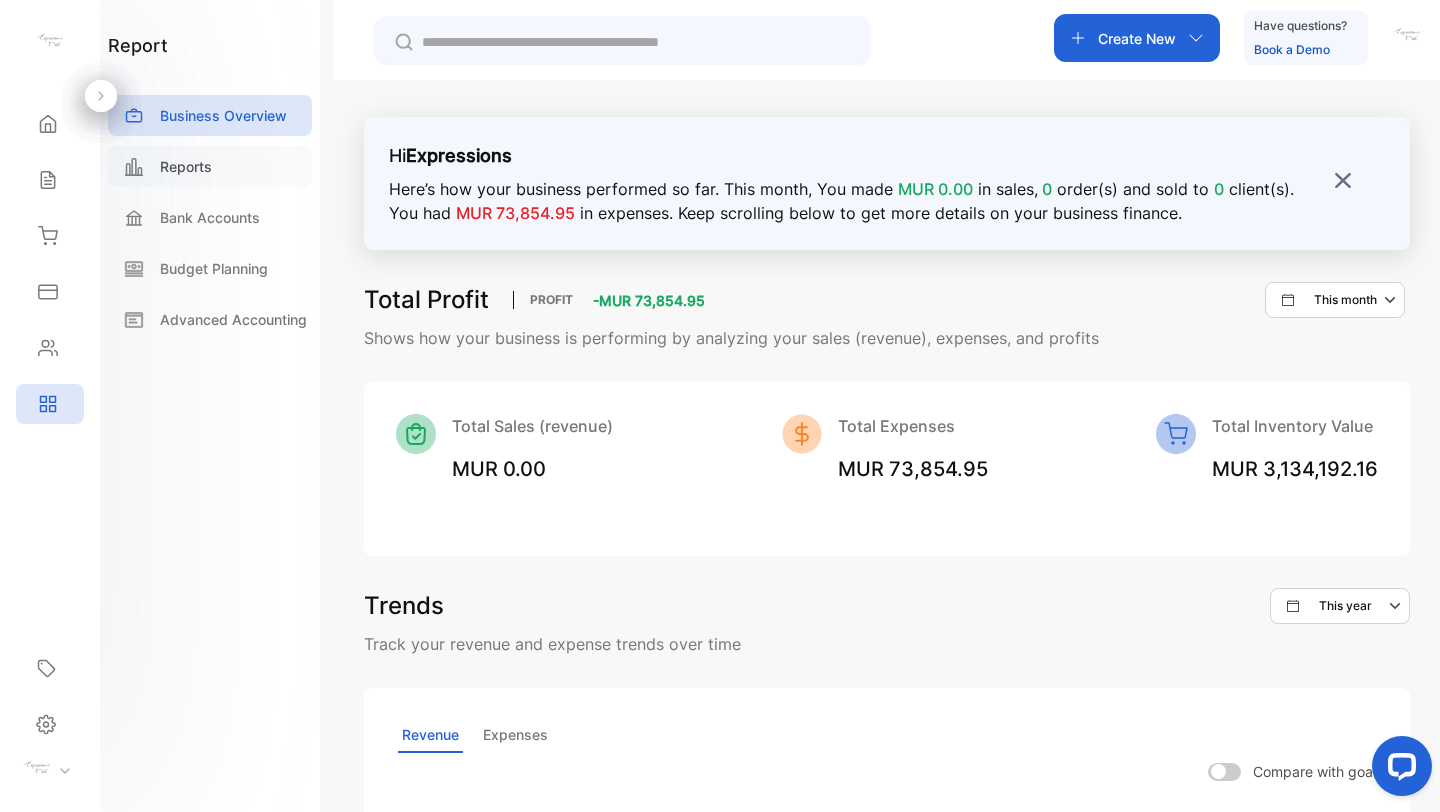 click on "Reports" at bounding box center (186, 166) 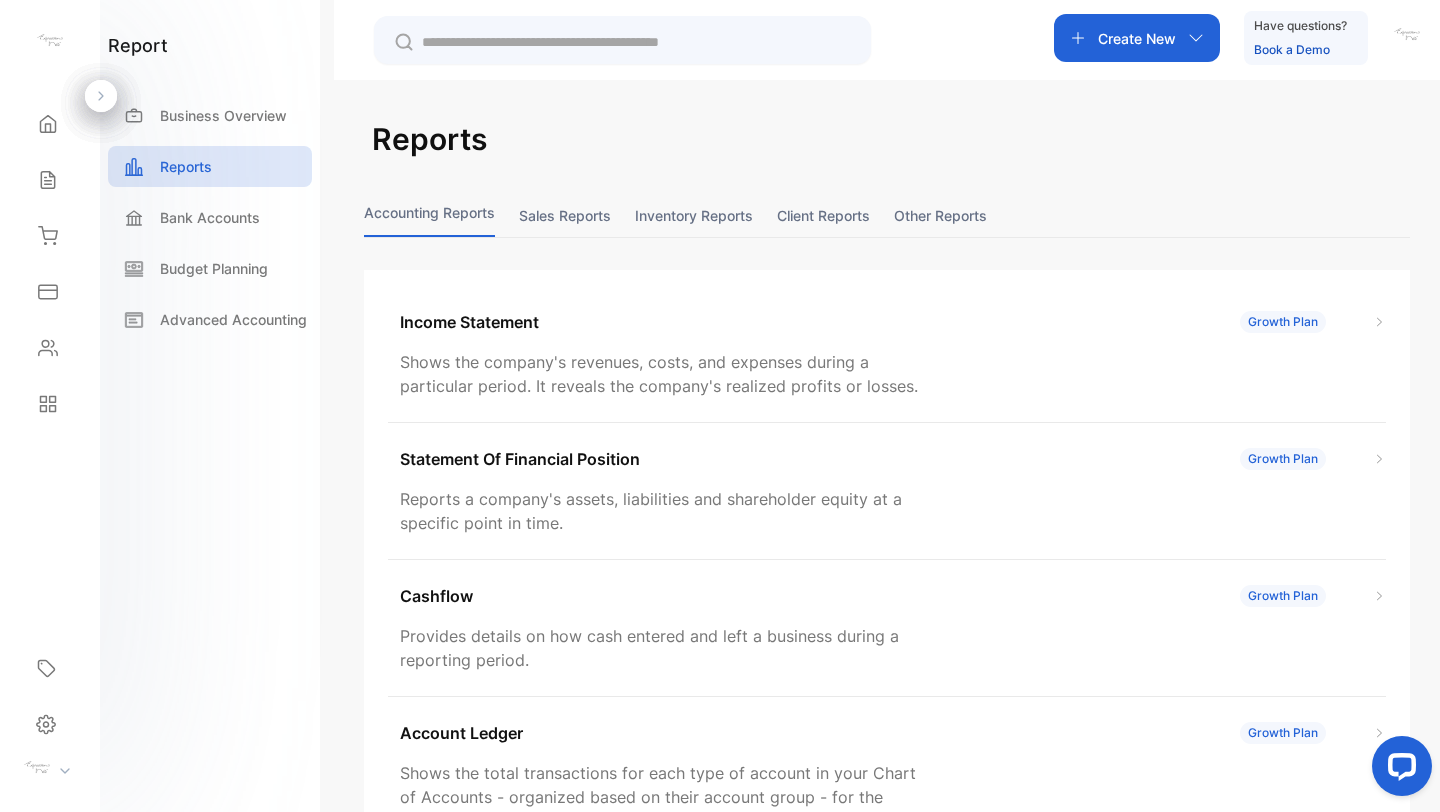 click on "Inventory reports" at bounding box center [694, 215] 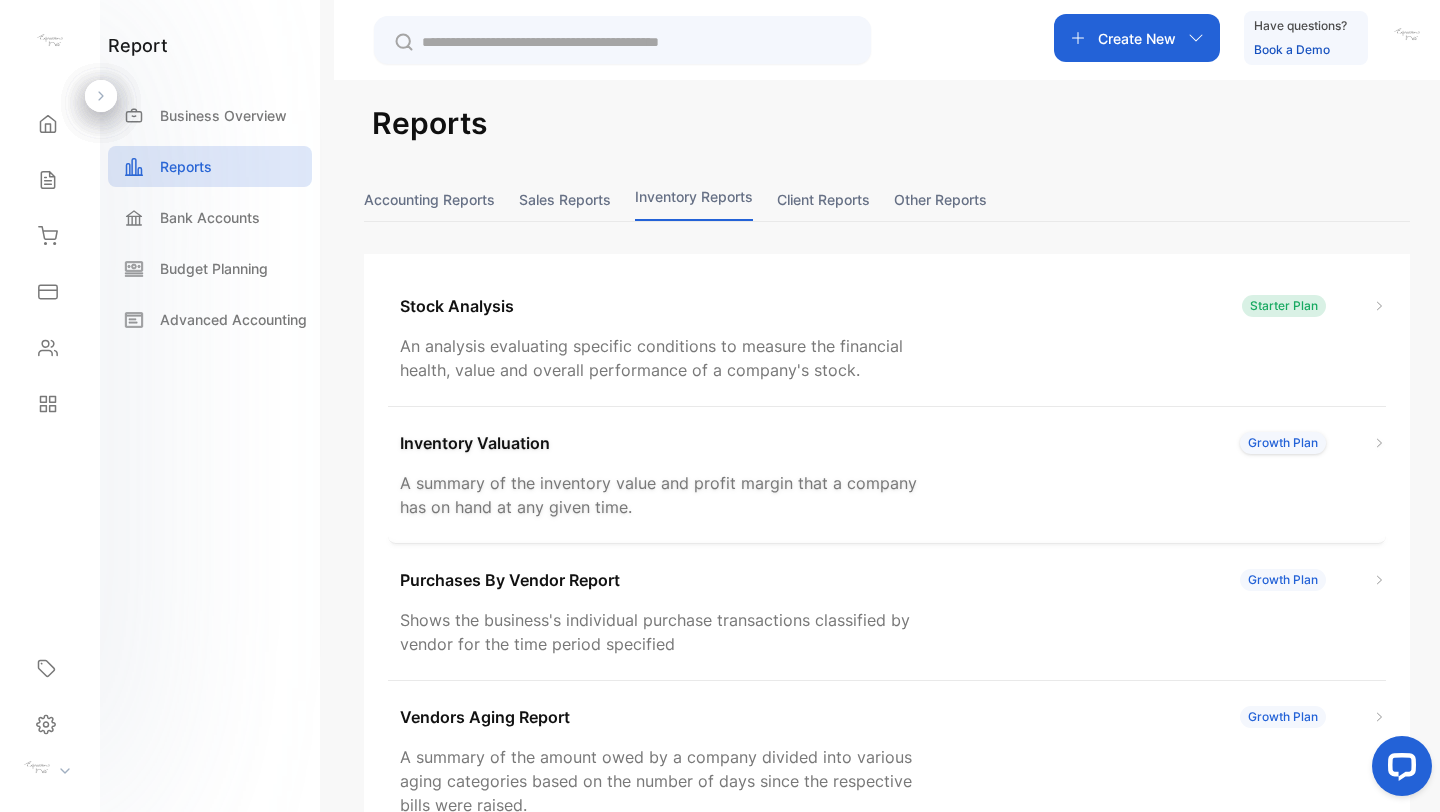scroll, scrollTop: 0, scrollLeft: 0, axis: both 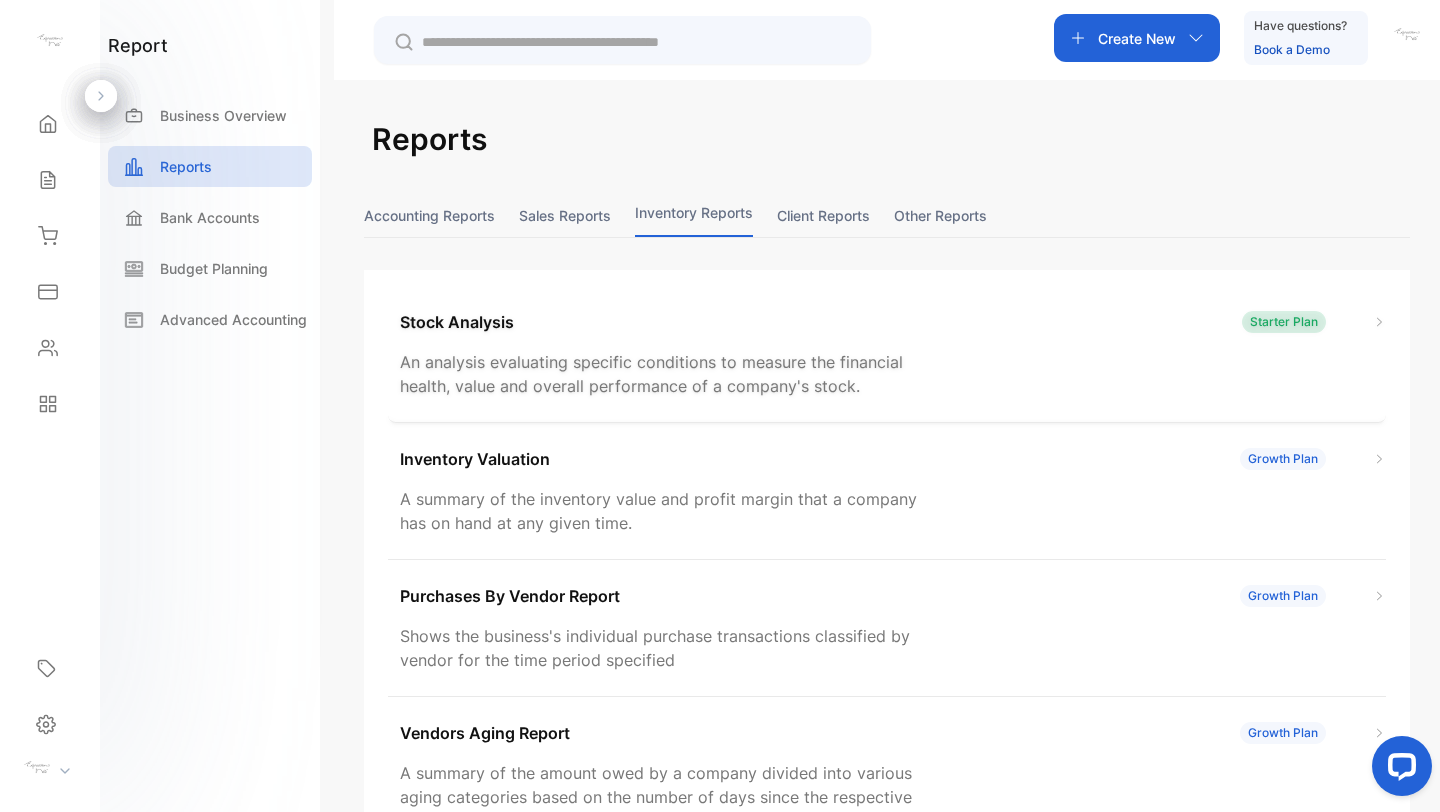 click on "Stock Analysis" at bounding box center (457, 322) 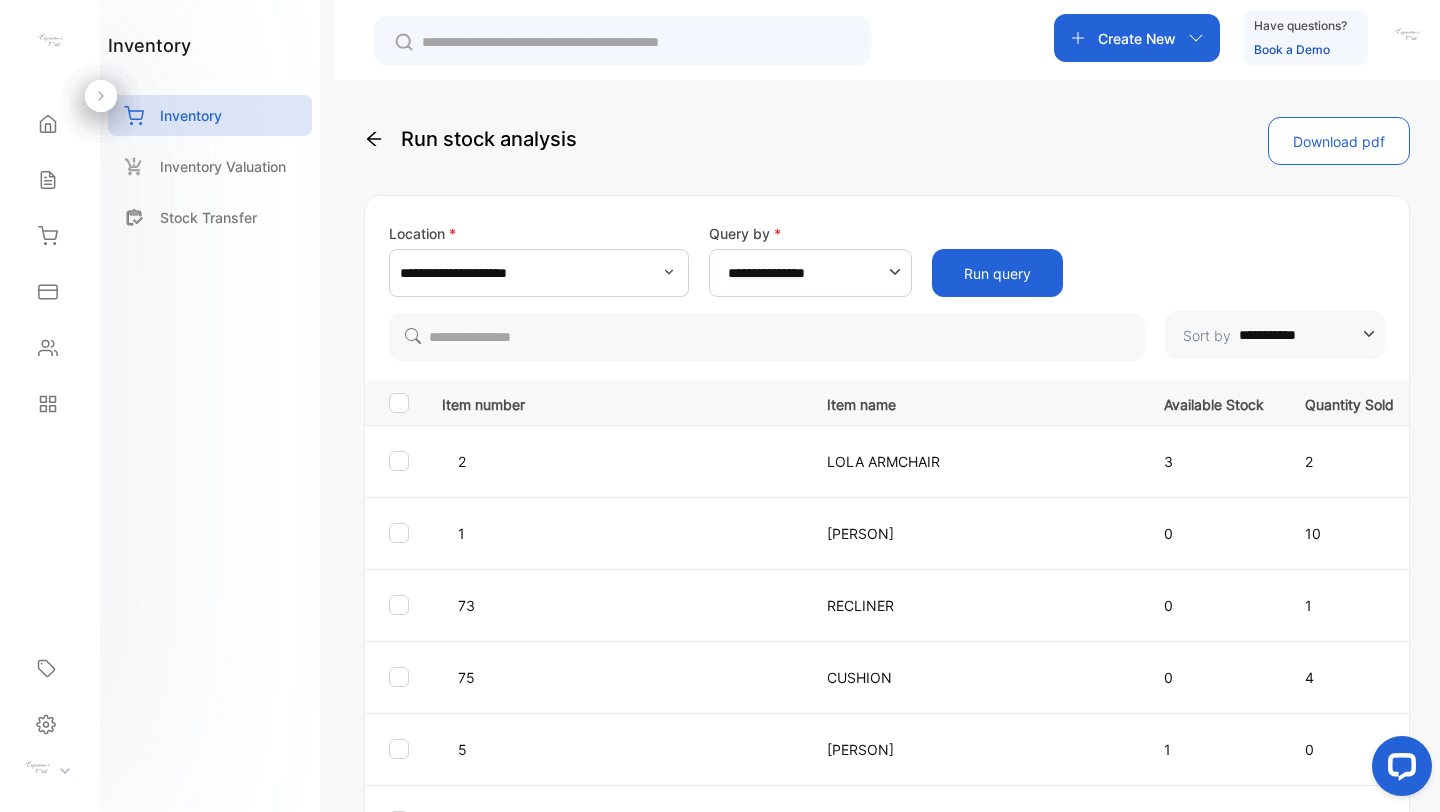 click 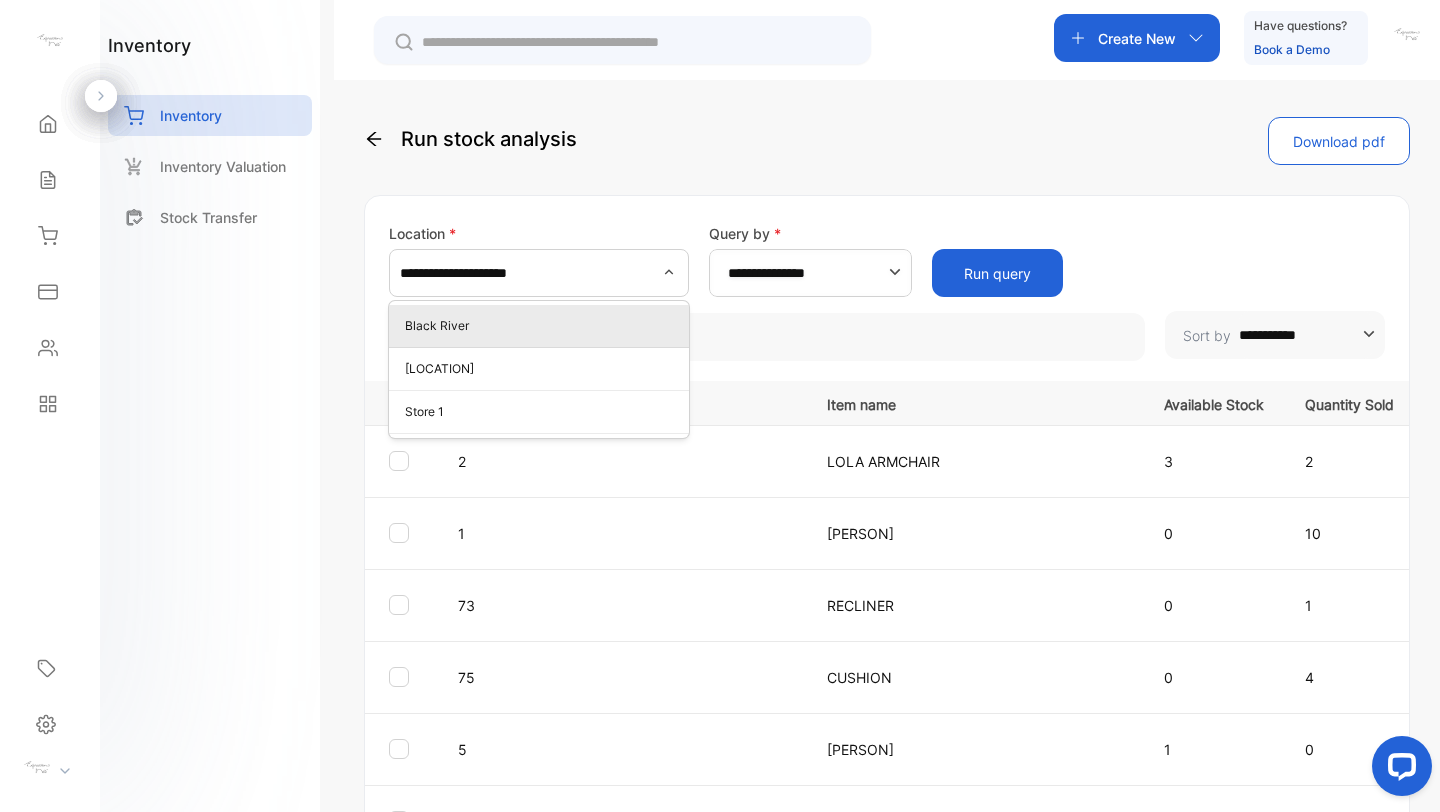click on "**********" at bounding box center (887, 486) 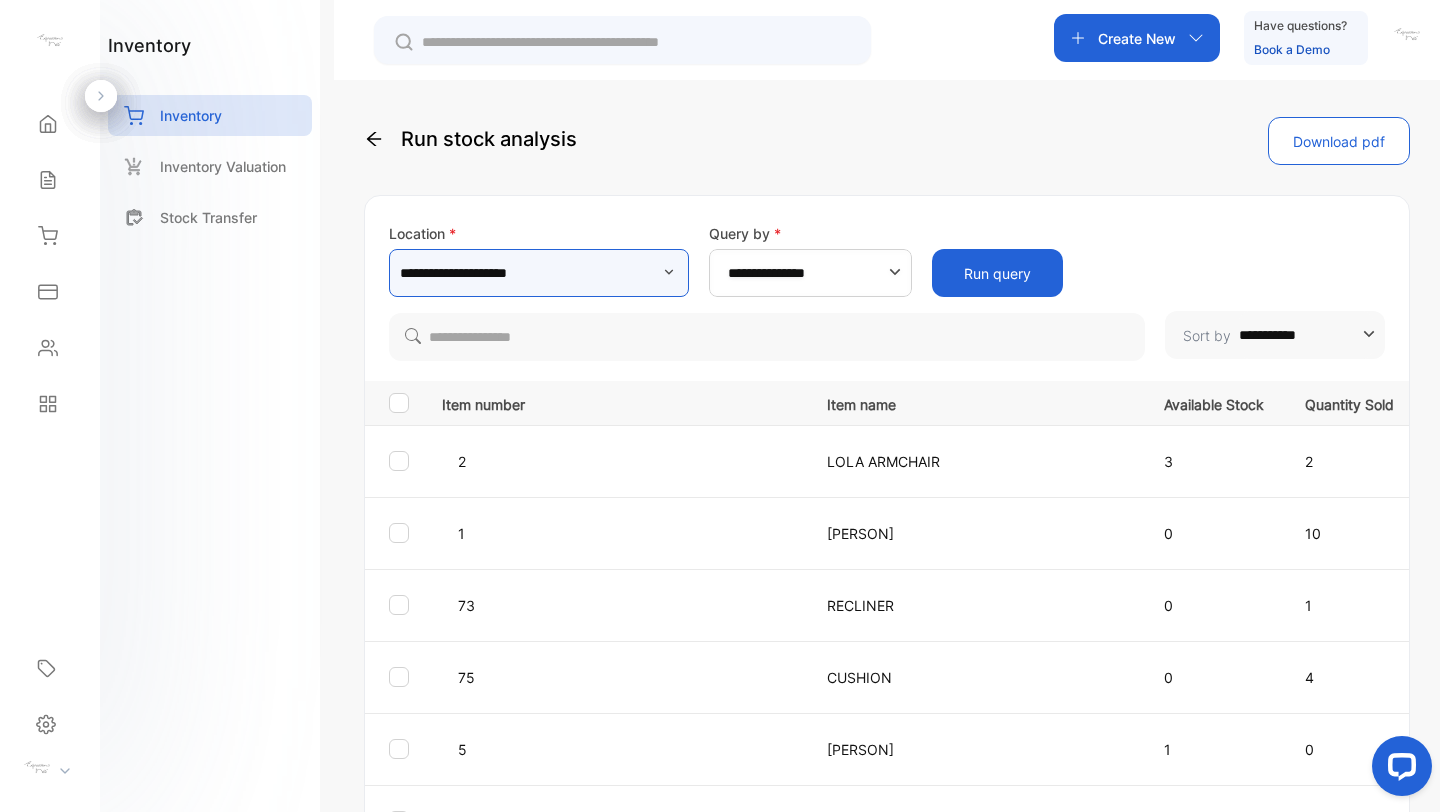 click on "**********" at bounding box center (539, 273) 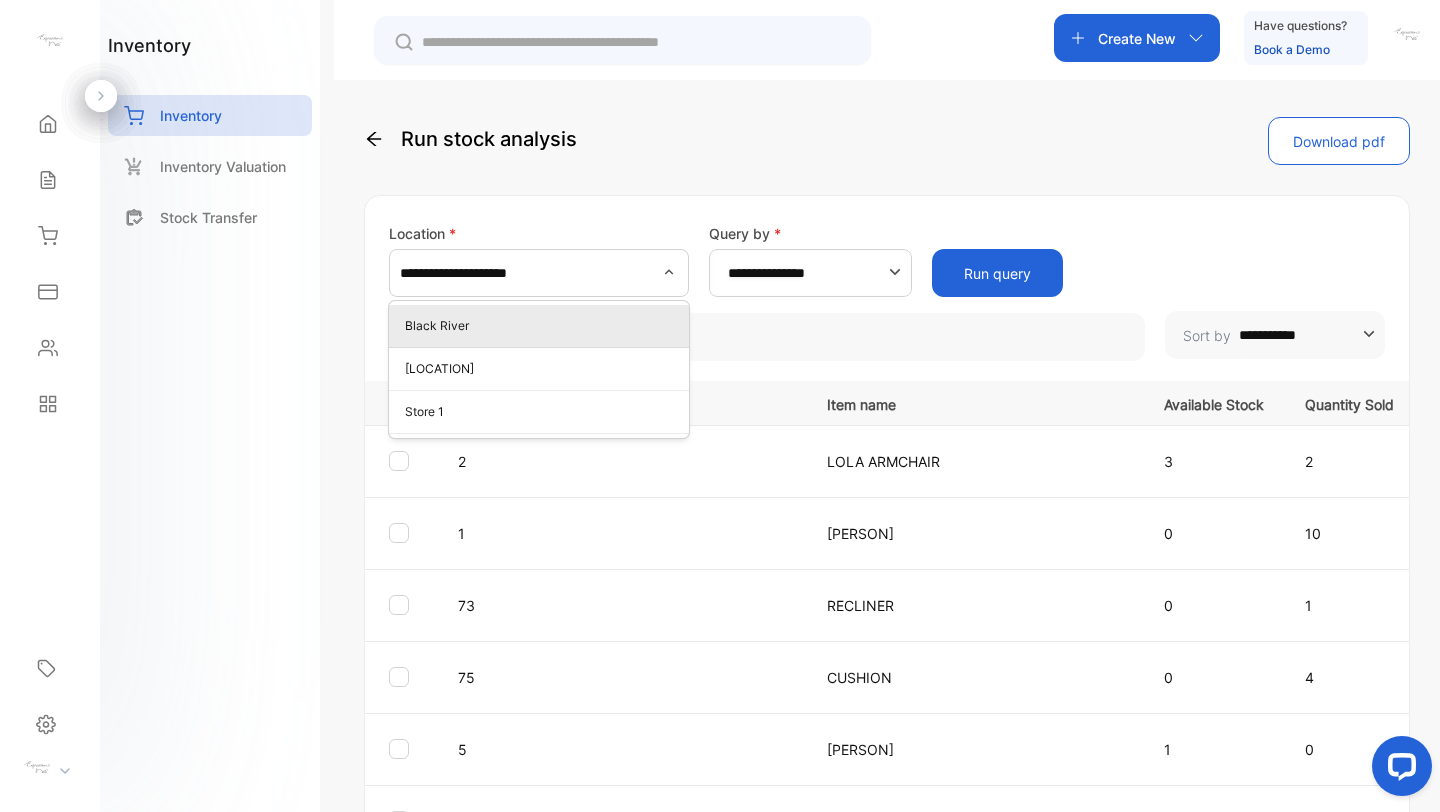 click on "Run stock analysis Download pdf" at bounding box center (887, 141) 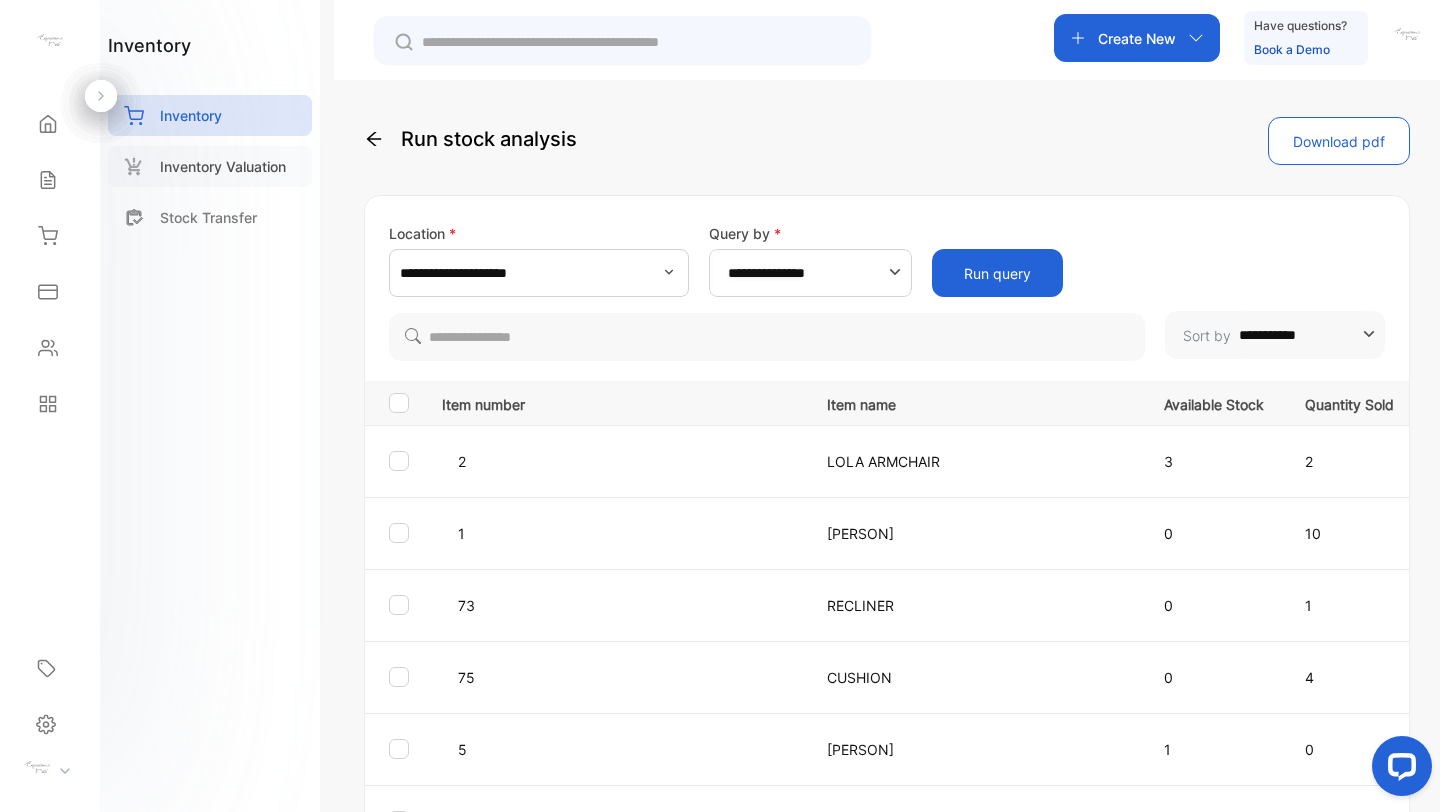 click on "Inventory Valuation" at bounding box center [223, 166] 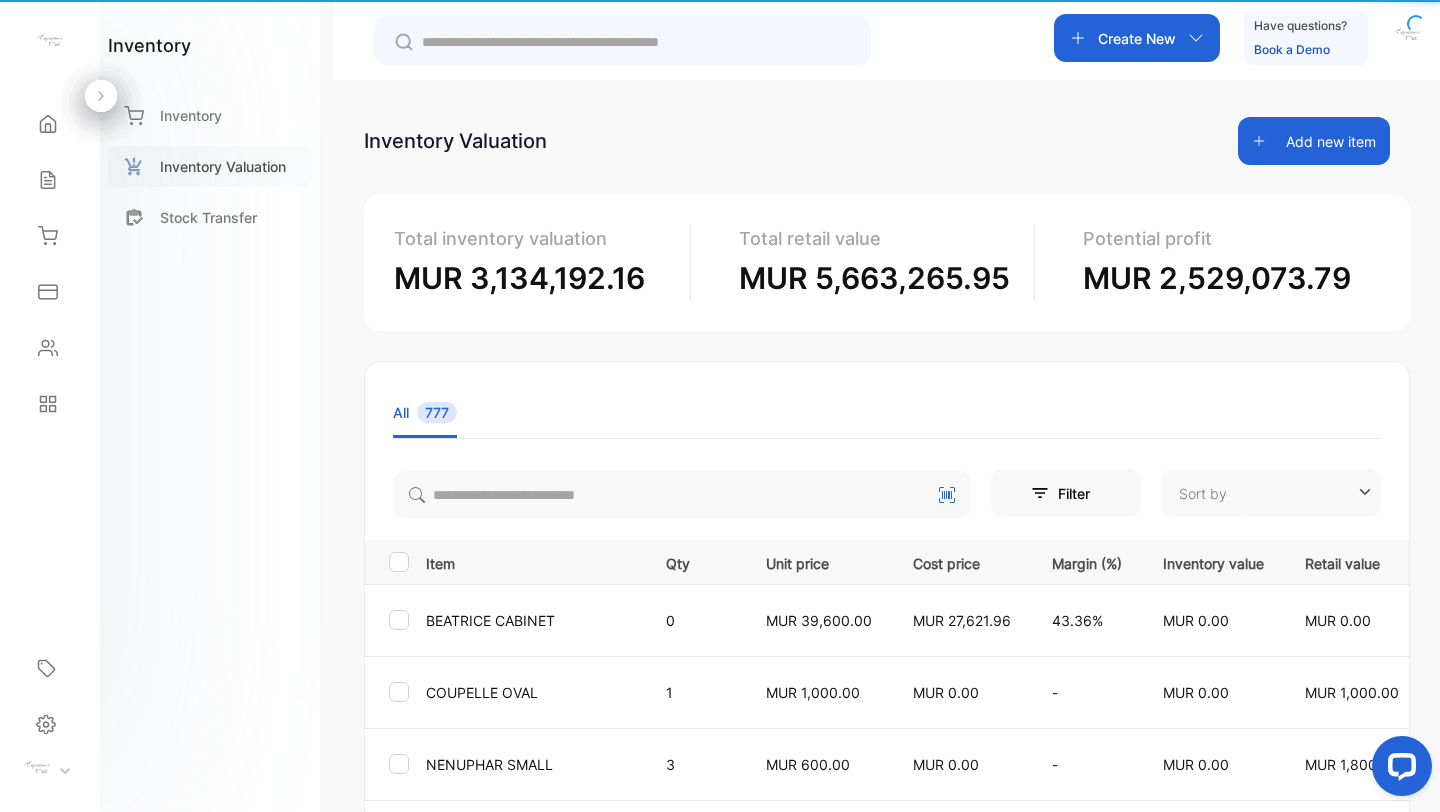 type on "**********" 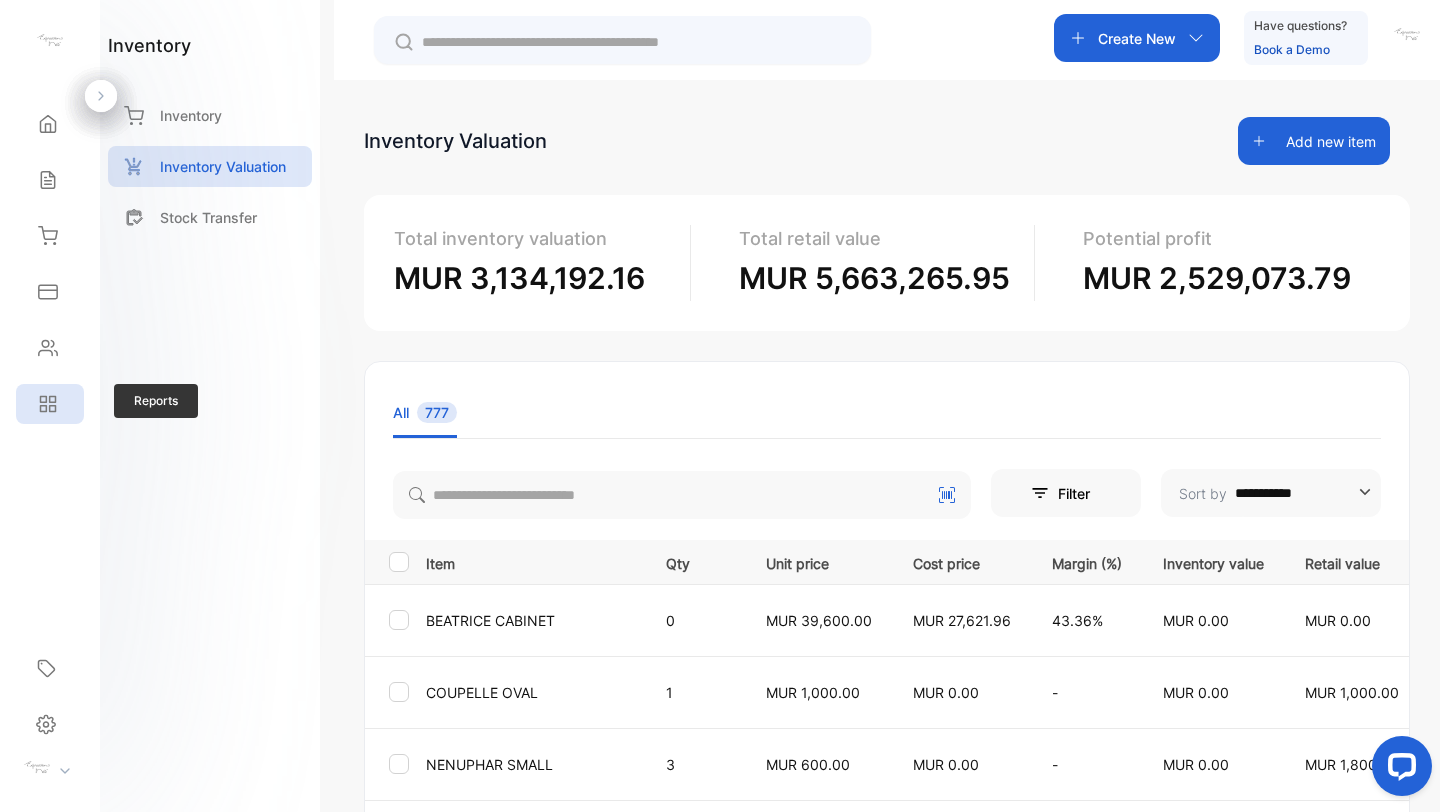 click on "Reports" at bounding box center [50, 404] 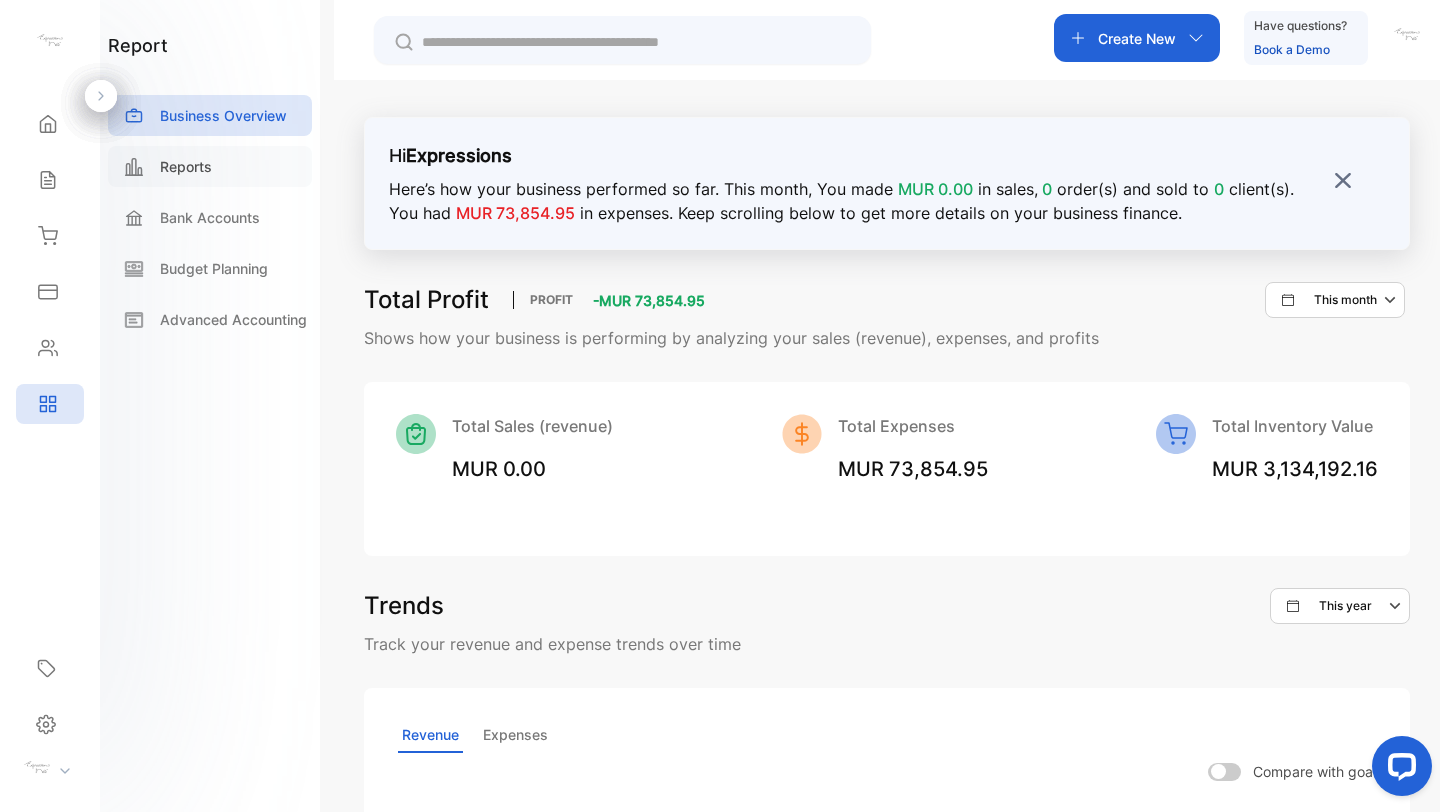 click on "Reports" at bounding box center (186, 166) 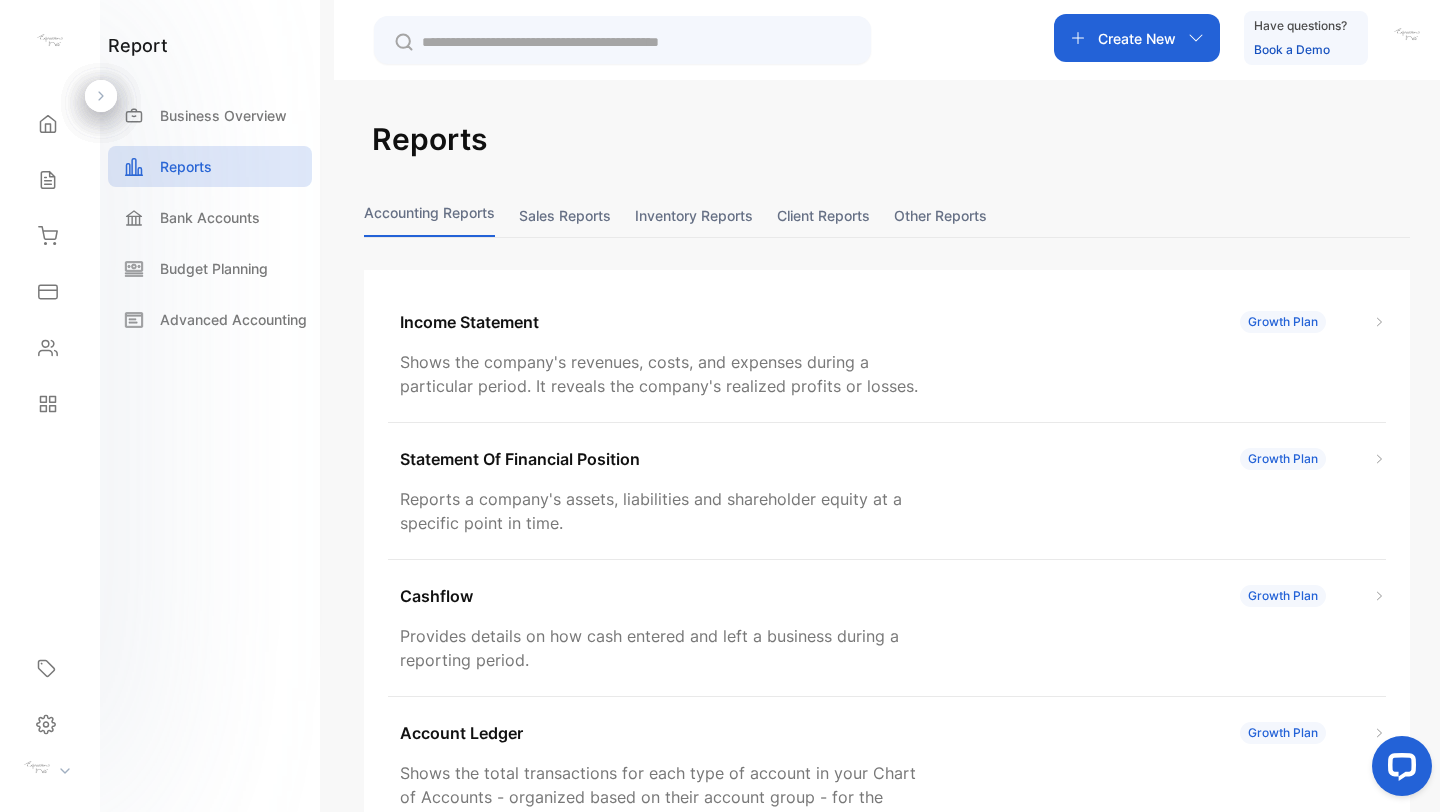 click on "Inventory reports" at bounding box center (694, 215) 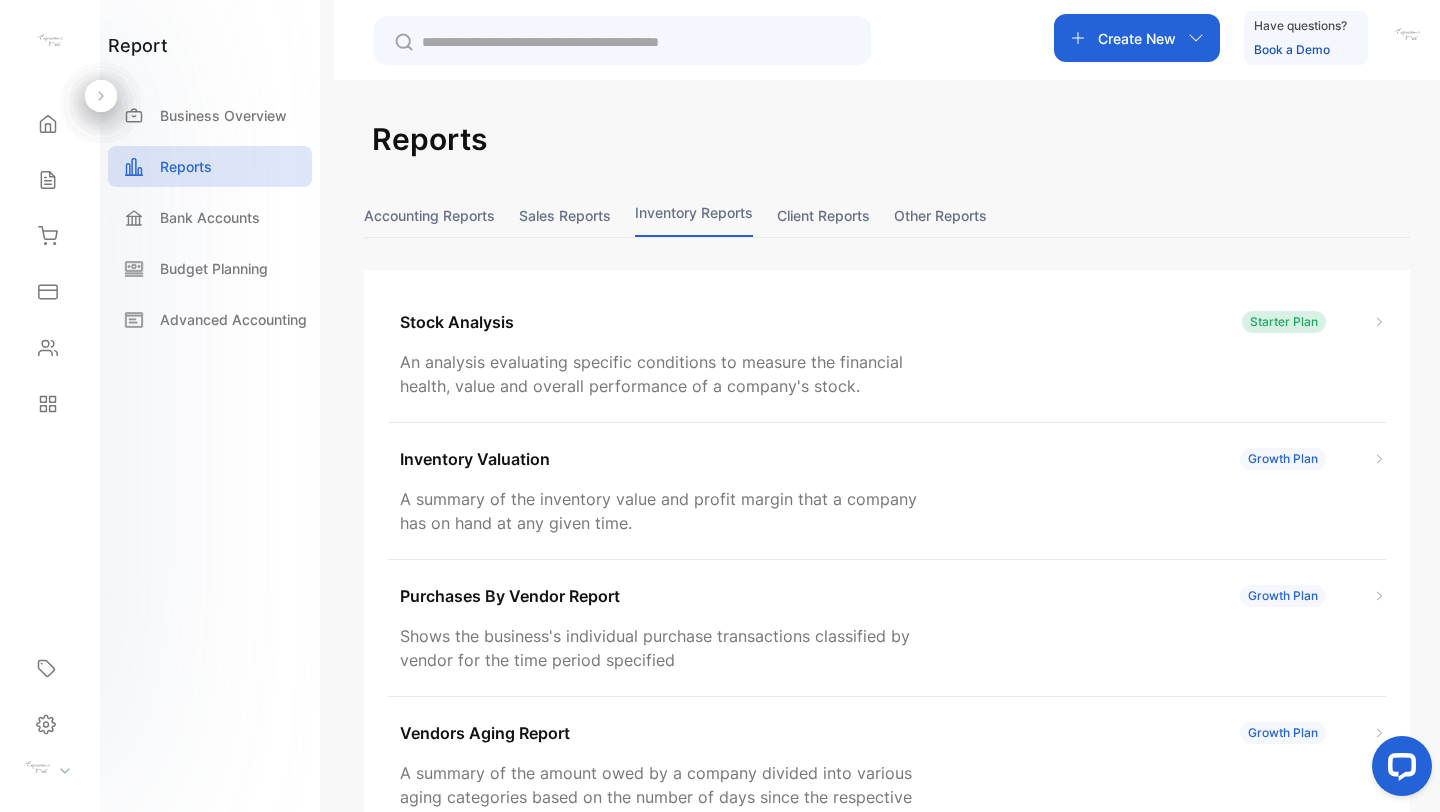 click on "Inventory reports" at bounding box center [694, 215] 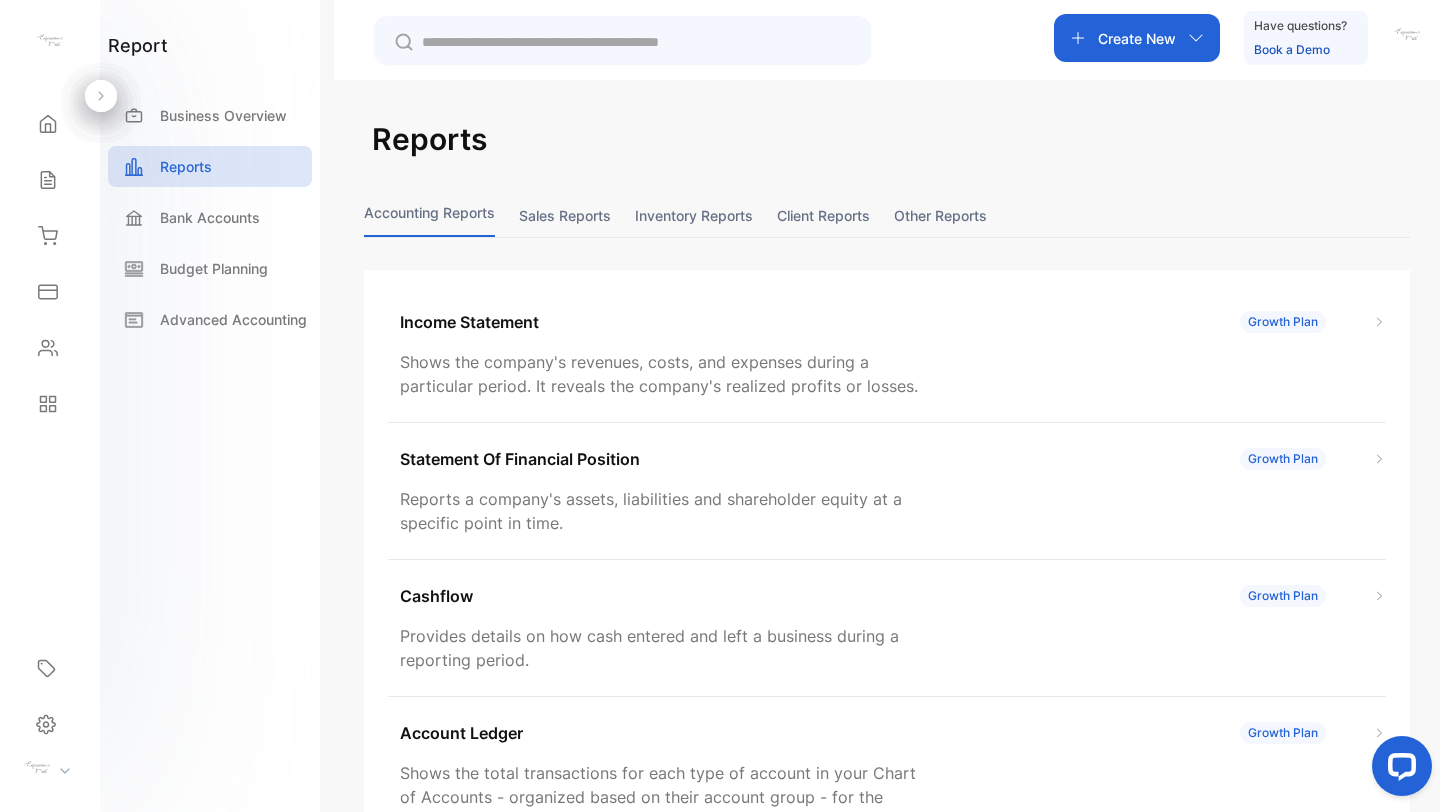 click on "Accounting Reports" at bounding box center (429, 215) 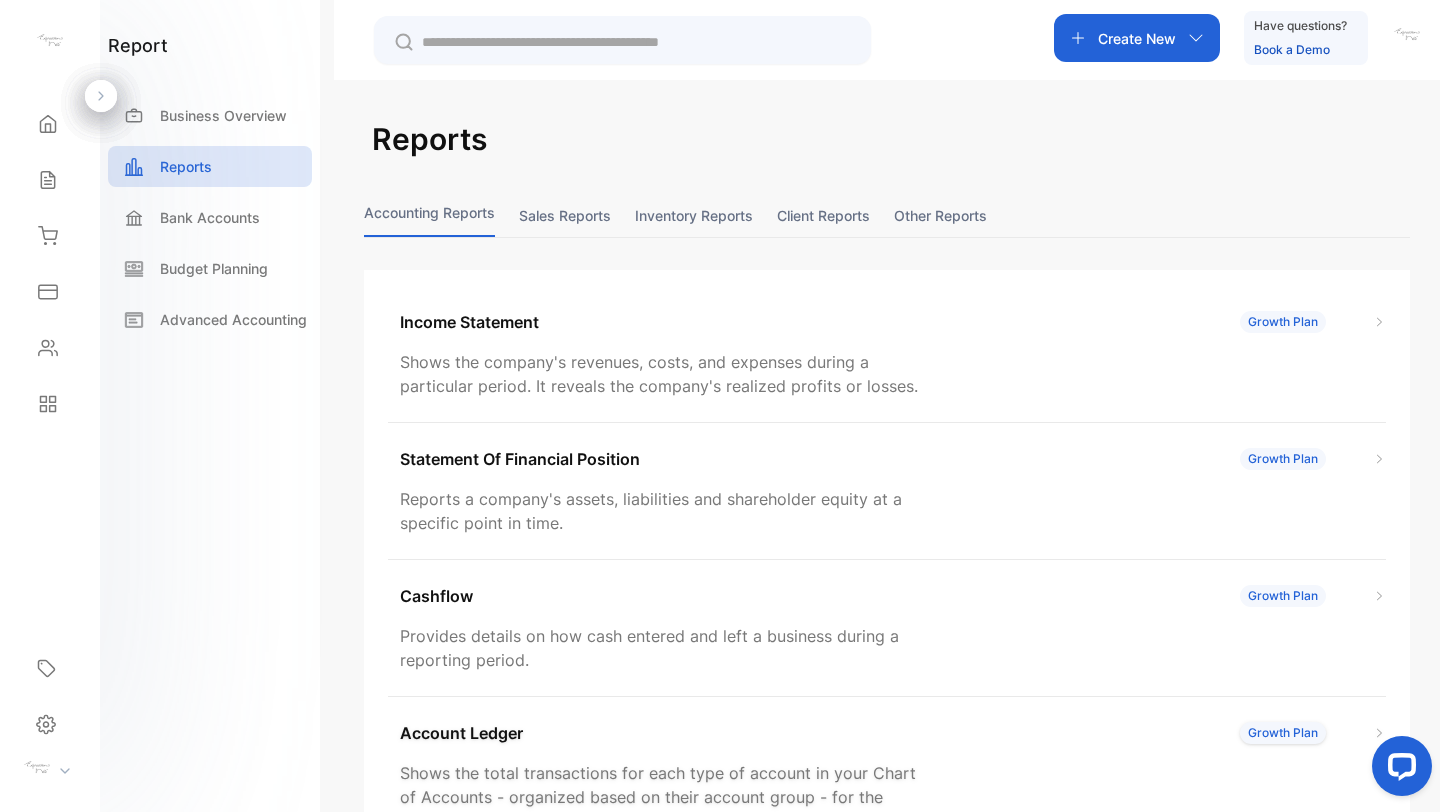 click on "Account Ledger Growth Plan Shows the total transactions for each type of account in your Chart of Accounts - organized based on their account group - for the selected period." at bounding box center [887, 777] 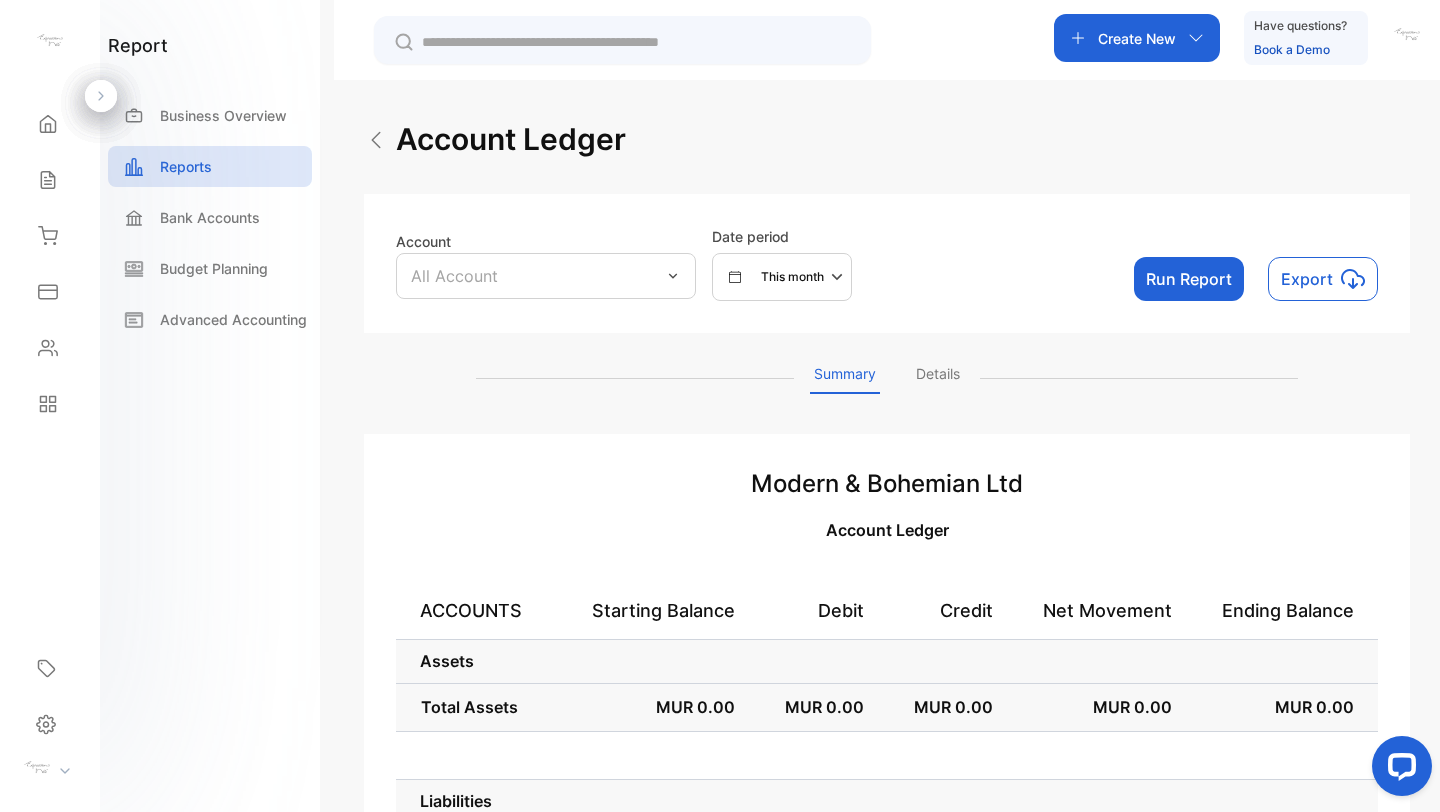 click 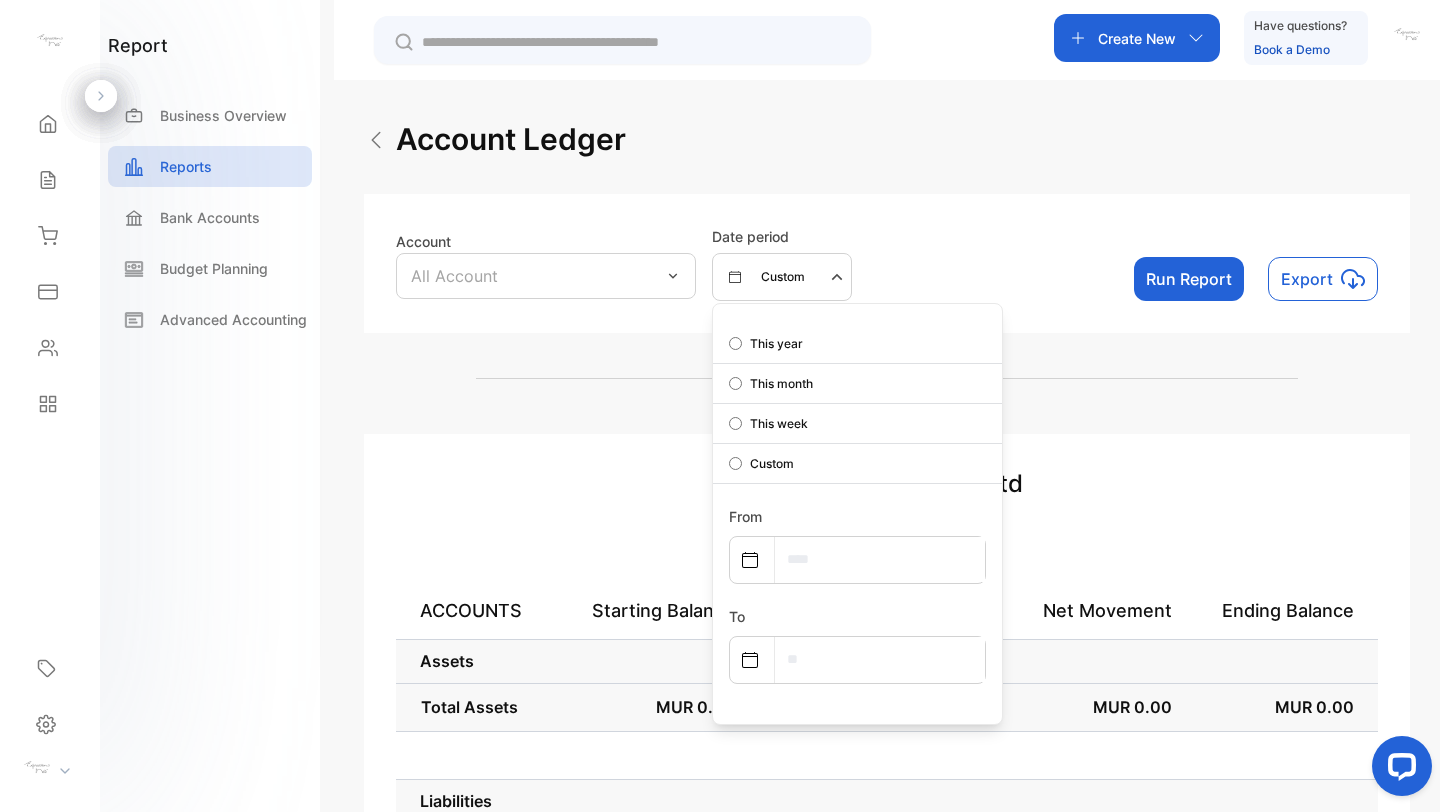 click at bounding box center [880, 559] 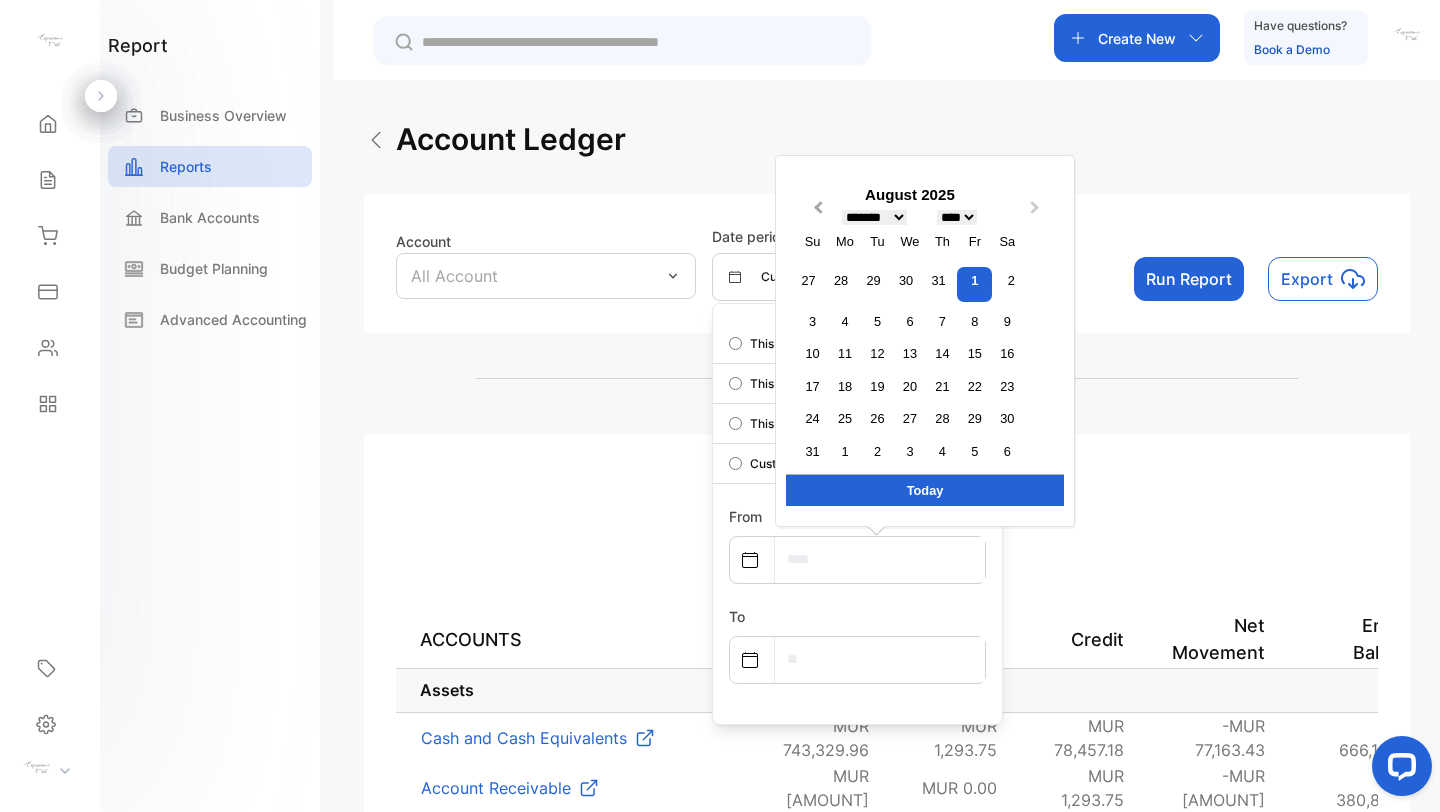 click on "Previous Month" at bounding box center (818, 212) 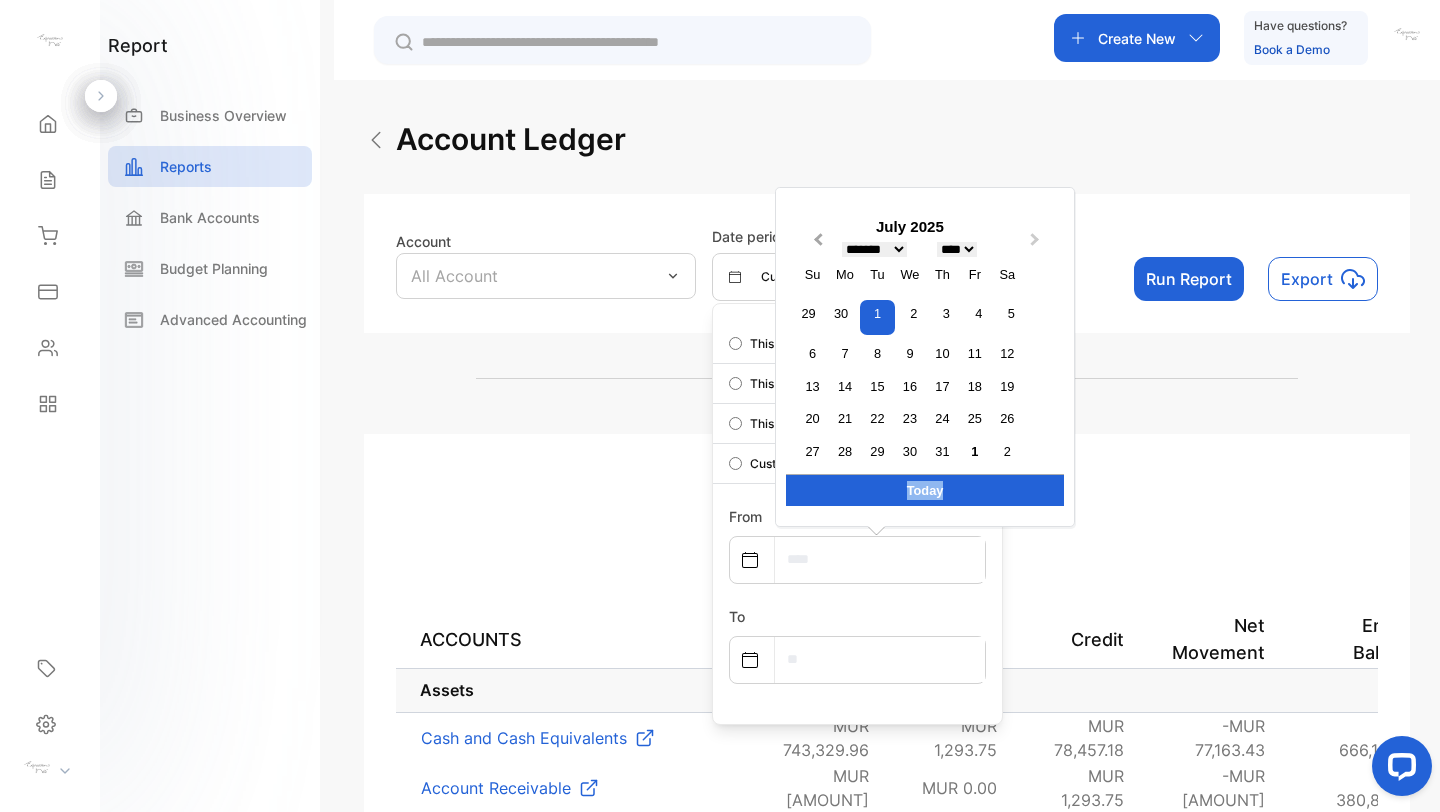 click on "Previous Month" at bounding box center [816, 245] 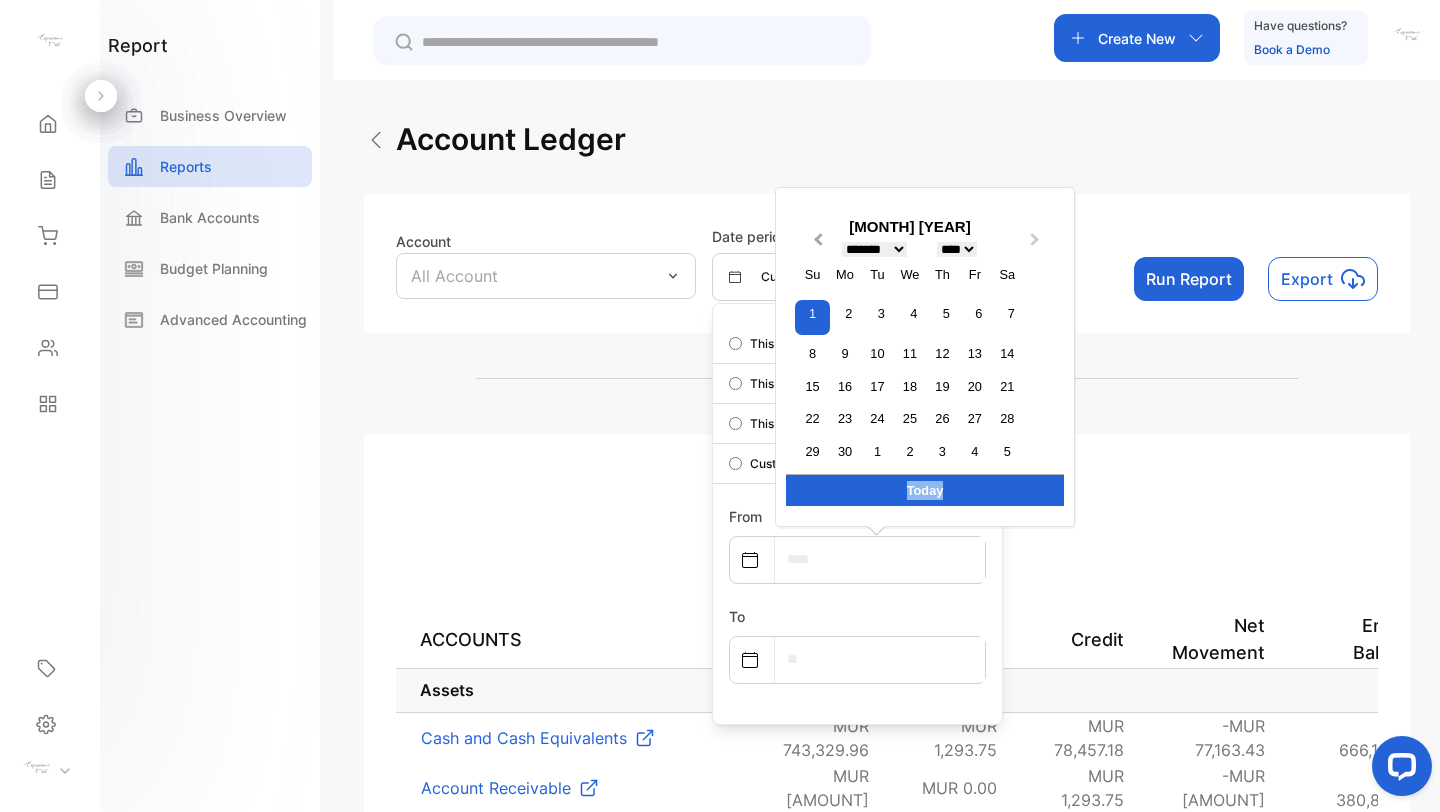 click on "Previous Month" at bounding box center [816, 245] 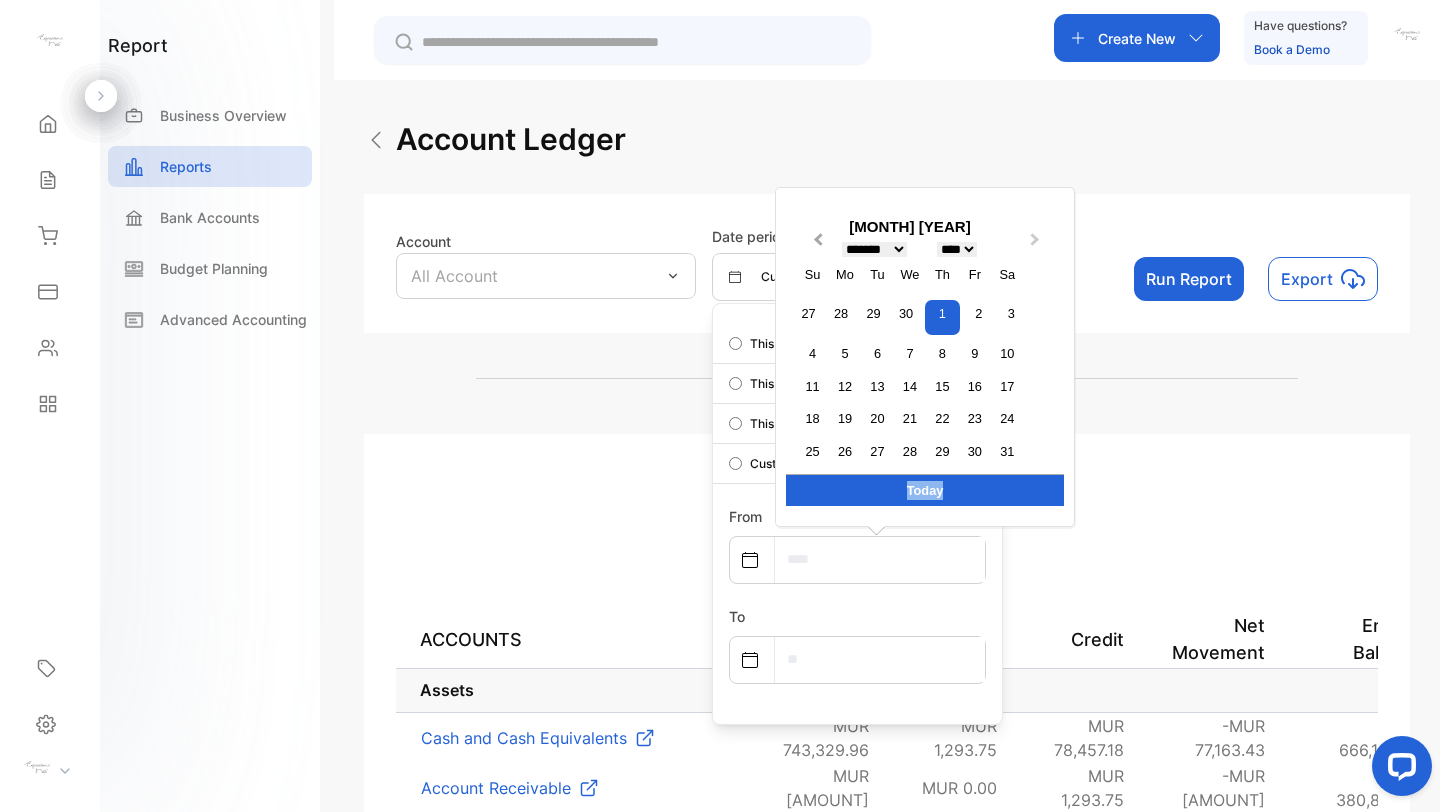 click on "Previous Month" at bounding box center [816, 245] 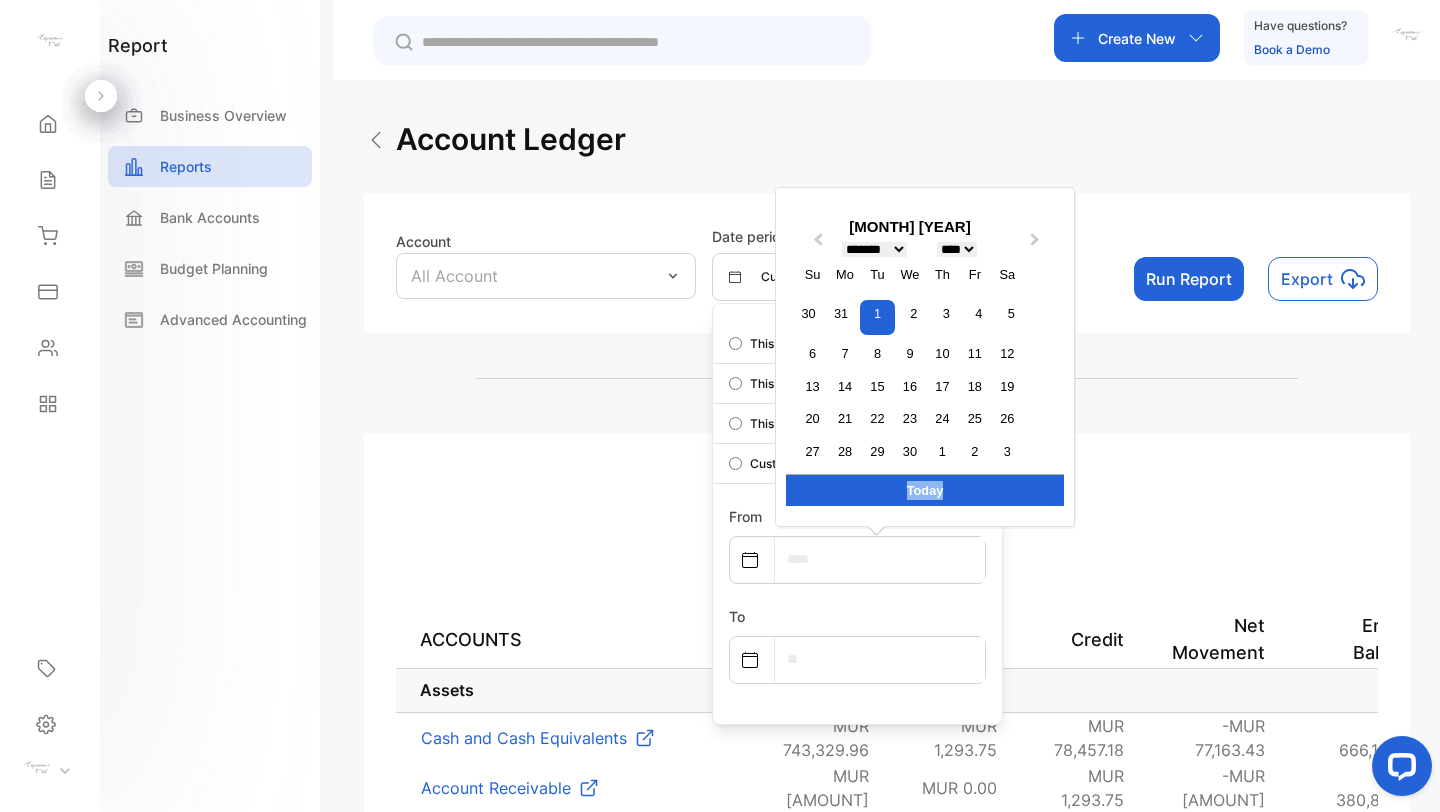 click on "**** **** **** **** **** **** **** **** **** **** **** **** **** **** **** **** **** **** **** **** **** **** **** **** **** **** **** **** **** **** **** **** **** **** **** **** **** **** **** **** **** **** **** **** **** **** **** **** **** **** **** **** **** **** **** **** **** **** **** **** **** **** **** **** **** **** **** **** **** **** **** **** **** **** **** **** **** **** **** **** **** **** **** **** **** **** **** **** **** **** **** **** **** **** **** **** **** **** **** **** **** **** **** **** **** **** **** **** **** **** **** **** **** **** **** **** **** **** **** **** **** **** **** **** **** **** **** **** **** **** **** **** **** **** **** **** **** **** **** **** **** **** **** **** **** **** **** **** **** **** **** **** **** **** **** **** **** **** **** **** **** **** **** **** **** **** **** **** **** **** **** **** **** **** **** **** **** **** **** **** **** **** **** **** **** **** **** **** **** **** **** **** **** **** **** **** **** **** **** **** ****" at bounding box center [957, 249] 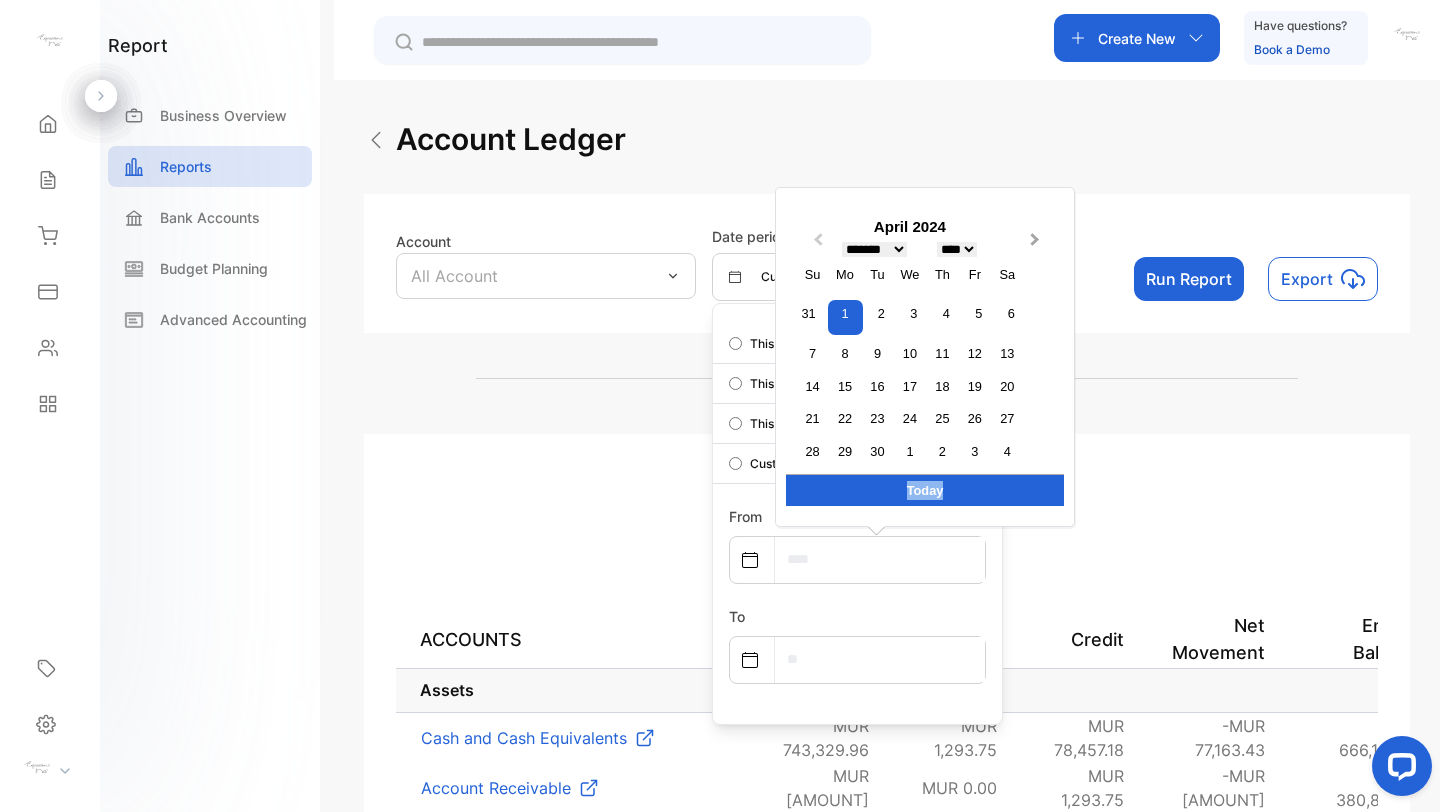 click on "Next Month" at bounding box center (1037, 245) 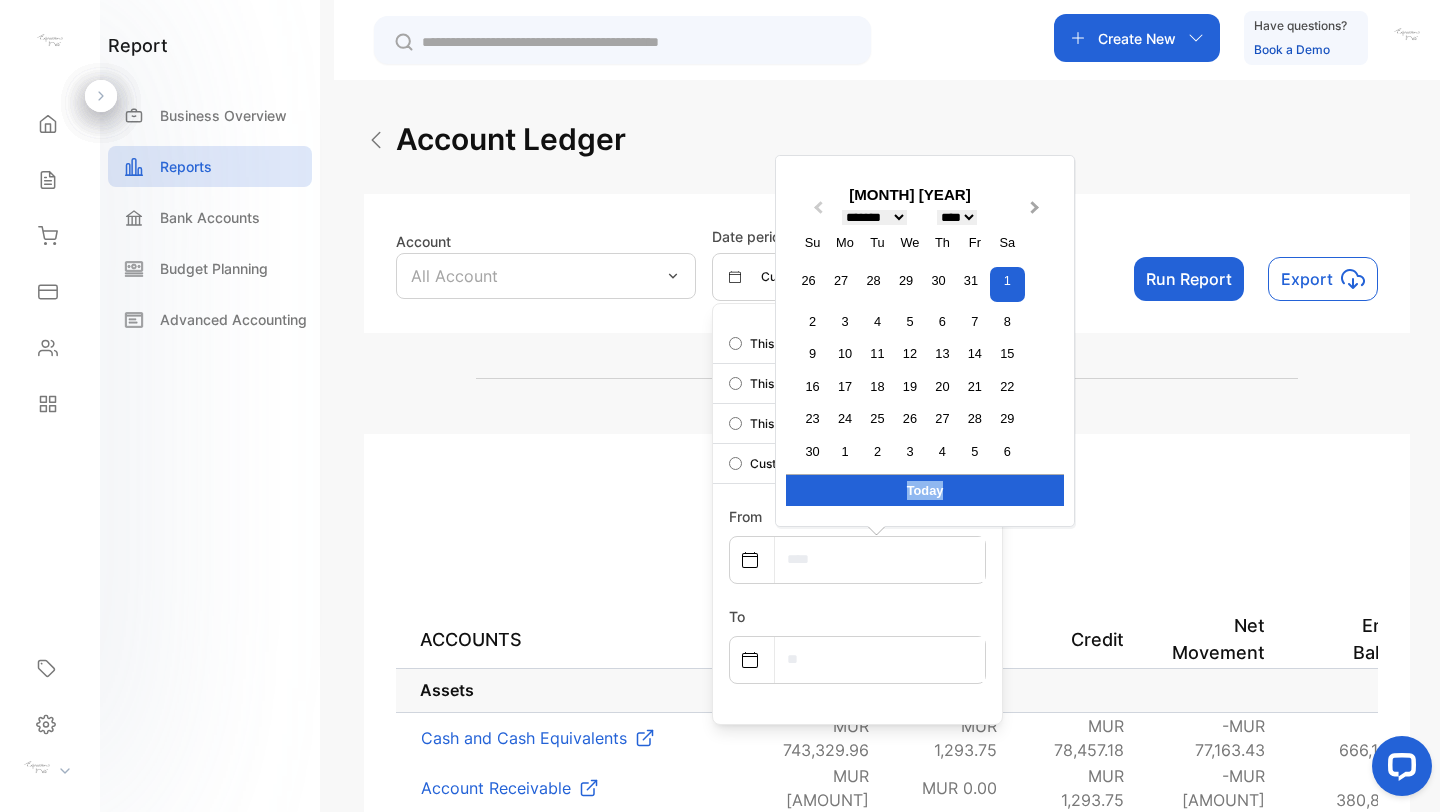 click on "[MONTH] [YEAR] Previous Month Next Month [MONTH] [YEAR] ******* ******** ***** ***** *** **** **** ****** ********* ******* ******** ******** **** **** **** **** **** **** **** **** **** **** **** **** **** **** **** **** **** **** **** **** **** **** **** **** **** **** **** **** **** **** **** **** **** **** **** **** **** **** **** **** **** **** **** **** **** **** **** **** **** **** **** **** **** **** **** **** **** **** **** **** **** **** **** **** **** **** **** **** **** **** **** **** **** **** **** **** **** **** **** **** **** **** **** **** **** **** **** **** **** **** **** **** **** **** **** **** **** **** **** **** **** **** **** **** **** **** **** **** **** **** **** **** **** **** **** **** **** **** **** **** **** **** **** **** **** **** **** **** **** **** **** **** **** **** **** **** **** **** **** **** **** **** **** **** **** **** **** **** **** **** **** **** **** **** **** **** **** **** **** **** **** **** **** **** **** **** **** **** **** **** **** **** **** **** **** **** **** **** Su" at bounding box center [925, 341] 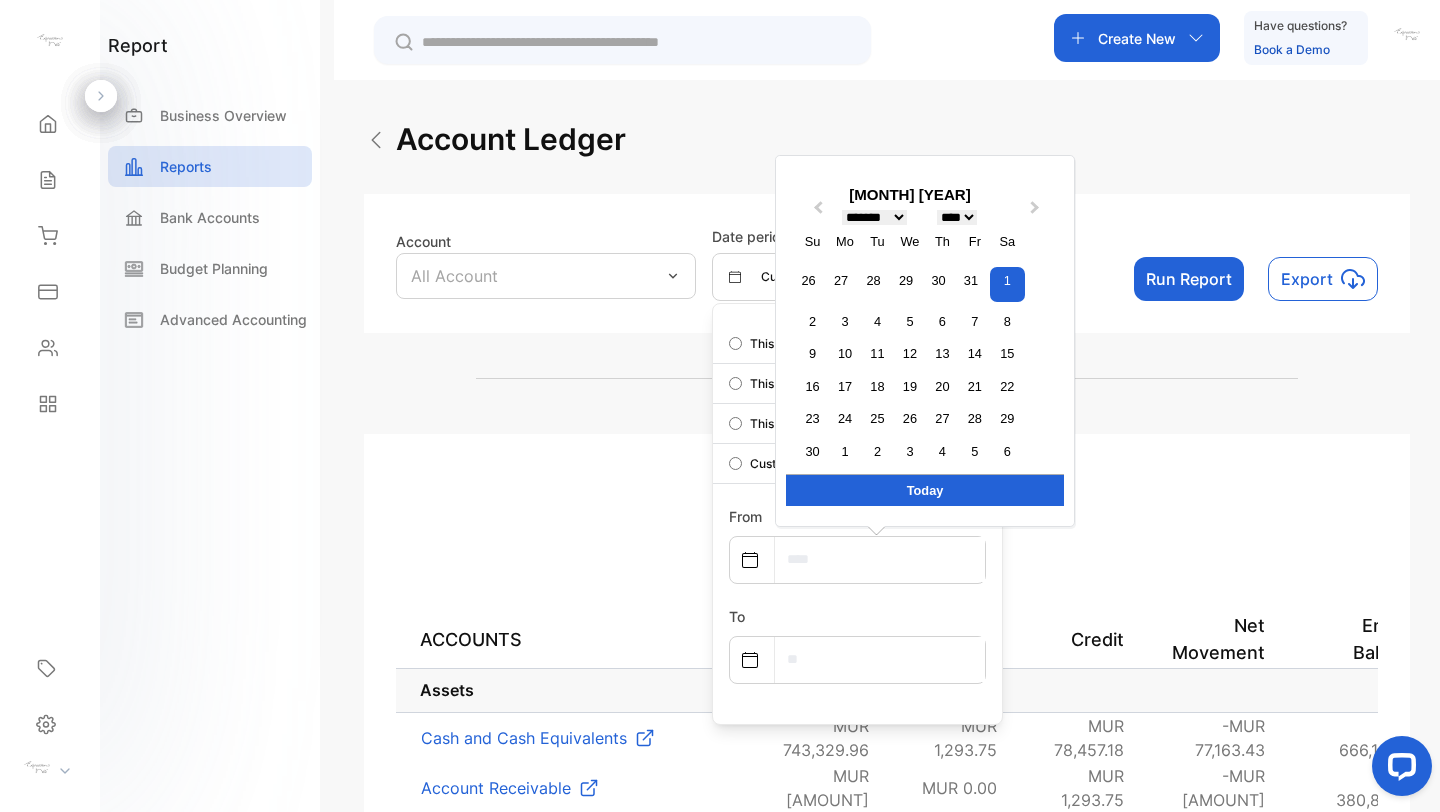 click on "******* ******** ***** ***** *** **** **** ****** ********* ******* ******** ********" at bounding box center [874, 217] 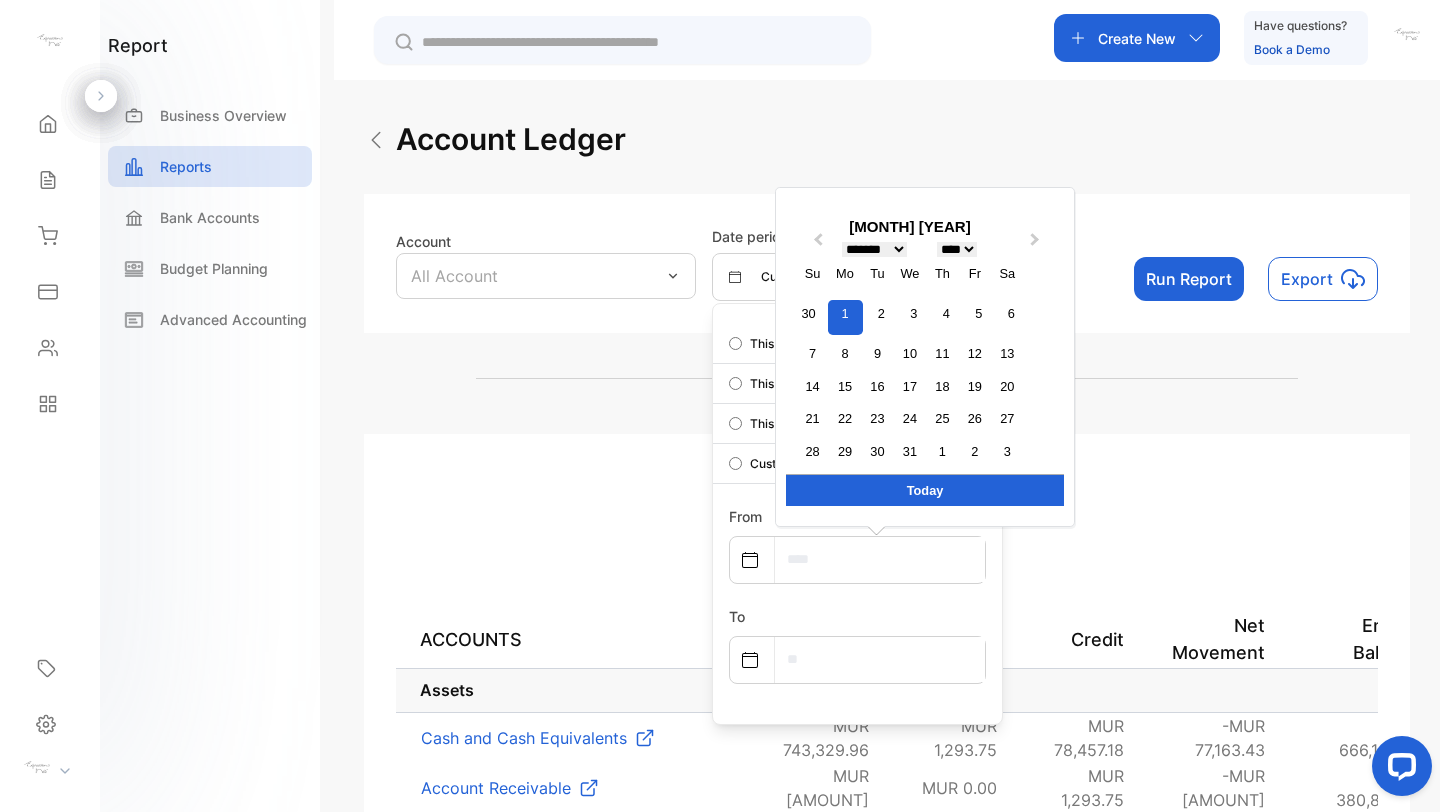 click on "1" at bounding box center [845, 317] 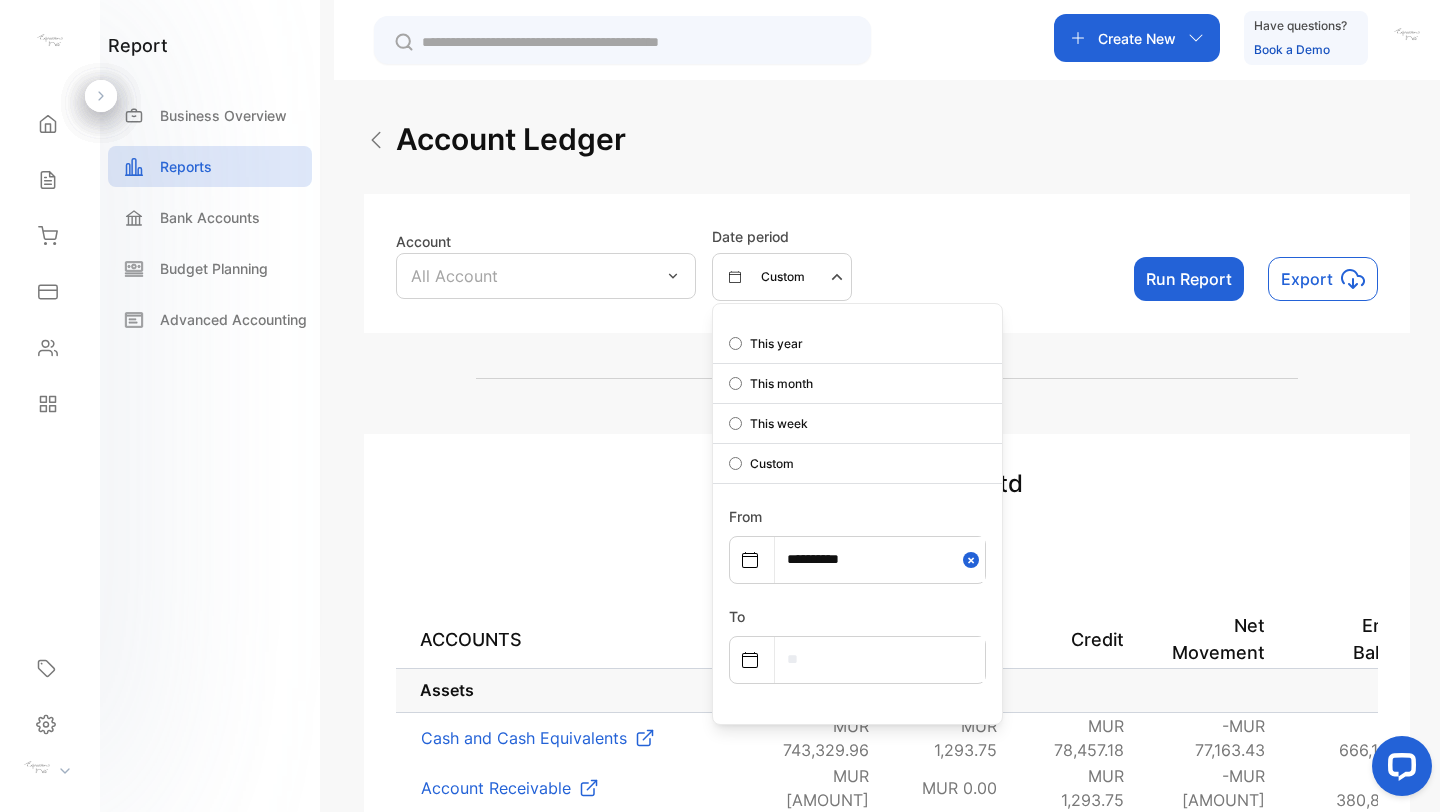 click at bounding box center (880, 659) 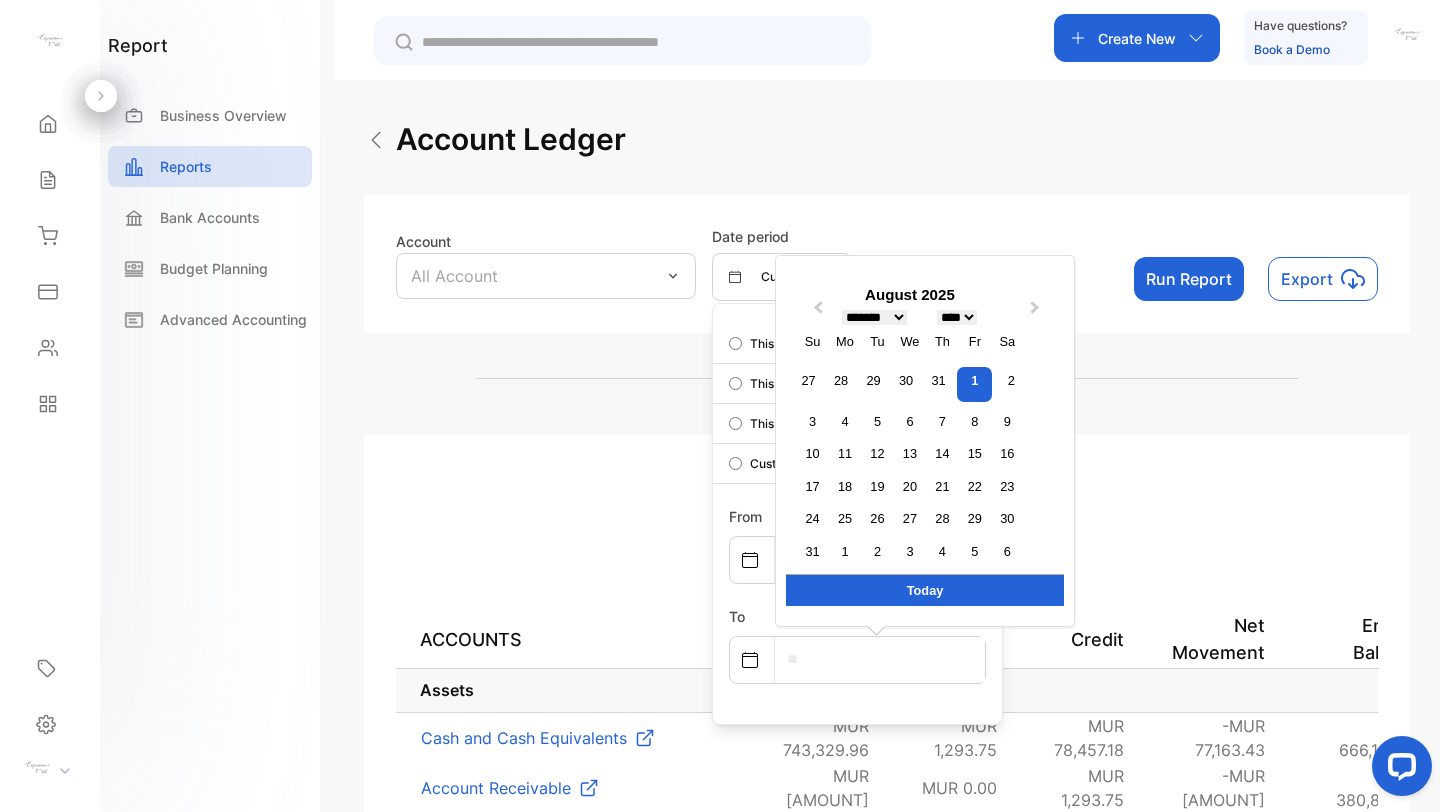 click on "******* ******** ***** ***** *** **** **** ****** ********* ******* ******** ********" at bounding box center (874, 317) 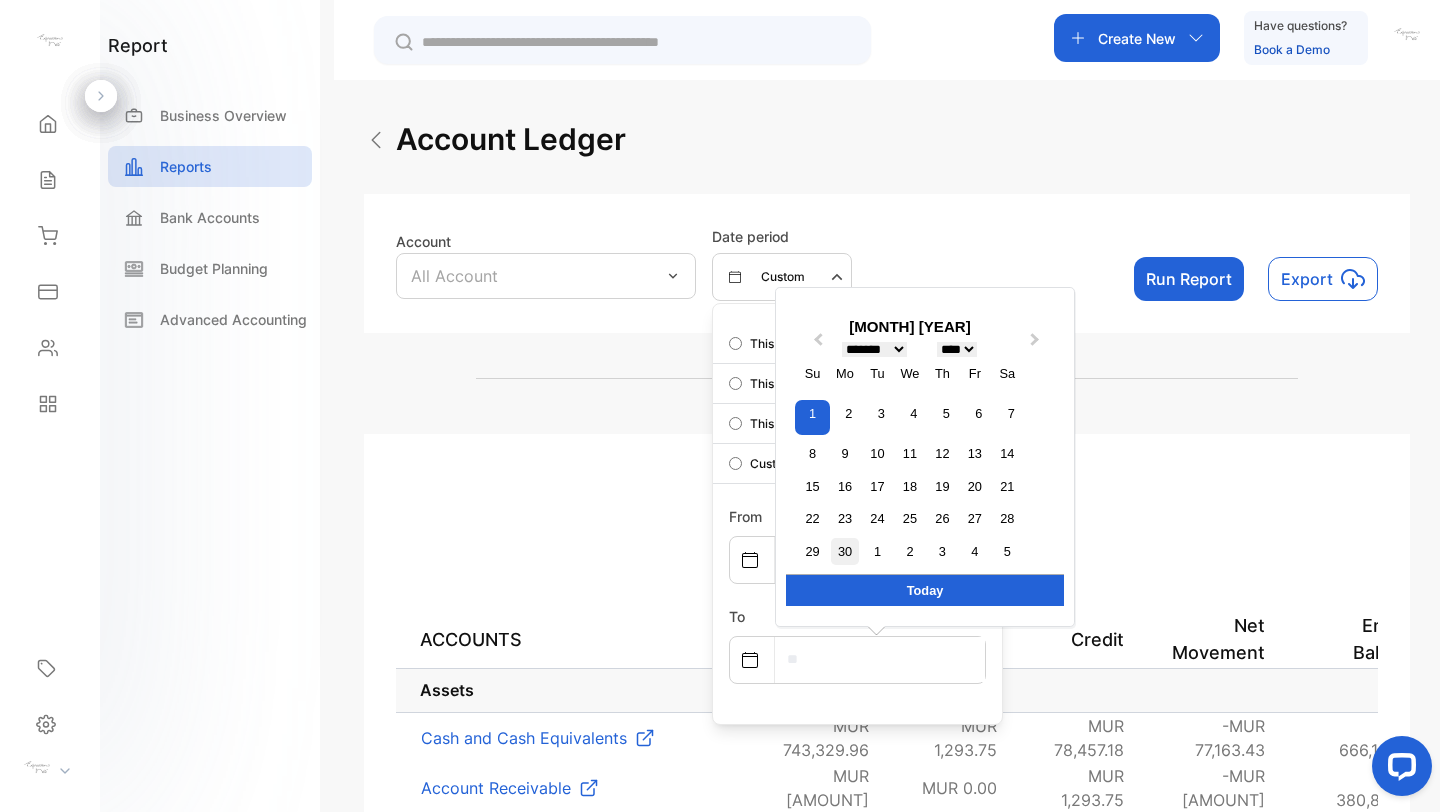 click on "30" at bounding box center (844, 551) 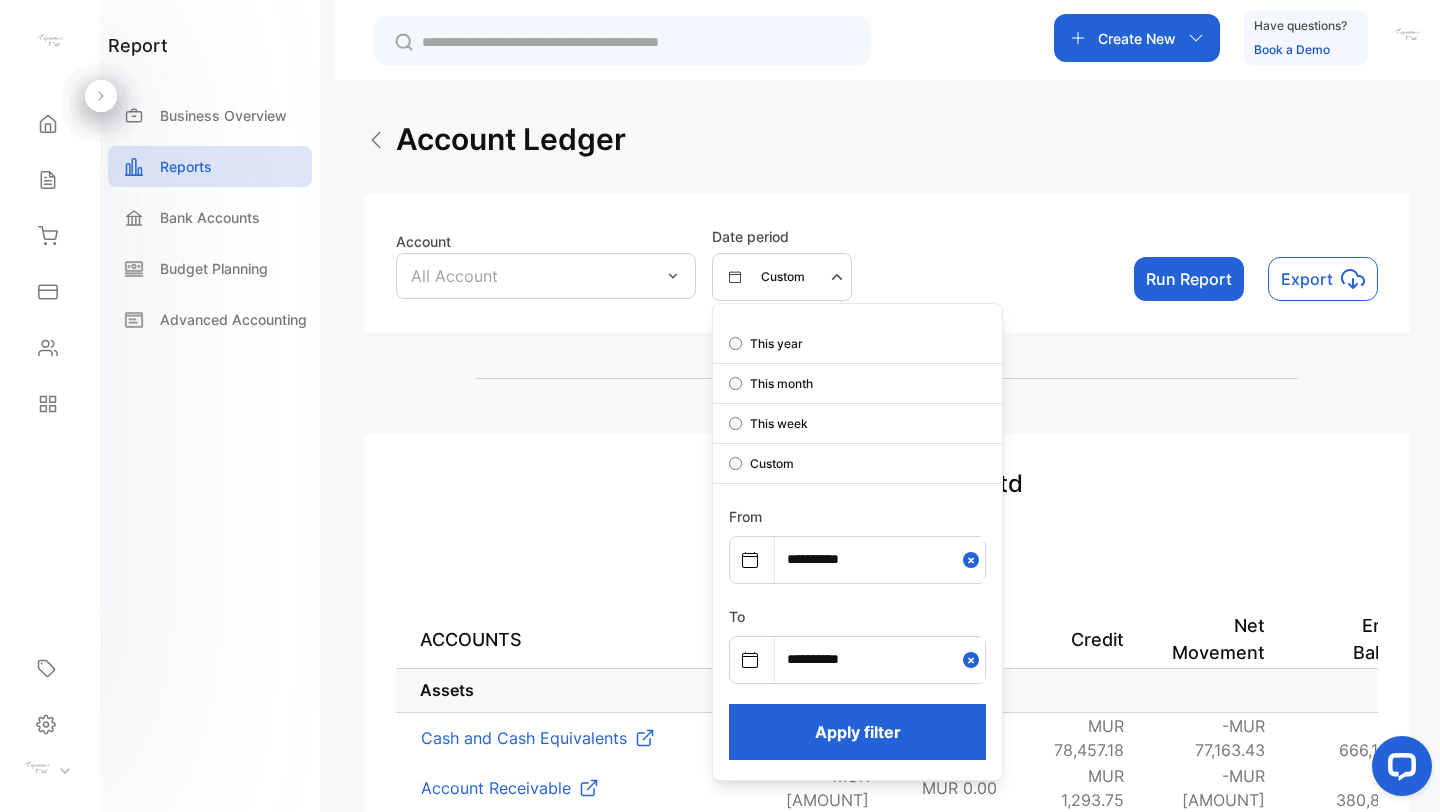 click on "Apply filter" at bounding box center (857, 732) 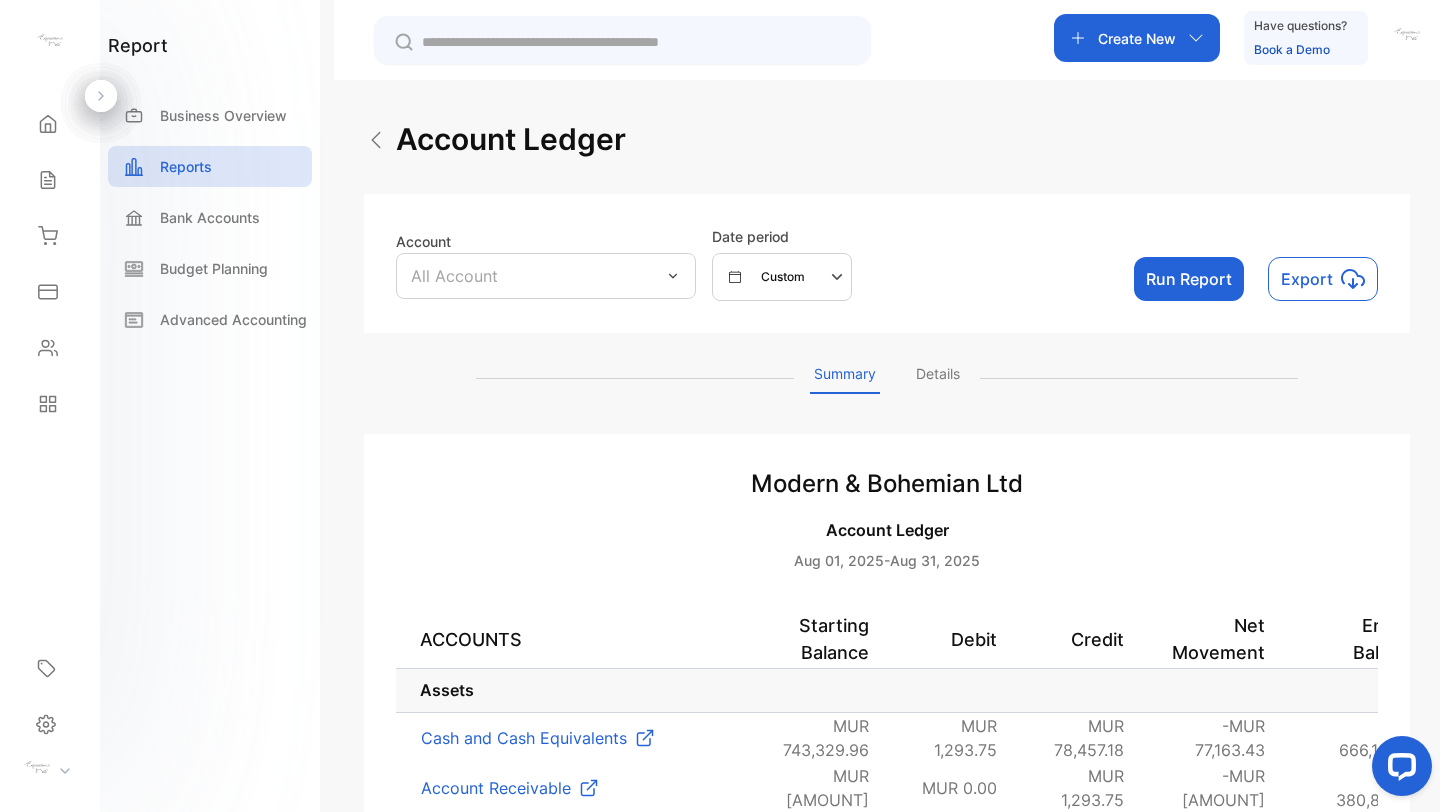 click 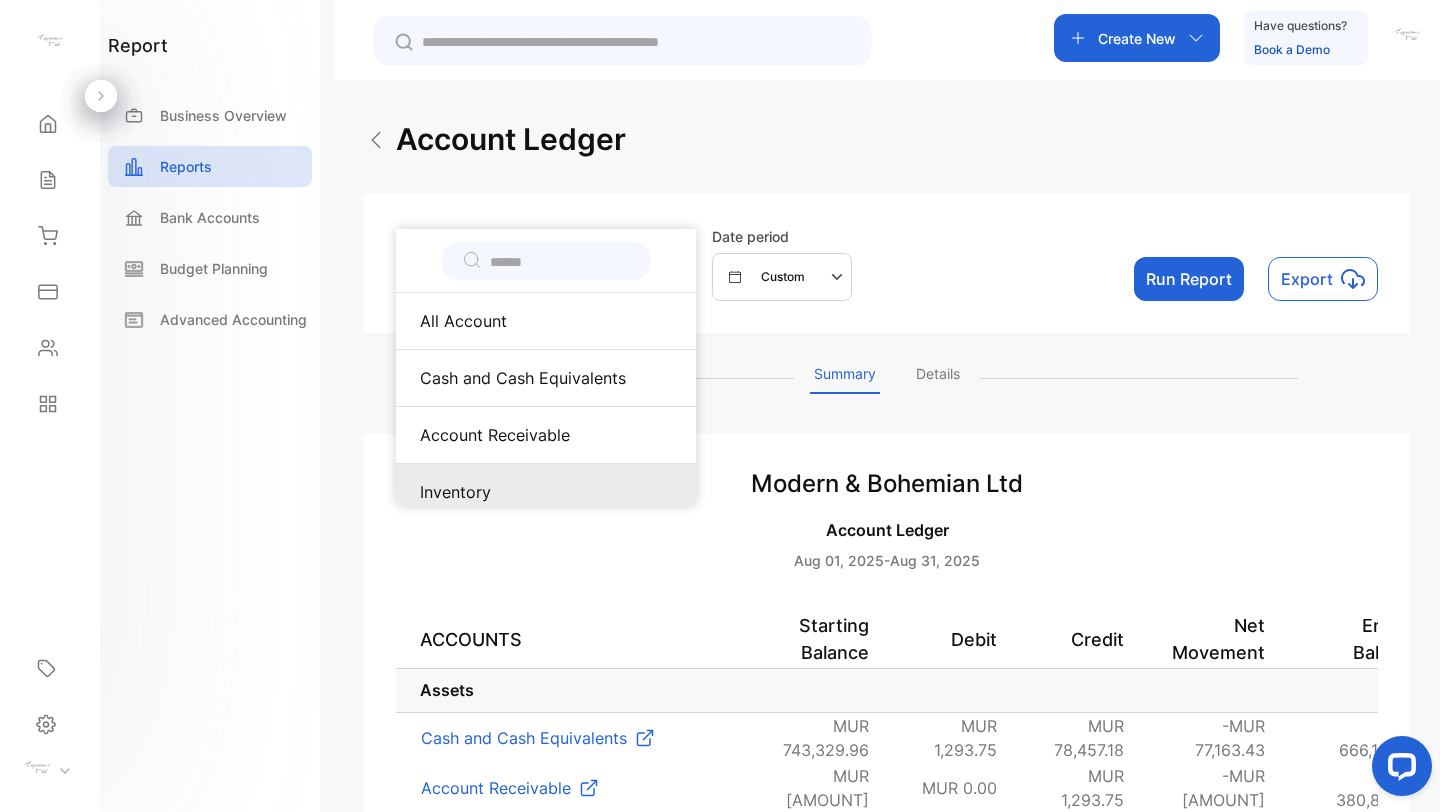 click on "Inventory" at bounding box center [546, 492] 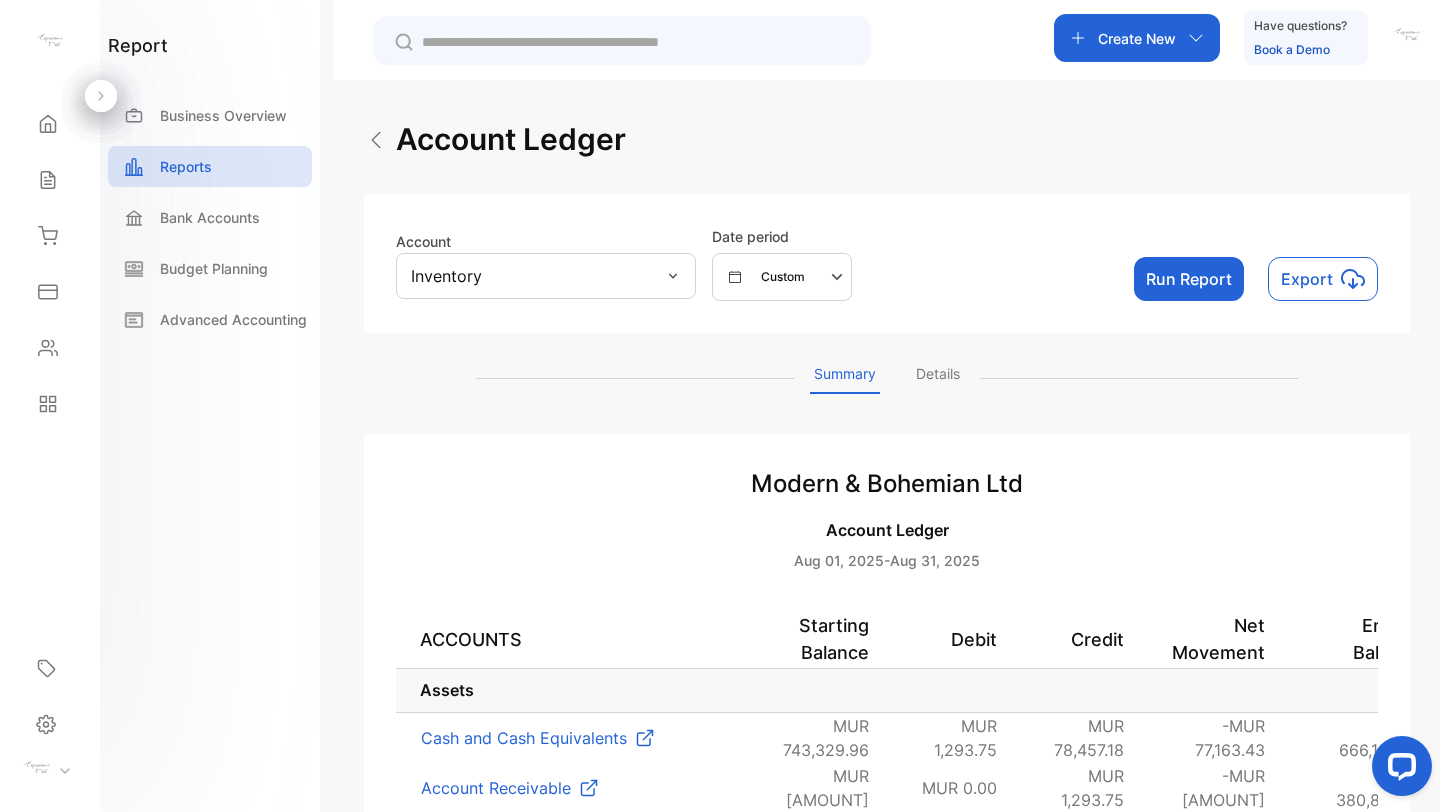 click on "Run Report" at bounding box center (1189, 279) 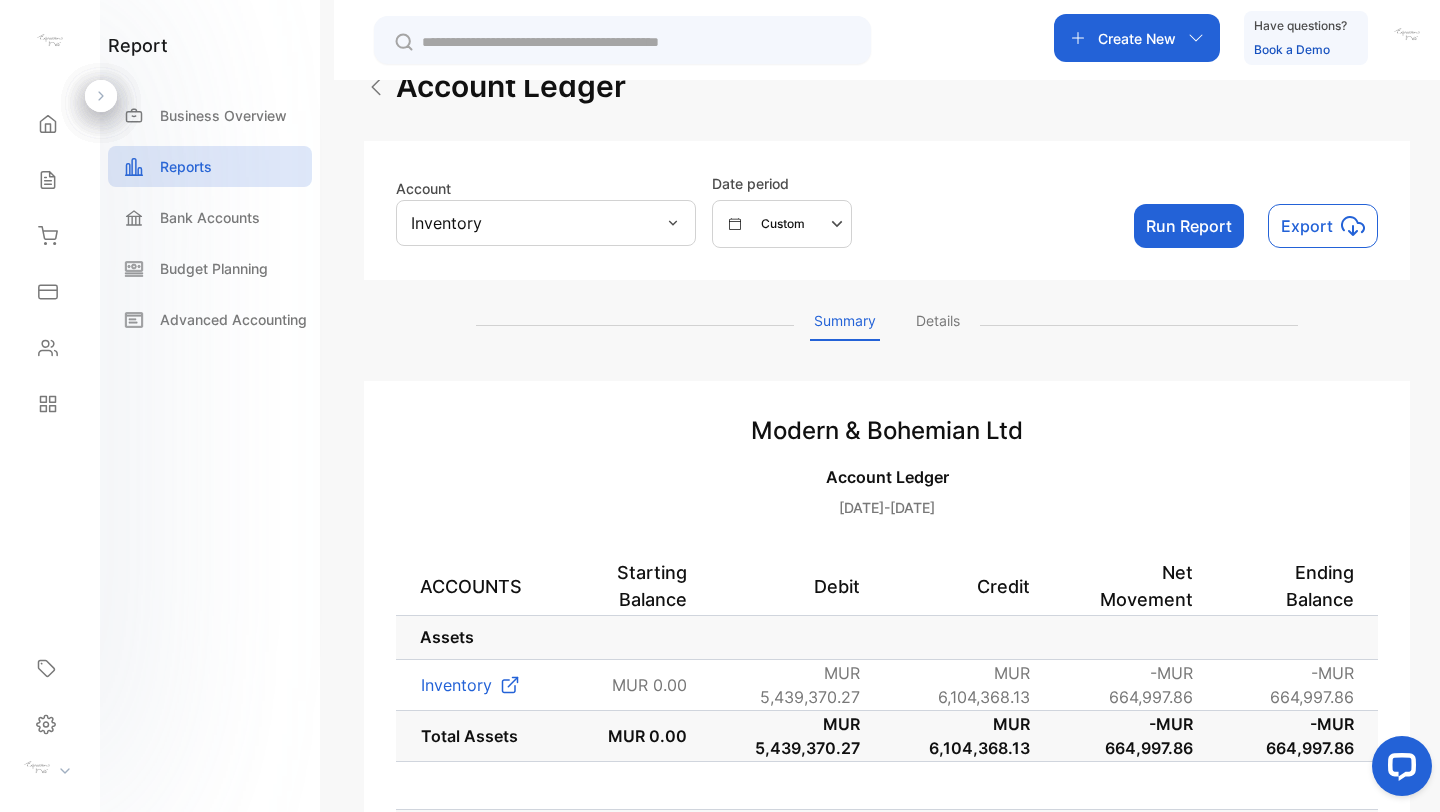 scroll, scrollTop: 0, scrollLeft: 0, axis: both 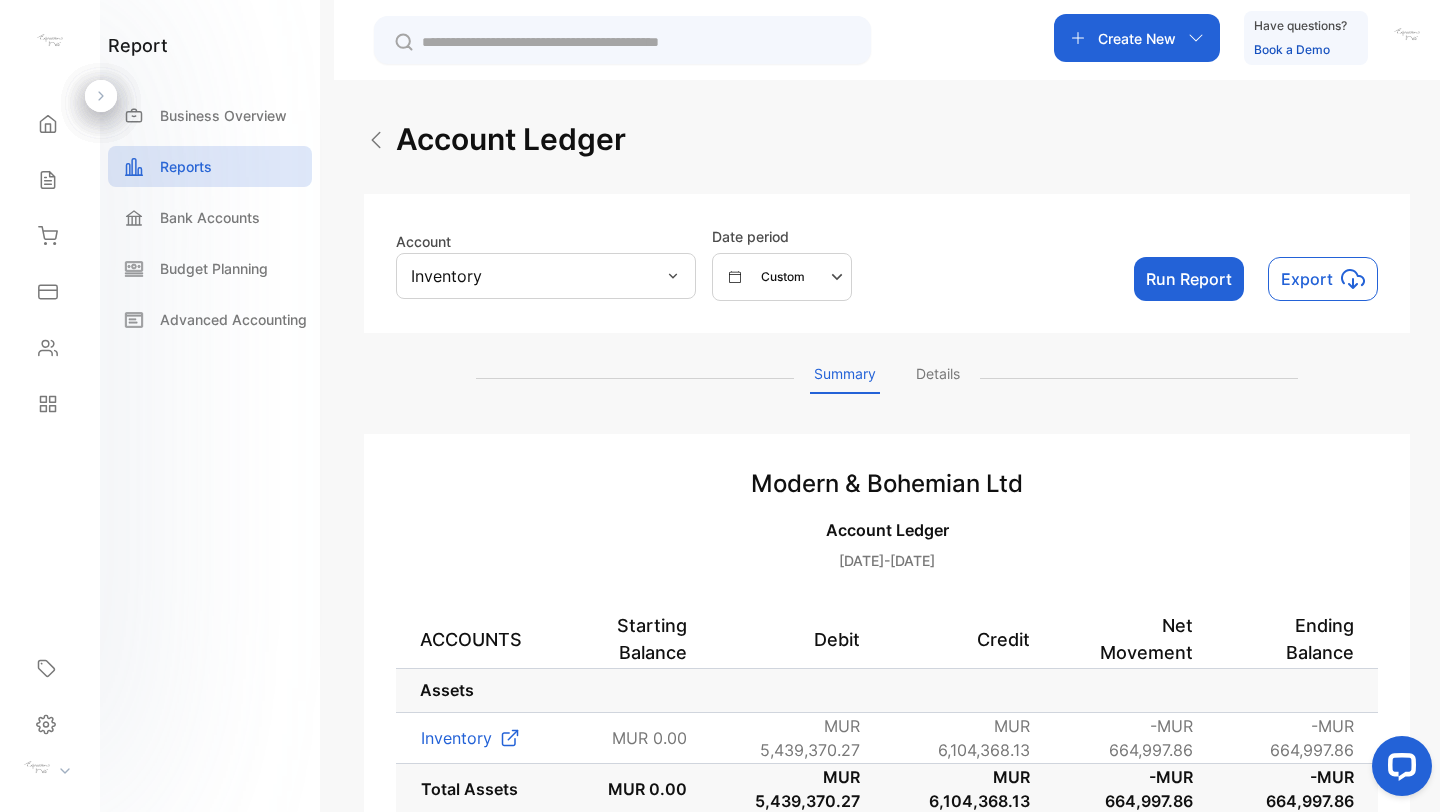 click on "Inventory" at bounding box center [546, 276] 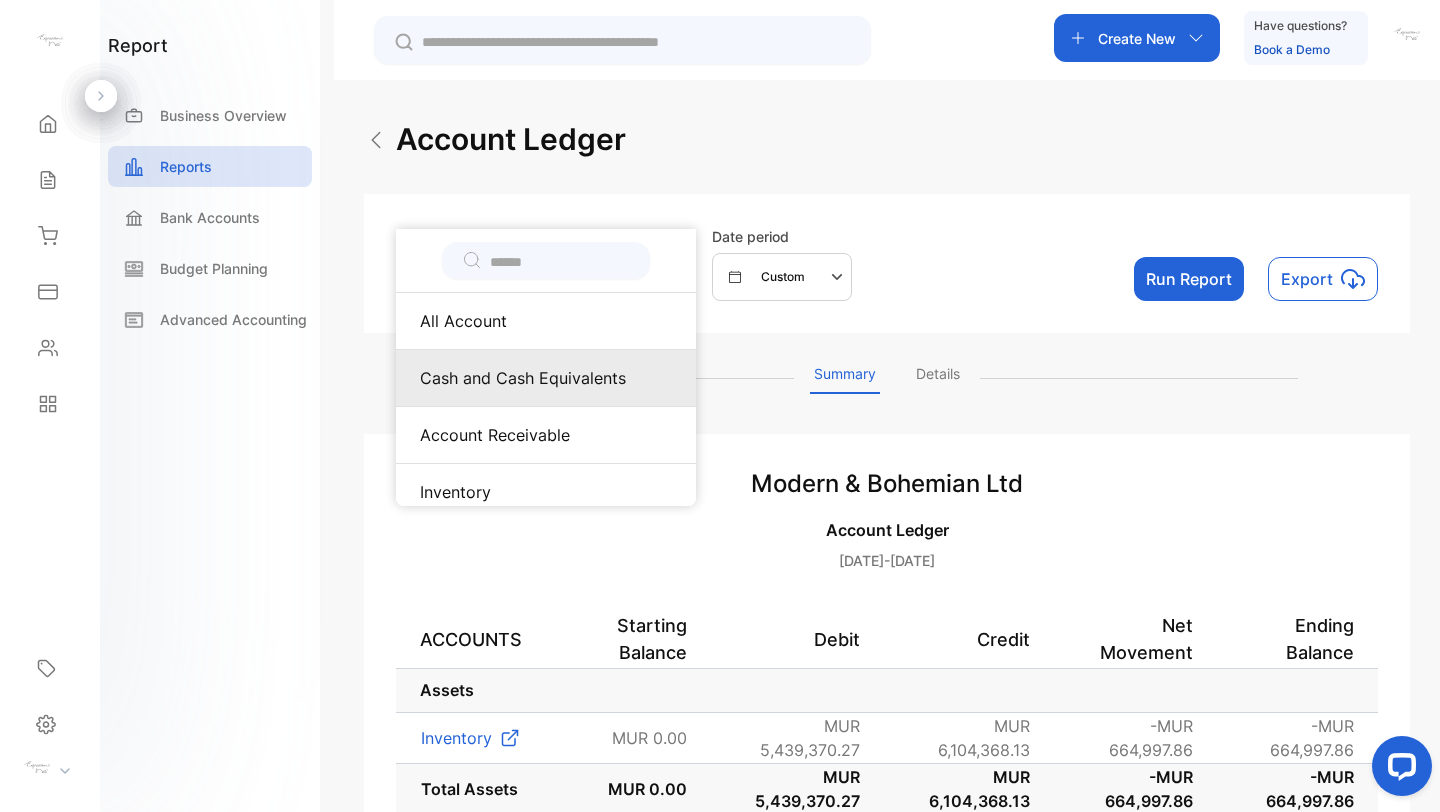 click on "Cash and Cash Equivalents" at bounding box center [523, 378] 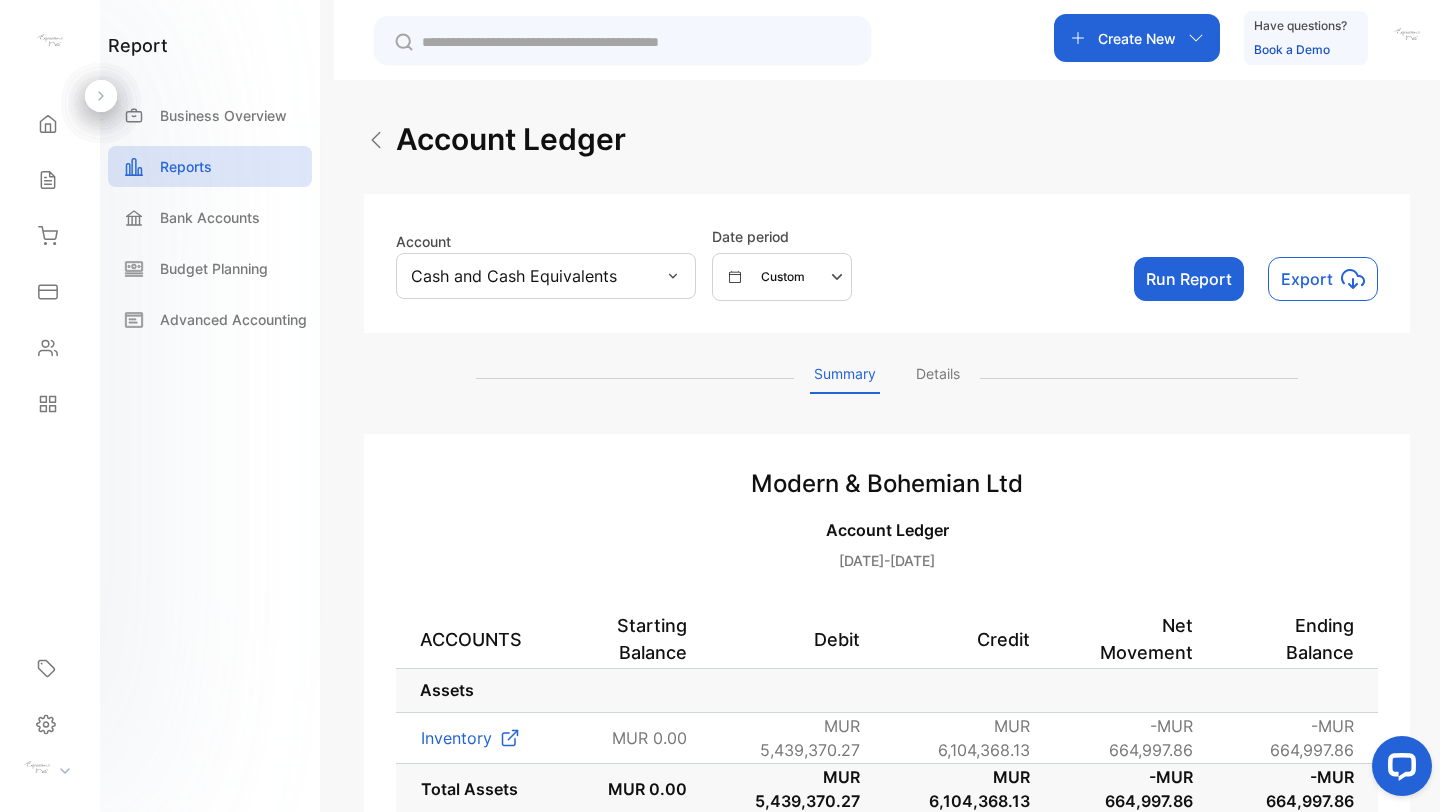 click on "Run Report" at bounding box center (1189, 279) 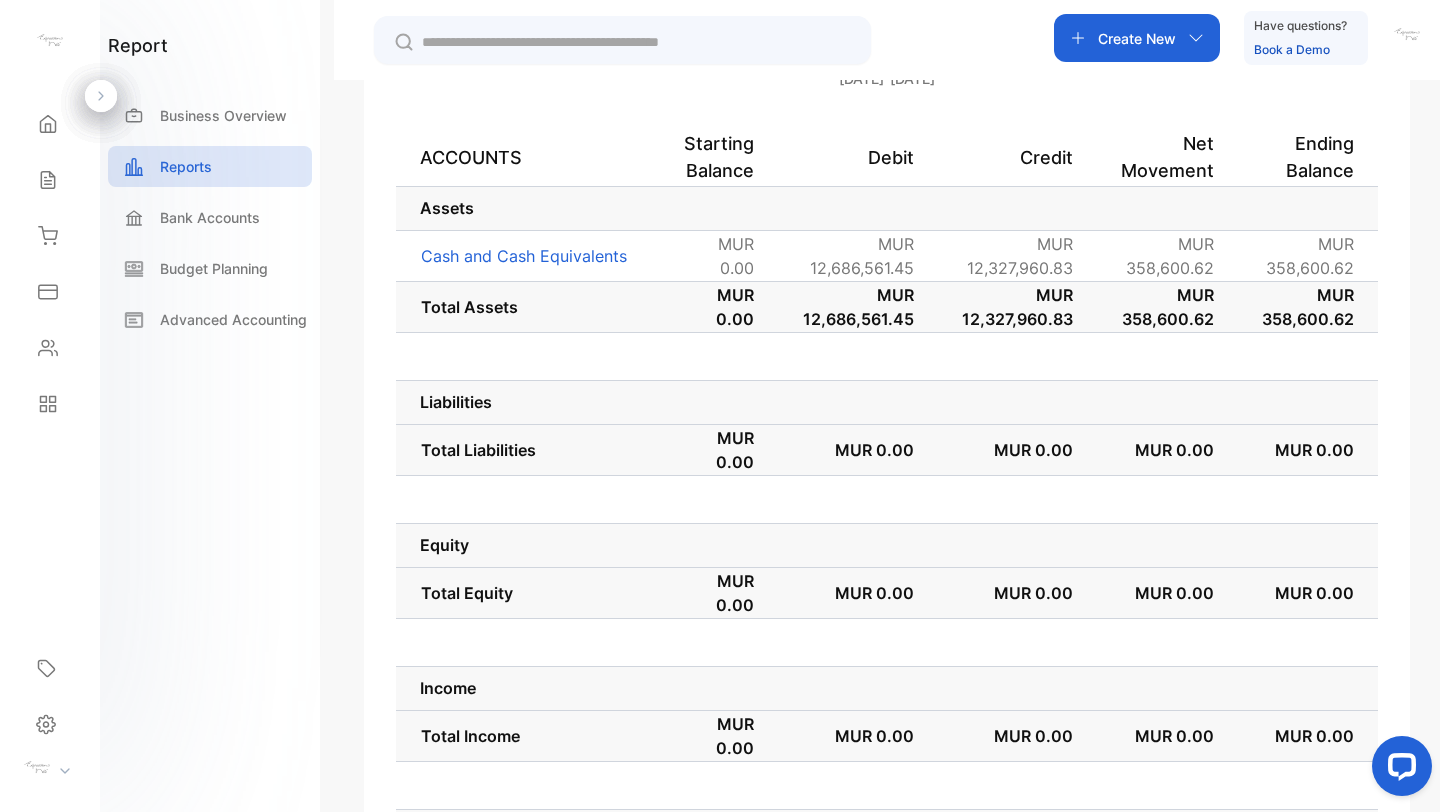 scroll, scrollTop: 0, scrollLeft: 0, axis: both 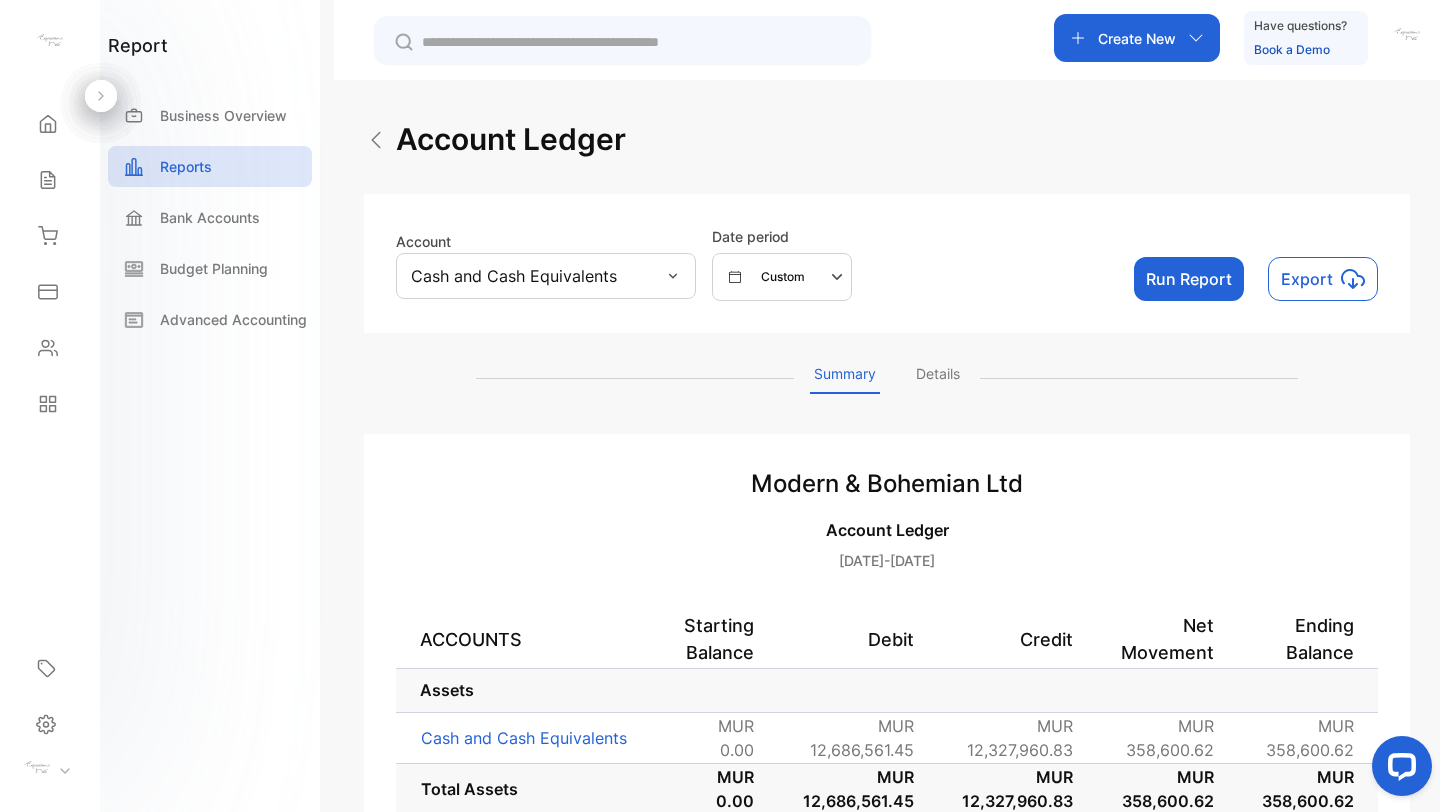 click 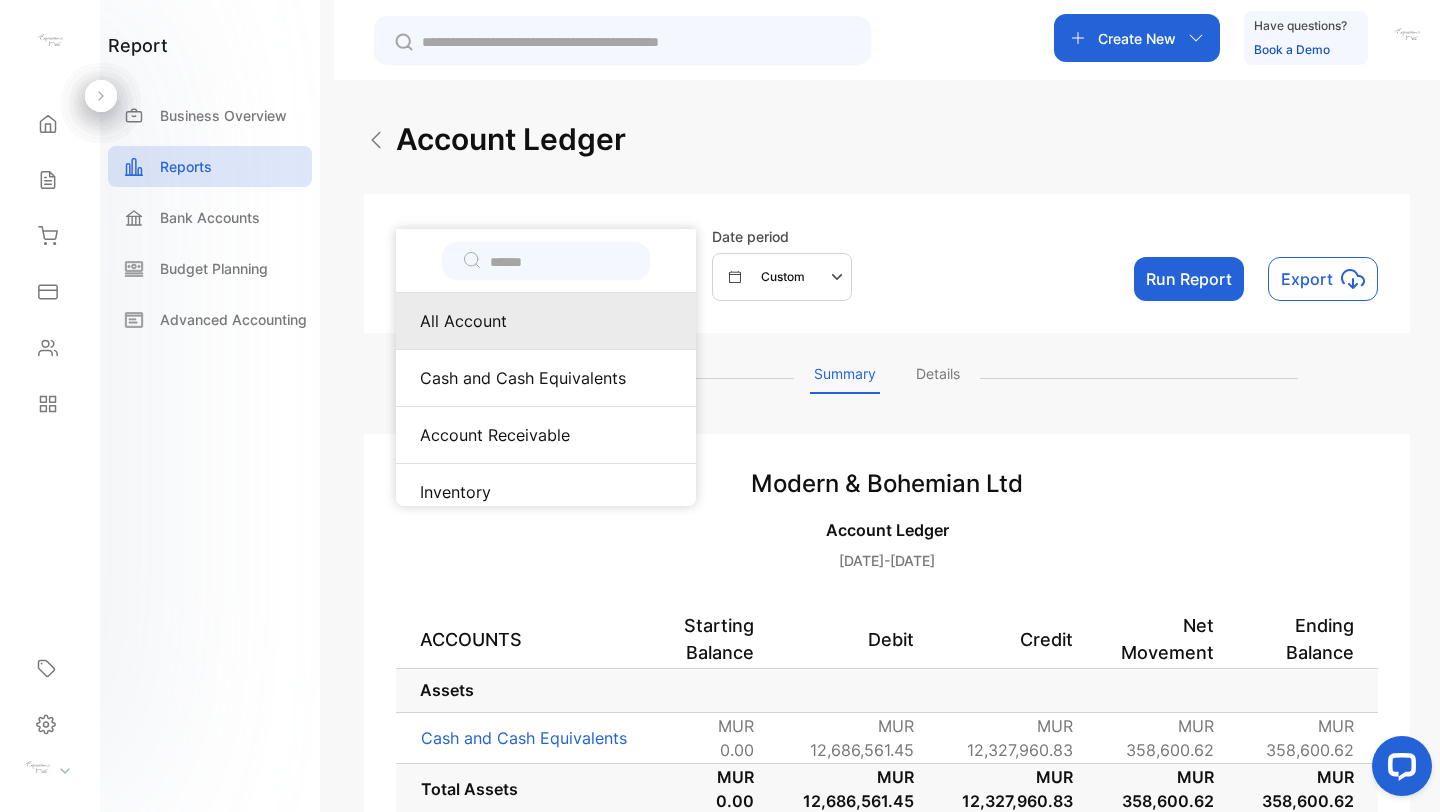click on "All Account" at bounding box center (546, 321) 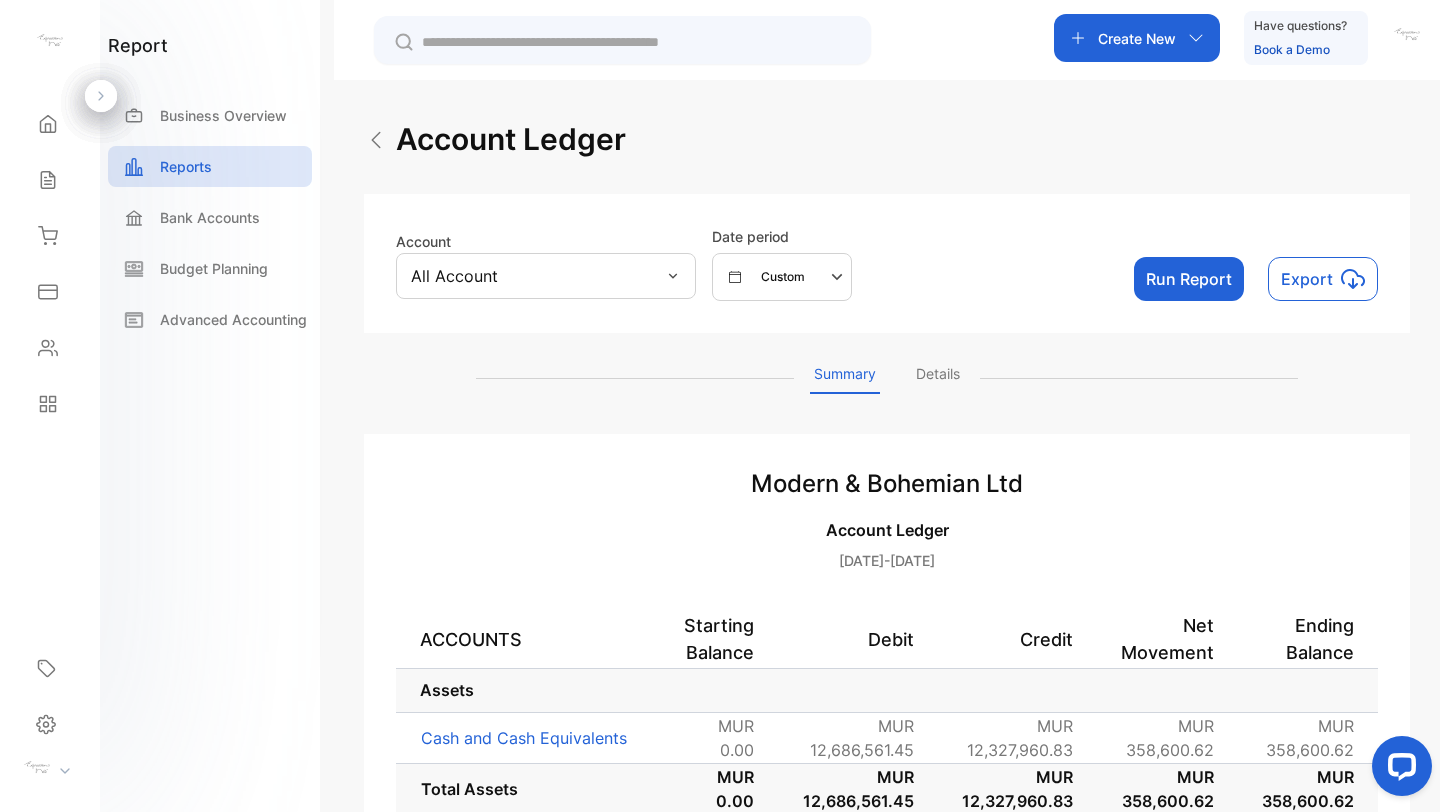 click on "Run Report" at bounding box center (1189, 279) 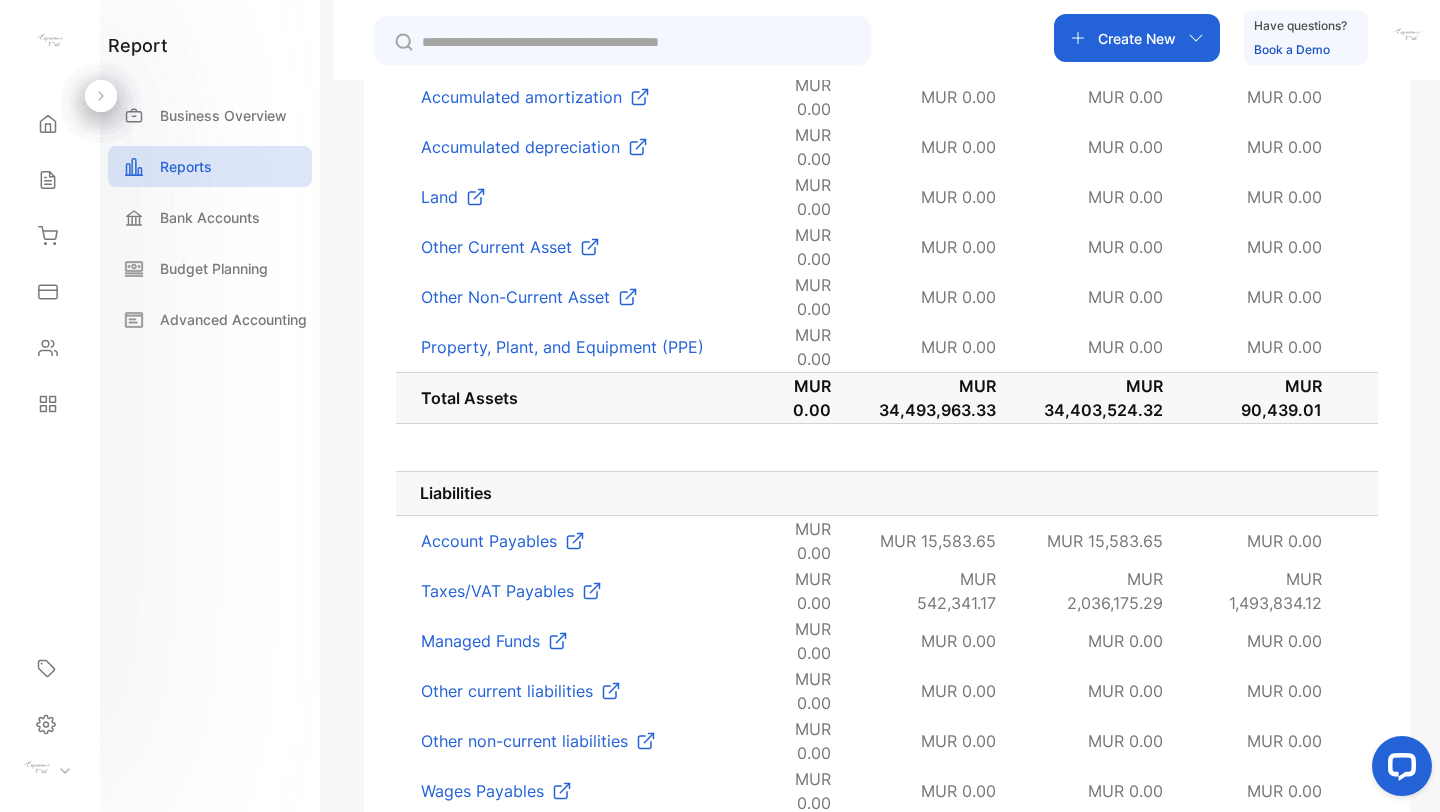 scroll, scrollTop: 794, scrollLeft: 0, axis: vertical 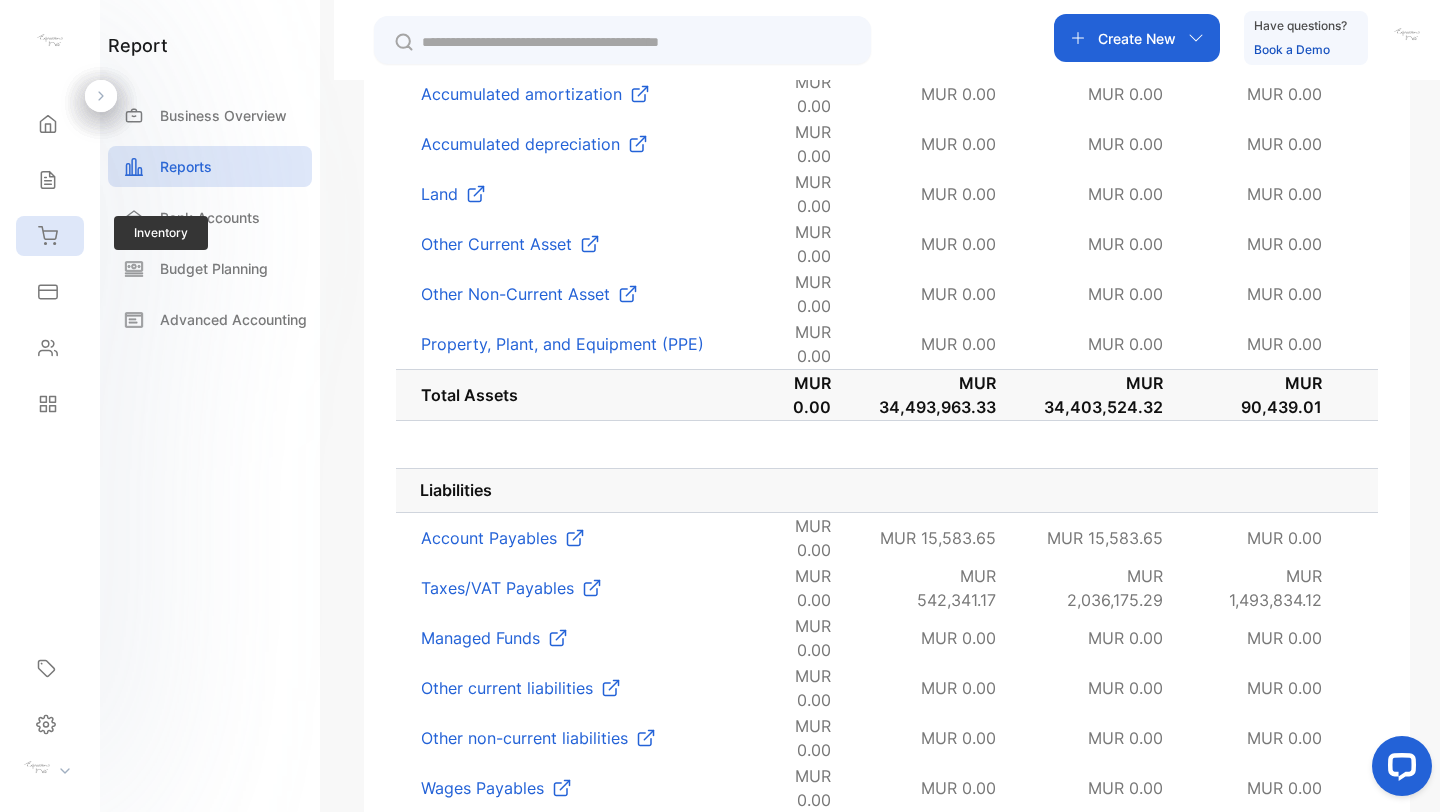 click on "Inventory" at bounding box center (50, 236) 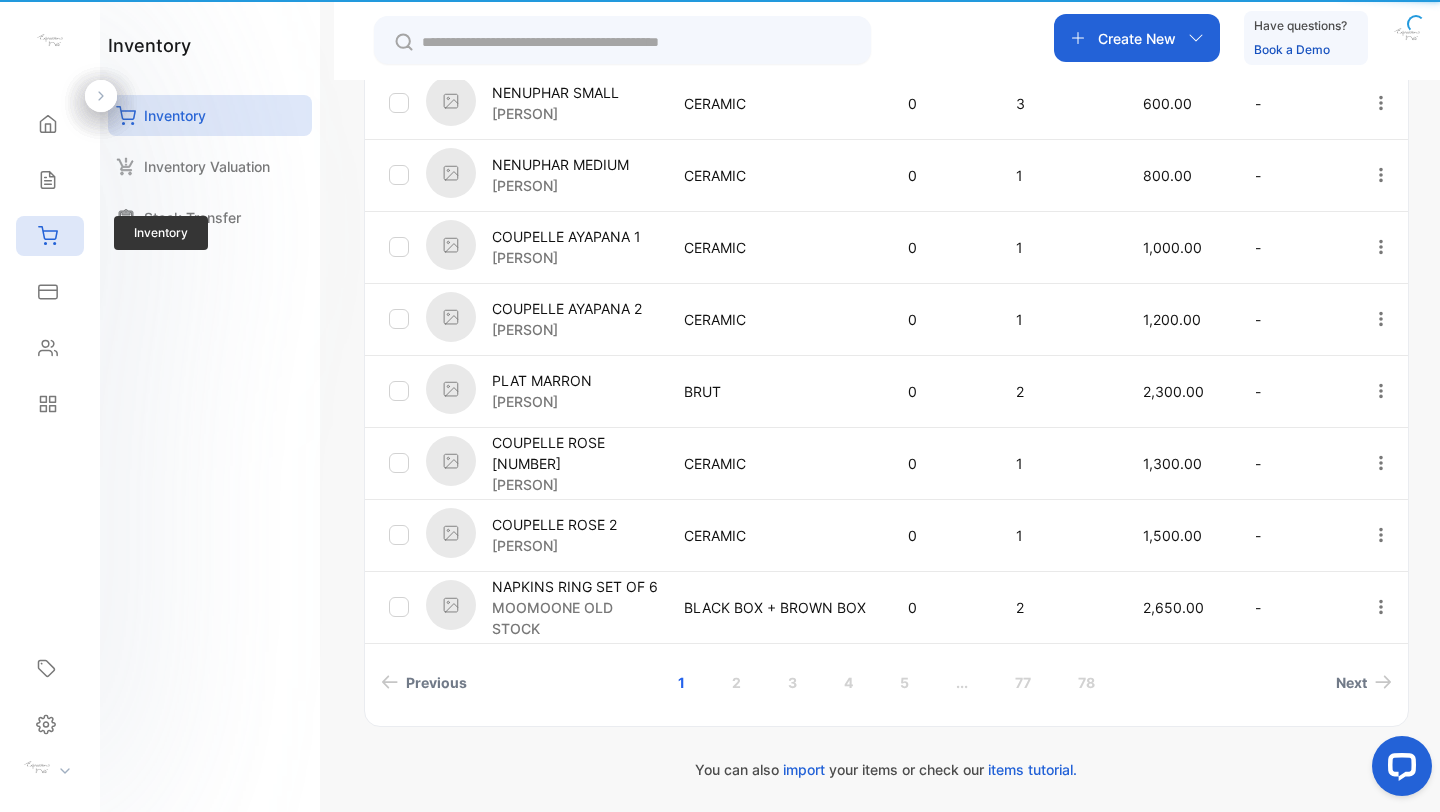 type on "**********" 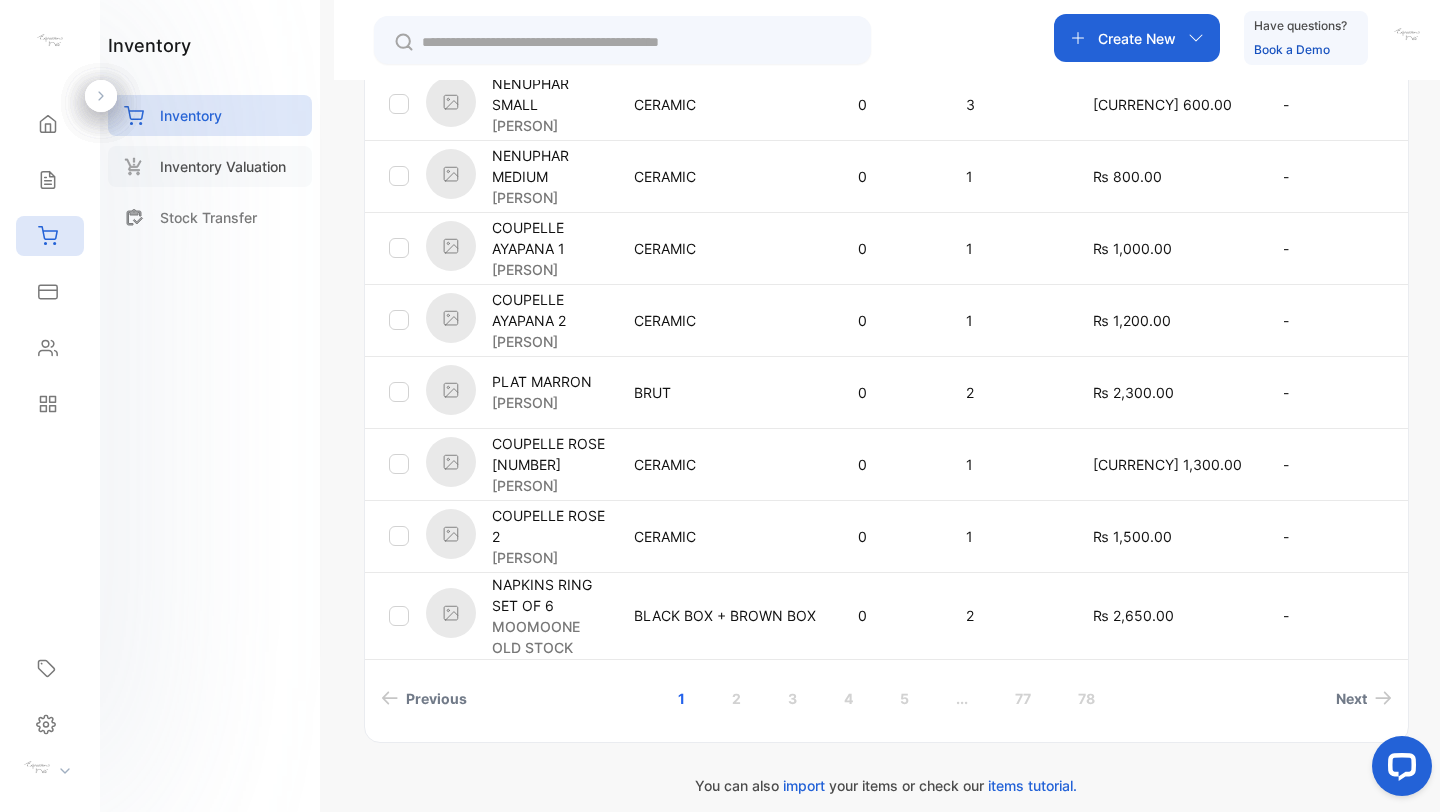 click on "Inventory Valuation" at bounding box center [223, 166] 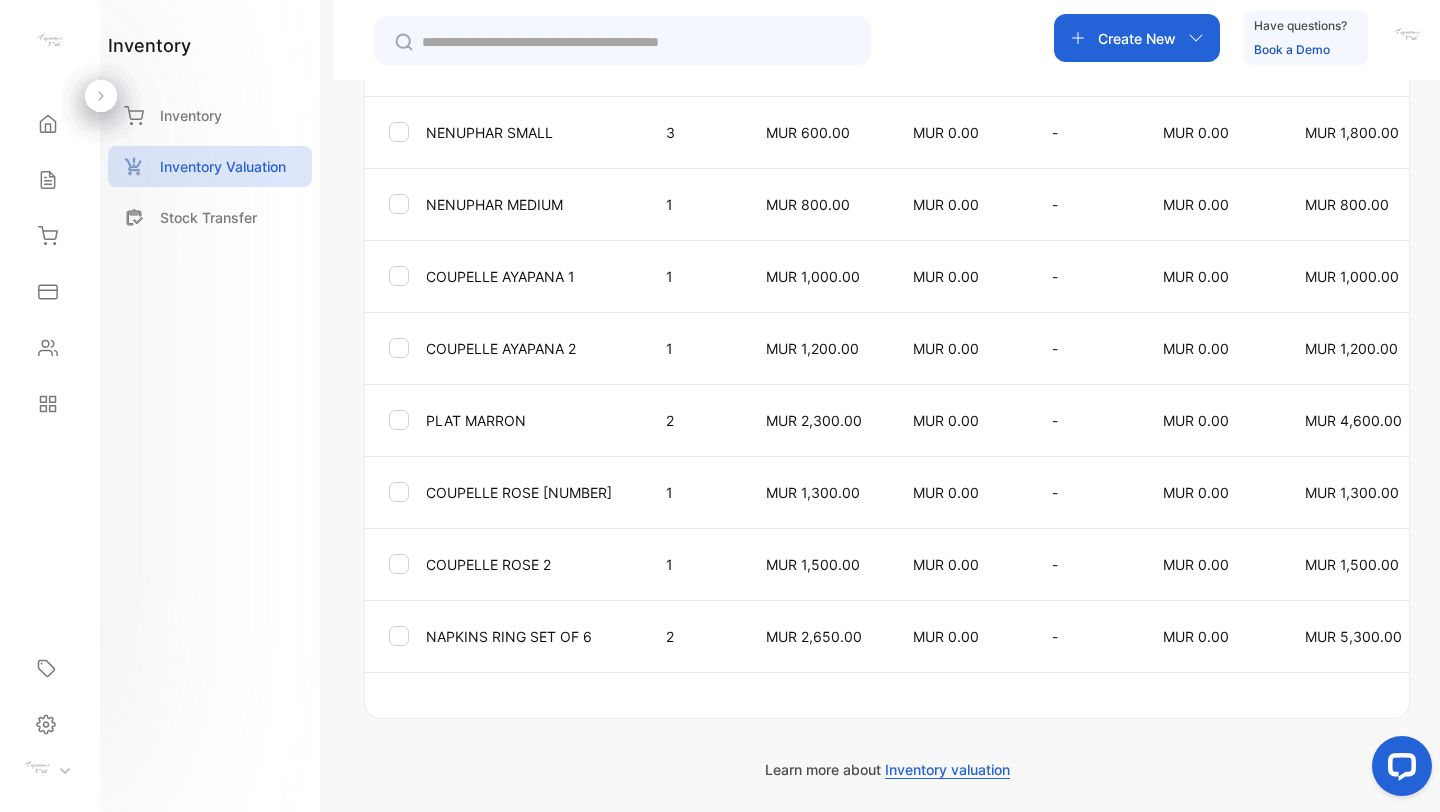scroll, scrollTop: 0, scrollLeft: 0, axis: both 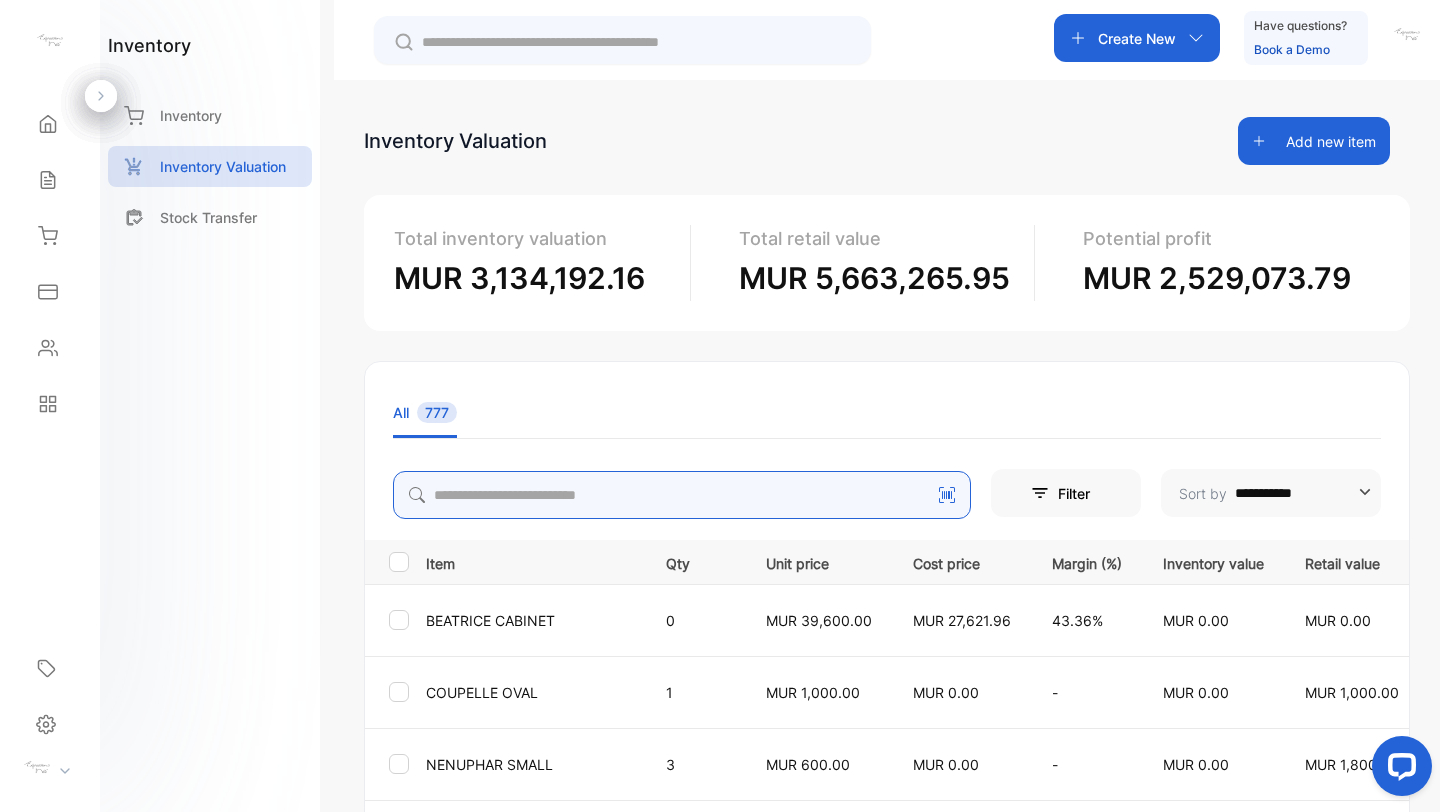 click at bounding box center (682, 495) 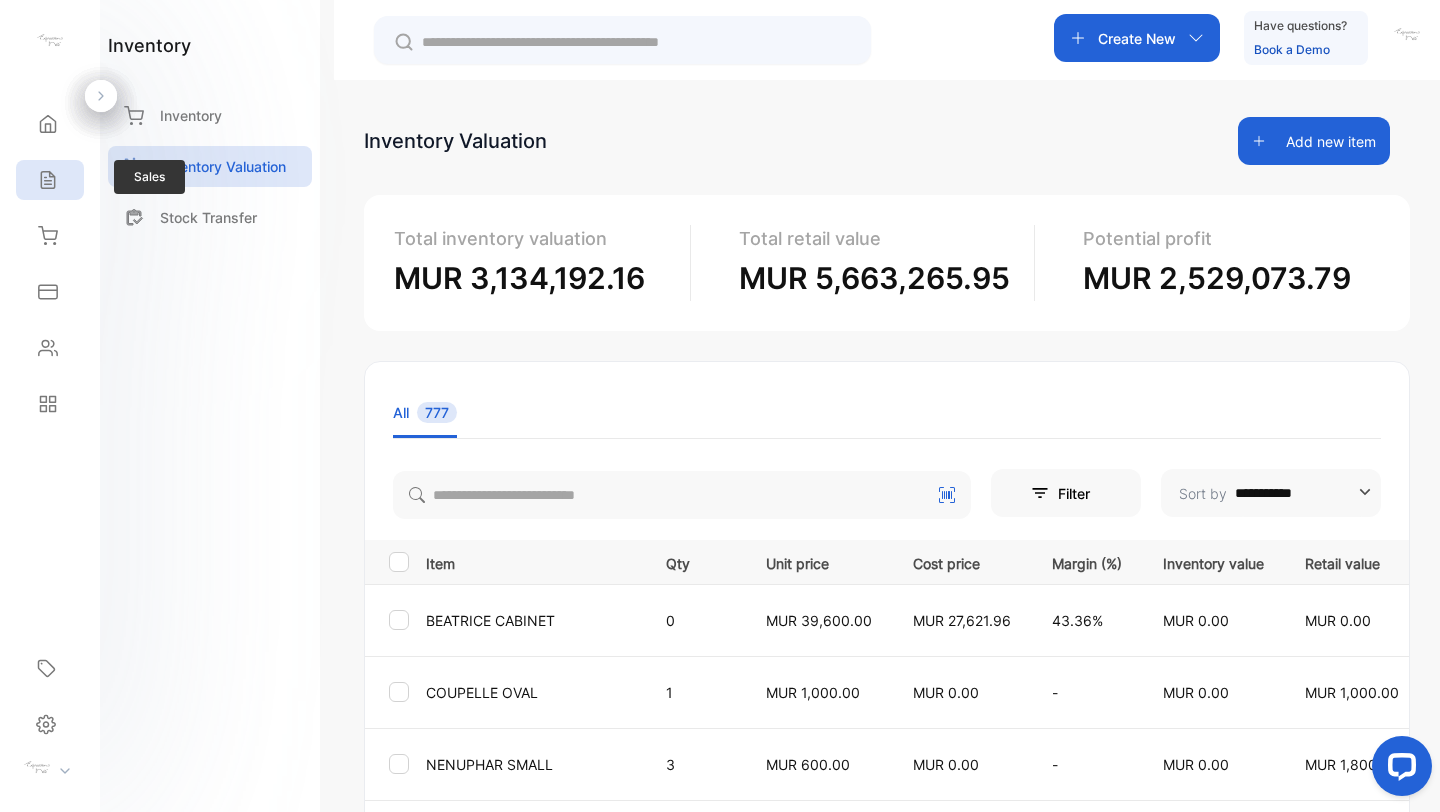 click on "Sales" at bounding box center (50, 180) 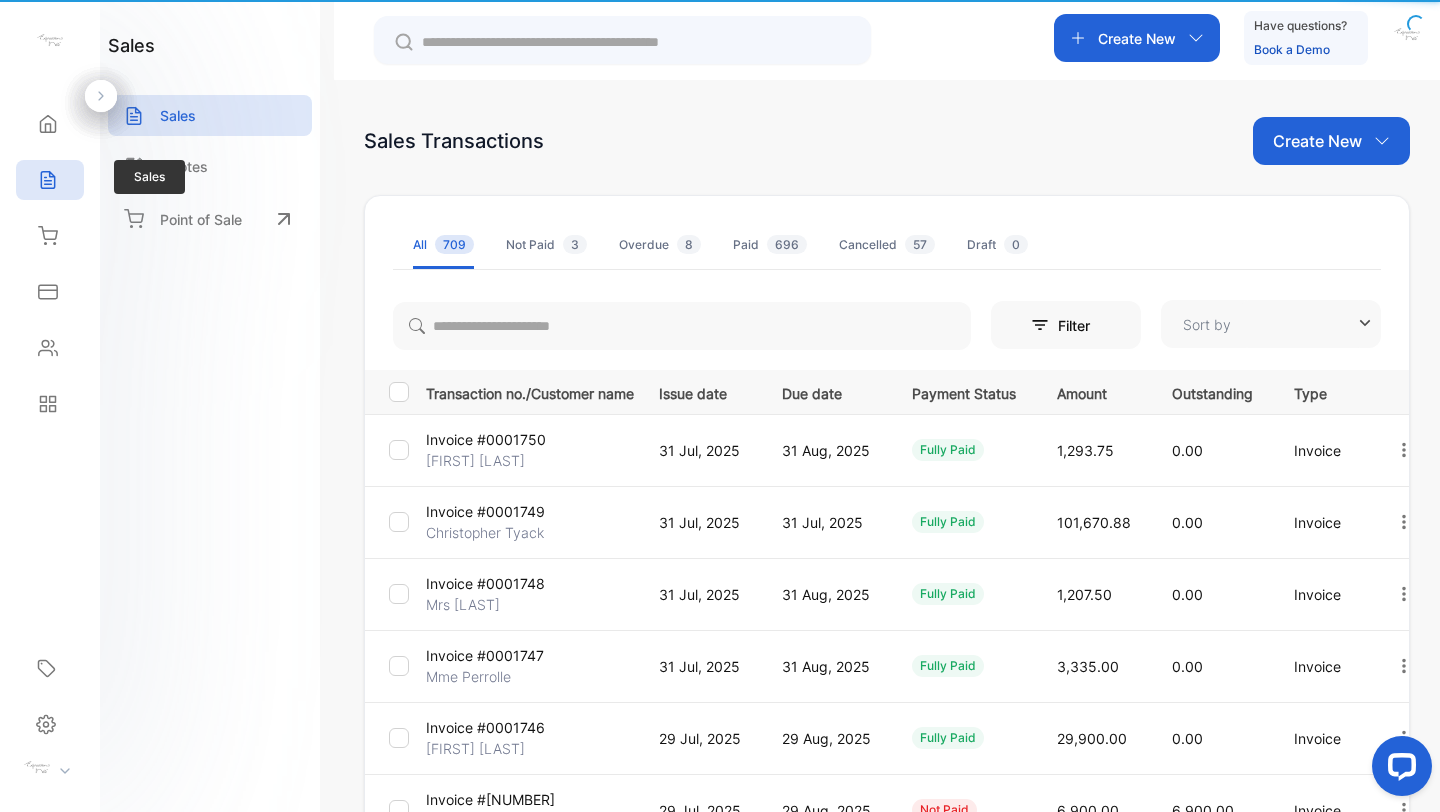 type on "**********" 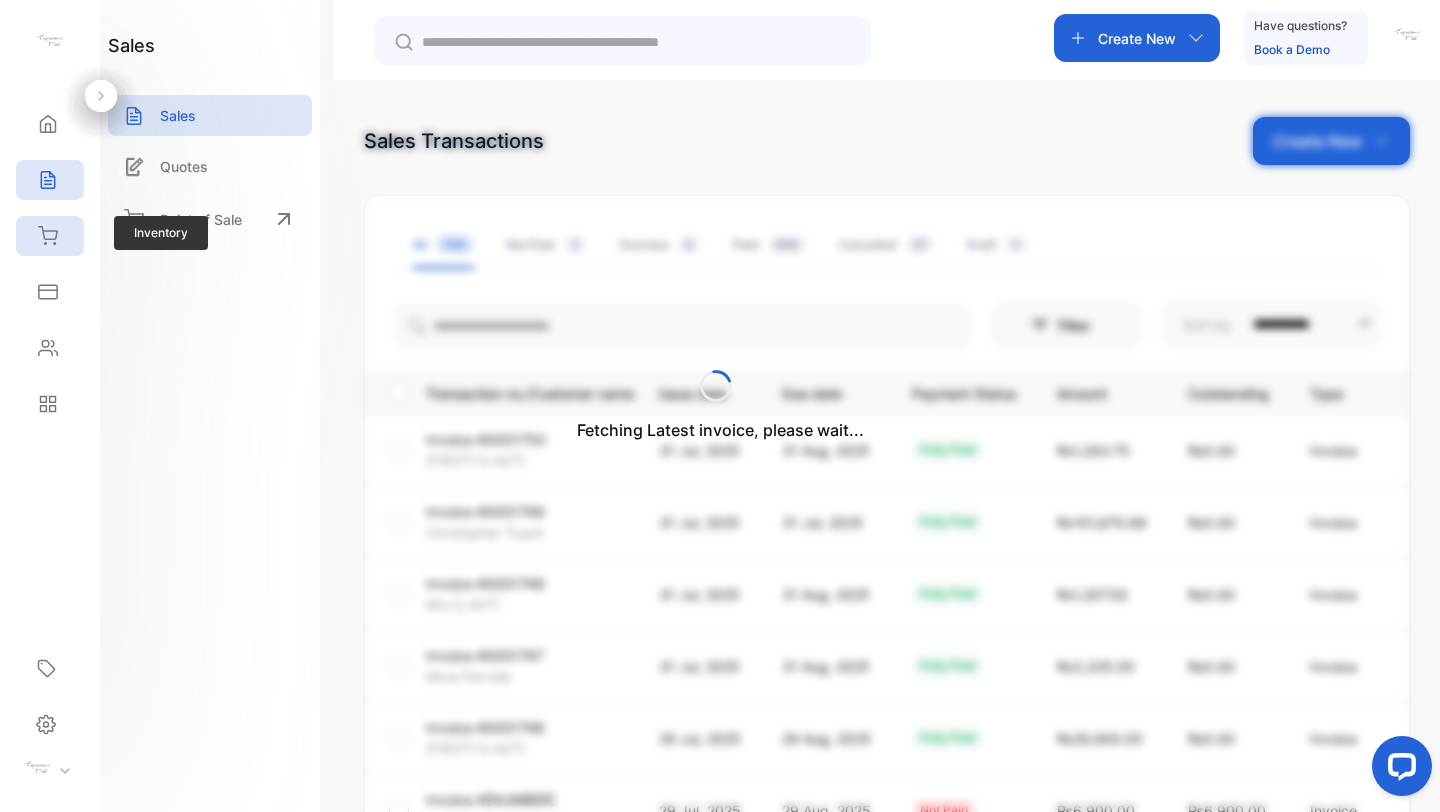 click on "Inventory" at bounding box center (50, 236) 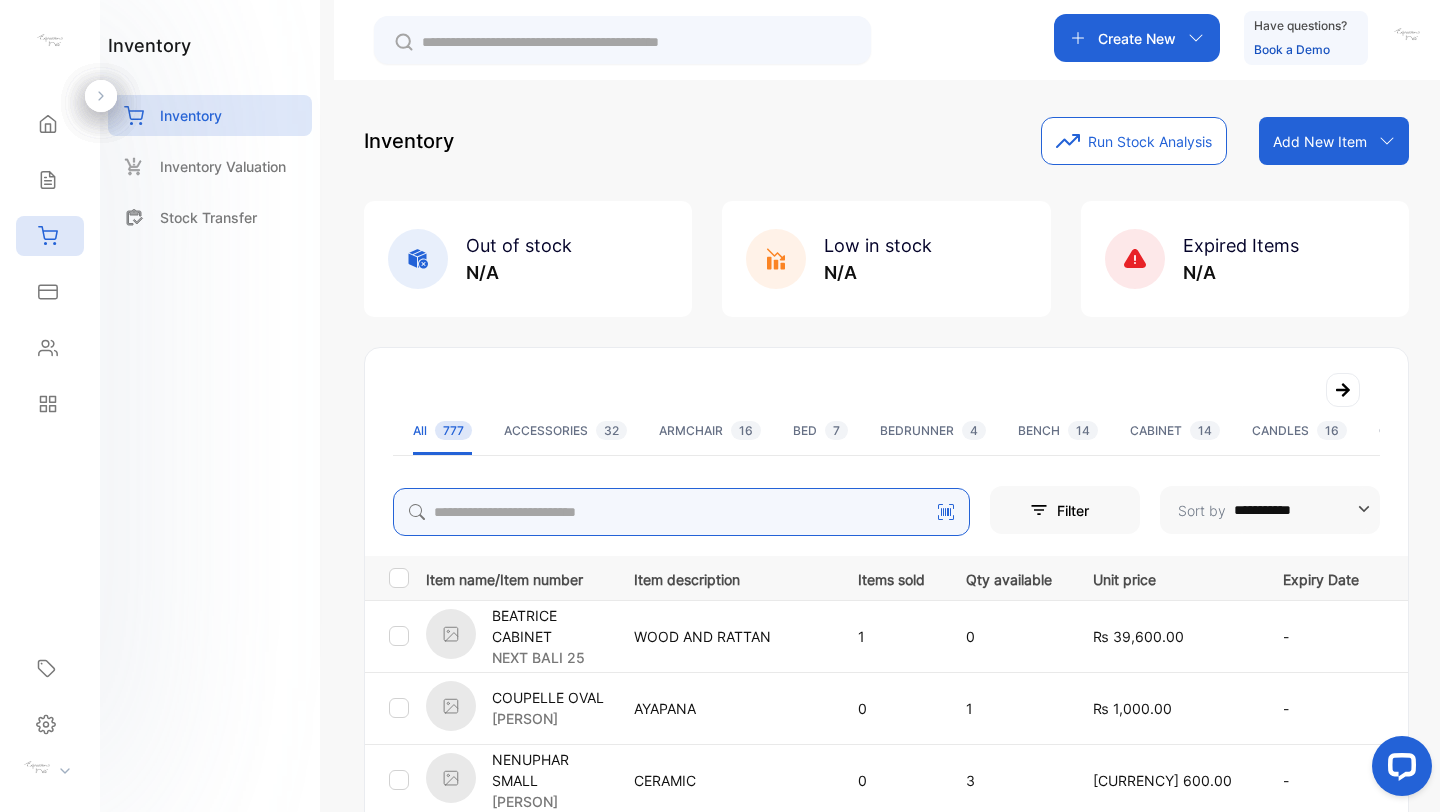 click at bounding box center [681, 512] 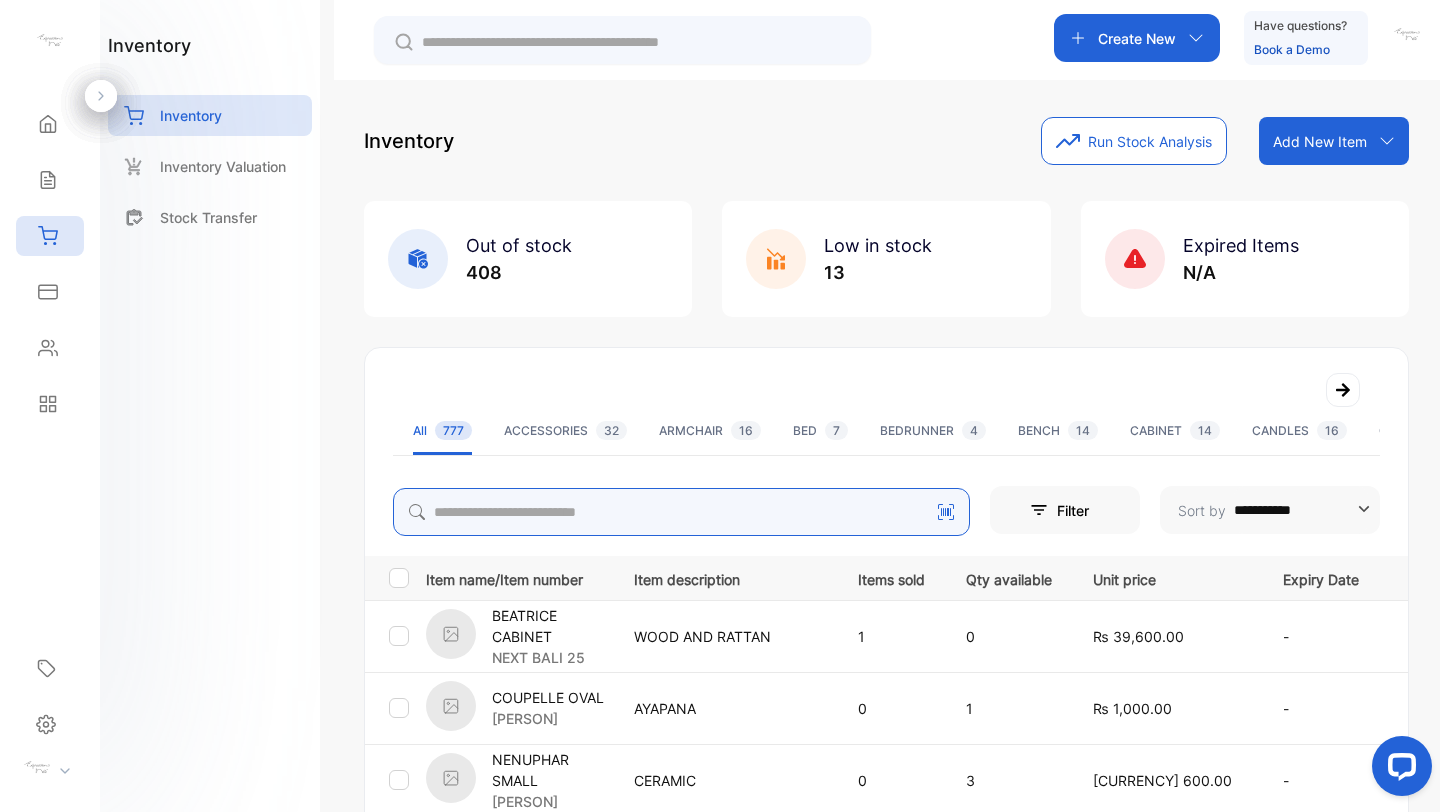 type on "*" 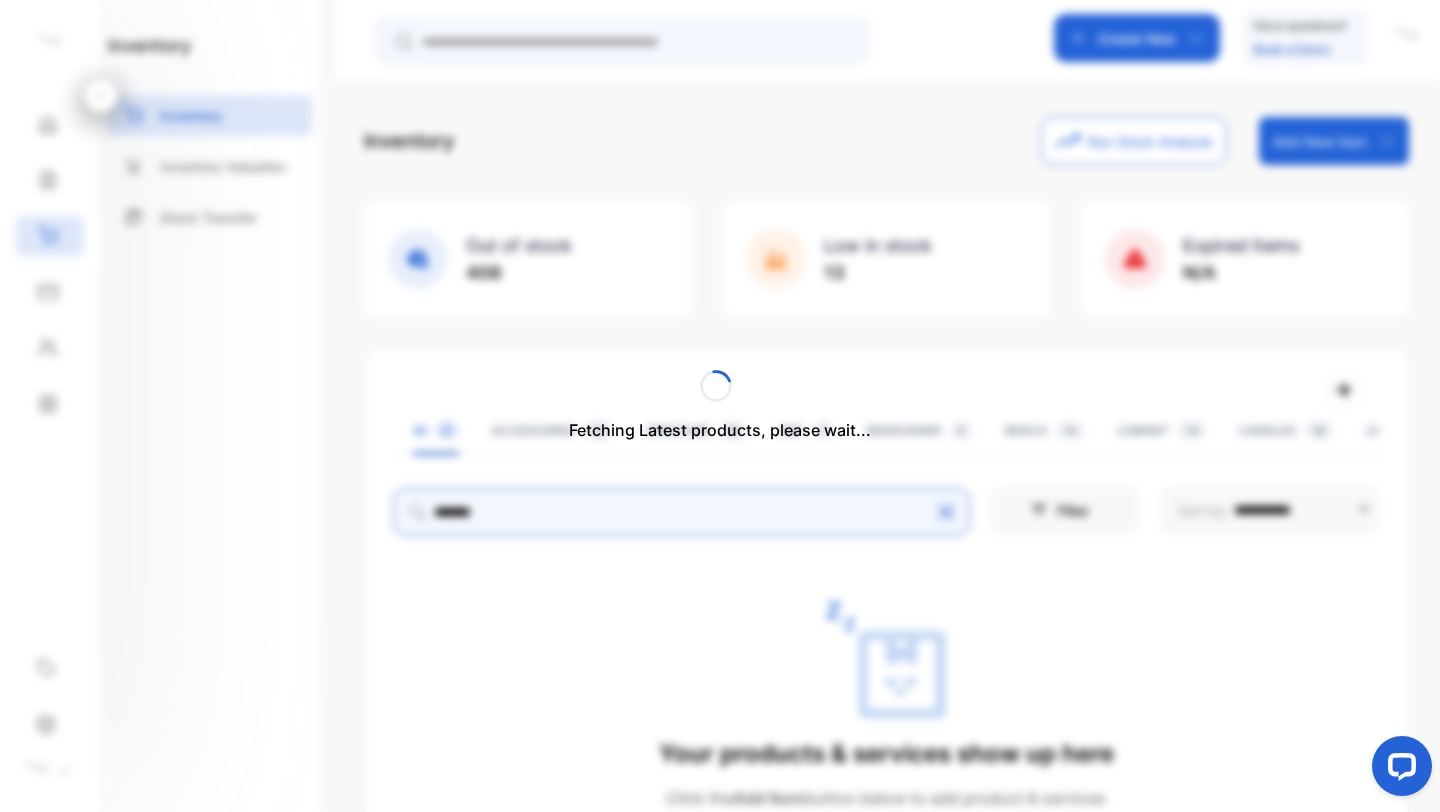 type on "********" 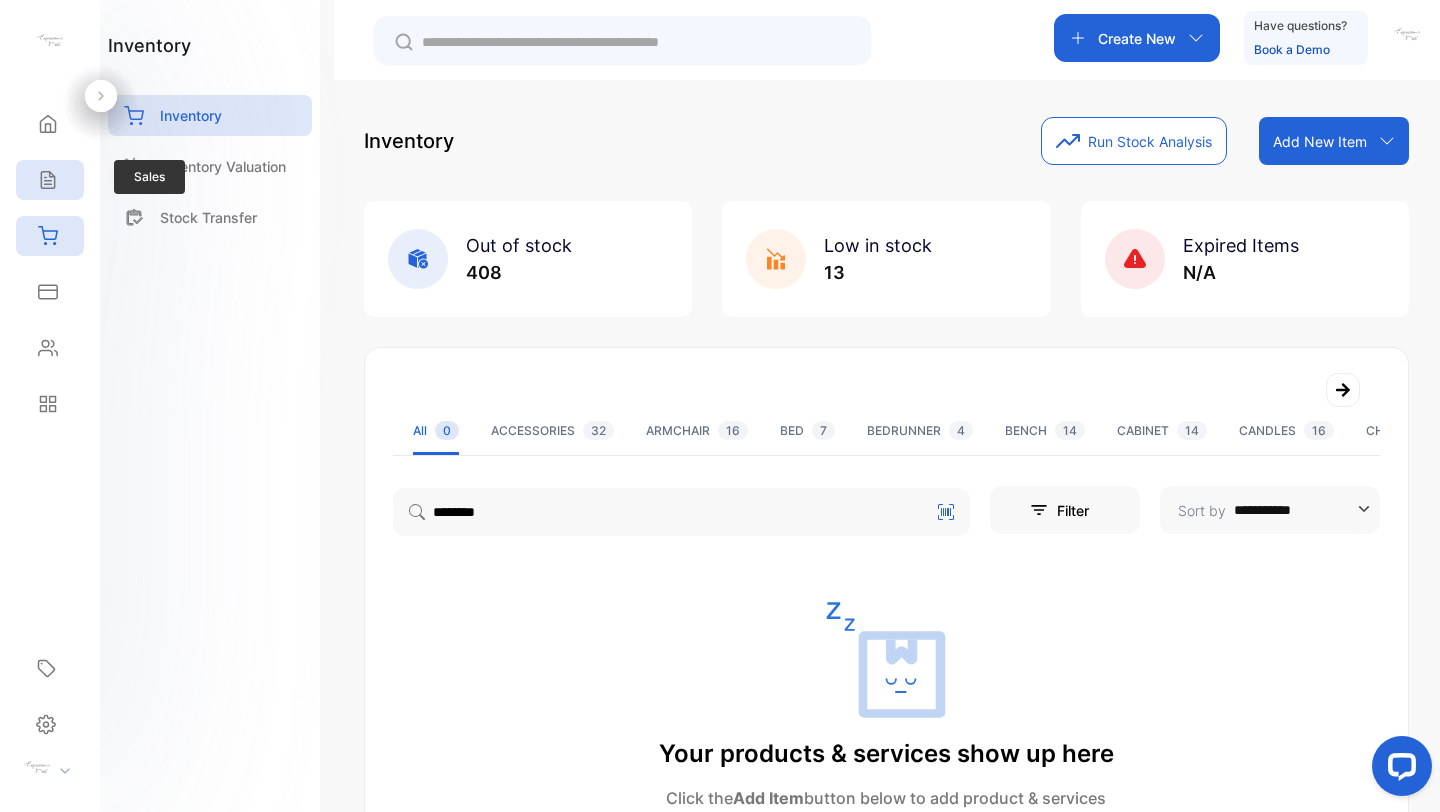 click 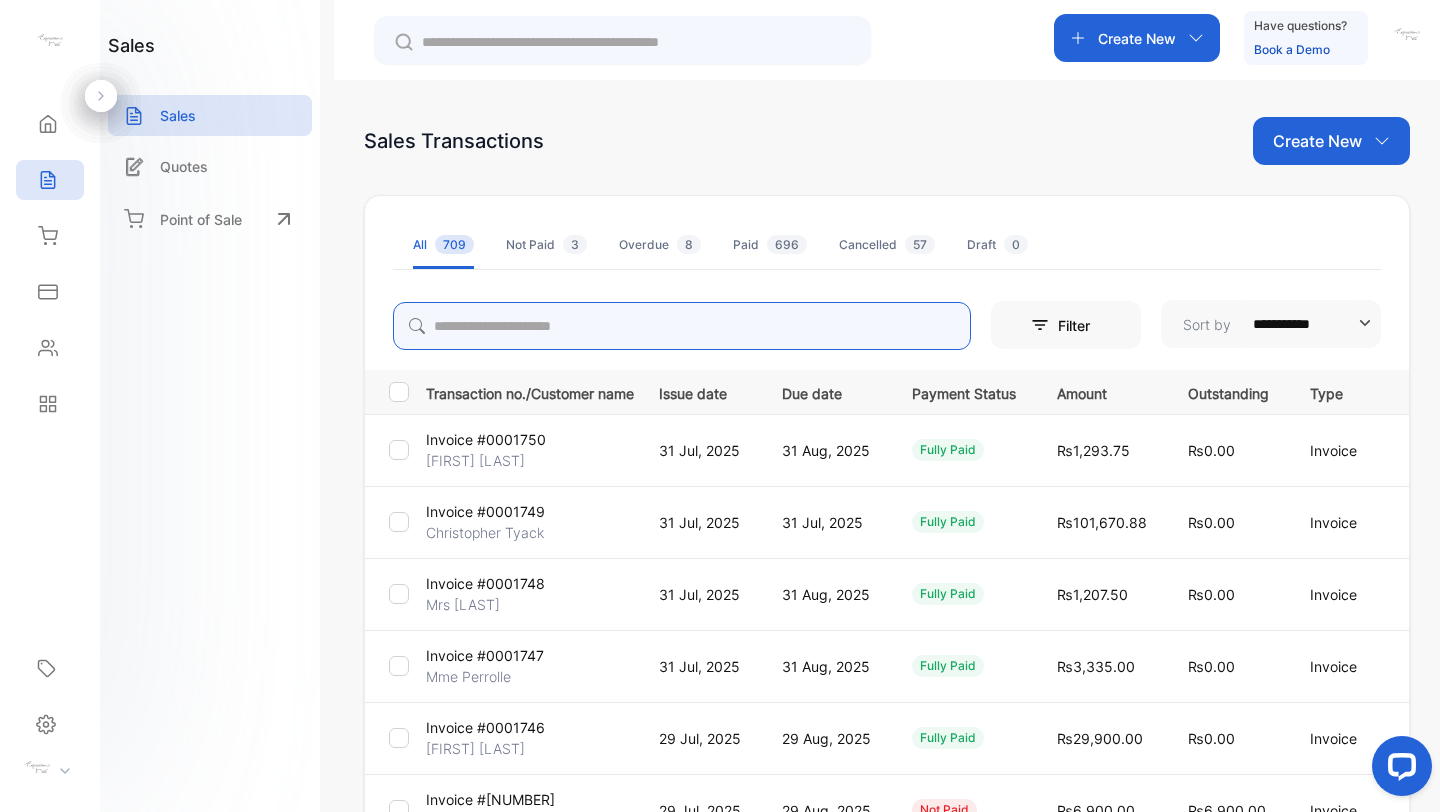 click at bounding box center (682, 326) 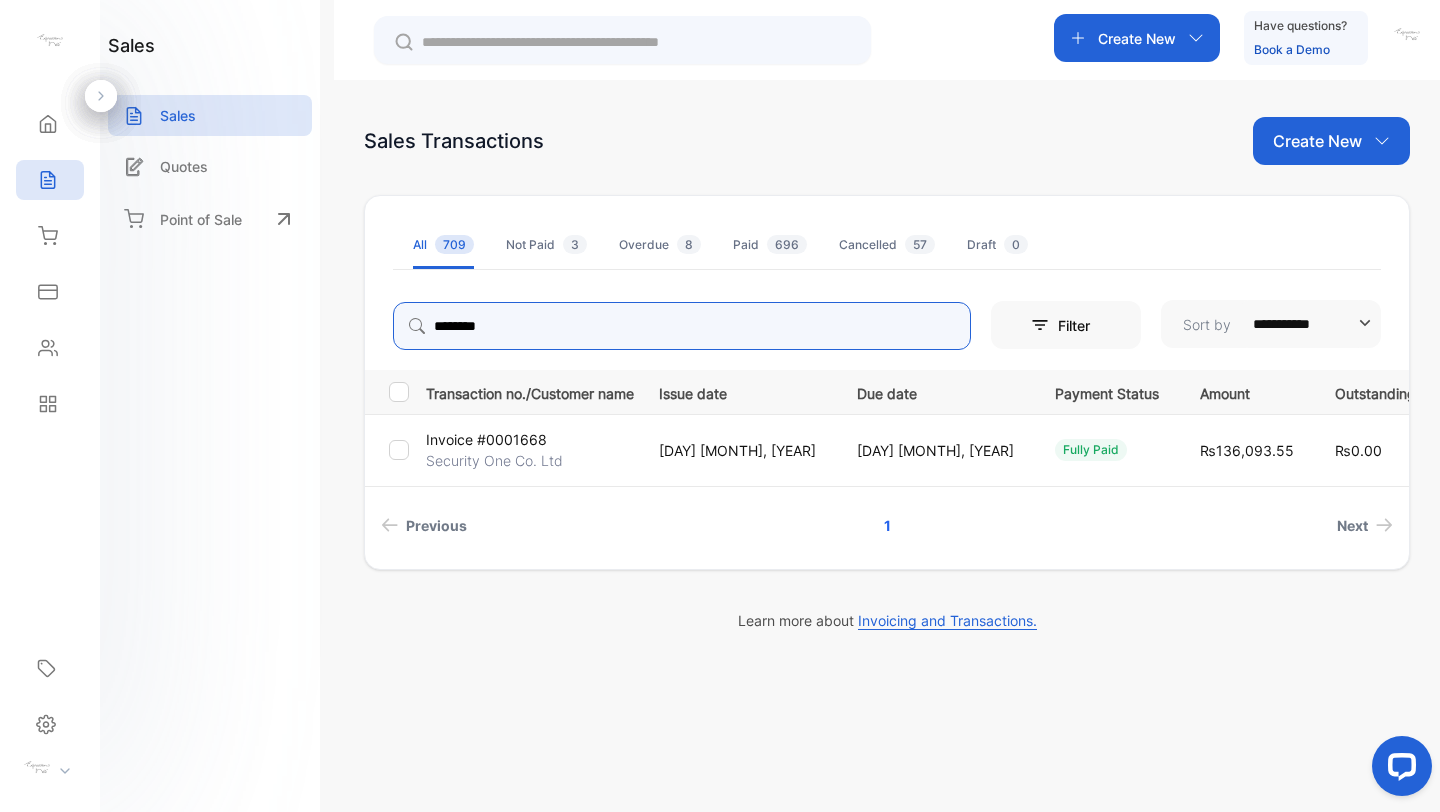 type on "********" 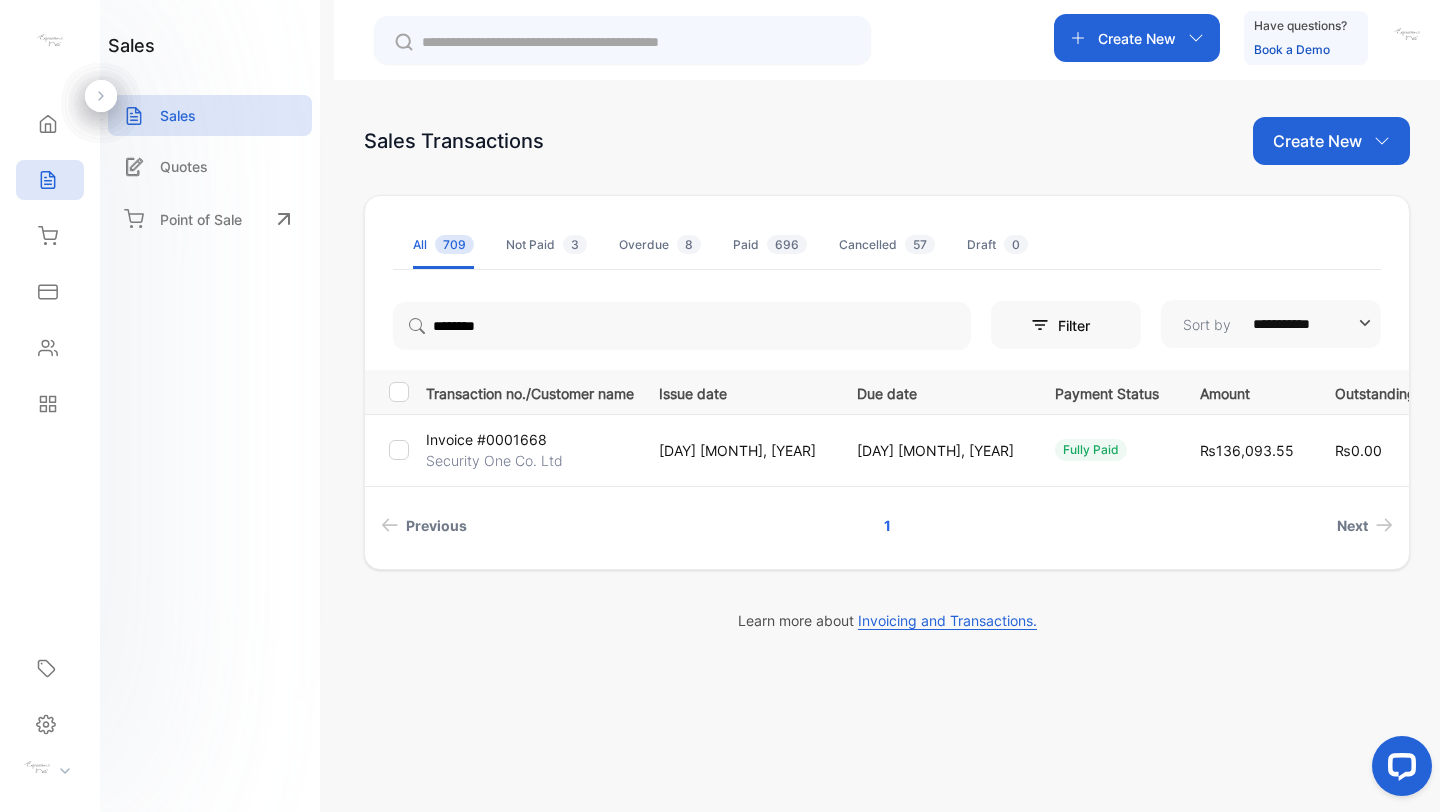 click on "Security One  Co. Ltd" at bounding box center (494, 460) 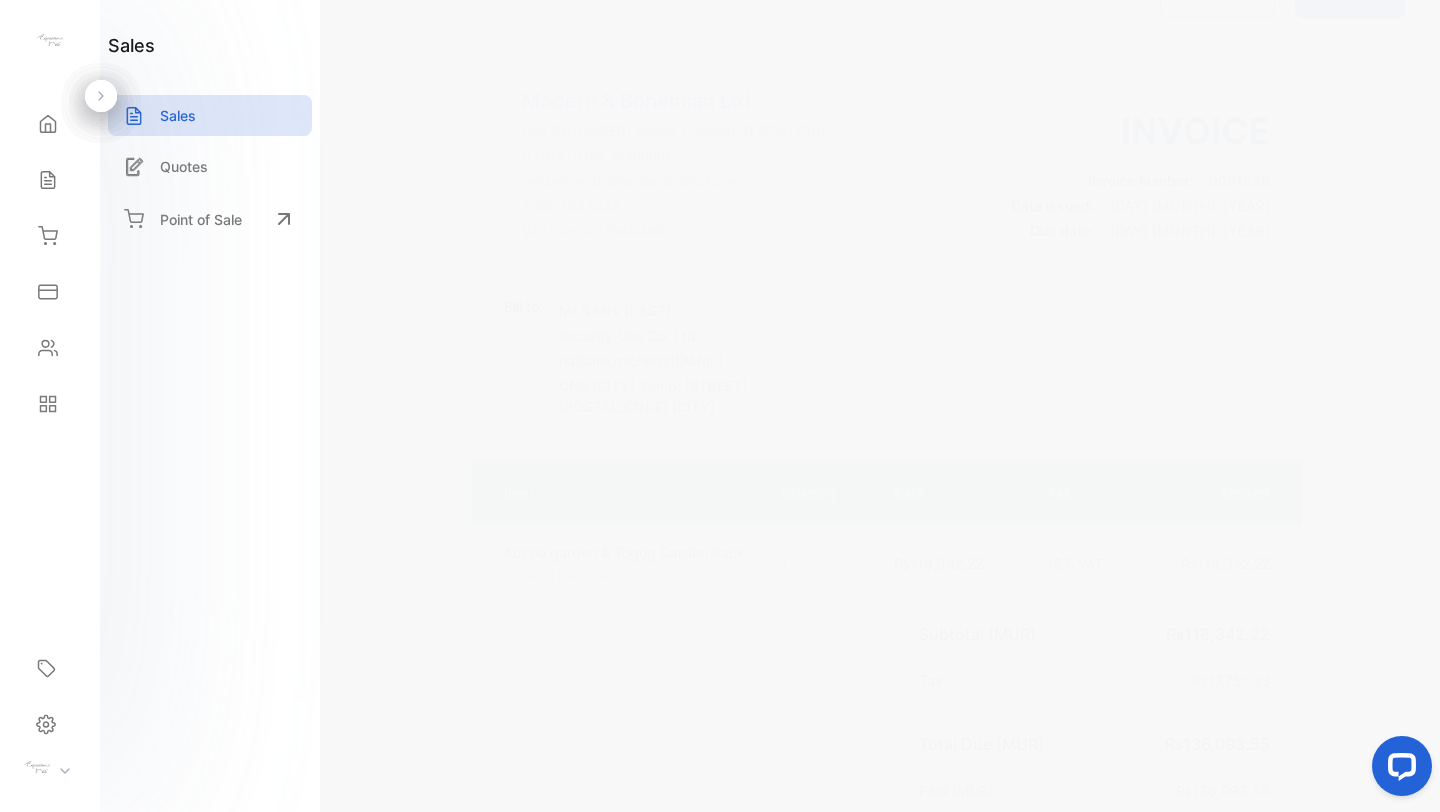 scroll, scrollTop: 0, scrollLeft: 0, axis: both 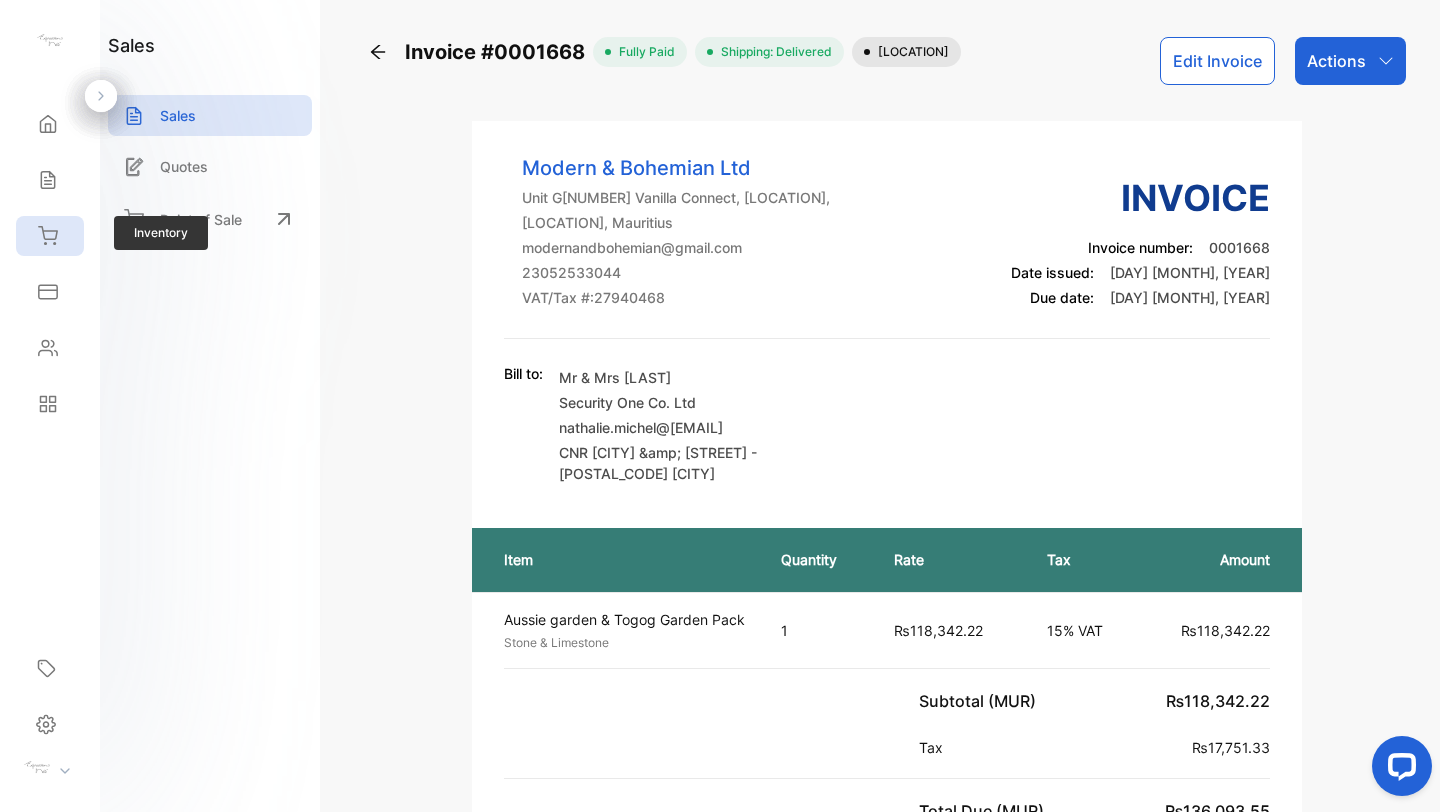 click 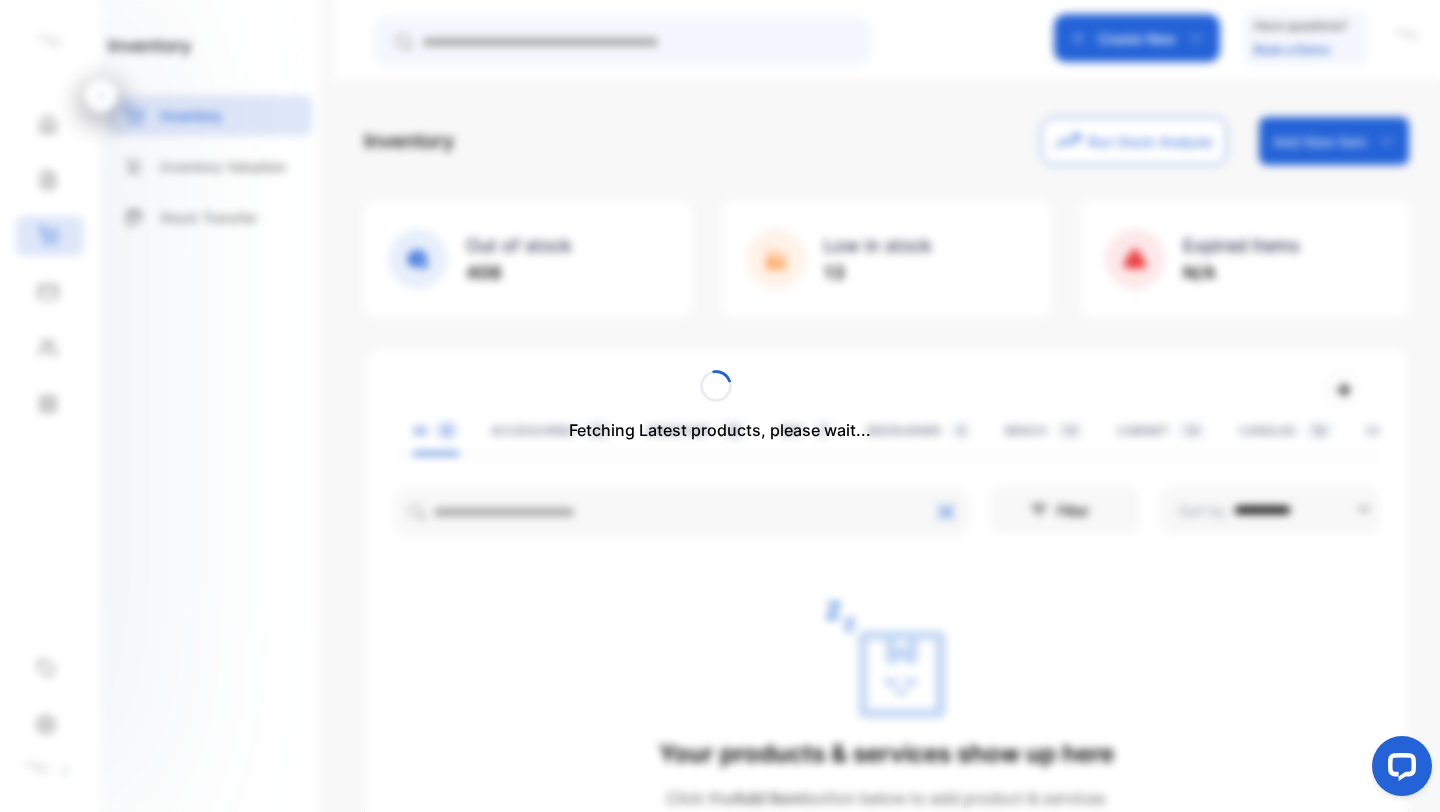 click on "Fetching Latest products, please wait..." at bounding box center [720, 406] 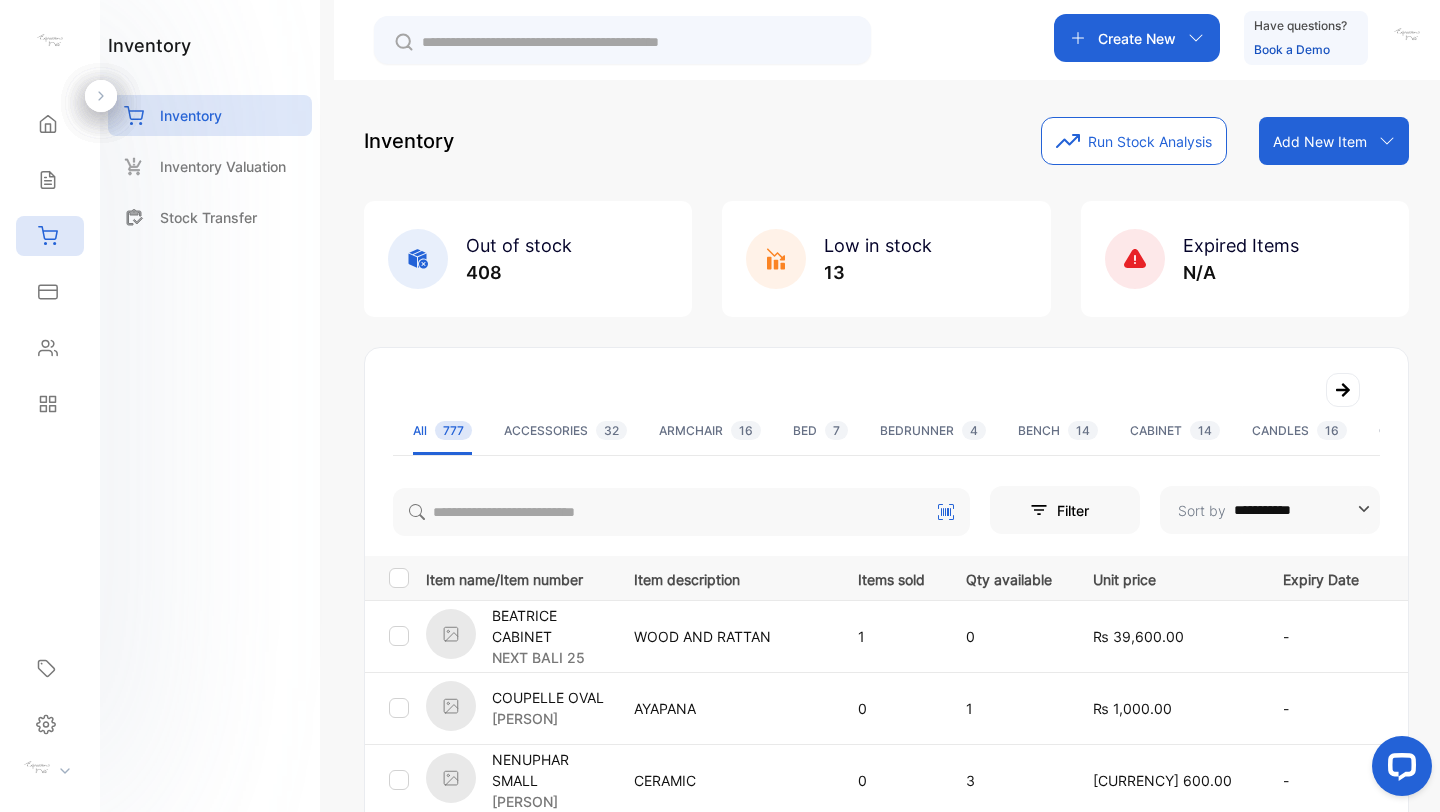 click at bounding box center (636, 42) 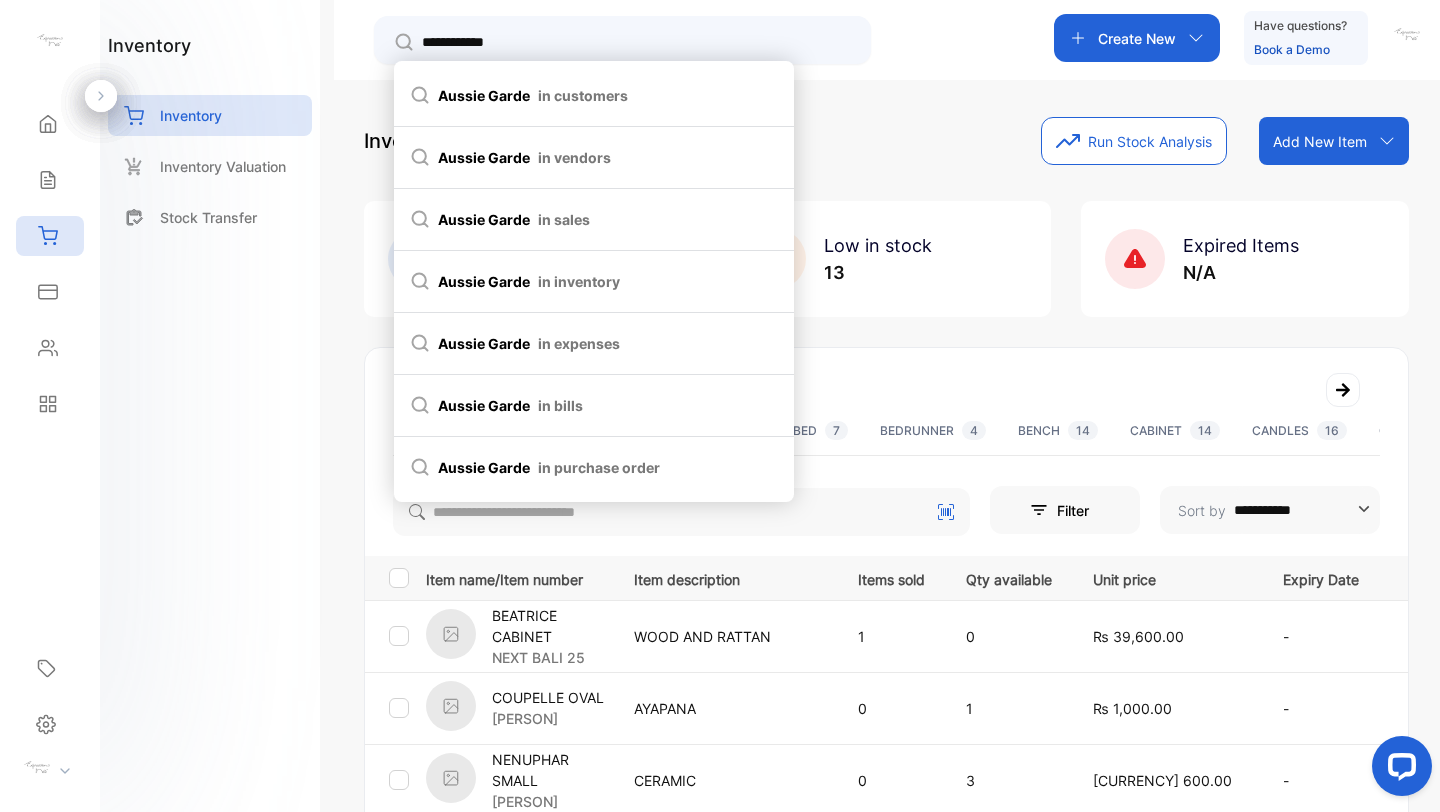 type on "**********" 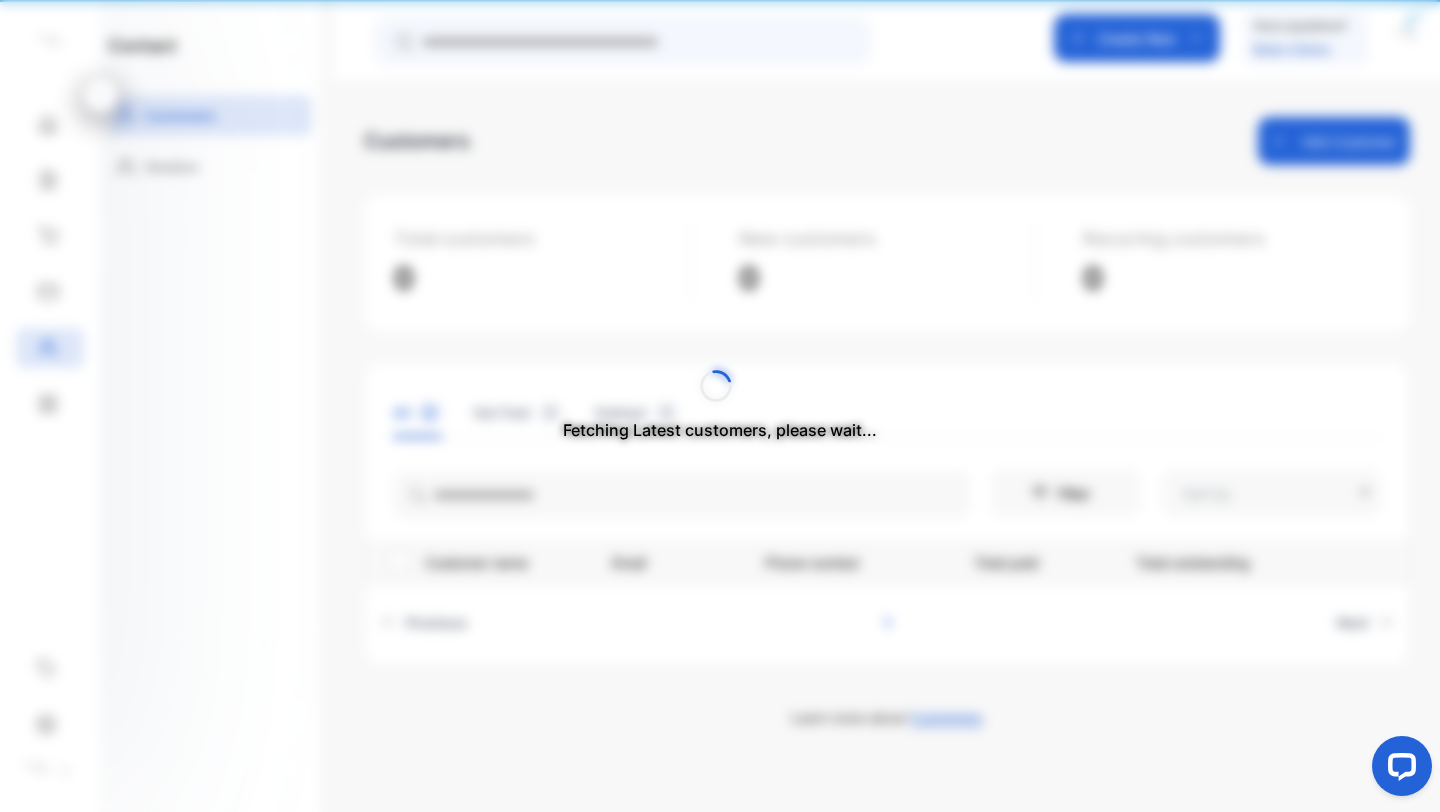 type on "**********" 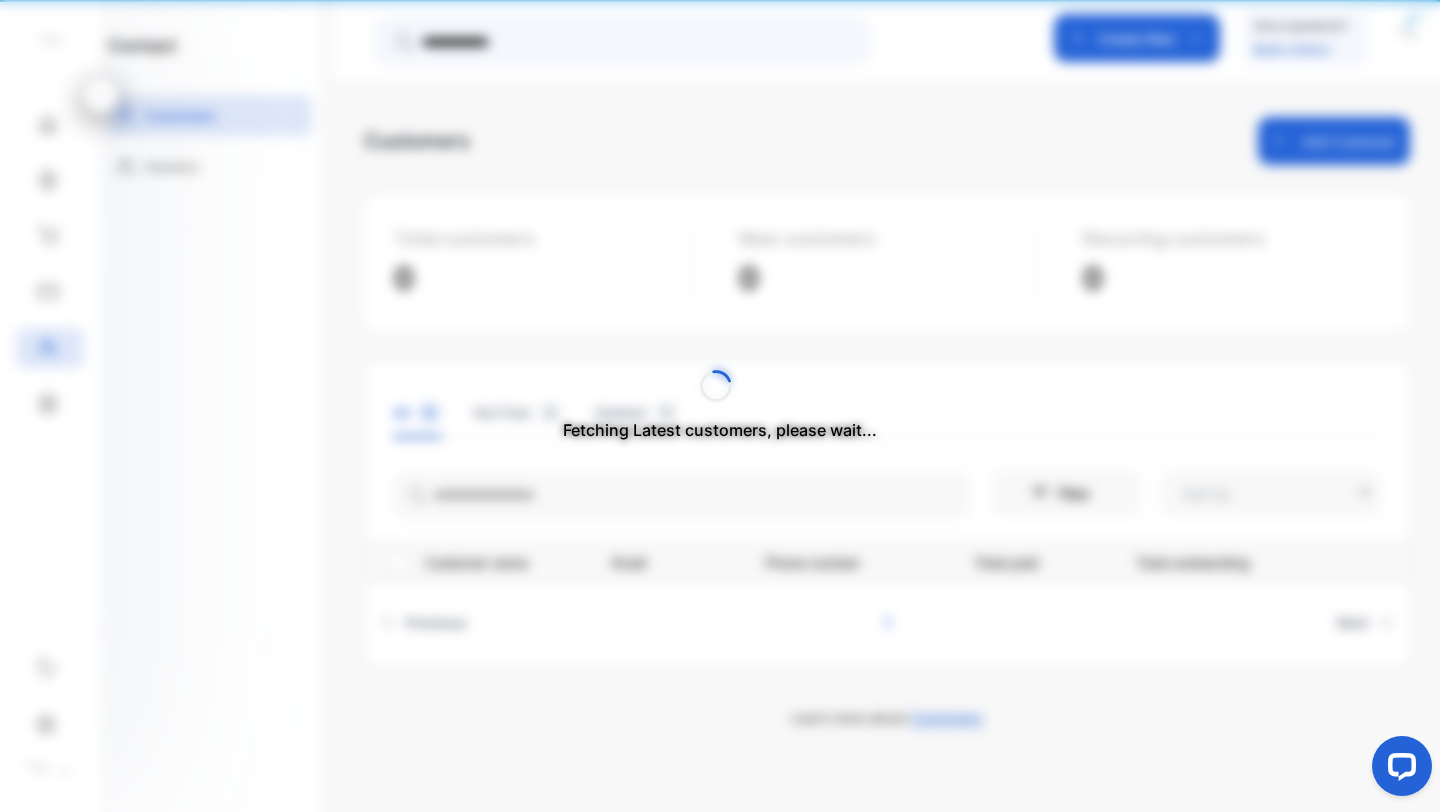 type on "**********" 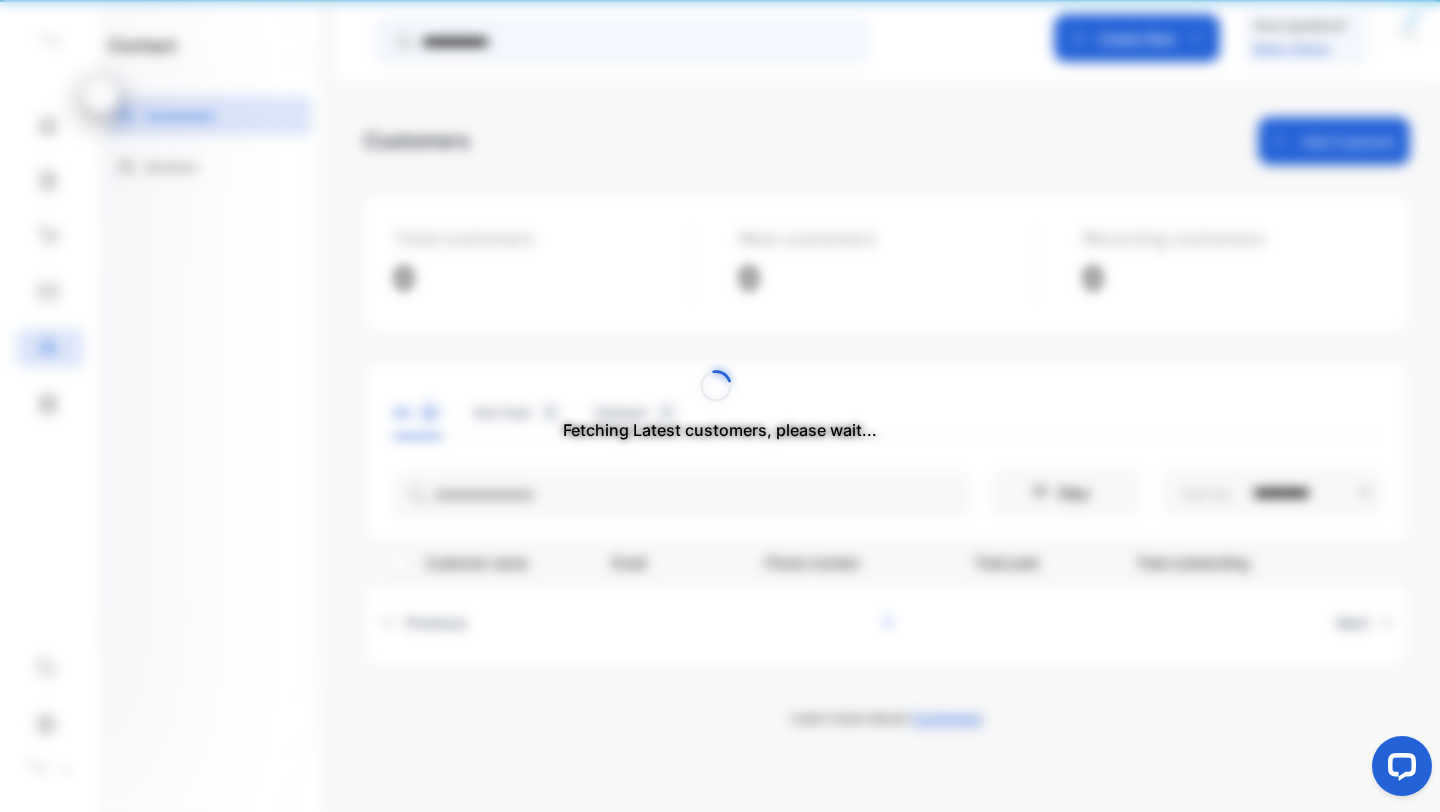 type 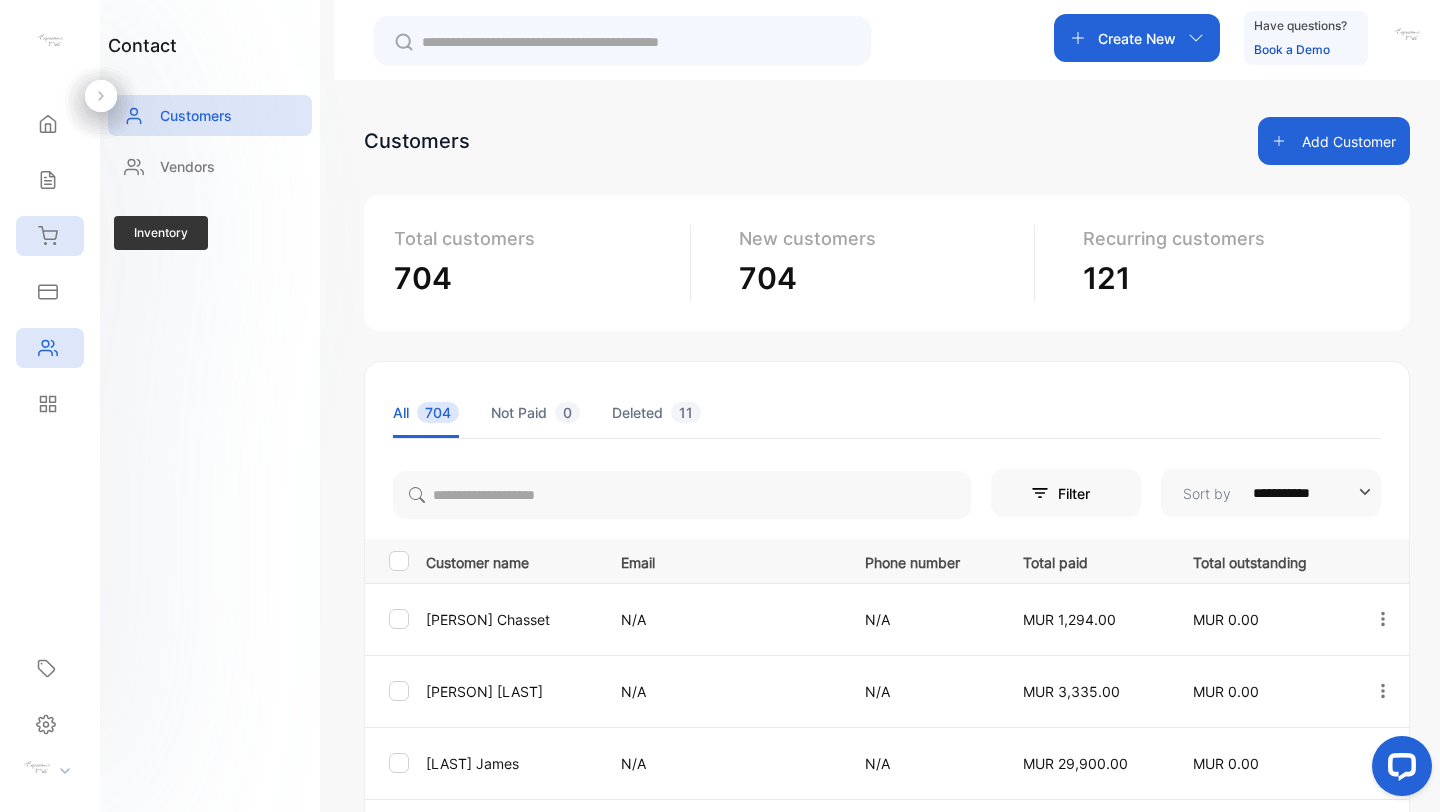 click on "Inventory" at bounding box center [50, 236] 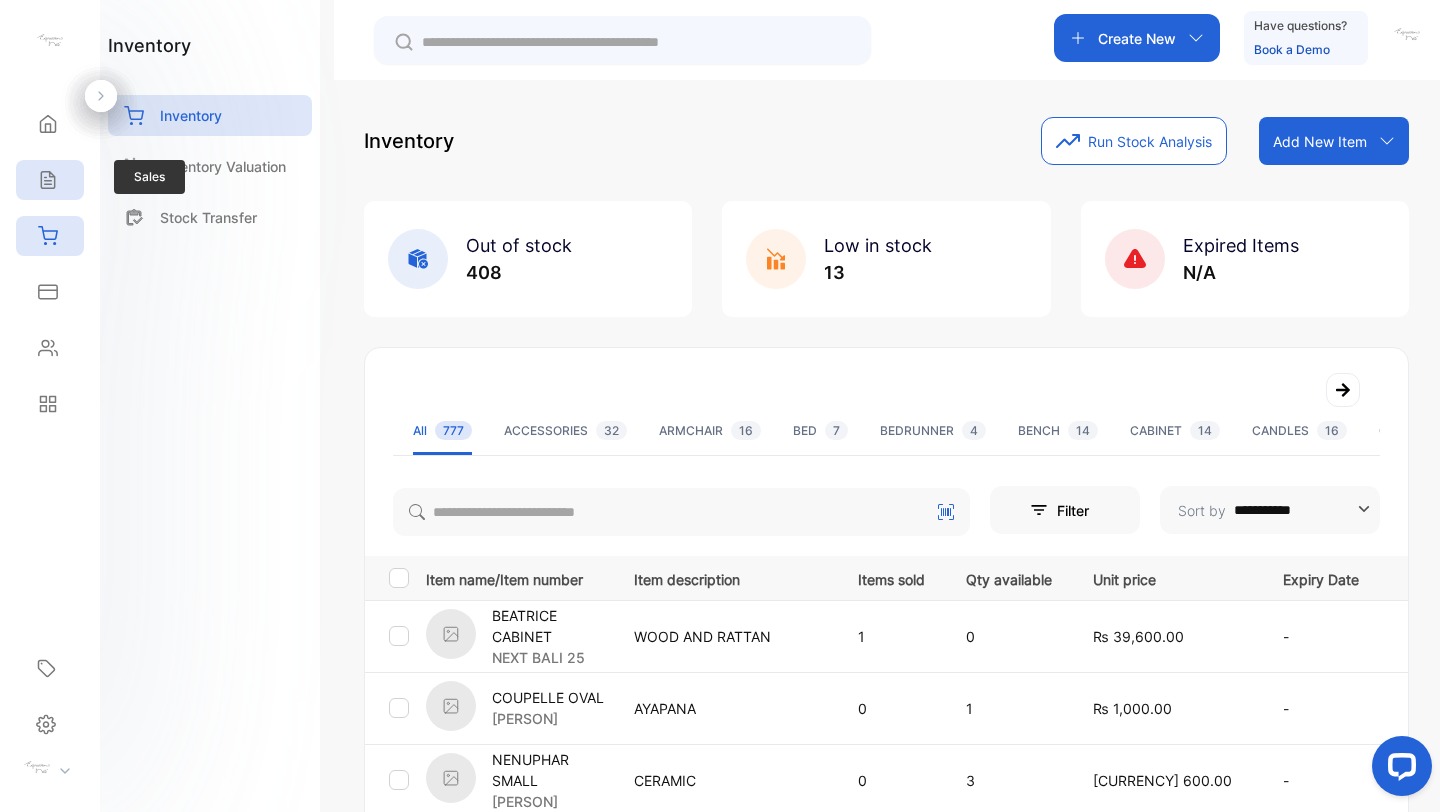 click 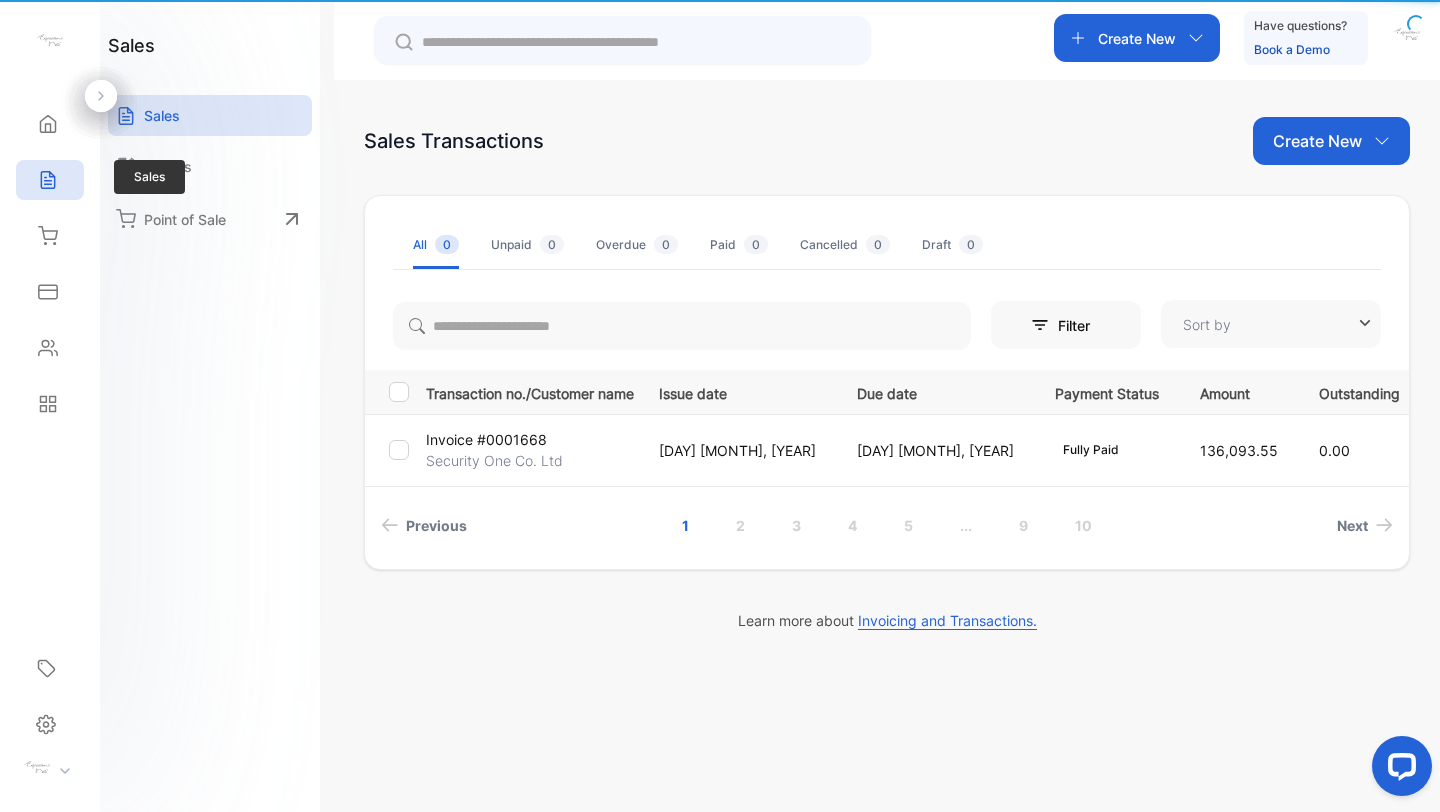 type on "**********" 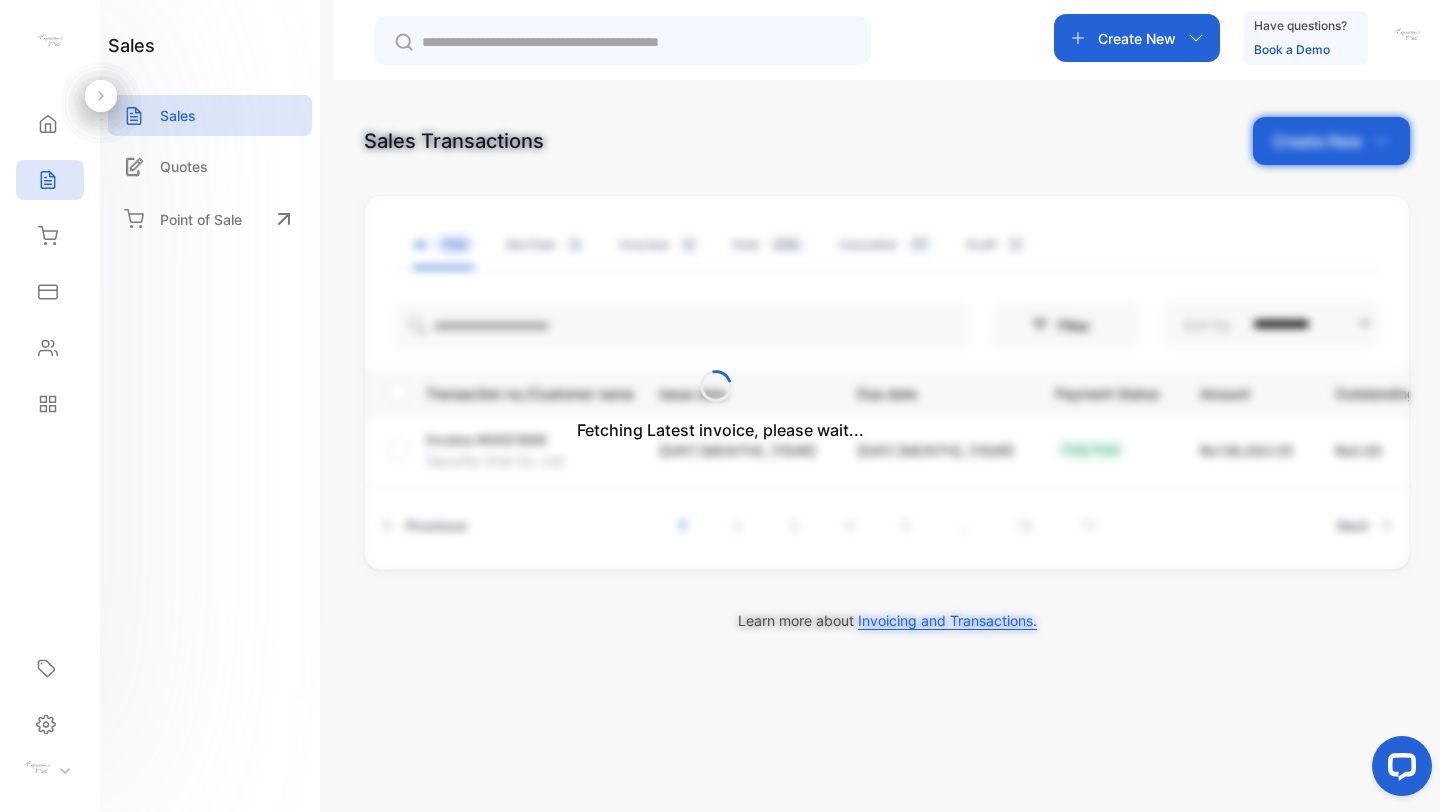 click on "Fetching Latest invoice, please wait..." at bounding box center [720, 406] 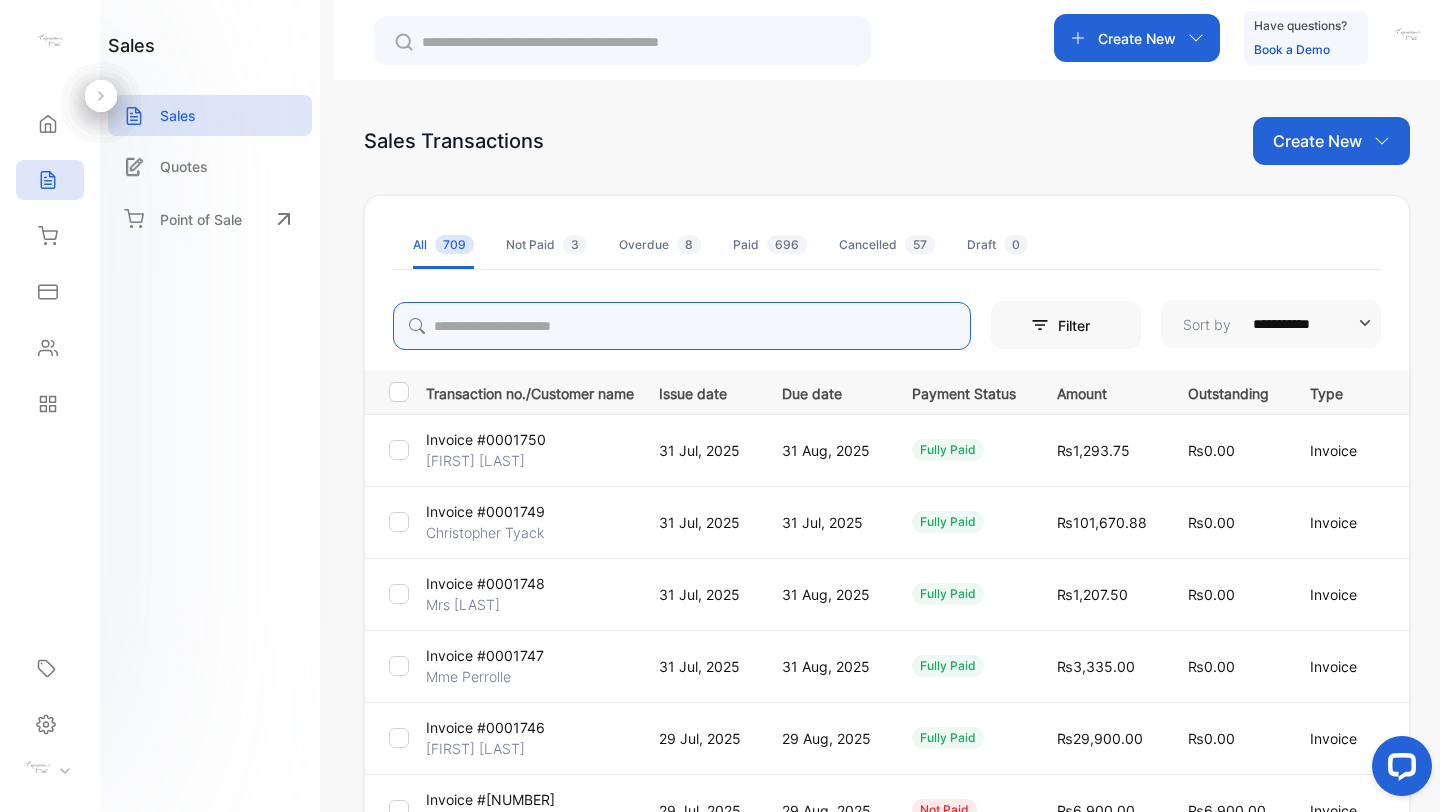 click at bounding box center (682, 326) 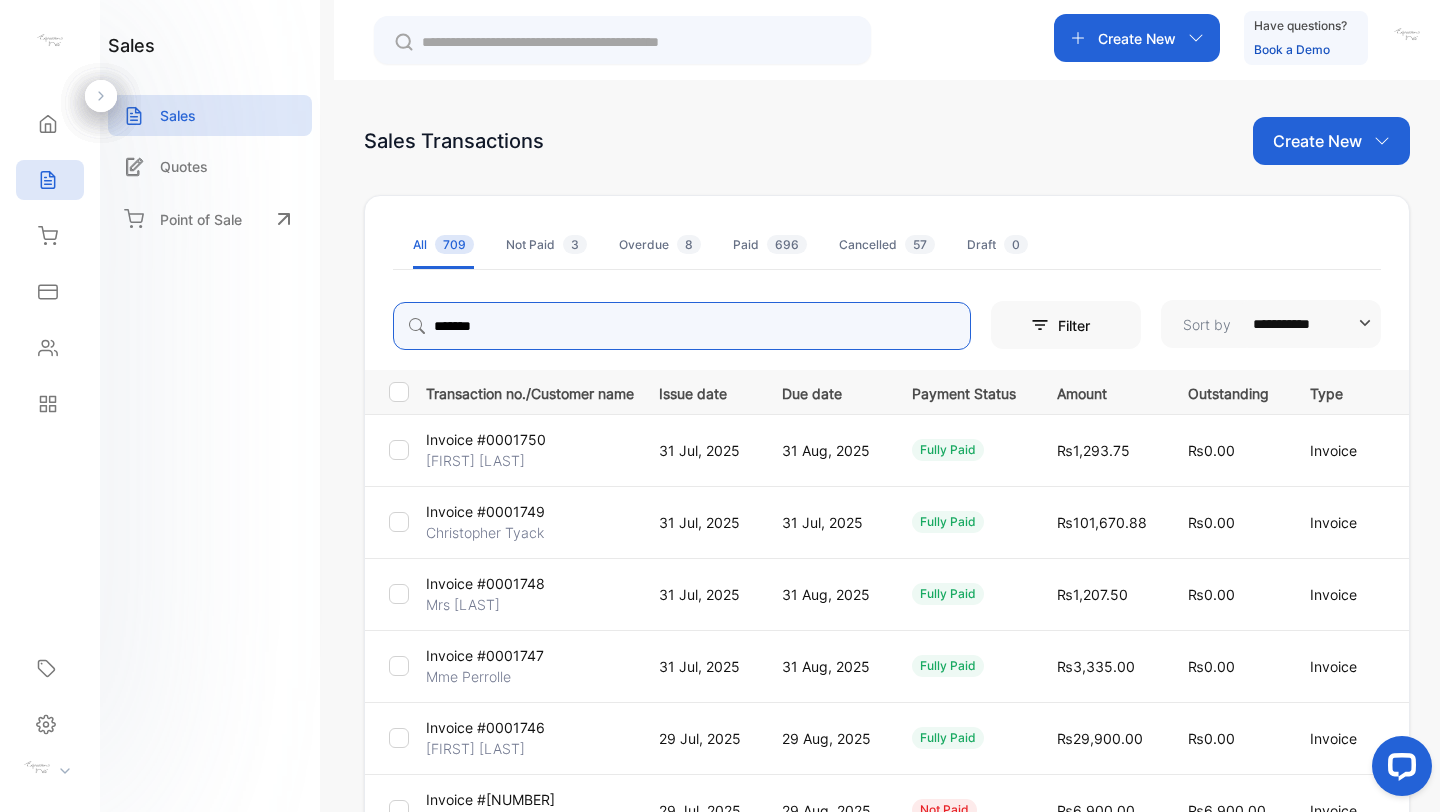 type on "**********" 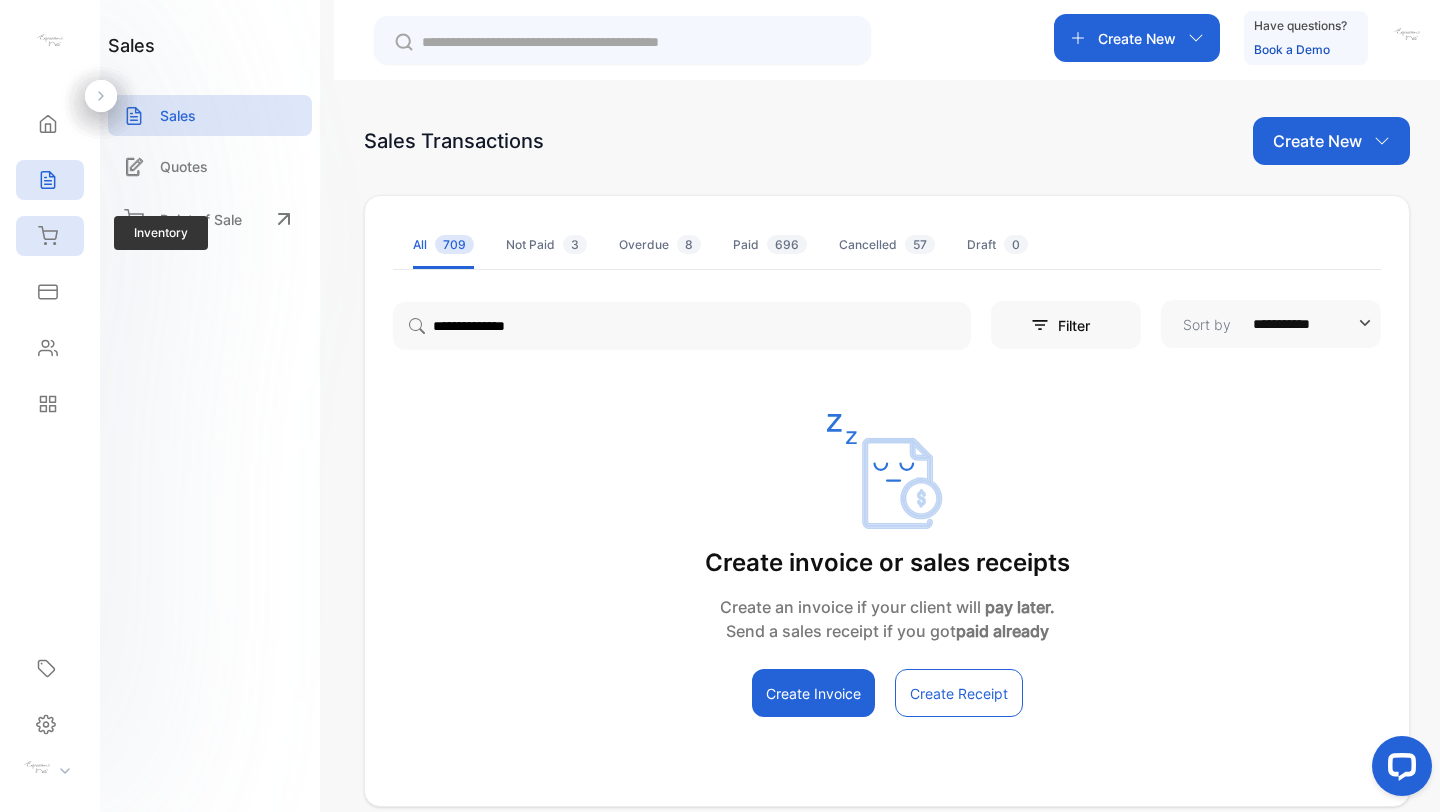 click on "Inventory" at bounding box center (50, 236) 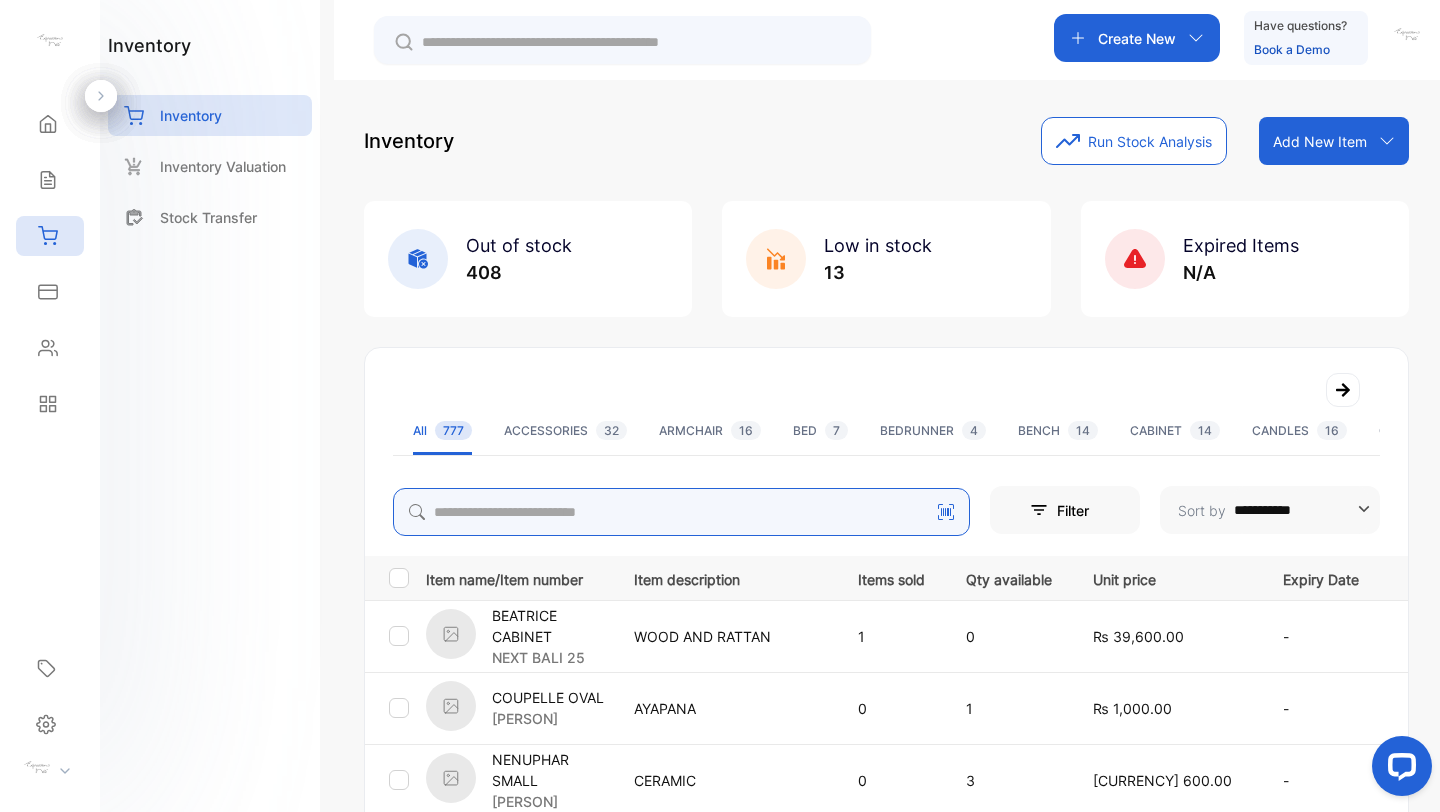 click at bounding box center [681, 512] 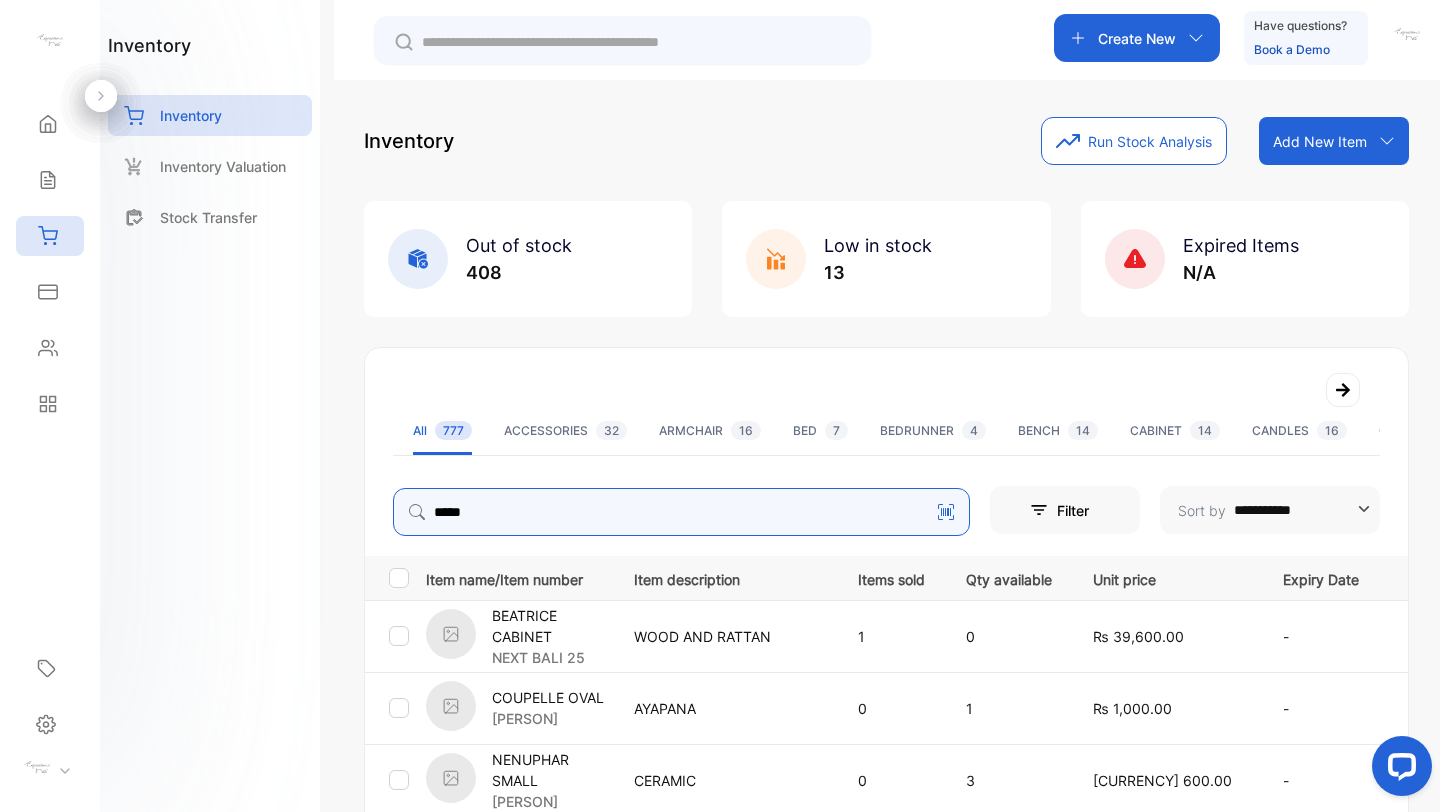 type on "**********" 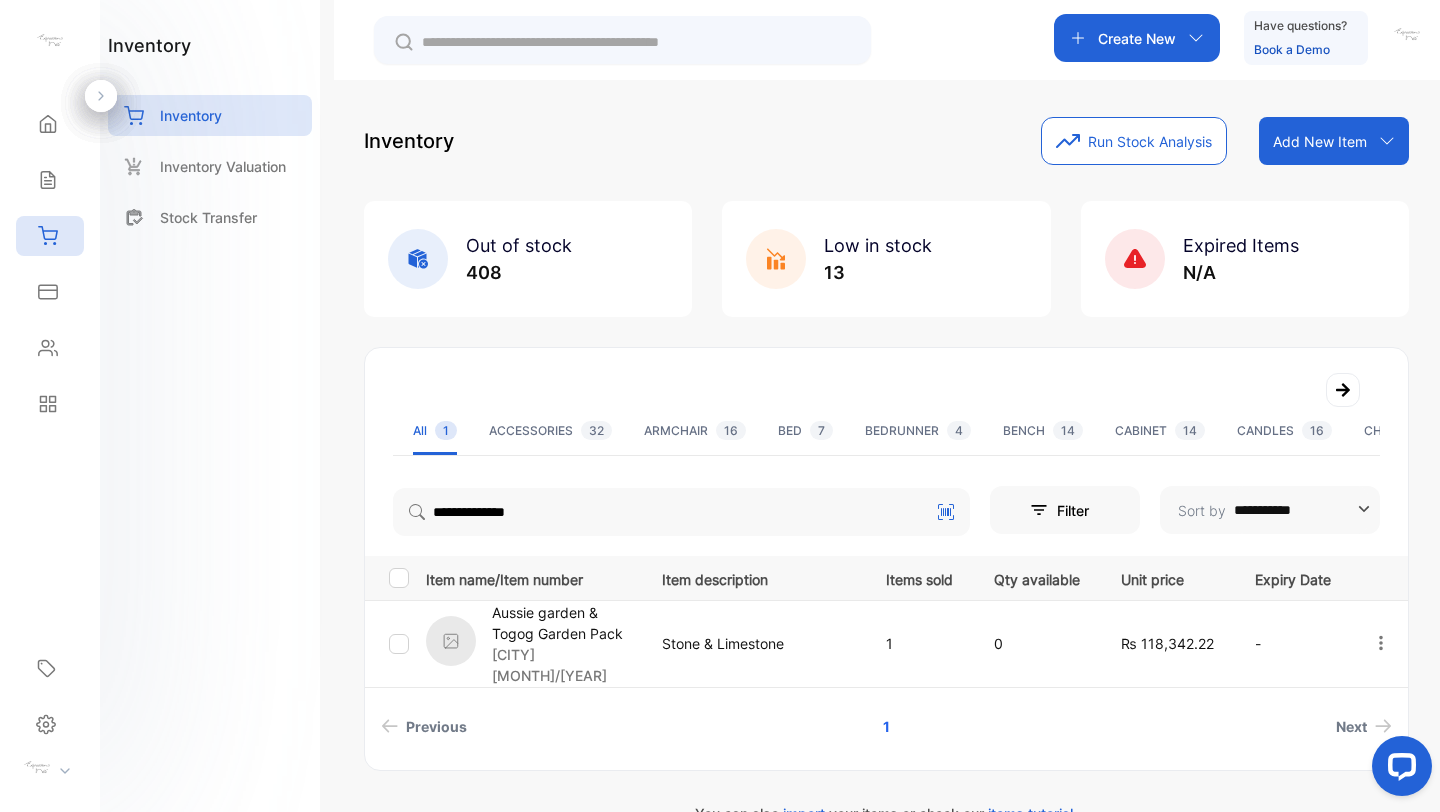 click on "Aussie garden & Togog Garden Pack" at bounding box center [564, 623] 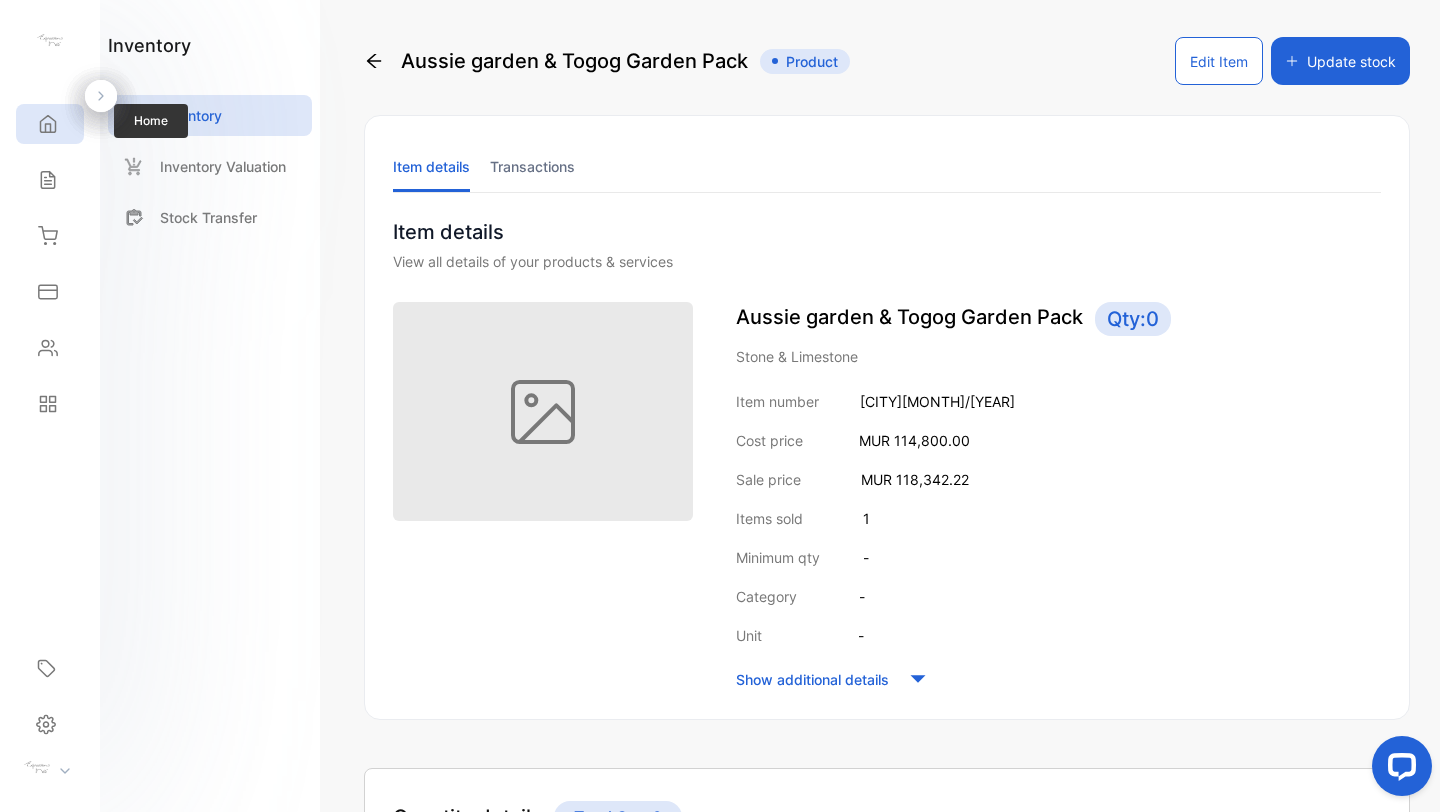 click 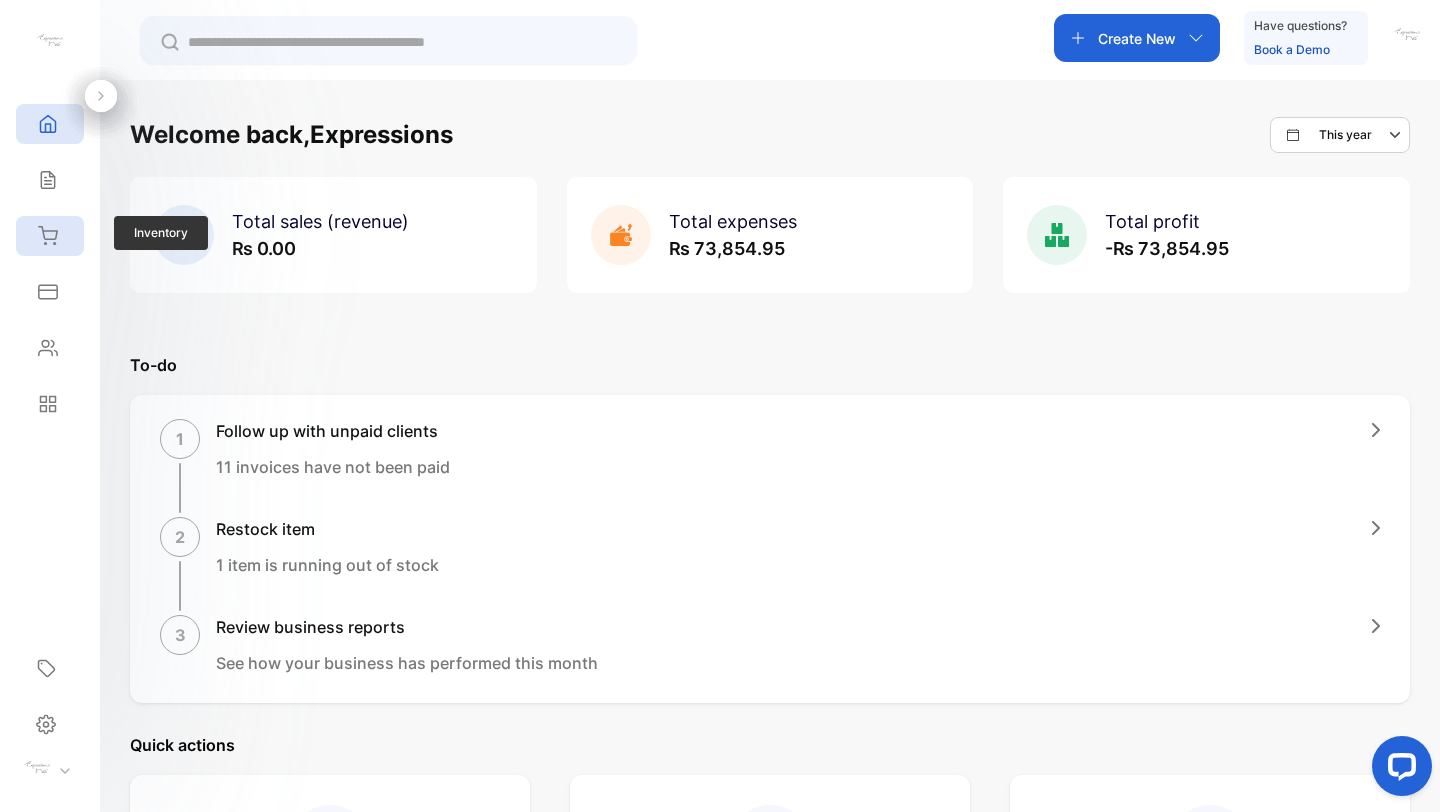 click on "Inventory" at bounding box center [45, 236] 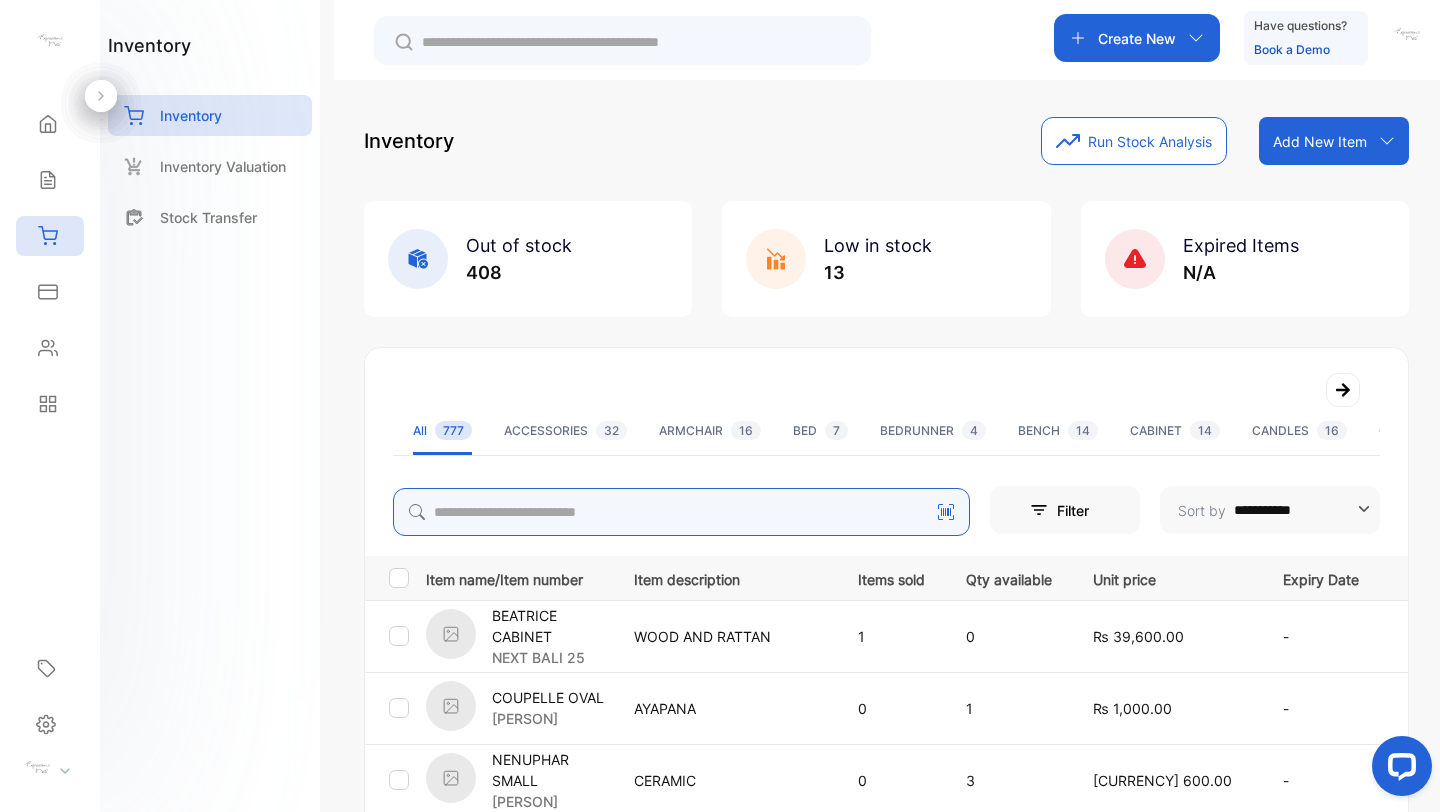 click at bounding box center (681, 512) 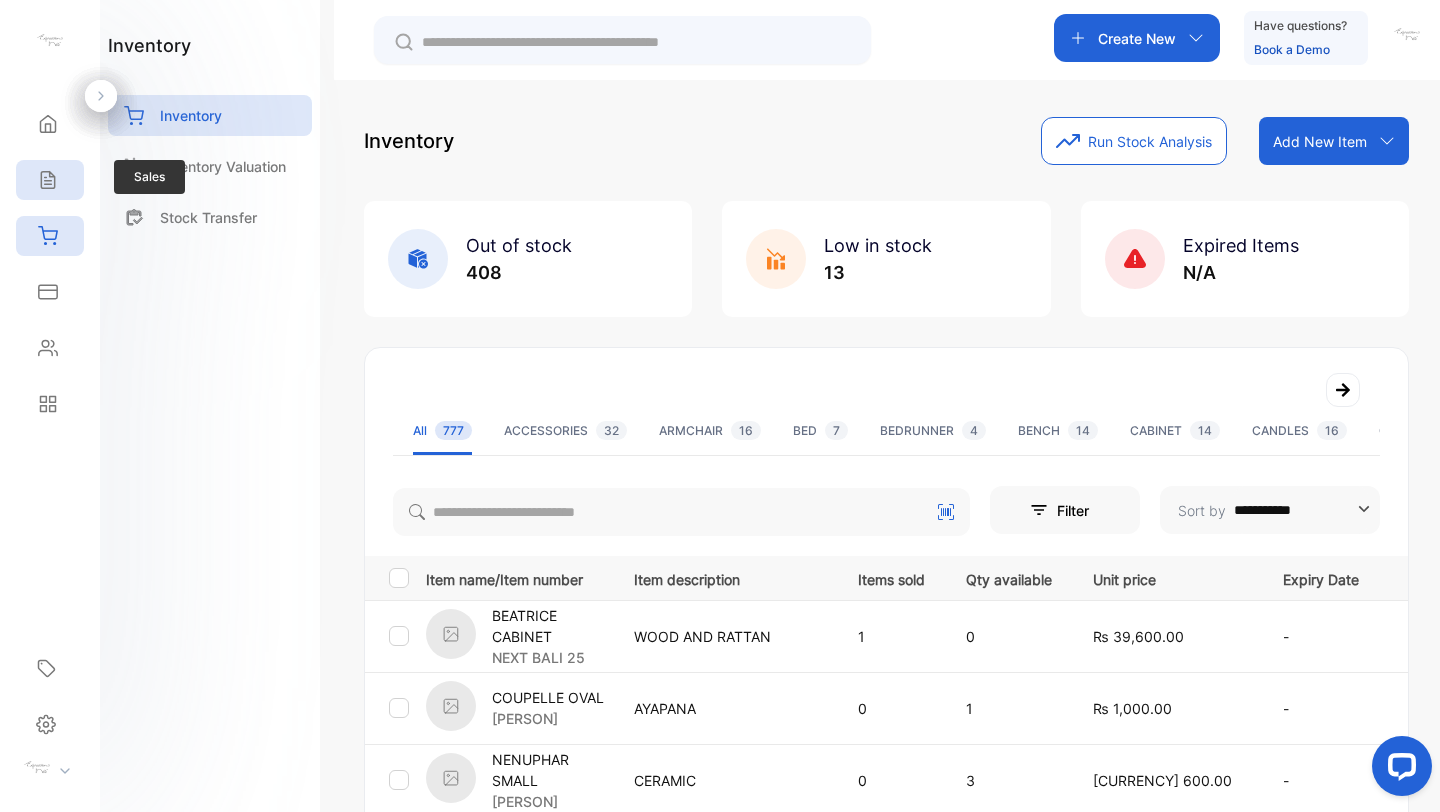 click on "Sales" at bounding box center (50, 180) 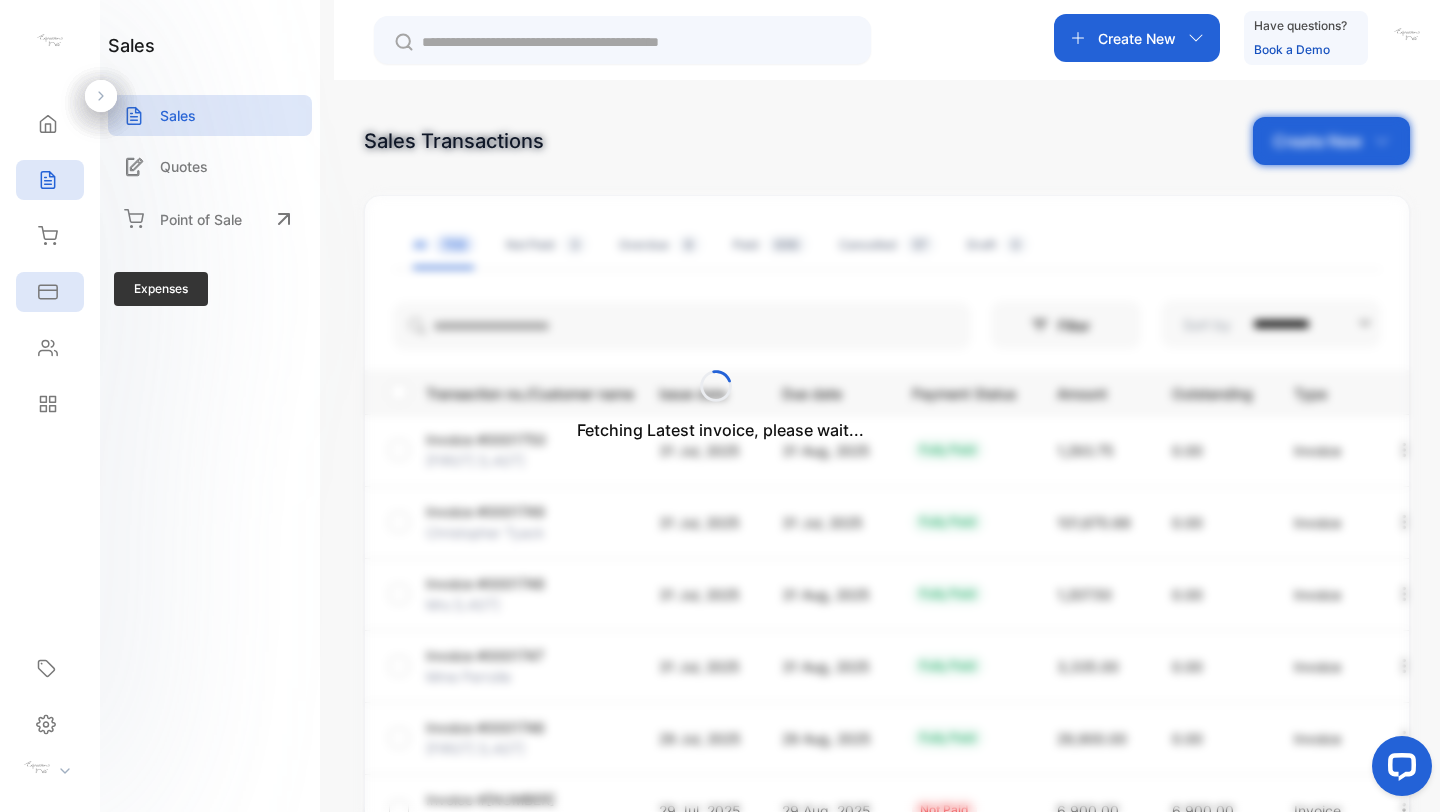 click 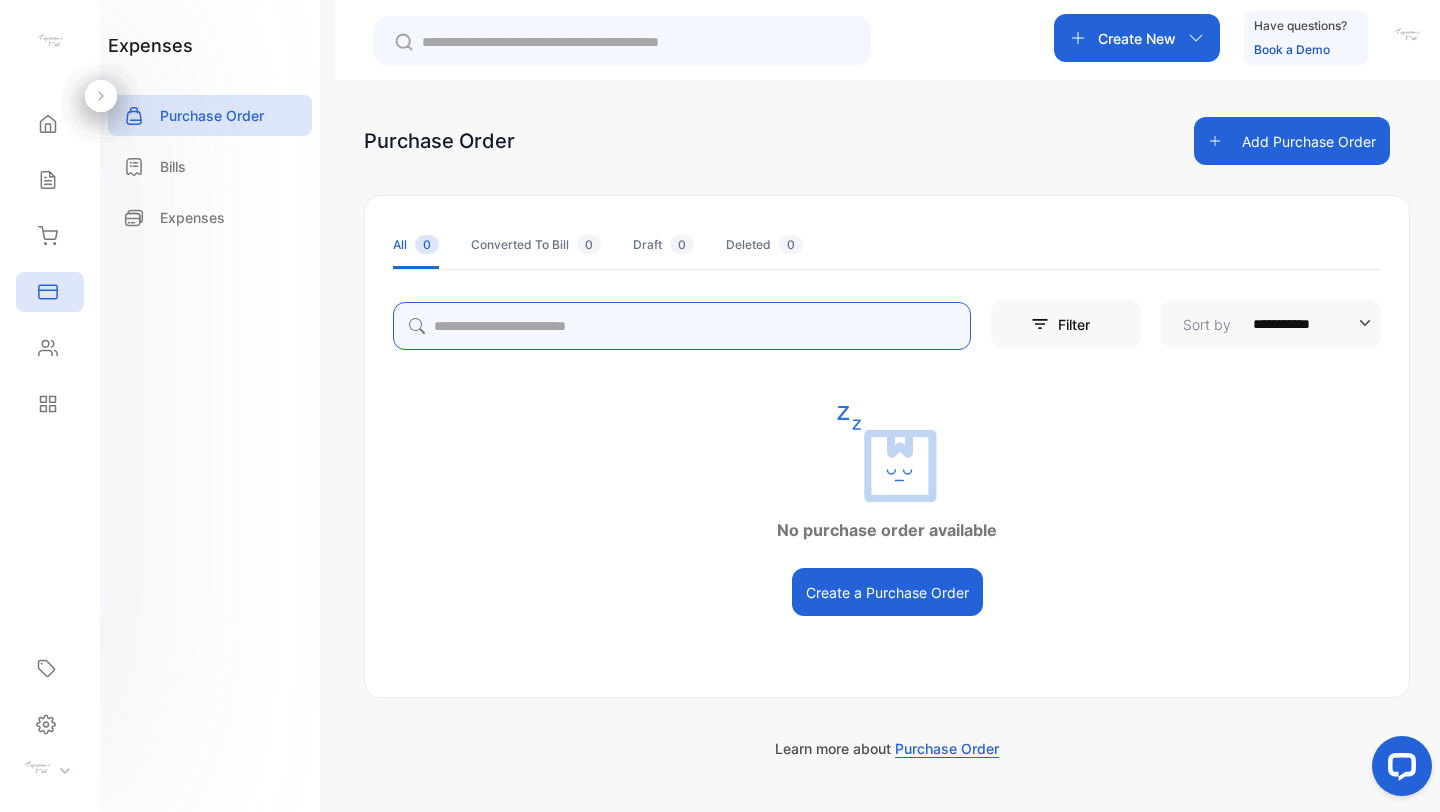 click at bounding box center [682, 326] 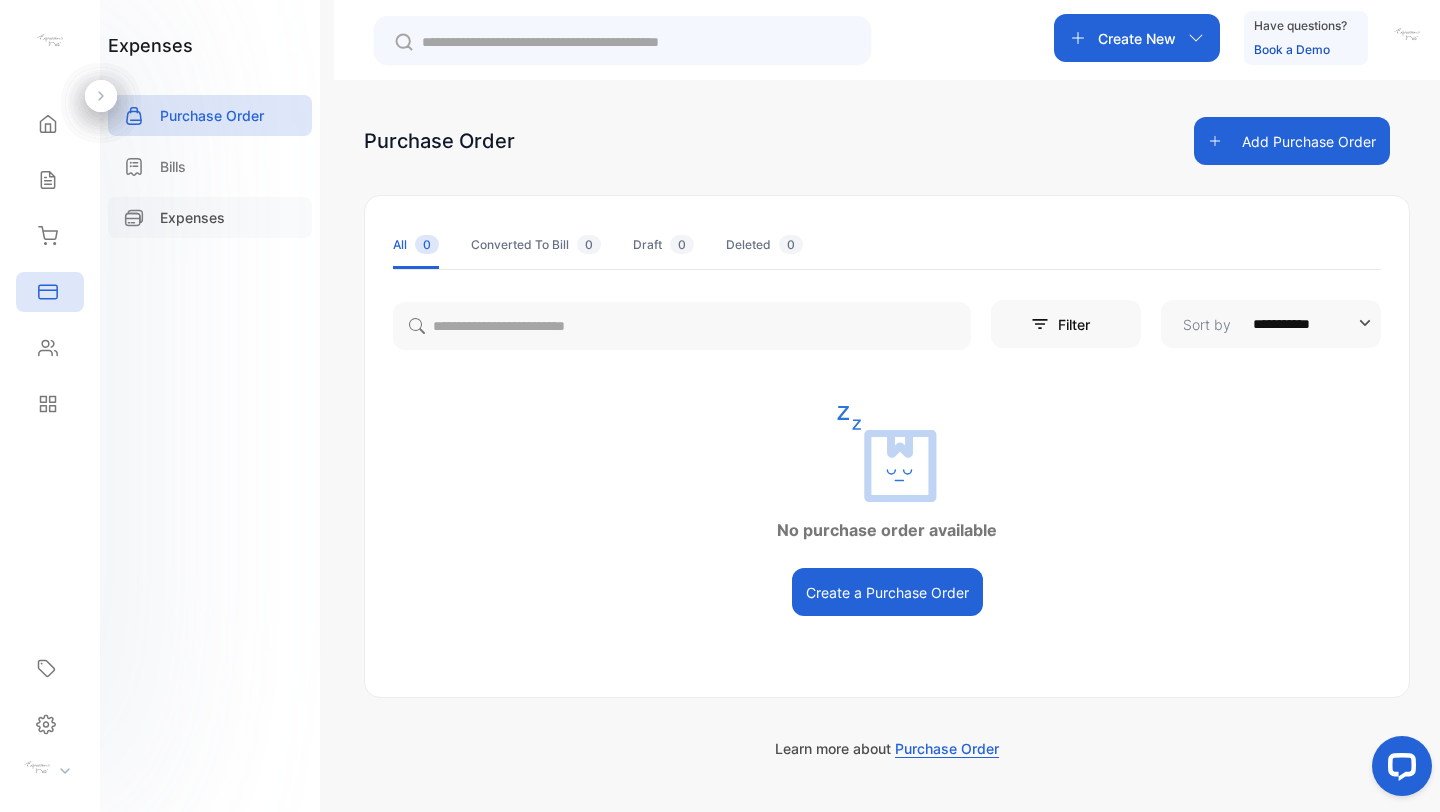 click on "Expenses" at bounding box center (210, 217) 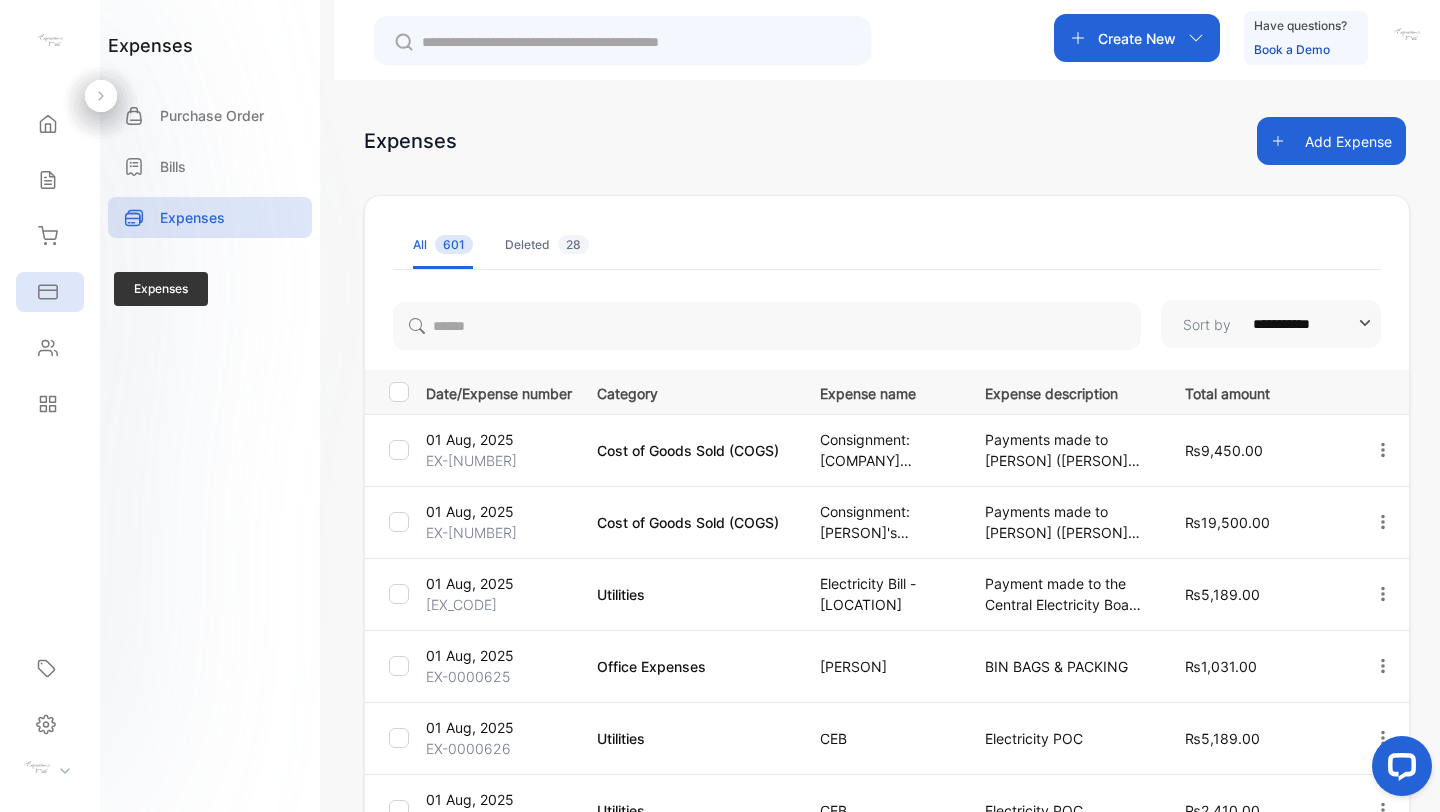click 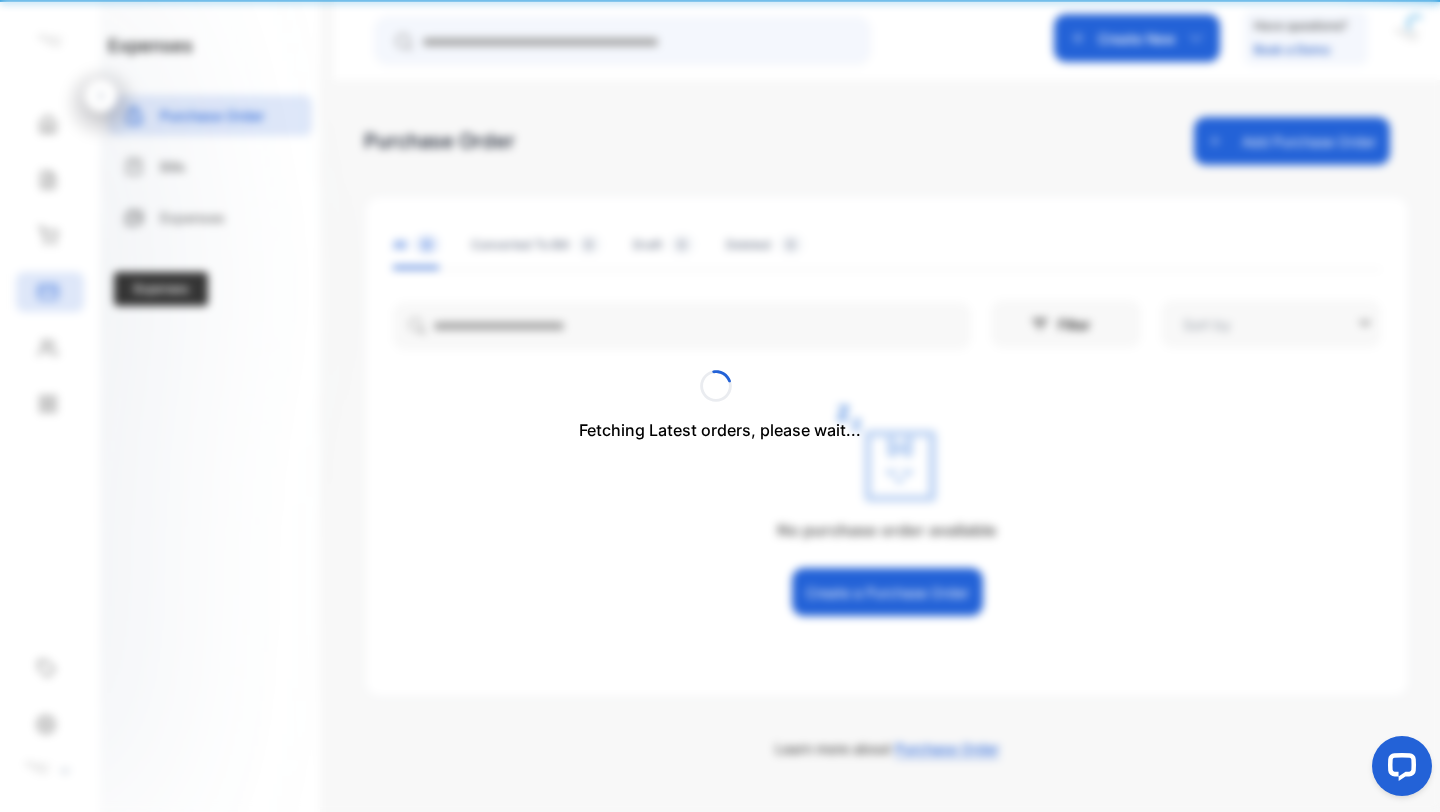 type on "**********" 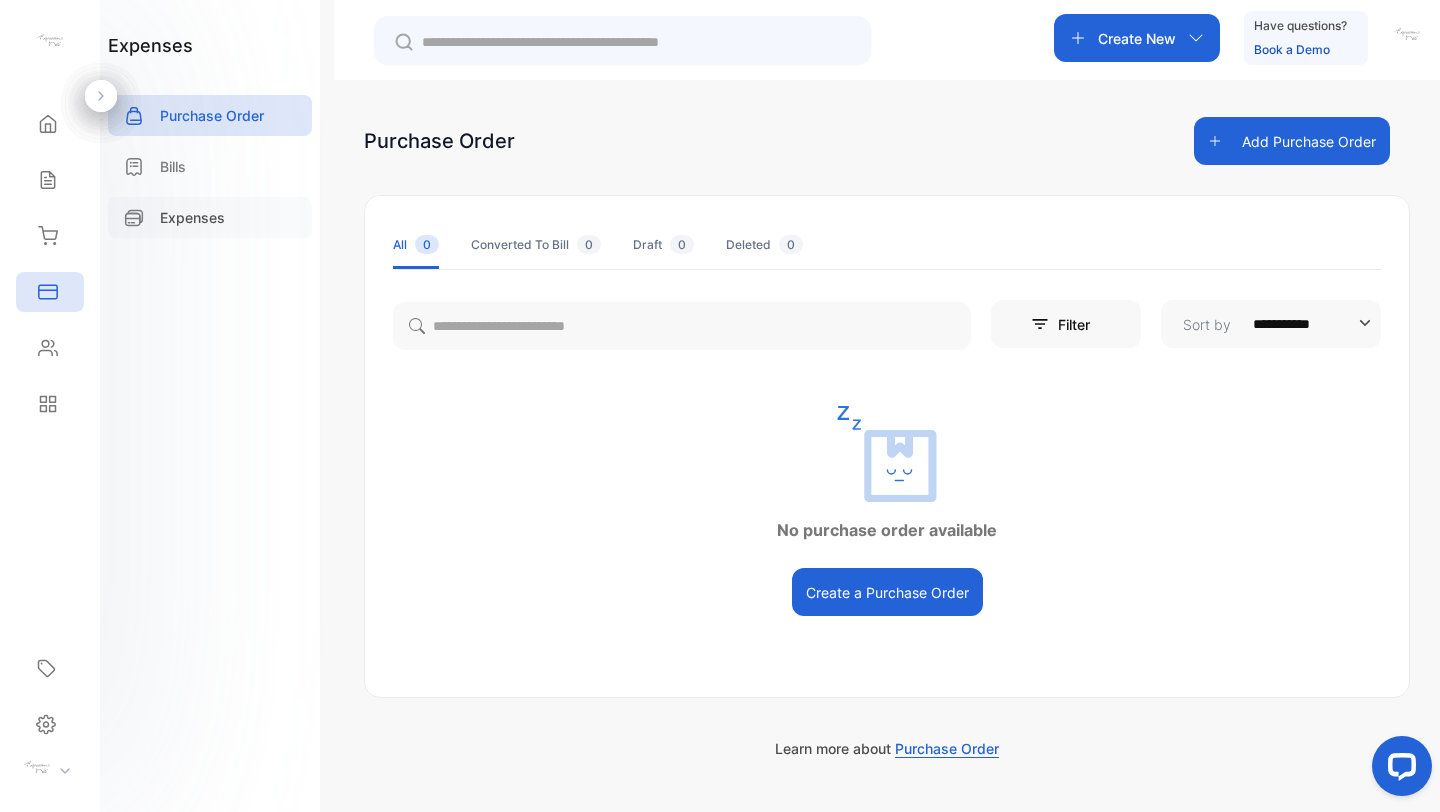 click on "Expenses" at bounding box center [192, 217] 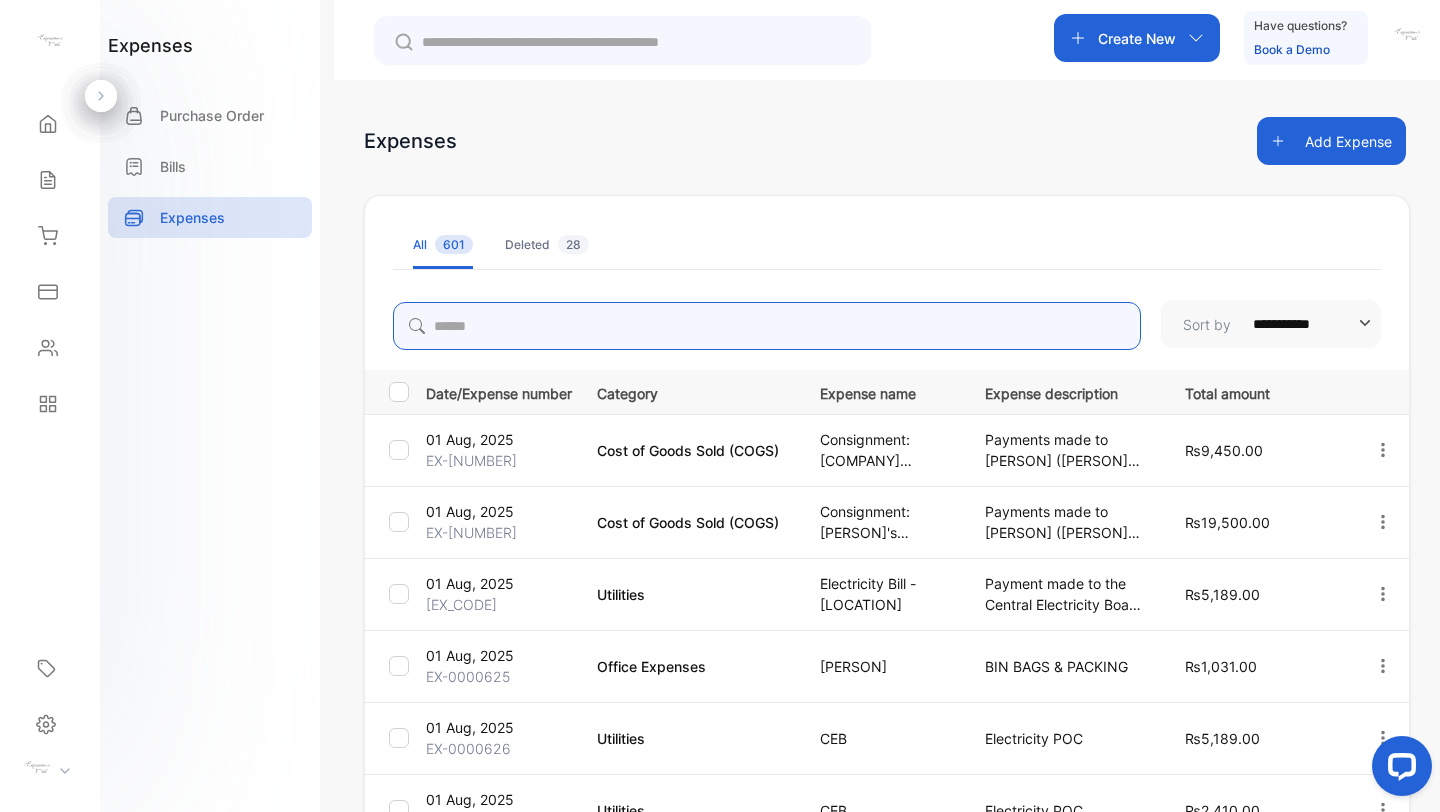 click at bounding box center (767, 326) 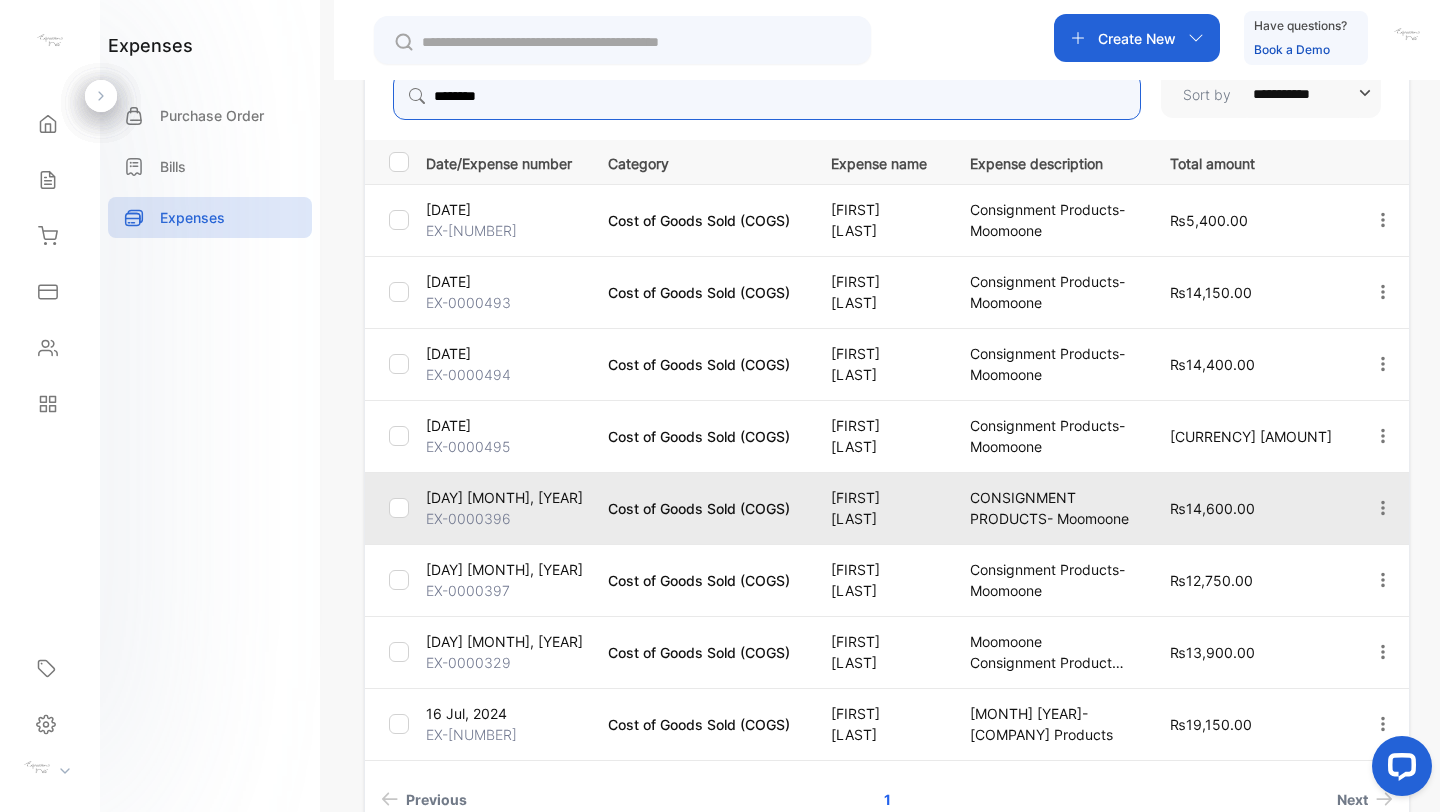 scroll, scrollTop: 237, scrollLeft: 0, axis: vertical 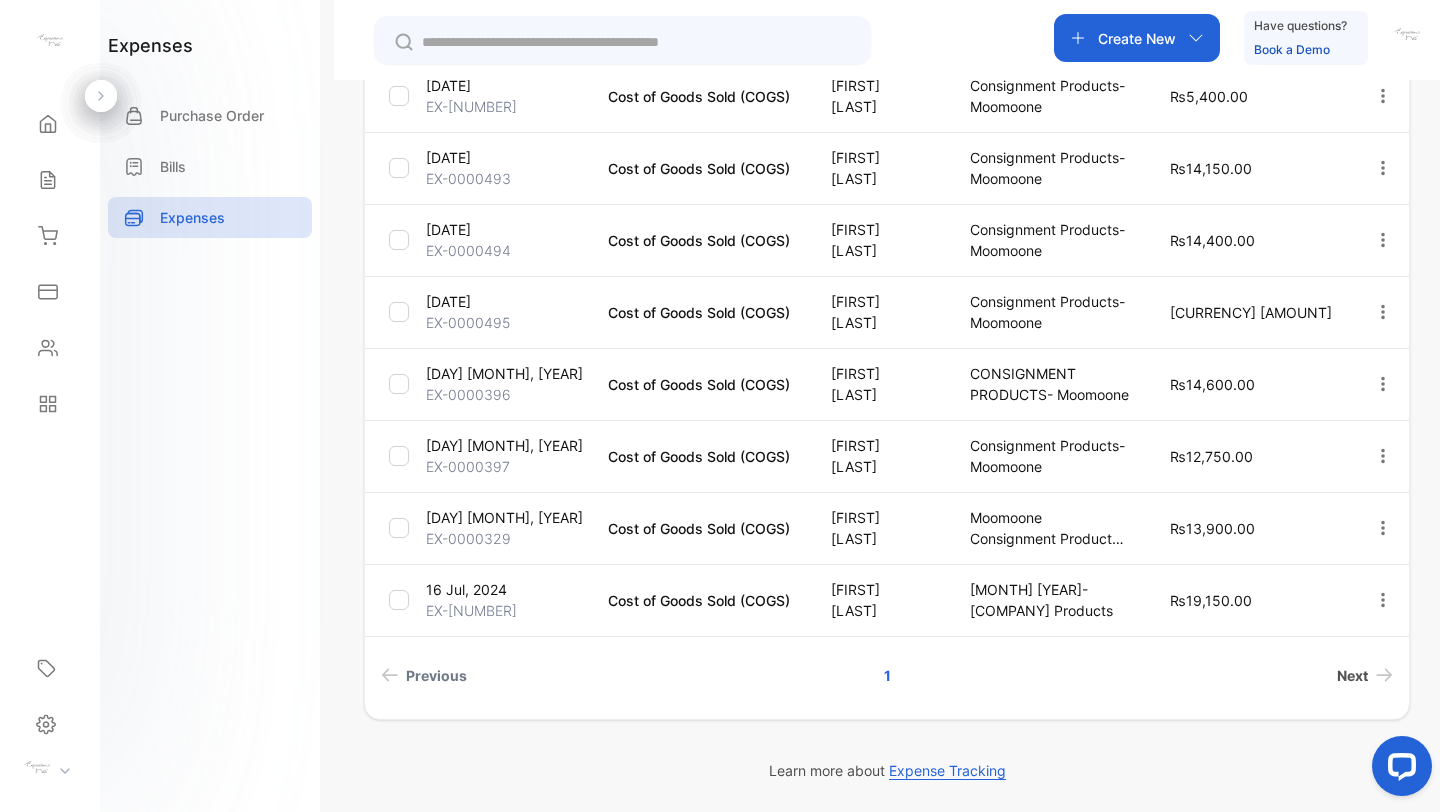 click on "Next" at bounding box center [1352, 675] 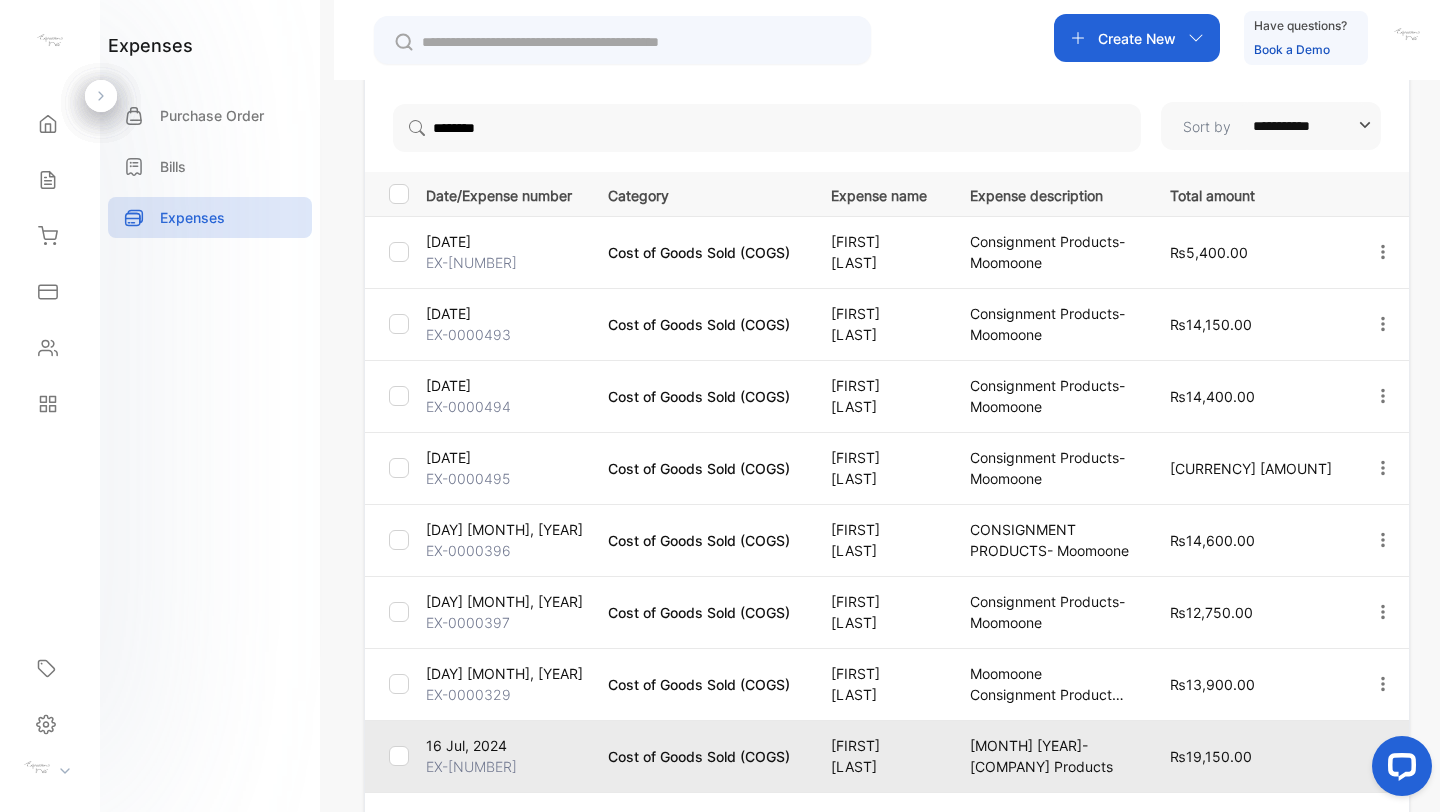 scroll, scrollTop: 0, scrollLeft: 0, axis: both 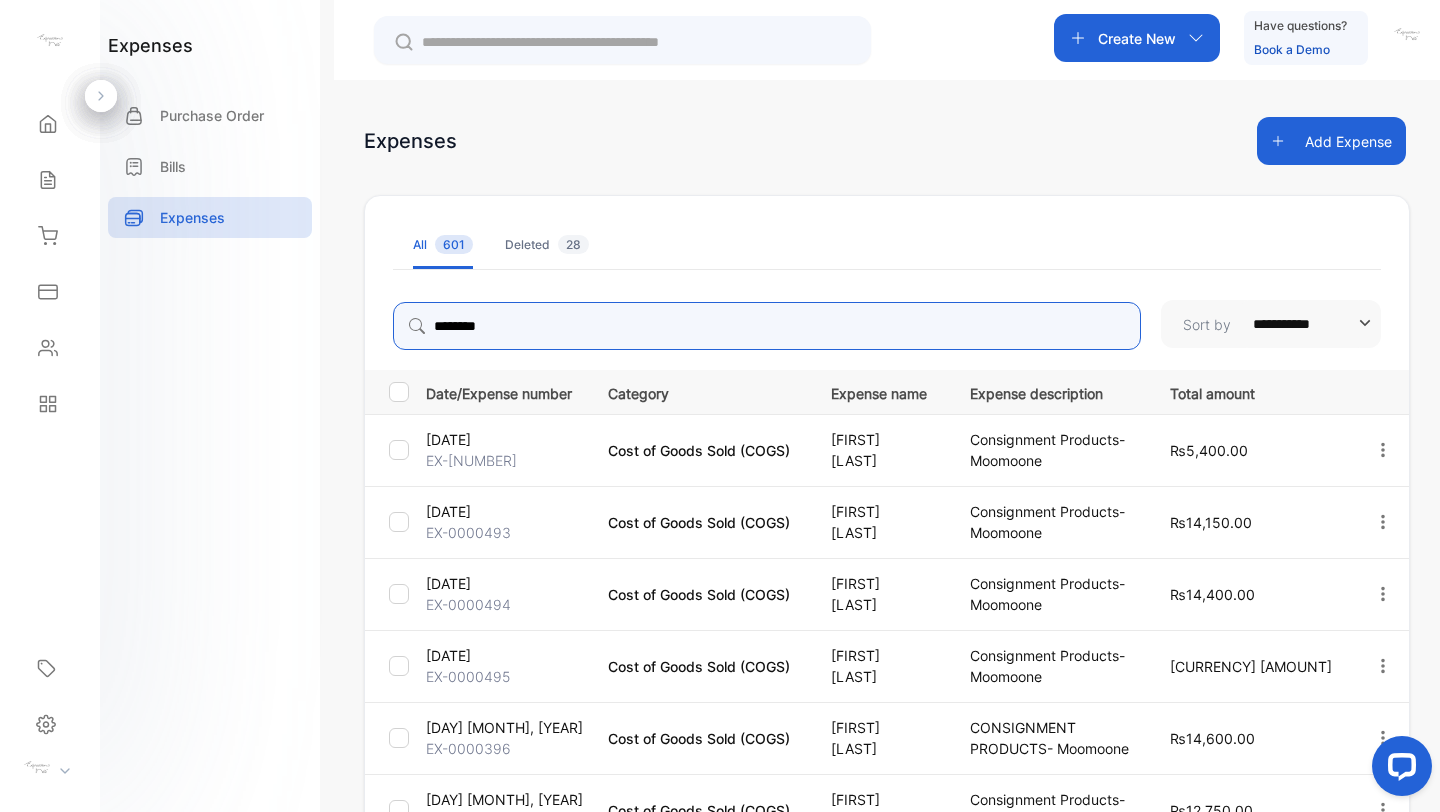 drag, startPoint x: 627, startPoint y: 334, endPoint x: 302, endPoint y: 300, distance: 326.77362 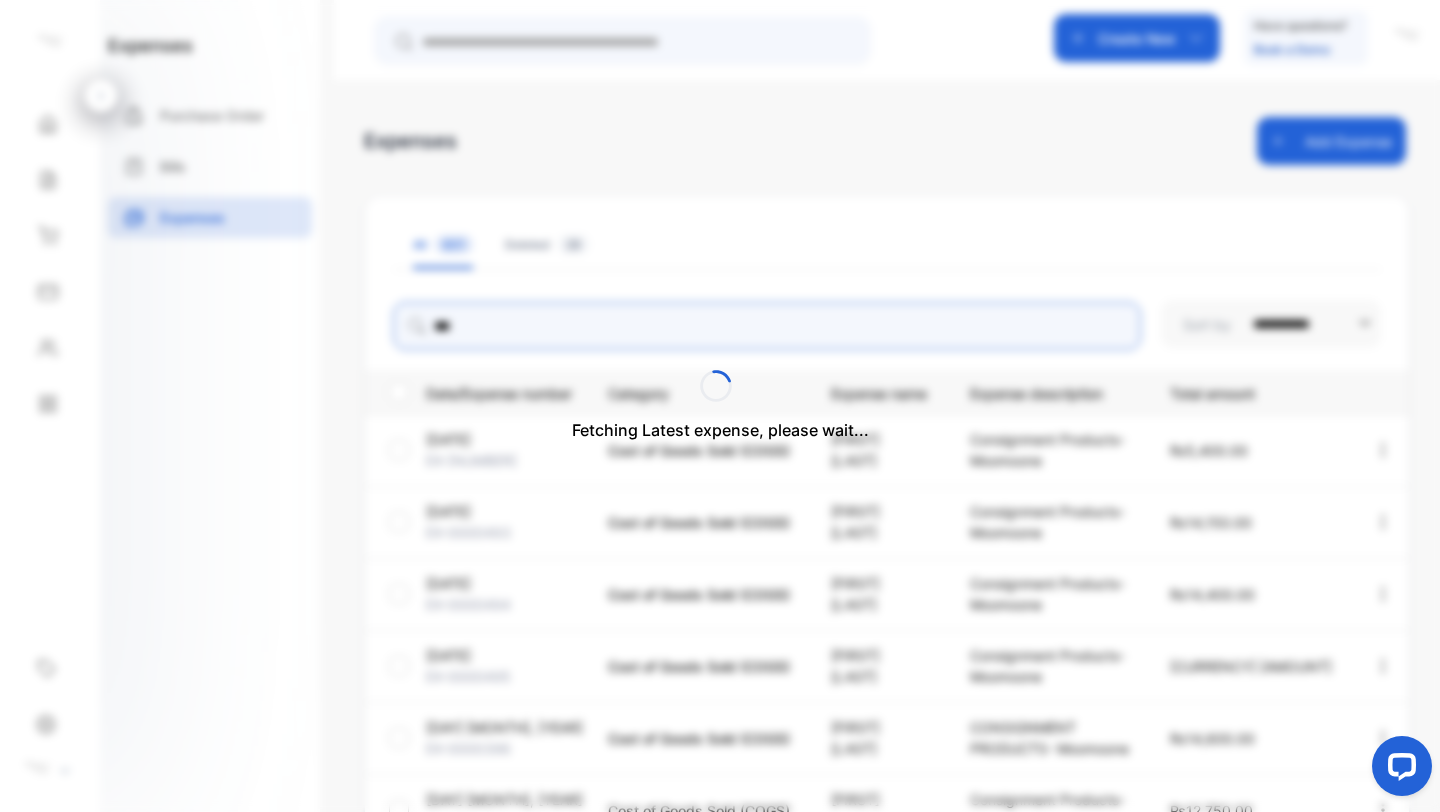 type on "*******" 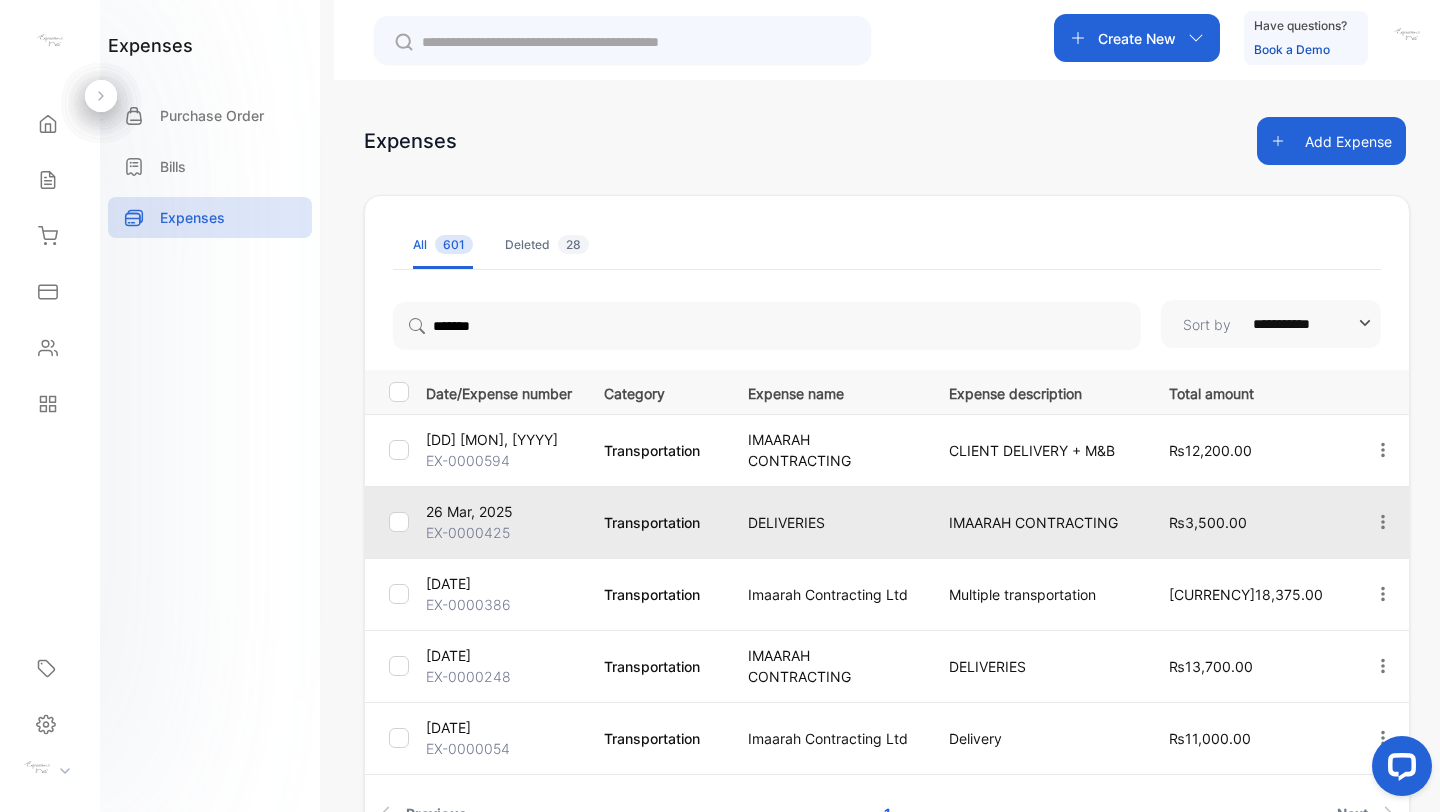 click on "[DD] [MON], [YYYY] EX-[NUMBER]" at bounding box center [499, 522] 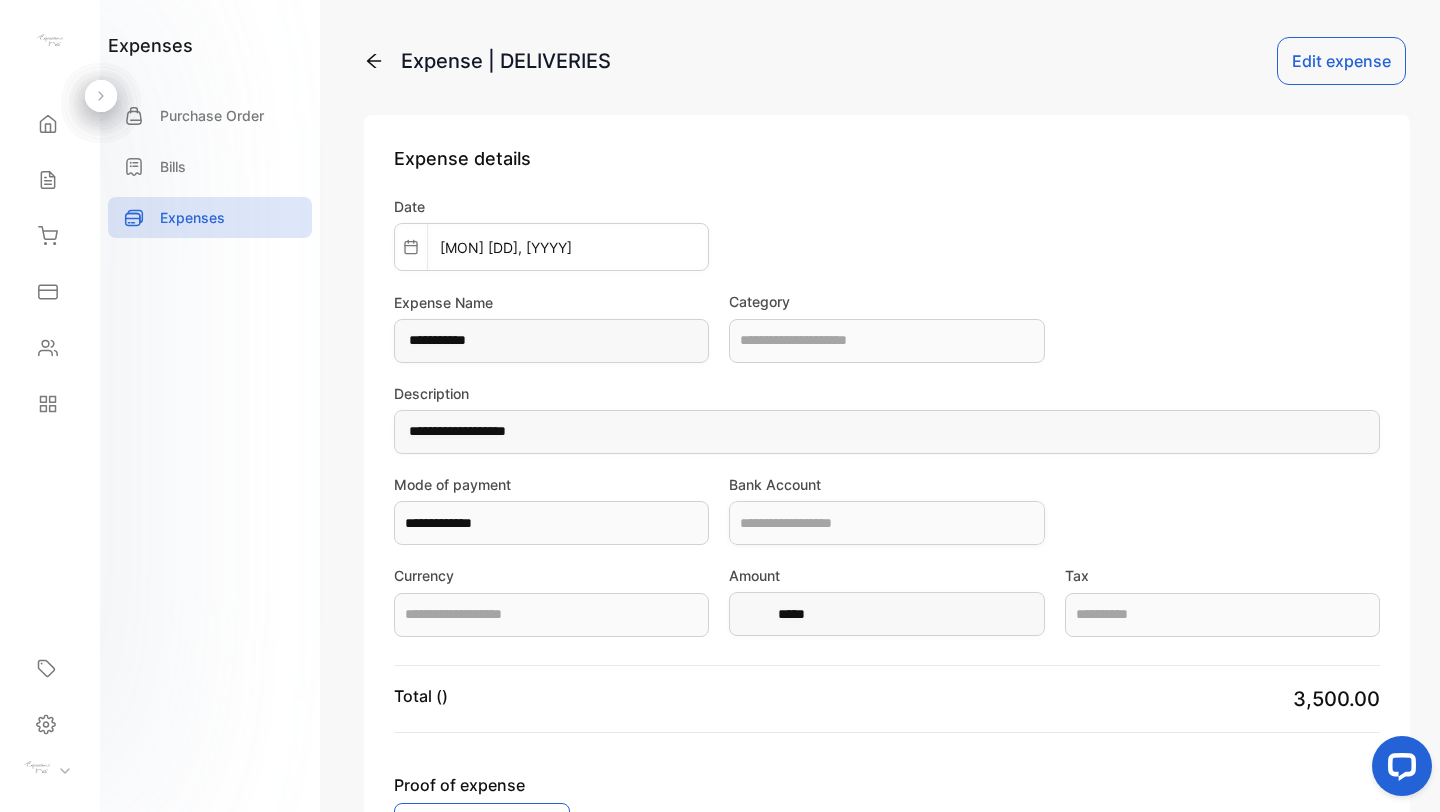 type on "**********" 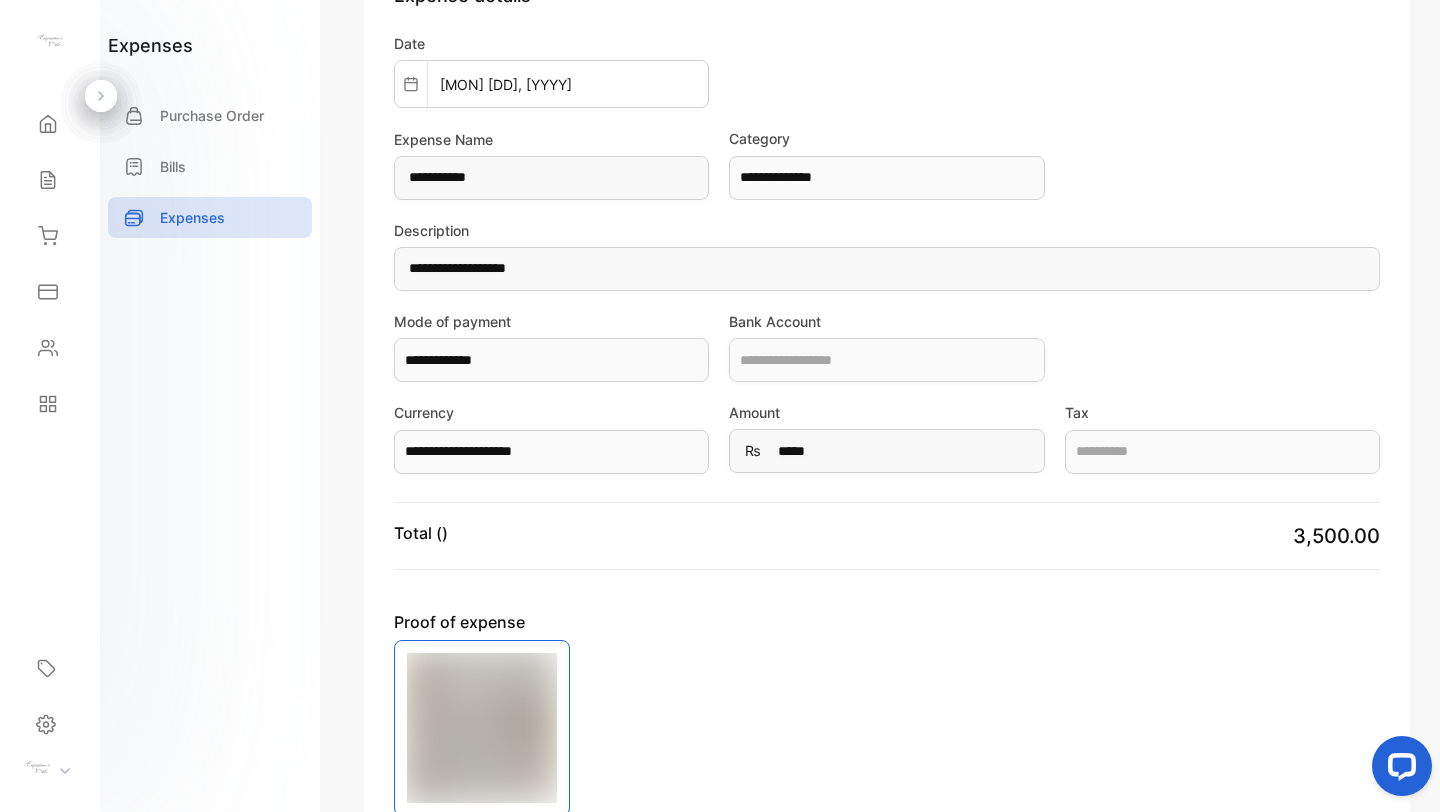 scroll, scrollTop: 369, scrollLeft: 0, axis: vertical 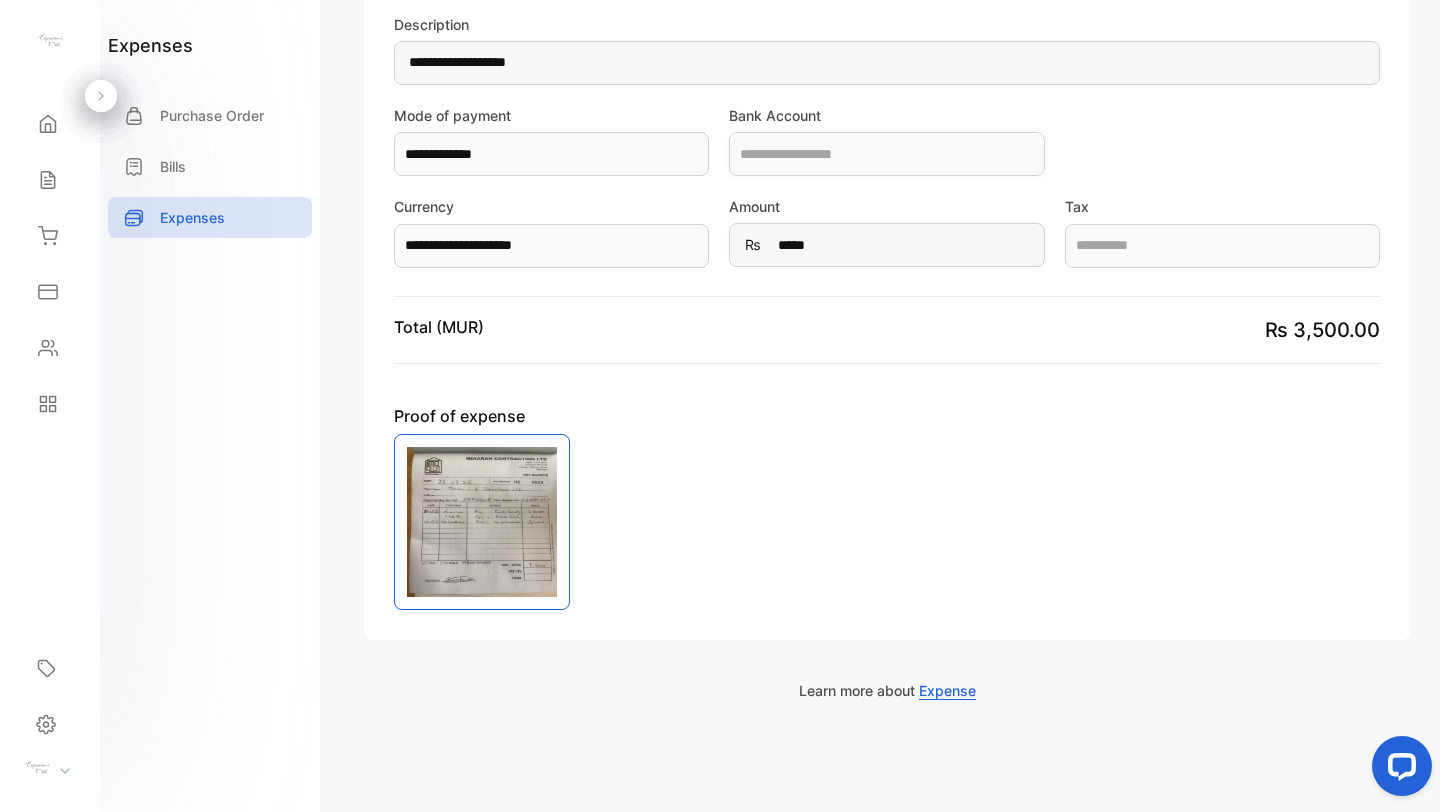 click at bounding box center (482, 522) 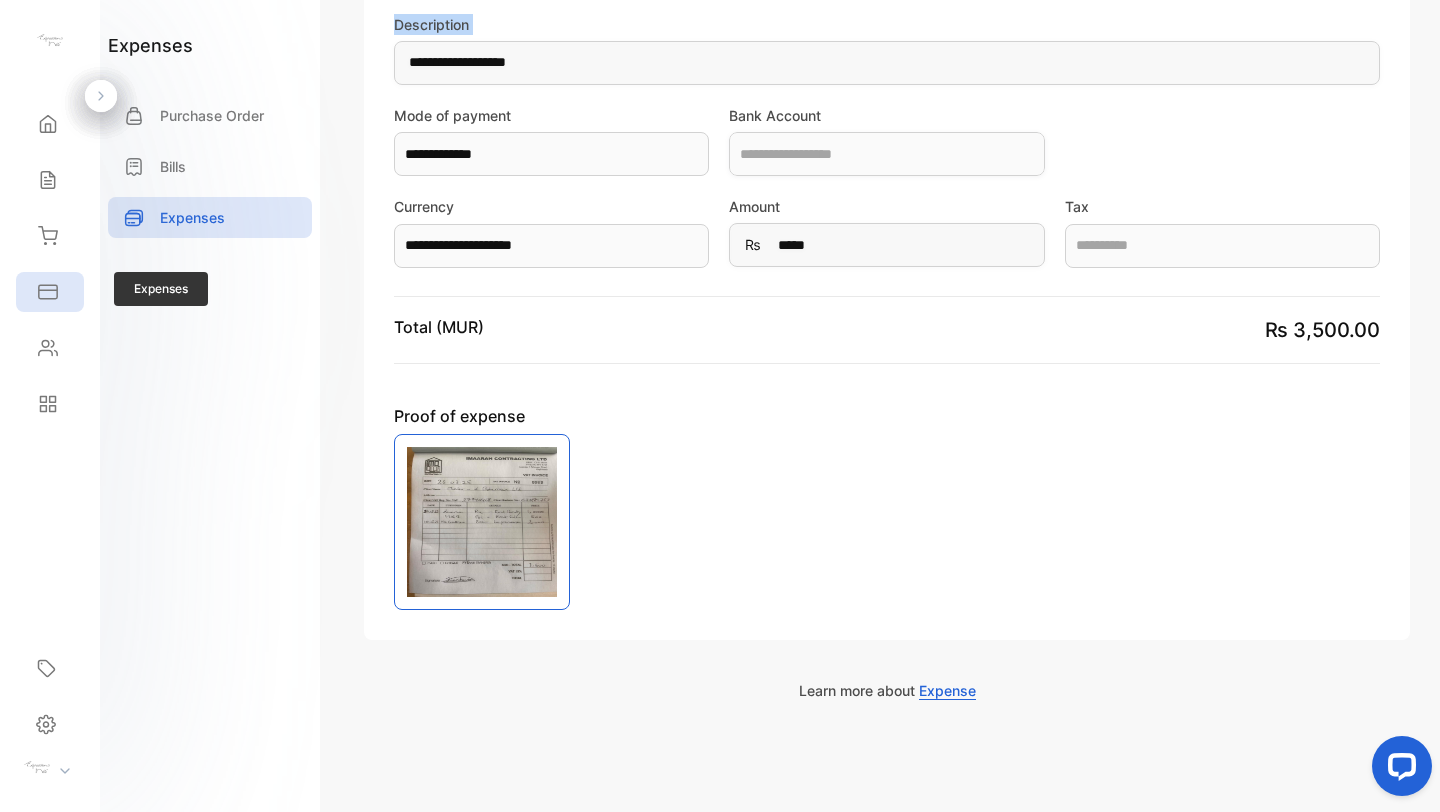 click on "Expenses" at bounding box center (50, 292) 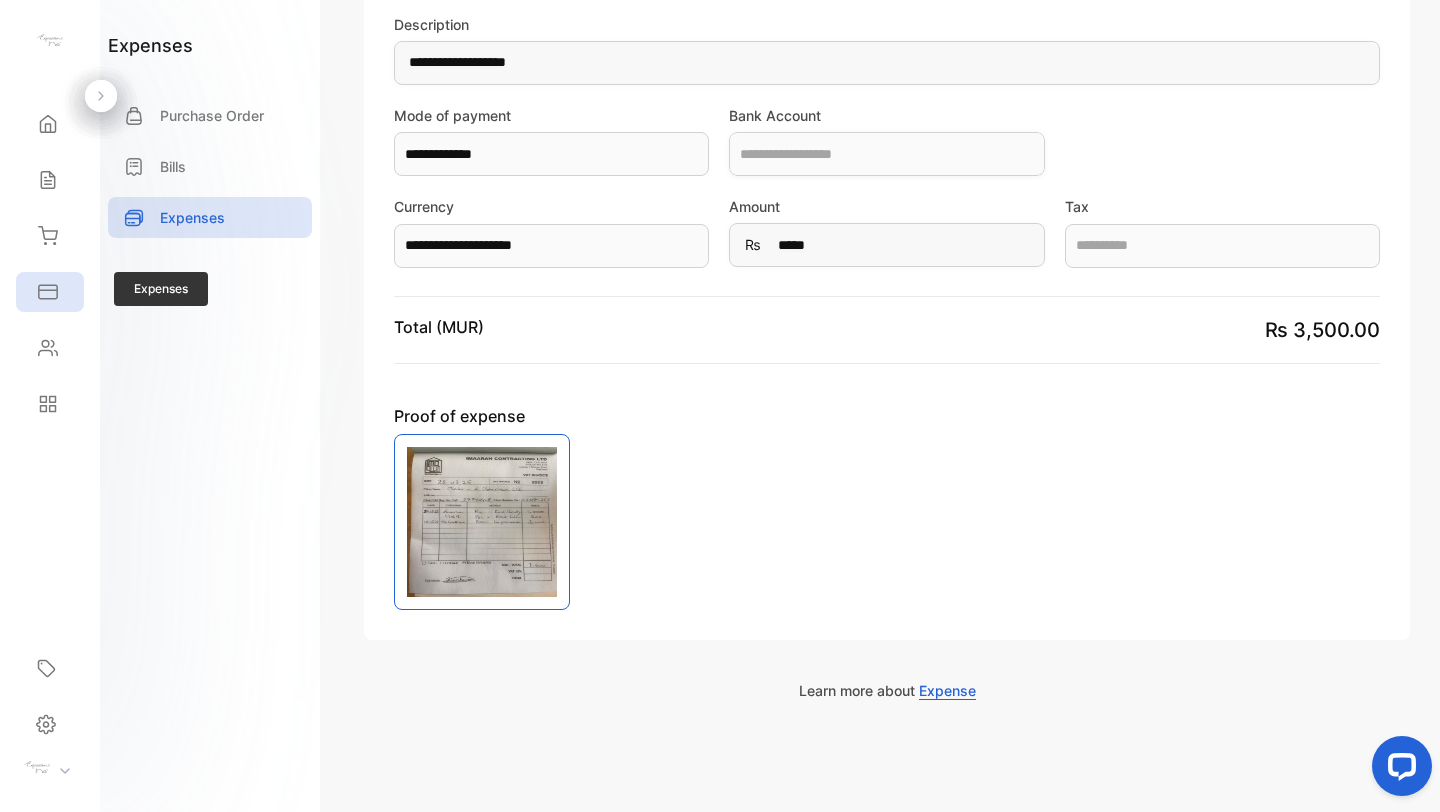 scroll, scrollTop: 0, scrollLeft: 0, axis: both 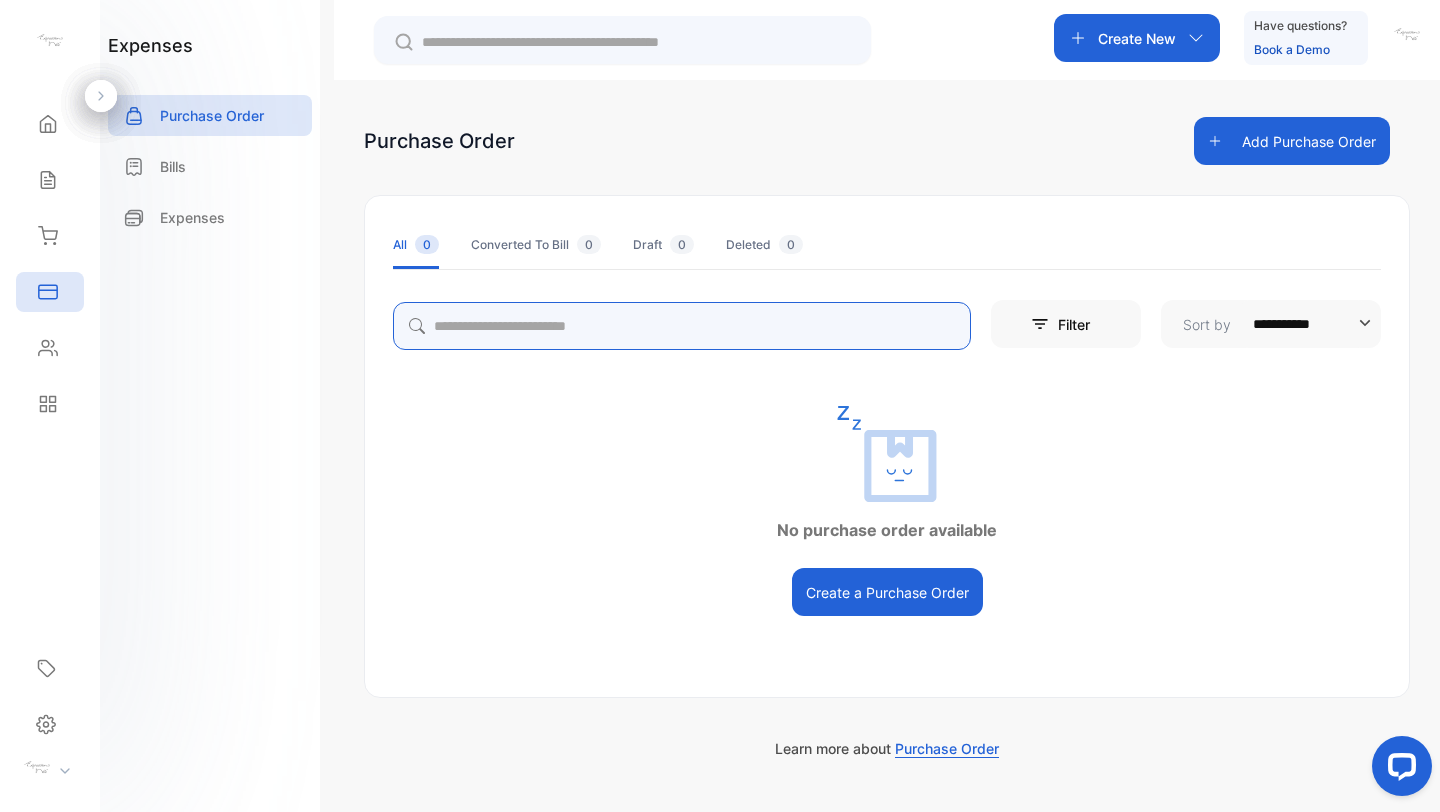 click at bounding box center [682, 326] 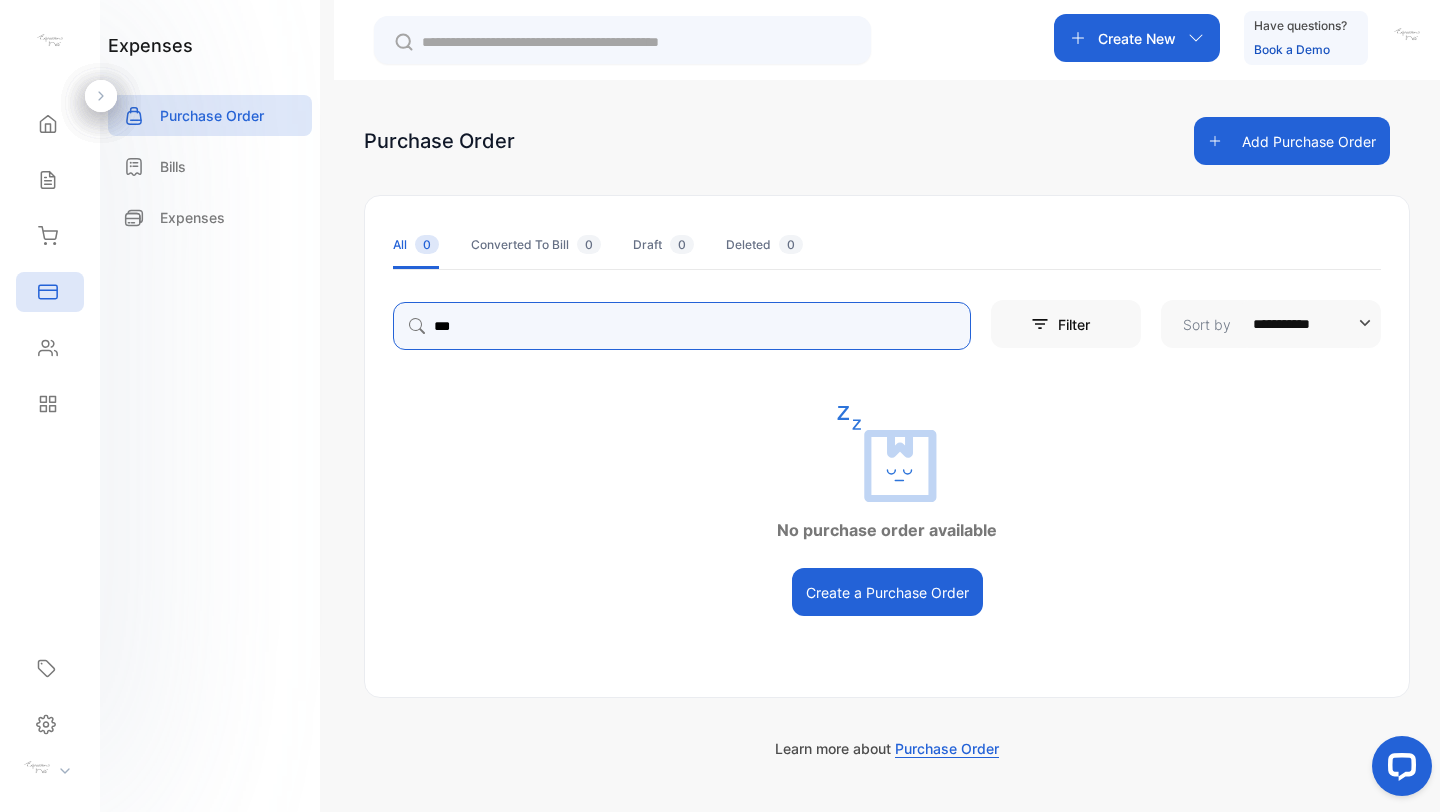type on "**********" 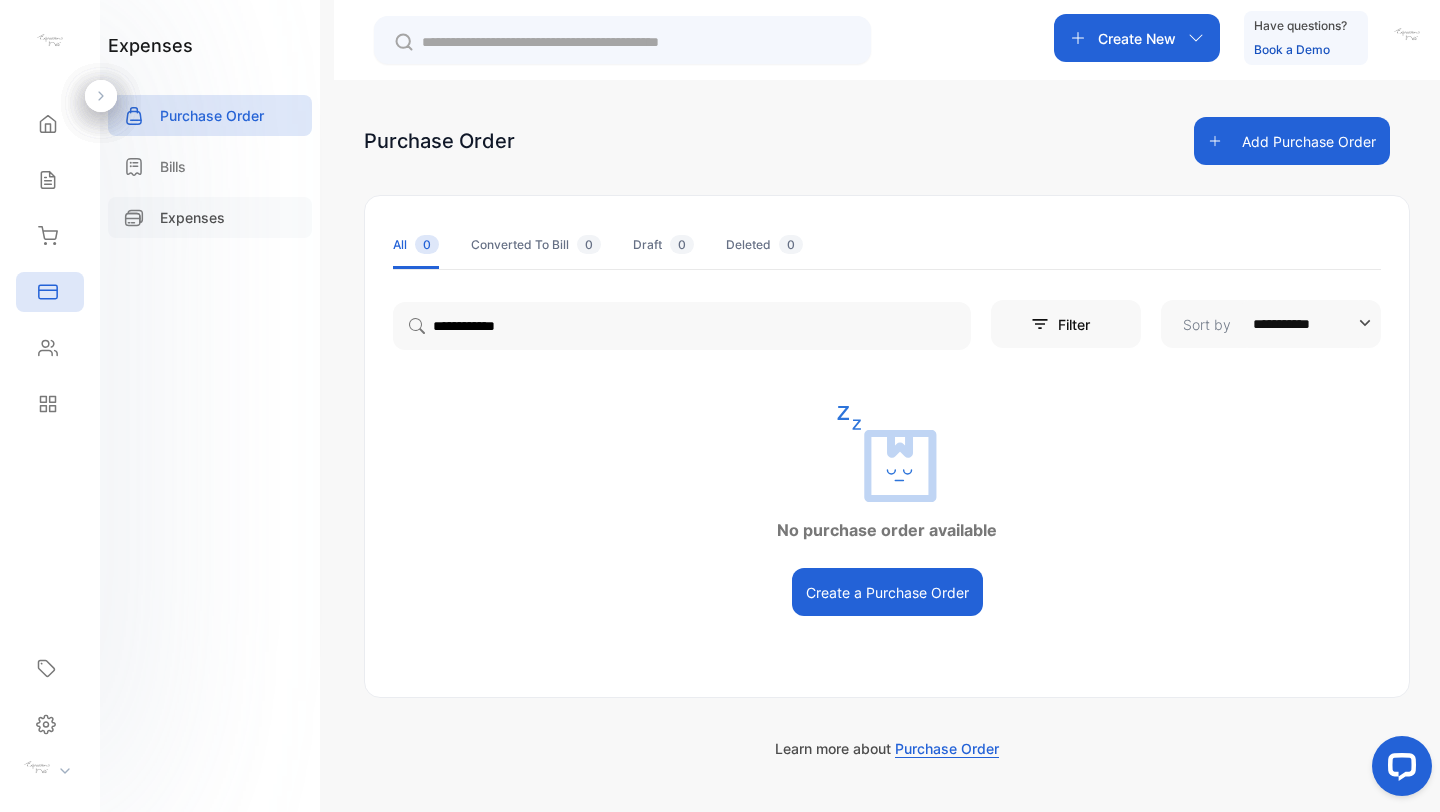click on "Expenses" at bounding box center [192, 217] 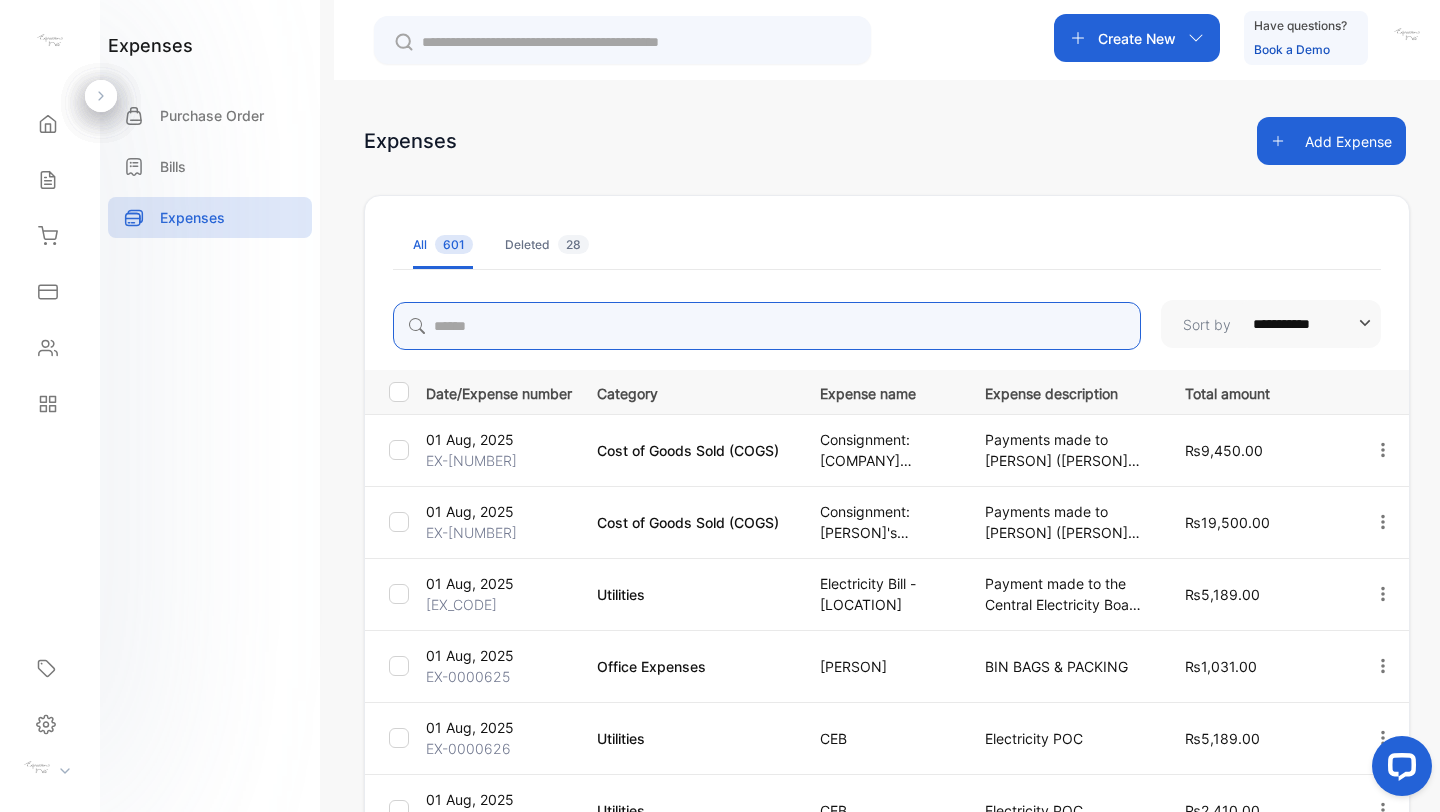 click at bounding box center (767, 326) 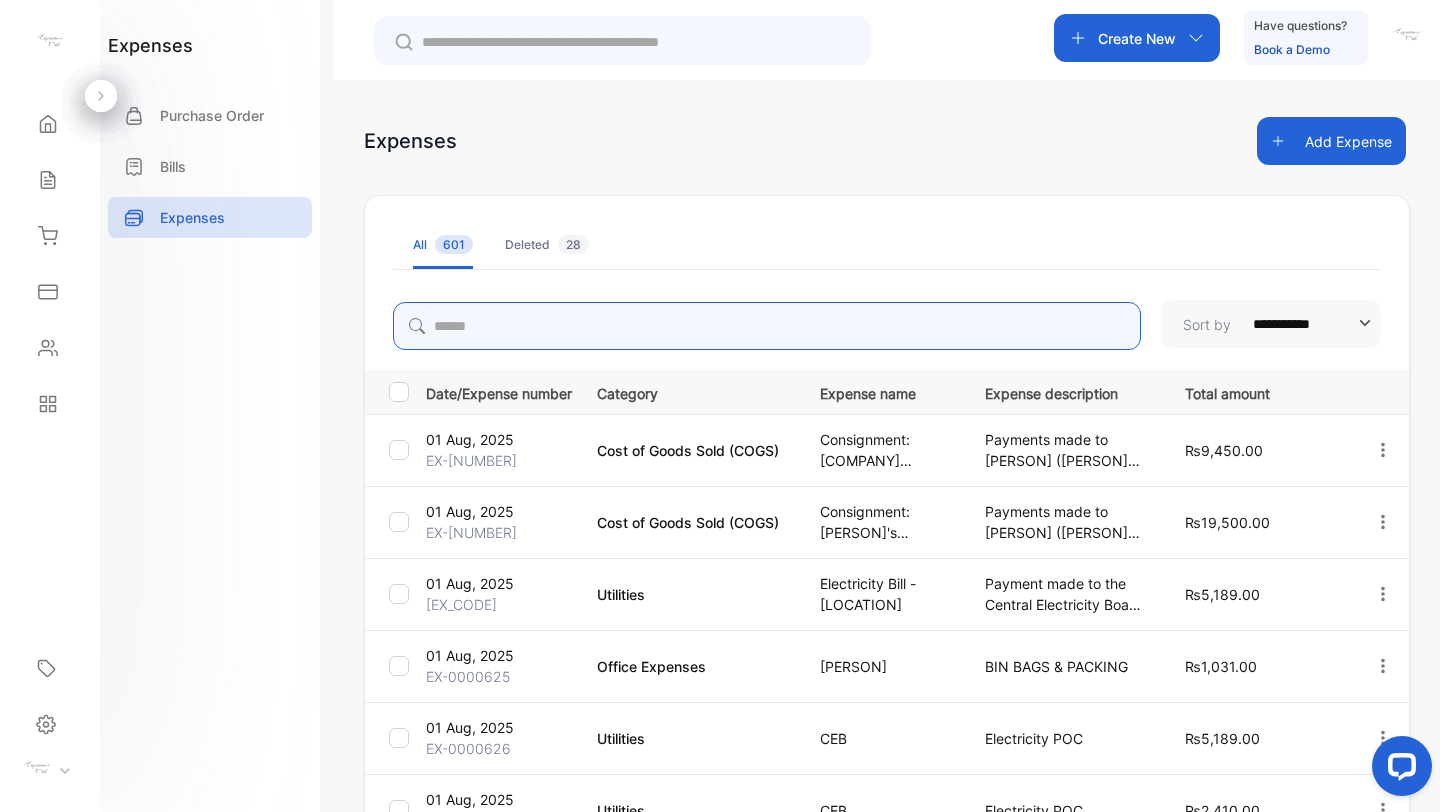 type on "**********" 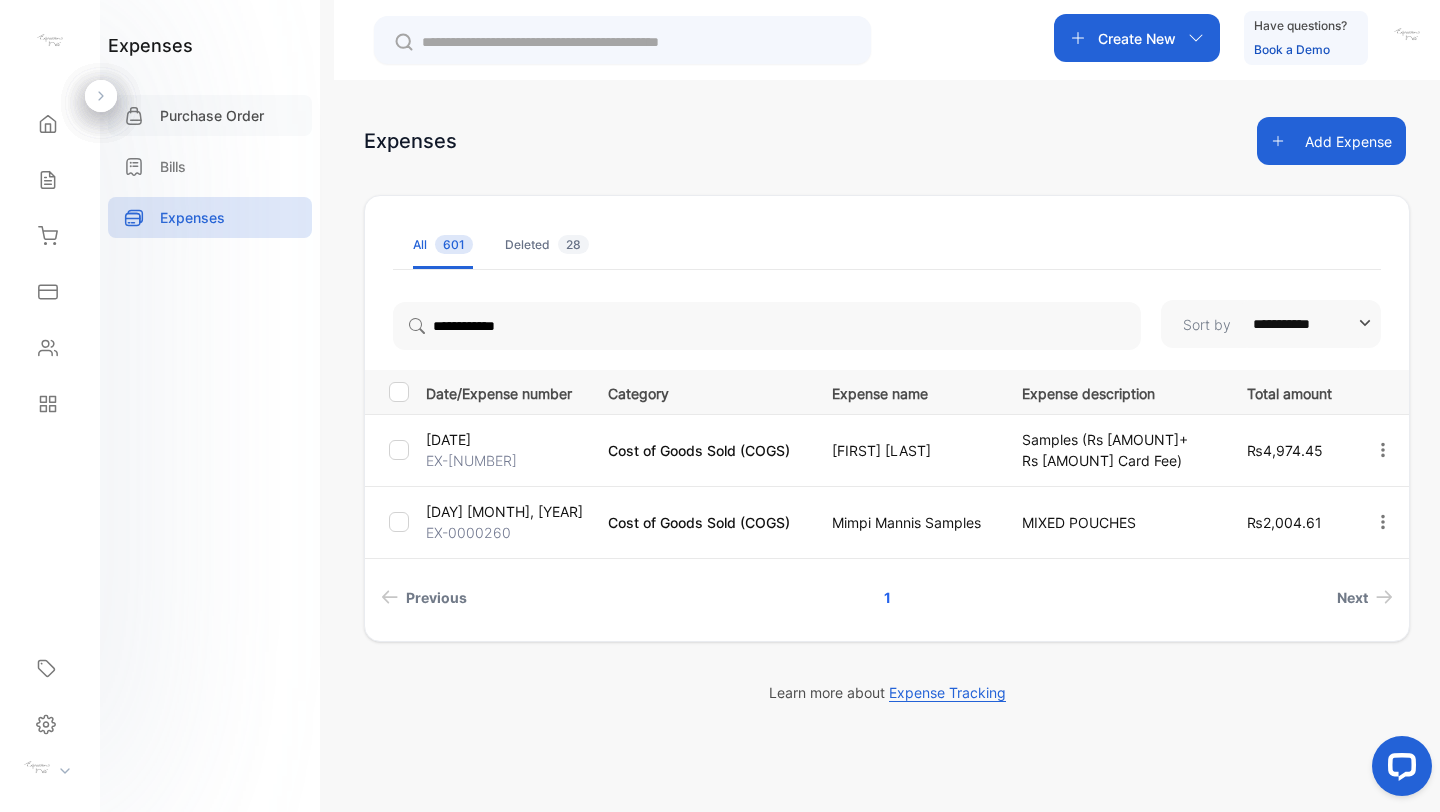 click on "Purchase Order" at bounding box center [212, 115] 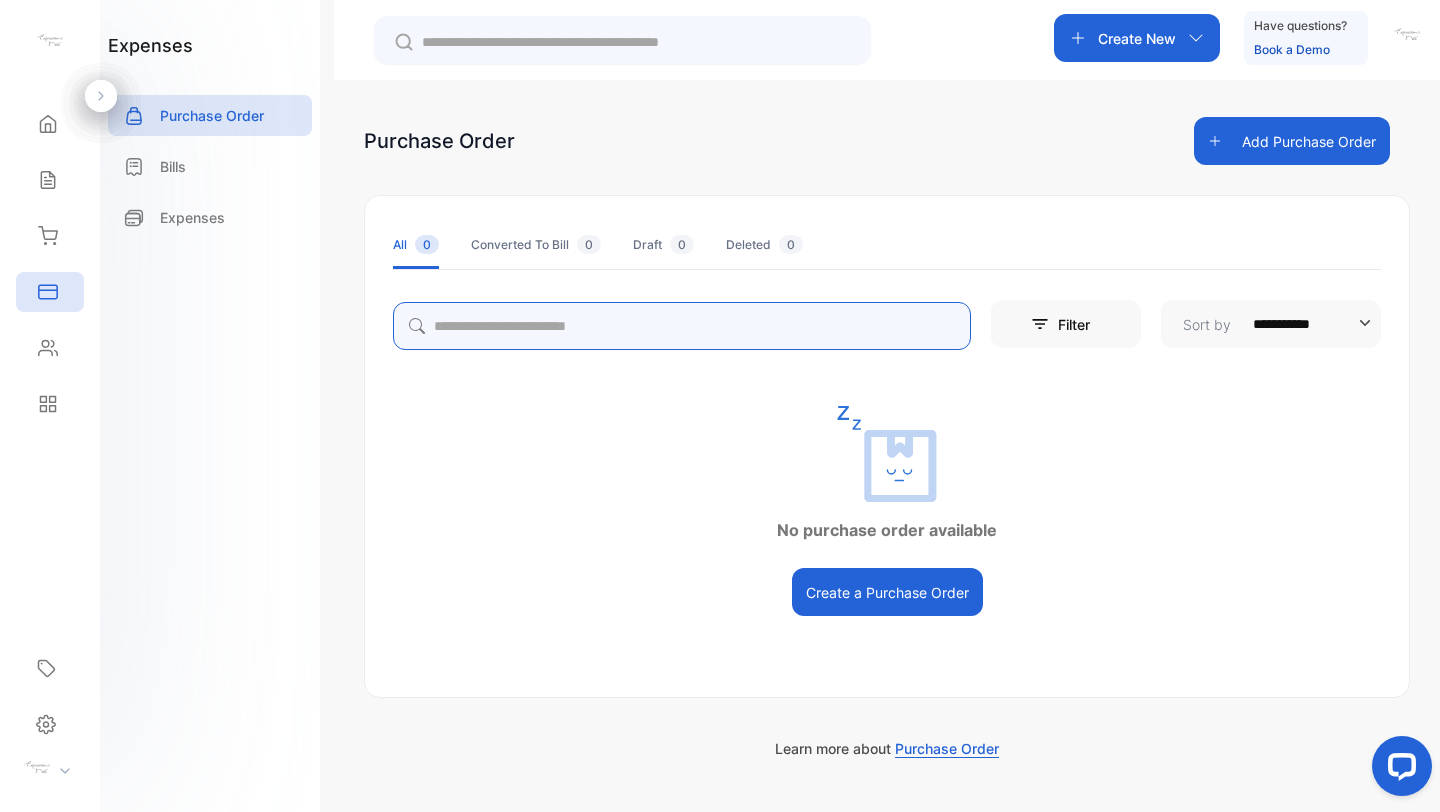 click at bounding box center (682, 326) 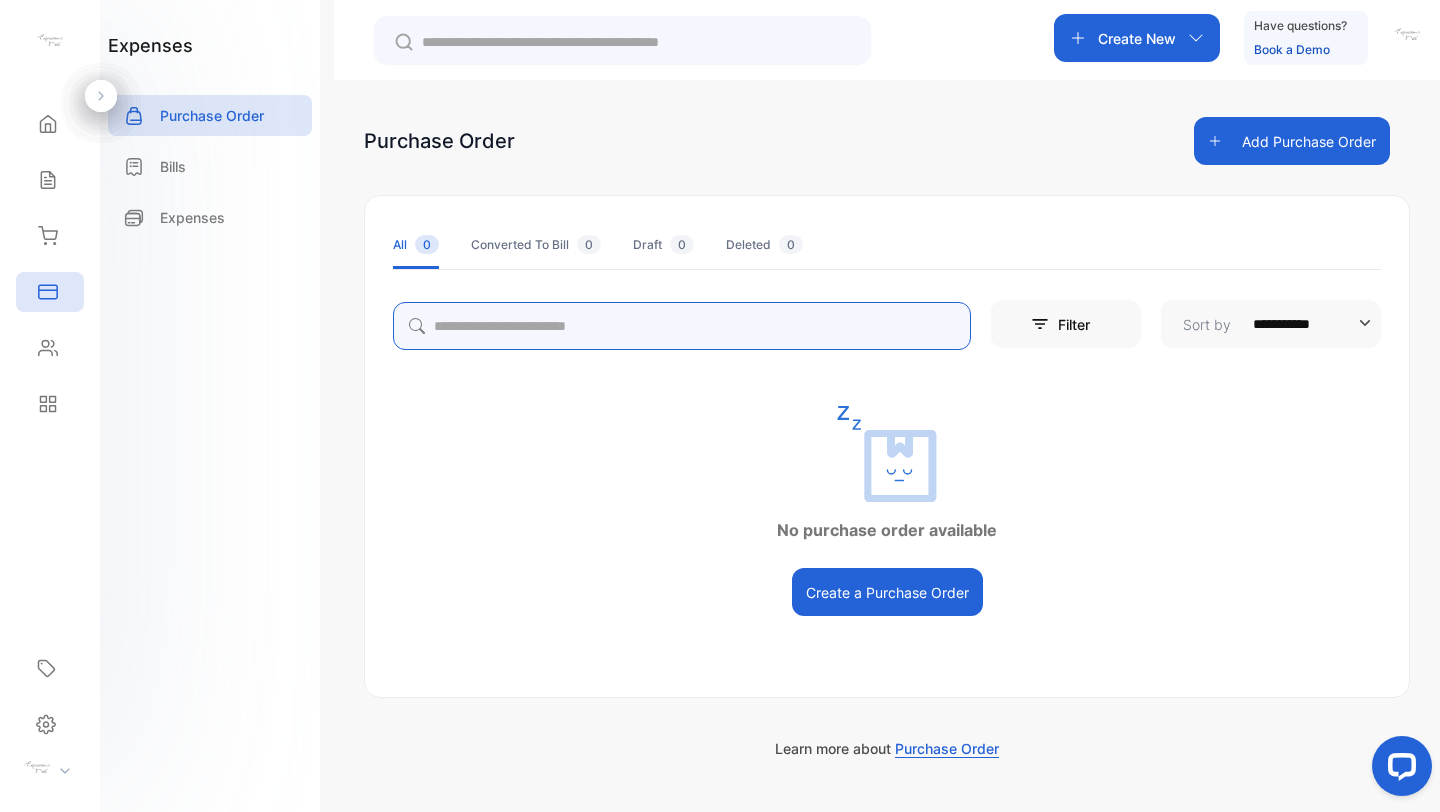 type on "**********" 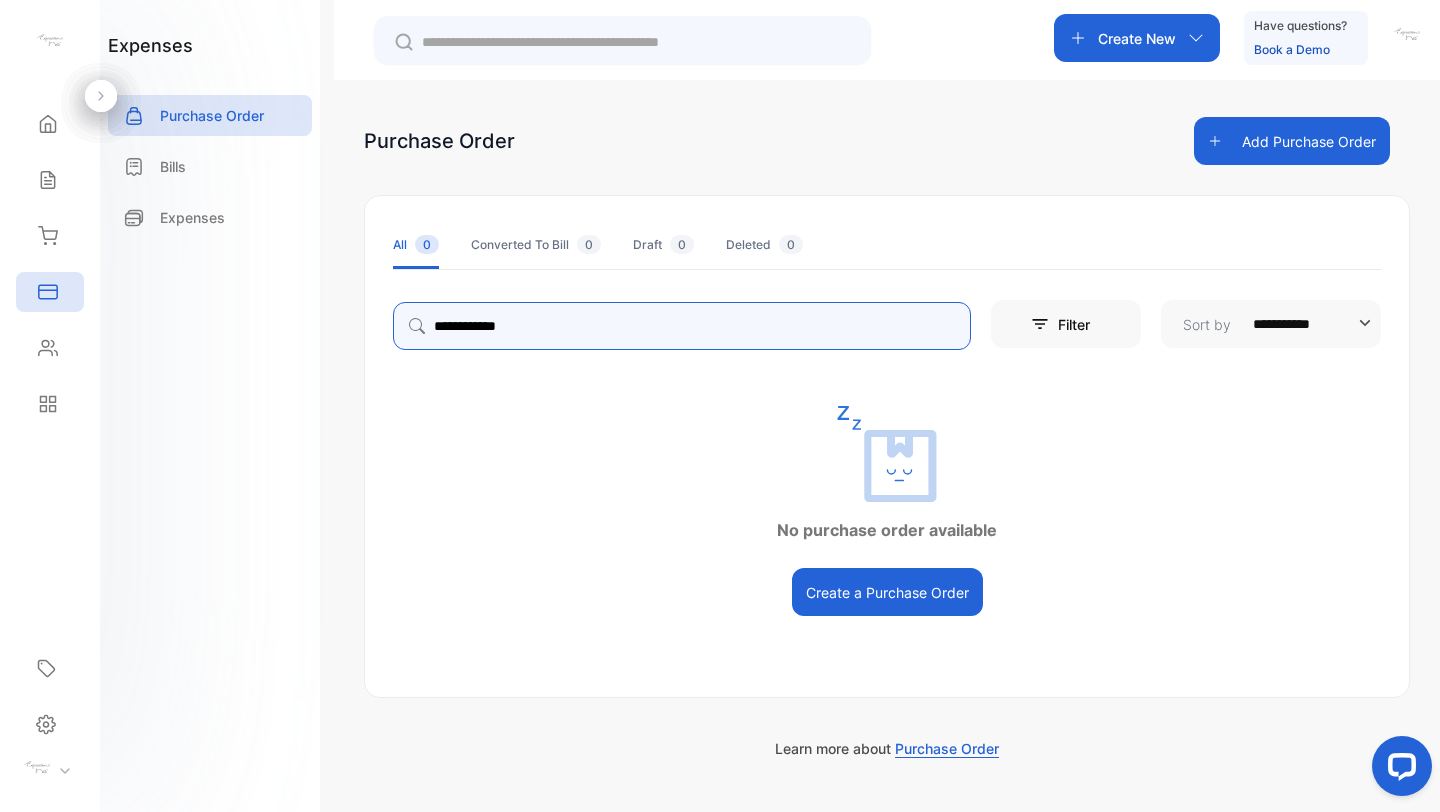 click on "**********" at bounding box center [682, 326] 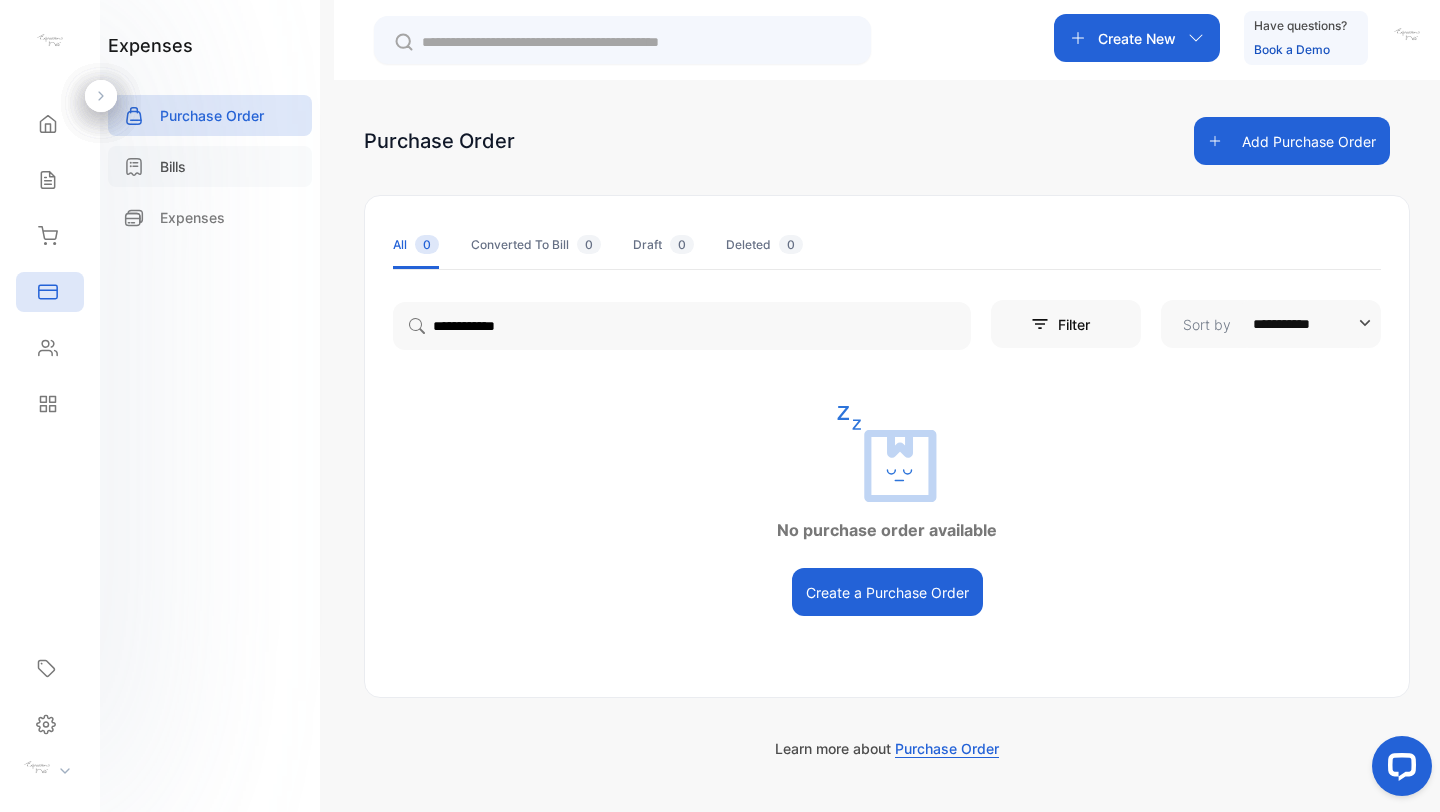 click on "Bills" at bounding box center (210, 166) 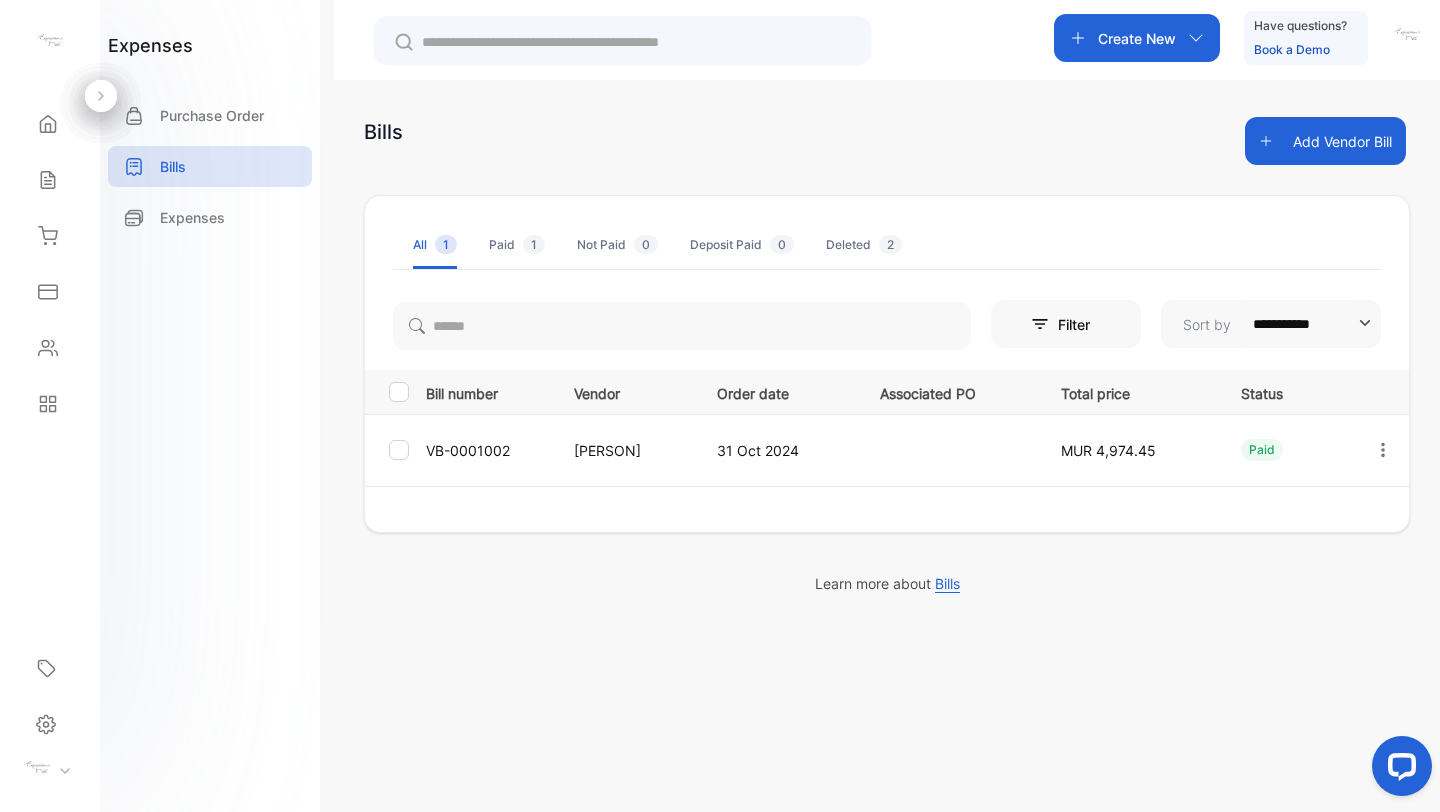click at bounding box center [946, 450] 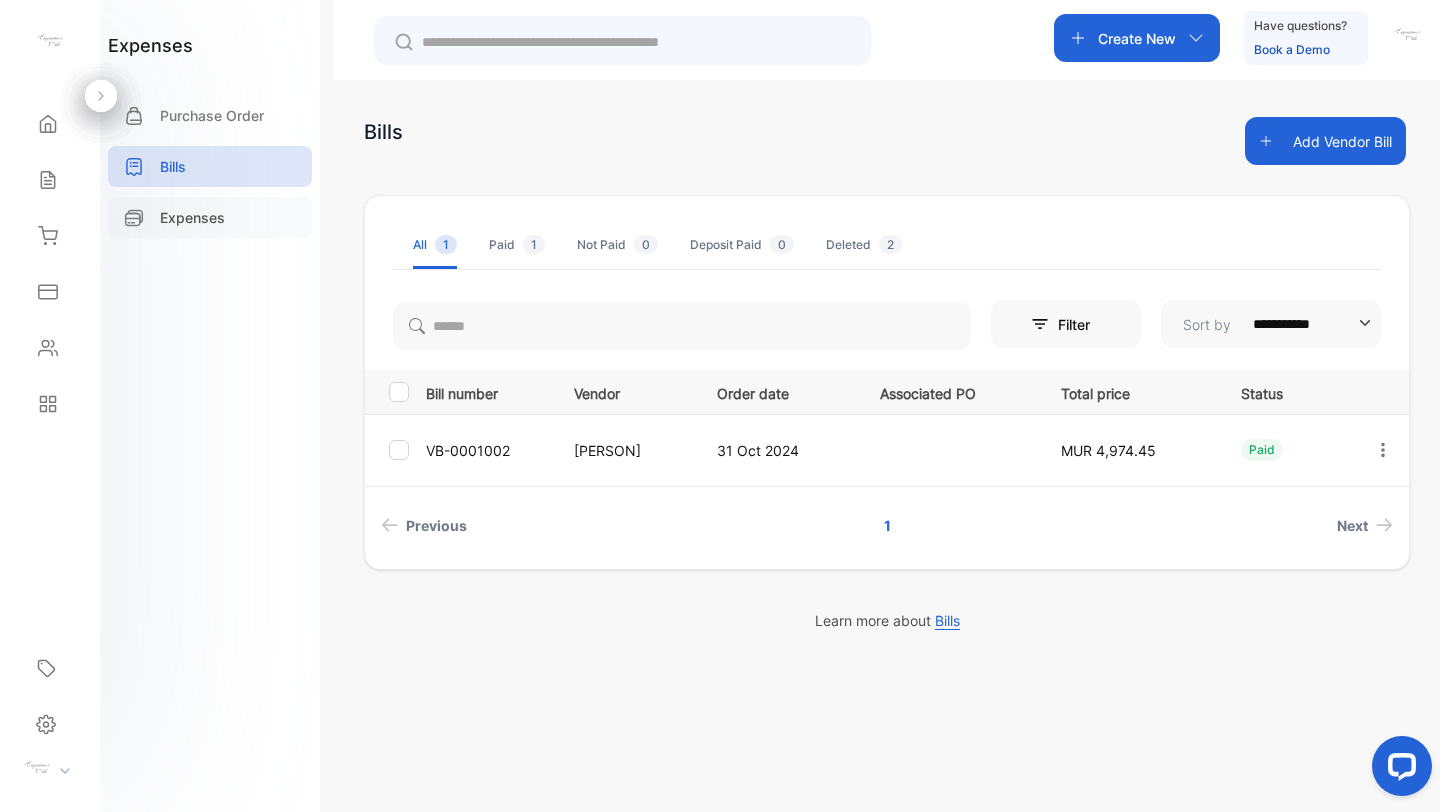 click on "Expenses" at bounding box center (210, 217) 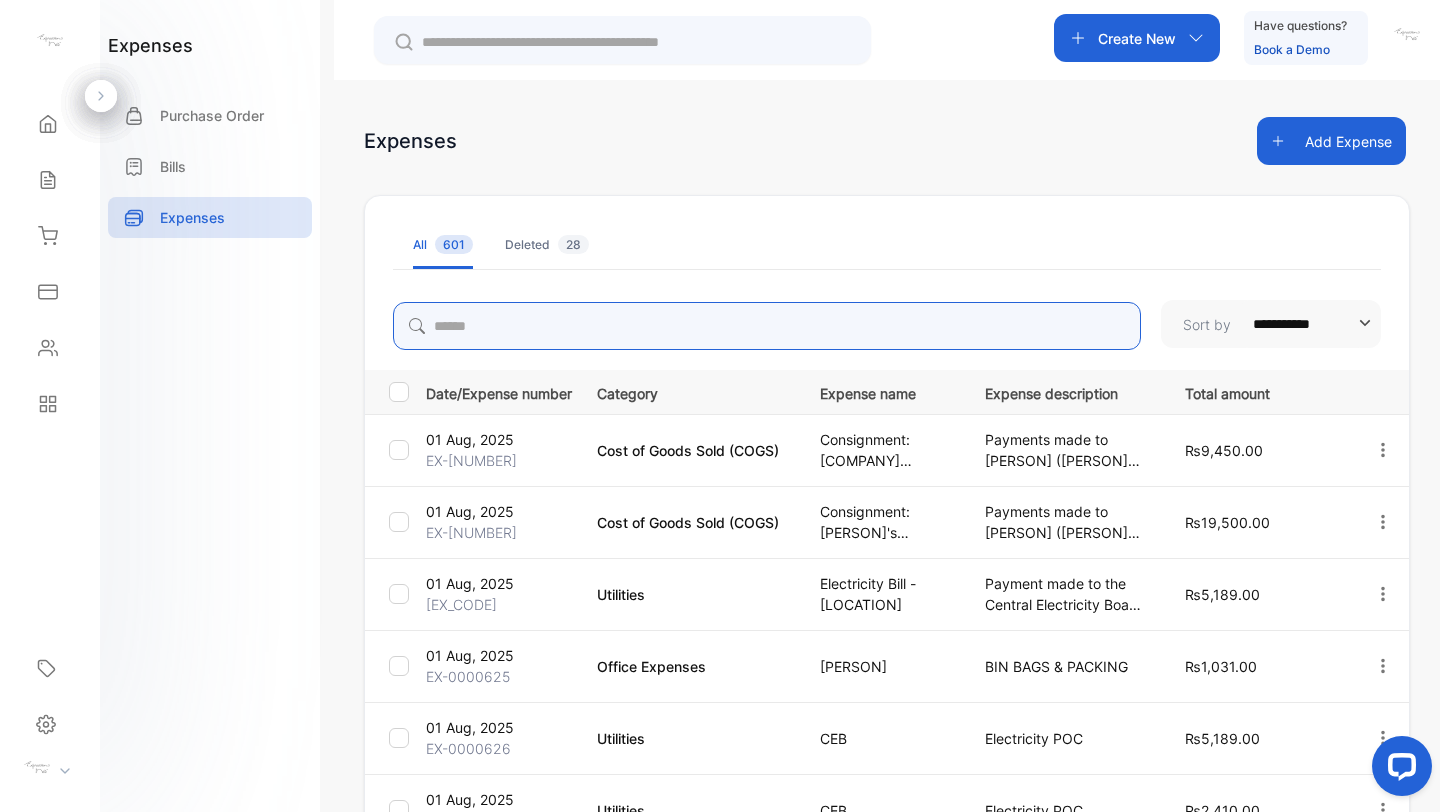 click at bounding box center (767, 326) 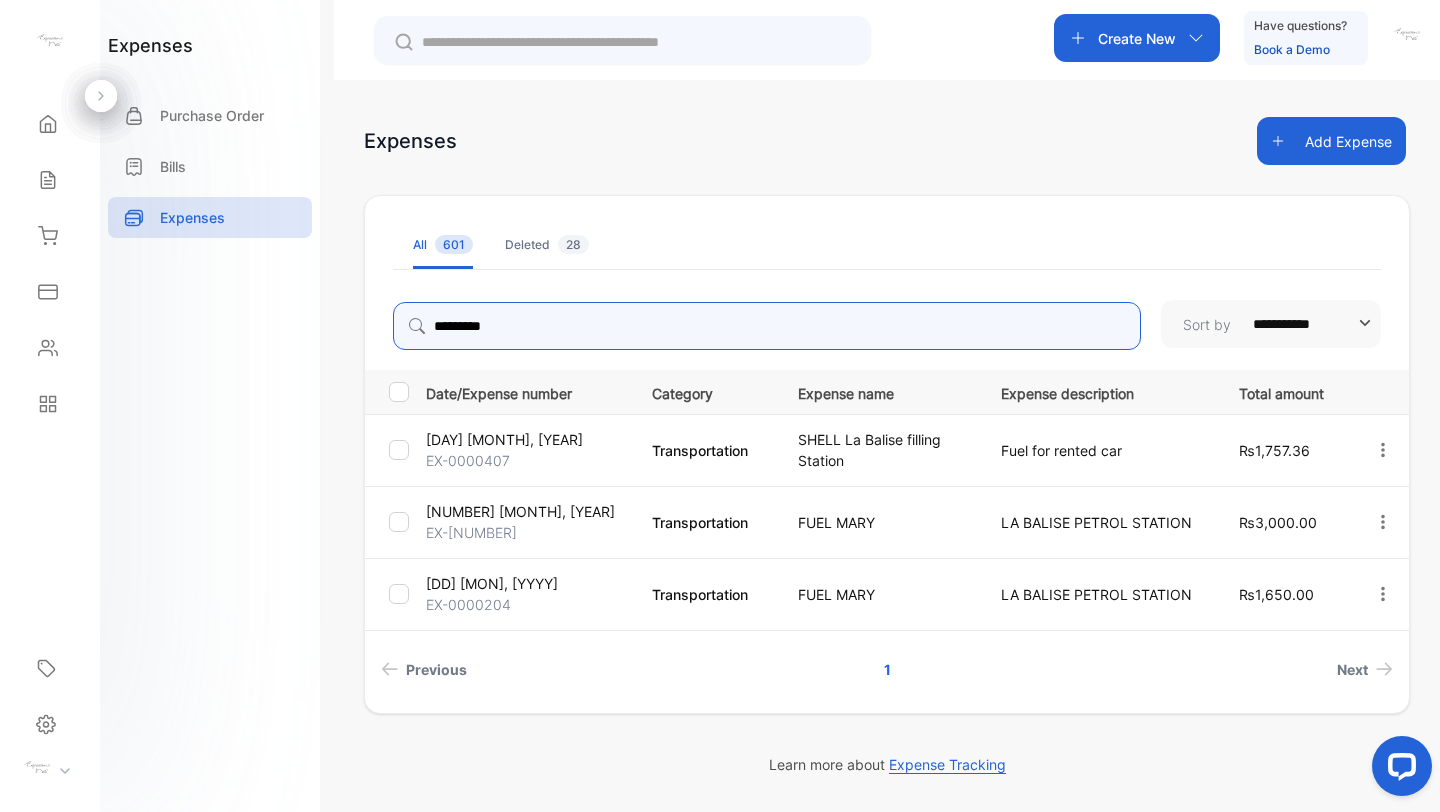 drag, startPoint x: 535, startPoint y: 322, endPoint x: 382, endPoint y: 292, distance: 155.91344 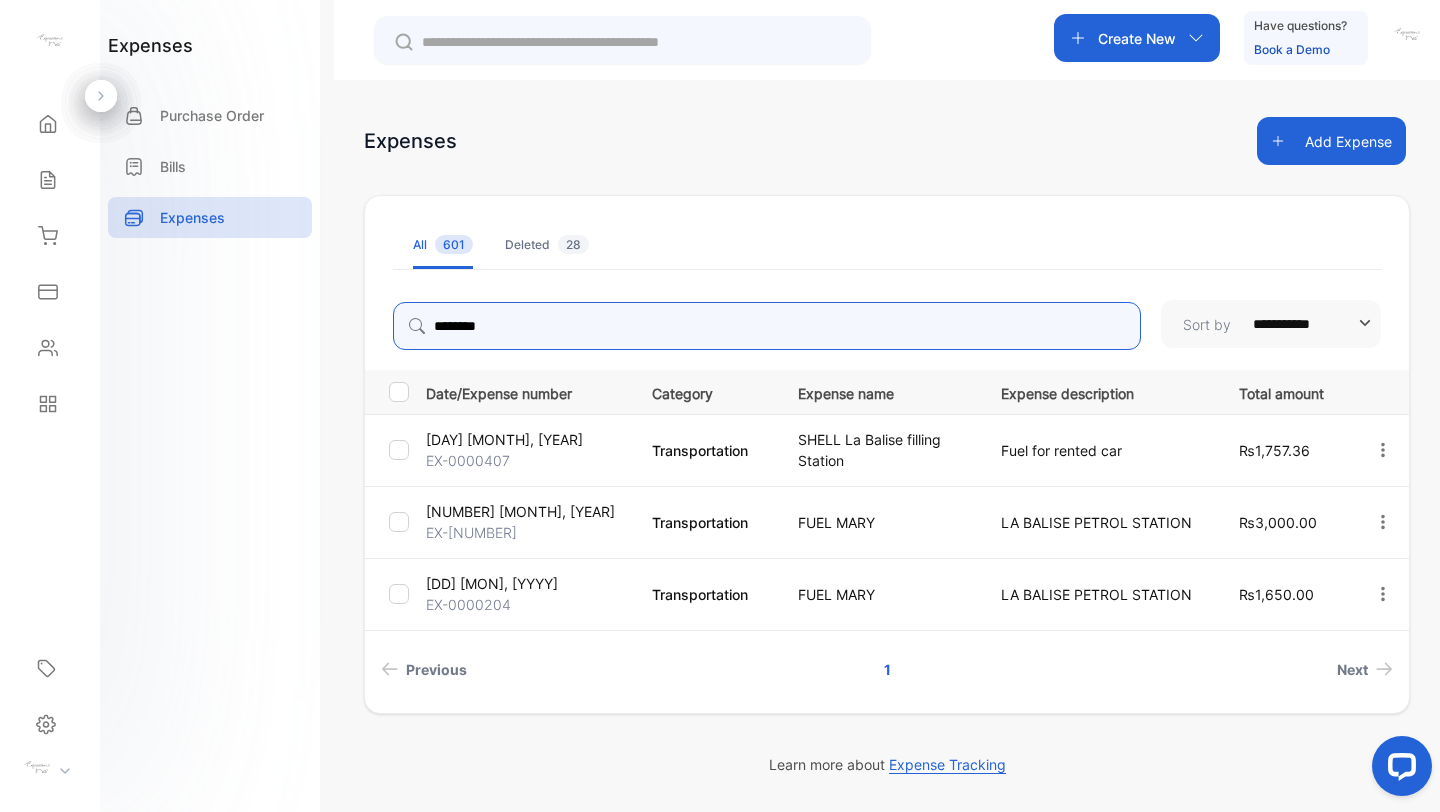 type on "********" 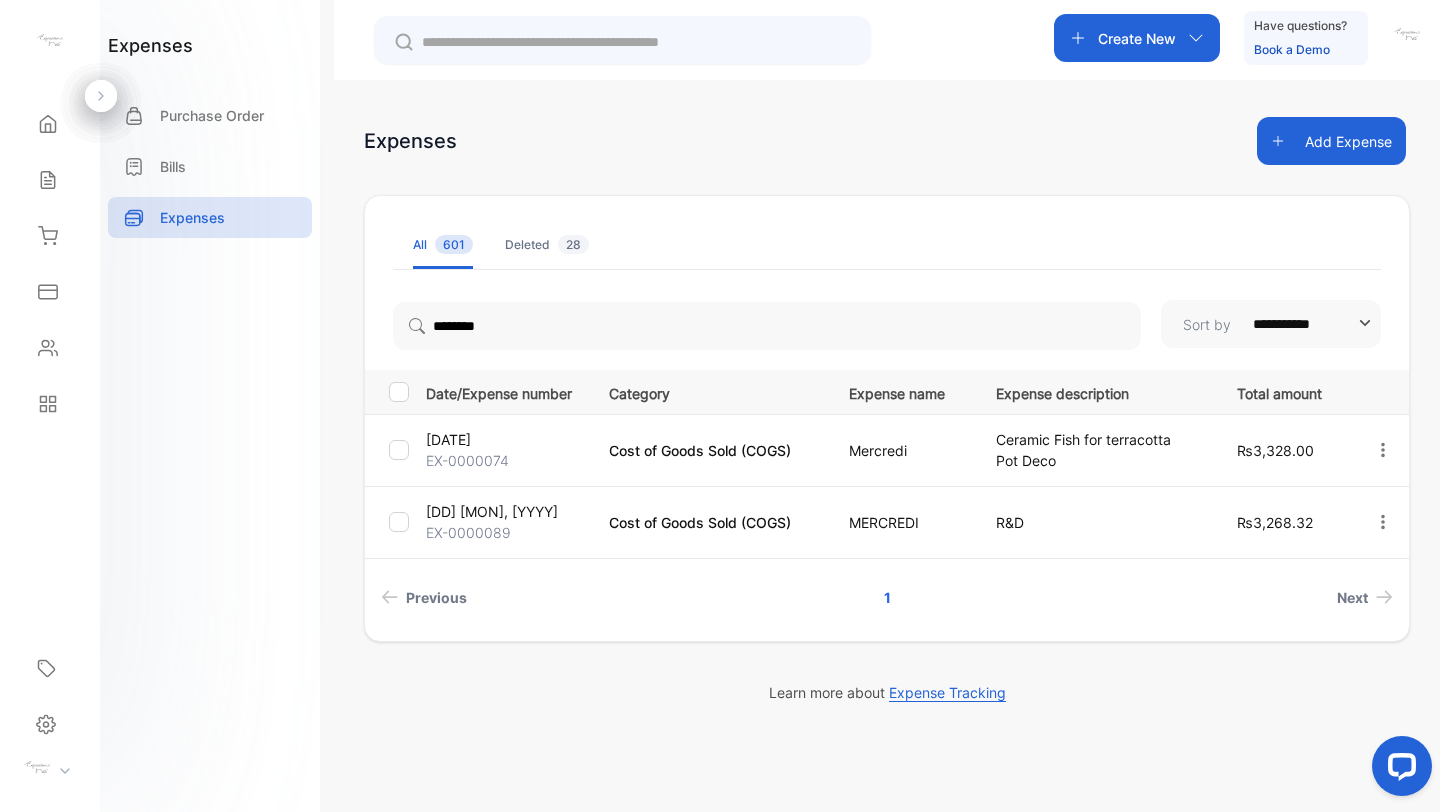 click on "Add Expense" at bounding box center [1331, 141] 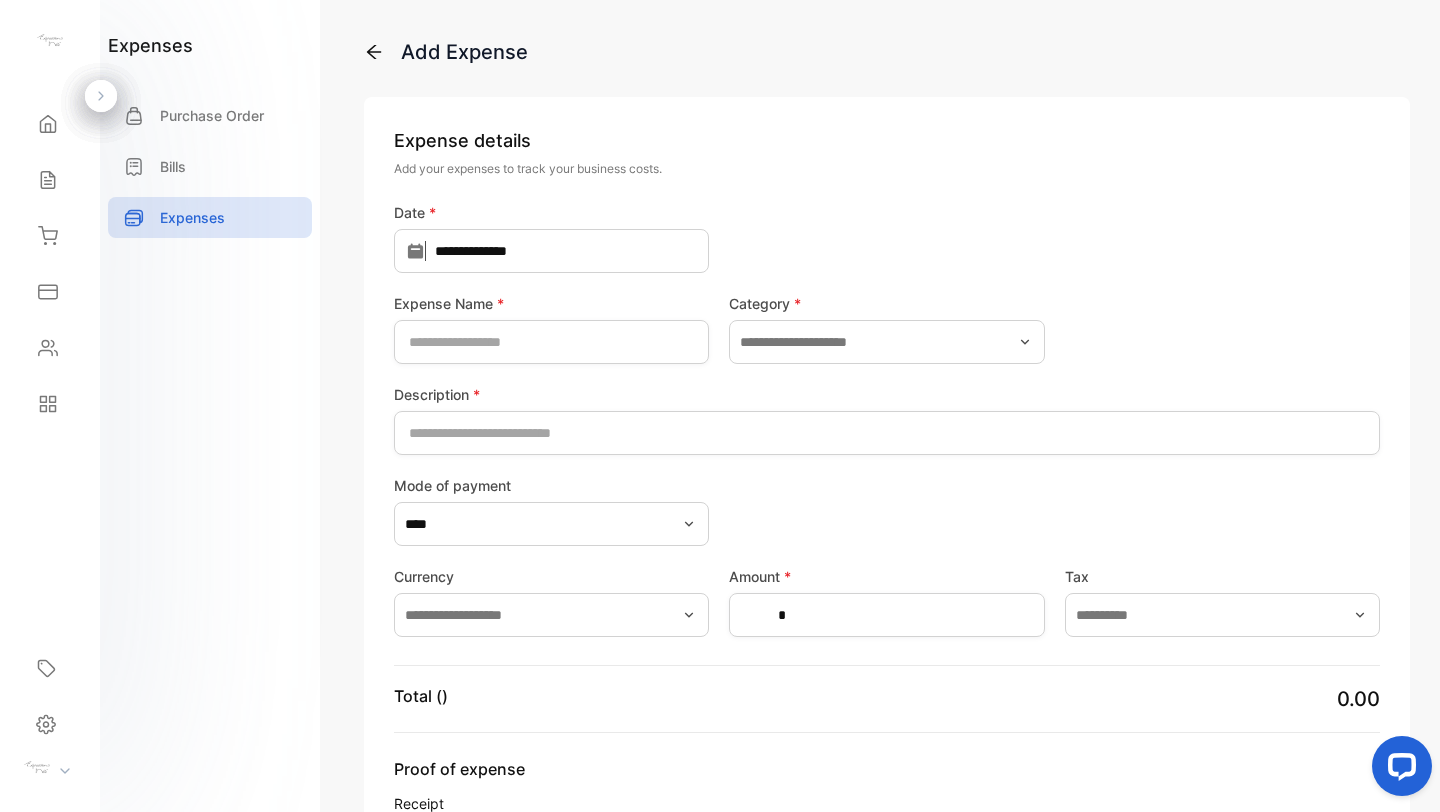 type on "**********" 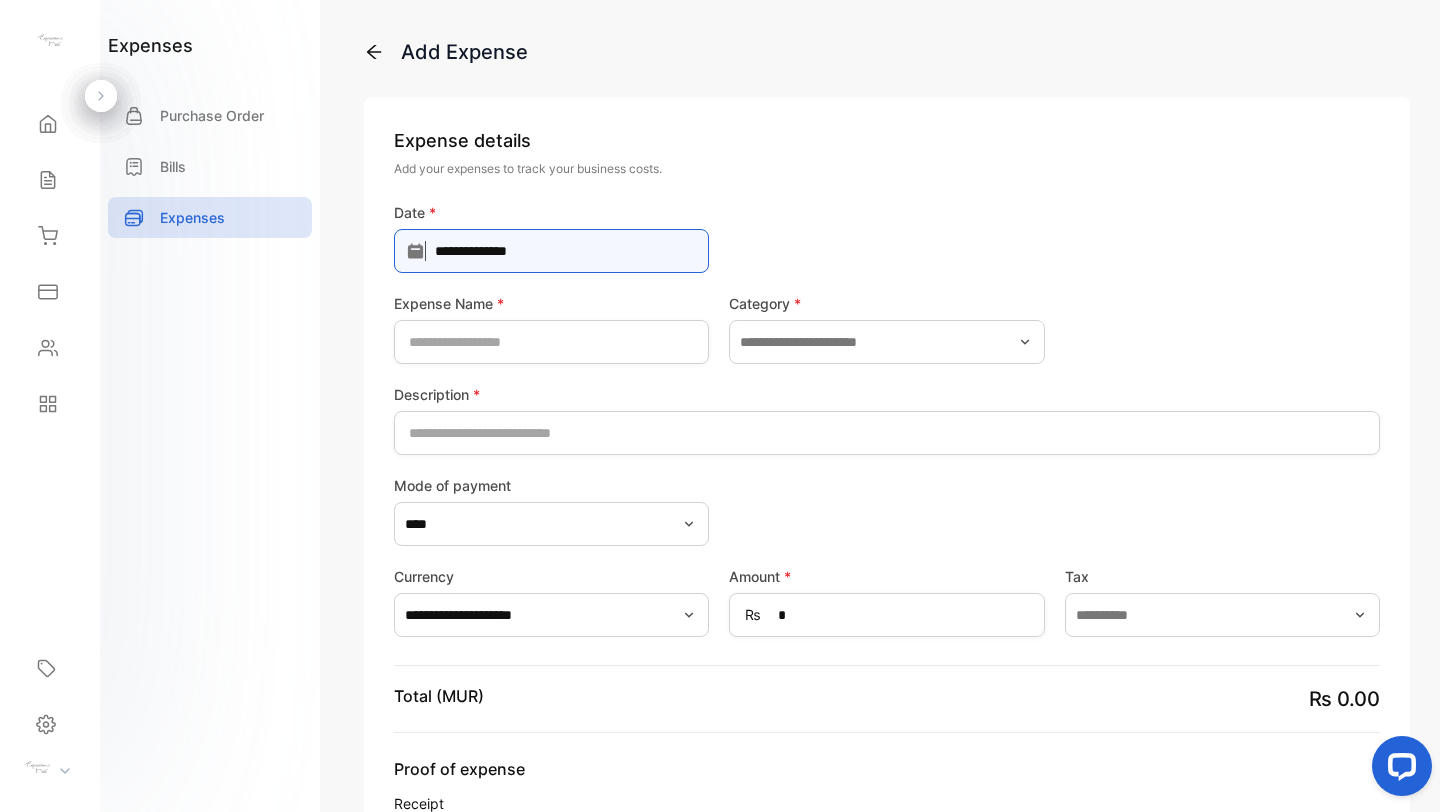 click on "**********" at bounding box center (551, 251) 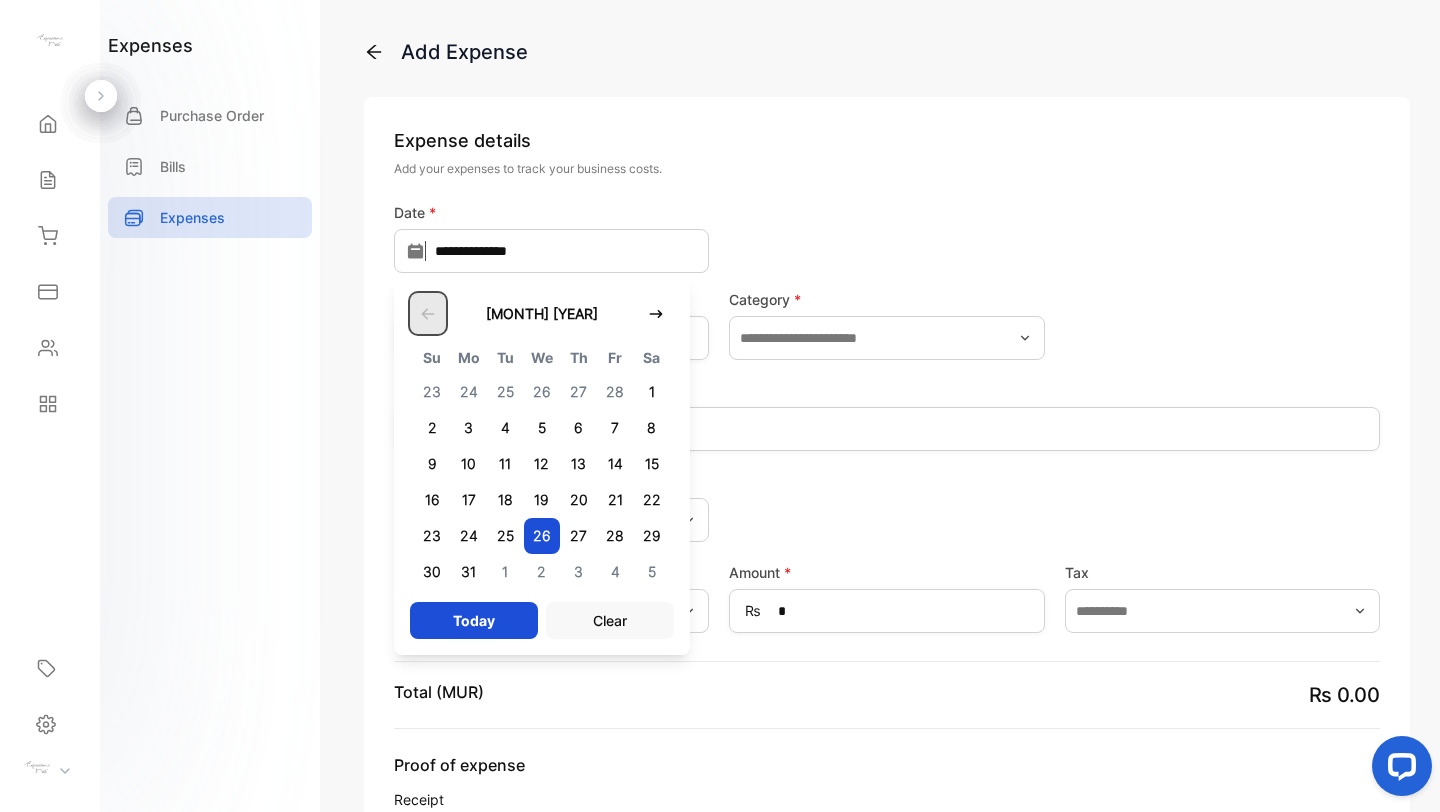 click 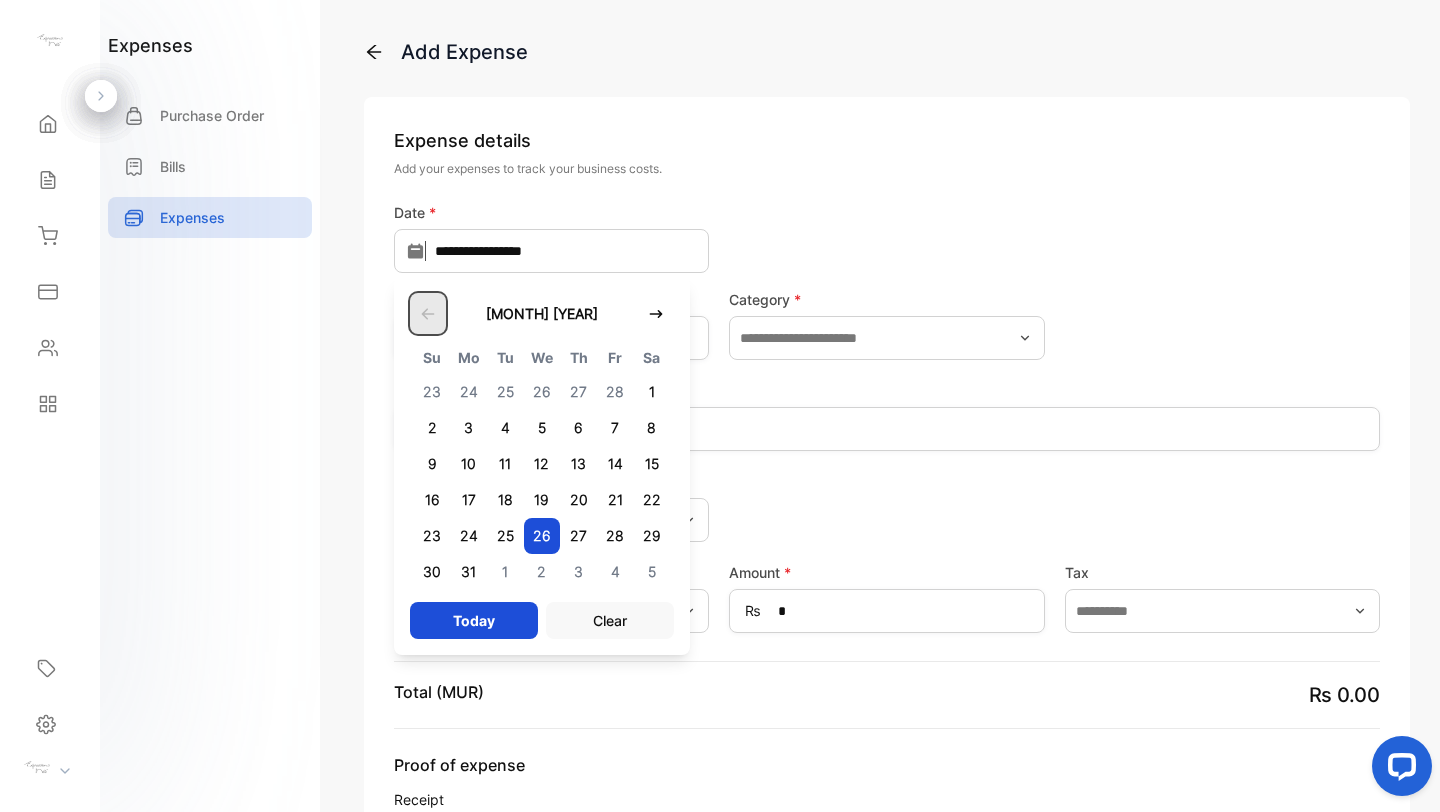 click 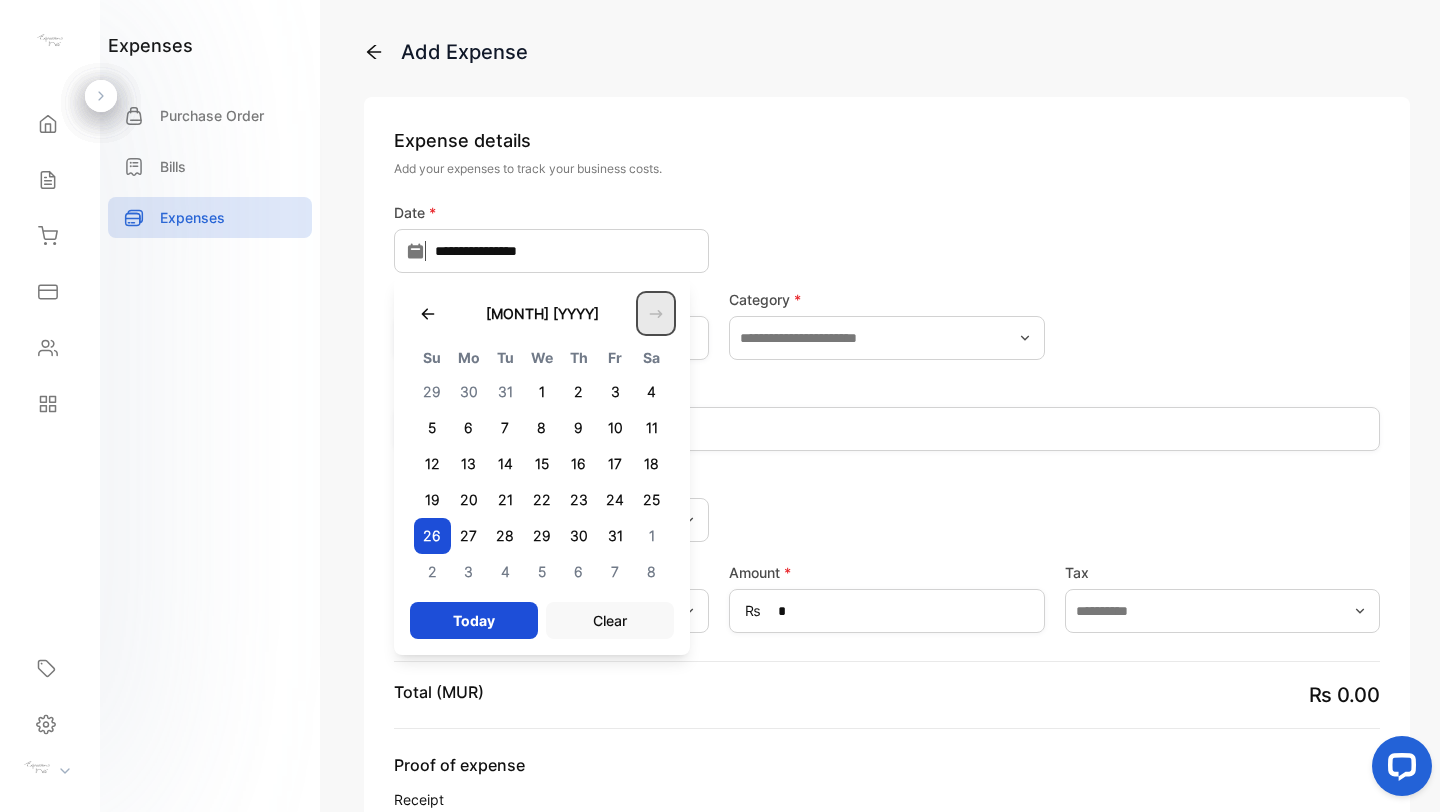 click at bounding box center [656, 313] 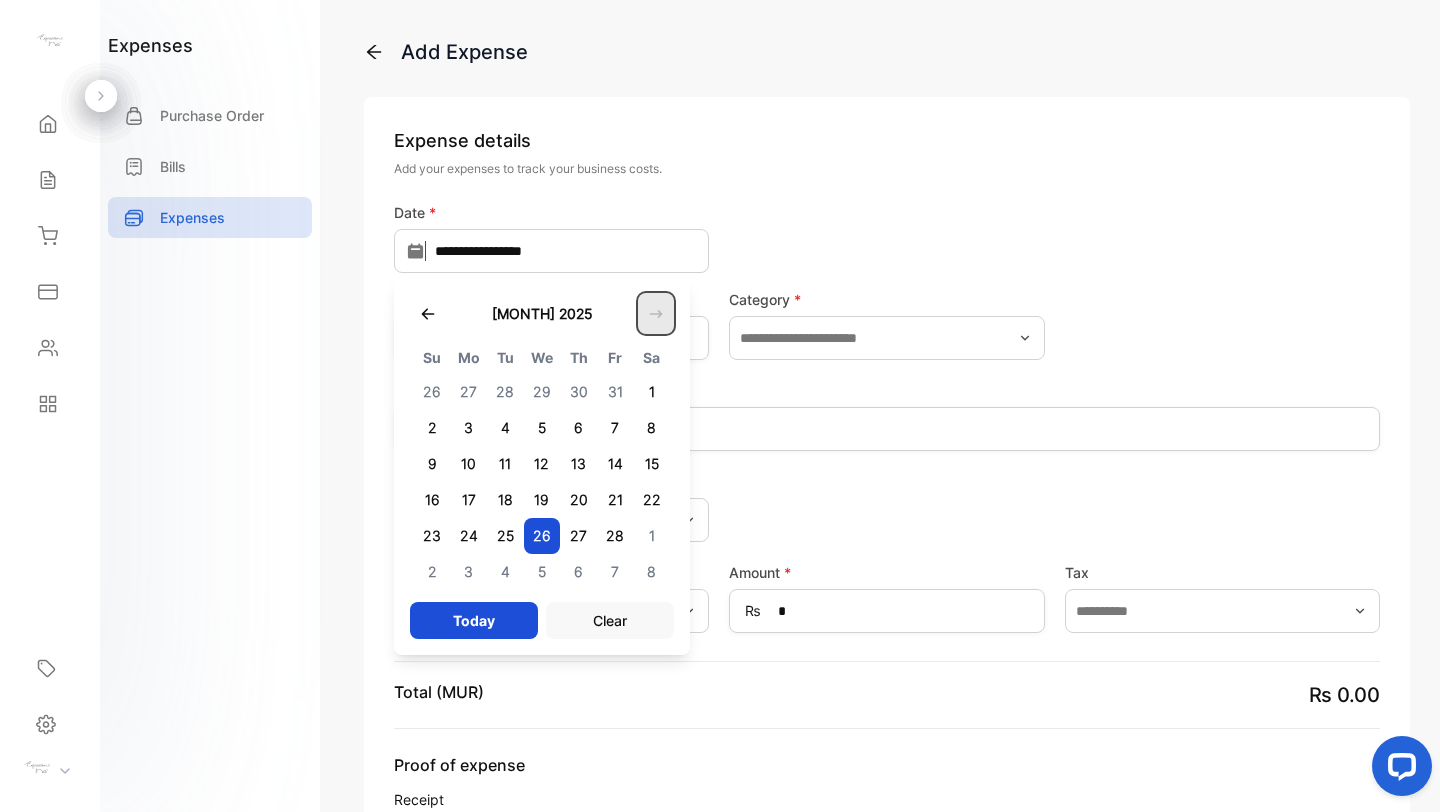 click at bounding box center [656, 313] 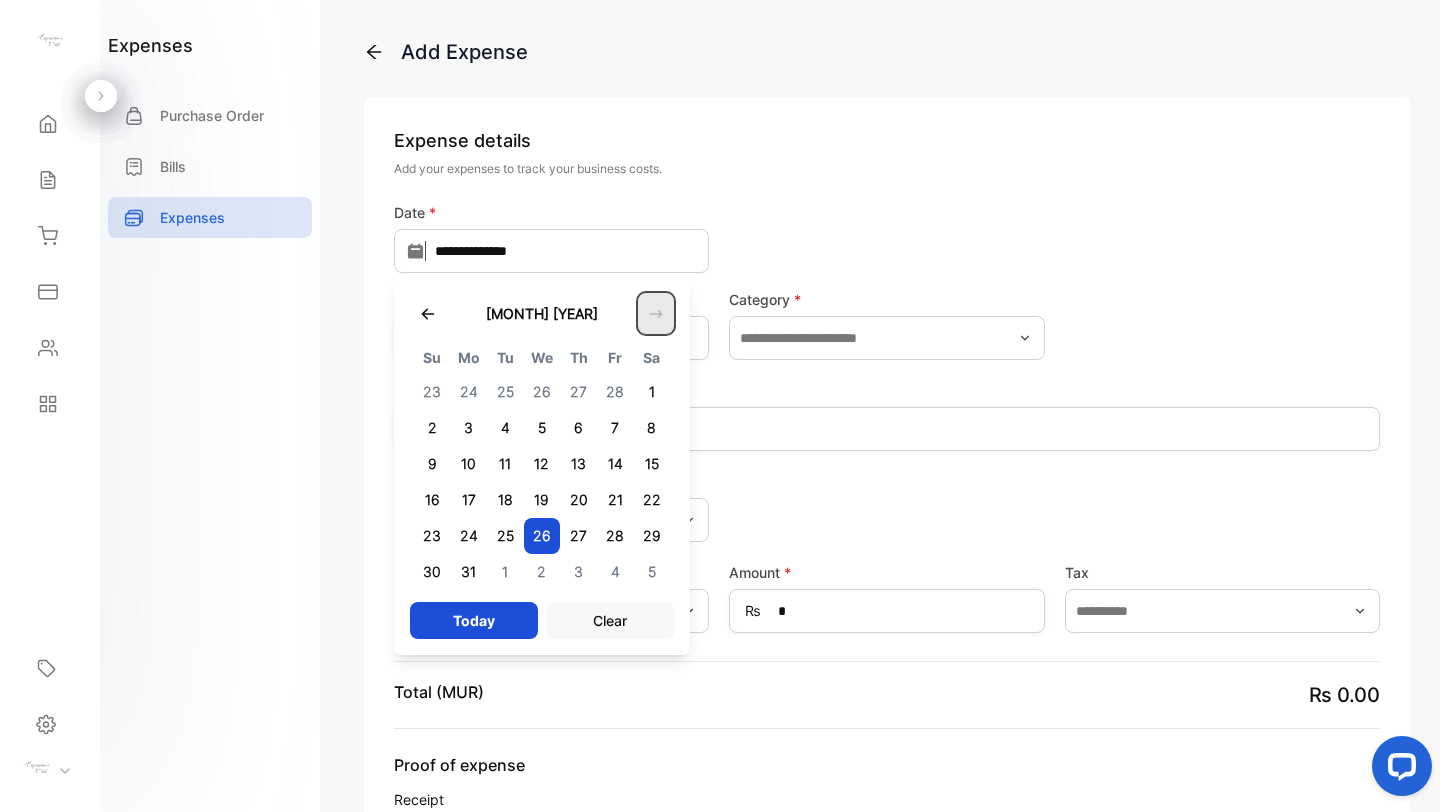click at bounding box center (656, 313) 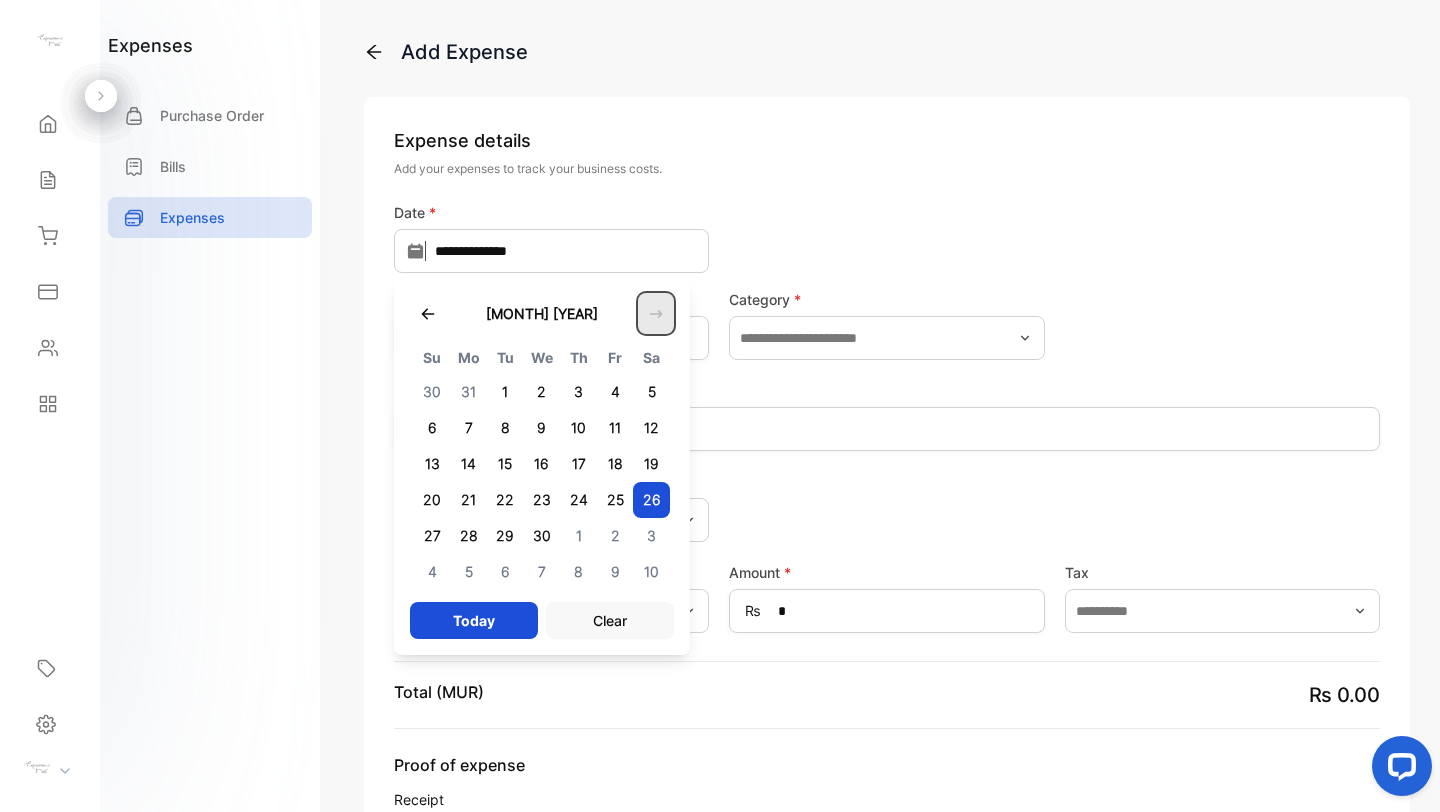 click at bounding box center [656, 313] 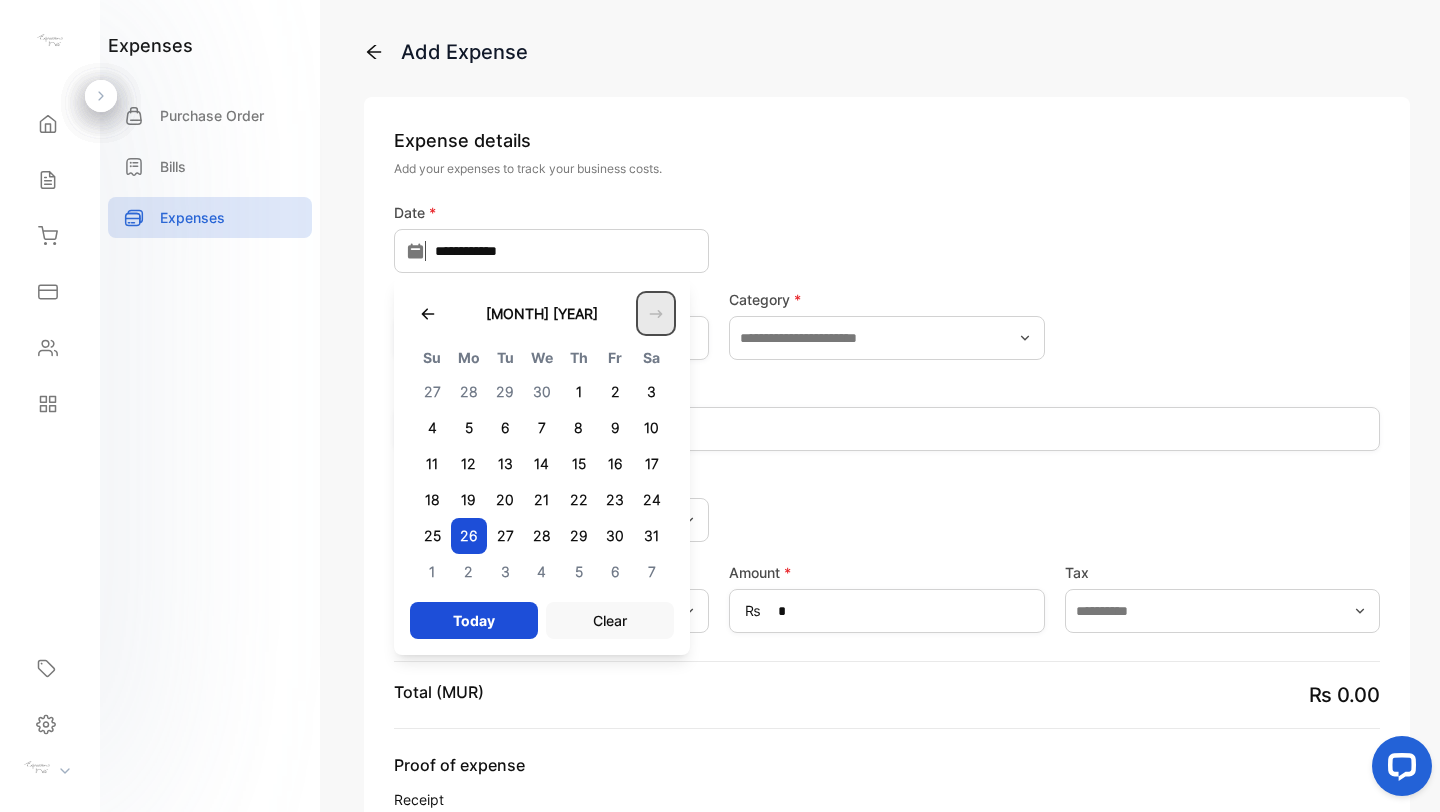 click at bounding box center (656, 313) 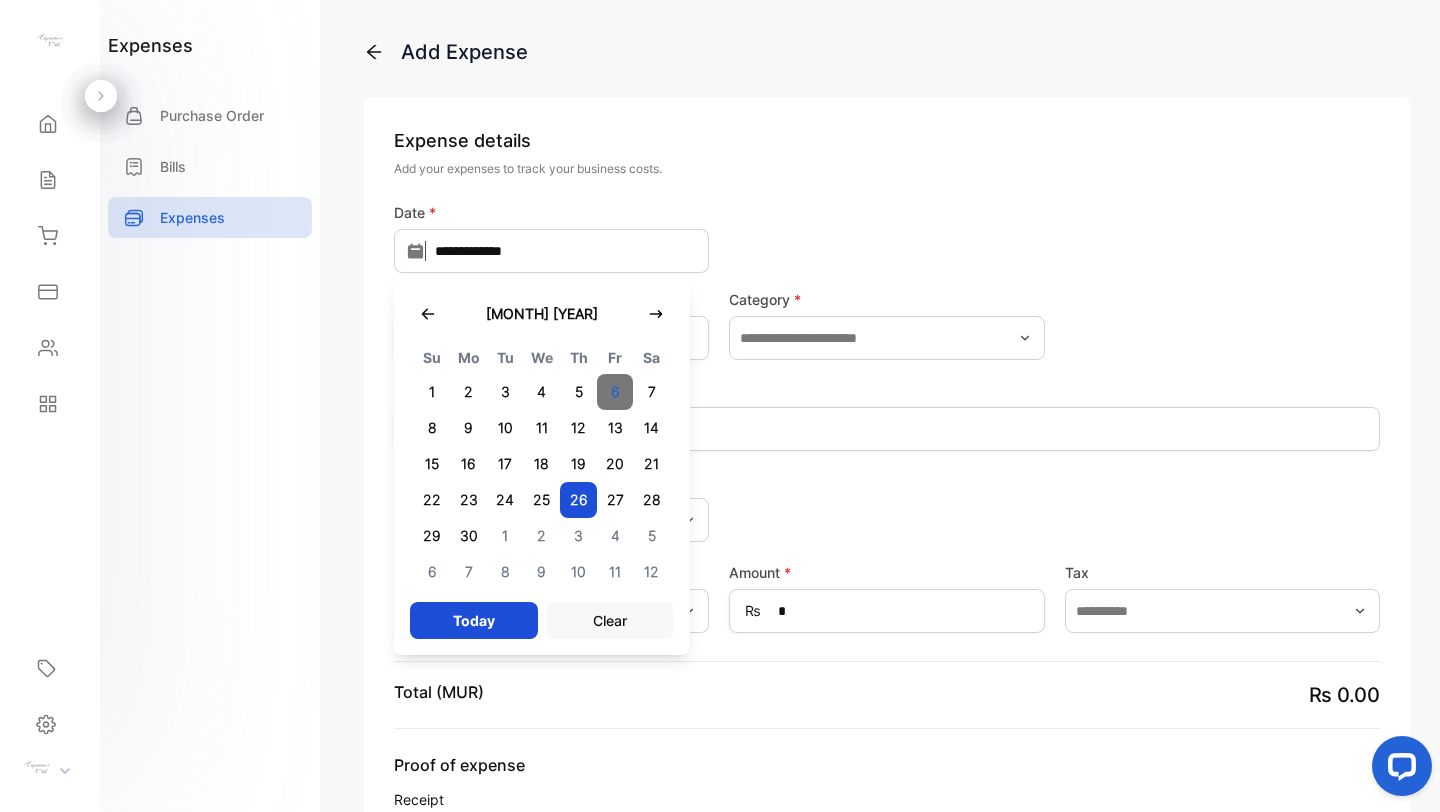 click on "6" at bounding box center [615, 392] 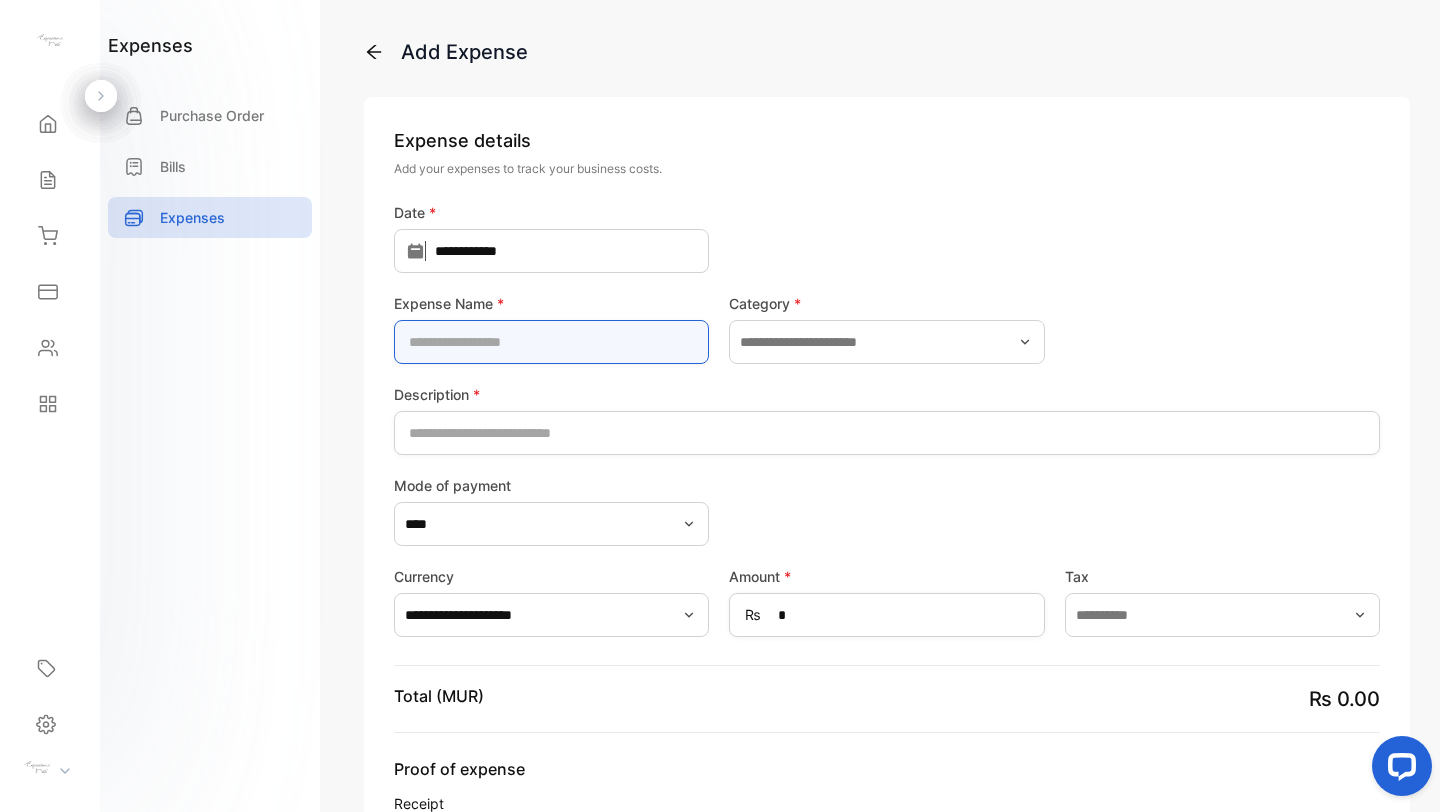 click at bounding box center (551, 342) 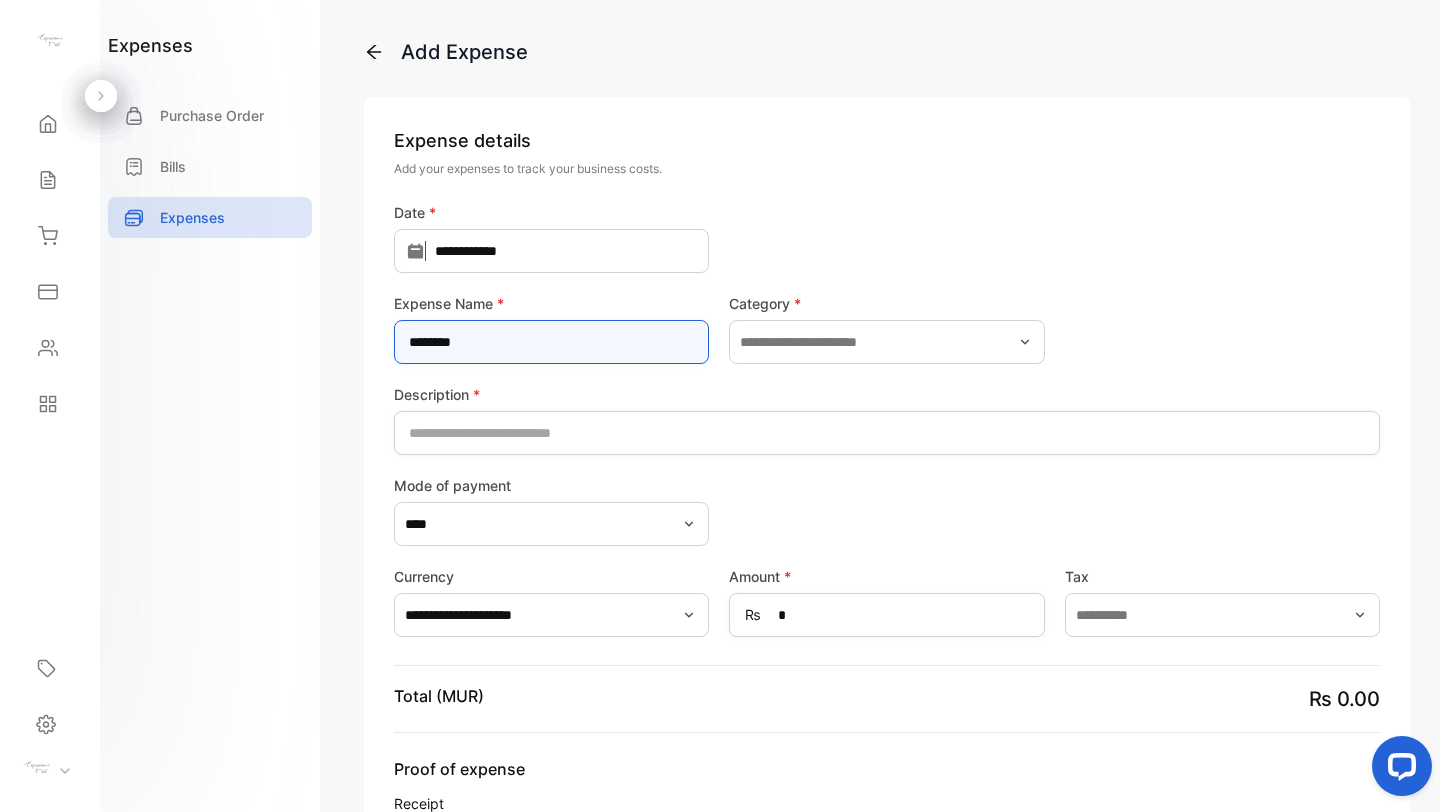 type on "********" 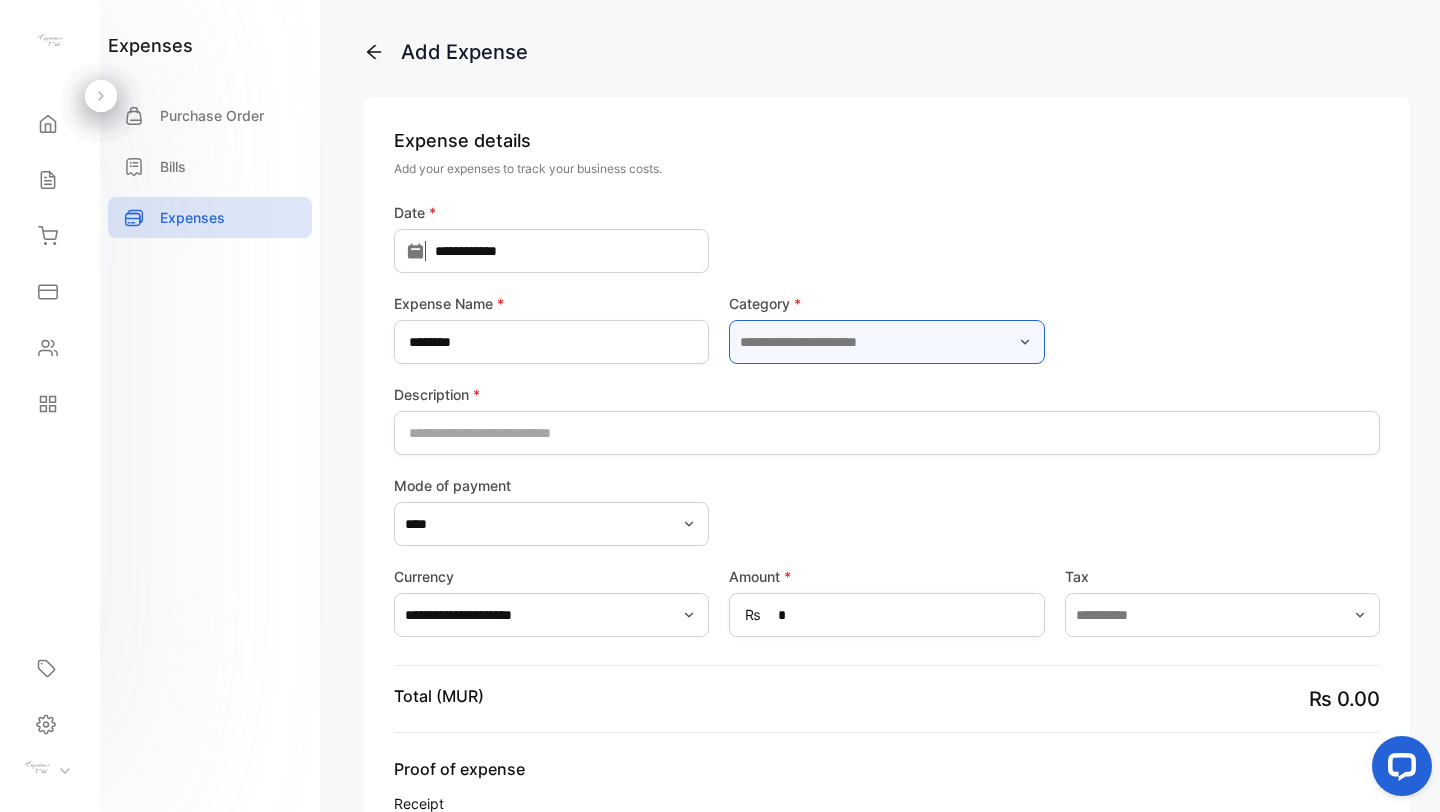 click at bounding box center [886, 342] 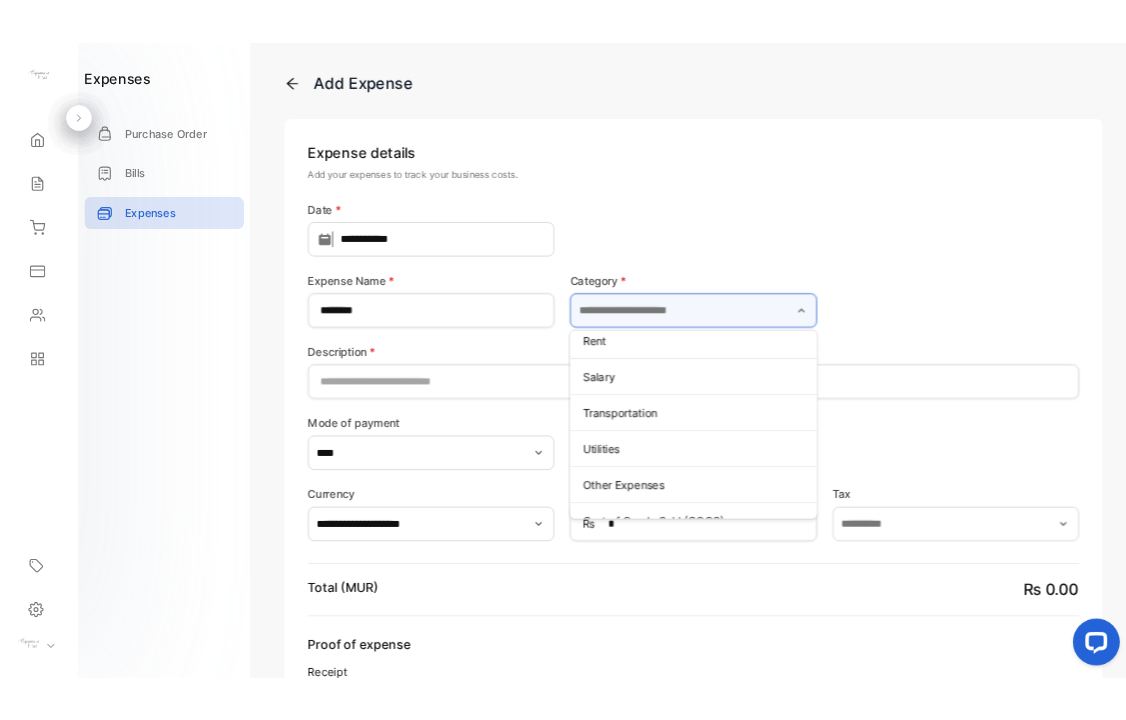 scroll, scrollTop: 366, scrollLeft: 0, axis: vertical 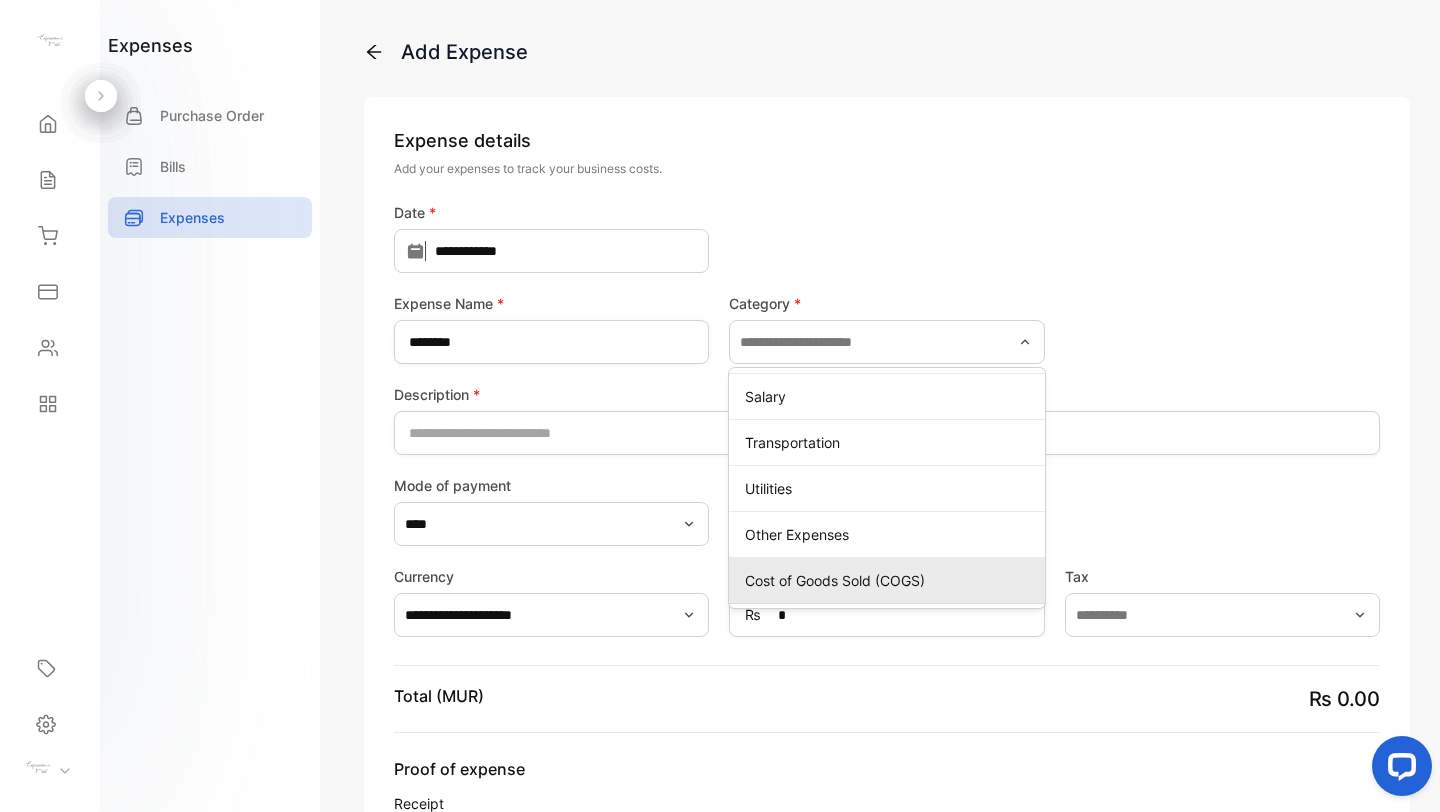 click on "Cost of Goods Sold (COGS)" at bounding box center (886, 580) 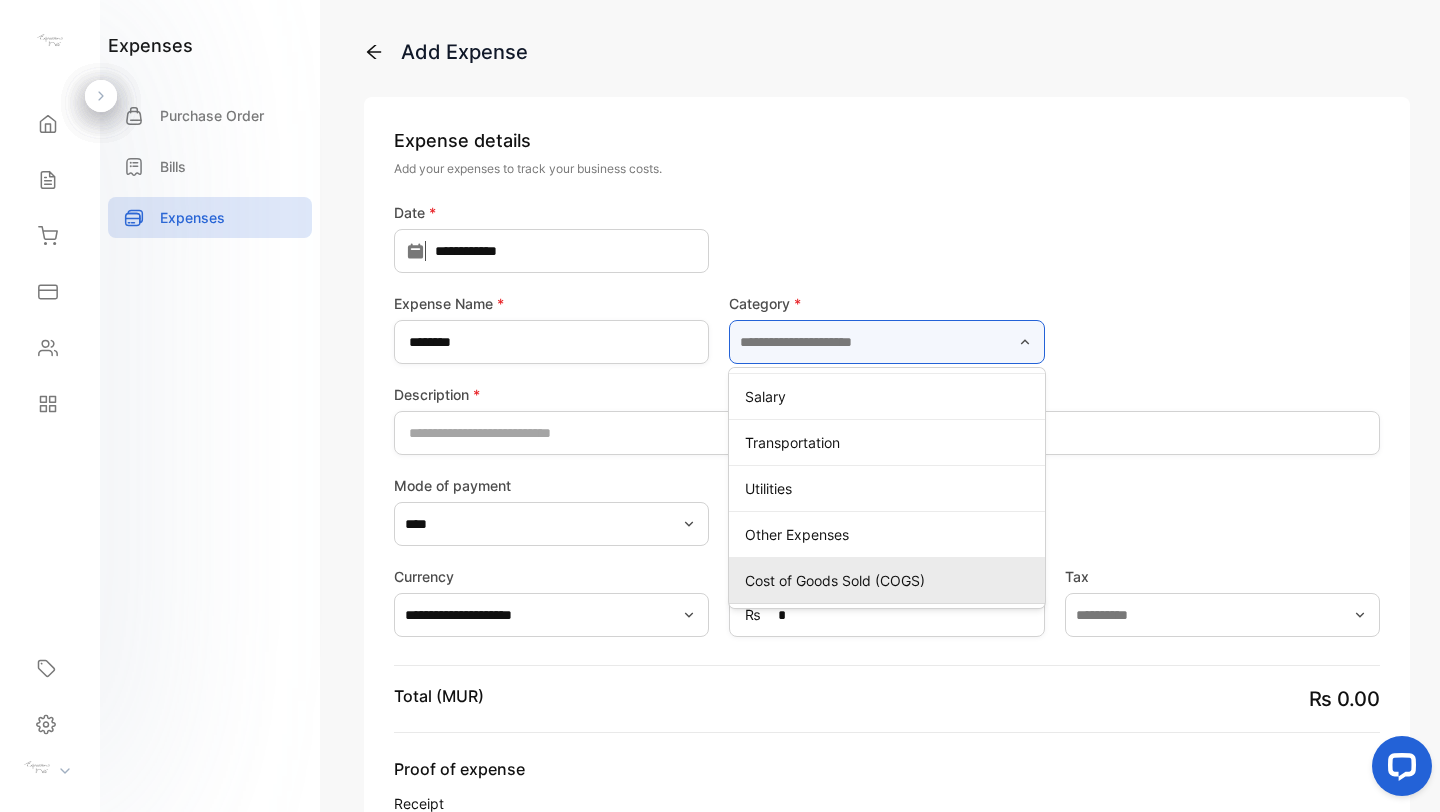 type on "**********" 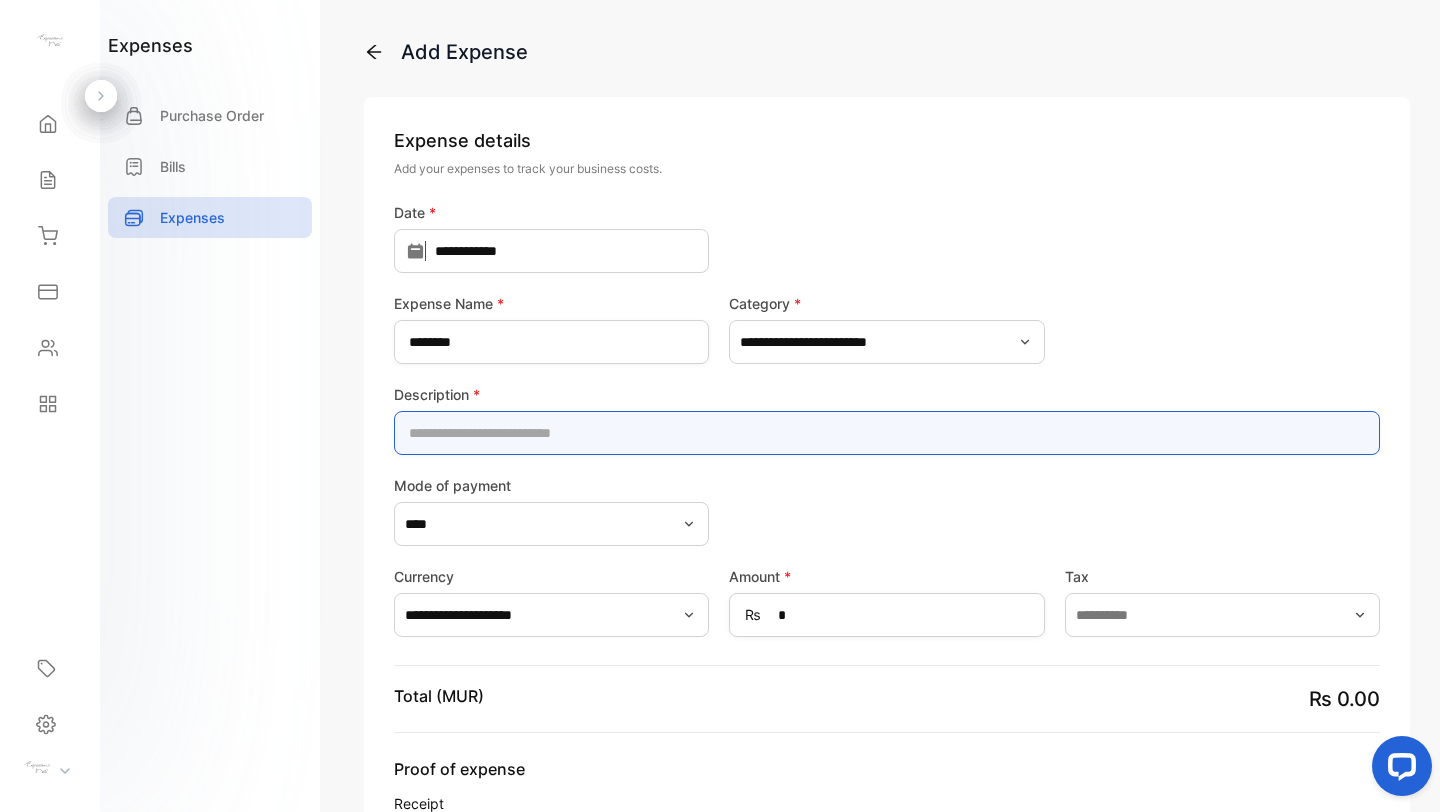 click at bounding box center (887, 433) 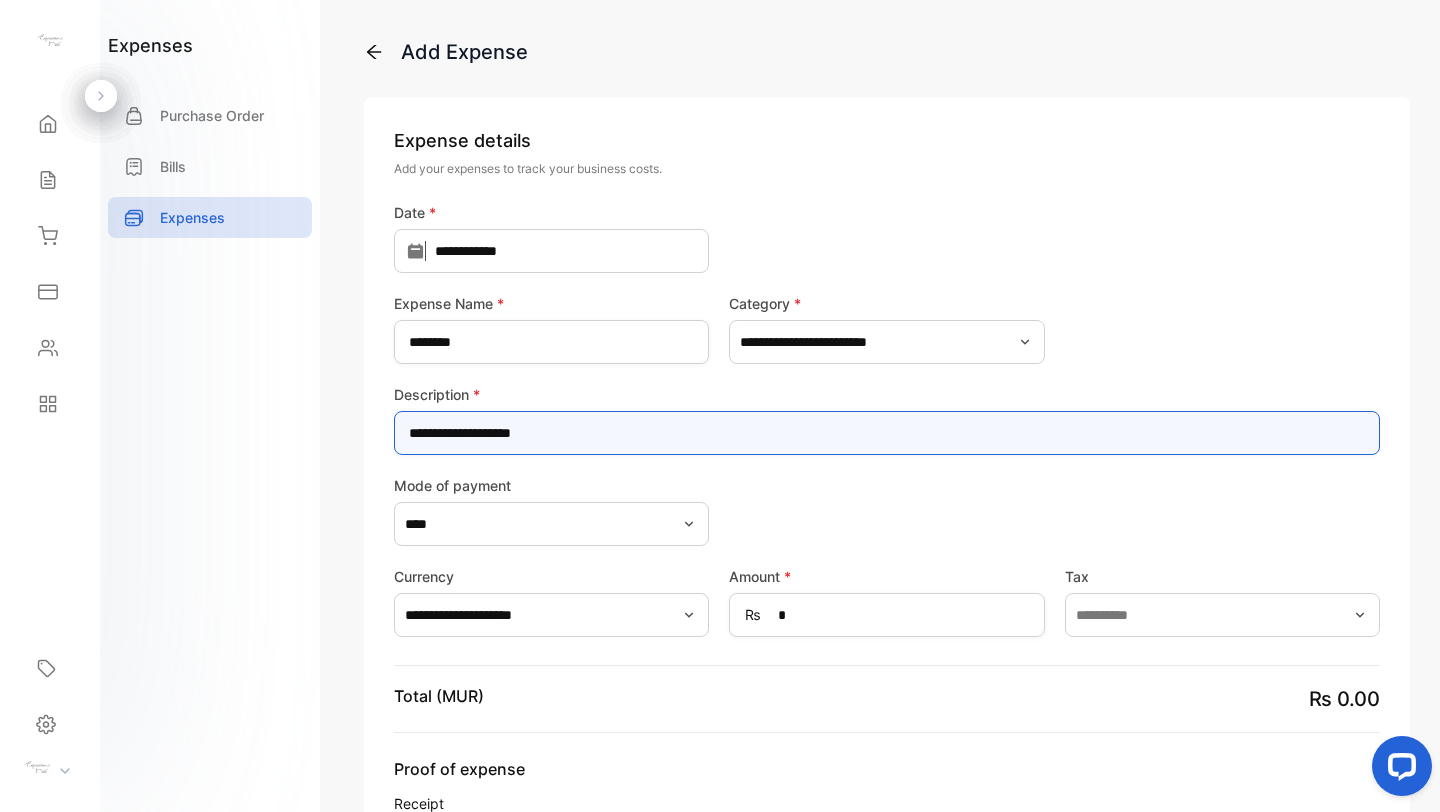 type on "**********" 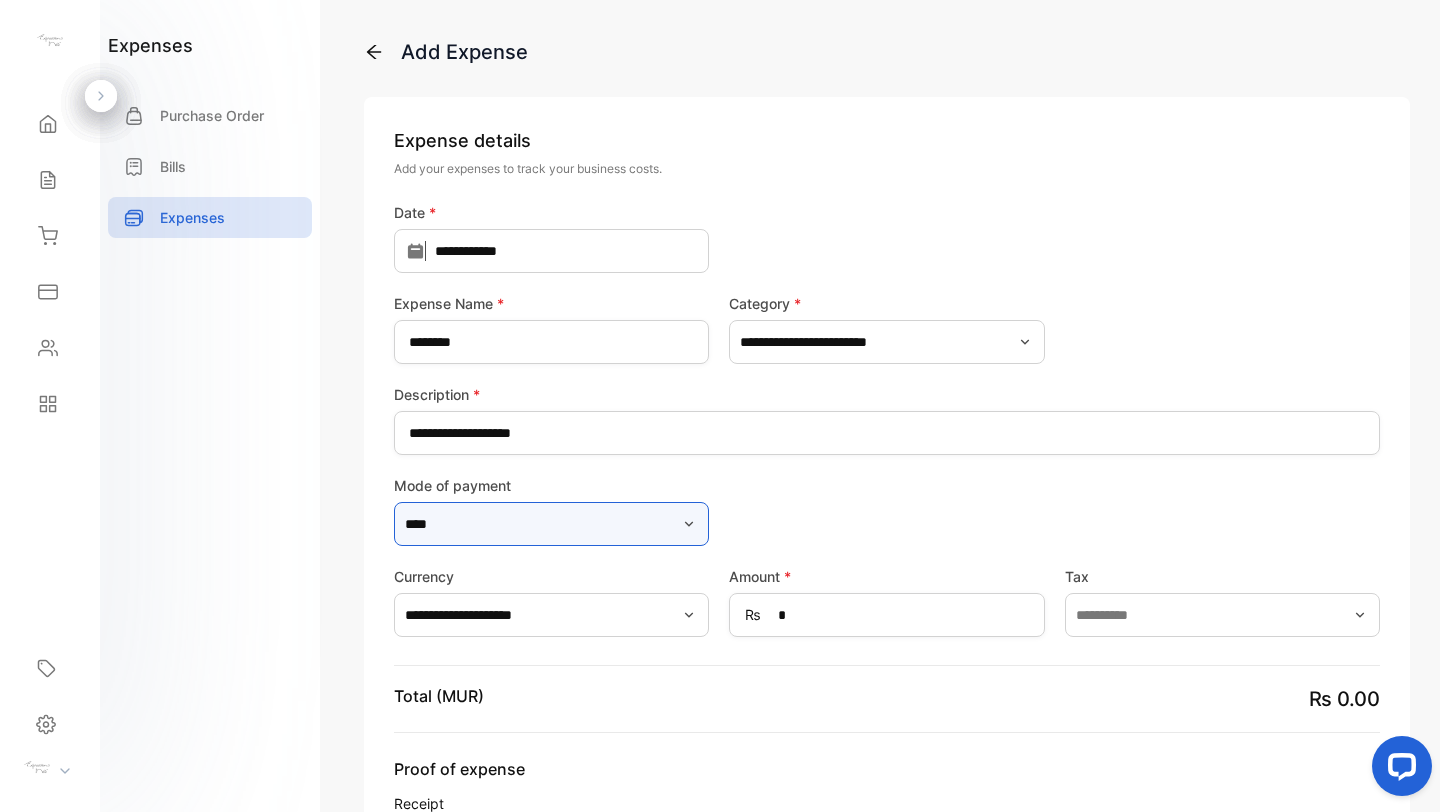 click on "****" at bounding box center (551, 524) 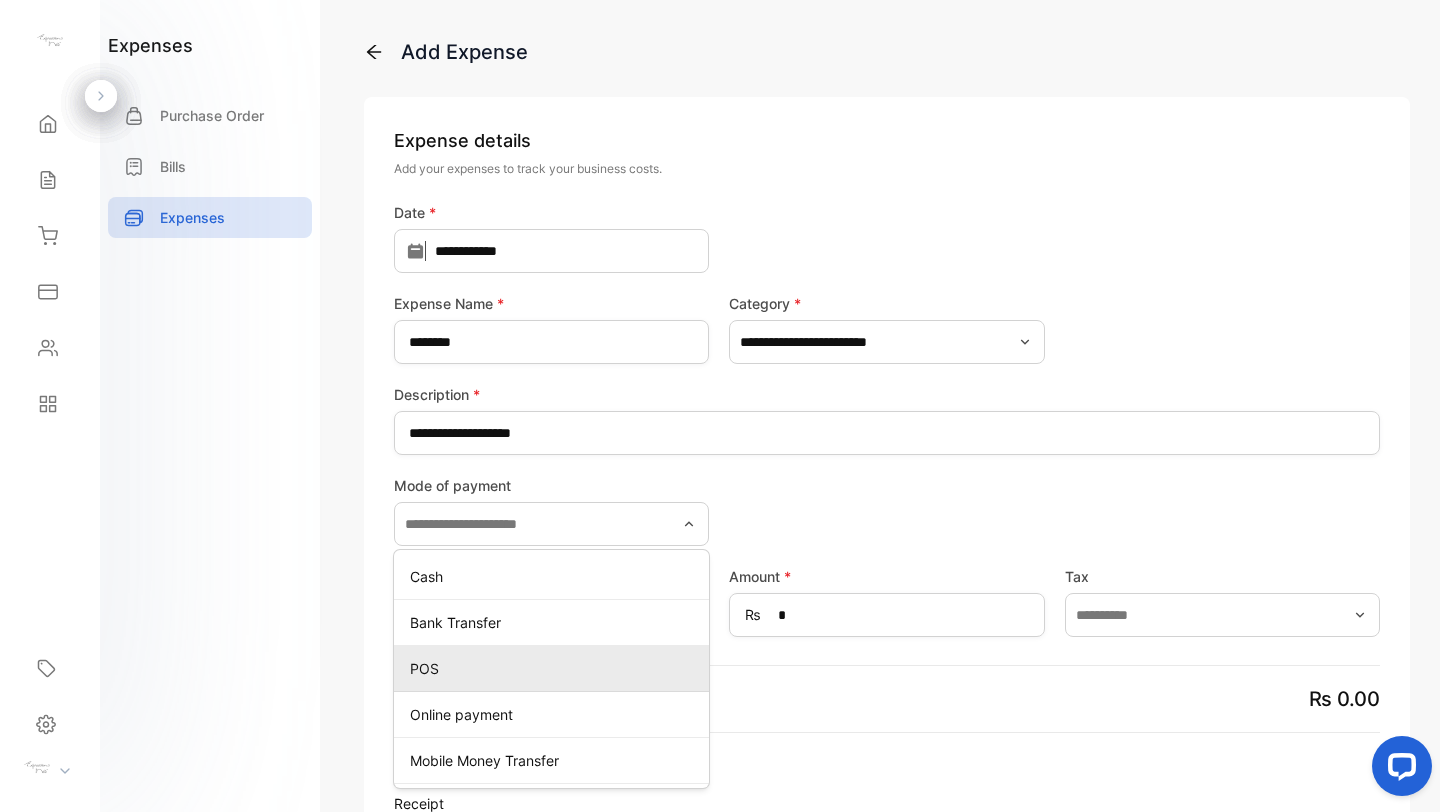 click on "POS" at bounding box center [555, 668] 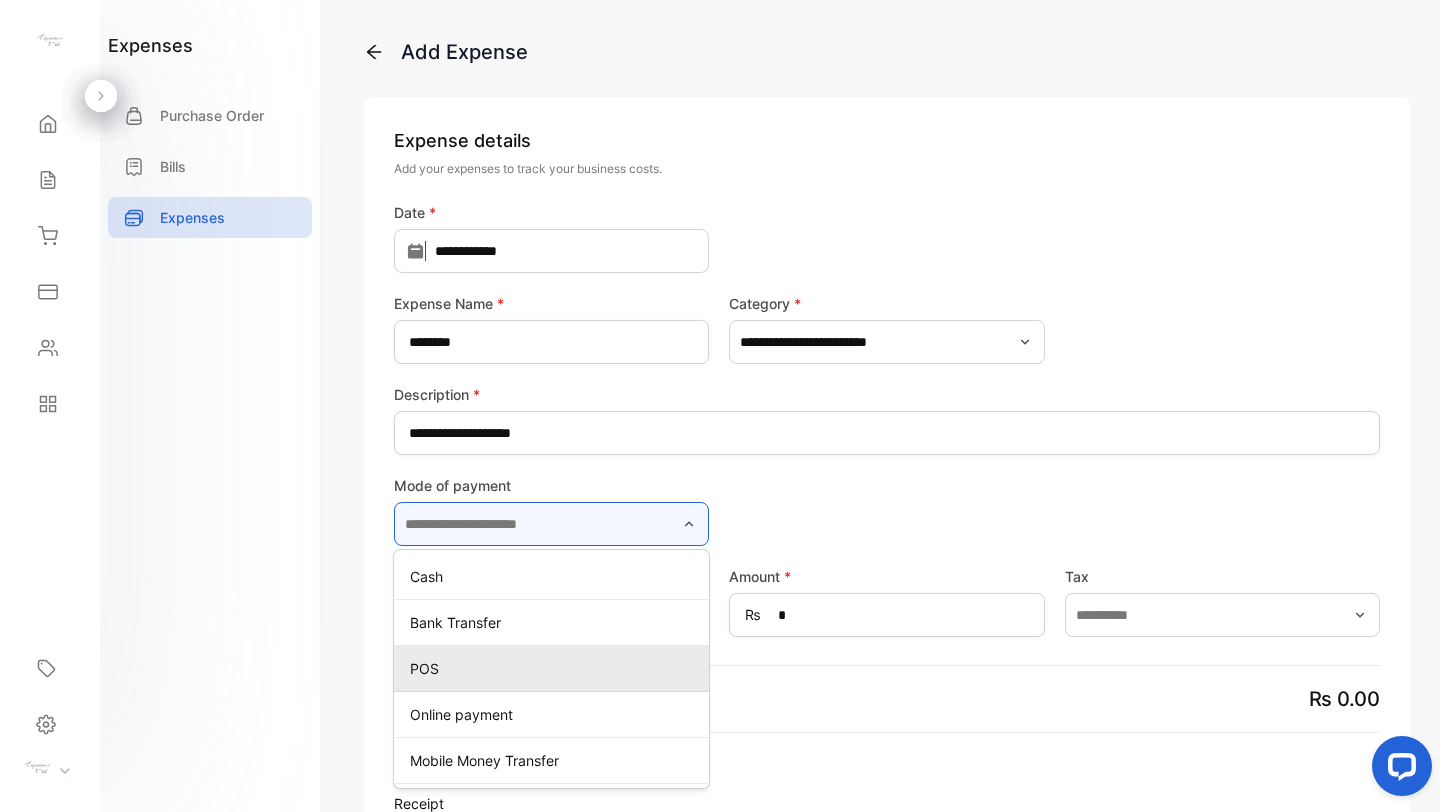 type on "***" 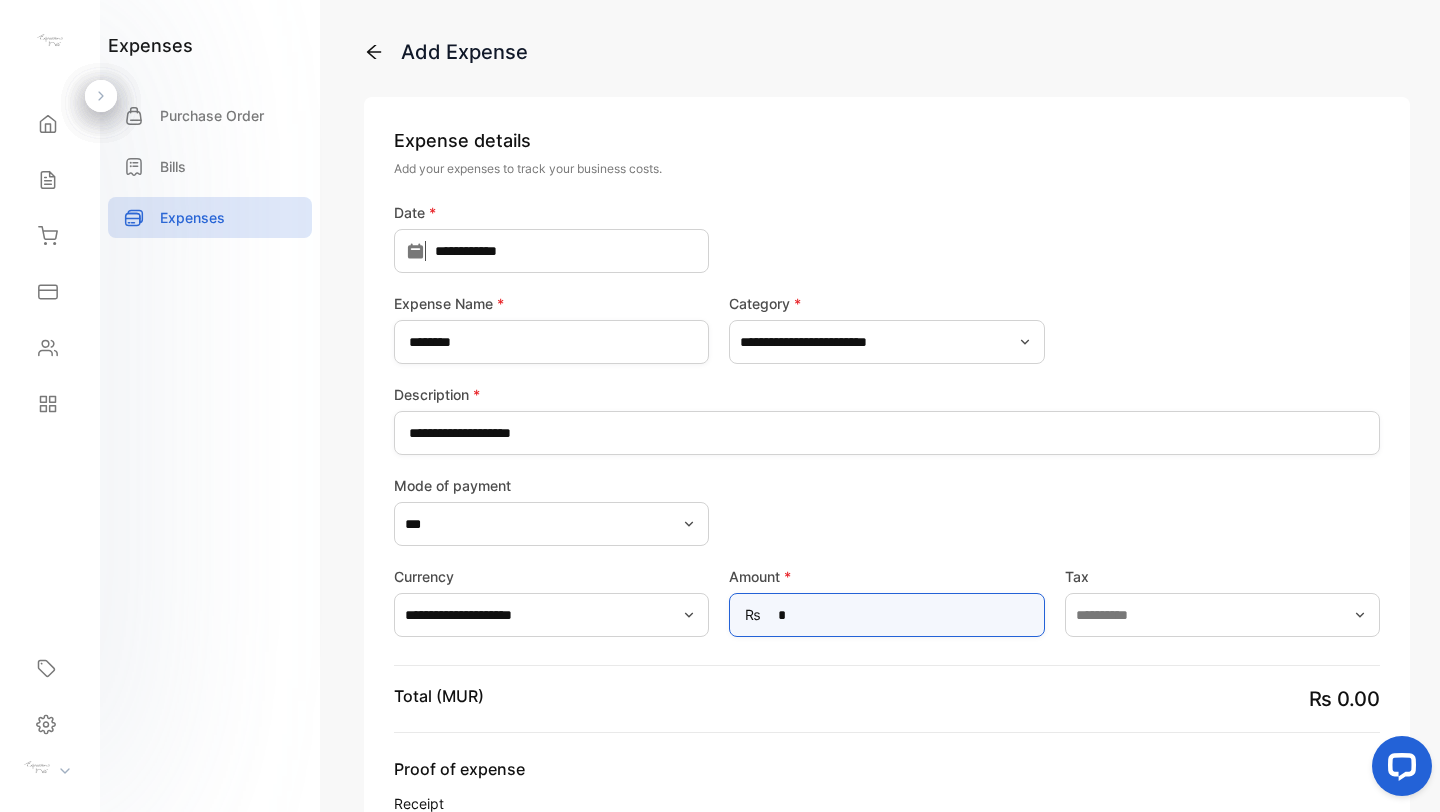 click on "*" at bounding box center (886, 615) 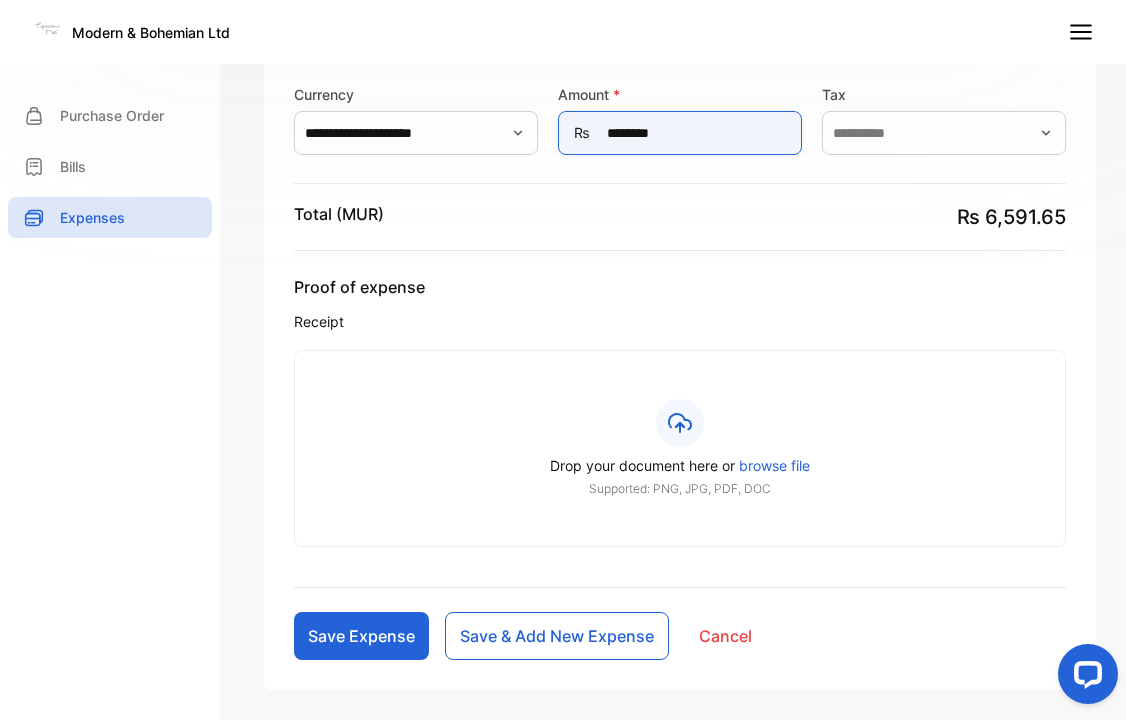 scroll, scrollTop: 539, scrollLeft: 0, axis: vertical 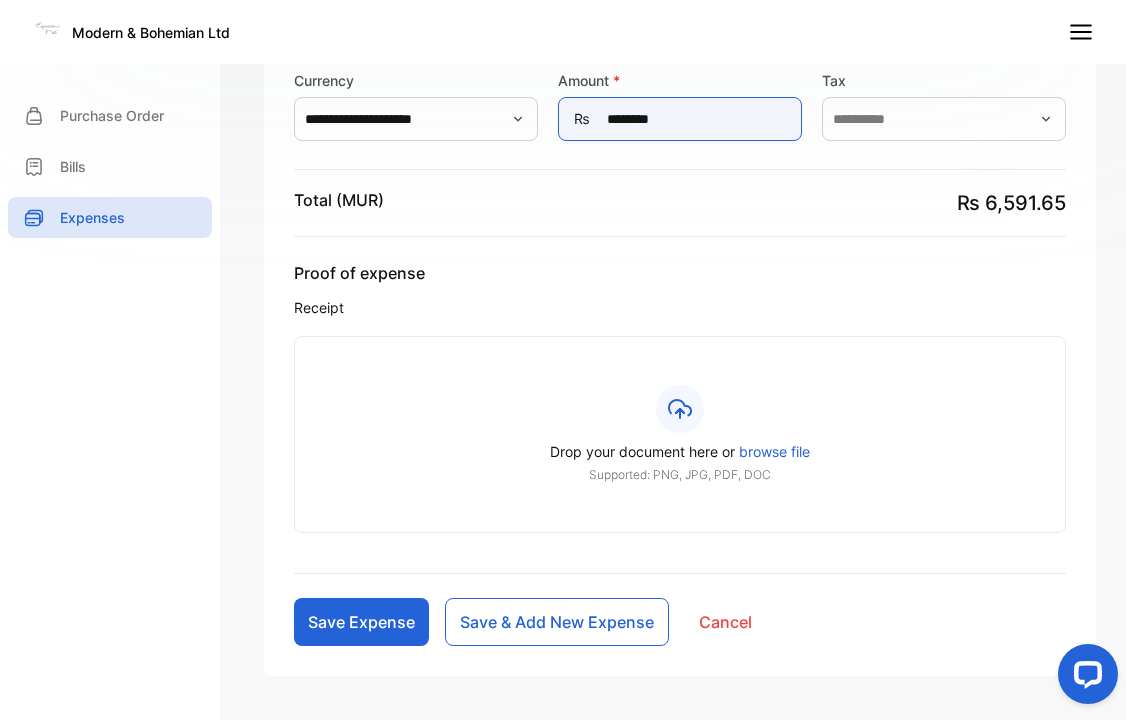 type on "********" 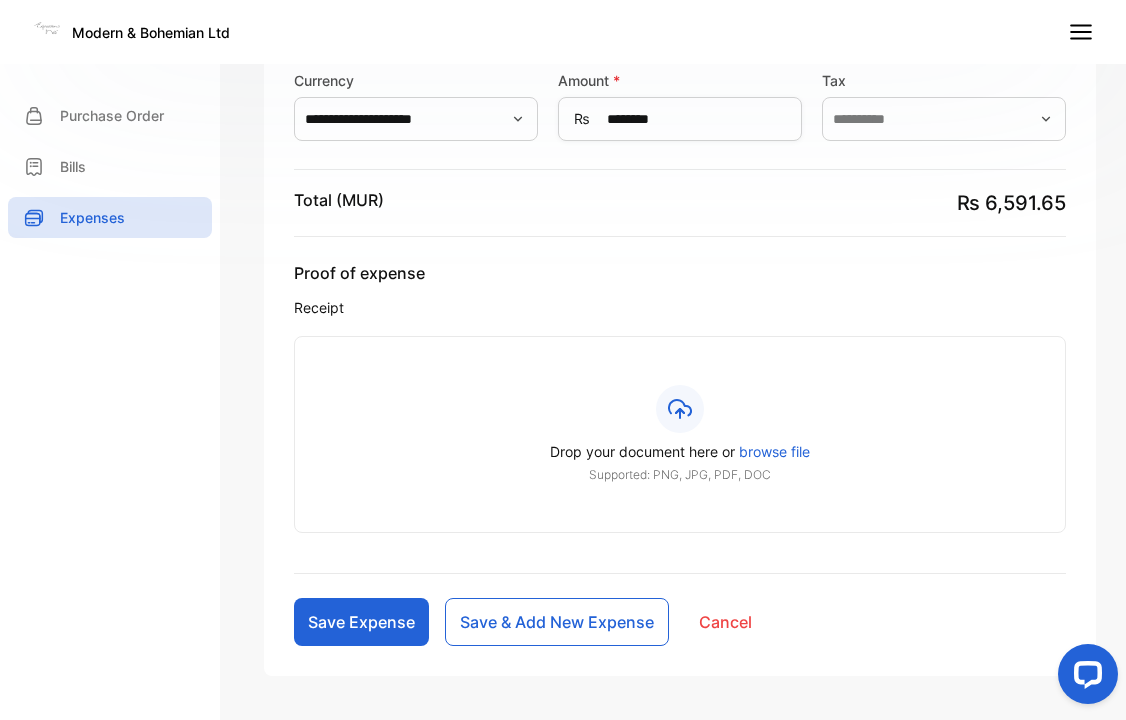 click on "Save Expense" at bounding box center (361, 622) 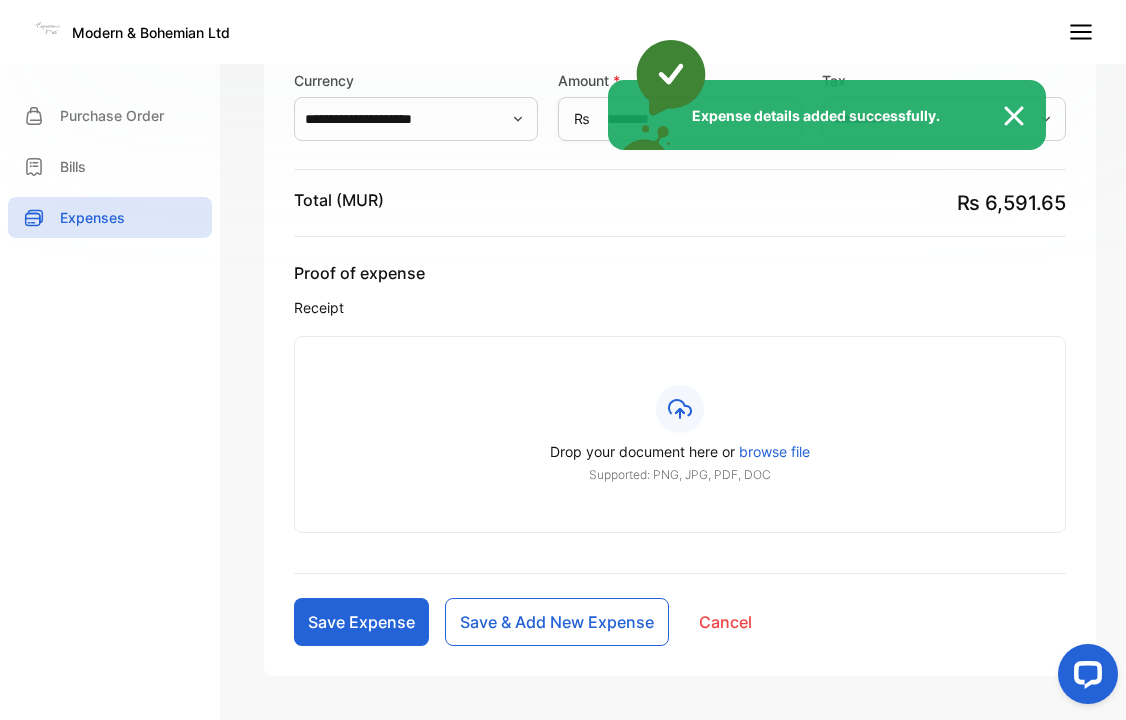 type 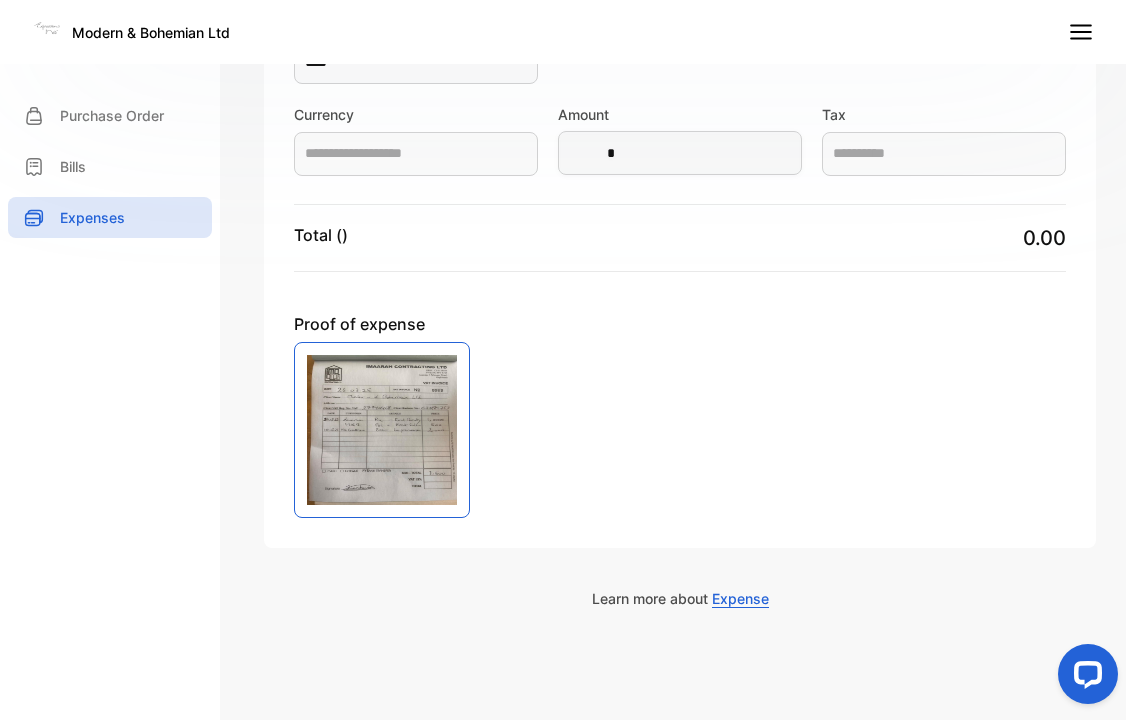 type on "********" 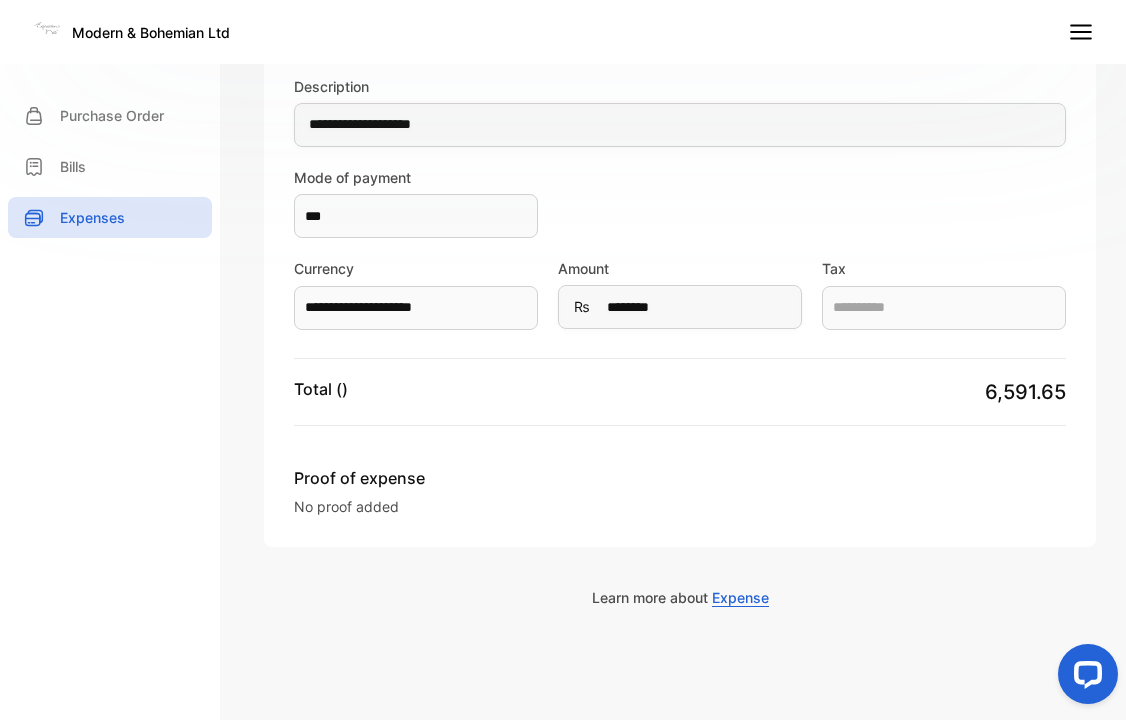 scroll, scrollTop: 349, scrollLeft: 0, axis: vertical 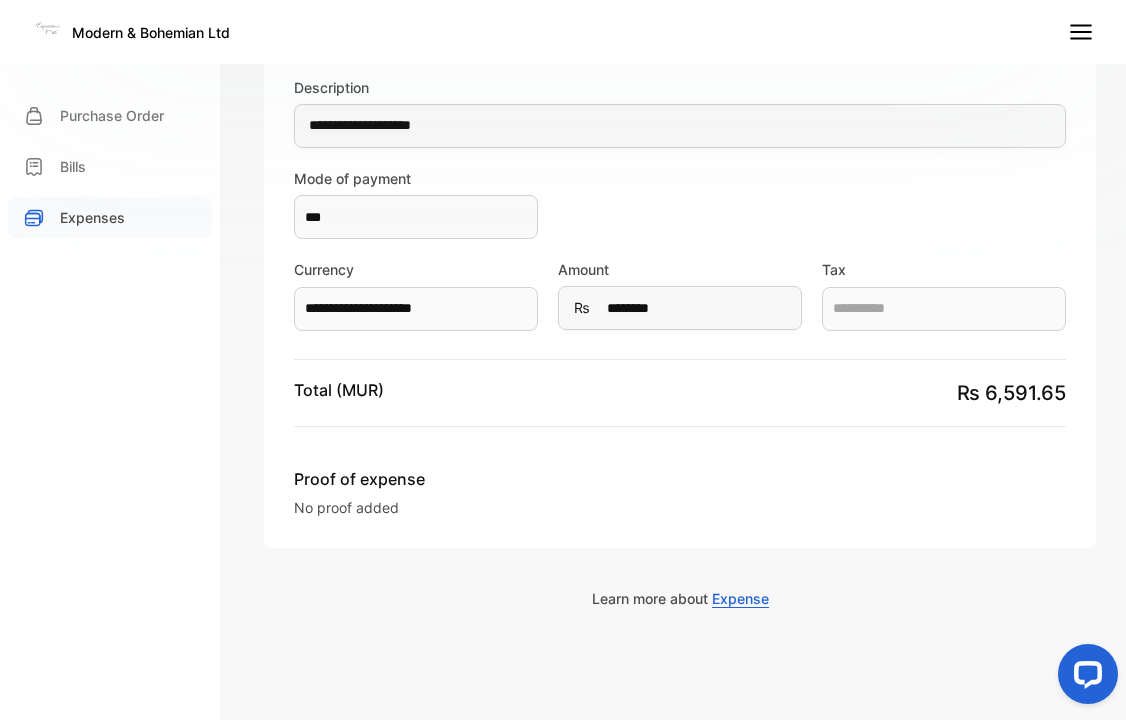 click on "Expenses" at bounding box center (110, 217) 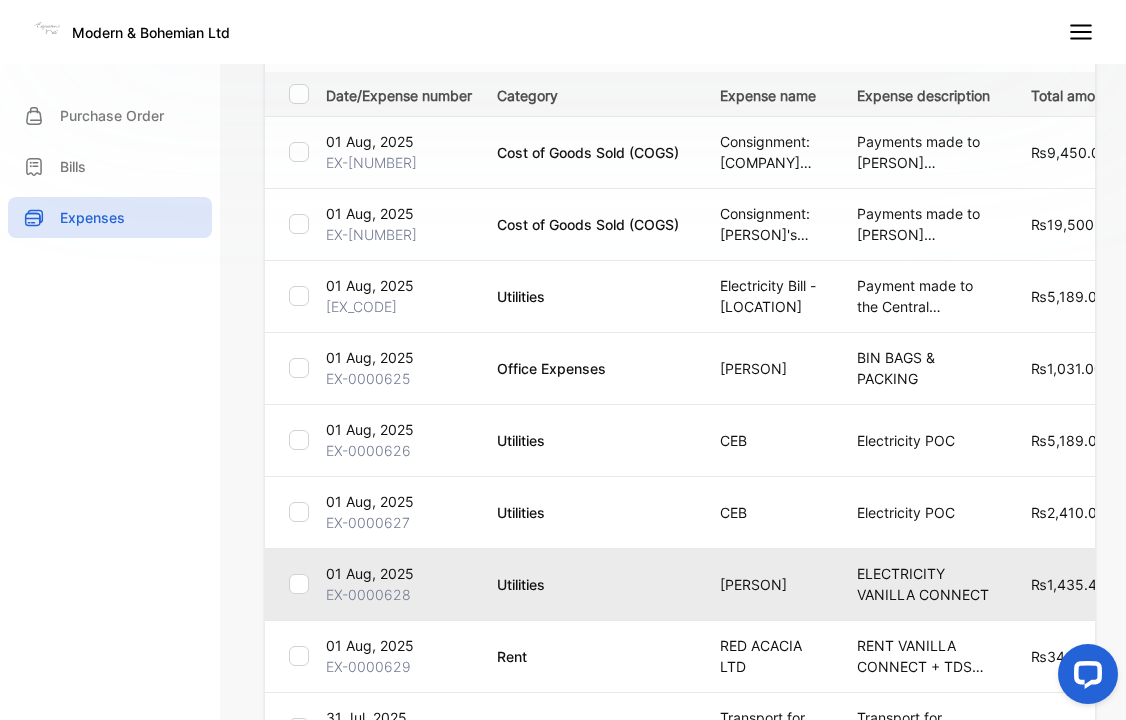 scroll, scrollTop: 0, scrollLeft: 0, axis: both 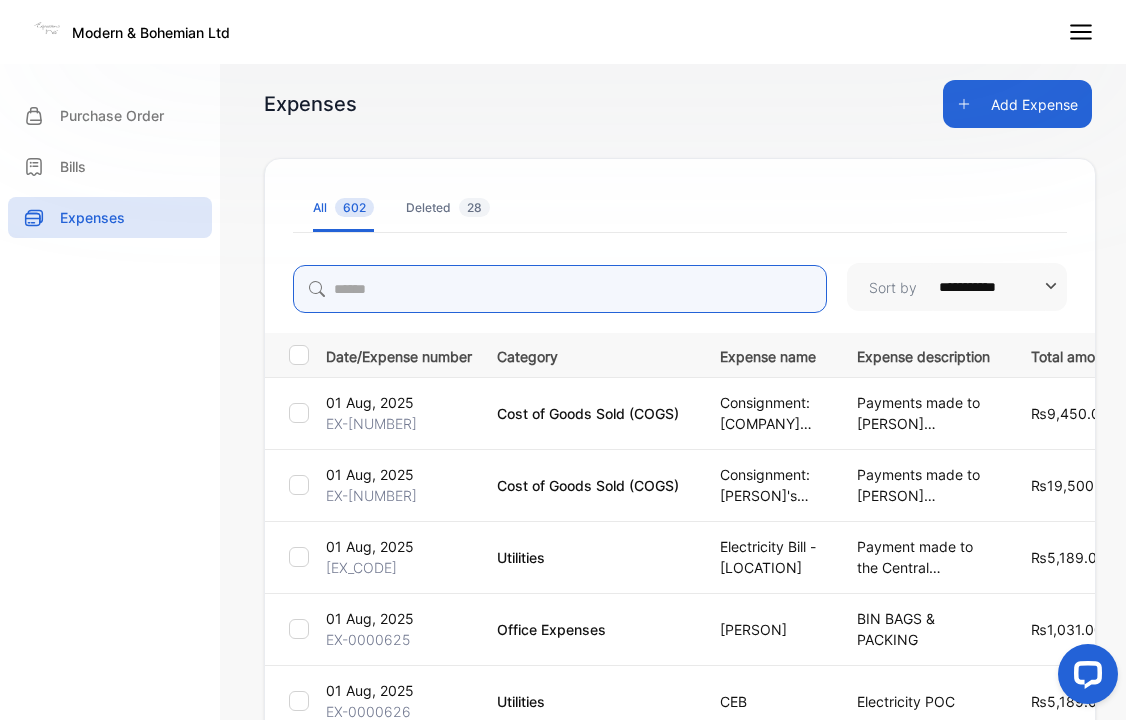 click at bounding box center [560, 289] 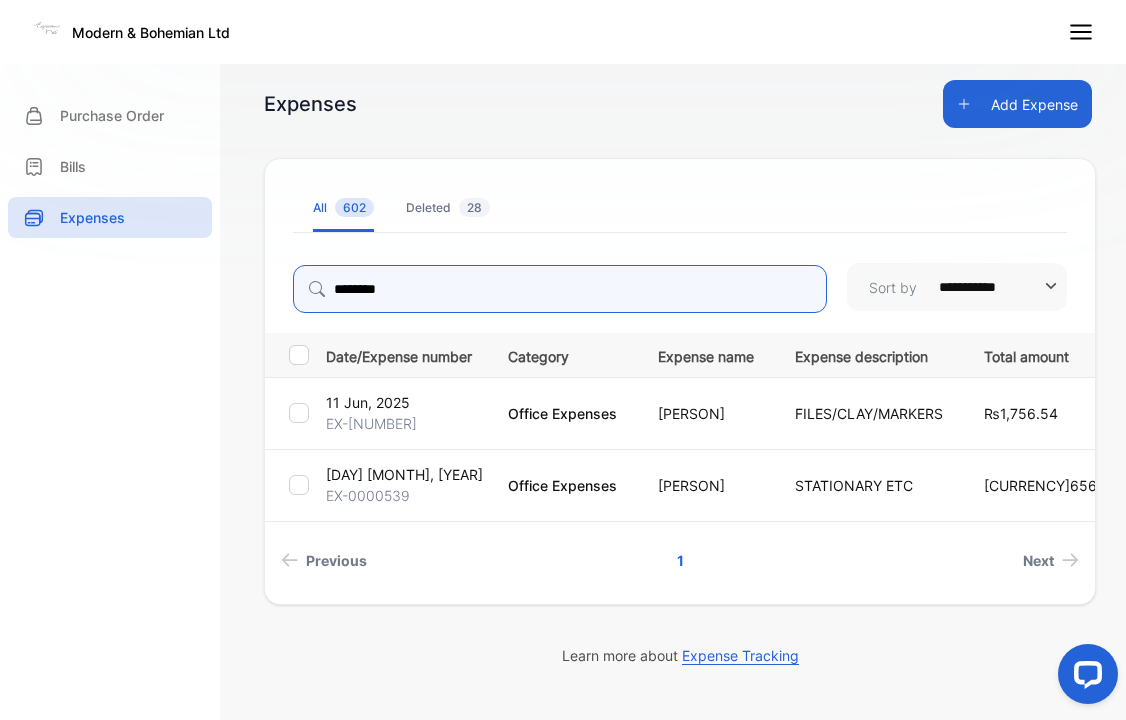 drag, startPoint x: 461, startPoint y: 294, endPoint x: 197, endPoint y: 297, distance: 264.01706 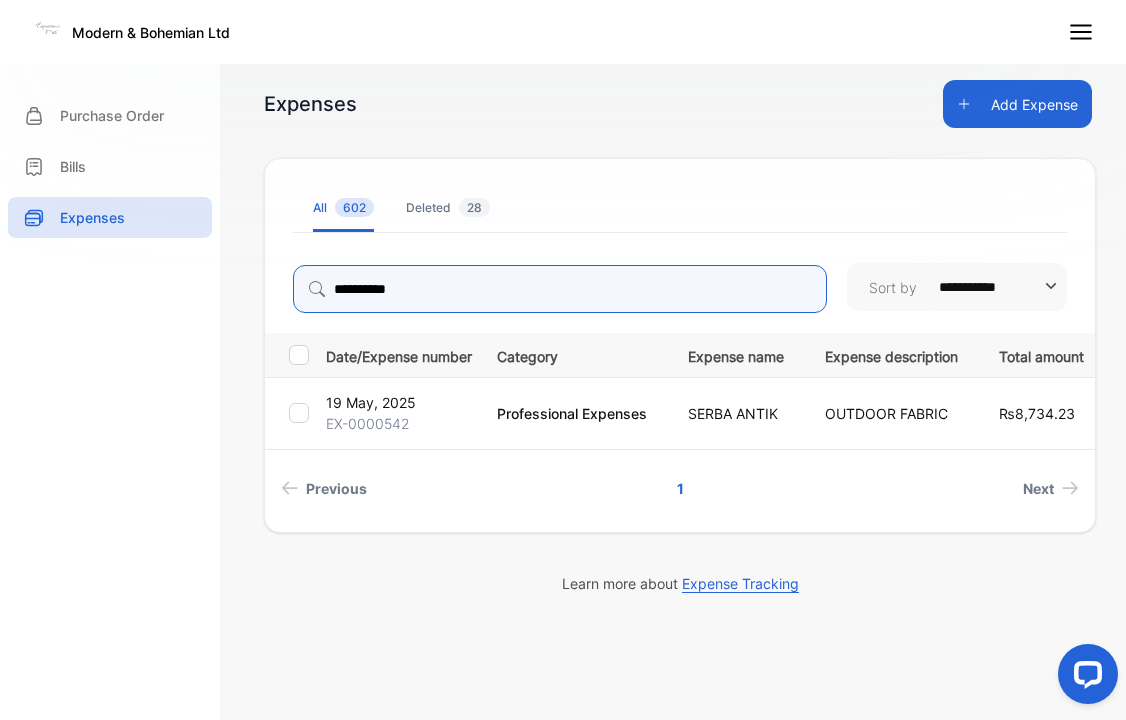 drag, startPoint x: 435, startPoint y: 296, endPoint x: 263, endPoint y: 286, distance: 172.29045 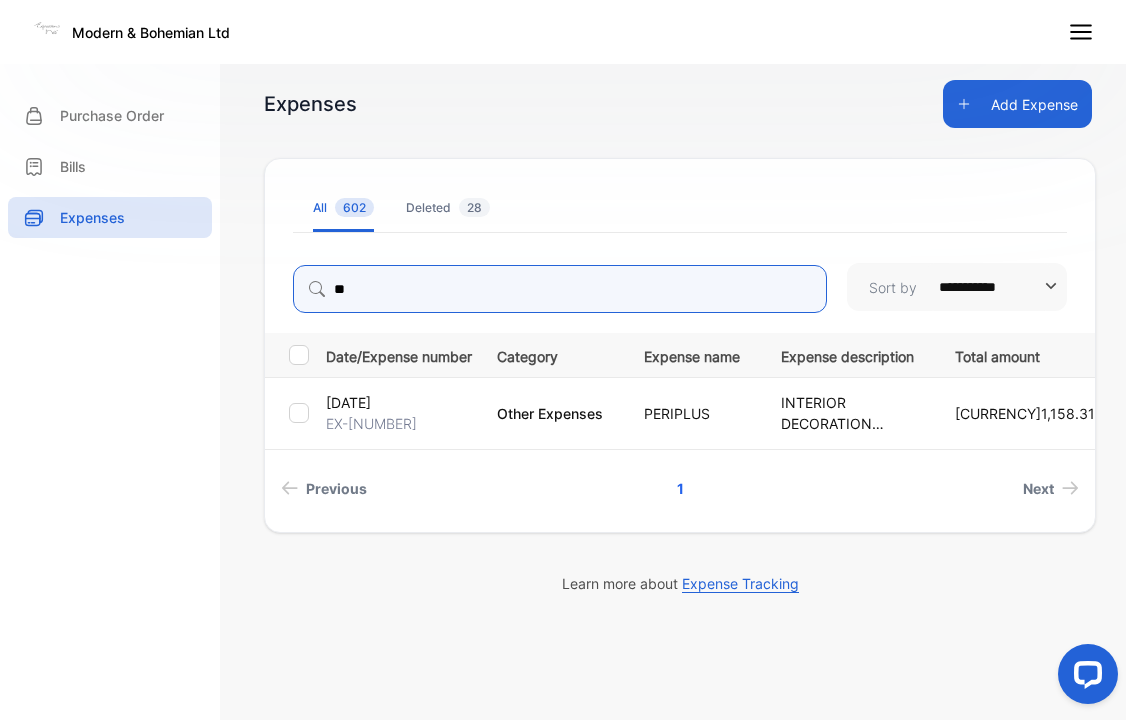 type on "*" 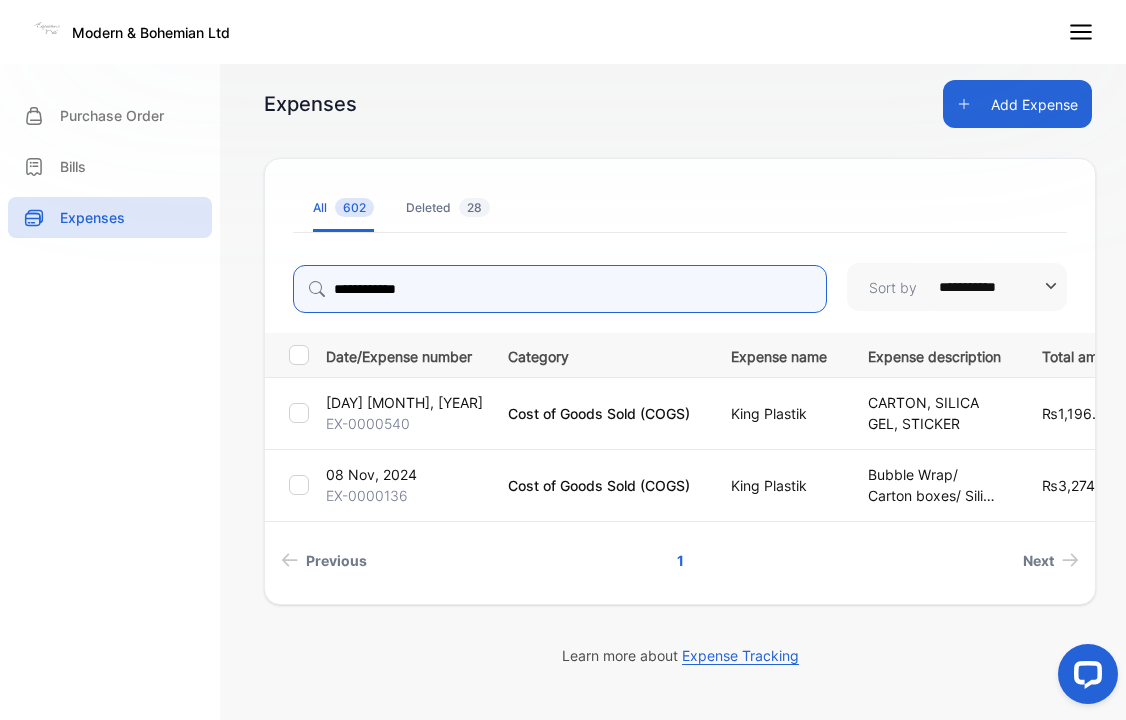 drag, startPoint x: 457, startPoint y: 296, endPoint x: 273, endPoint y: 252, distance: 189.18774 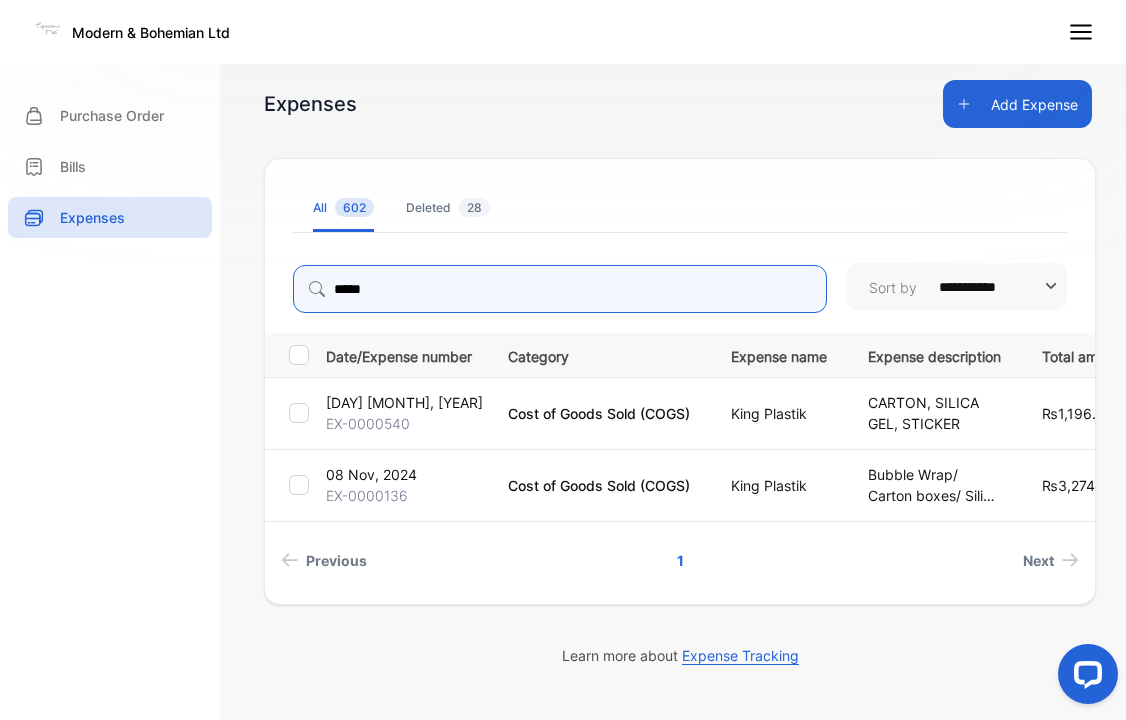 type on "*****" 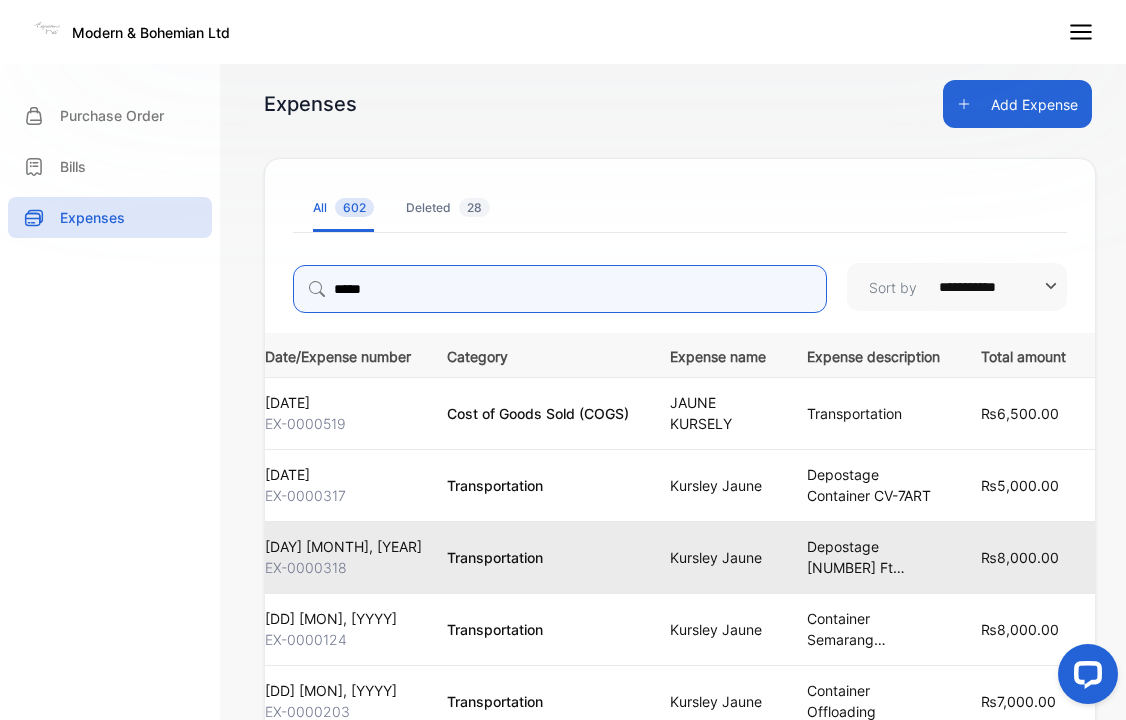 scroll, scrollTop: 0, scrollLeft: 65, axis: horizontal 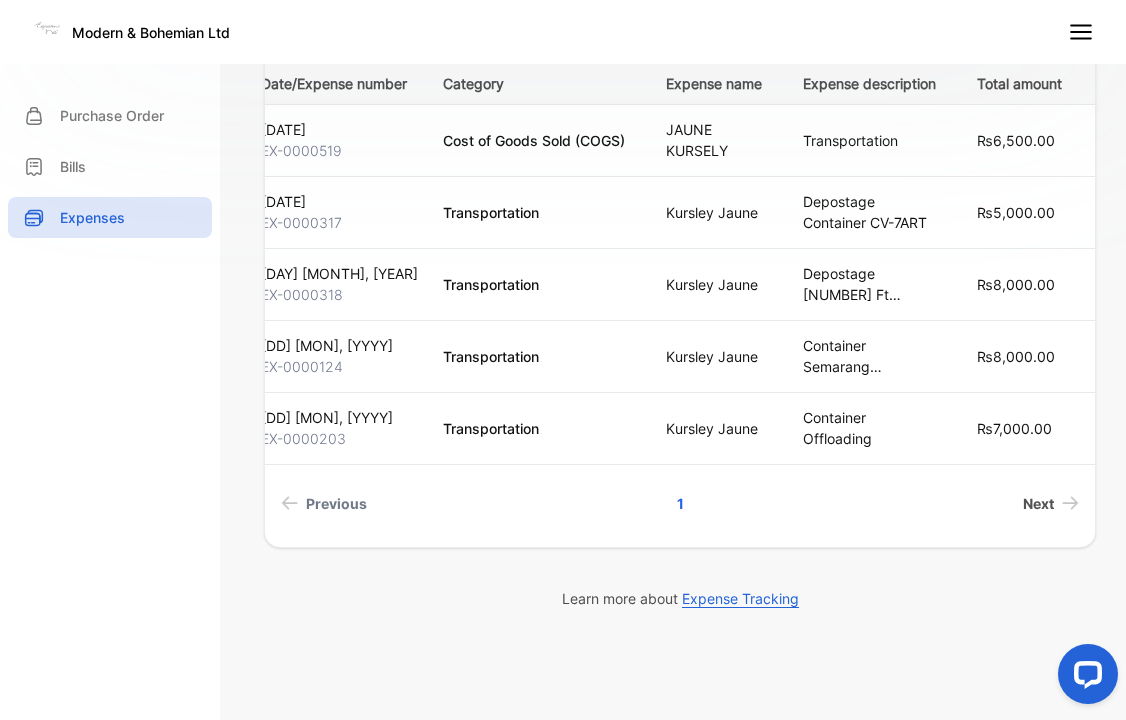 click 